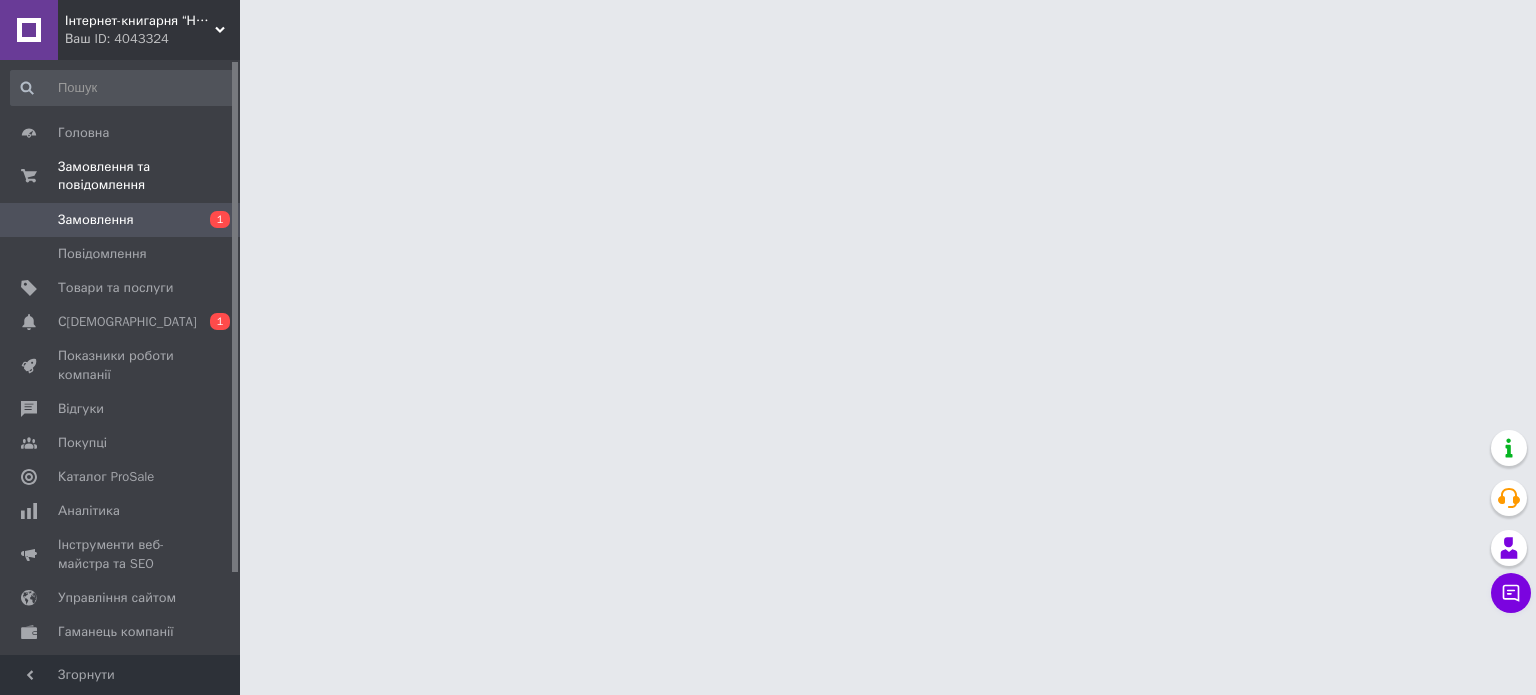 scroll, scrollTop: 0, scrollLeft: 0, axis: both 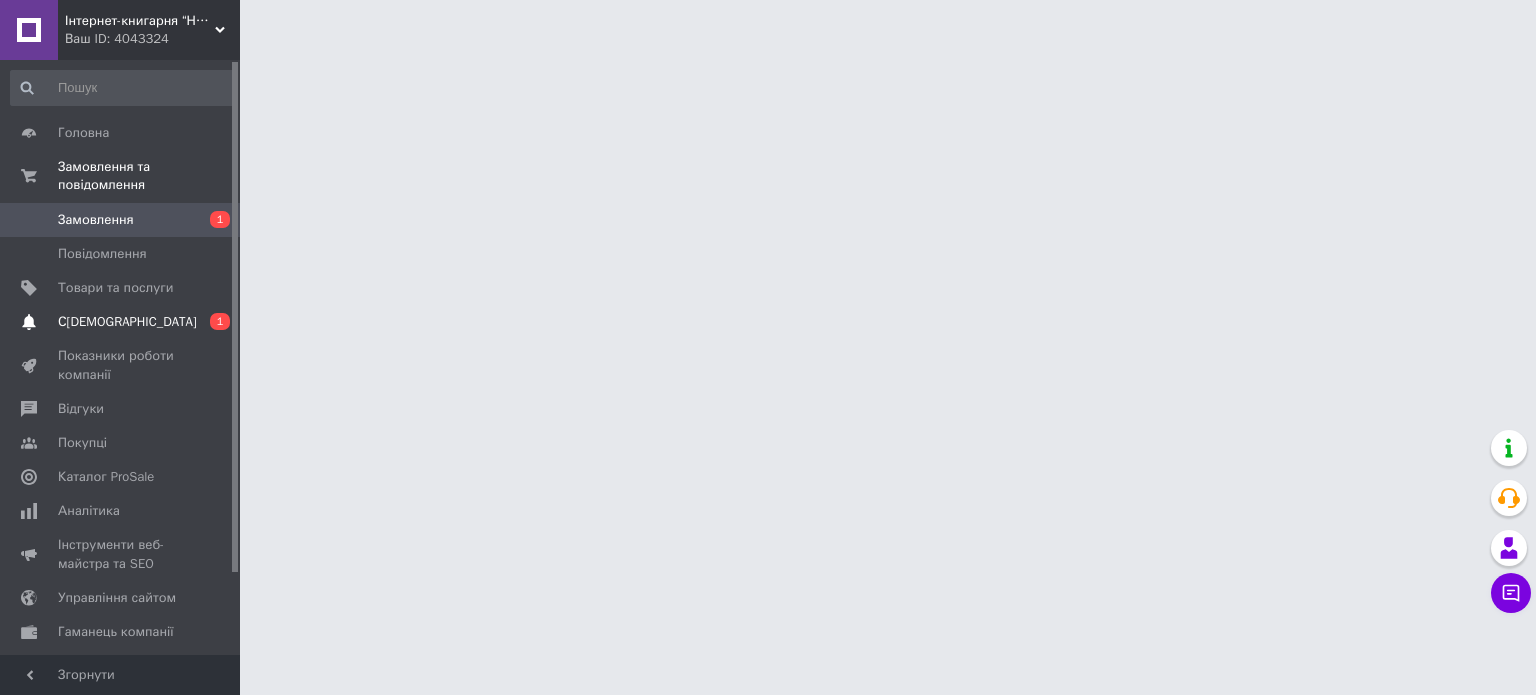 click on "С[DEMOGRAPHIC_DATA]" at bounding box center (127, 322) 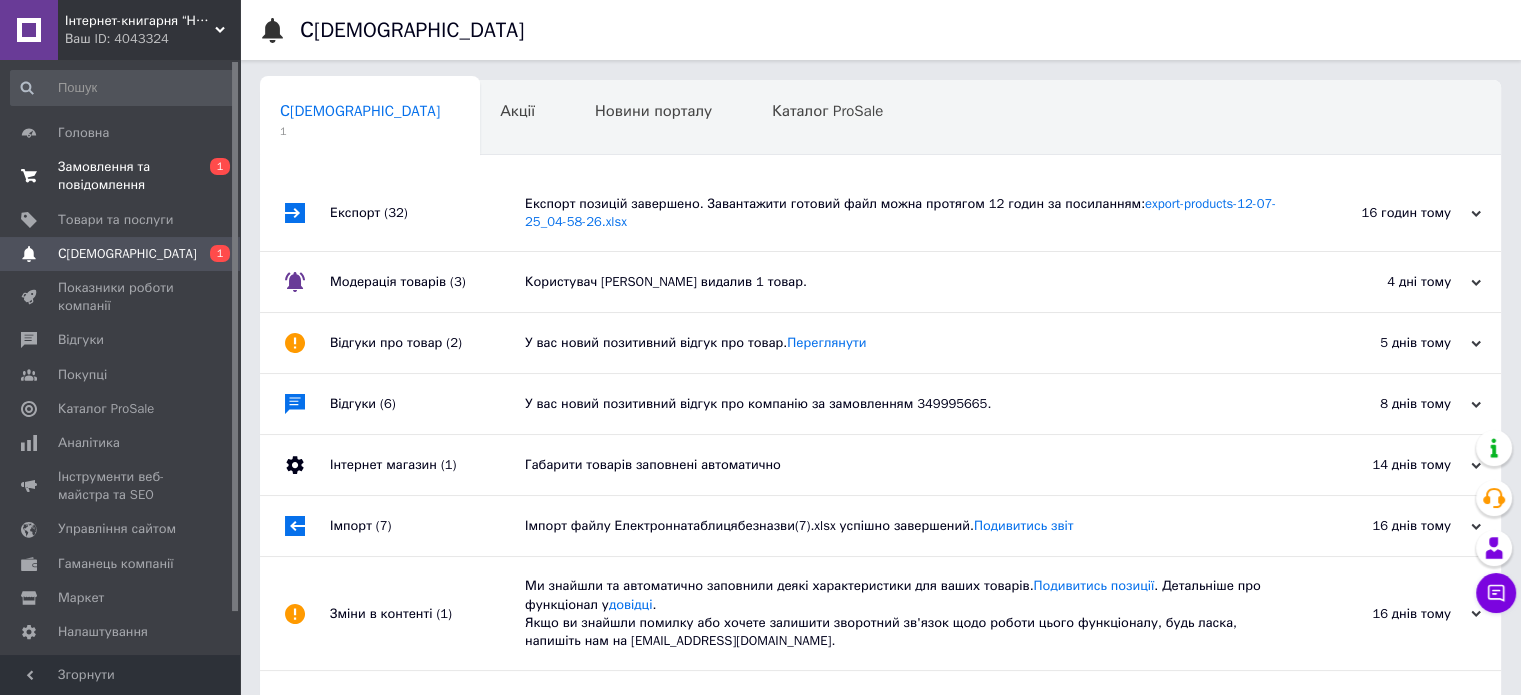 click on "Замовлення та повідомлення" at bounding box center (121, 176) 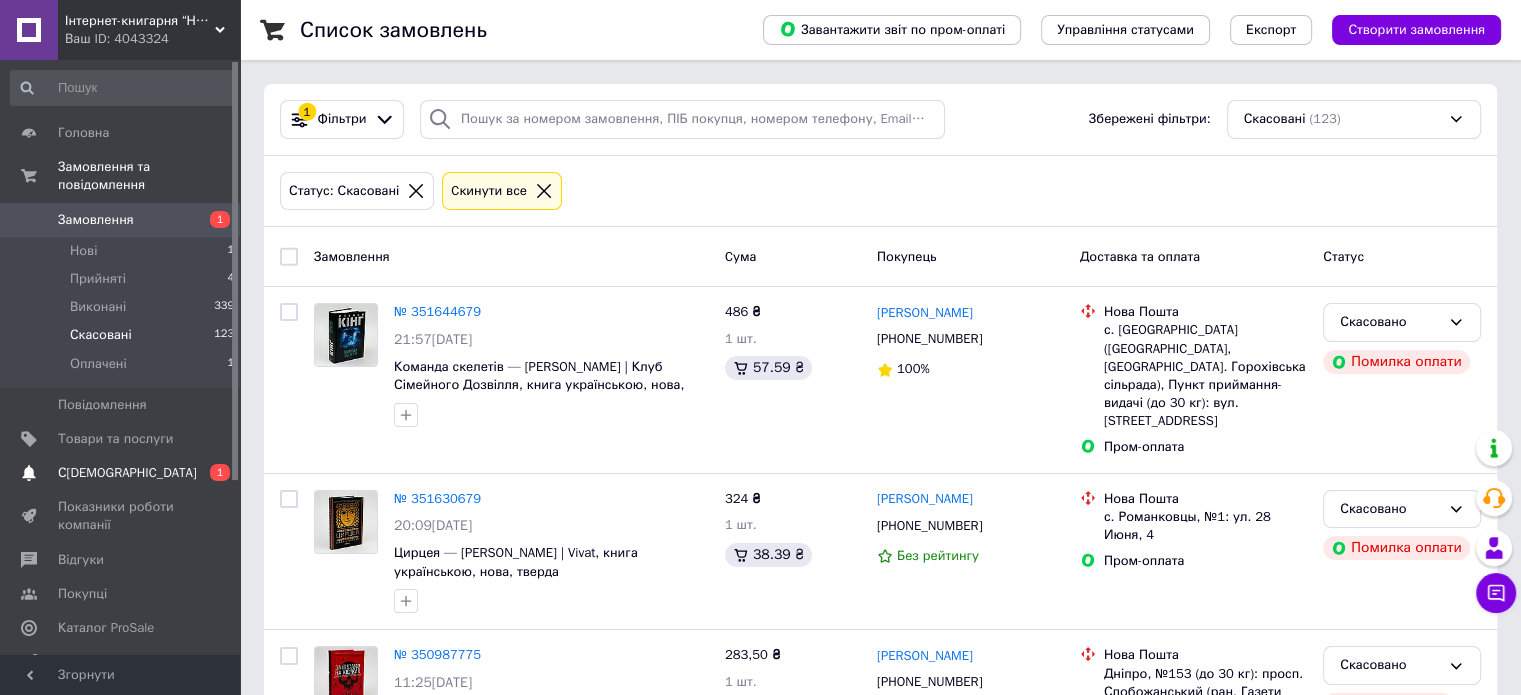 click on "[DEMOGRAPHIC_DATA]" at bounding box center [121, 473] 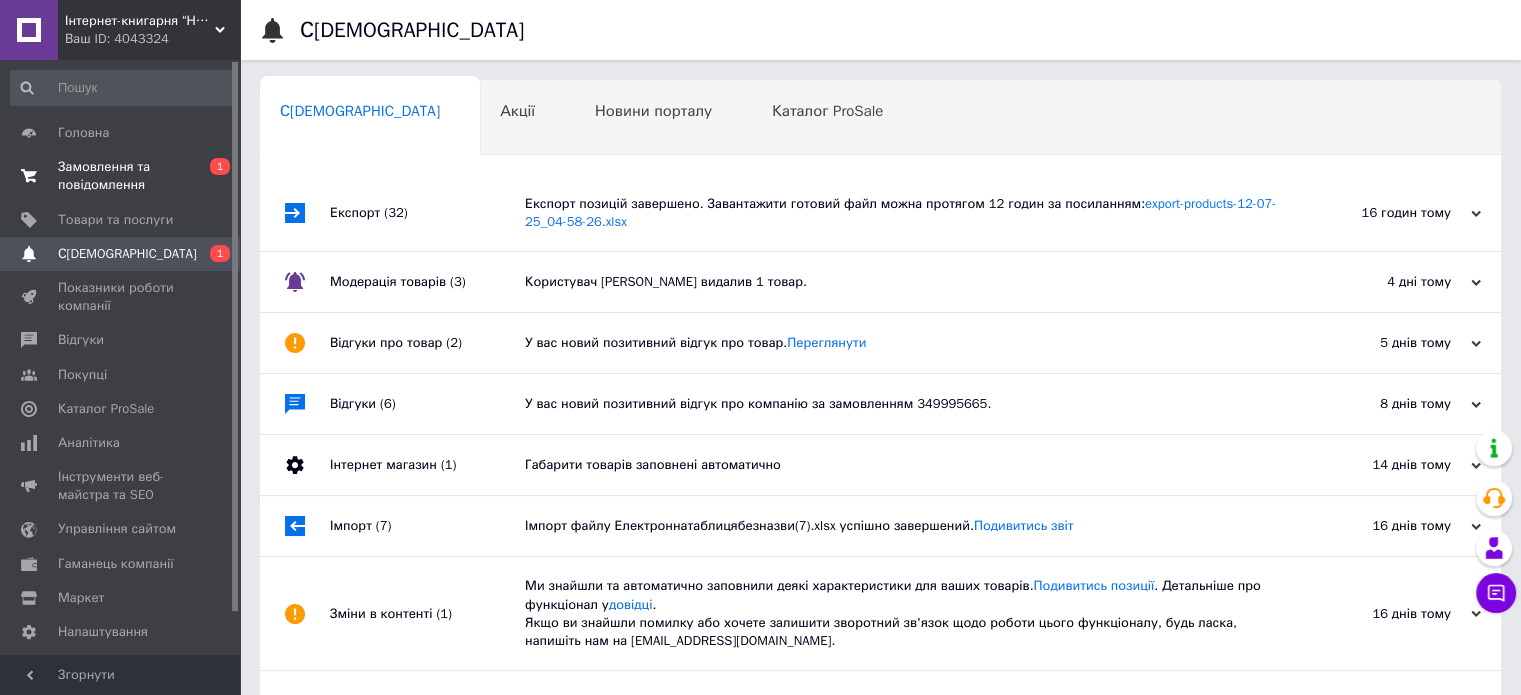 click on "Замовлення та повідомлення" at bounding box center [121, 176] 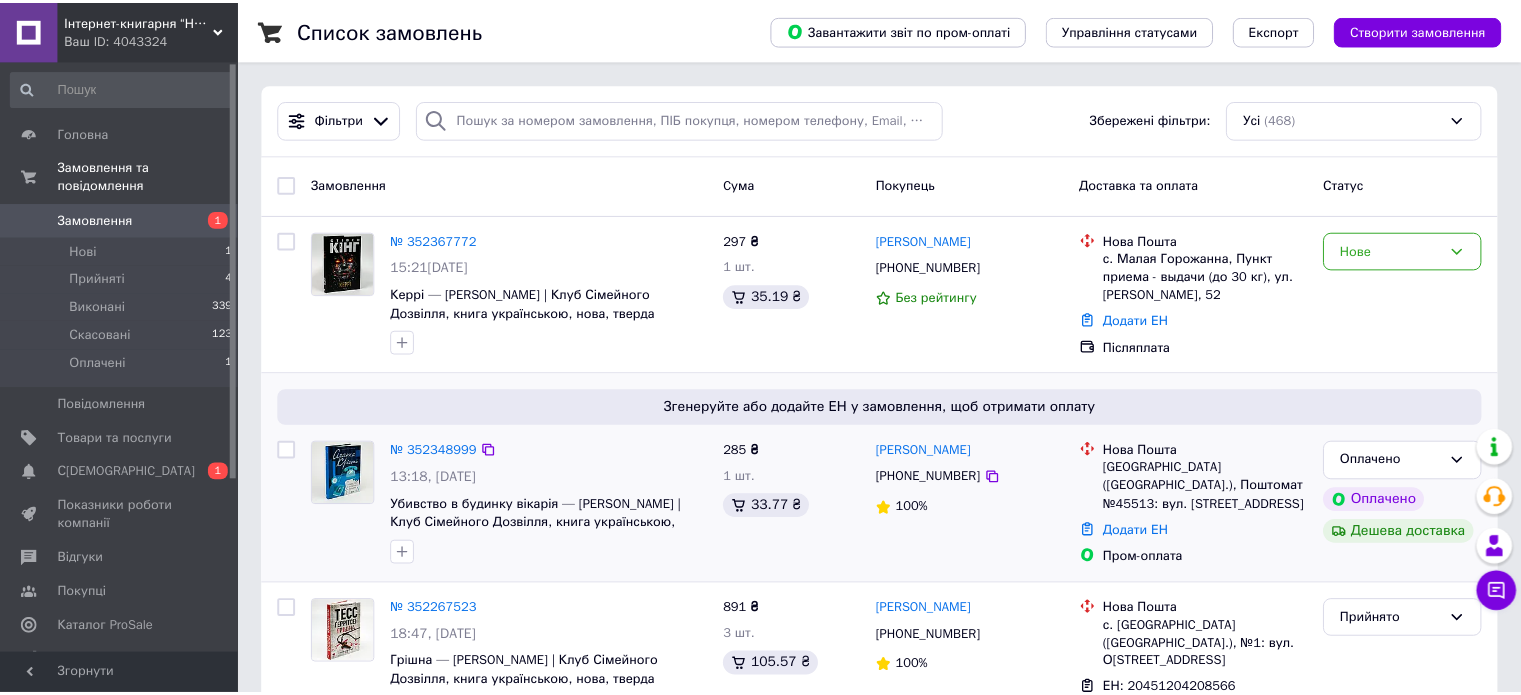 scroll, scrollTop: 200, scrollLeft: 0, axis: vertical 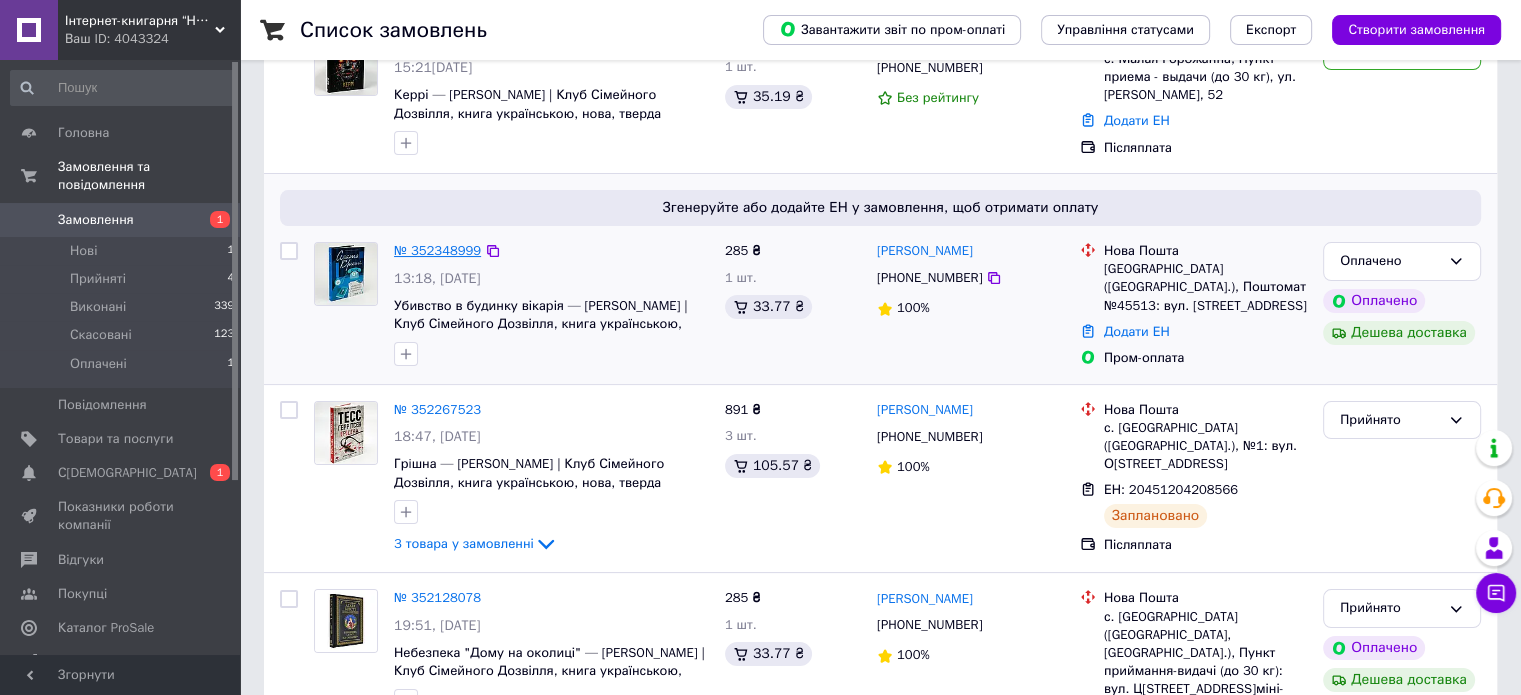 click on "№ 352348999" at bounding box center [437, 250] 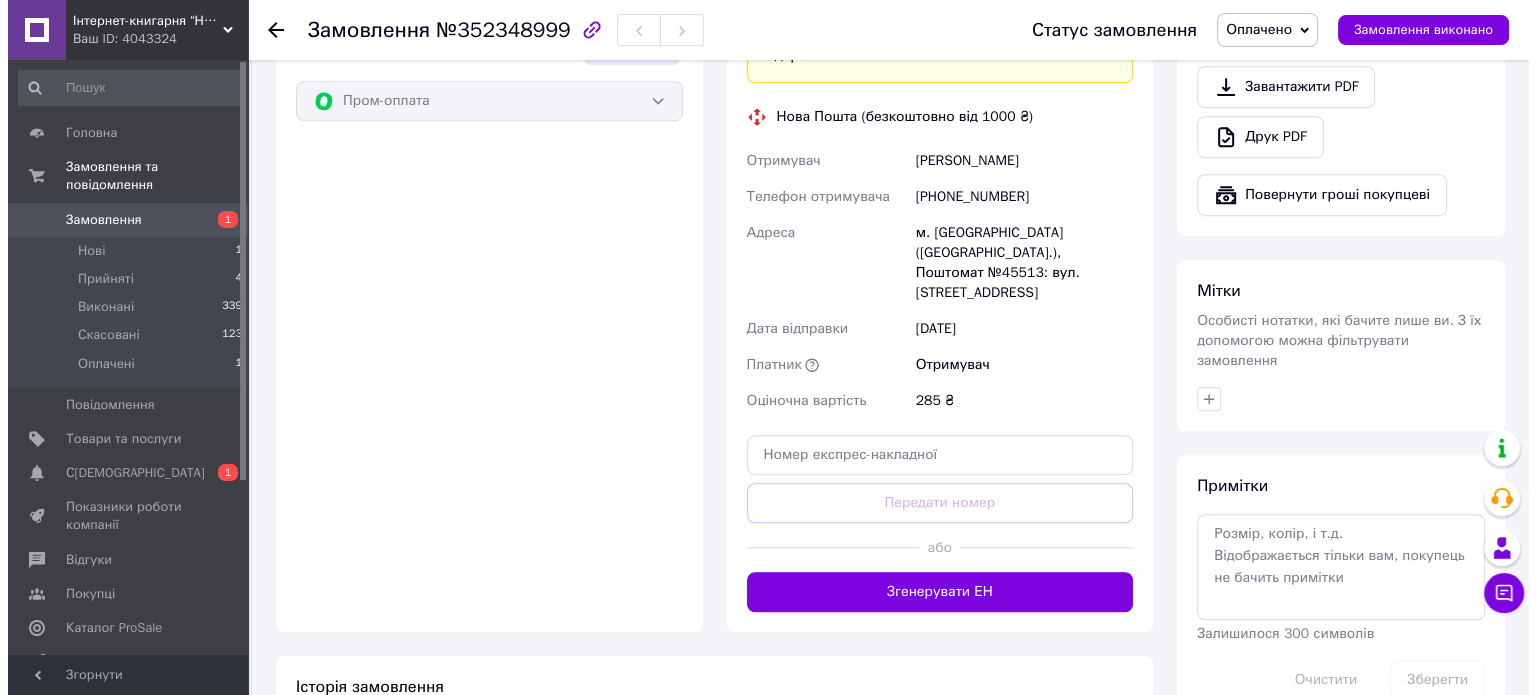 scroll, scrollTop: 1400, scrollLeft: 0, axis: vertical 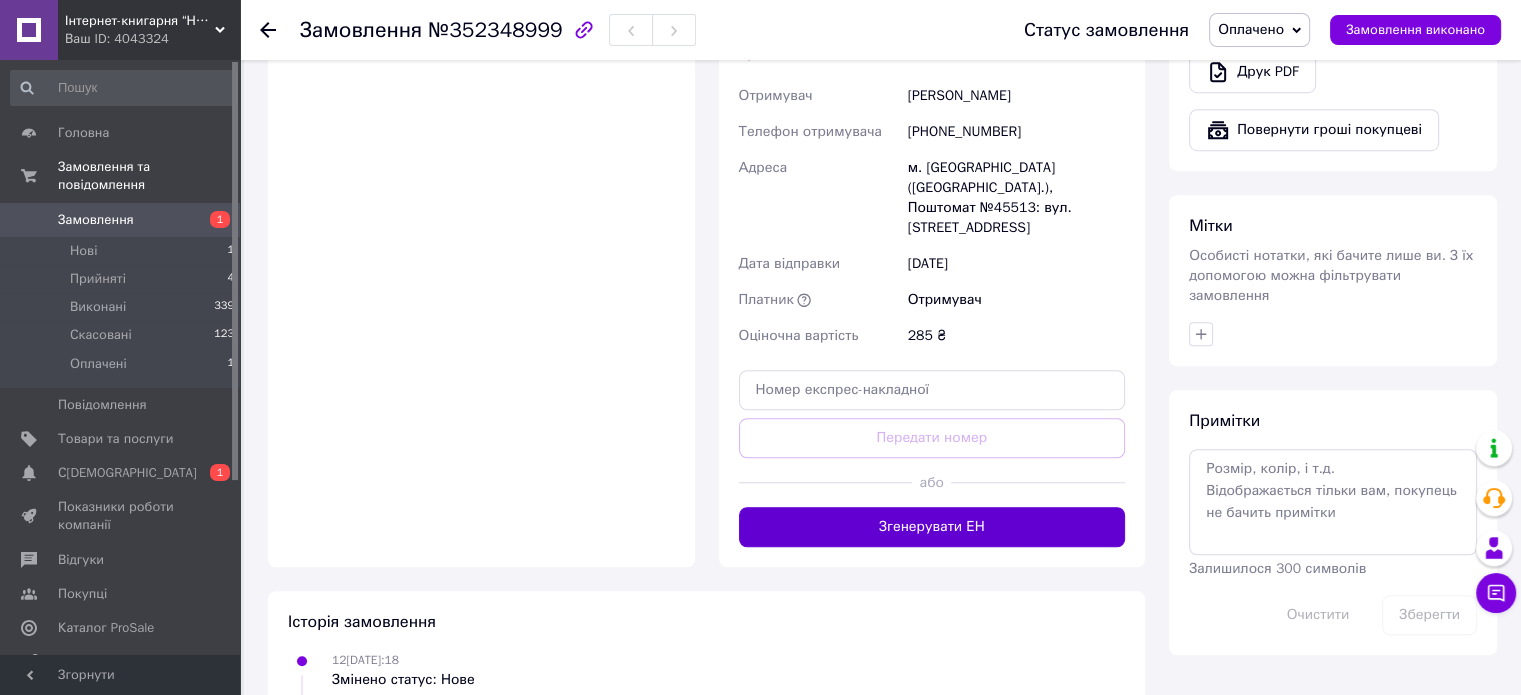 click on "Згенерувати ЕН" at bounding box center [932, 527] 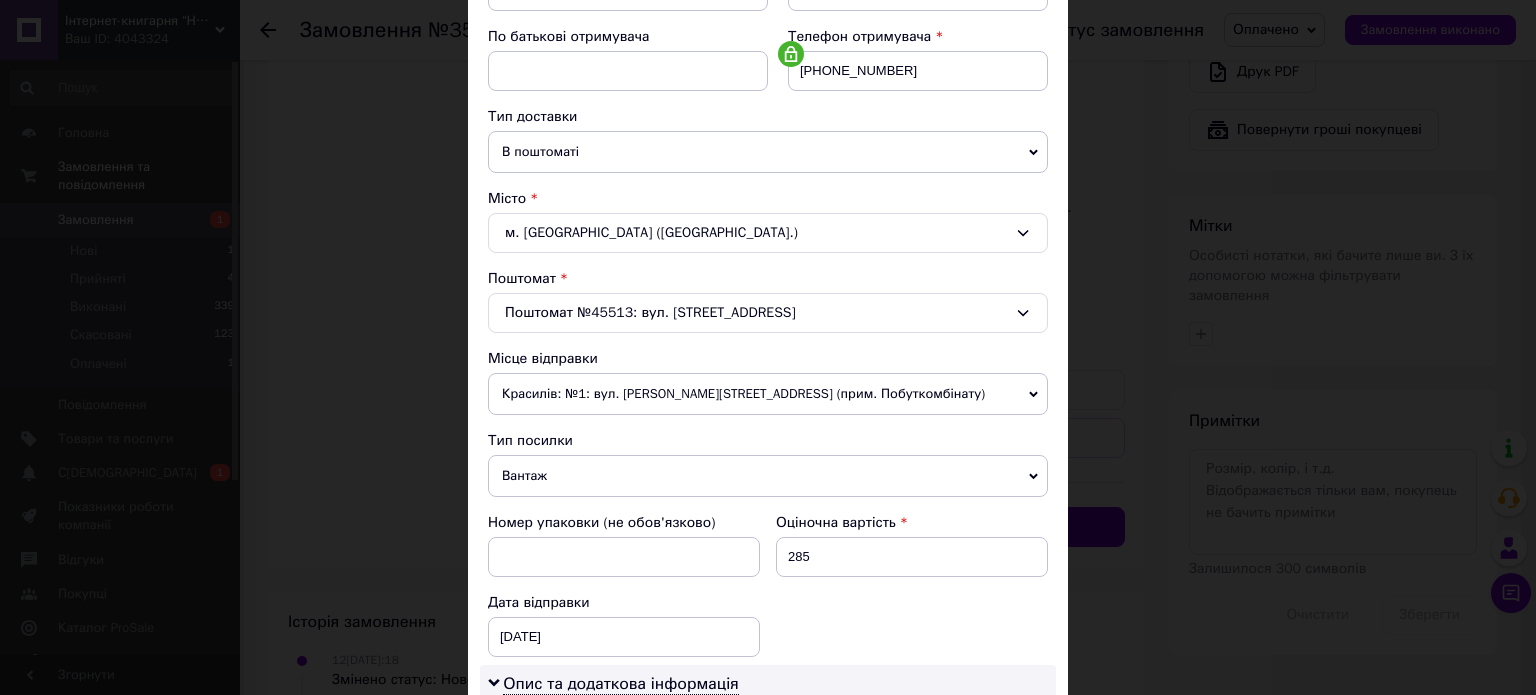 scroll, scrollTop: 400, scrollLeft: 0, axis: vertical 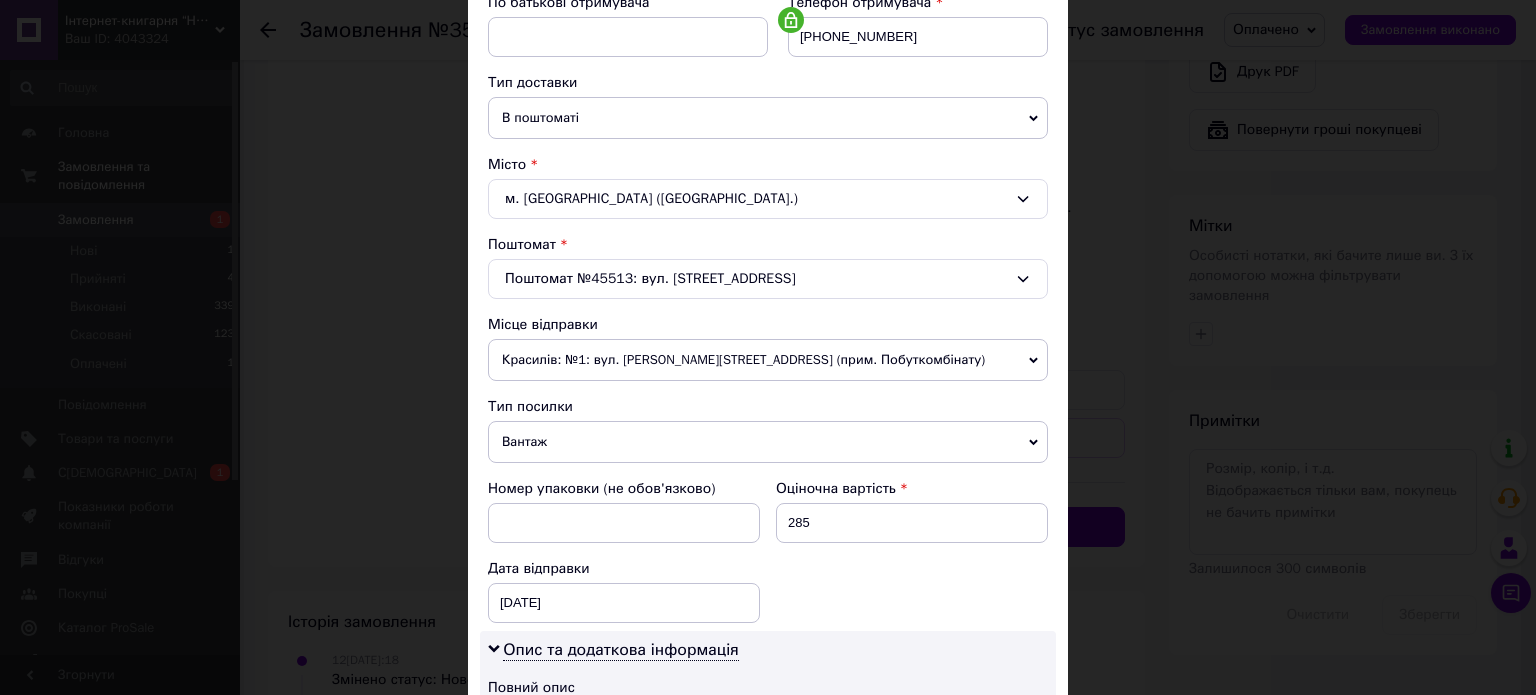 click on "Вантаж" at bounding box center (768, 442) 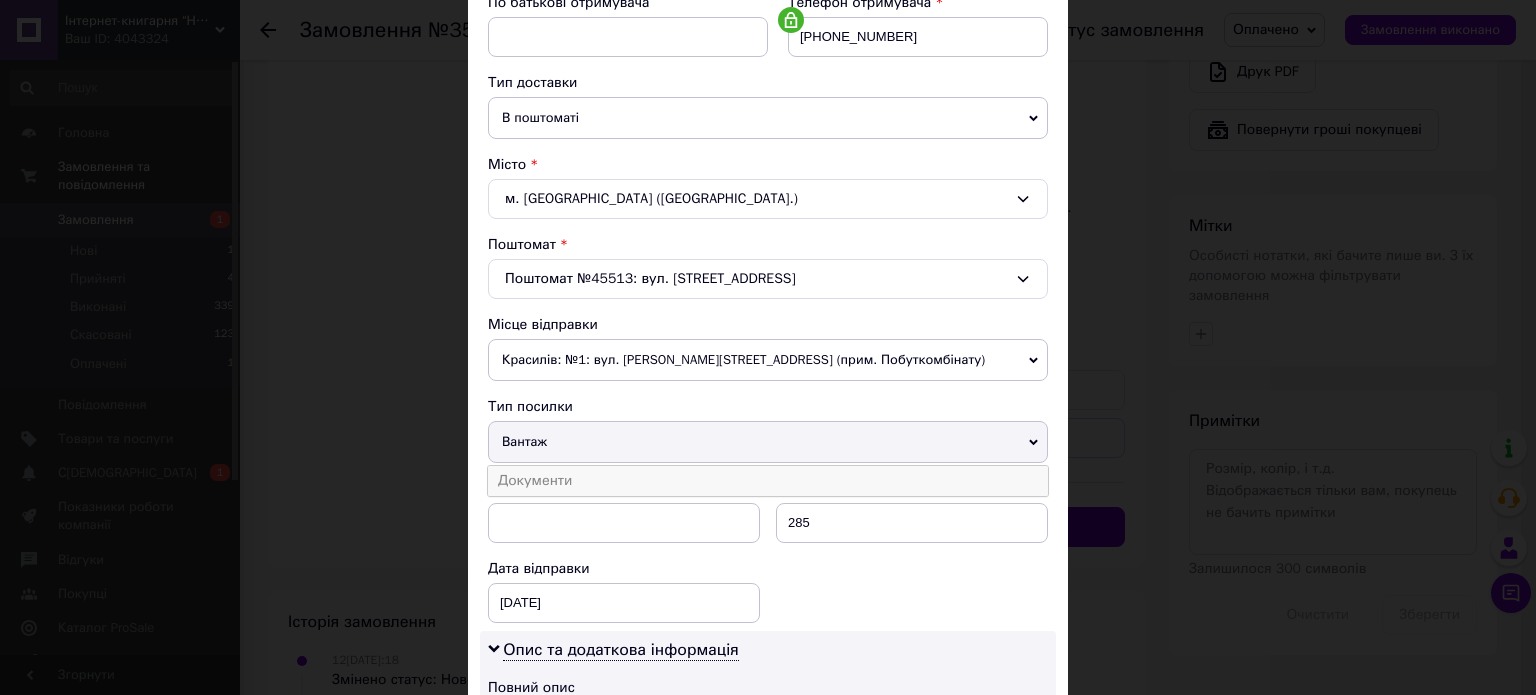 click on "Документи" at bounding box center [768, 481] 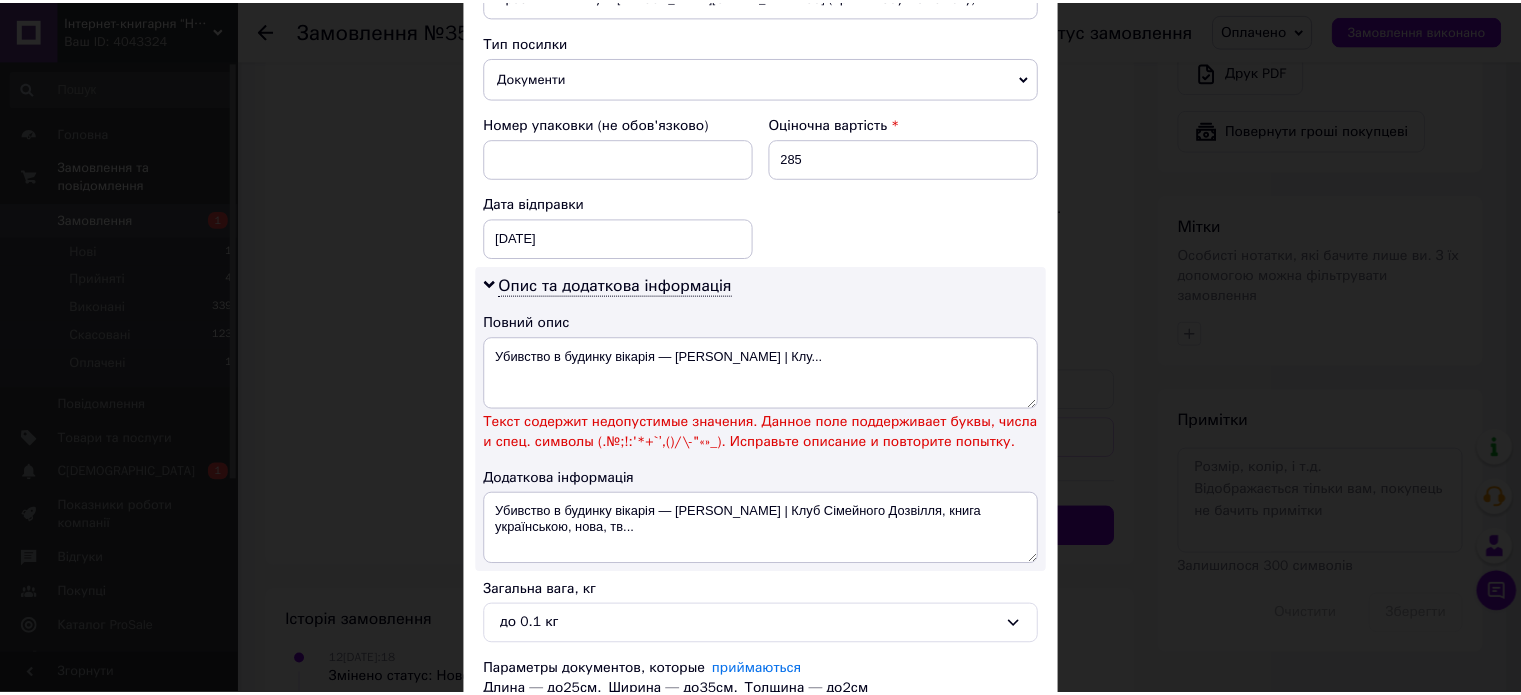 scroll, scrollTop: 800, scrollLeft: 0, axis: vertical 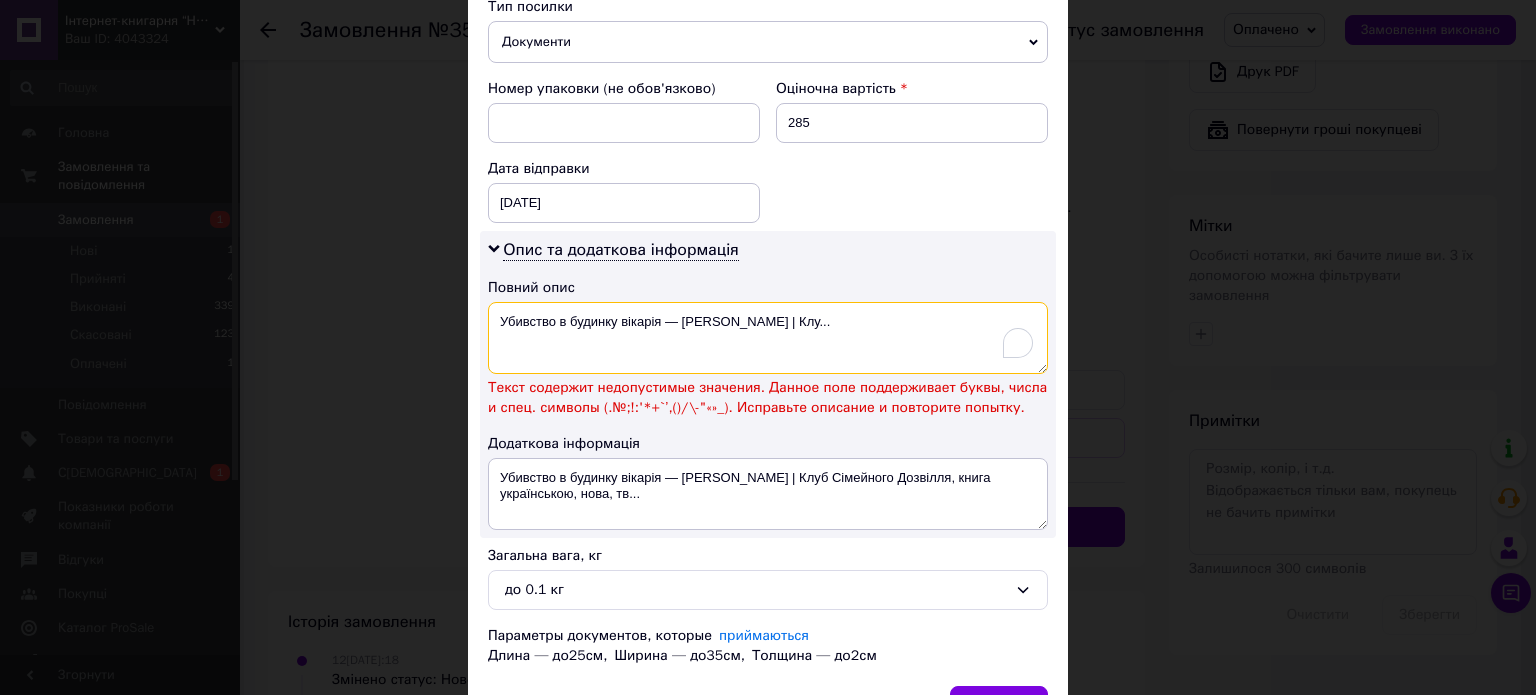 drag, startPoint x: 792, startPoint y: 313, endPoint x: 751, endPoint y: 311, distance: 41.04875 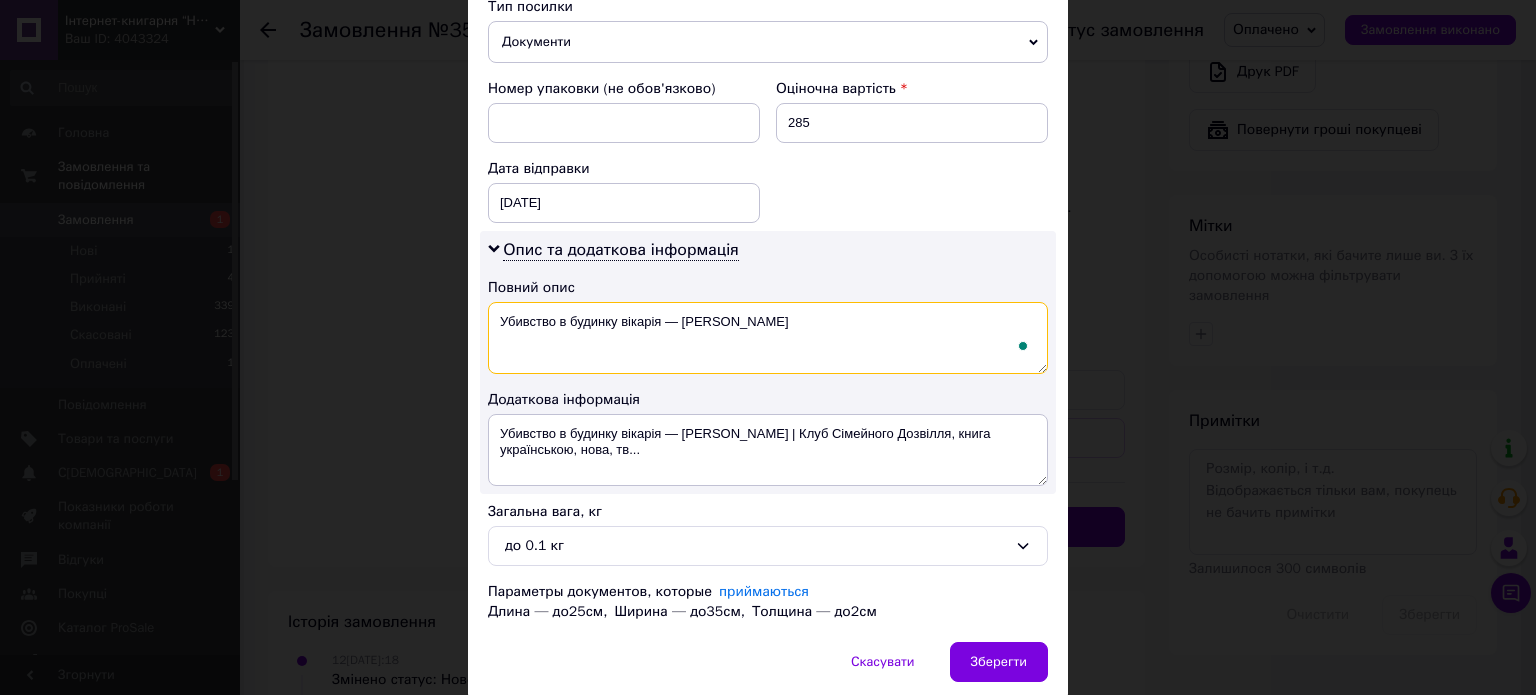 drag, startPoint x: 675, startPoint y: 319, endPoint x: 662, endPoint y: 317, distance: 13.152946 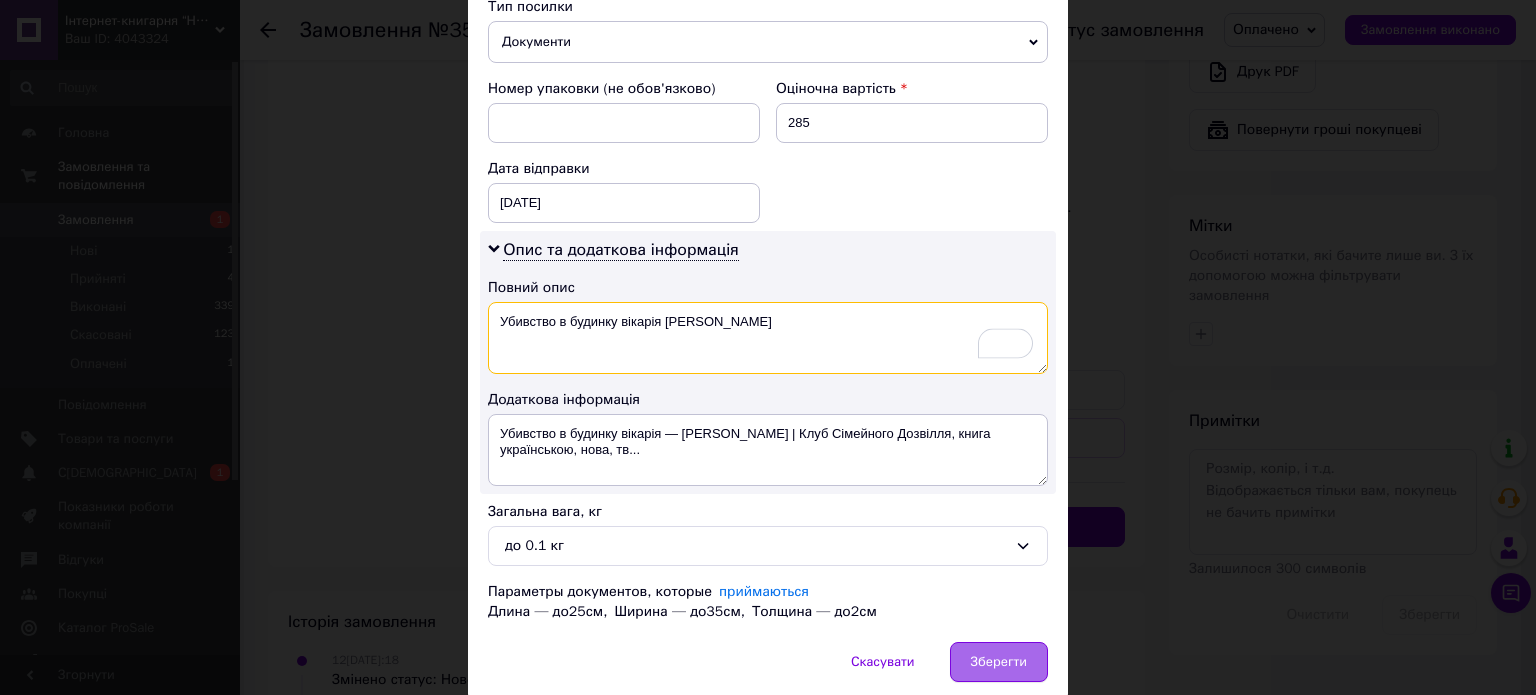 type on "Убивство в будинку вікарія Агата Крісті" 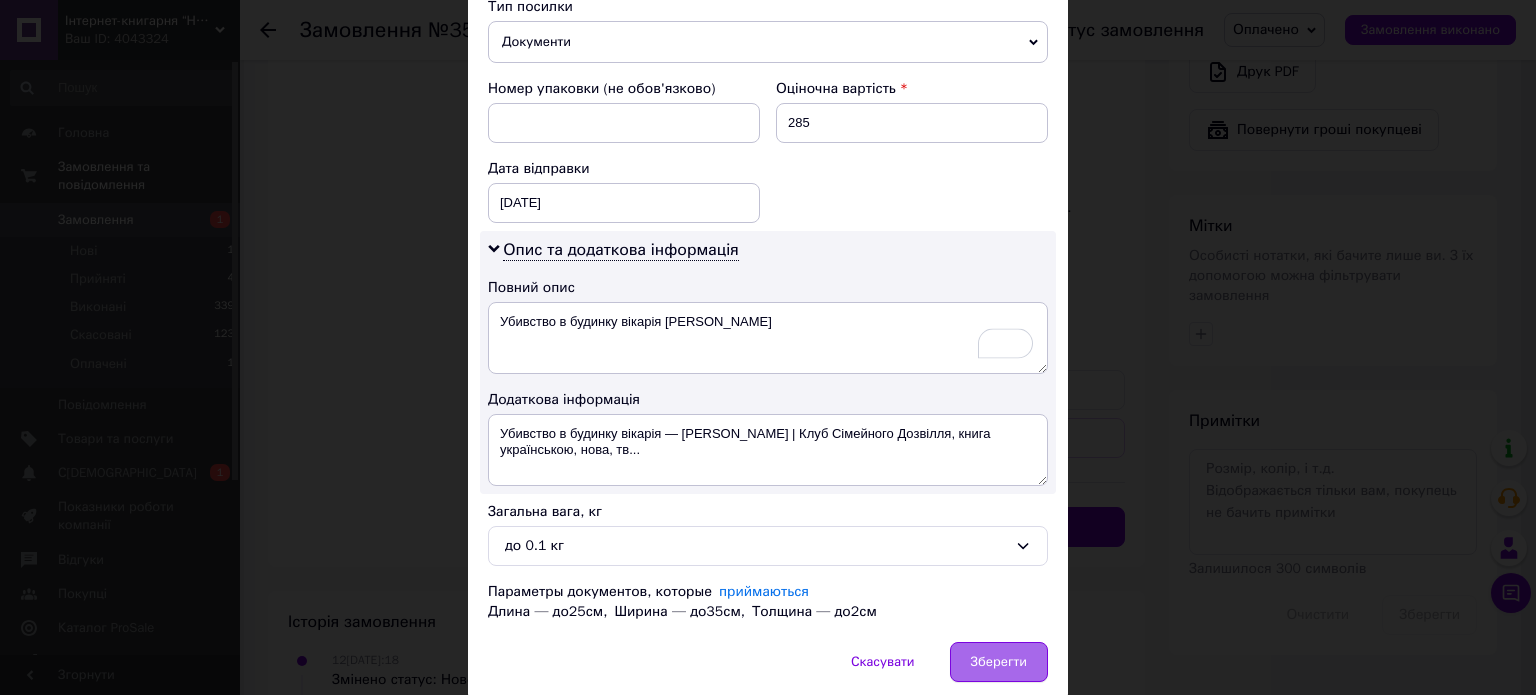 click on "Зберегти" at bounding box center (999, 662) 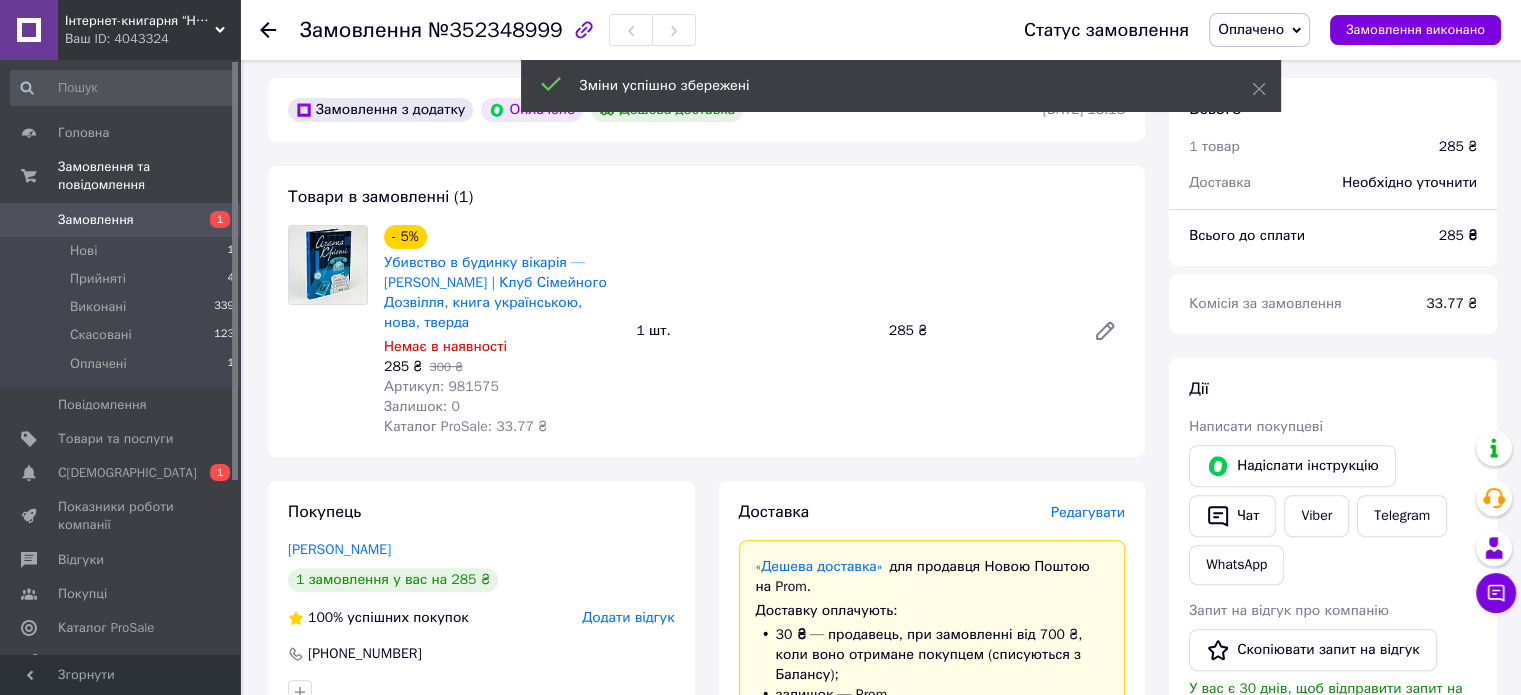 scroll, scrollTop: 500, scrollLeft: 0, axis: vertical 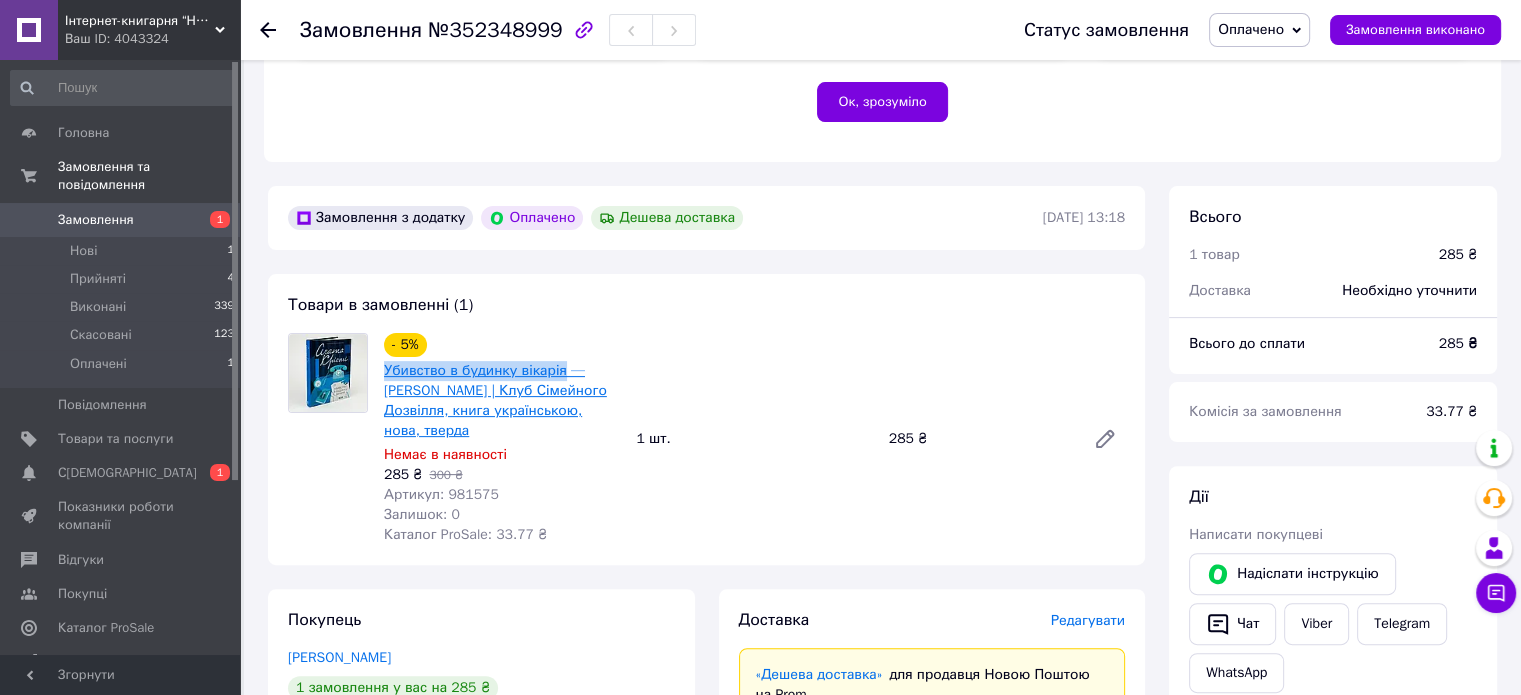 drag, startPoint x: 380, startPoint y: 368, endPoint x: 558, endPoint y: 364, distance: 178.04494 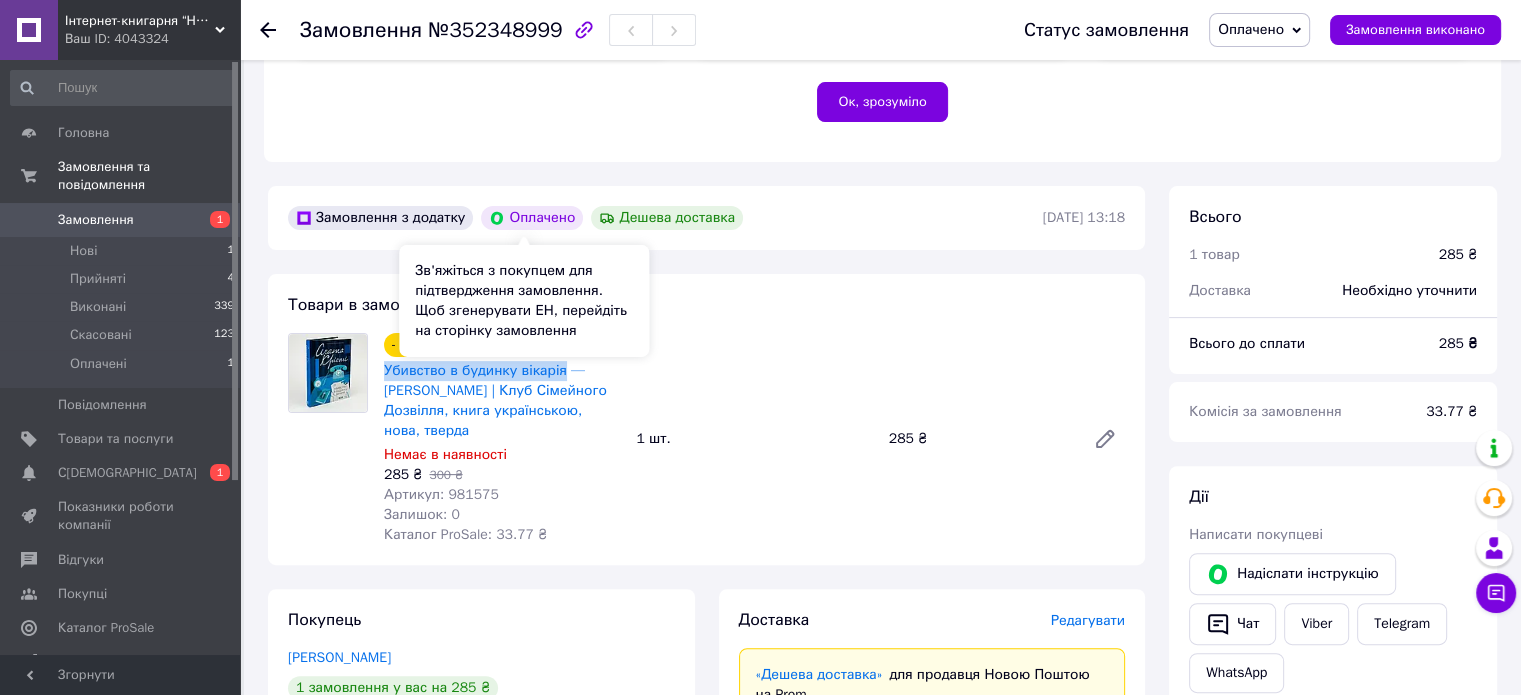 copy on "Убивство в будинку вікарія" 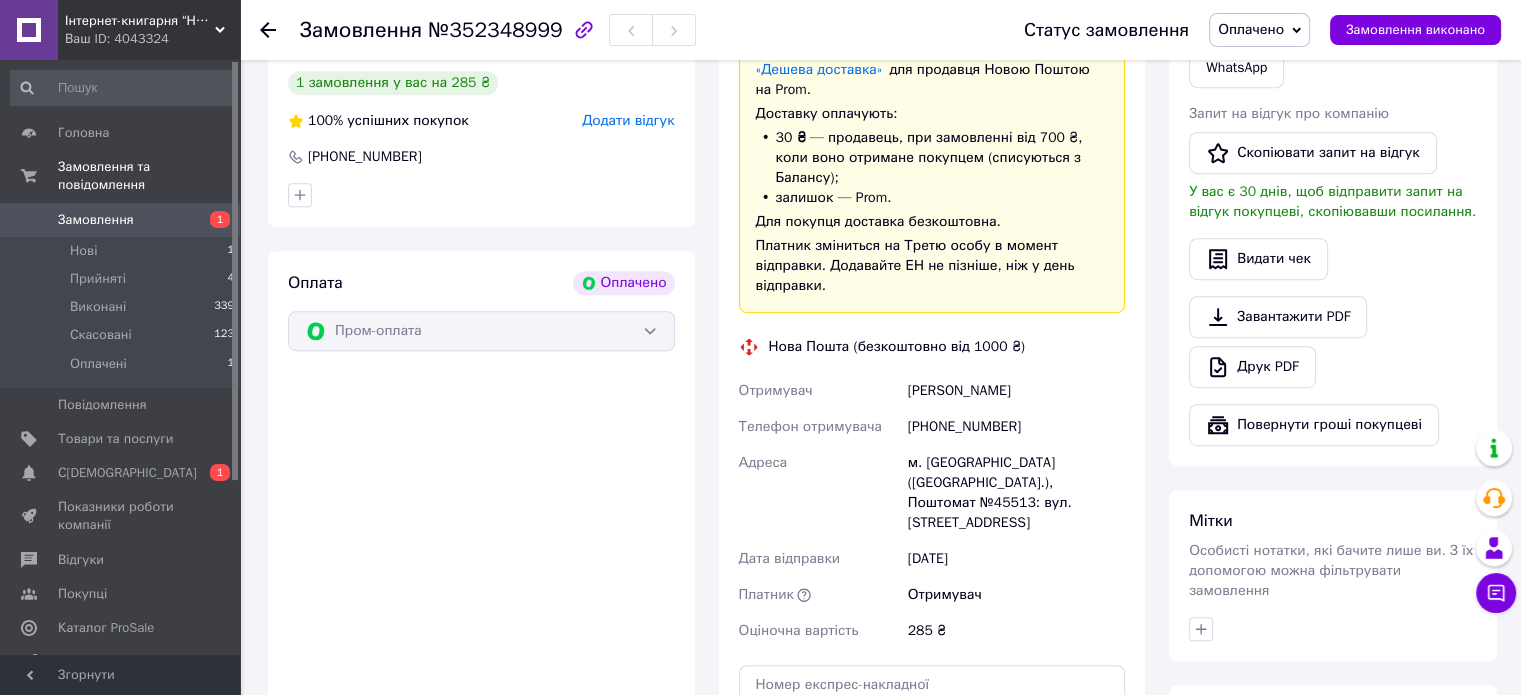 scroll, scrollTop: 1600, scrollLeft: 0, axis: vertical 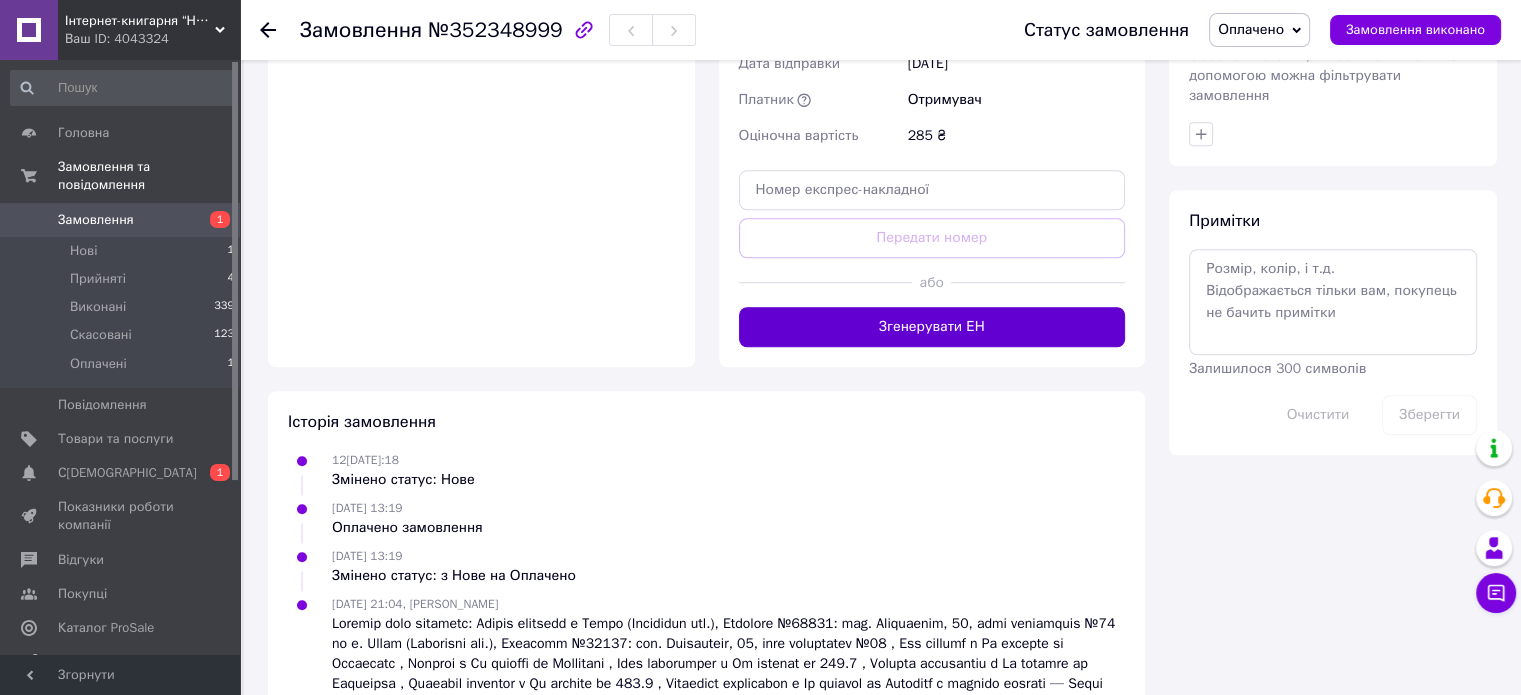 click on "Згенерувати ЕН" at bounding box center (932, 327) 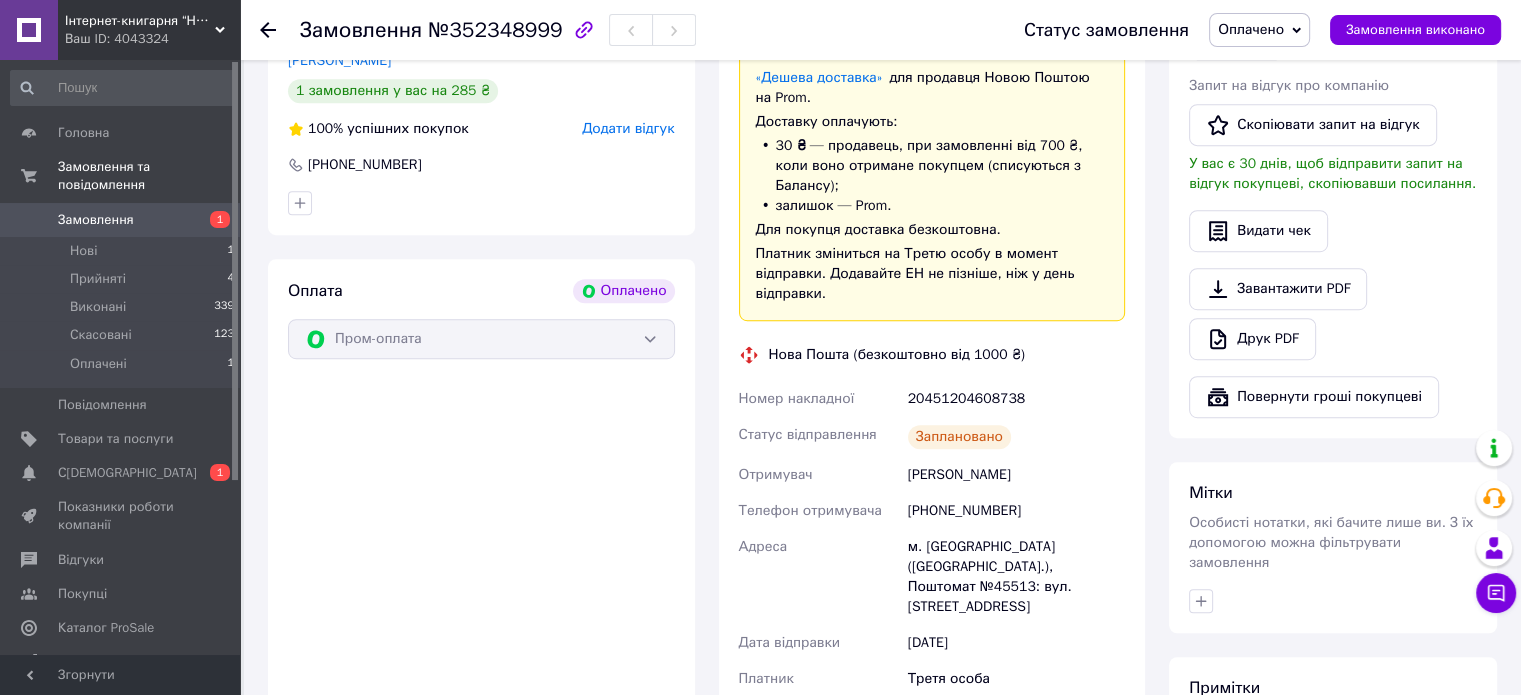 scroll, scrollTop: 1200, scrollLeft: 0, axis: vertical 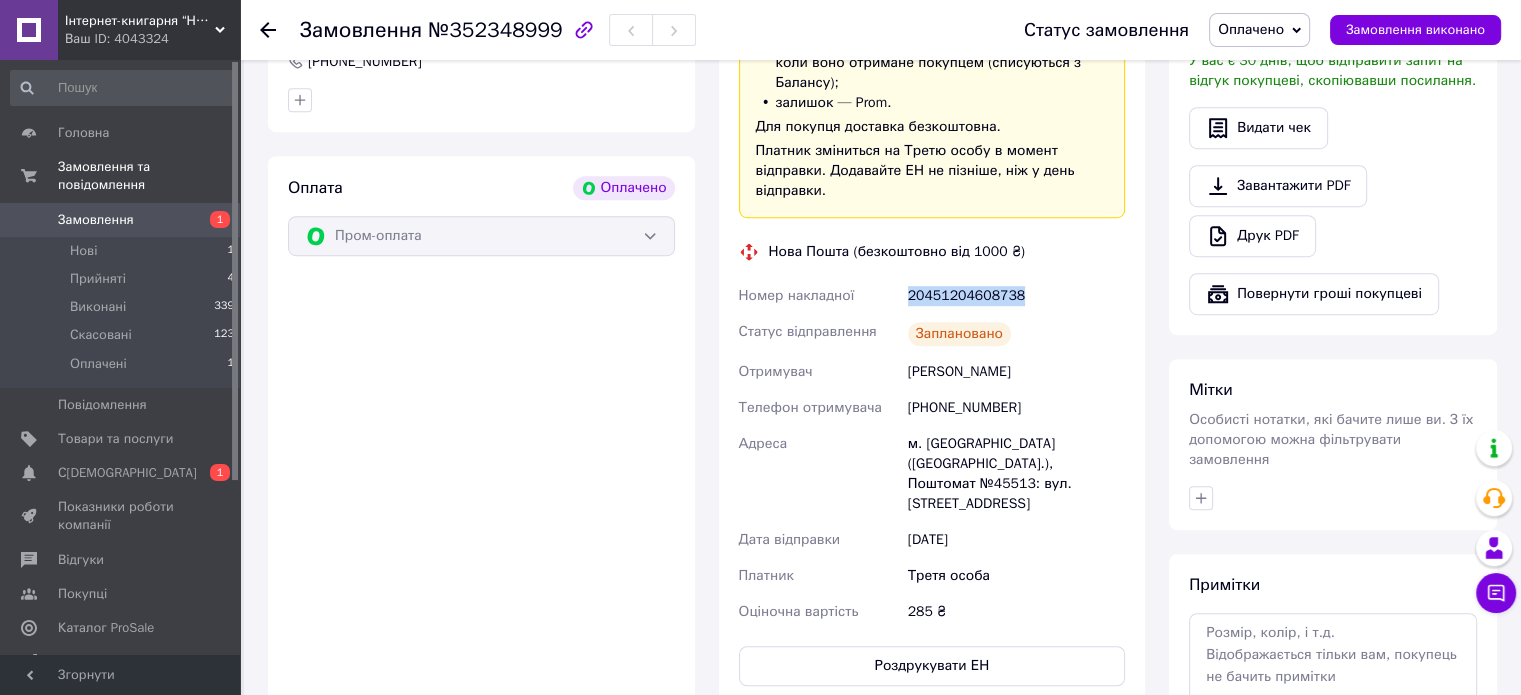 drag, startPoint x: 906, startPoint y: 258, endPoint x: 1027, endPoint y: 255, distance: 121.037186 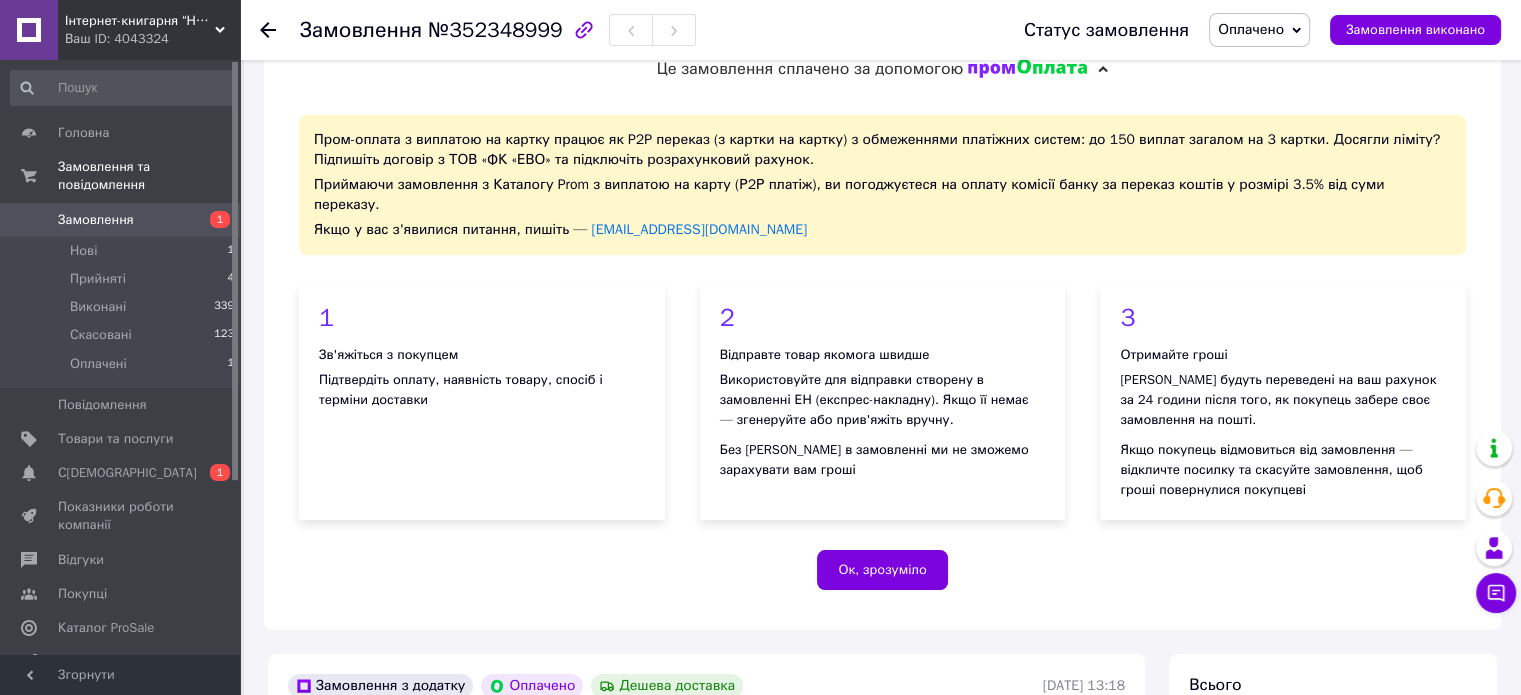 scroll, scrollTop: 0, scrollLeft: 0, axis: both 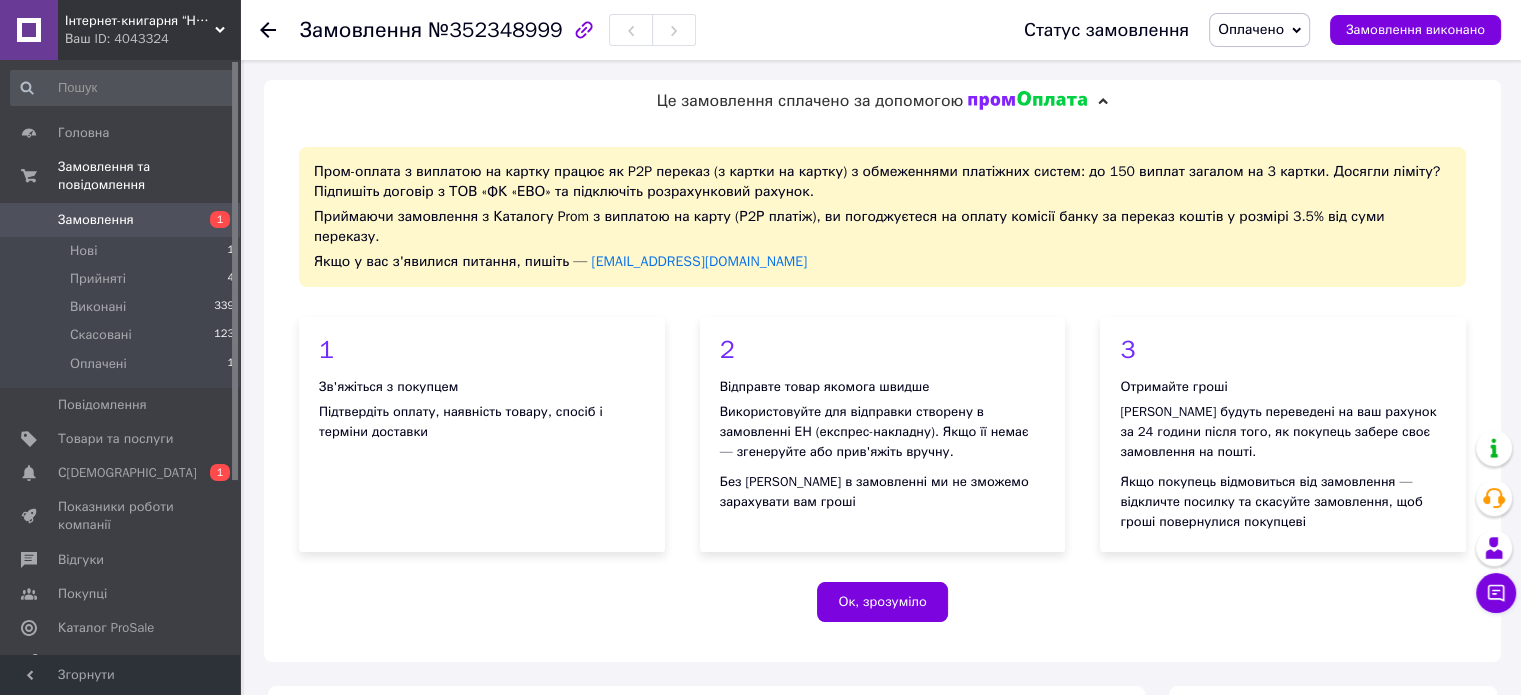 click on "Оплачено" at bounding box center [1259, 30] 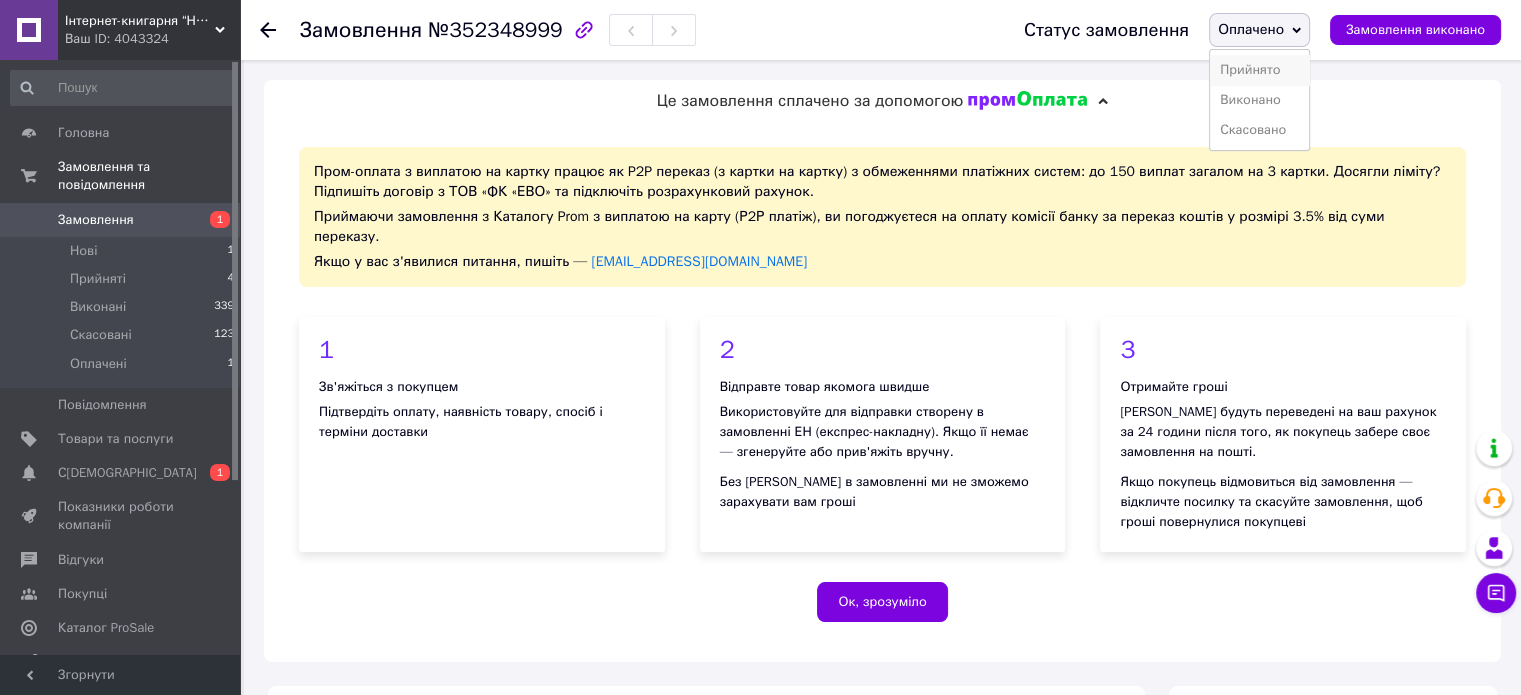 click on "Прийнято" at bounding box center (1259, 70) 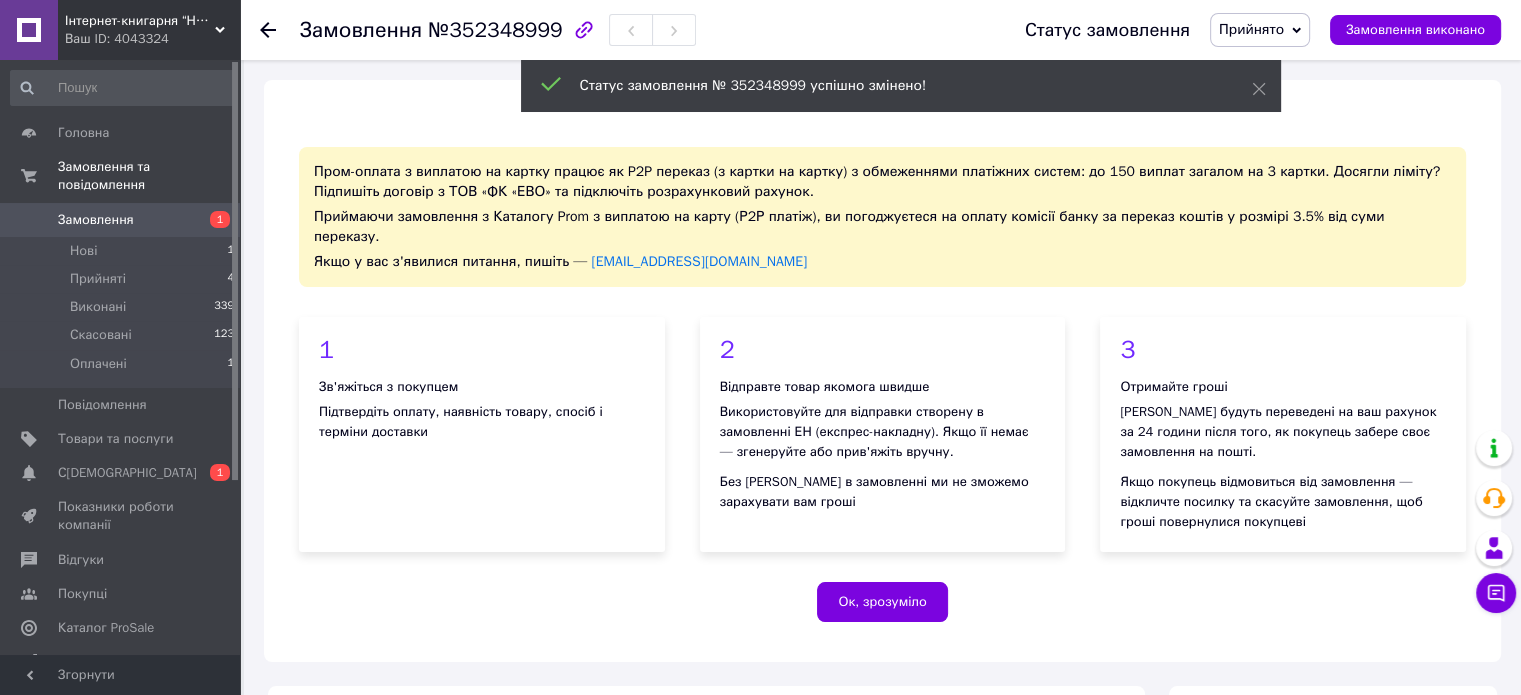 click 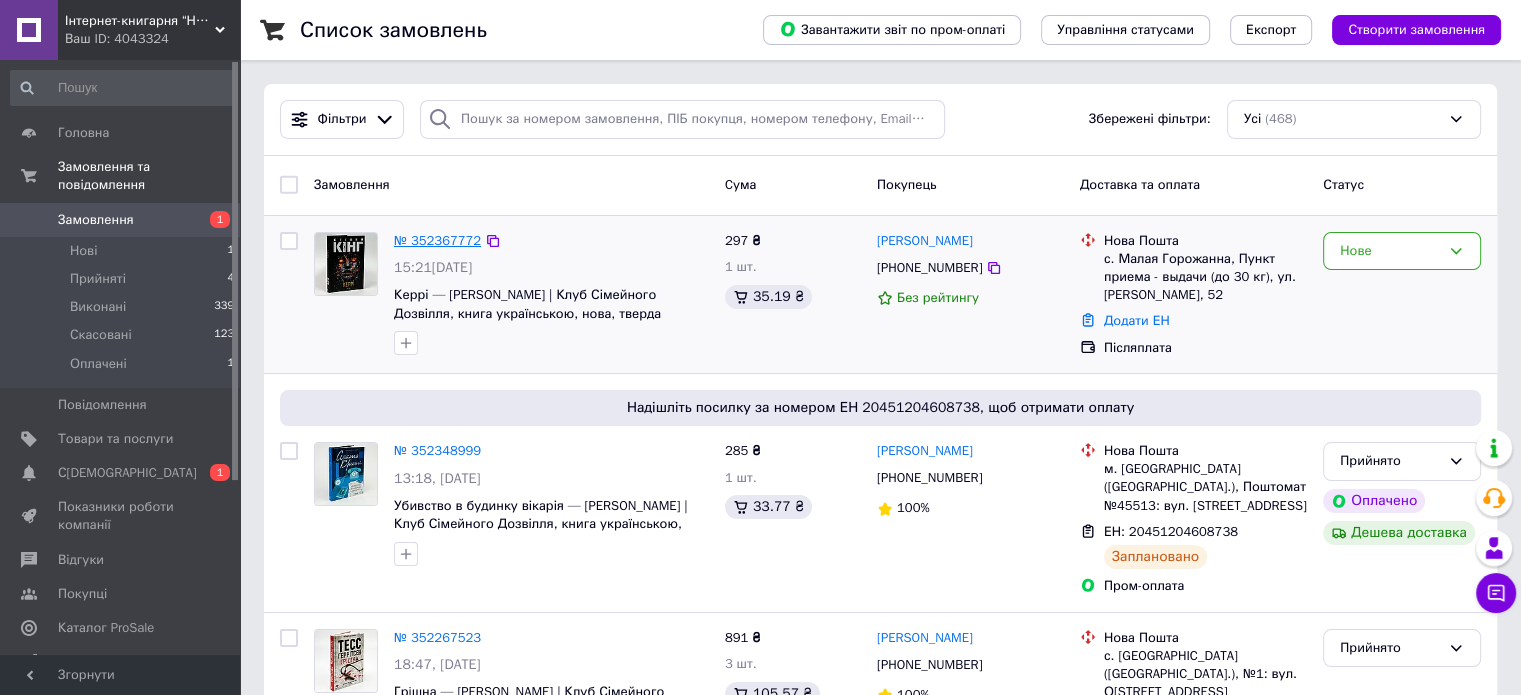 click on "№ 352367772" at bounding box center [437, 240] 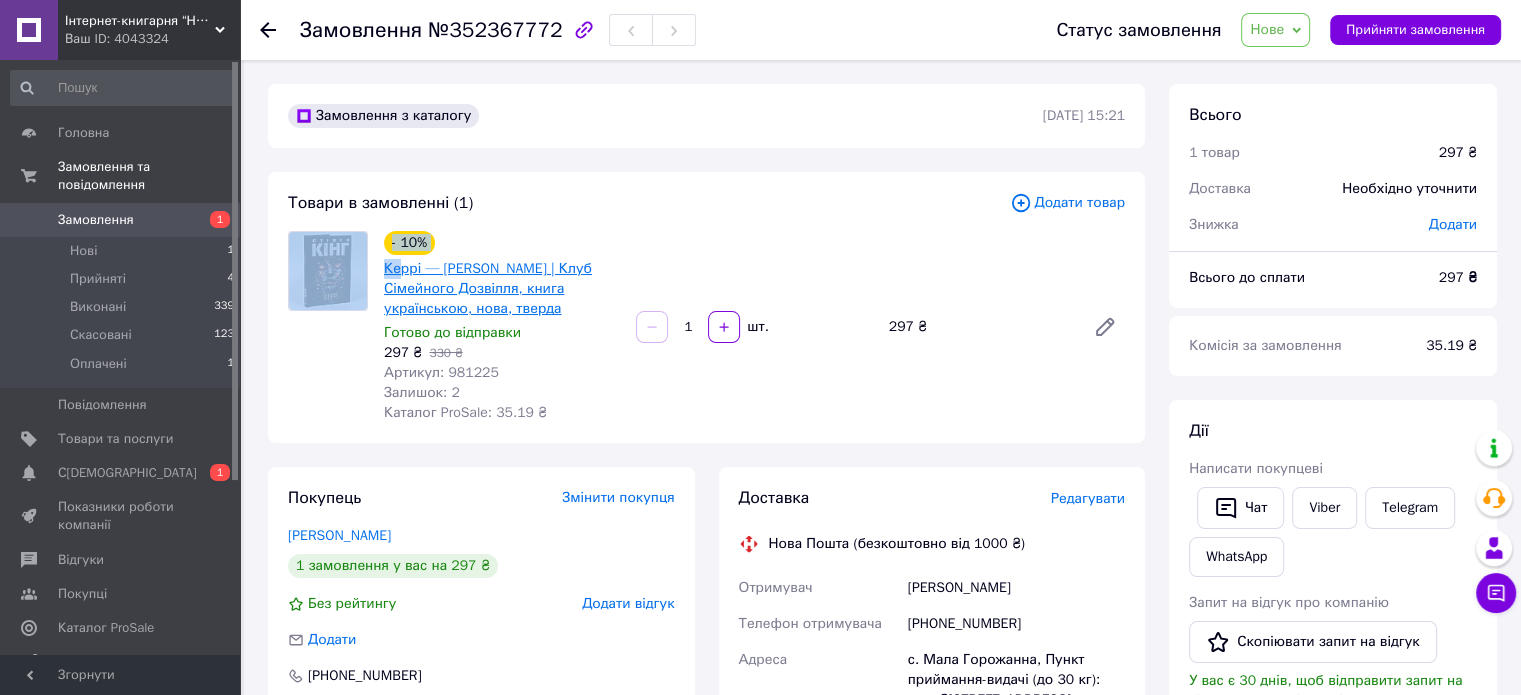 drag, startPoint x: 375, startPoint y: 263, endPoint x: 400, endPoint y: 266, distance: 25.179358 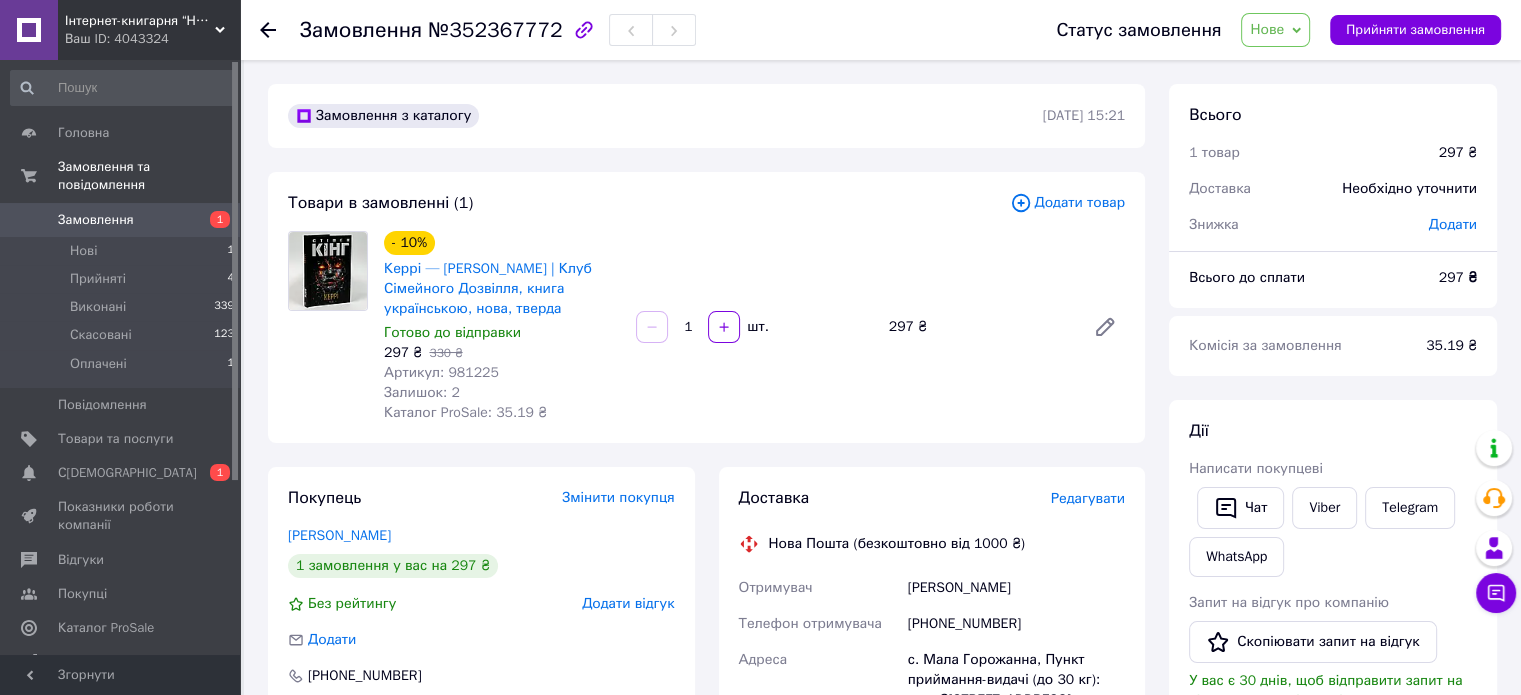 click on "Товари в замовленні (1)" at bounding box center [649, 203] 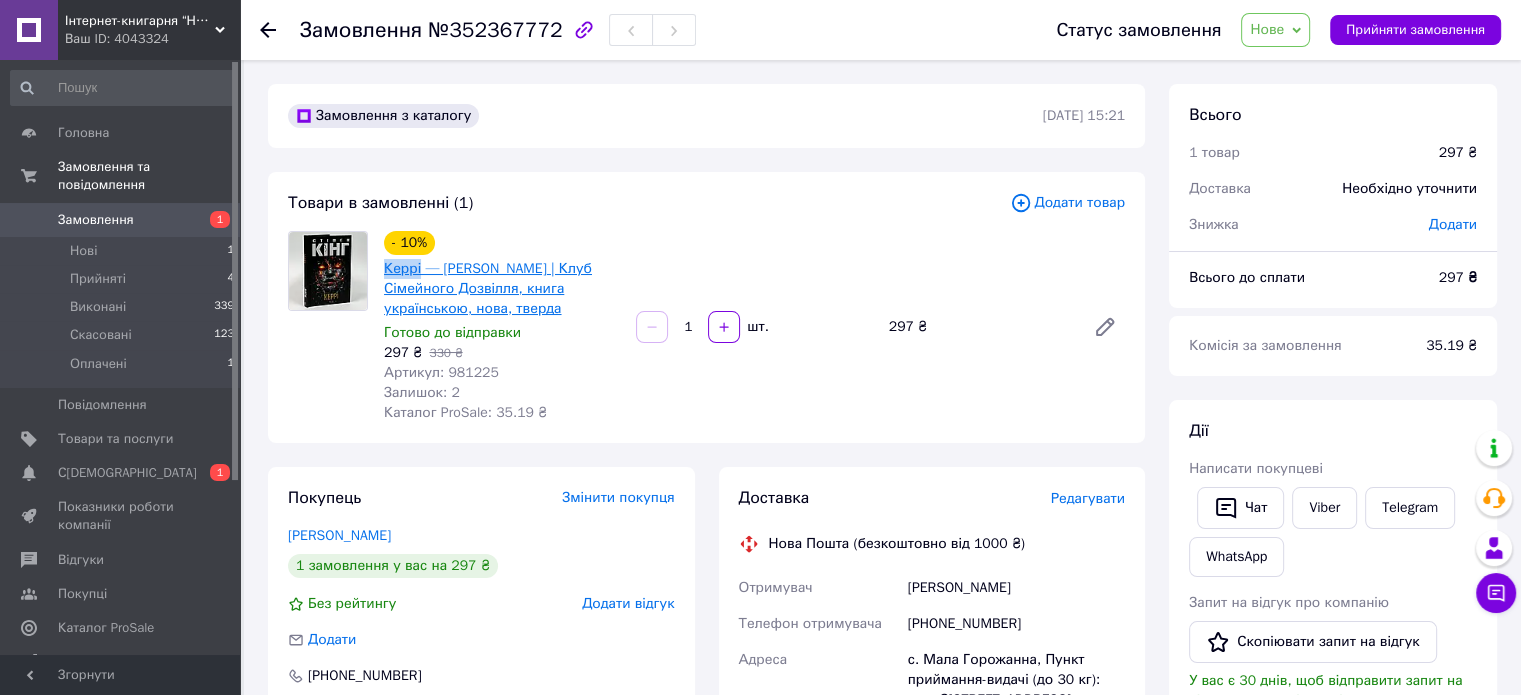 drag, startPoint x: 382, startPoint y: 267, endPoint x: 420, endPoint y: 269, distance: 38.052597 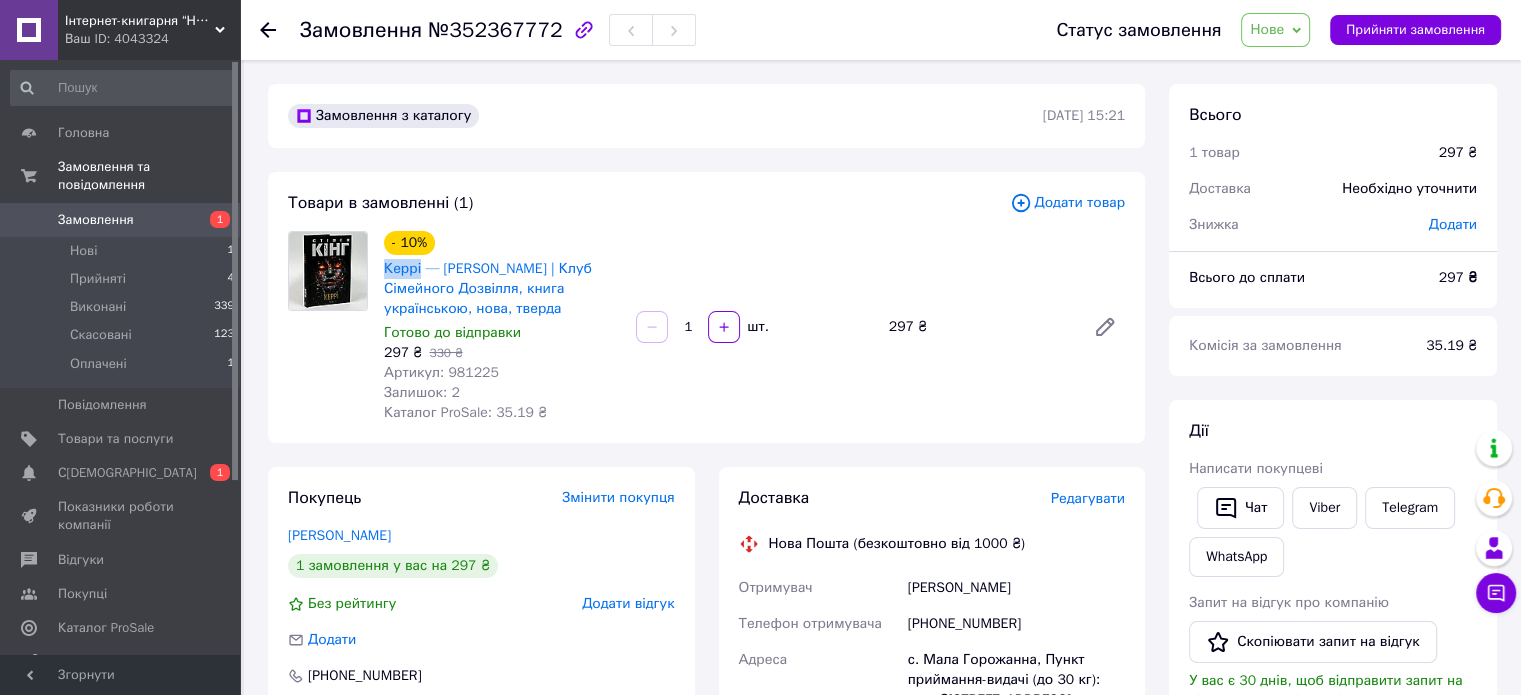 copy on "Керрі" 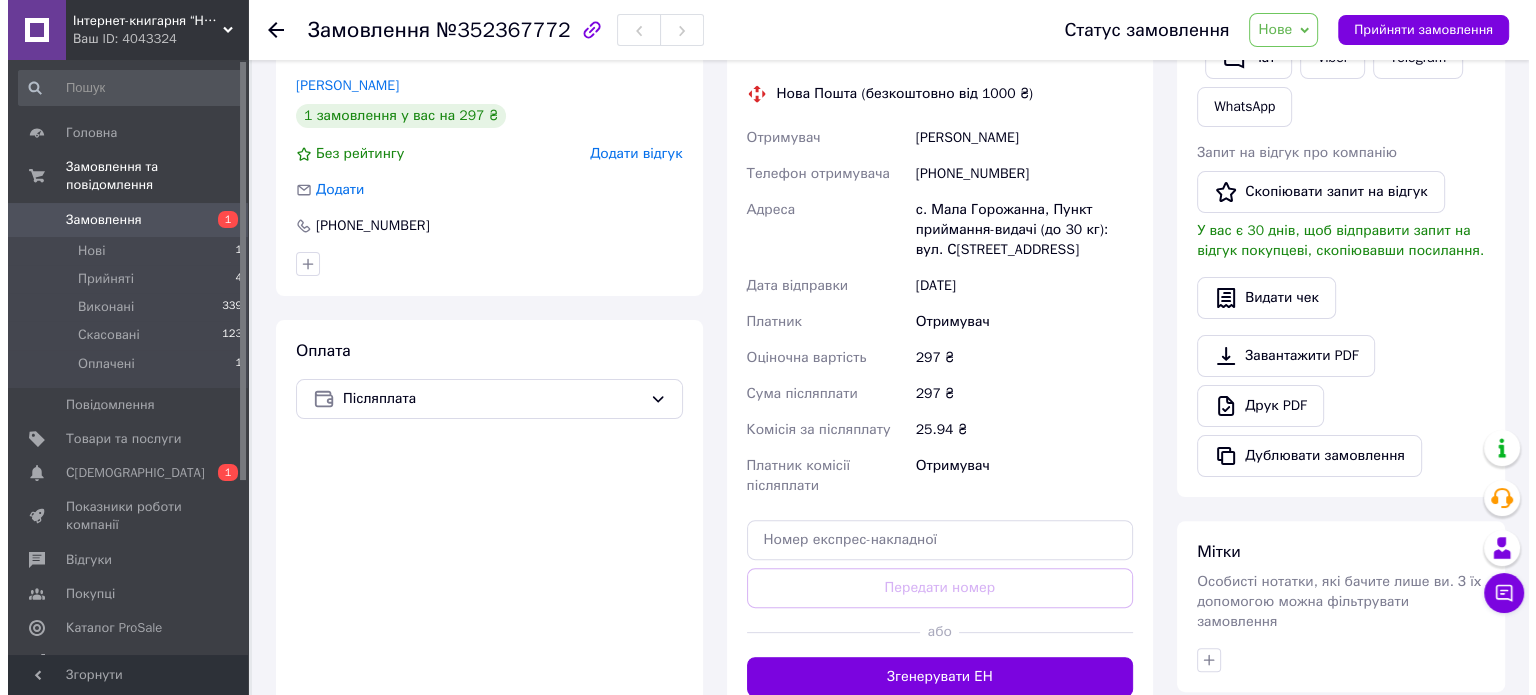 scroll, scrollTop: 600, scrollLeft: 0, axis: vertical 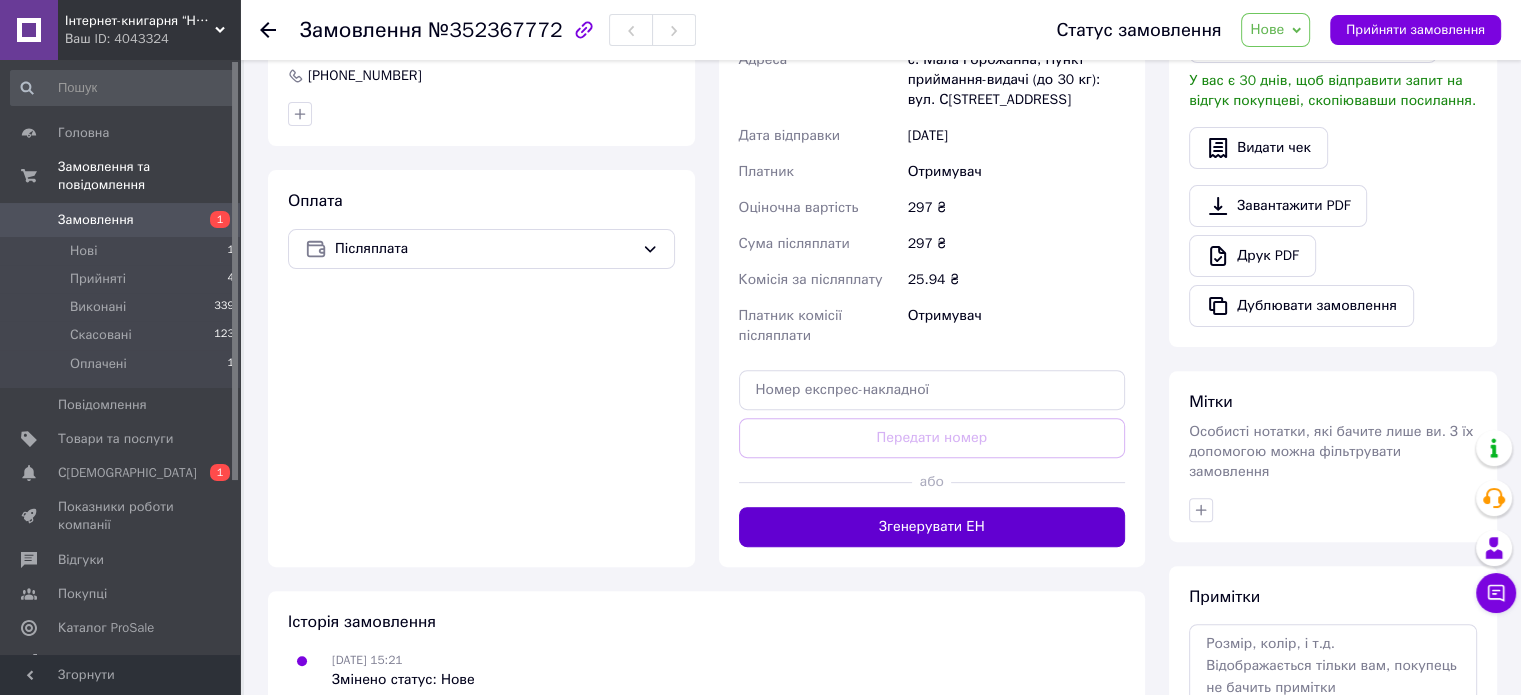 click on "Згенерувати ЕН" at bounding box center (932, 527) 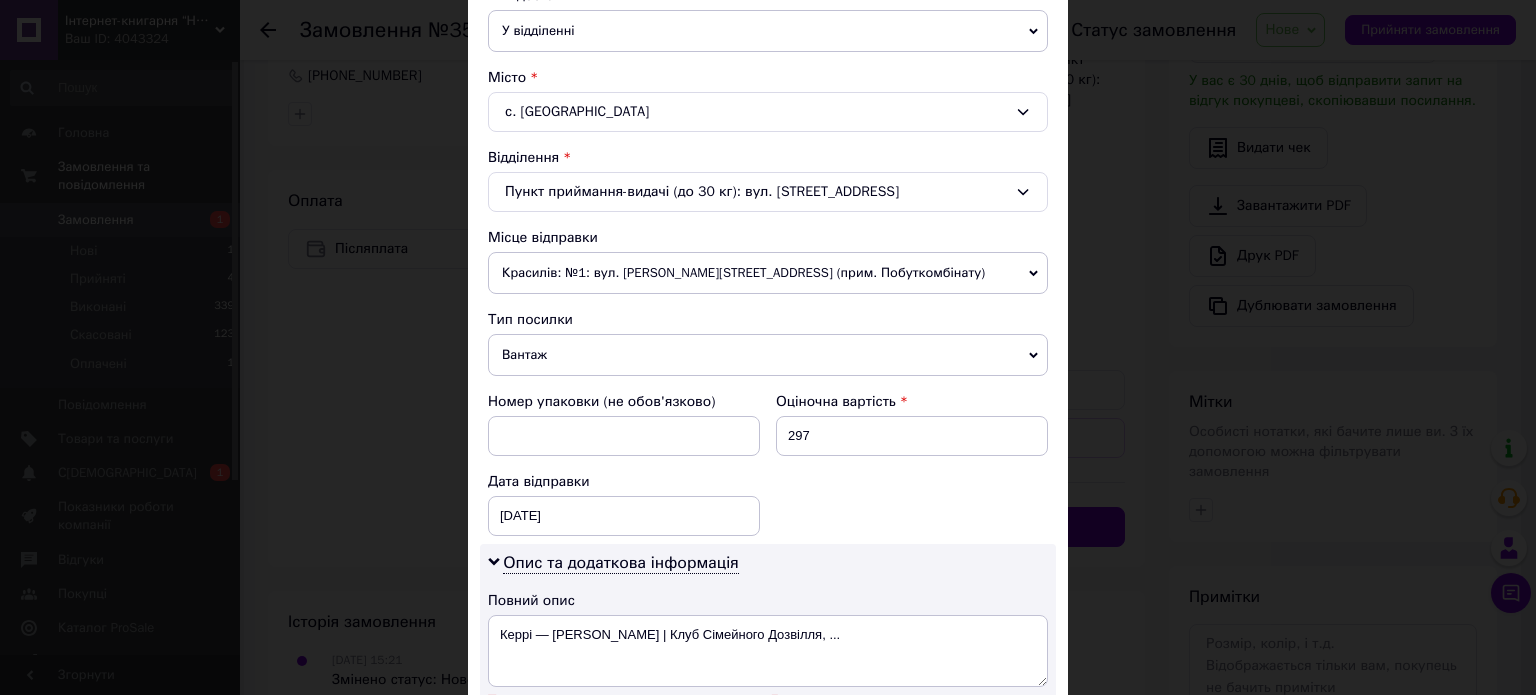 scroll, scrollTop: 500, scrollLeft: 0, axis: vertical 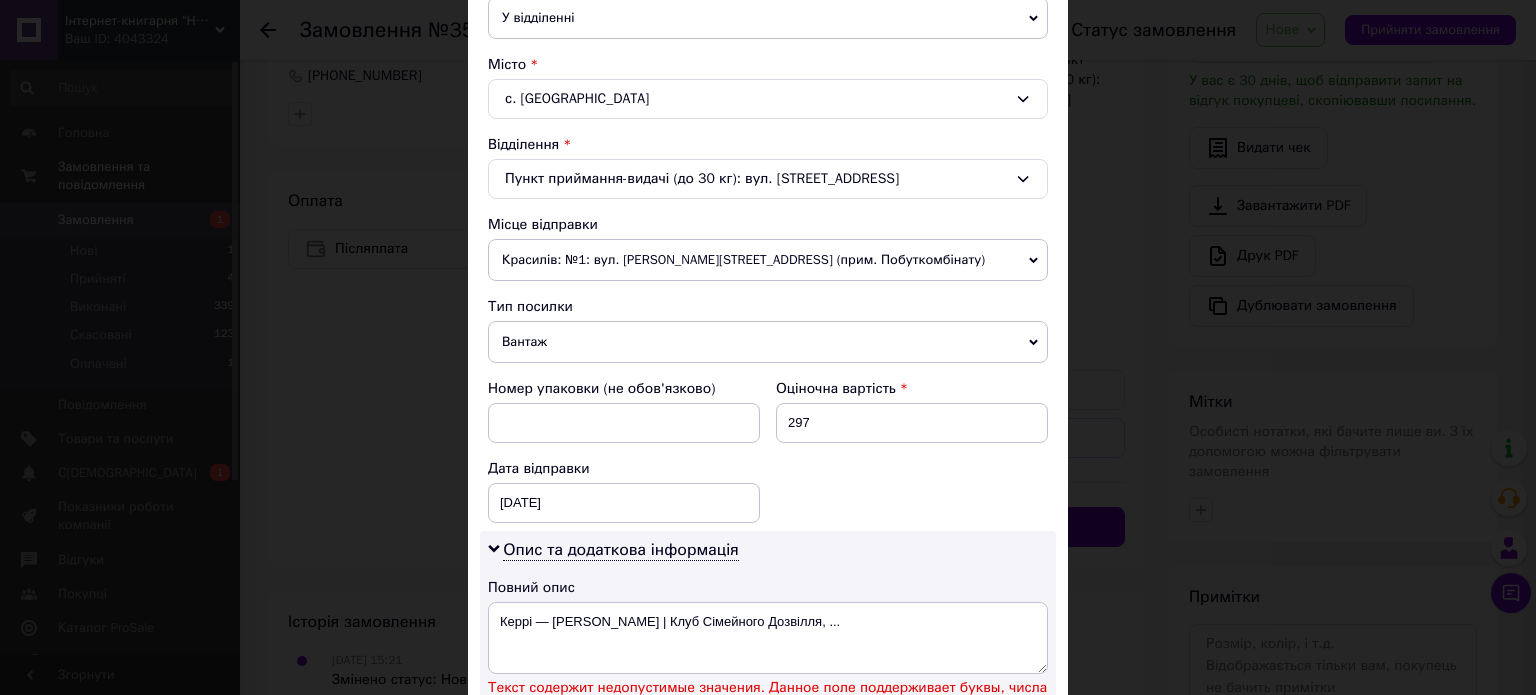 click on "Вантаж" at bounding box center (768, 342) 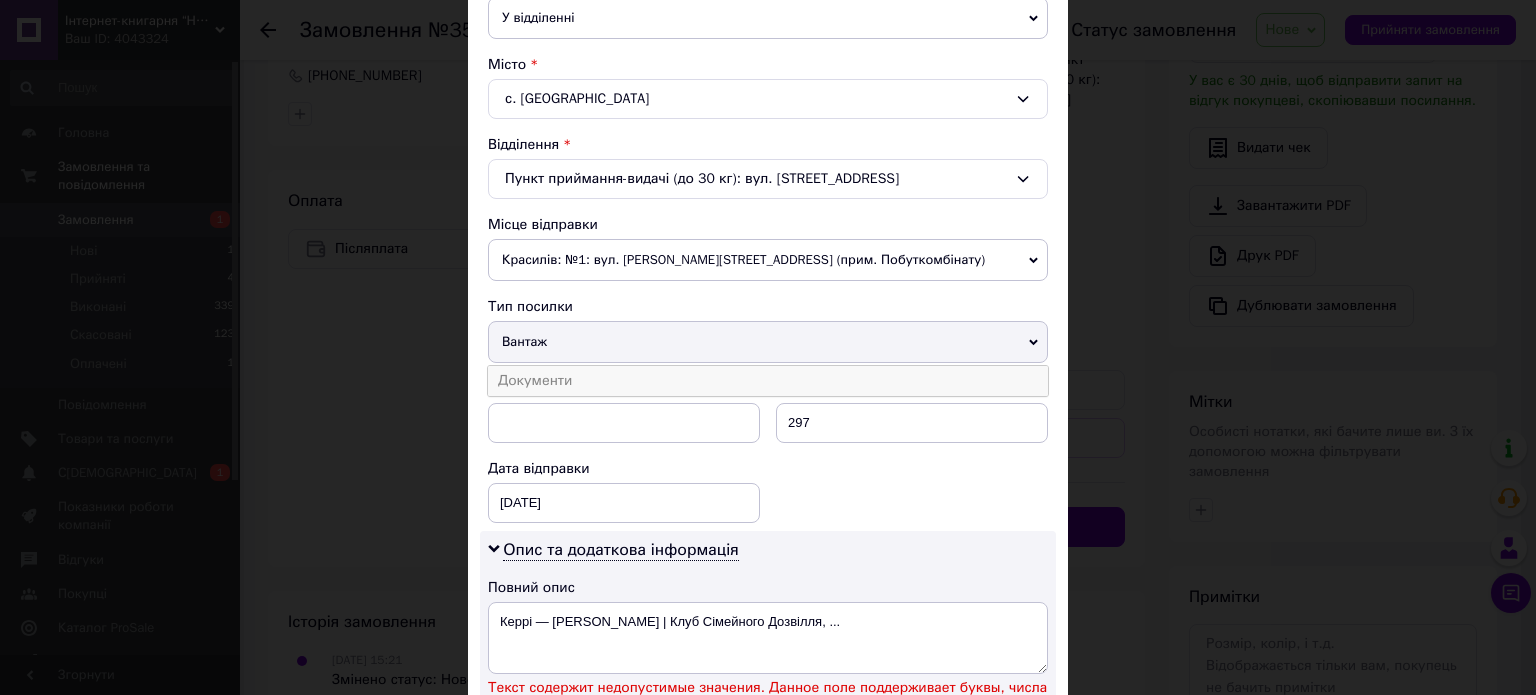 click on "Документи" at bounding box center [768, 381] 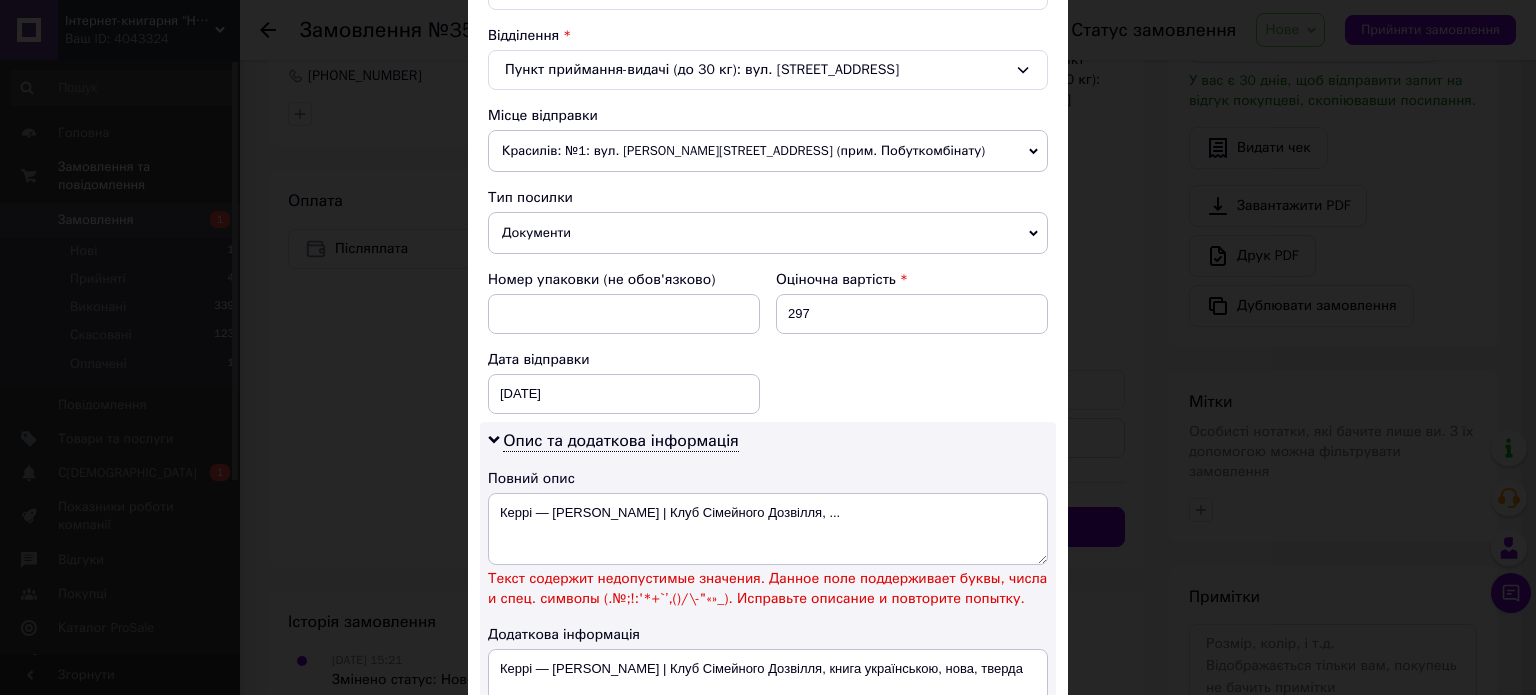scroll, scrollTop: 700, scrollLeft: 0, axis: vertical 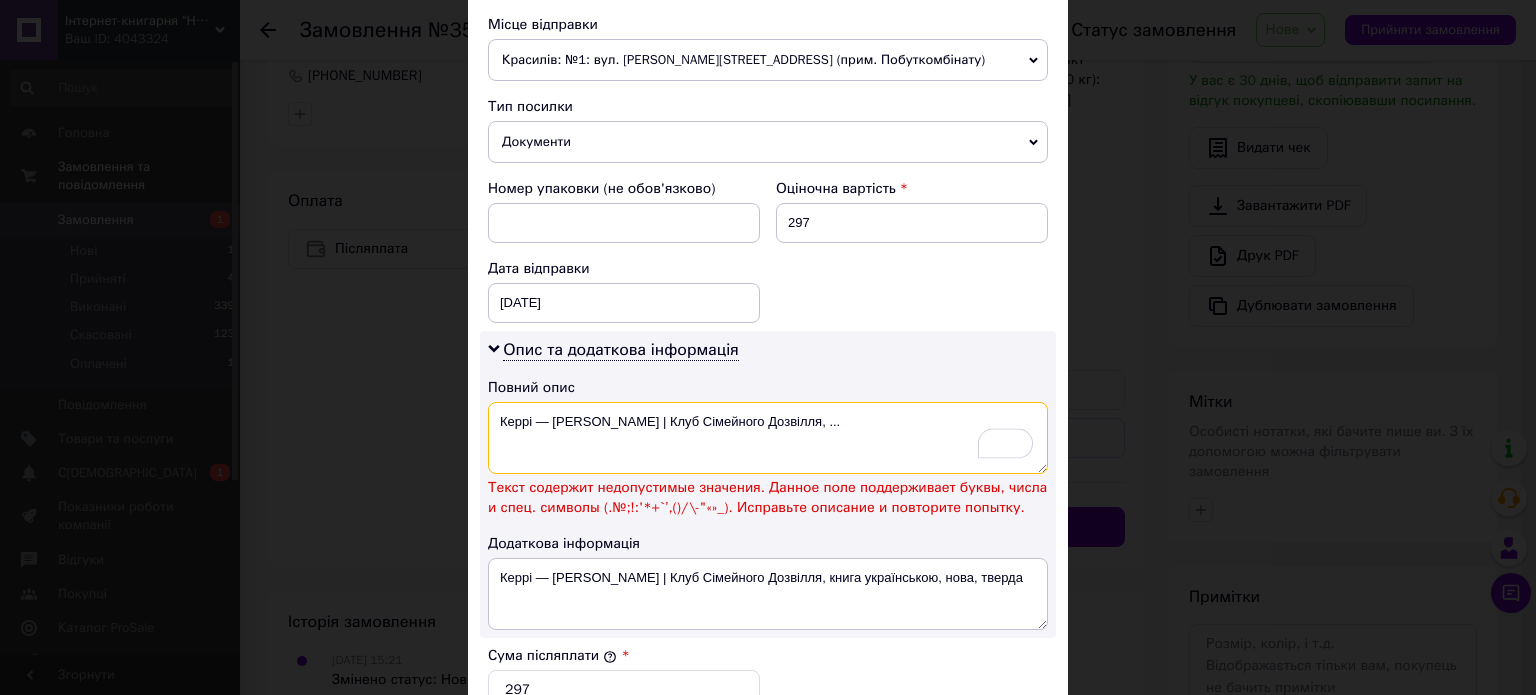 drag, startPoint x: 795, startPoint y: 411, endPoint x: 620, endPoint y: 414, distance: 175.02571 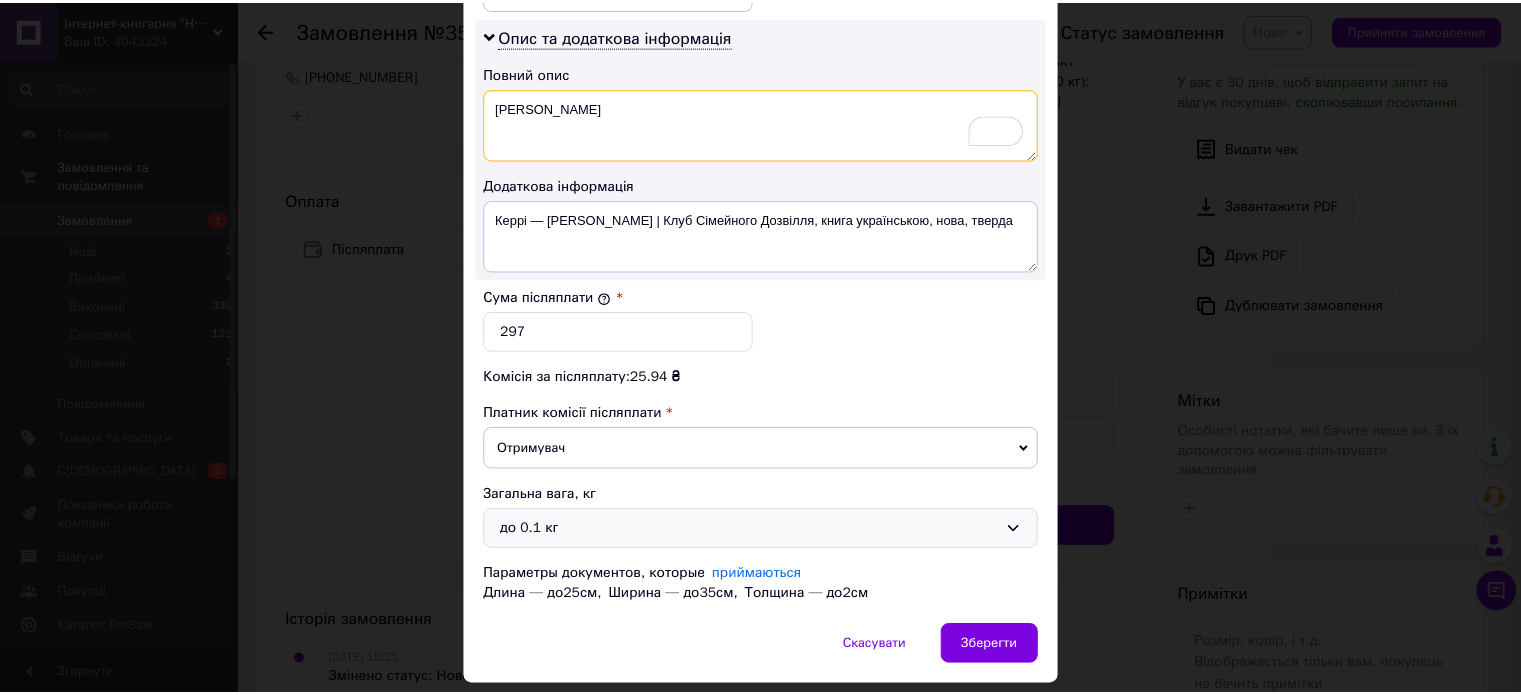 scroll, scrollTop: 1068, scrollLeft: 0, axis: vertical 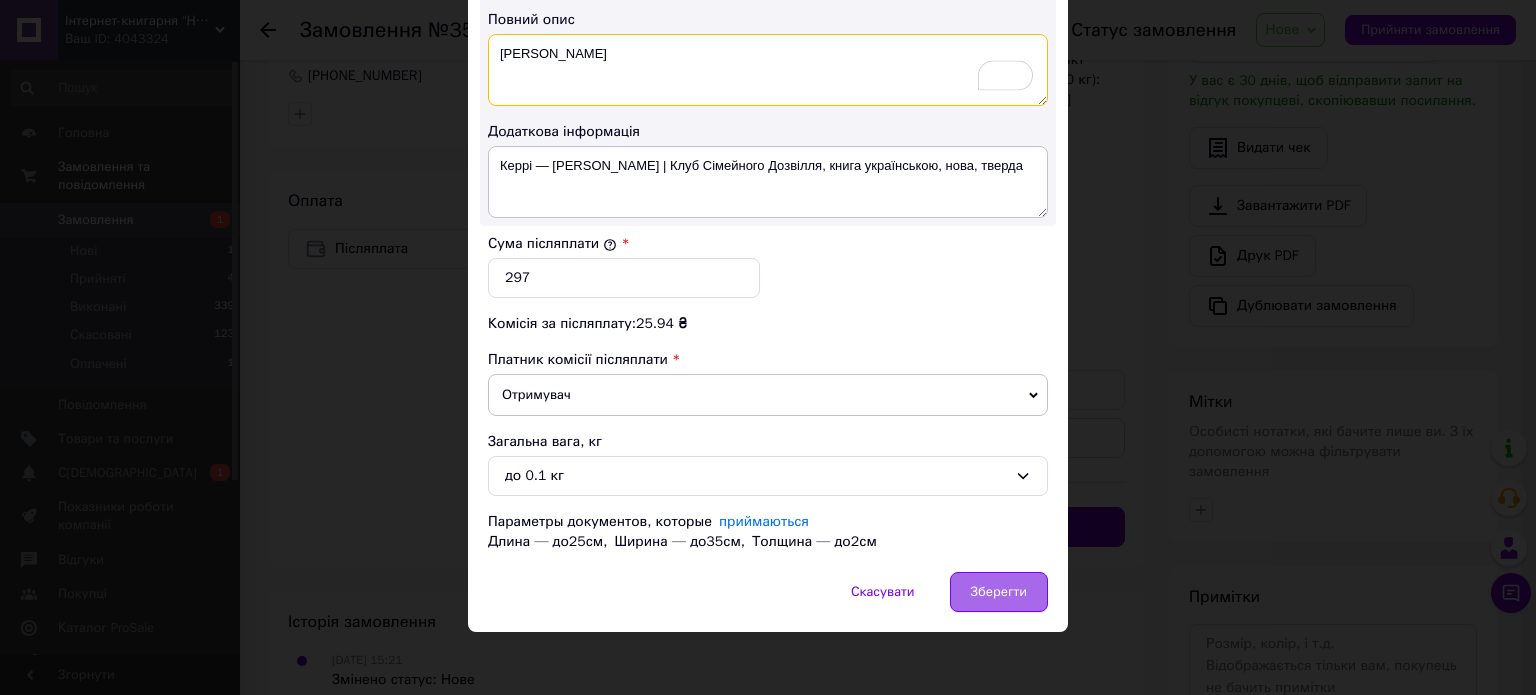 type on "Керрі Стівен Кінг" 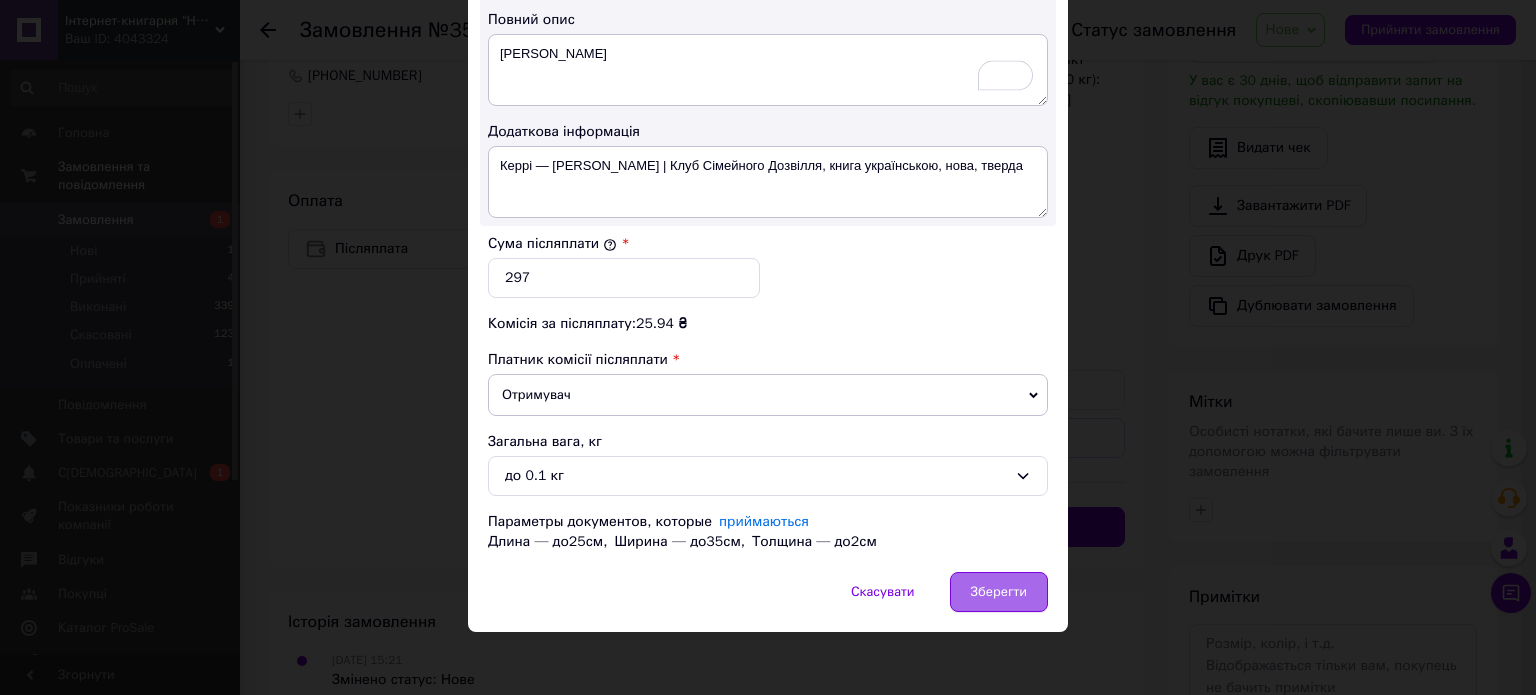 click on "Зберегти" at bounding box center [999, 592] 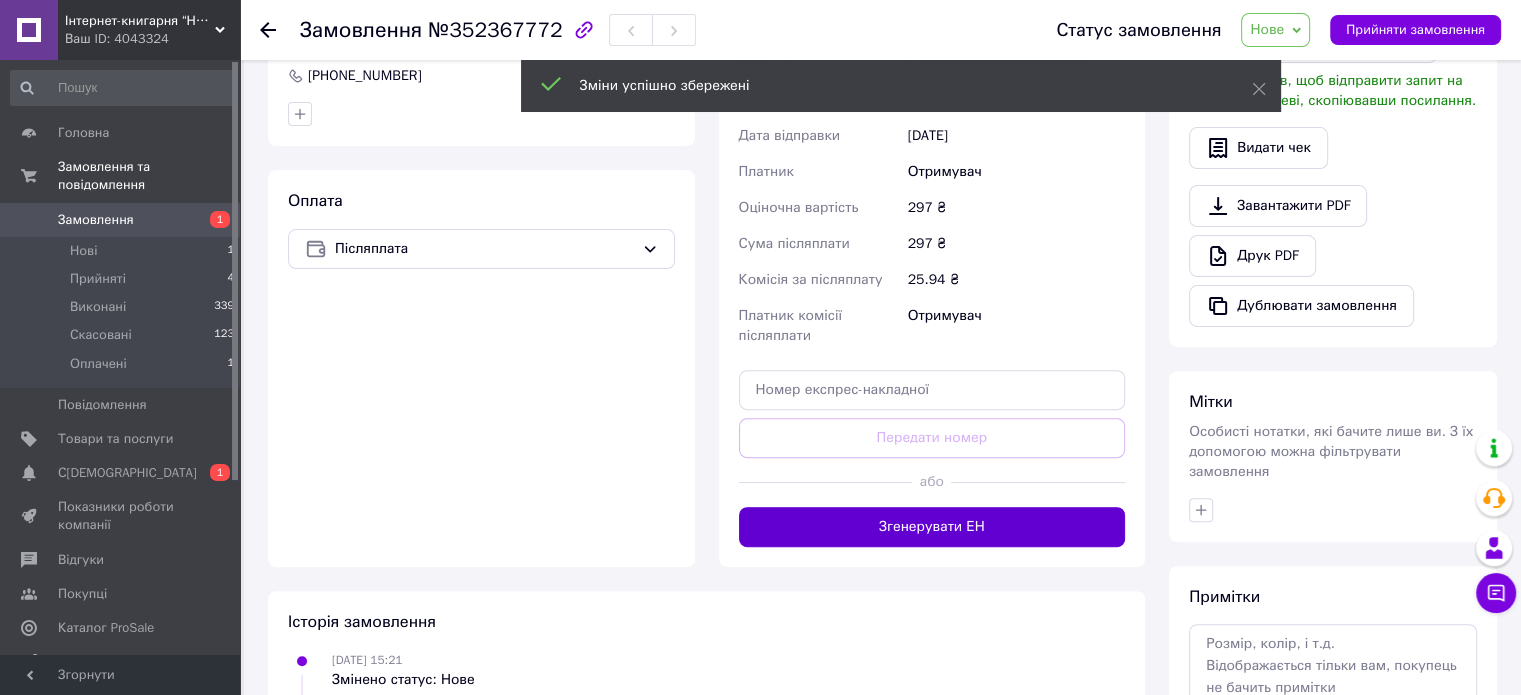 click on "Згенерувати ЕН" at bounding box center [932, 527] 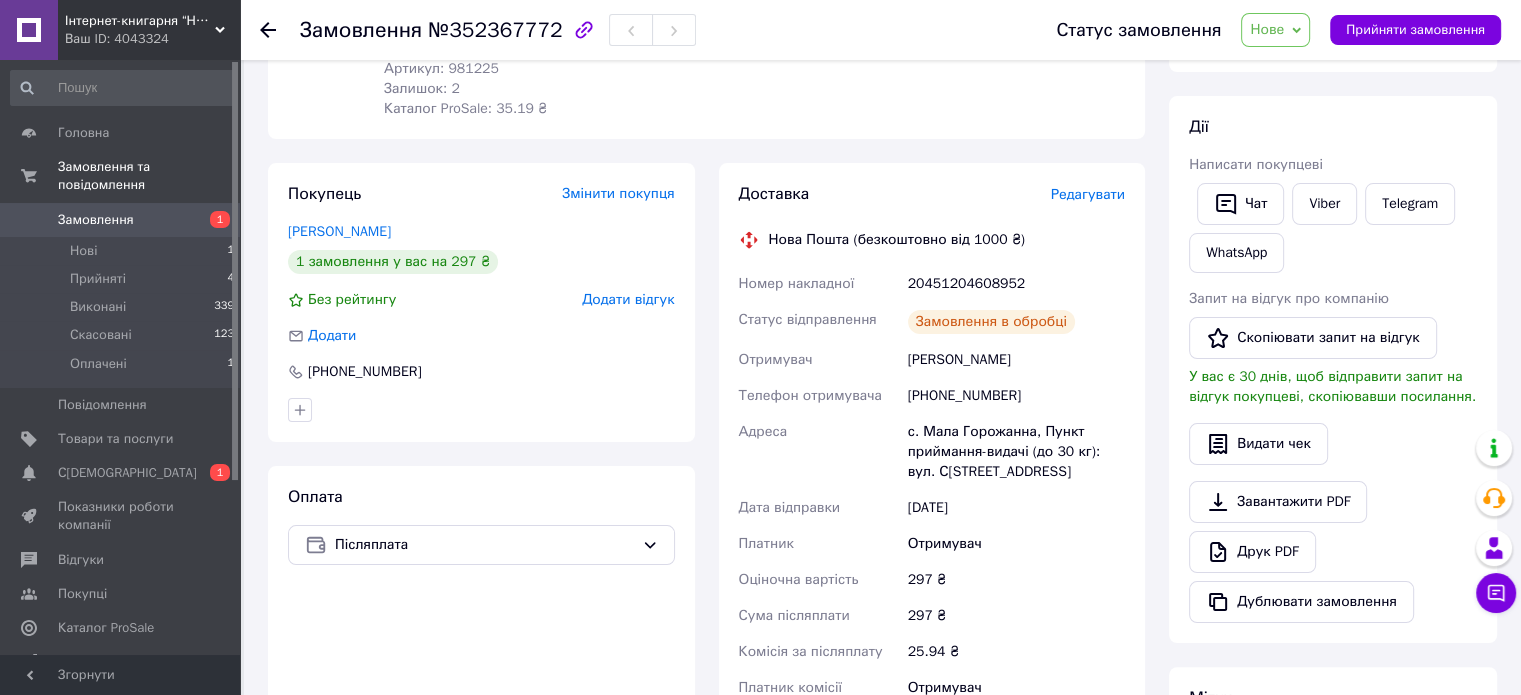 scroll, scrollTop: 300, scrollLeft: 0, axis: vertical 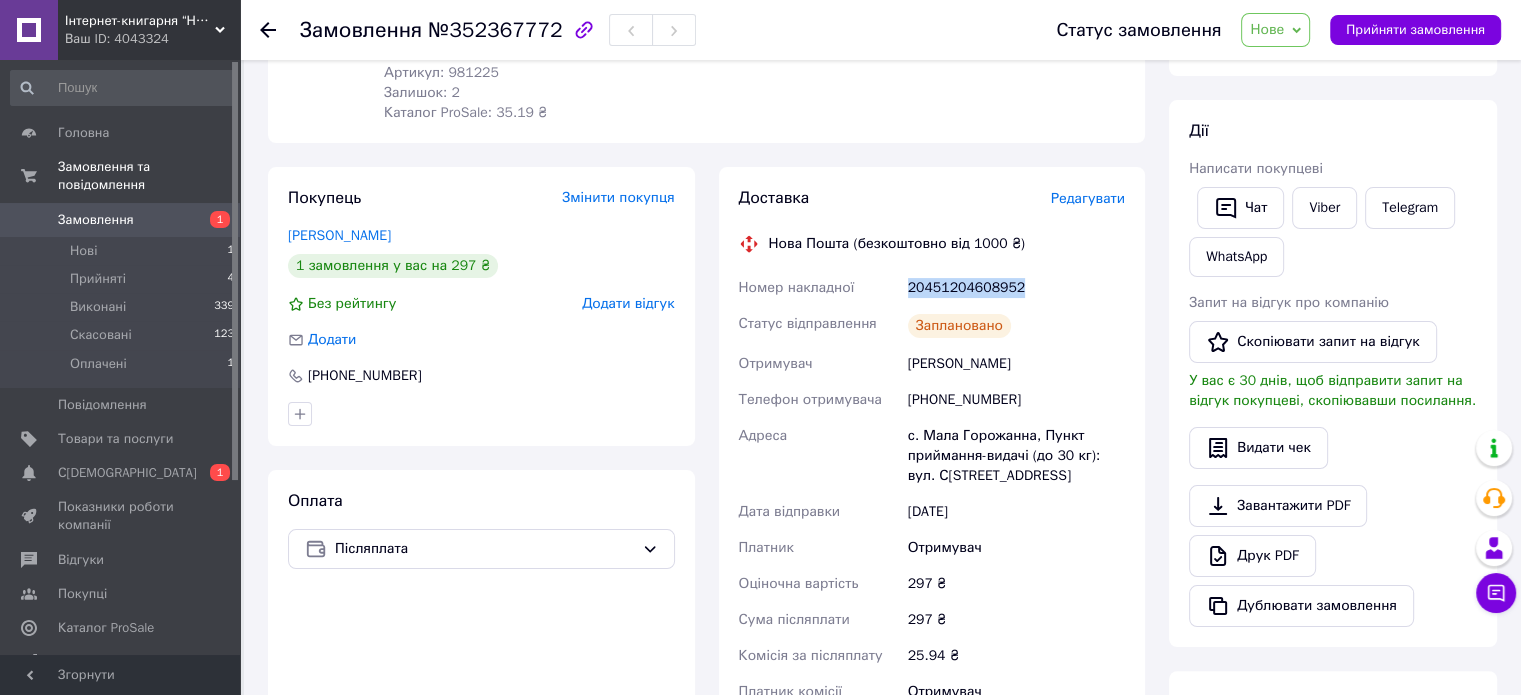 drag, startPoint x: 902, startPoint y: 289, endPoint x: 1024, endPoint y: 287, distance: 122.016396 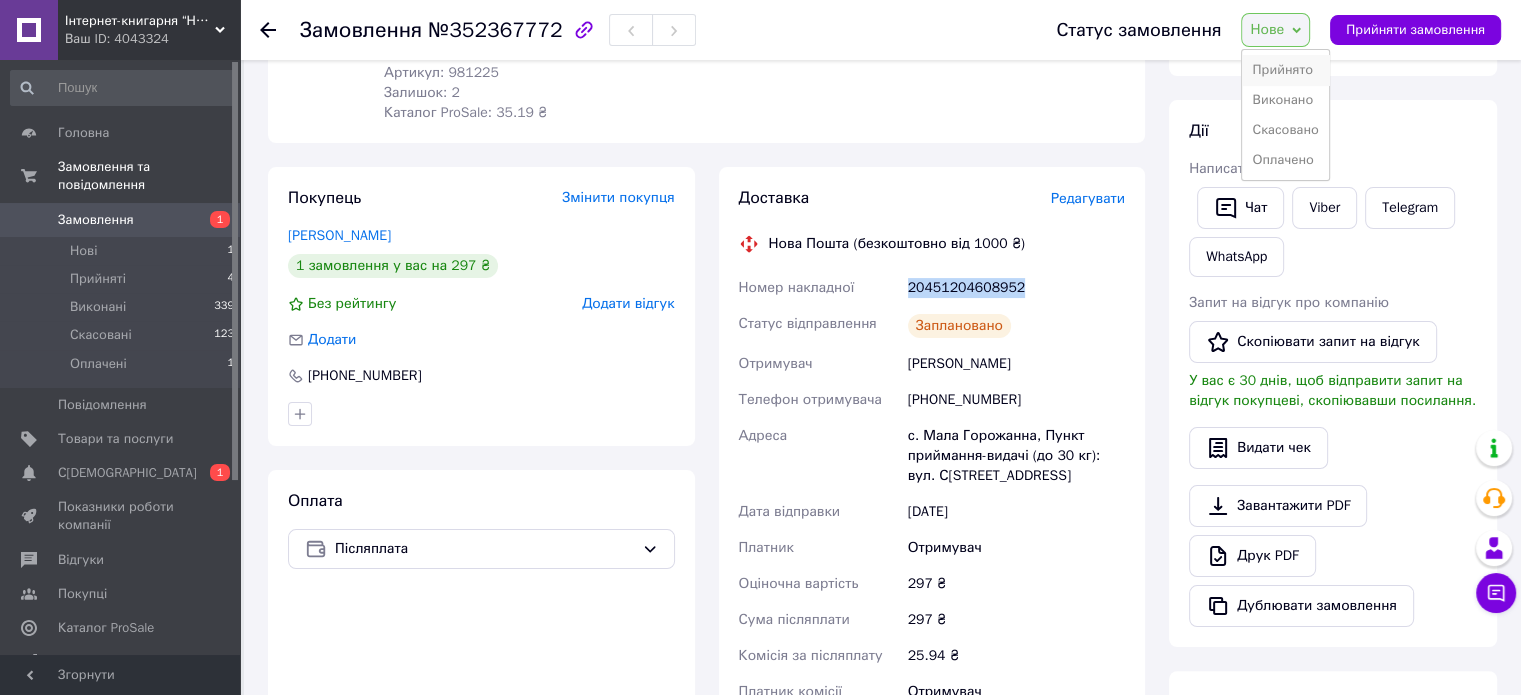click on "Прийнято" at bounding box center (1285, 70) 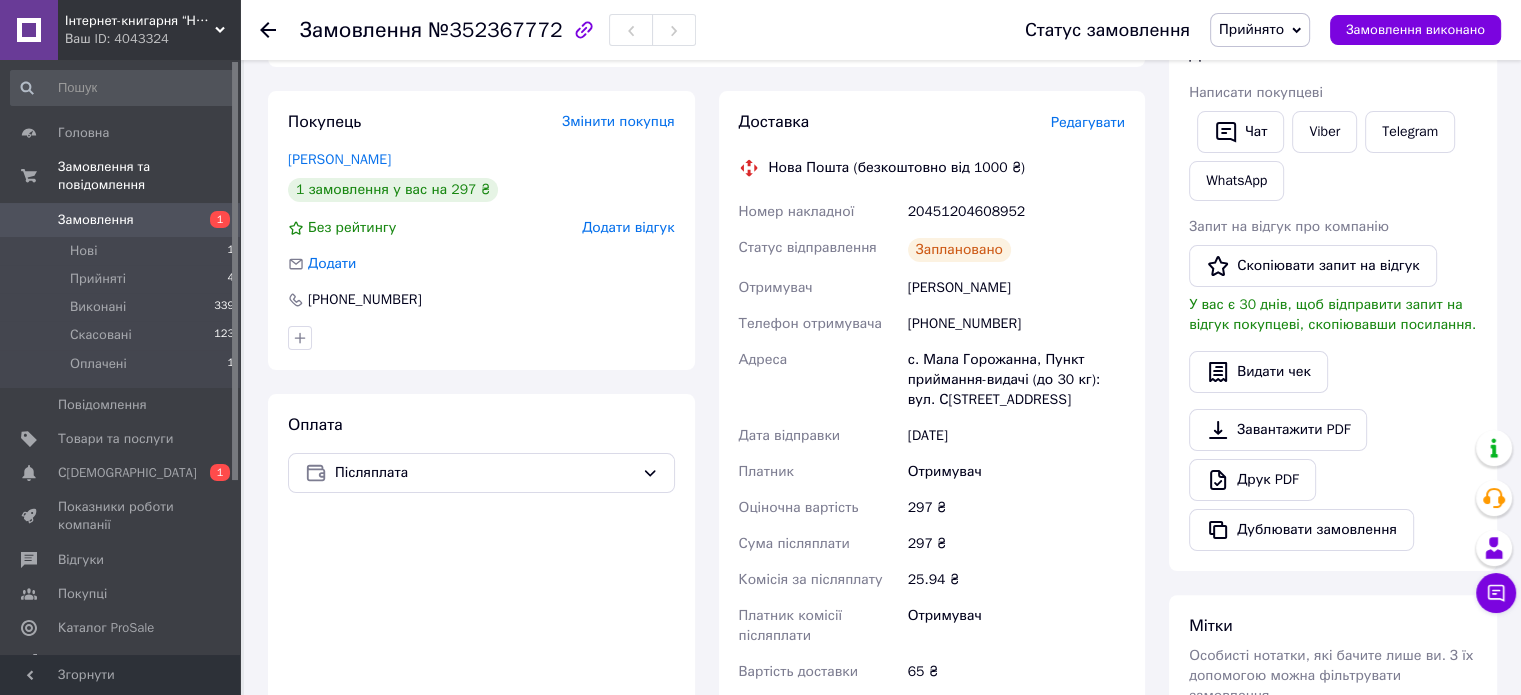 scroll, scrollTop: 400, scrollLeft: 0, axis: vertical 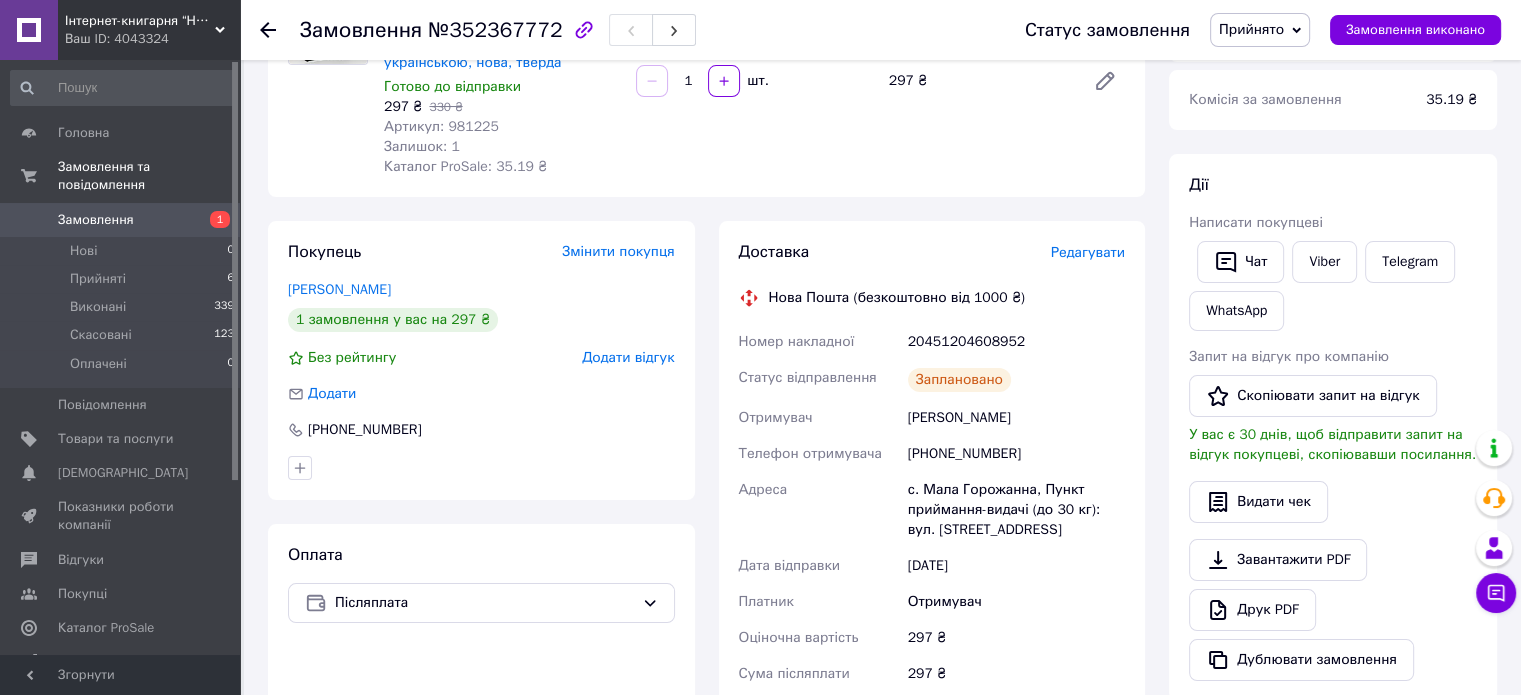 click 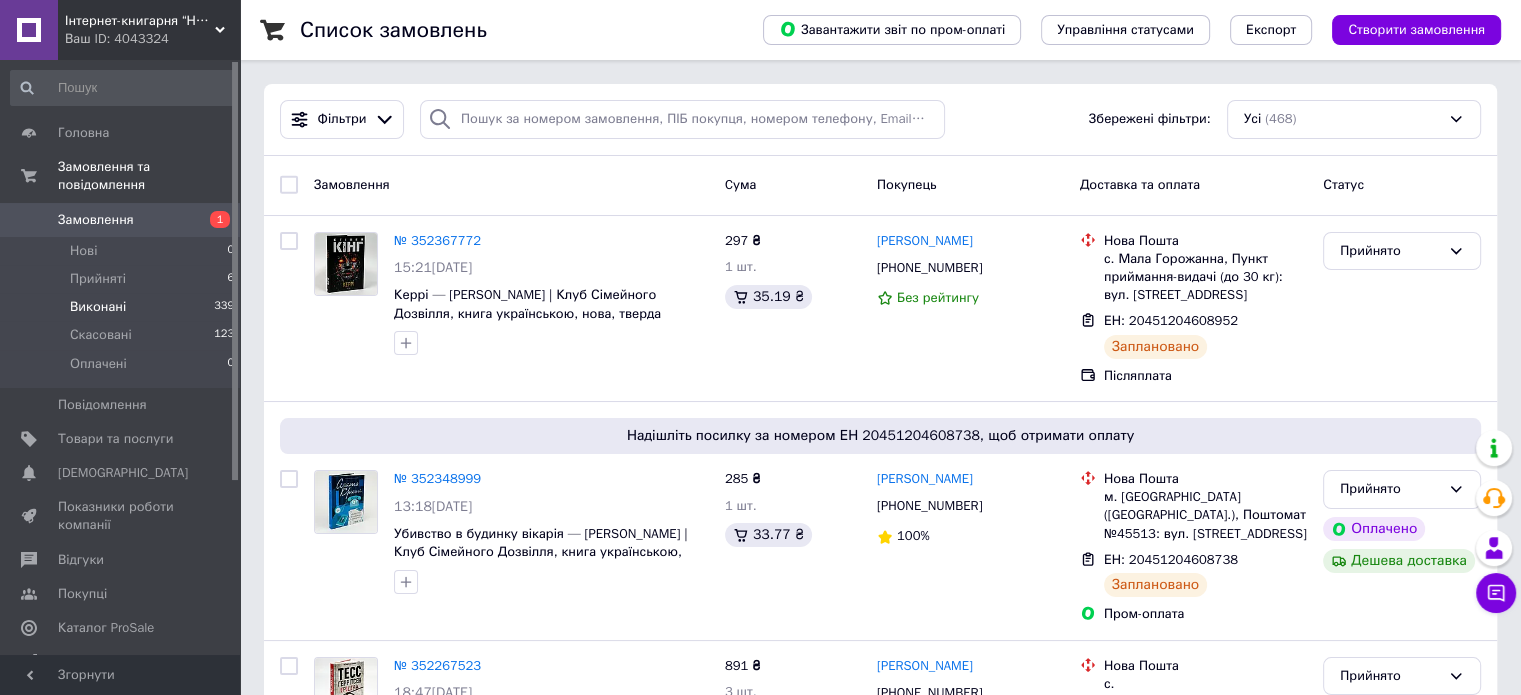 click on "Виконані 339" at bounding box center (123, 307) 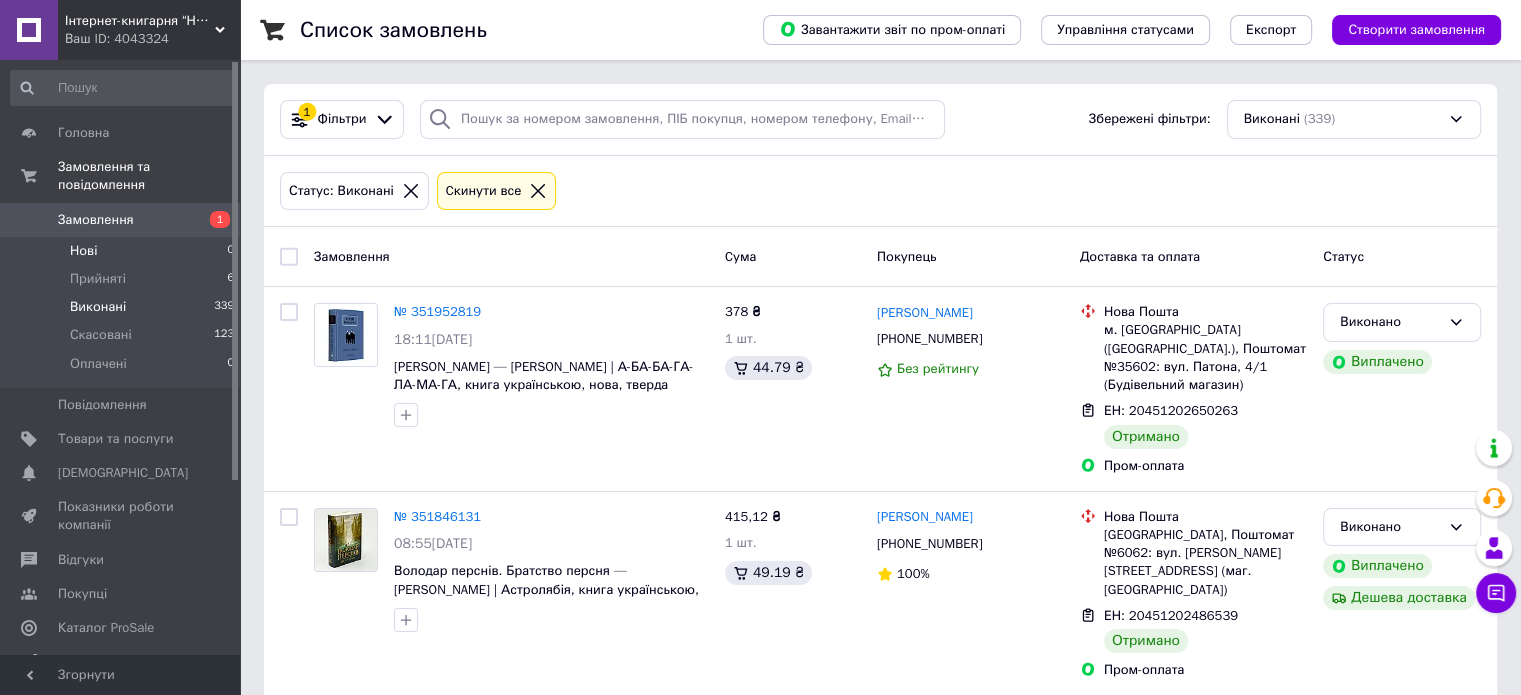 click on "Нові 0" at bounding box center (123, 251) 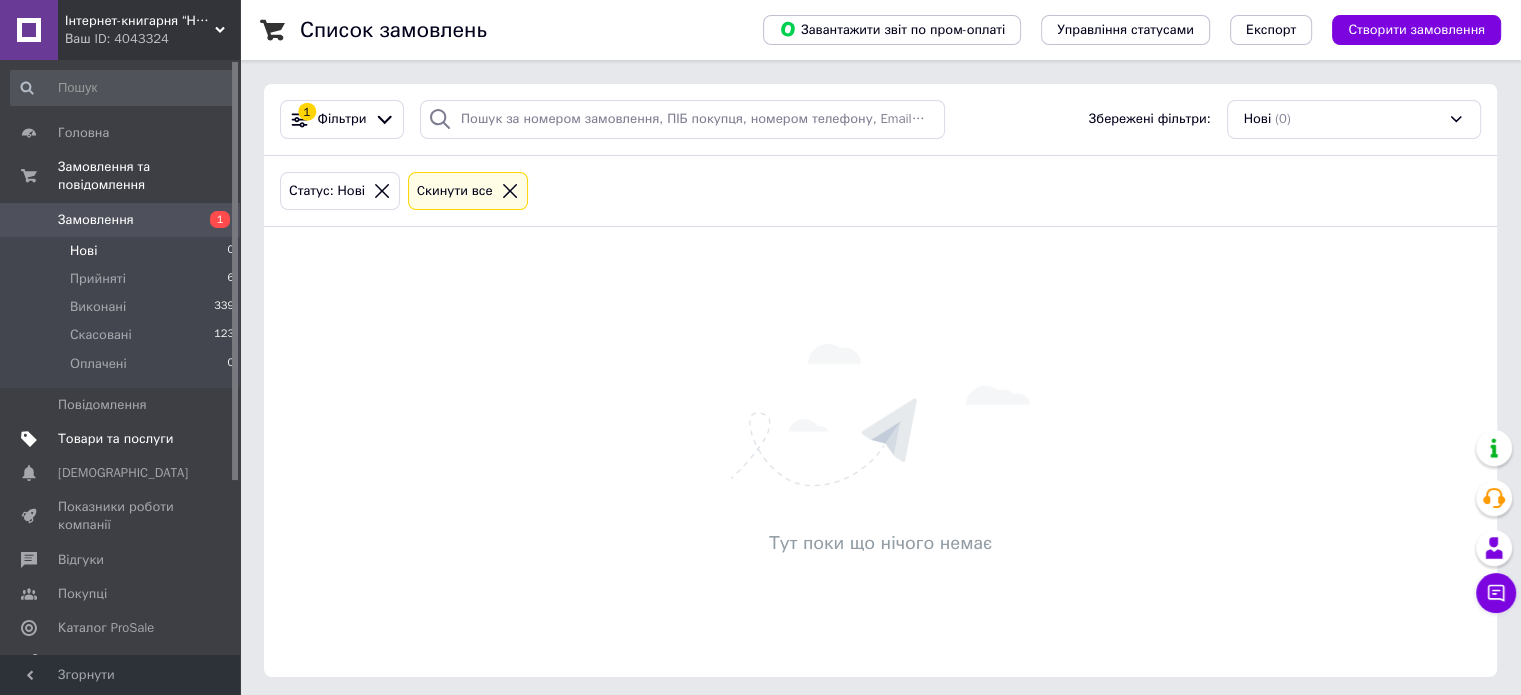 click on "Товари та послуги" at bounding box center (115, 439) 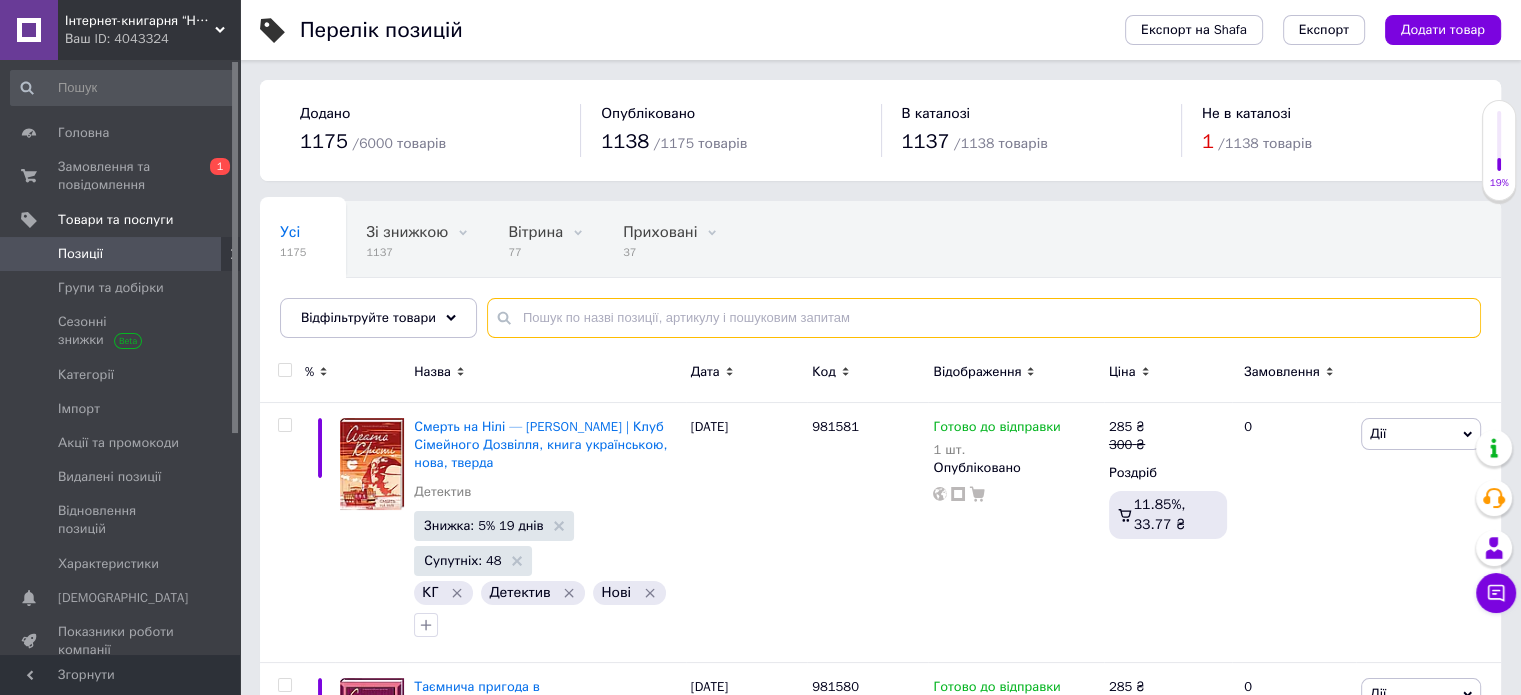 click at bounding box center (984, 318) 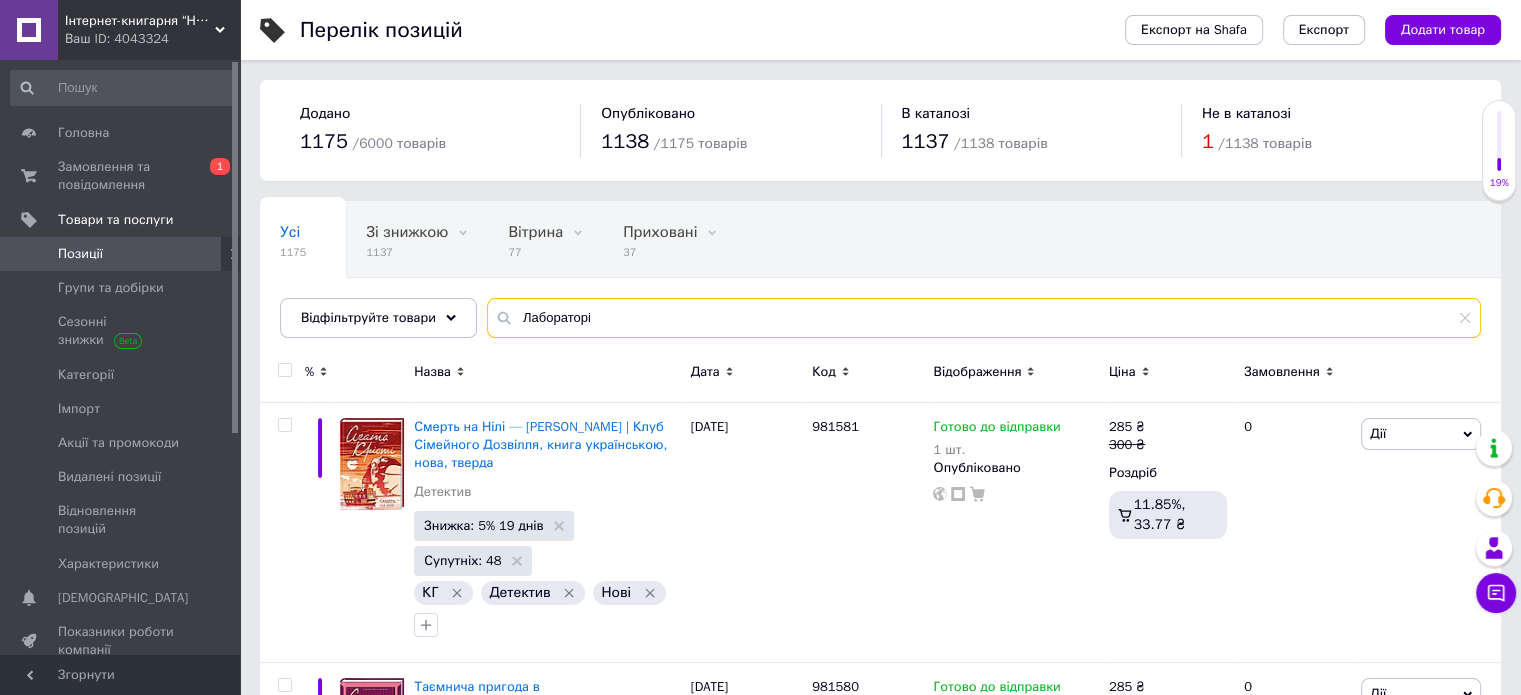 type on "Лабораторія" 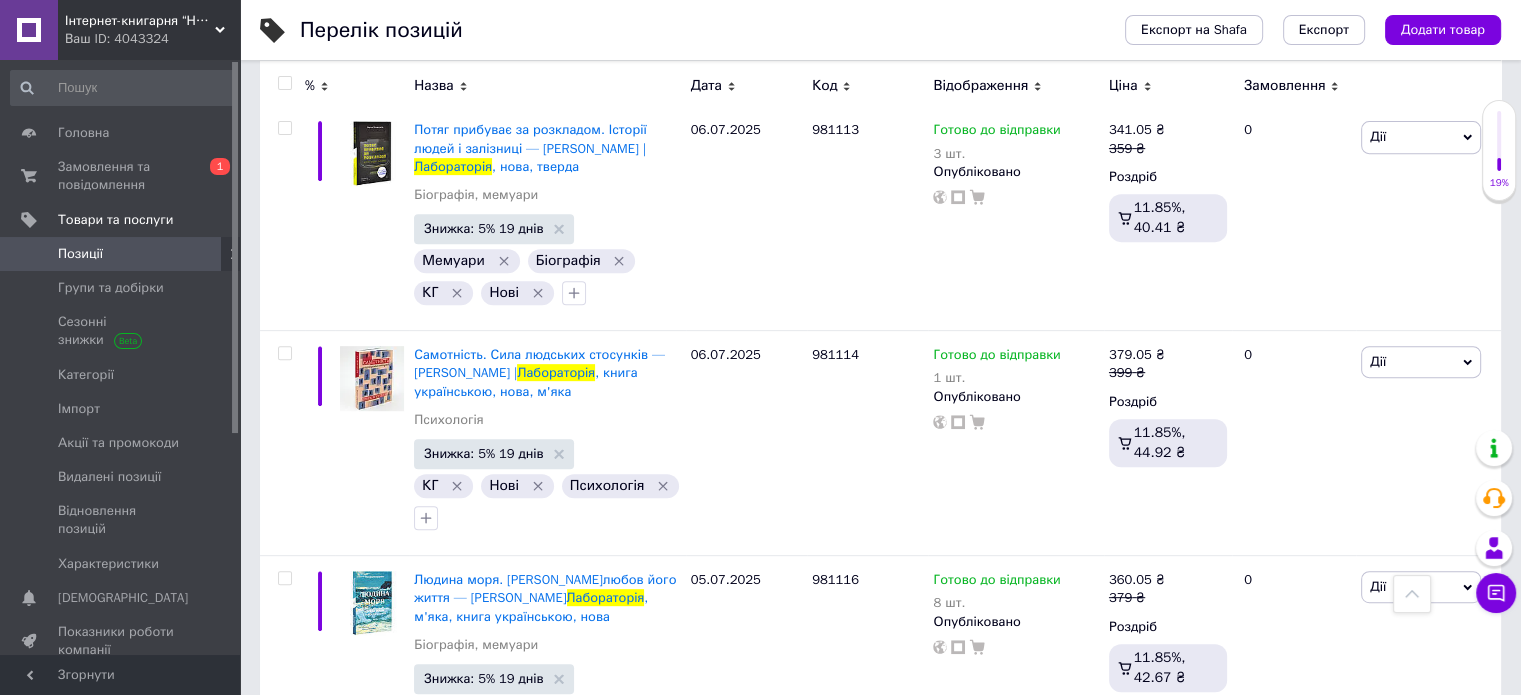 scroll, scrollTop: 900, scrollLeft: 0, axis: vertical 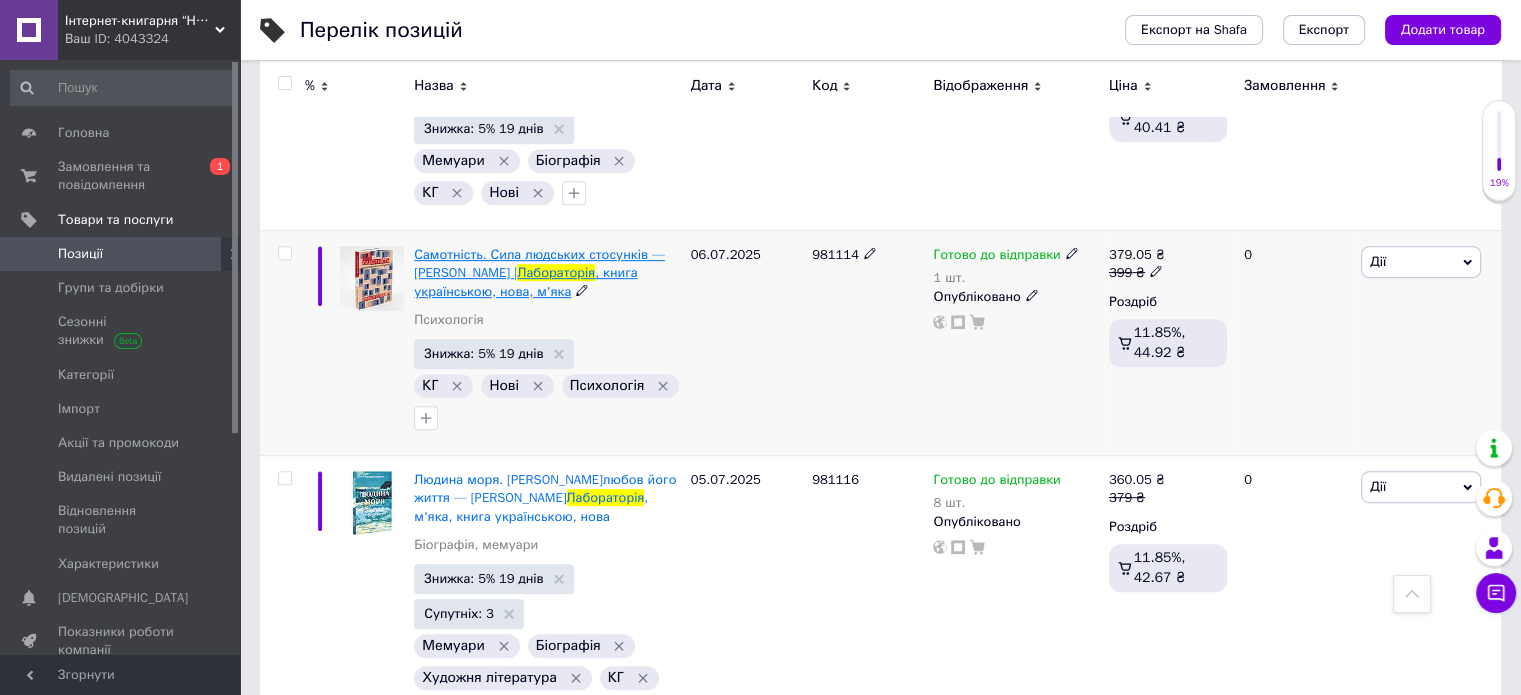 click on "Самотність. Сила людських стосунків — [PERSON_NAME] |" at bounding box center (539, 263) 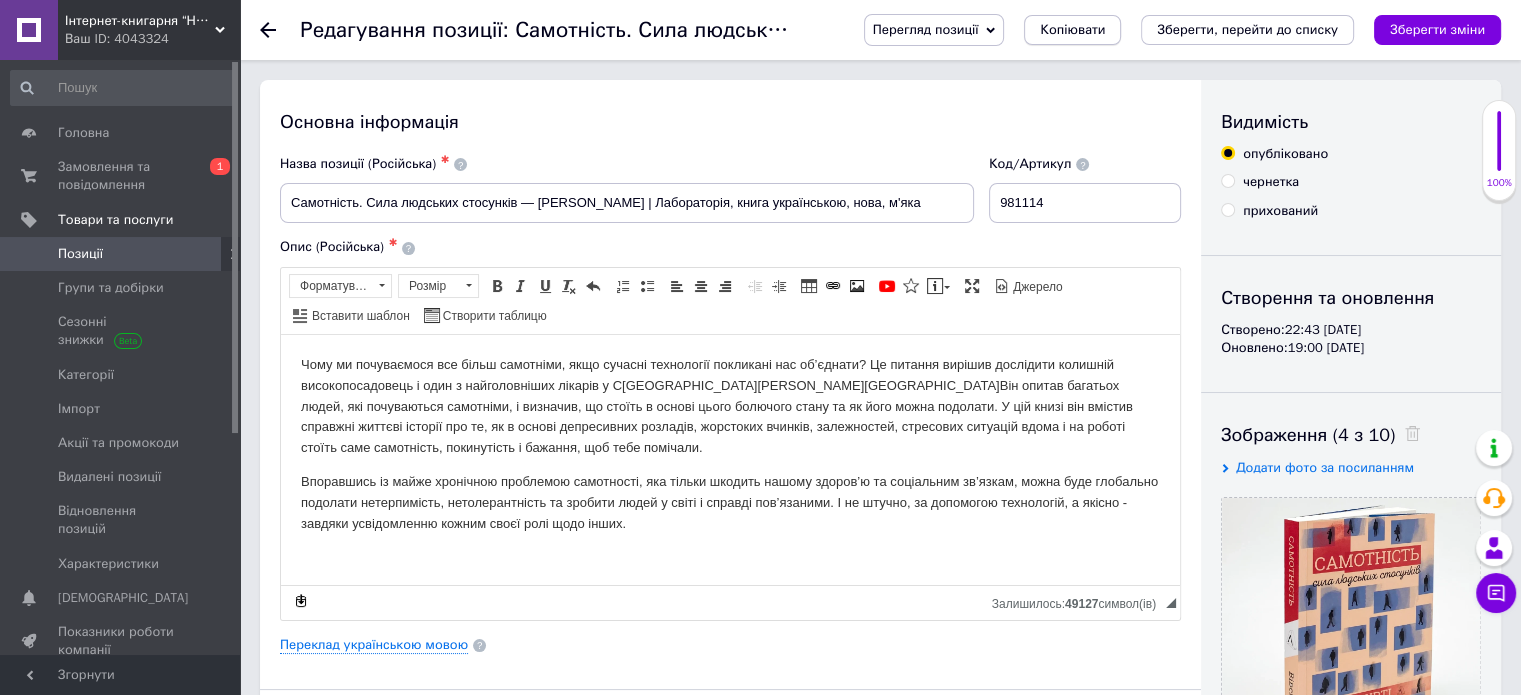 scroll, scrollTop: 0, scrollLeft: 0, axis: both 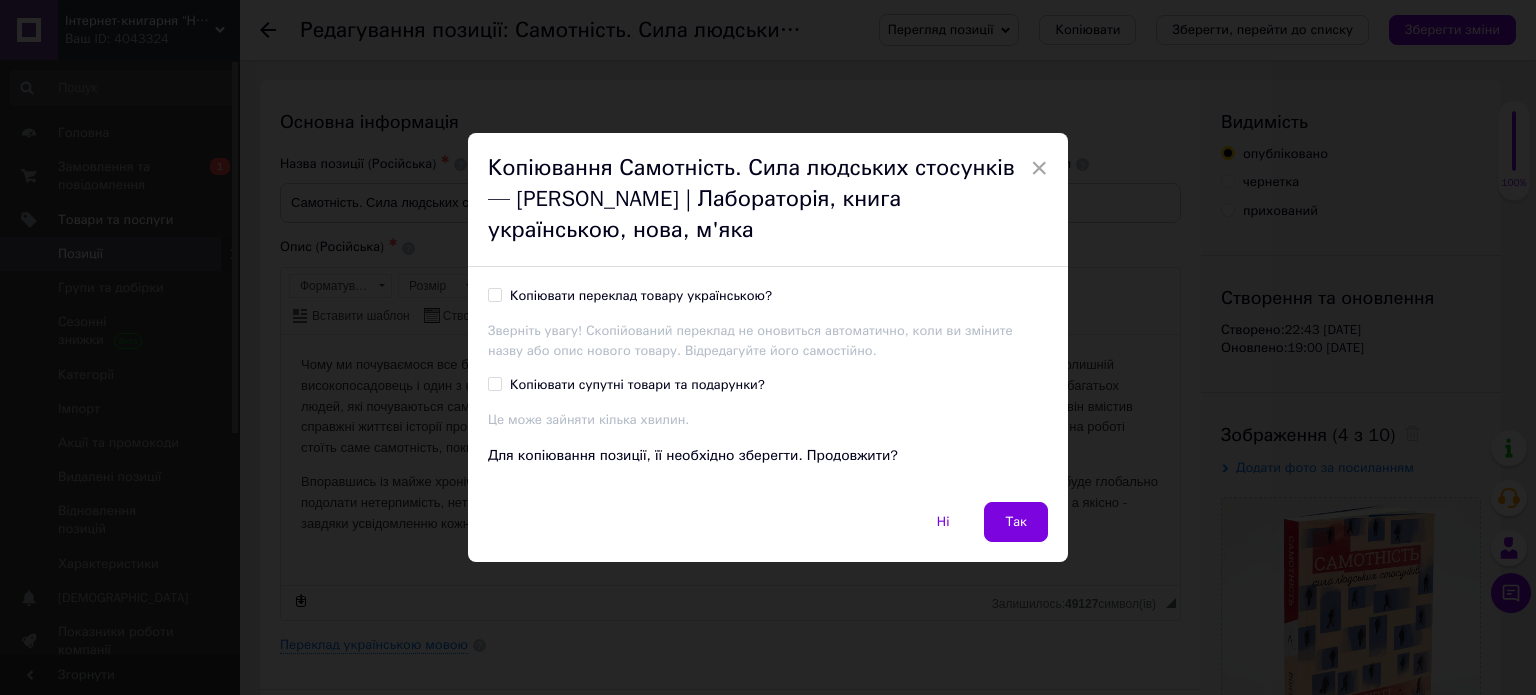 click on "Копіювати переклад товару українською?" at bounding box center [641, 296] 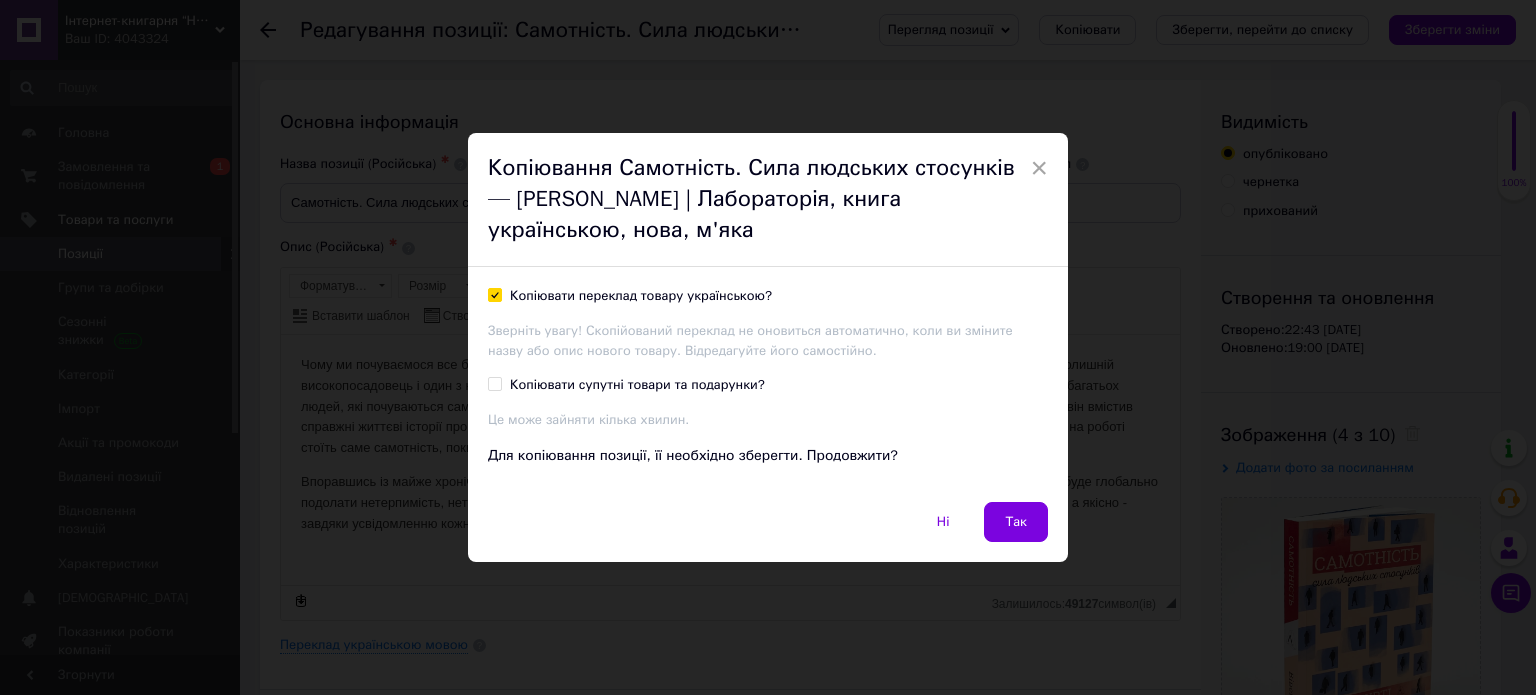 checkbox on "true" 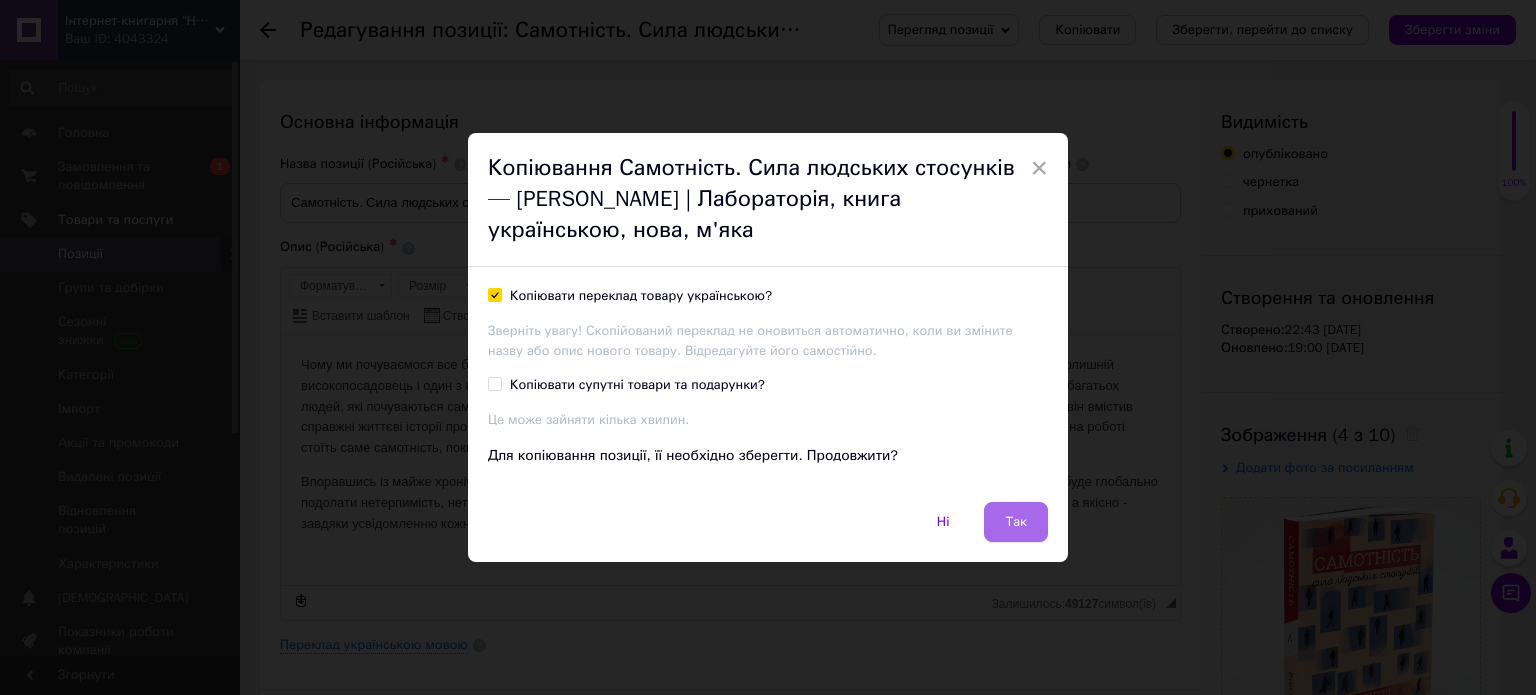 click on "Так" at bounding box center (1016, 522) 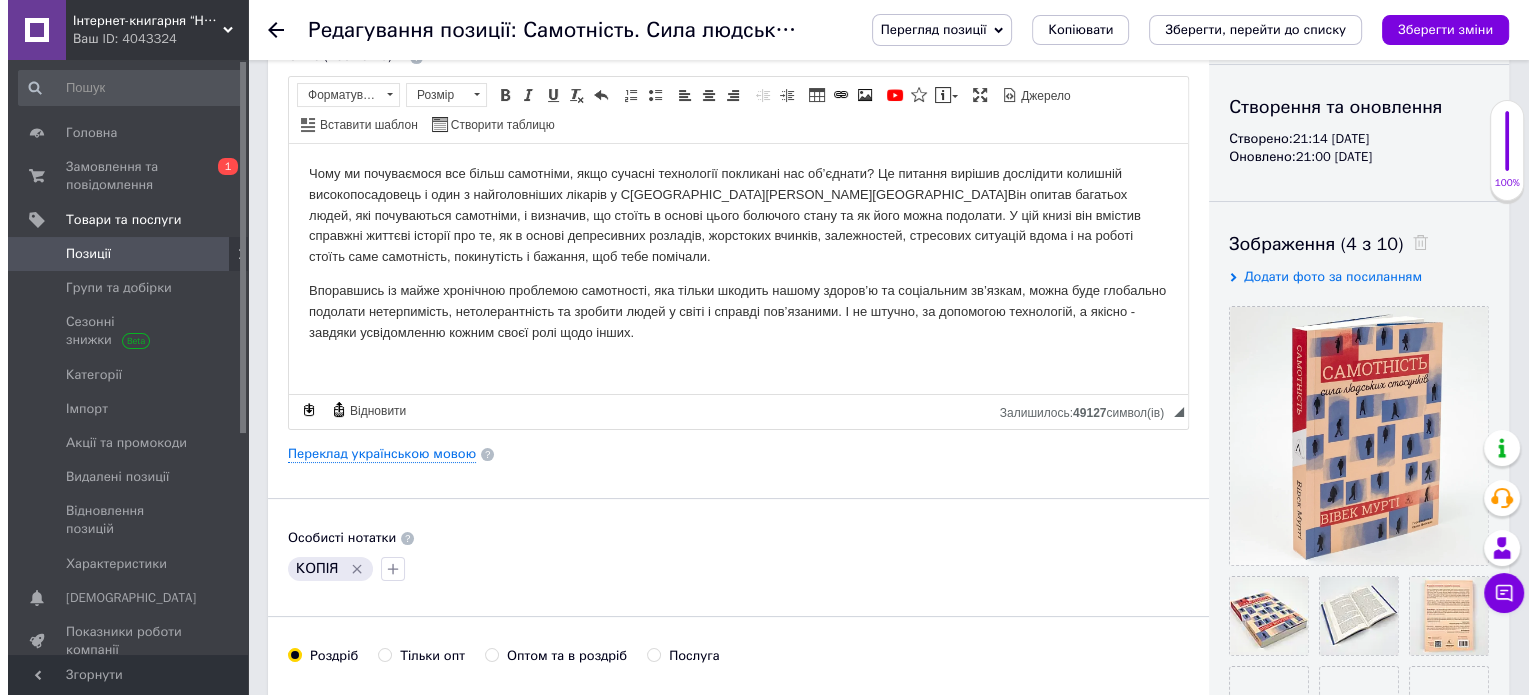 scroll, scrollTop: 200, scrollLeft: 0, axis: vertical 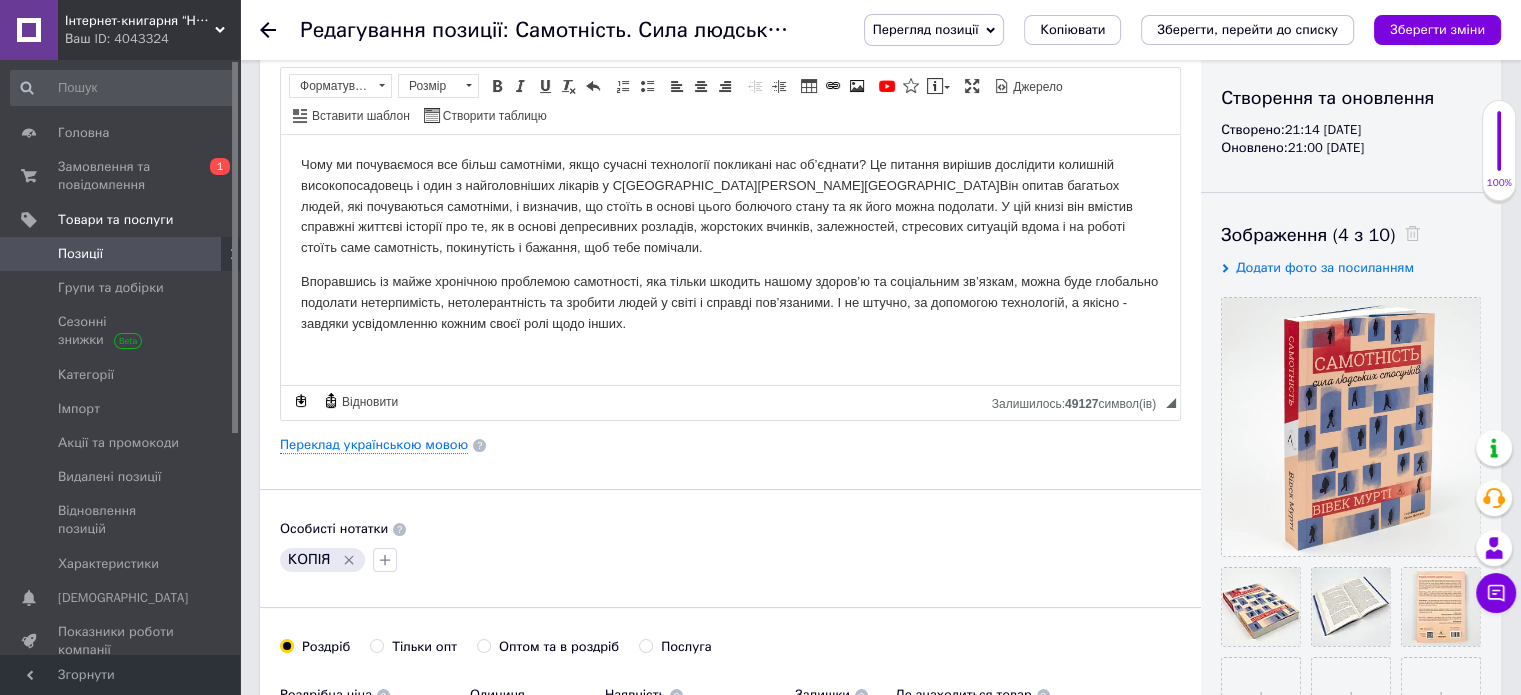click 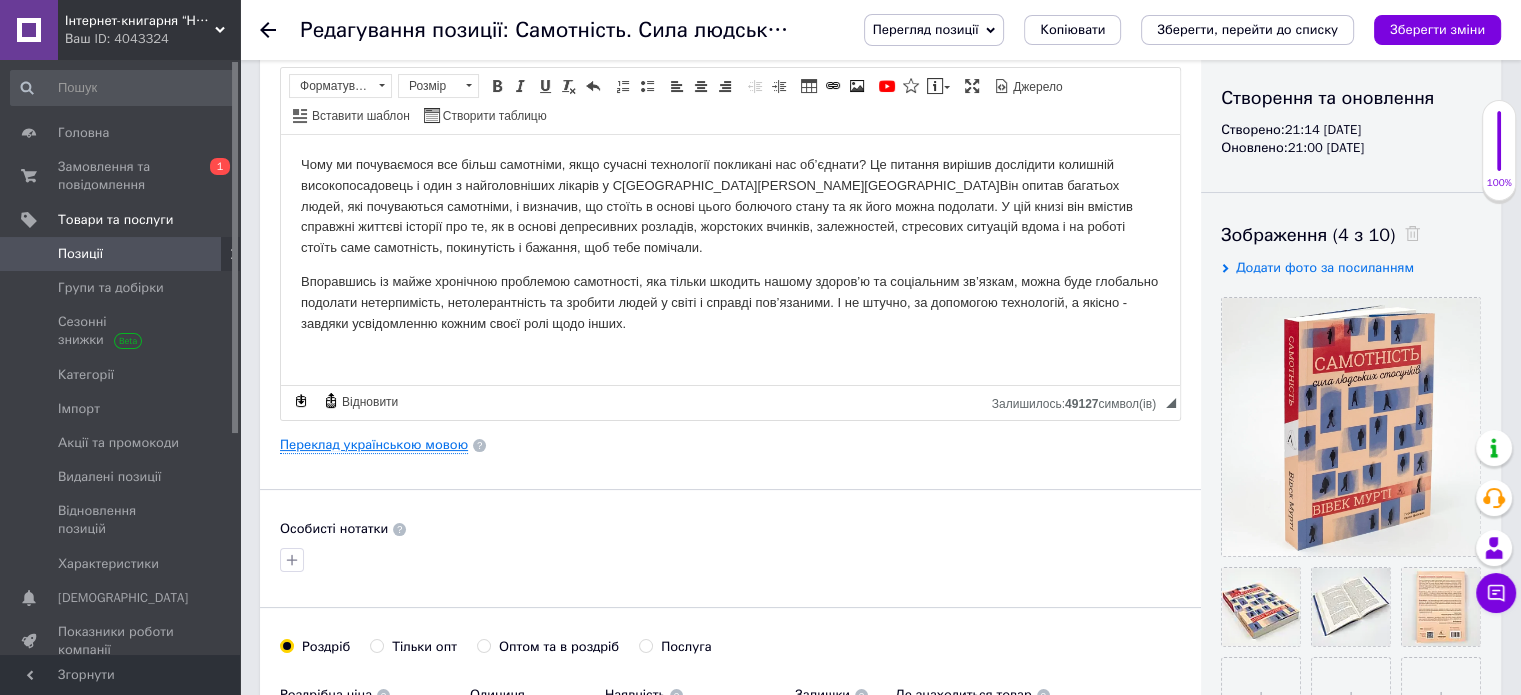 click on "Переклад українською мовою" at bounding box center [374, 445] 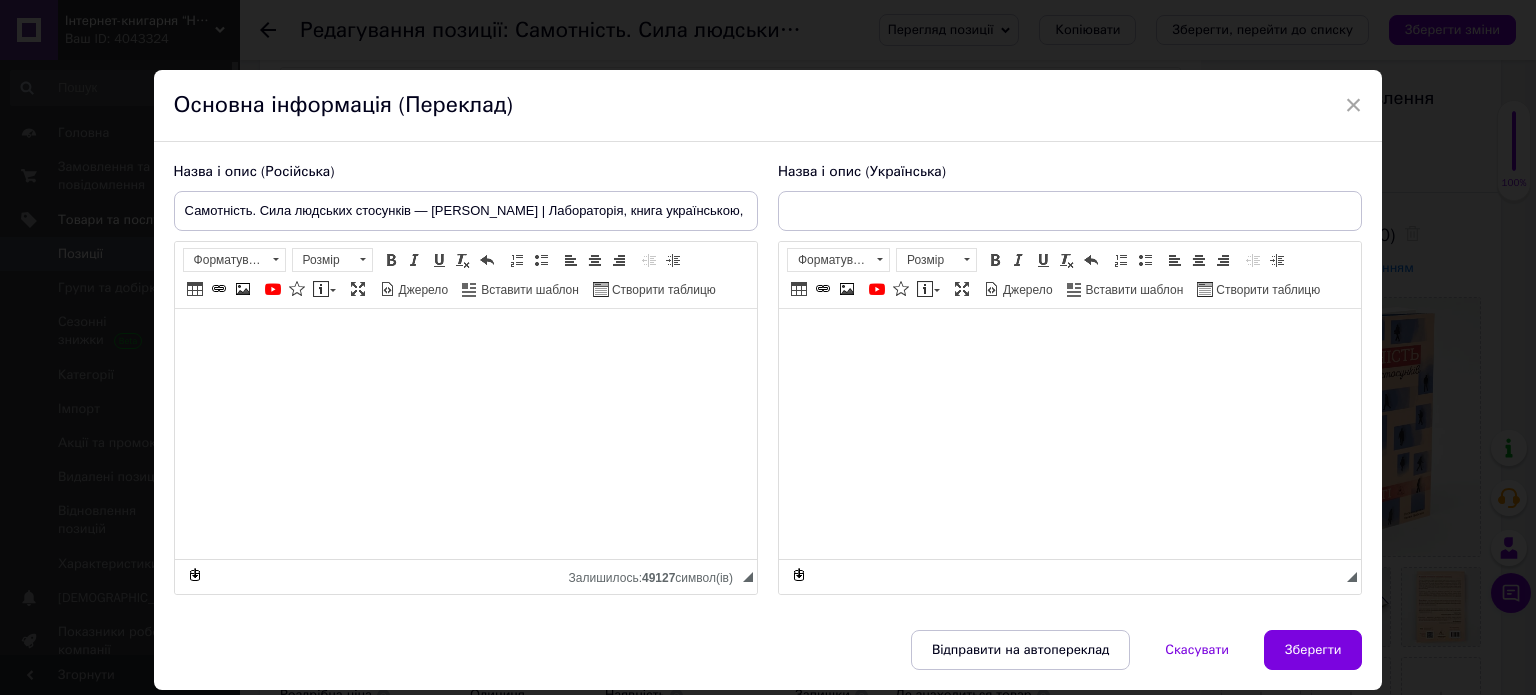type on "Самотність. Сила людських стосунків — [PERSON_NAME] | Лабораторія, книга українською, нова, м'яка" 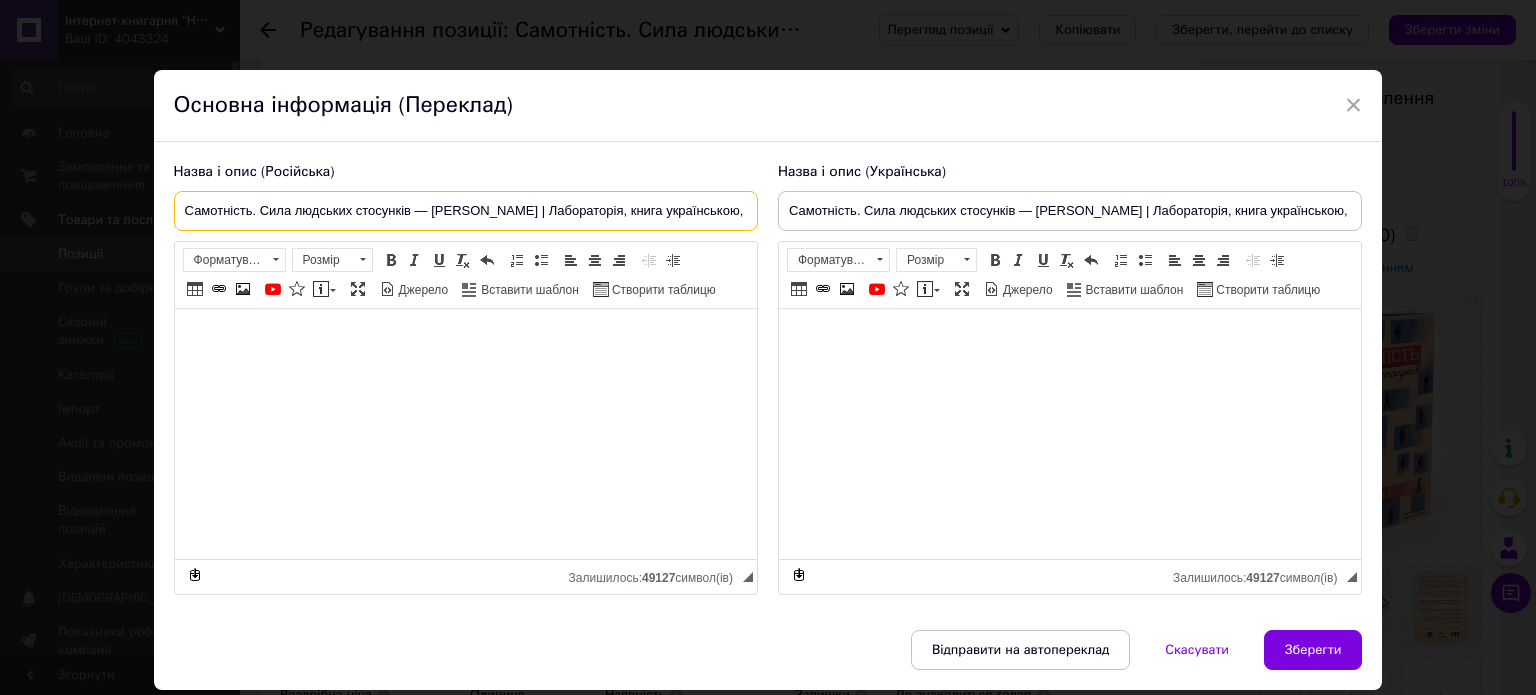 drag, startPoint x: 432, startPoint y: 207, endPoint x: 497, endPoint y: 202, distance: 65.192024 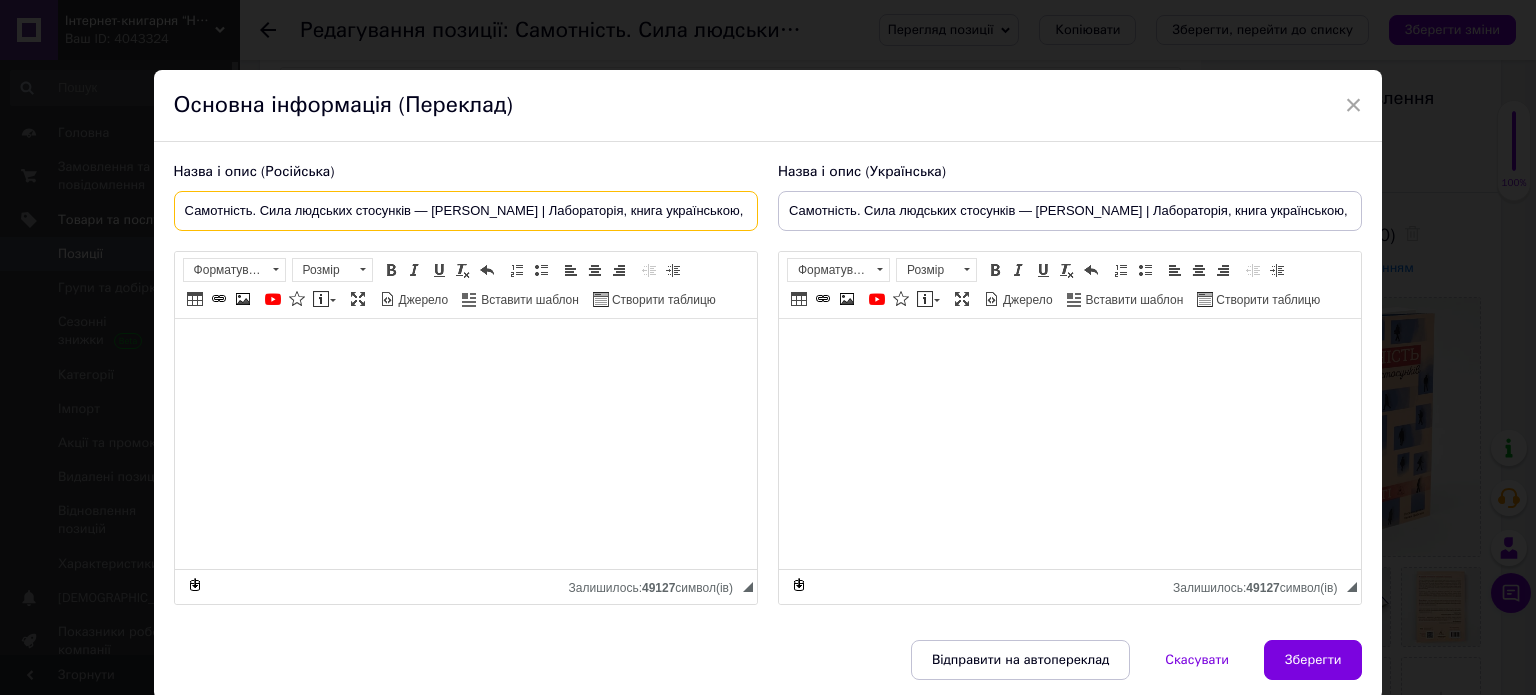 click on "Самотність. Сила людських стосунків — [PERSON_NAME] | Лабораторія, книга українською, нова, м'яка" at bounding box center [466, 211] 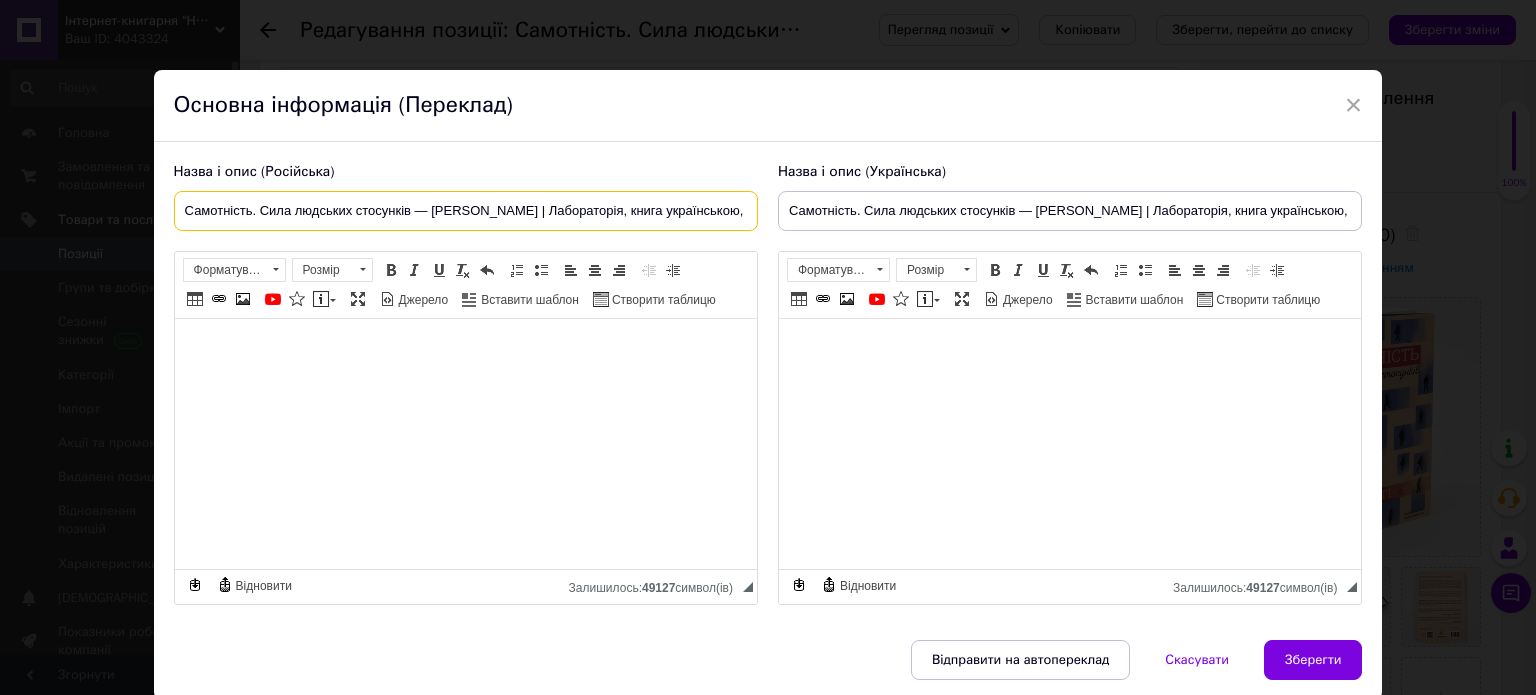 click on "Самотність. Сила людських стосунків — [PERSON_NAME] | Лабораторія, книга українською, нова, м'яка" at bounding box center [466, 211] 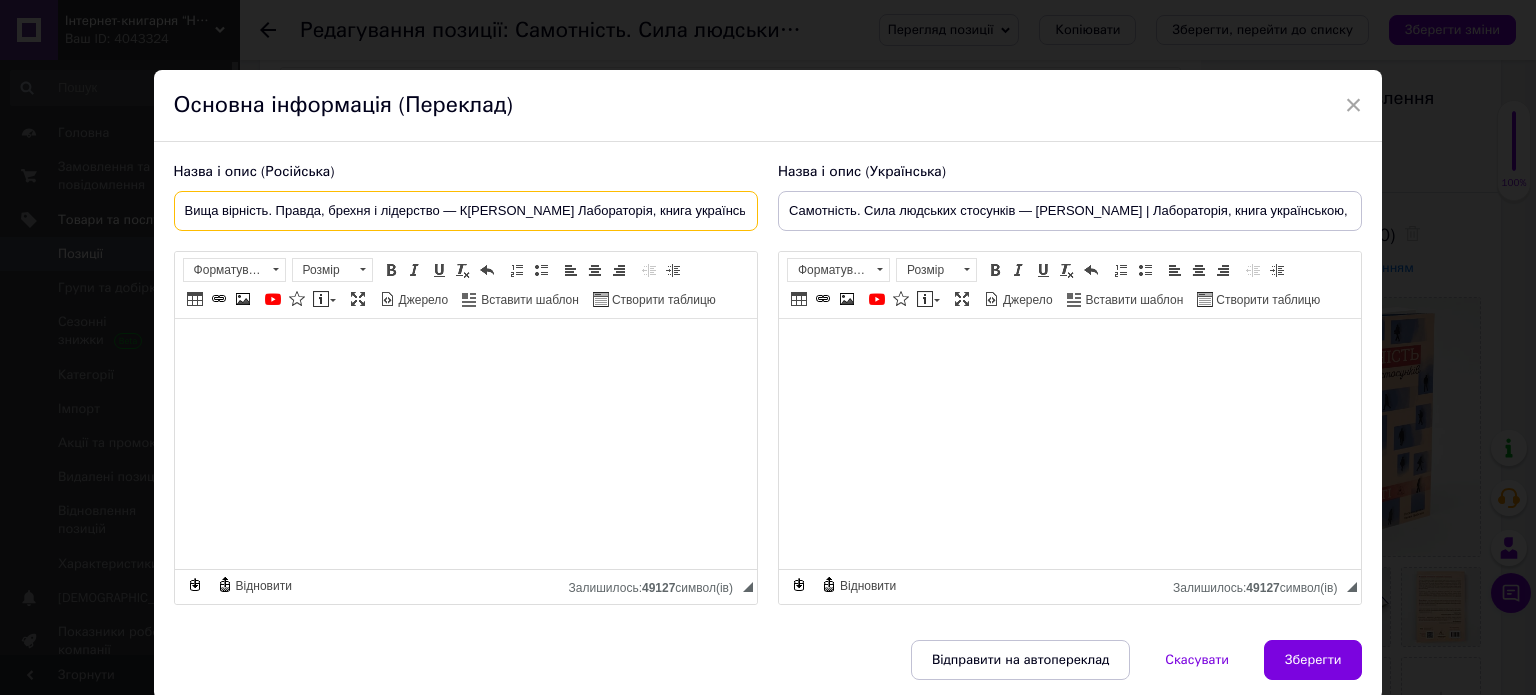 type on "Вища вірність. Правда, брехня і лідерство — К[PERSON_NAME] Лабораторія, книга українською, нова, м'яка" 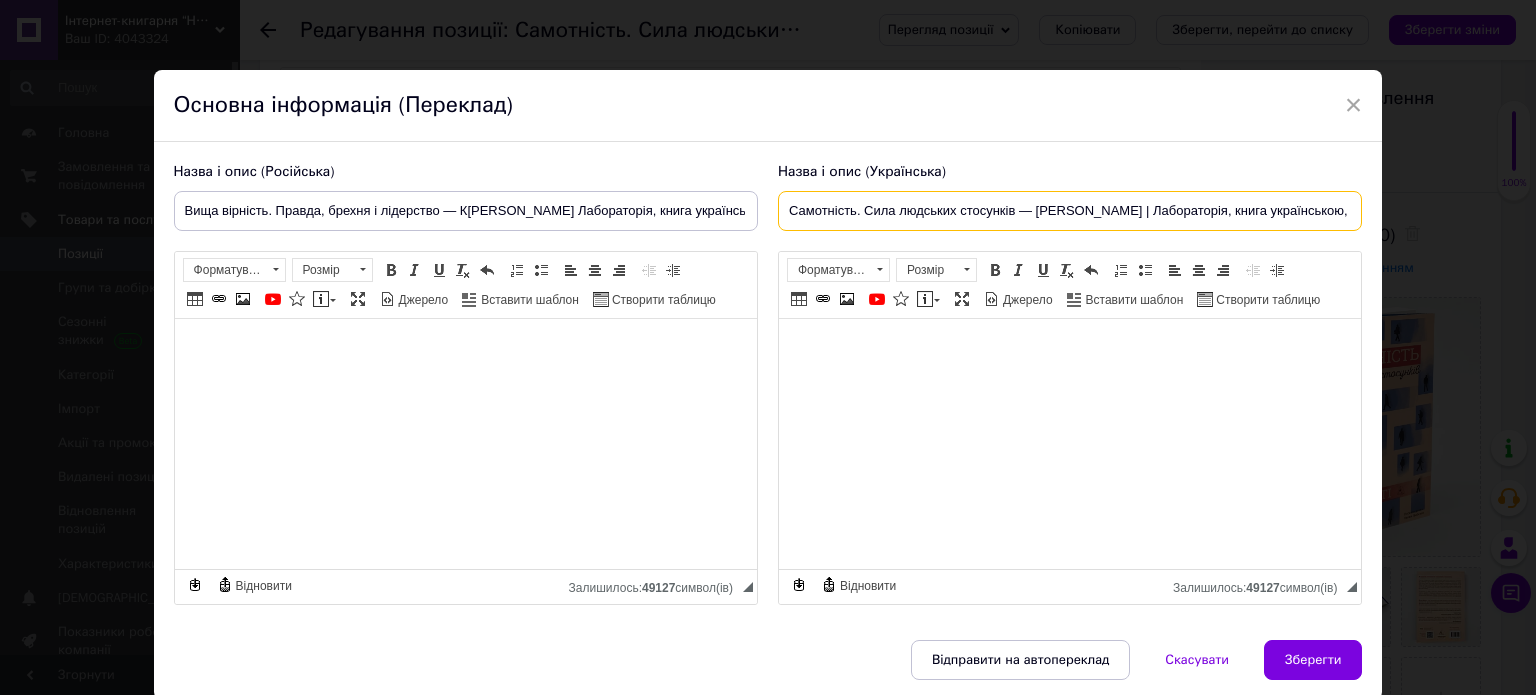 click on "Самотність. Сила людських стосунків — [PERSON_NAME] | Лабораторія, книга українською, нова, м'яка" at bounding box center [1070, 211] 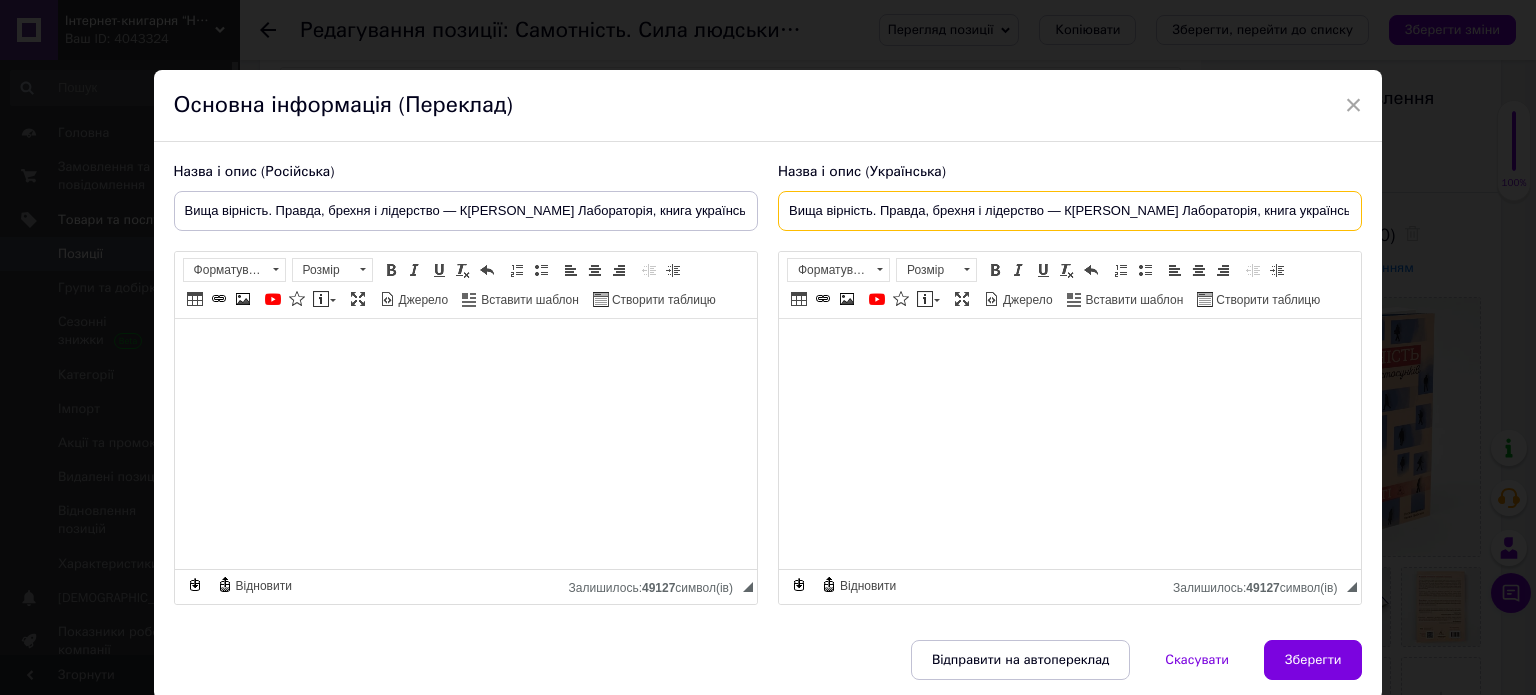 scroll, scrollTop: 0, scrollLeft: 70, axis: horizontal 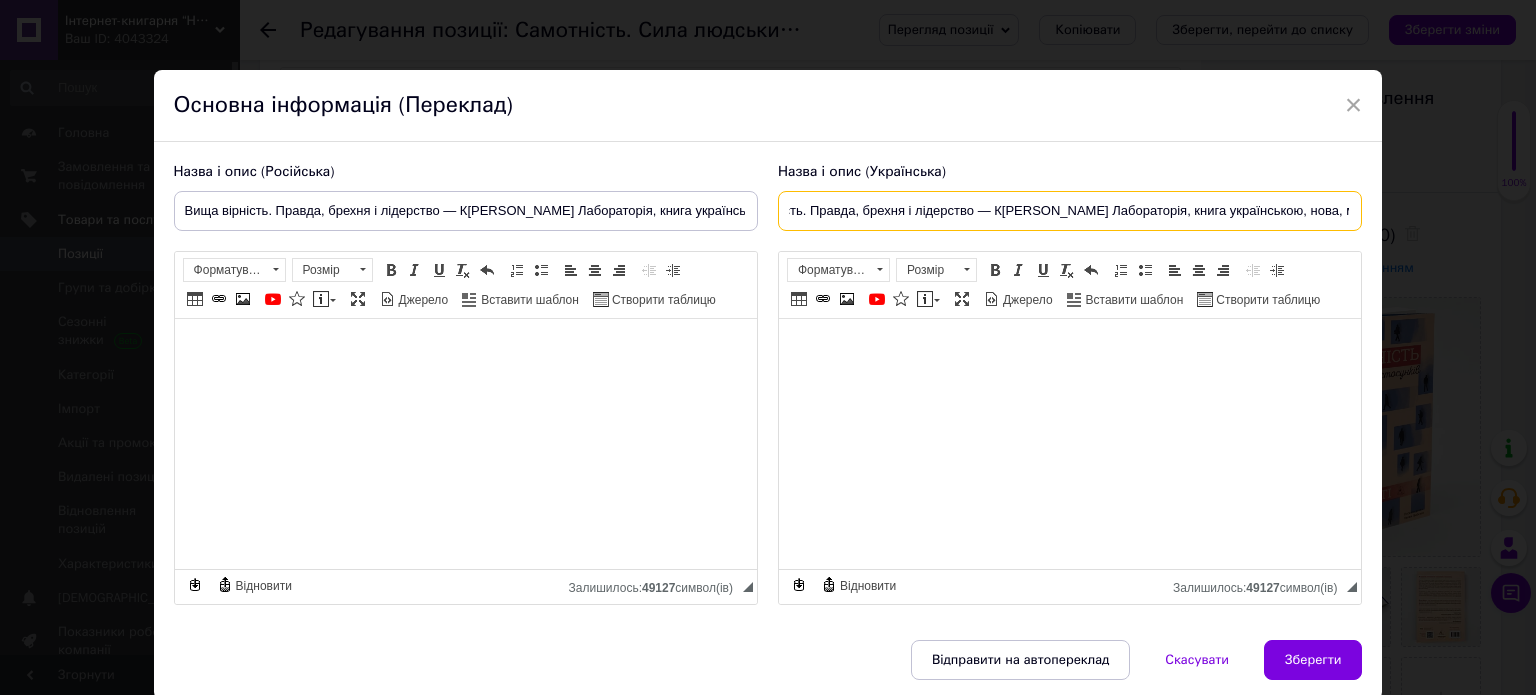 type on "Вища вірність. Правда, брехня і лідерство — К[PERSON_NAME] Лабораторія, книга українською, нова, м'яка" 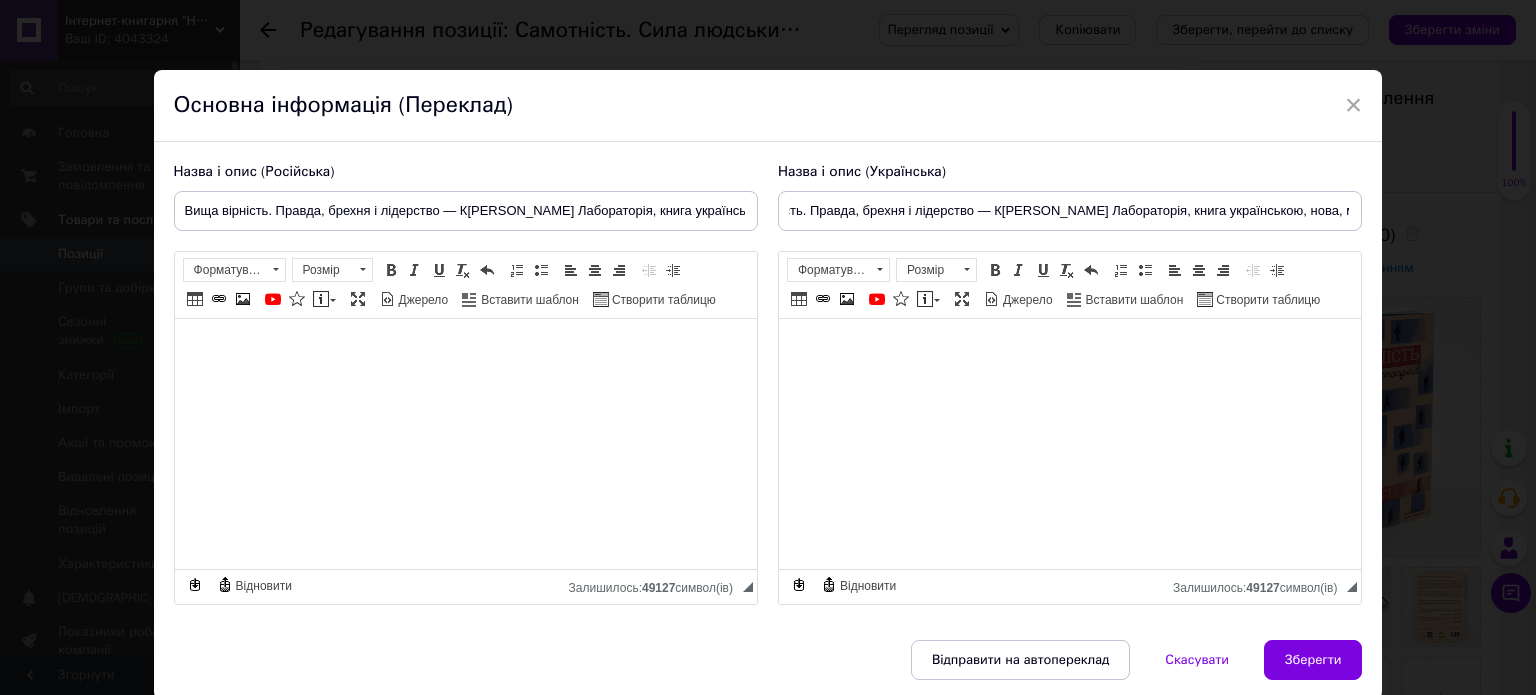 scroll, scrollTop: 0, scrollLeft: 0, axis: both 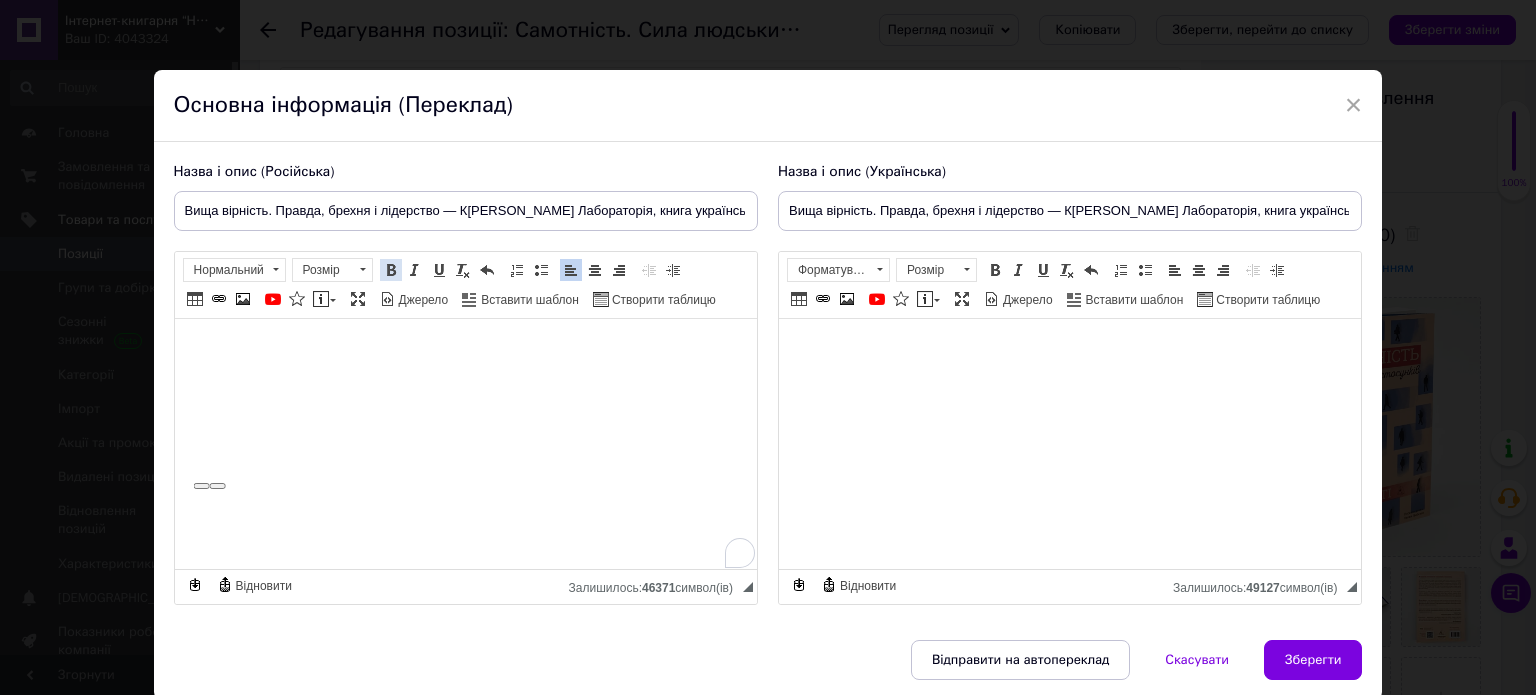 click at bounding box center [391, 270] 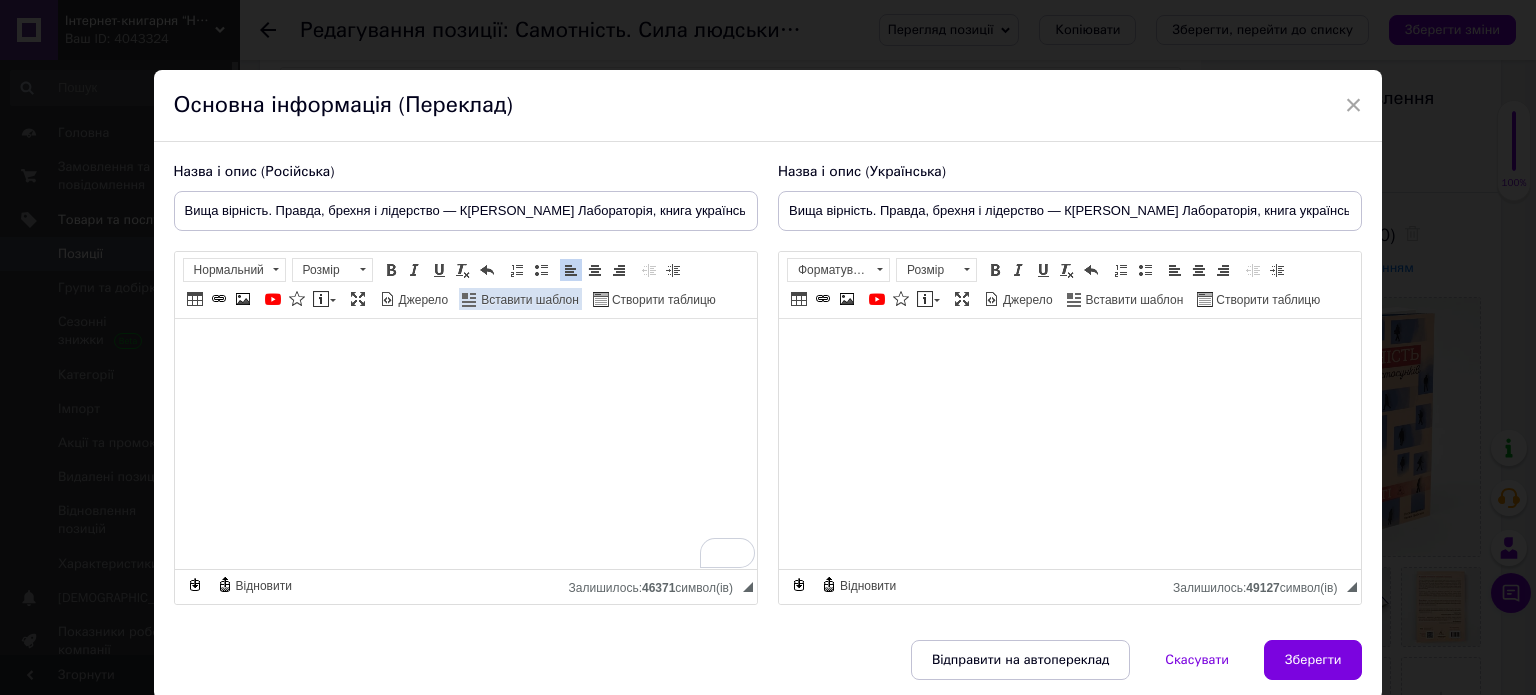 scroll, scrollTop: 900, scrollLeft: 0, axis: vertical 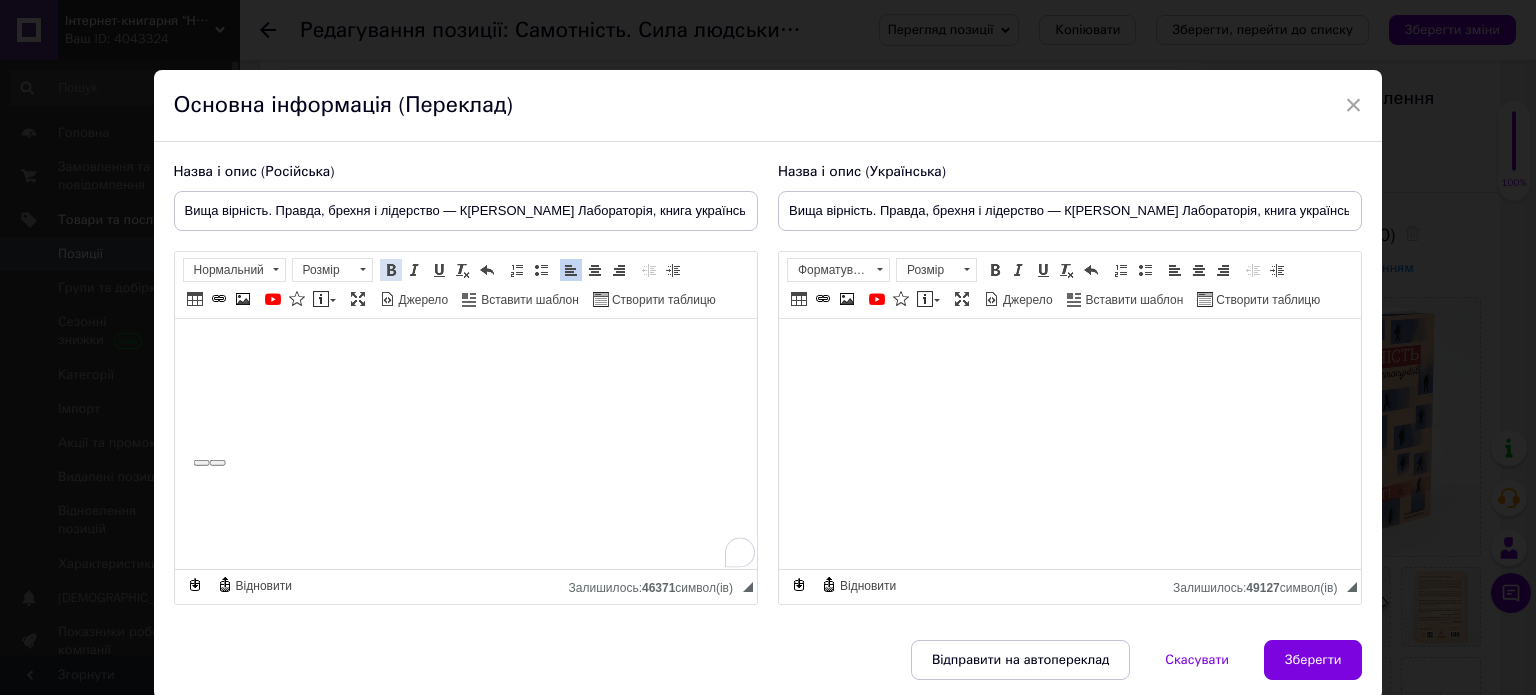 click at bounding box center [391, 270] 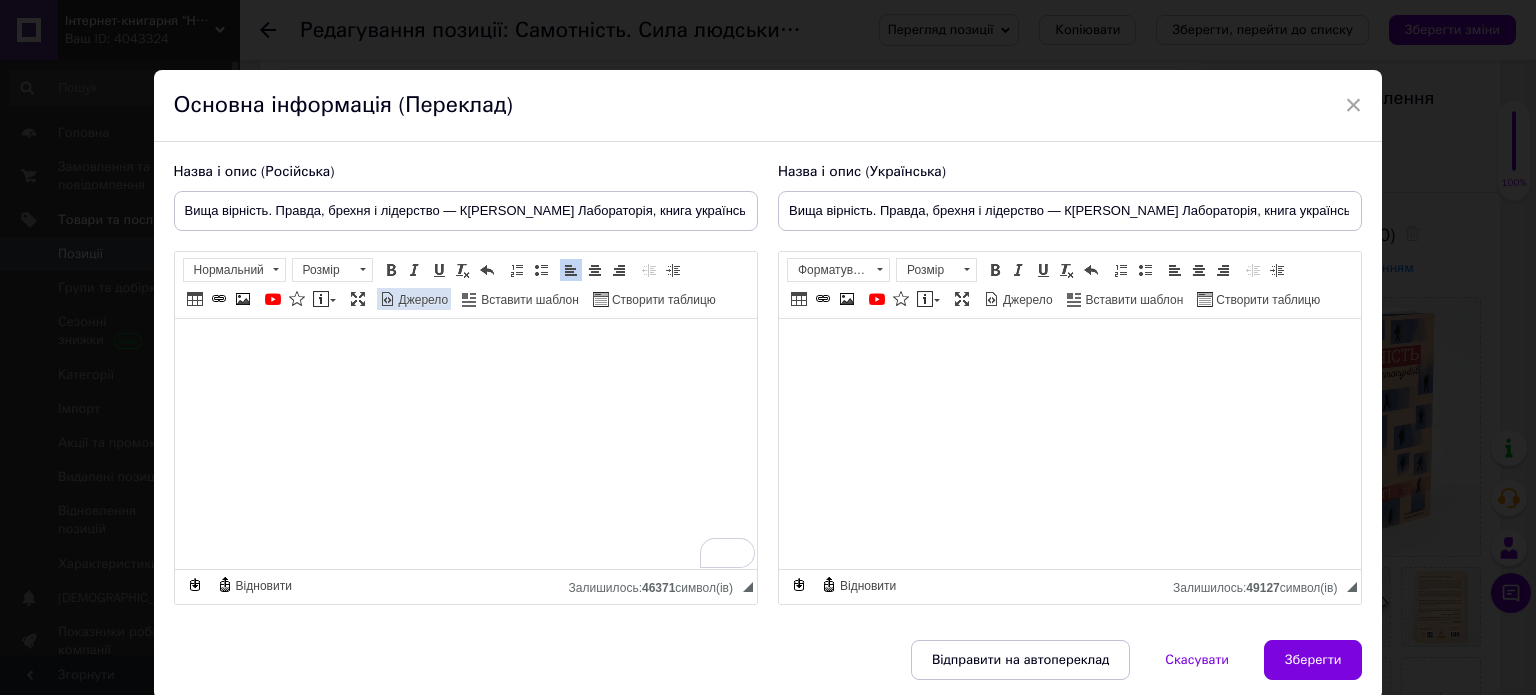 scroll, scrollTop: 1255, scrollLeft: 0, axis: vertical 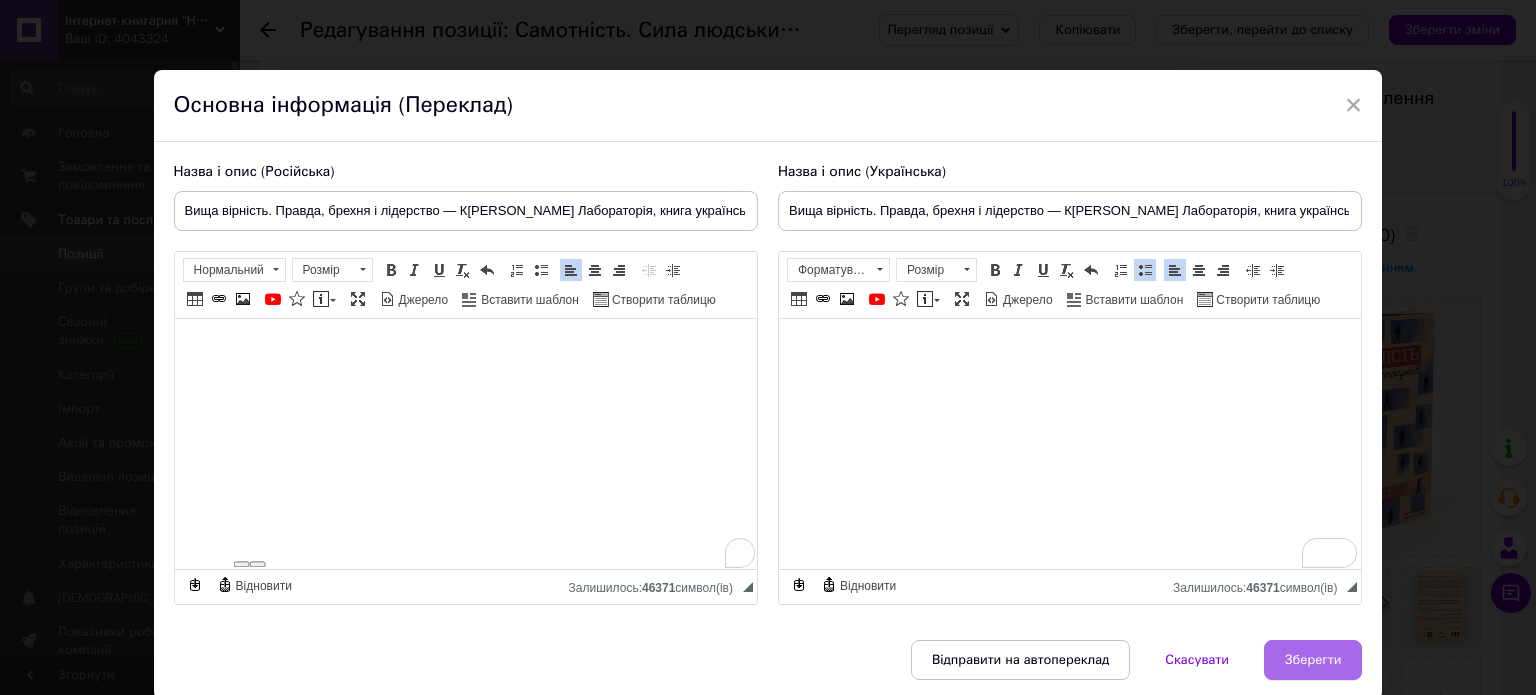 click on "Зберегти" at bounding box center [1313, 660] 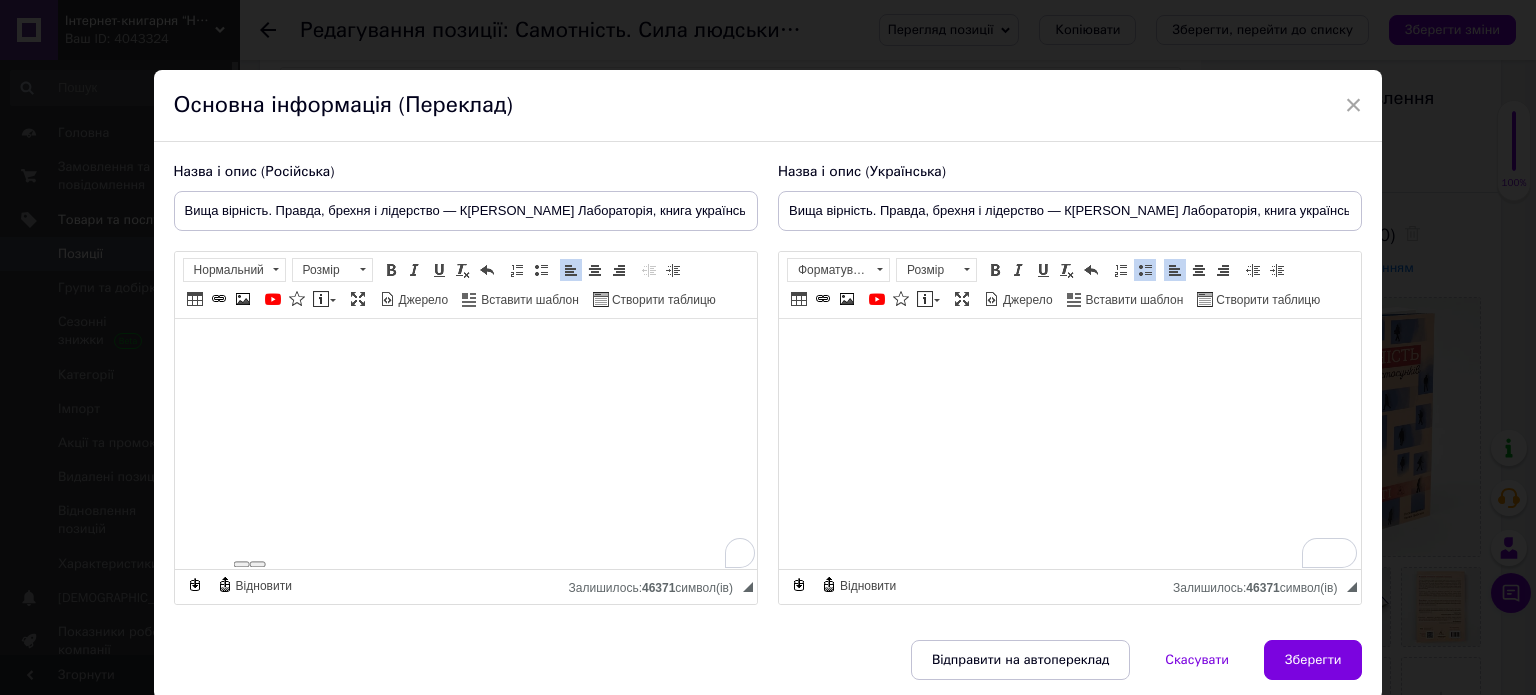type on "Вища вірність. Правда, брехня і лідерство — К[PERSON_NAME] Лабораторія, книга українською, нова, м'яка" 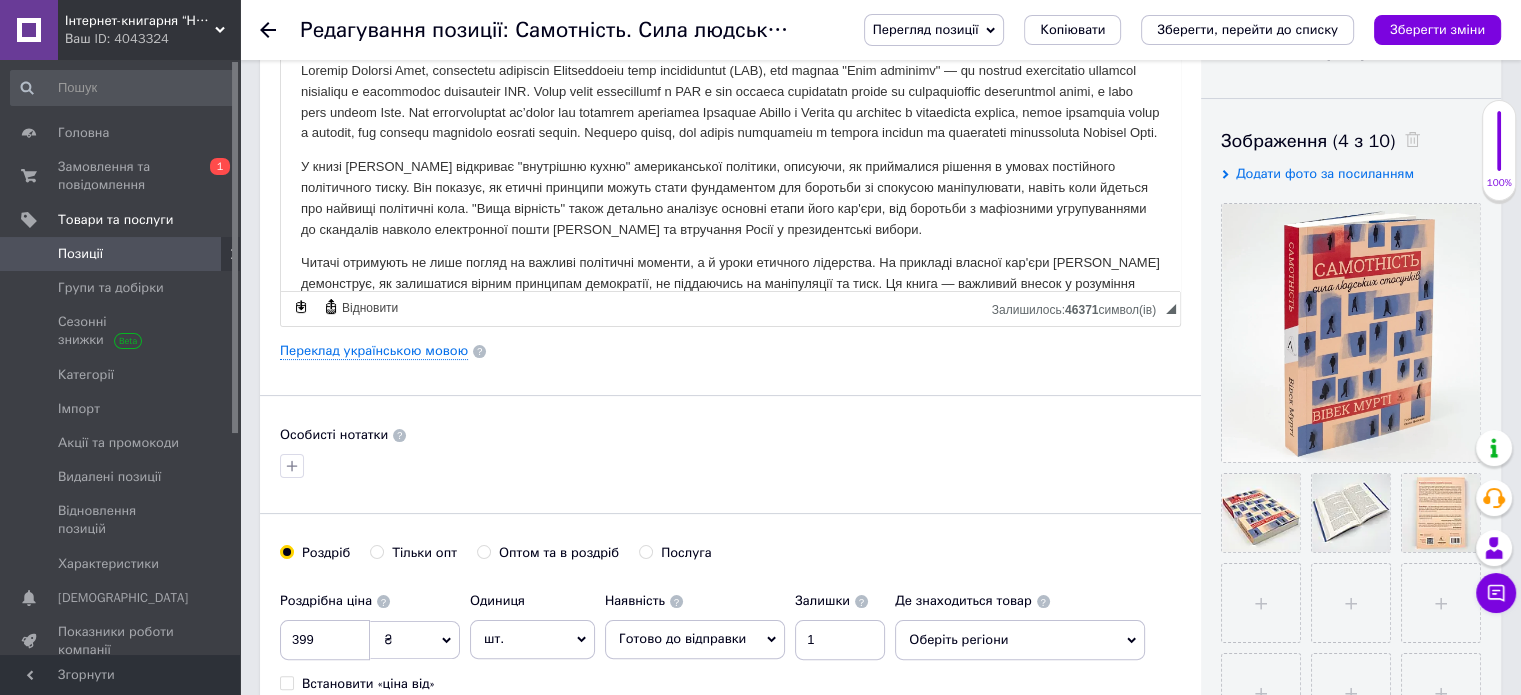 scroll, scrollTop: 400, scrollLeft: 0, axis: vertical 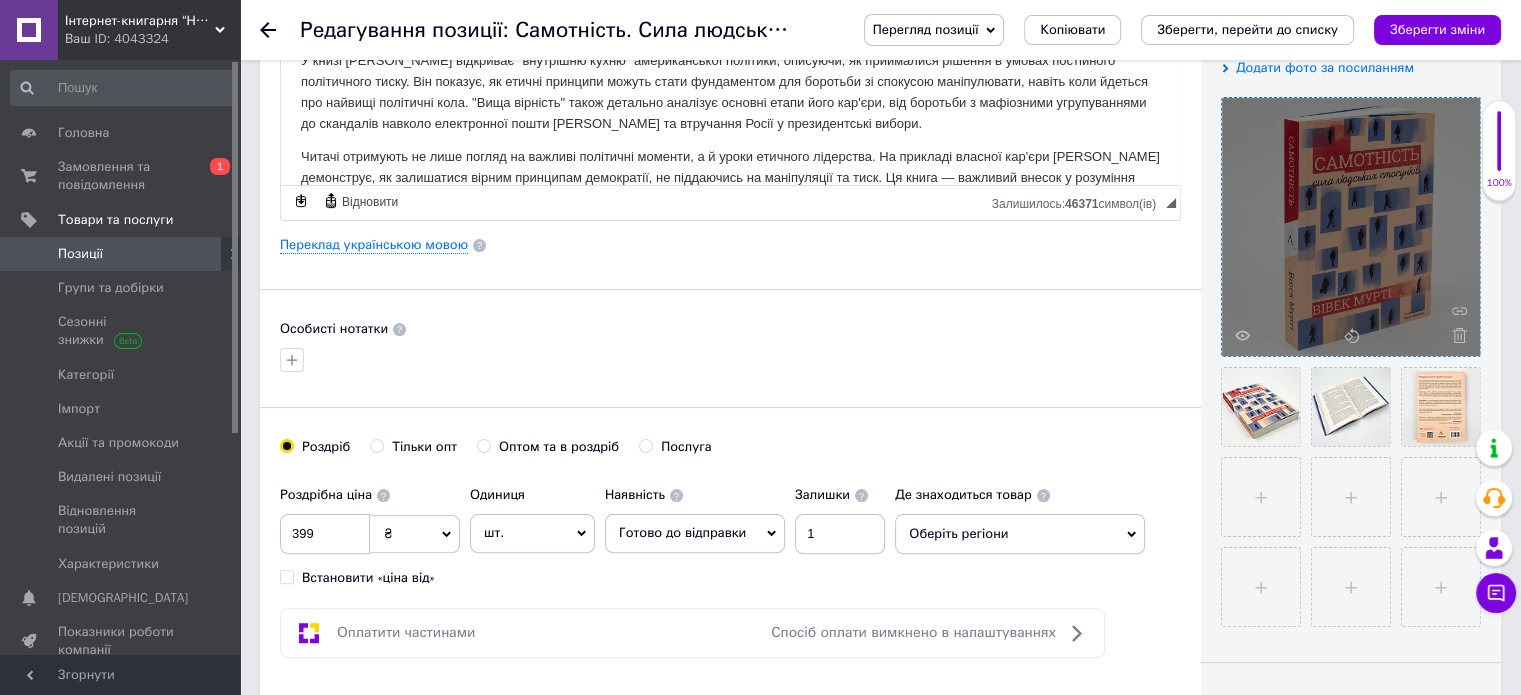 click at bounding box center (1351, 227) 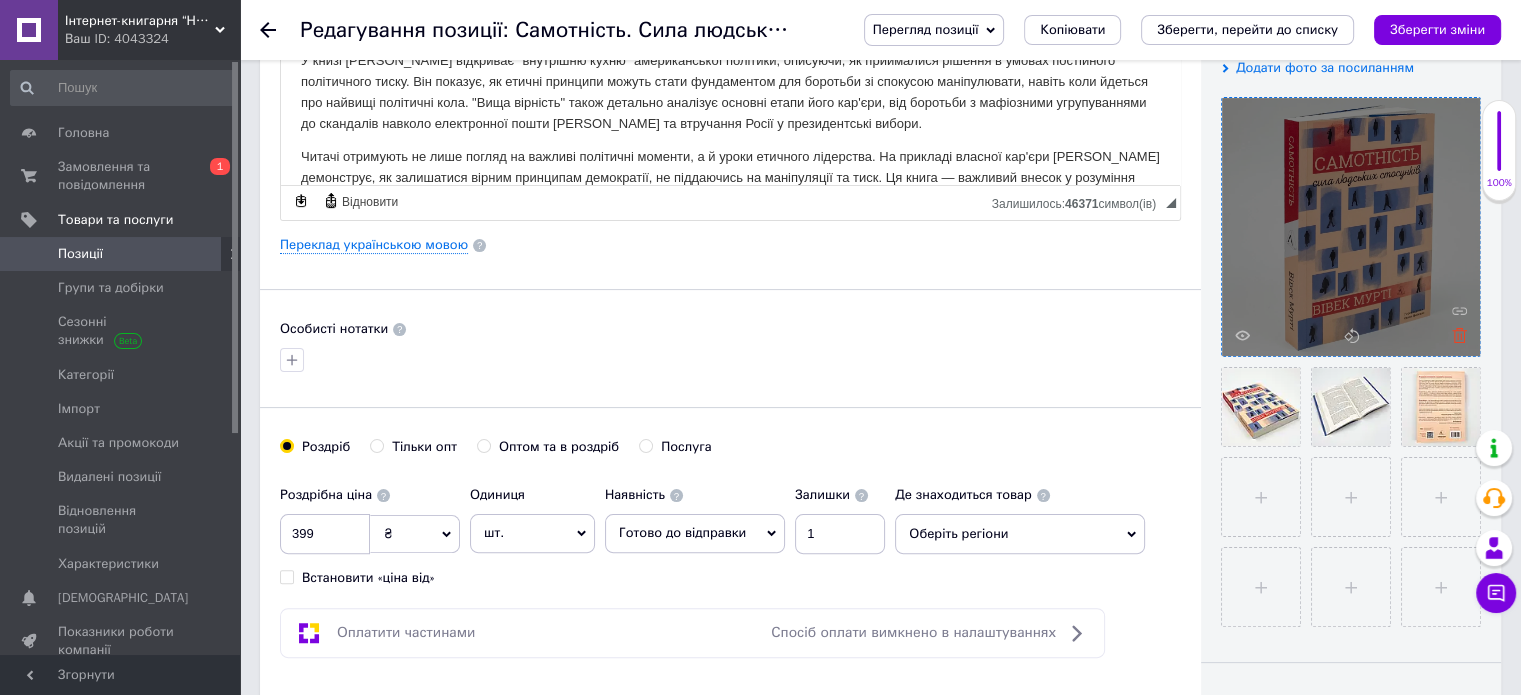 click 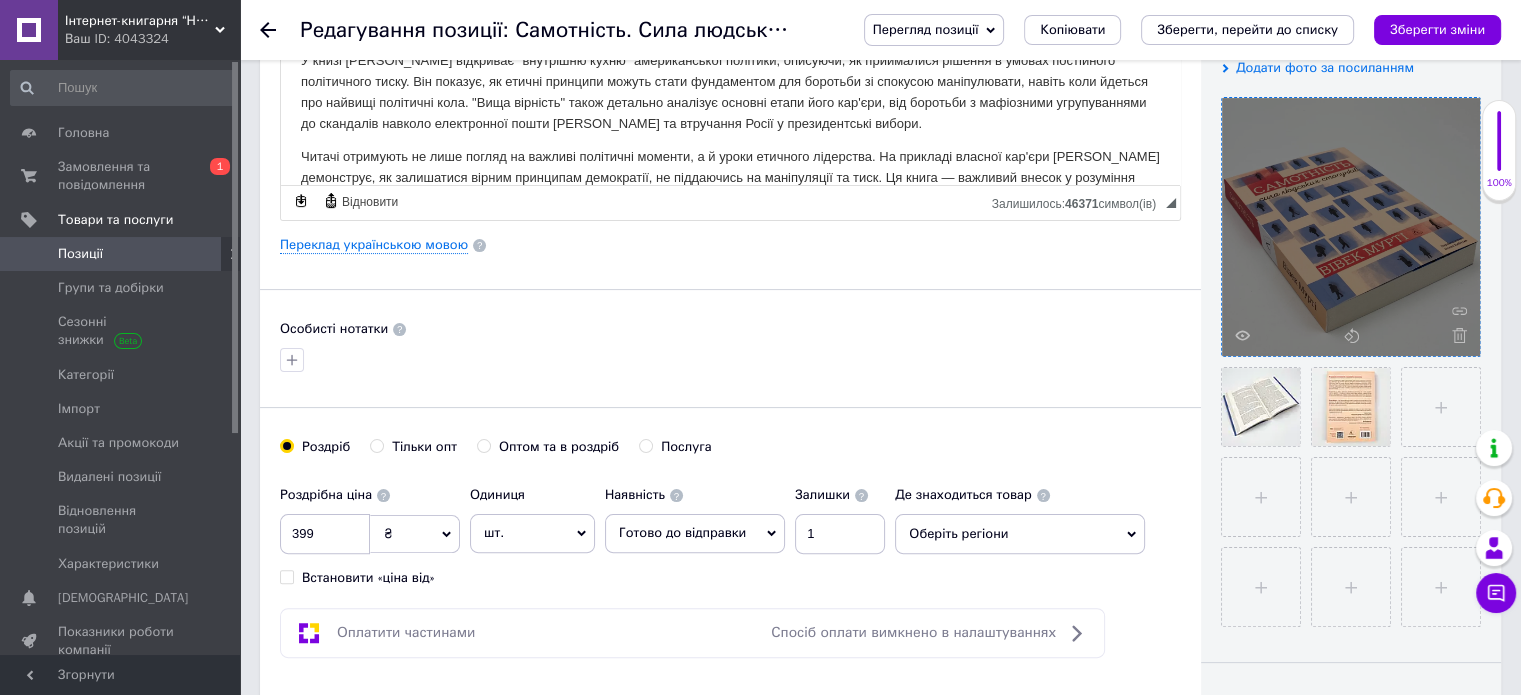 click 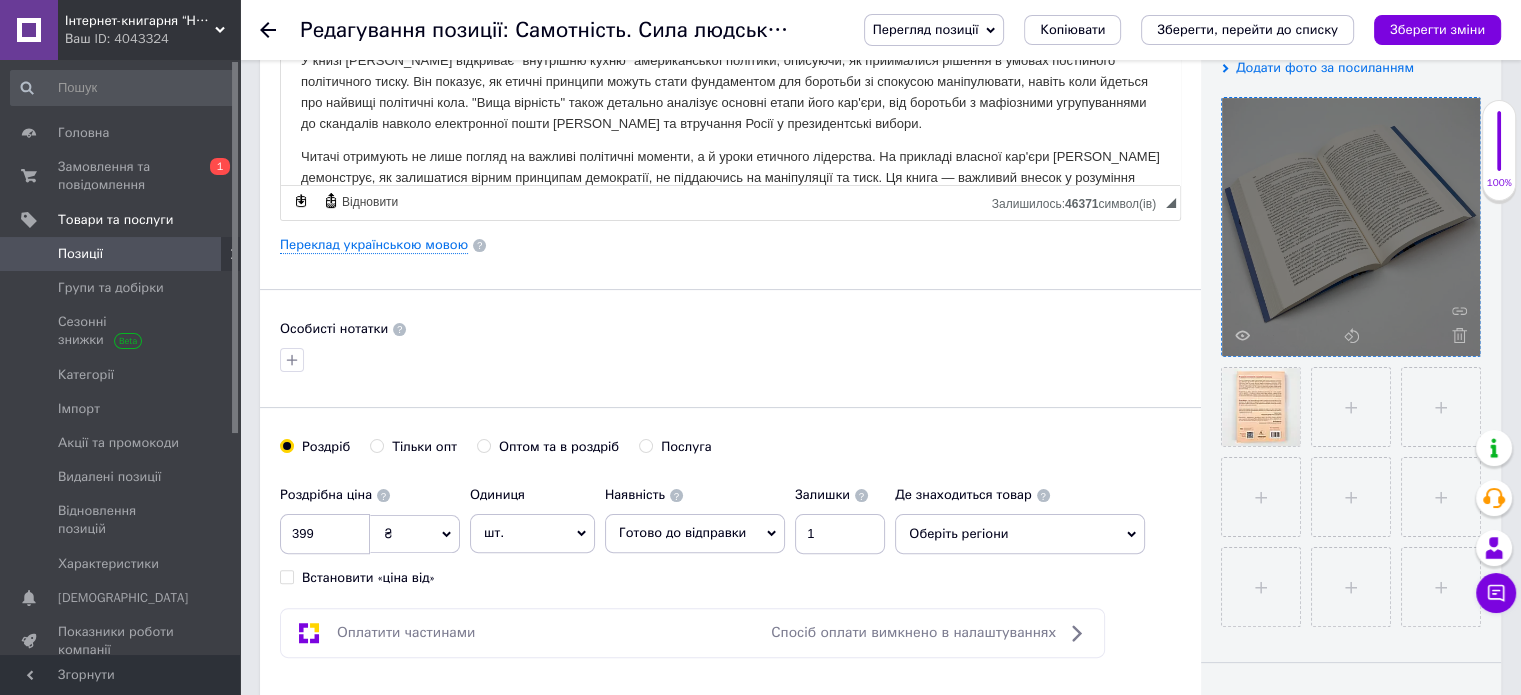 click 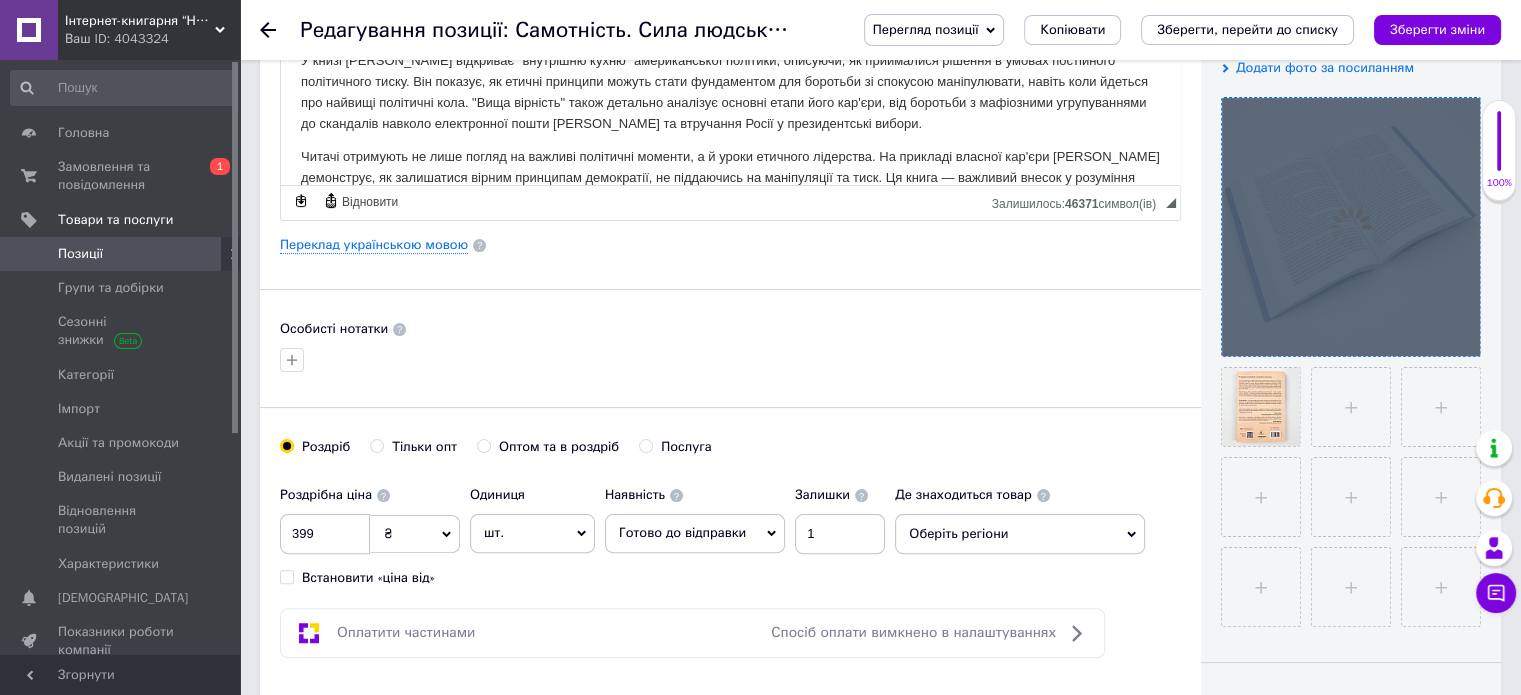 click at bounding box center [1351, 227] 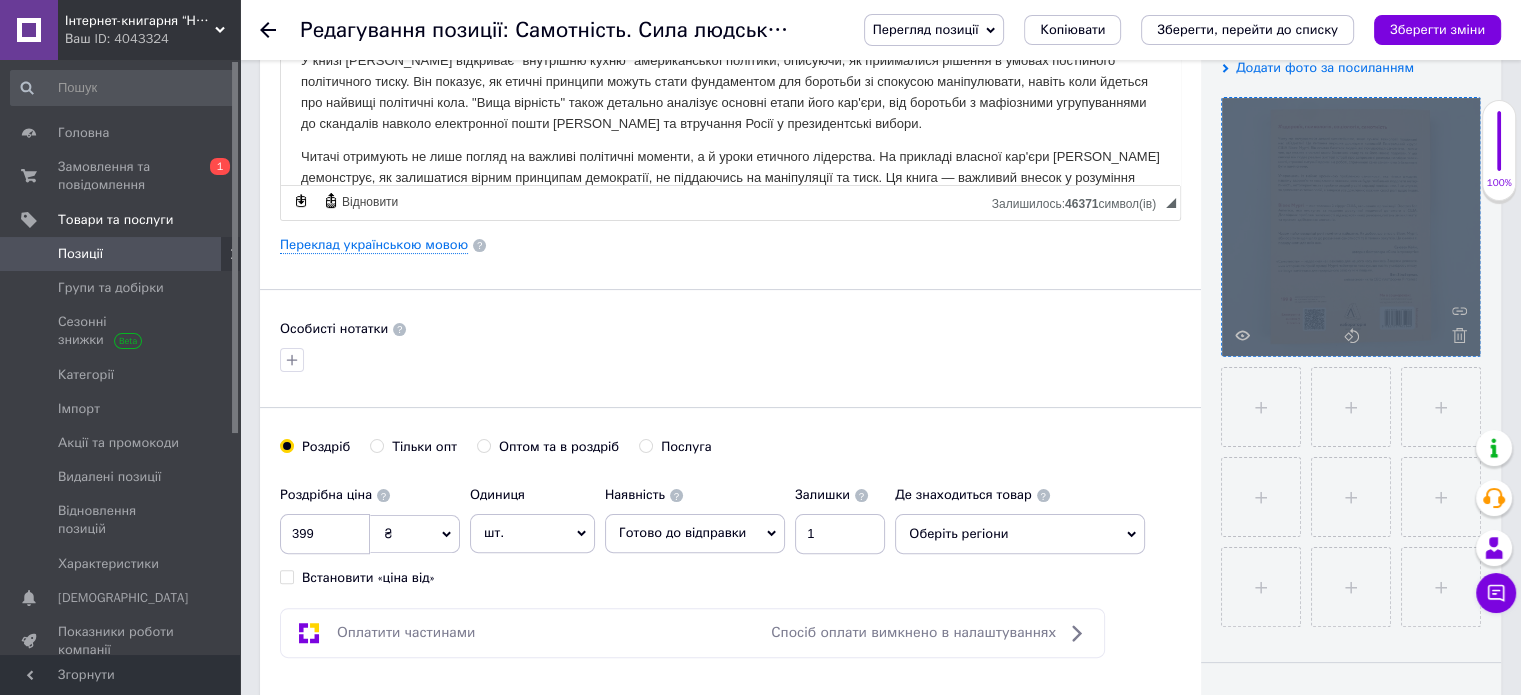click 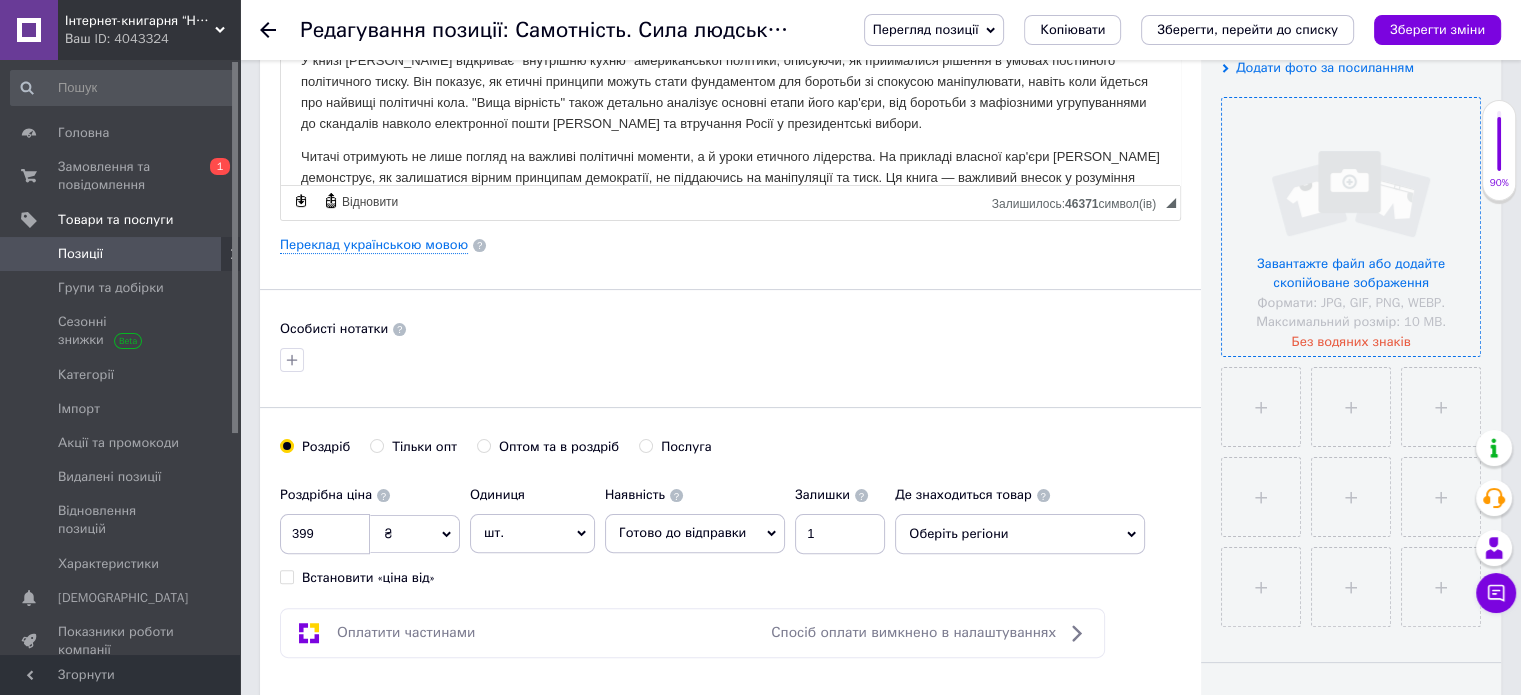 click at bounding box center [1351, 227] 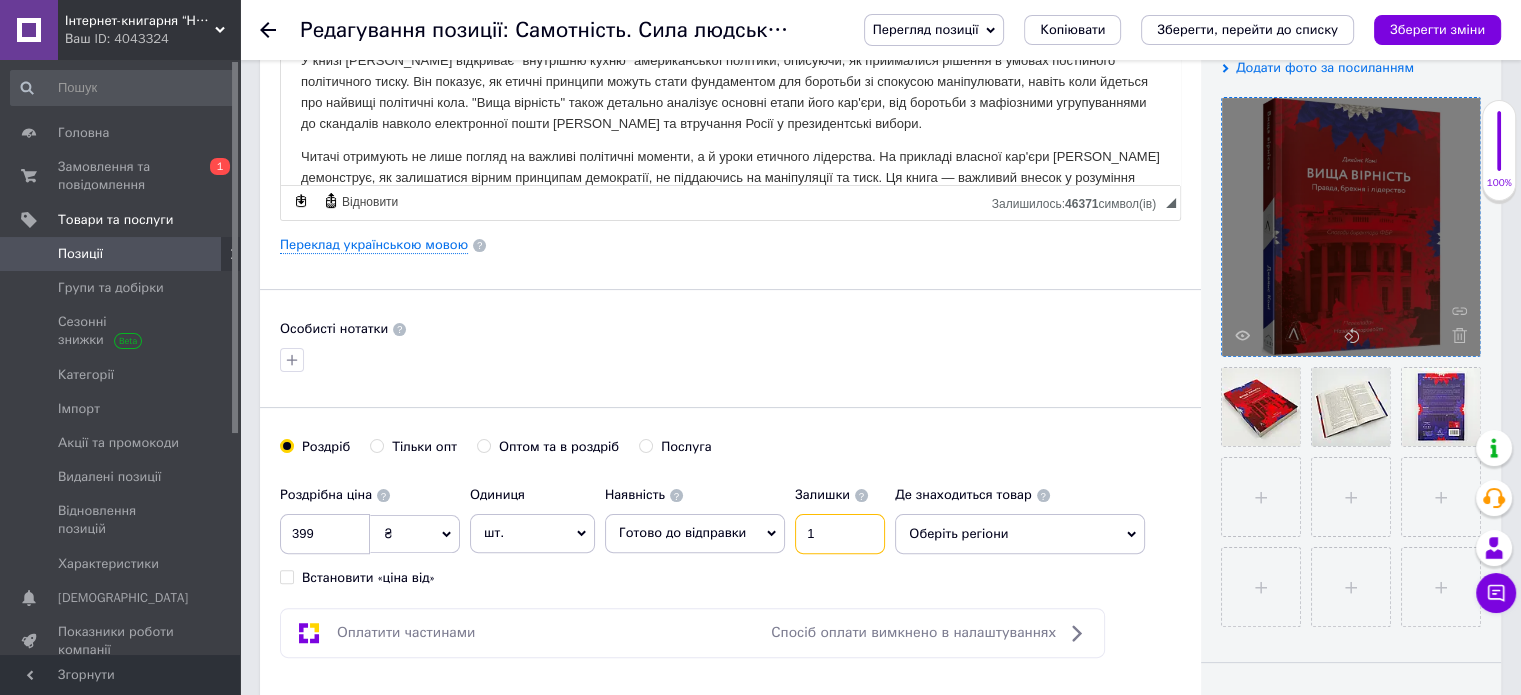 drag, startPoint x: 813, startPoint y: 527, endPoint x: 802, endPoint y: 530, distance: 11.401754 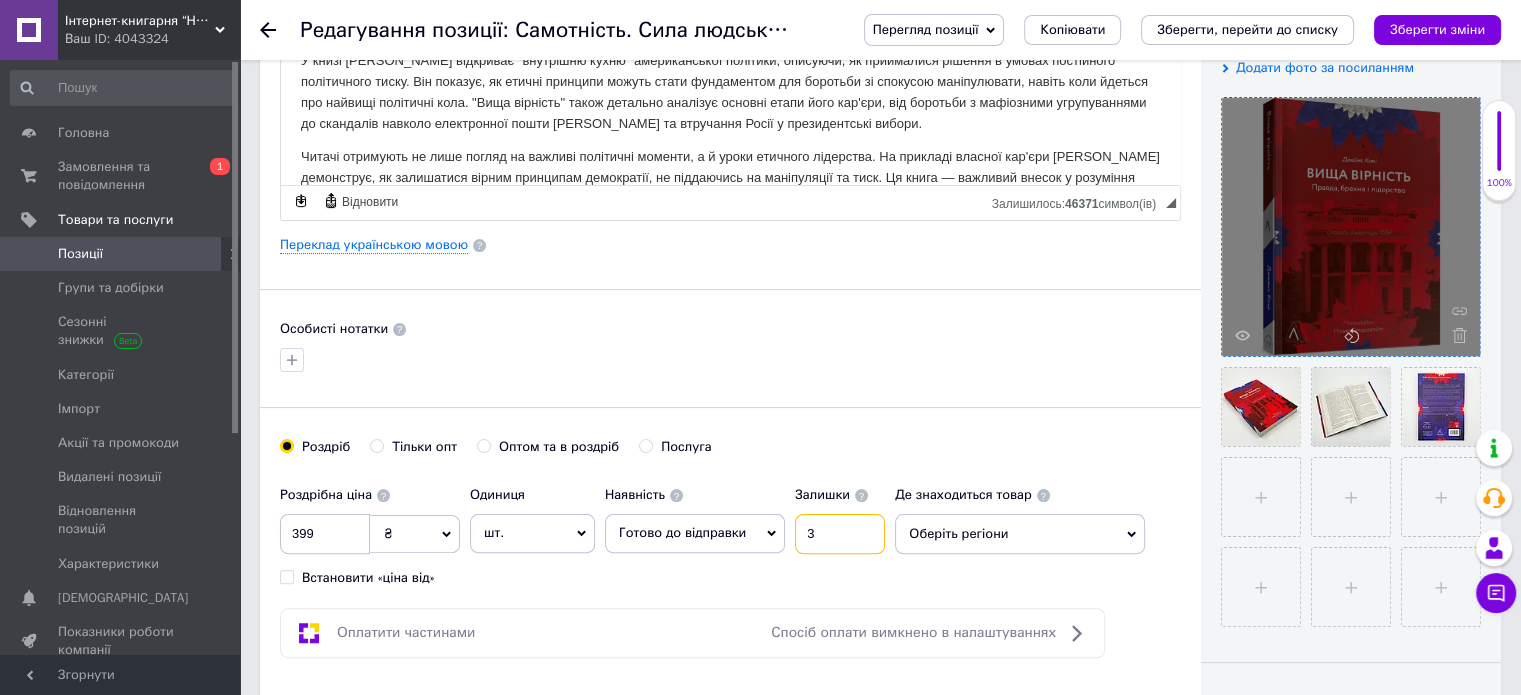 type on "3" 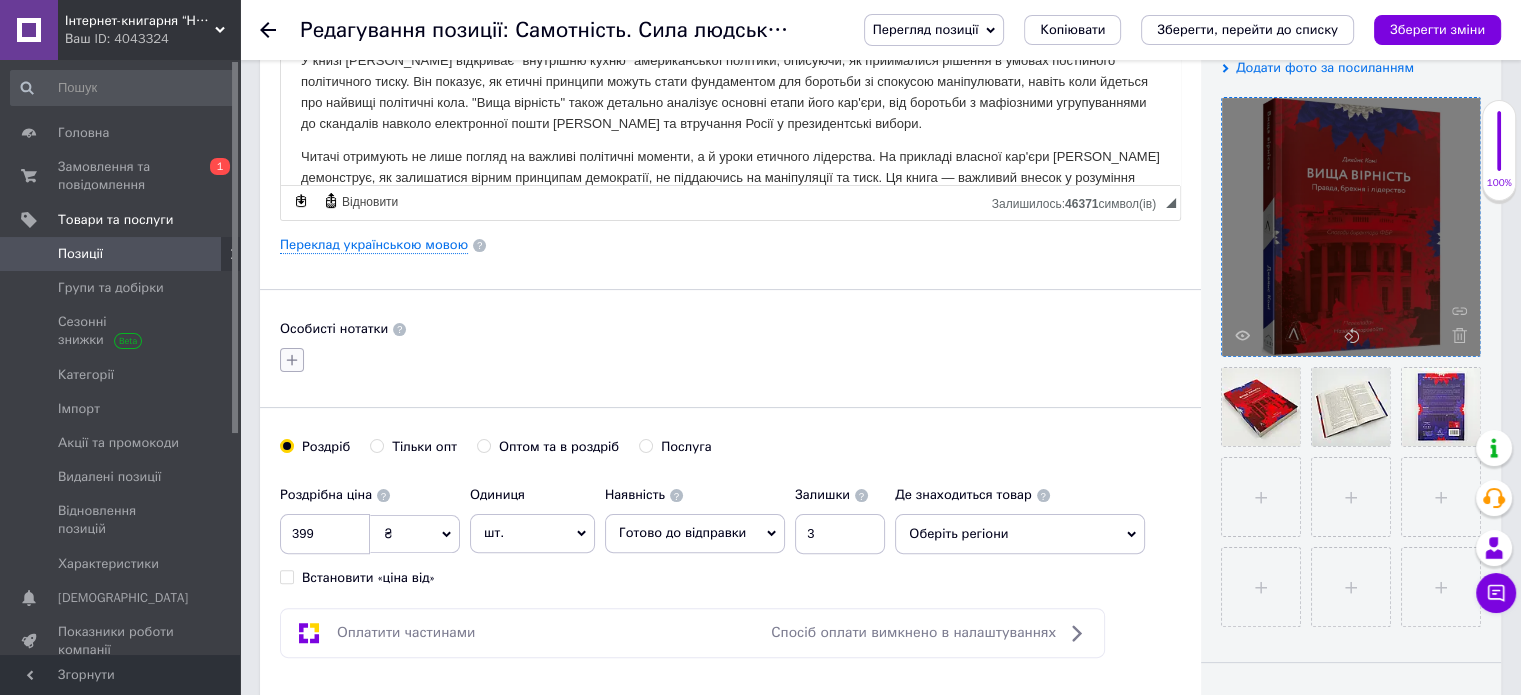 click 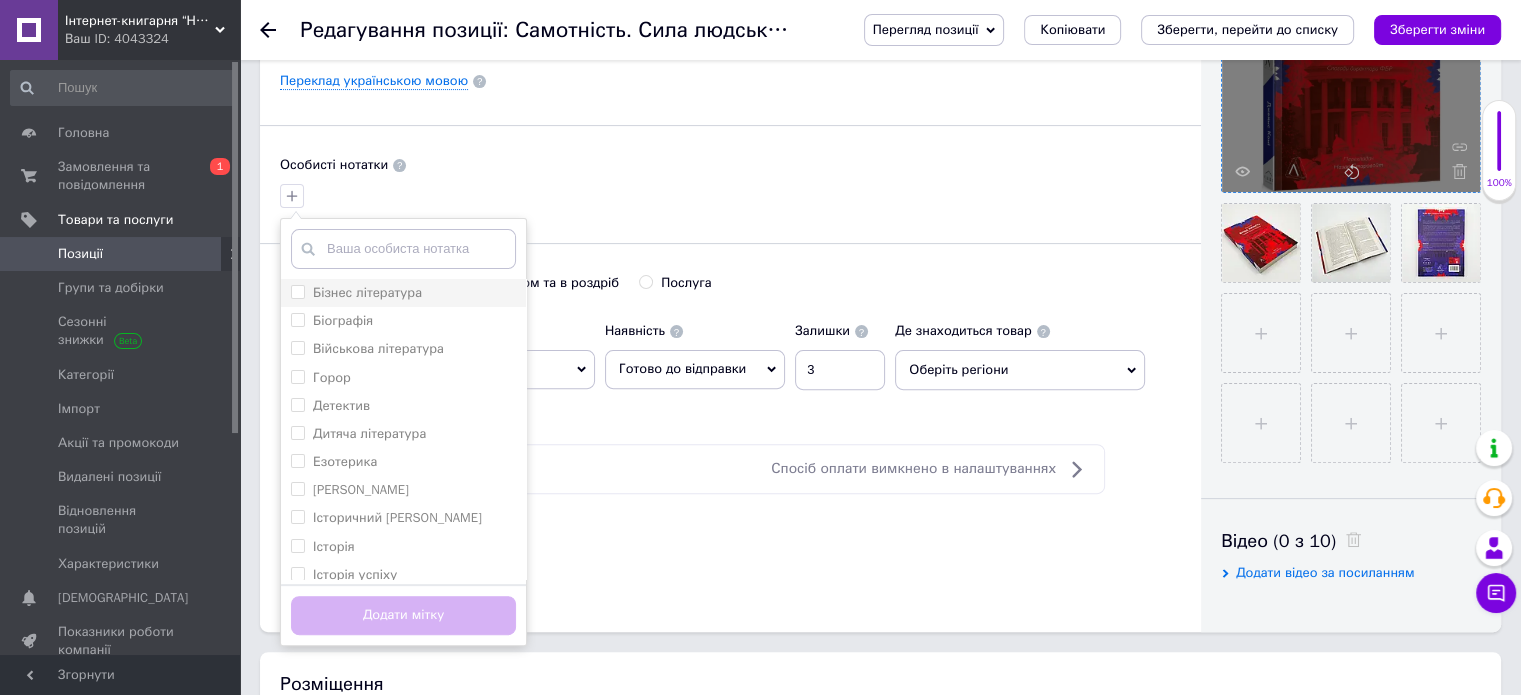 scroll, scrollTop: 600, scrollLeft: 0, axis: vertical 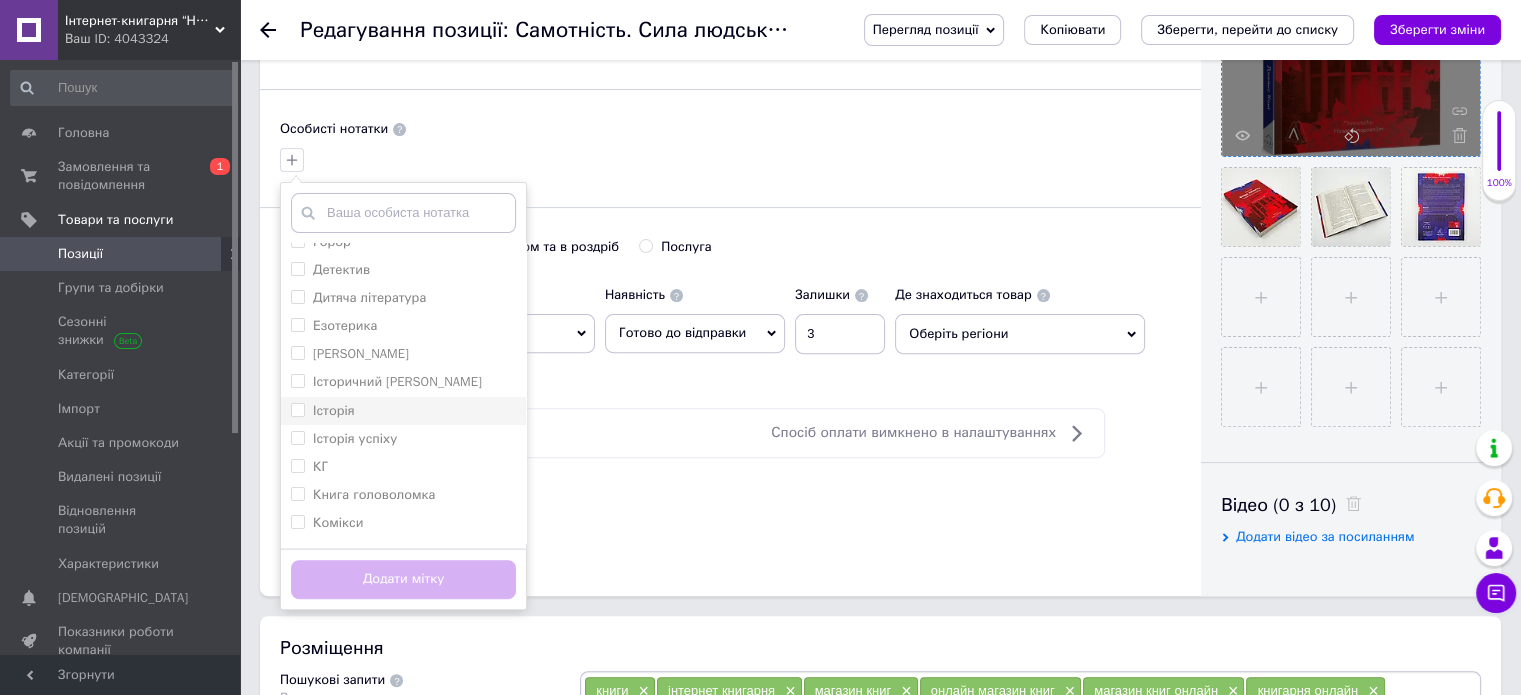 click on "Історія" at bounding box center (403, 411) 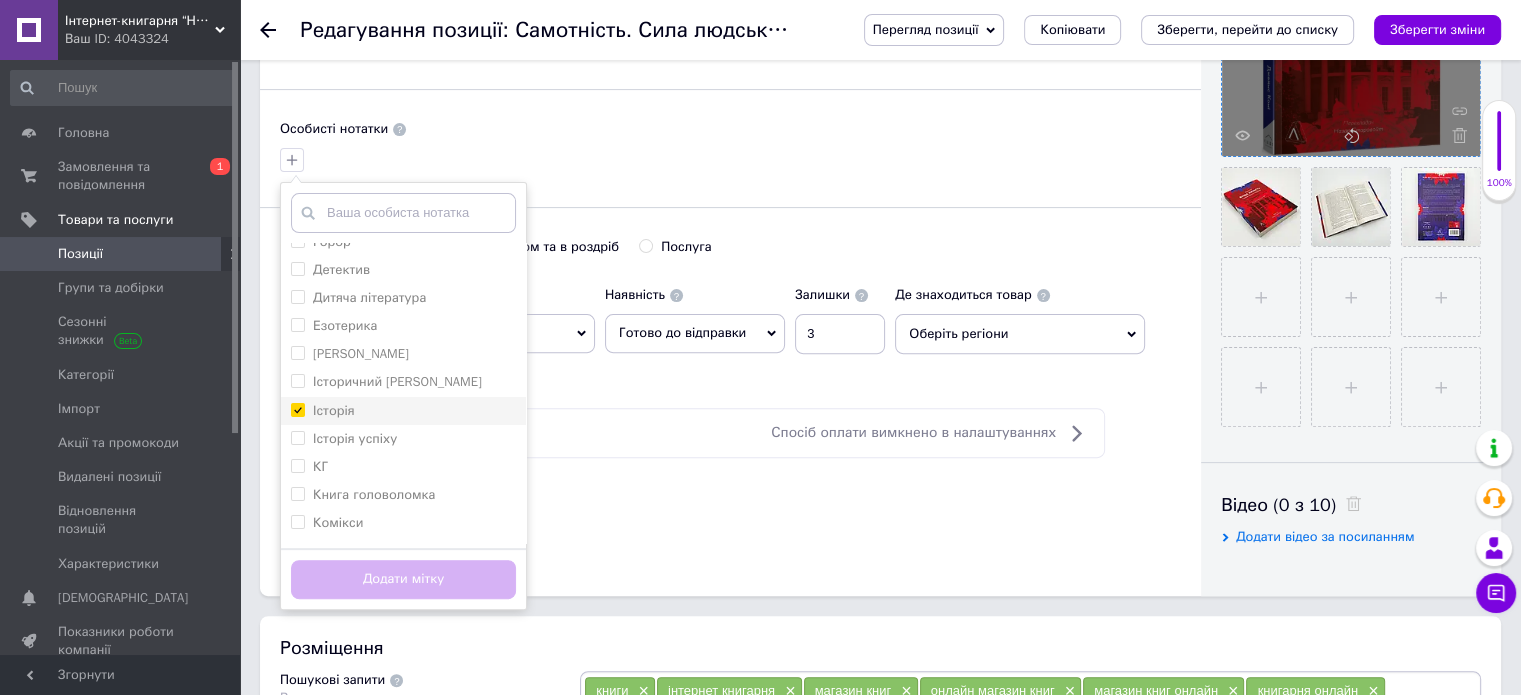checkbox on "true" 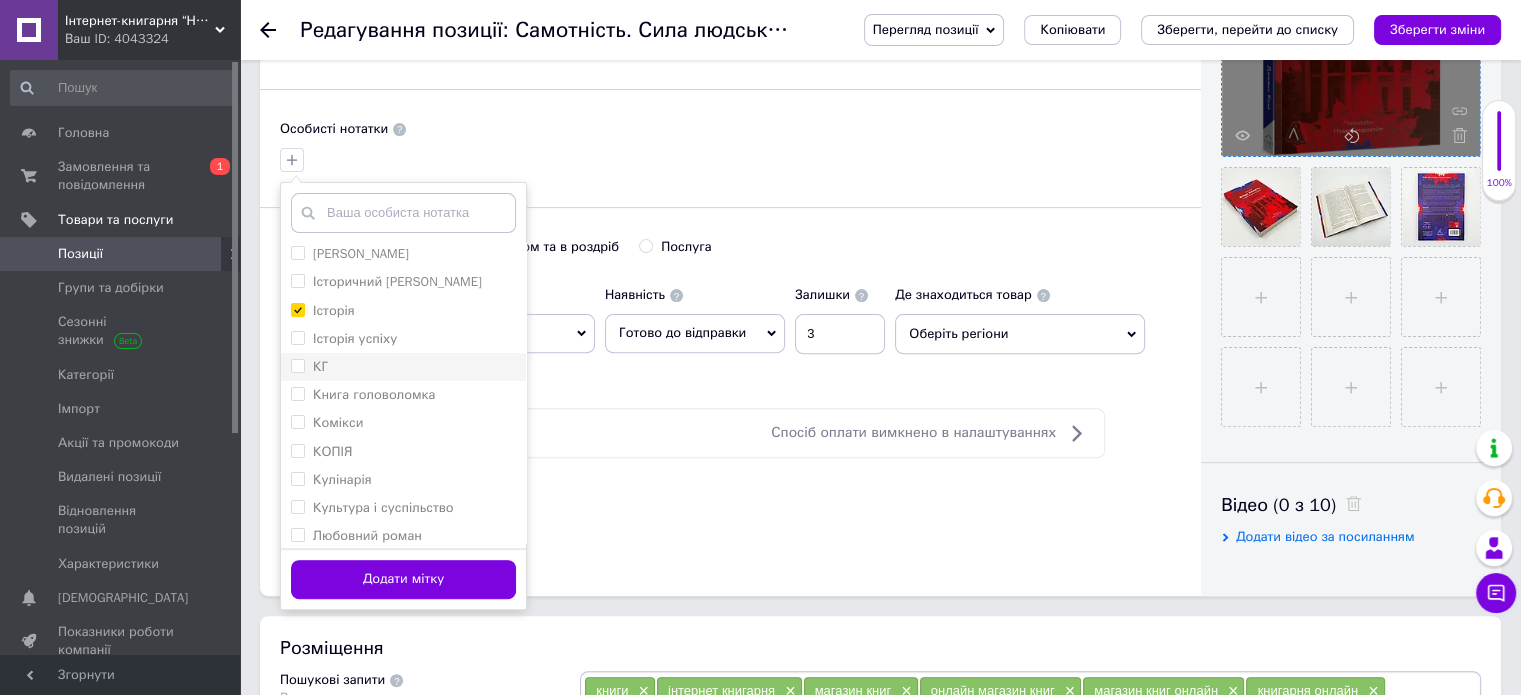 click on "КГ" at bounding box center (403, 367) 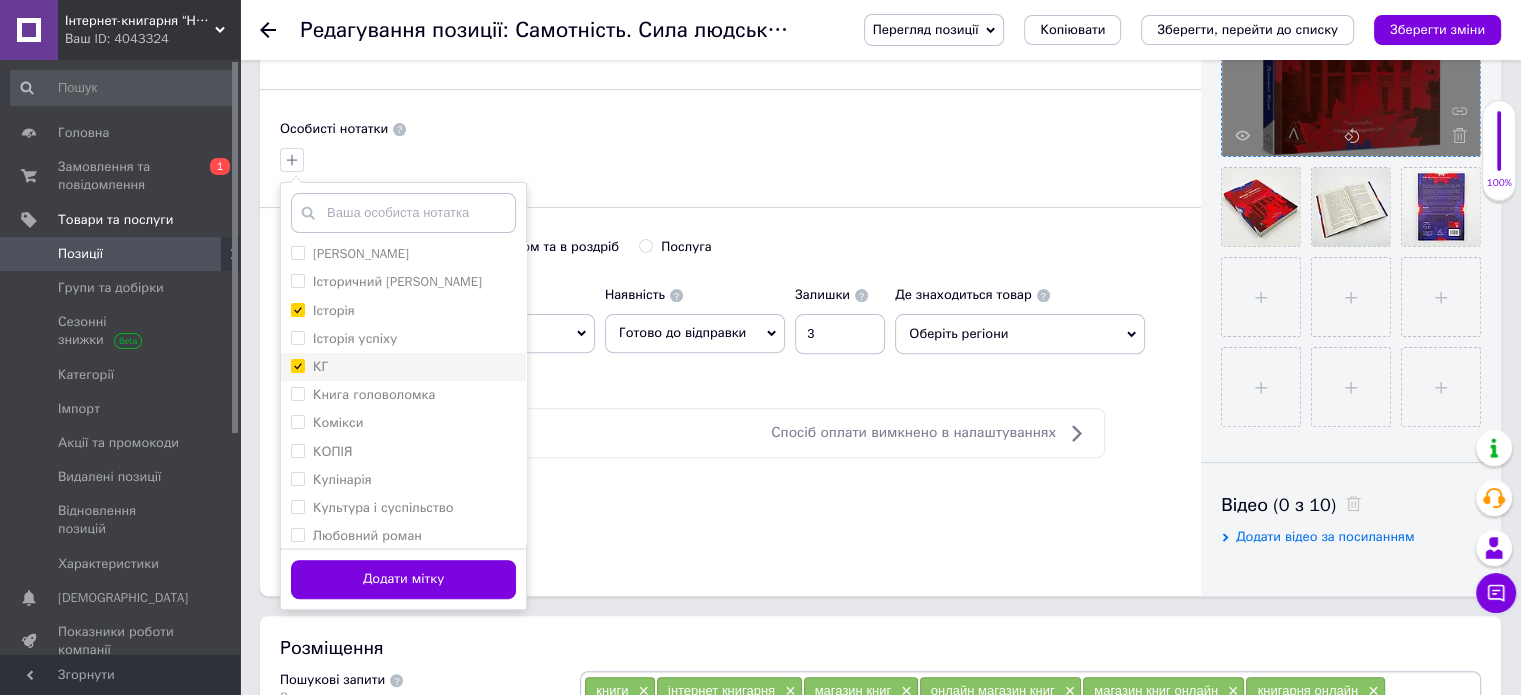 checkbox on "true" 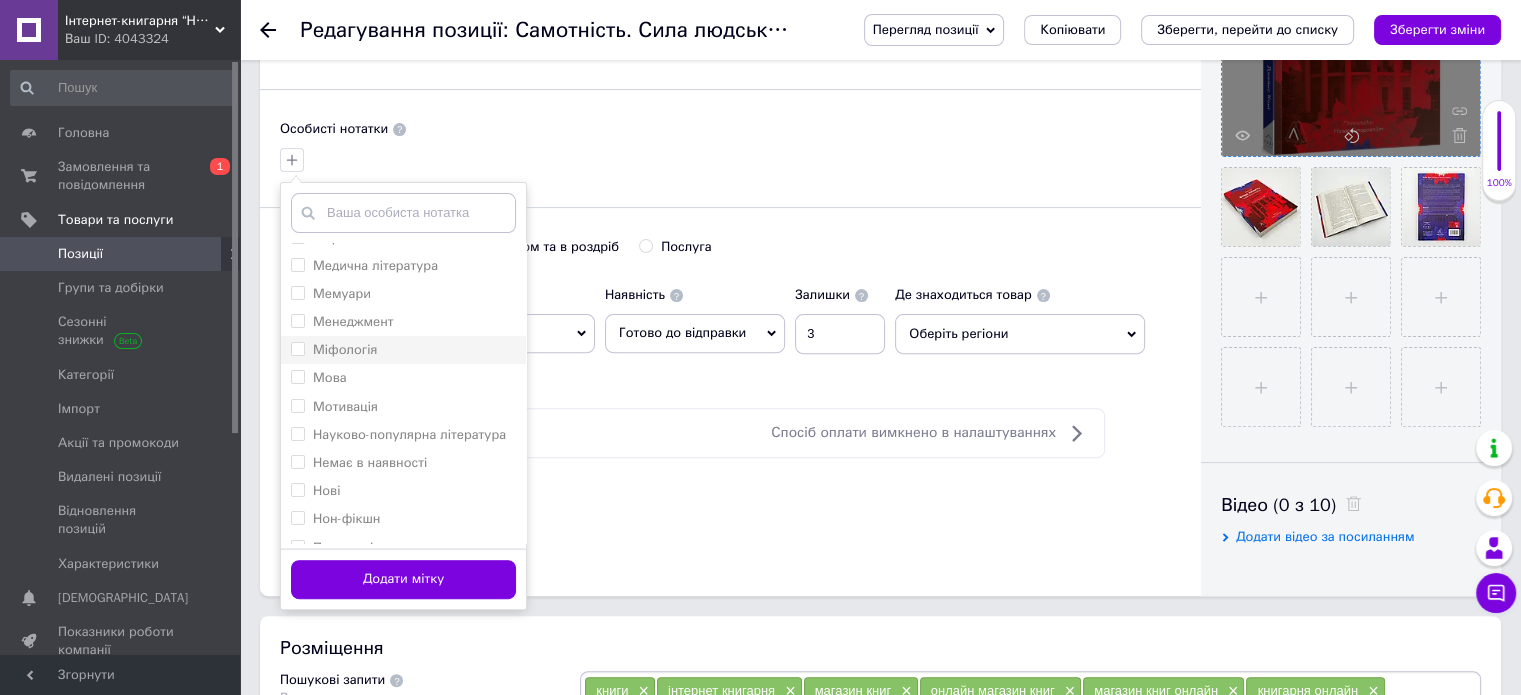 scroll, scrollTop: 600, scrollLeft: 0, axis: vertical 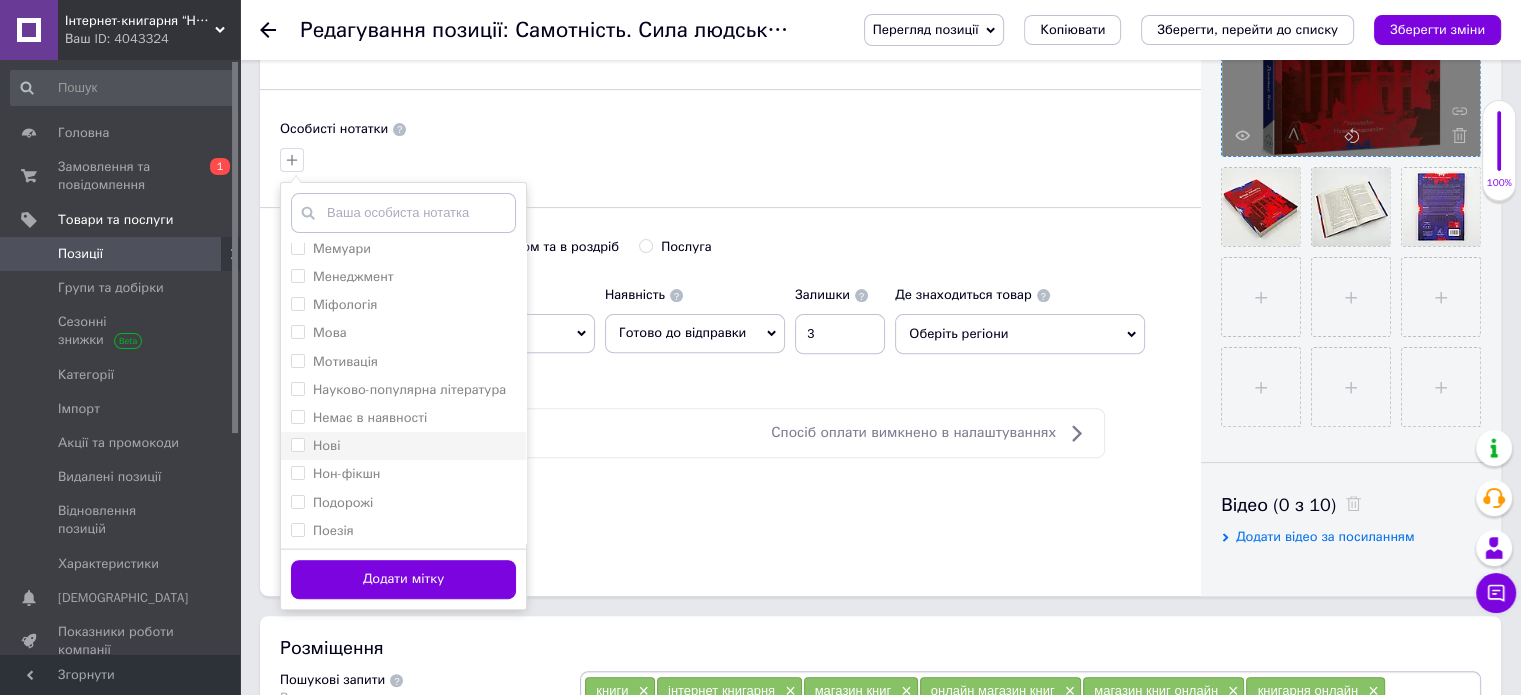 click on "Нові" at bounding box center [403, 446] 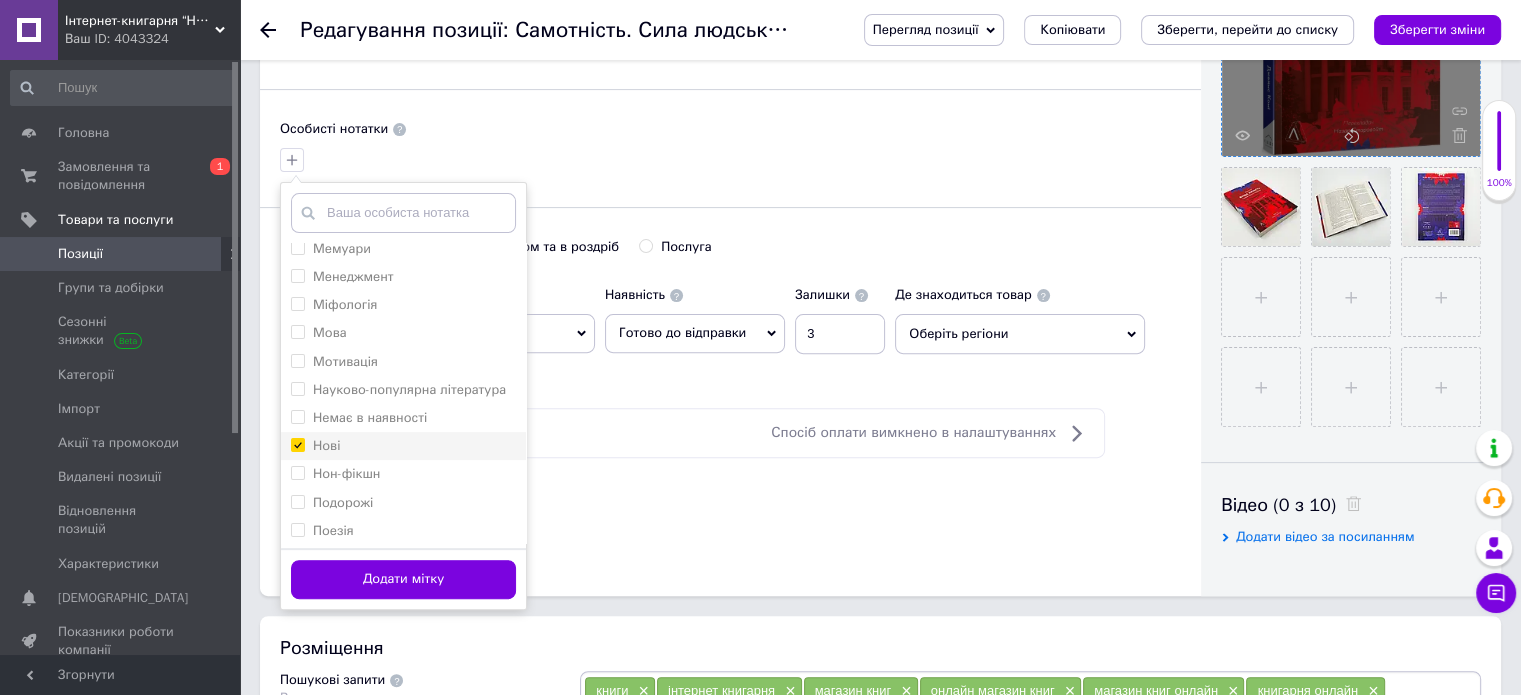 checkbox on "true" 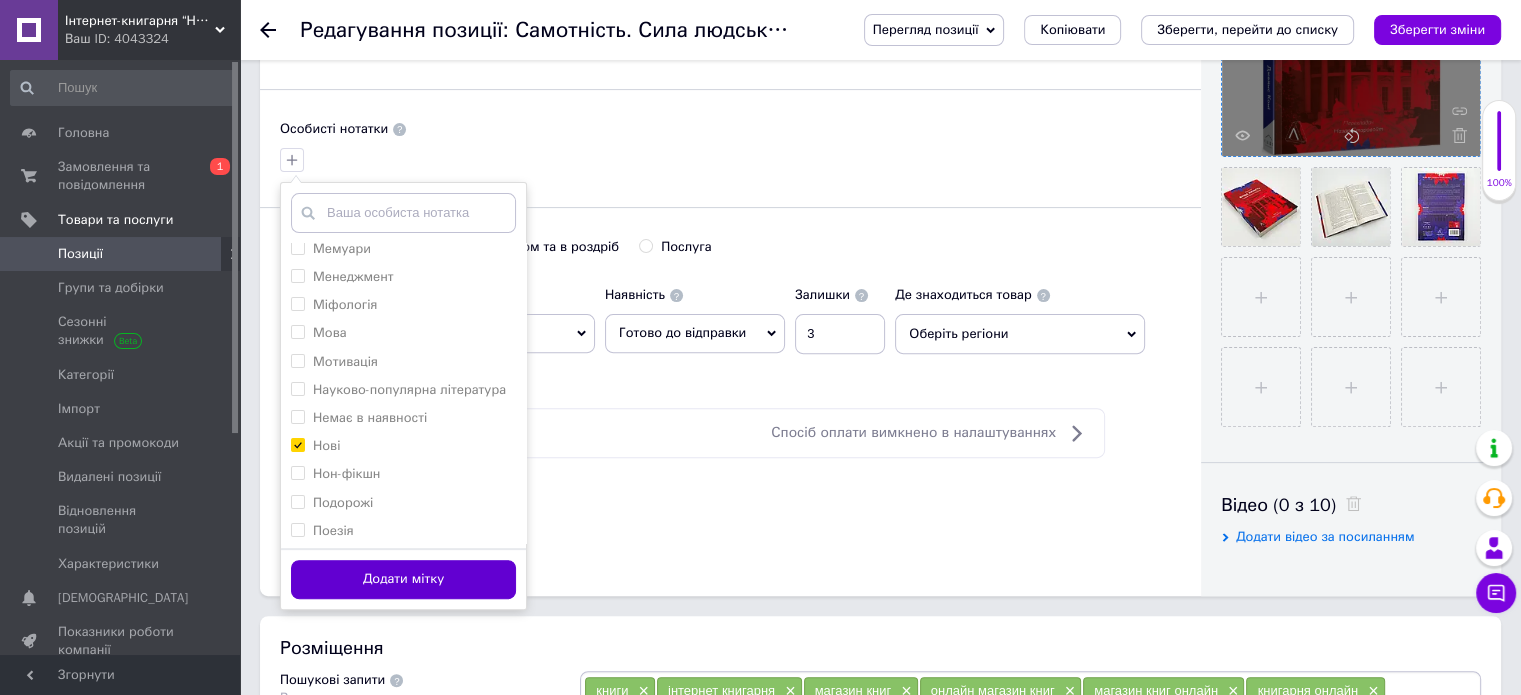 click on "Додати мітку" at bounding box center (403, 579) 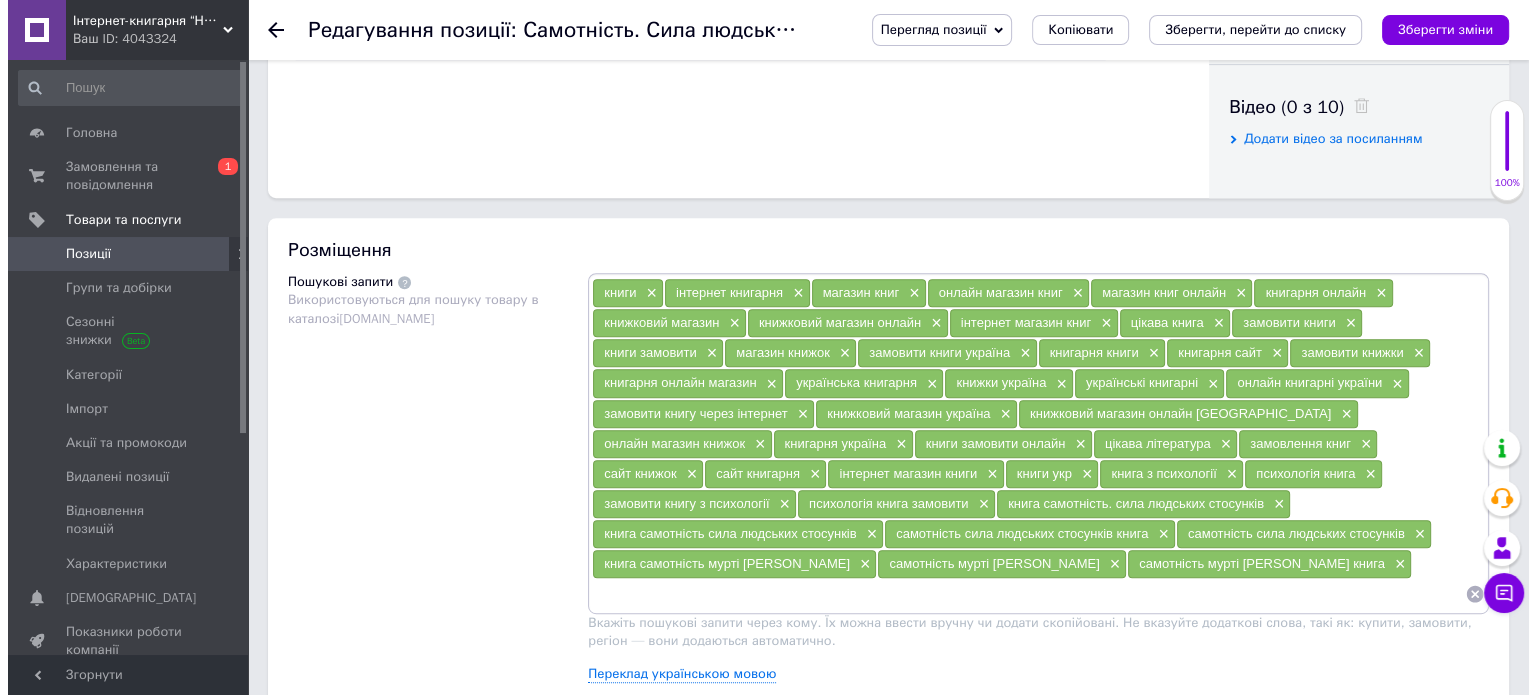 scroll, scrollTop: 1100, scrollLeft: 0, axis: vertical 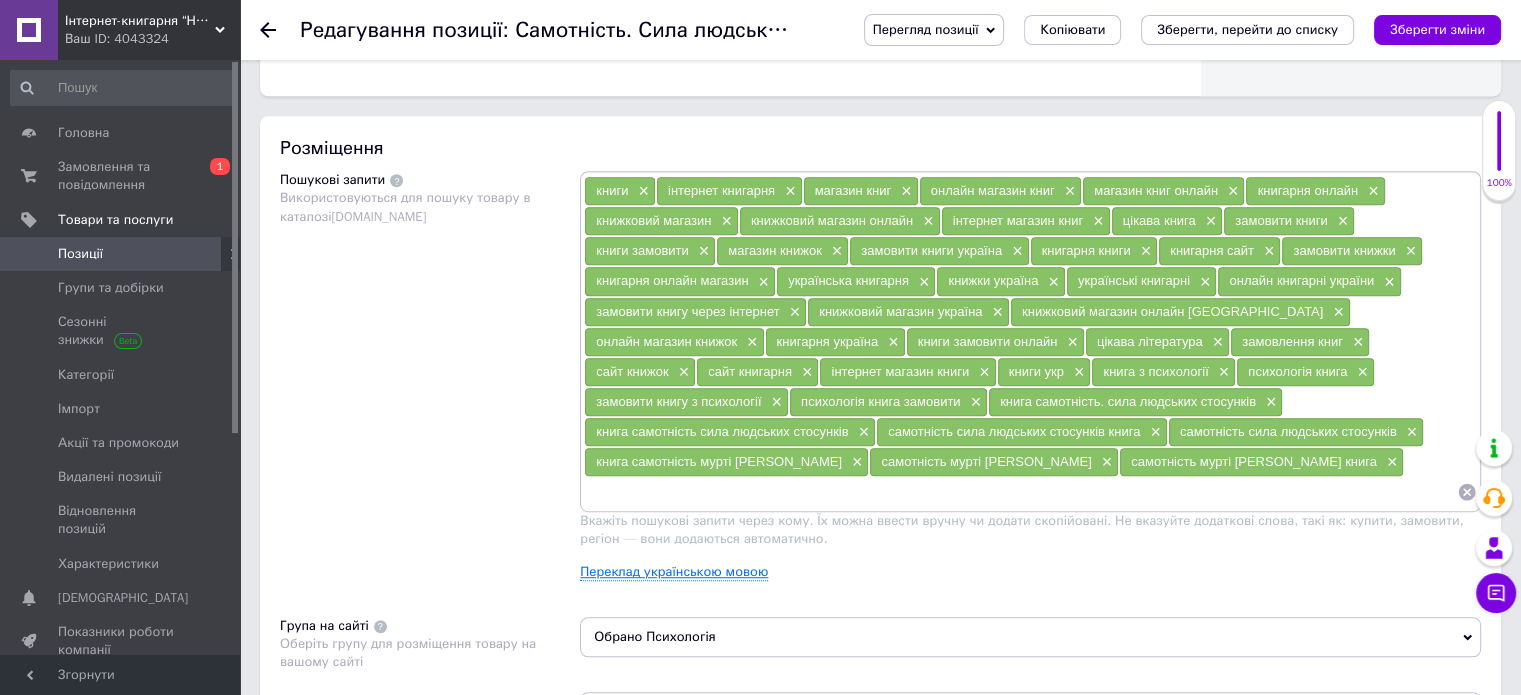 click on "Переклад українською мовою" at bounding box center [674, 572] 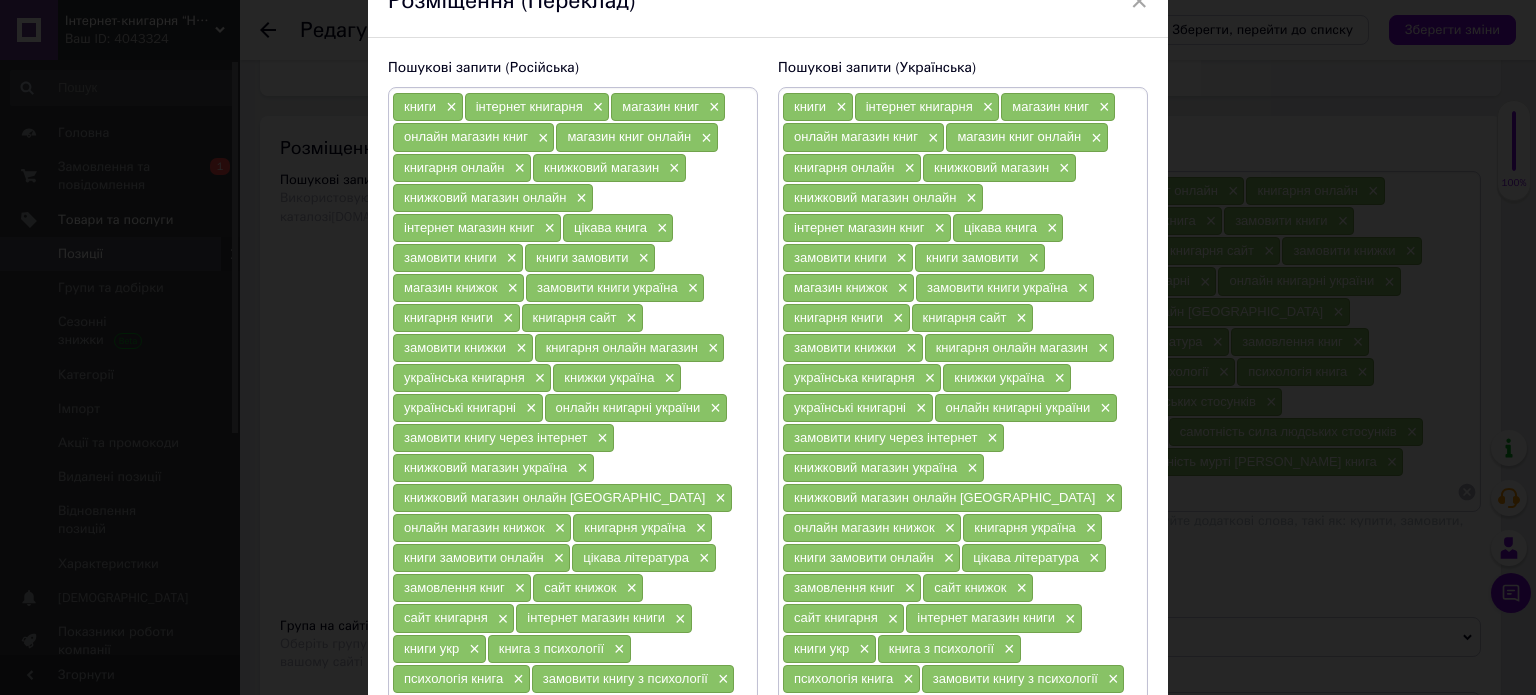 scroll, scrollTop: 400, scrollLeft: 0, axis: vertical 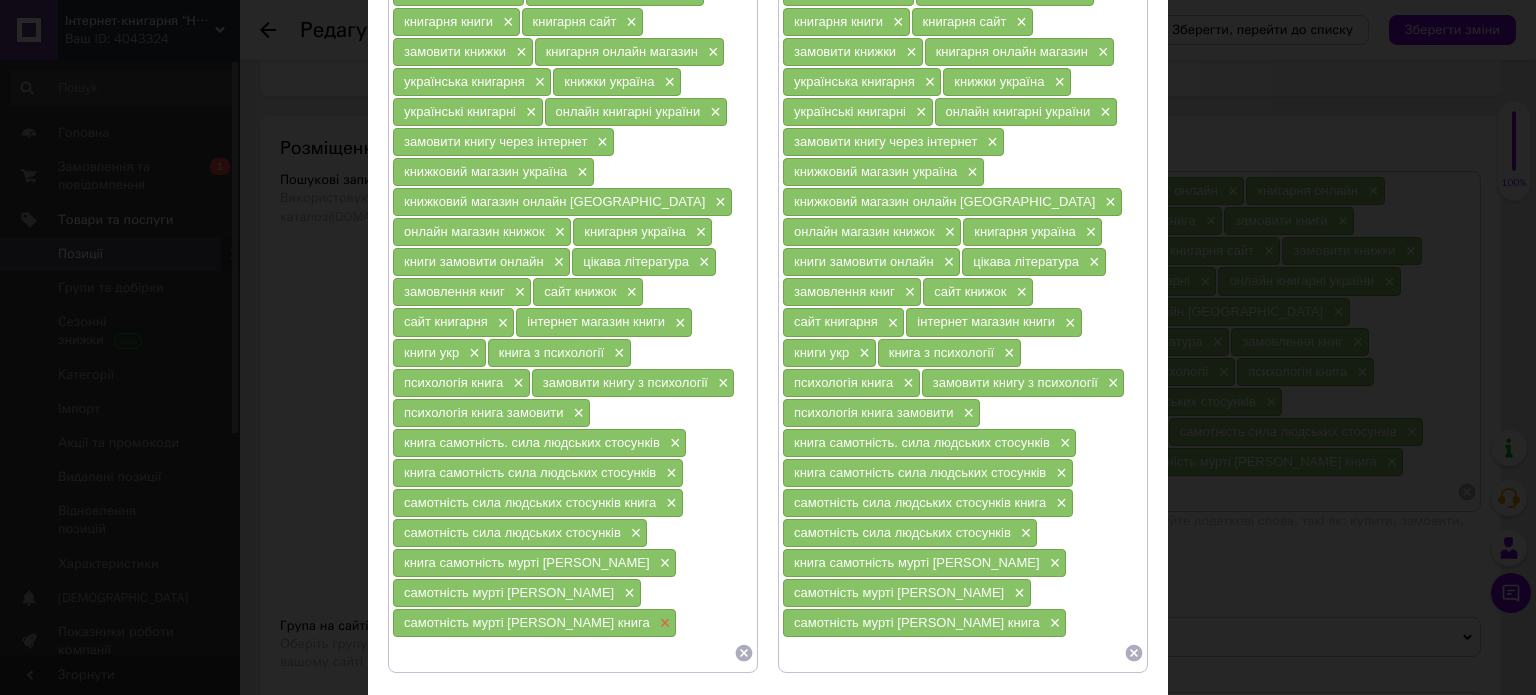click on "×" at bounding box center (663, 623) 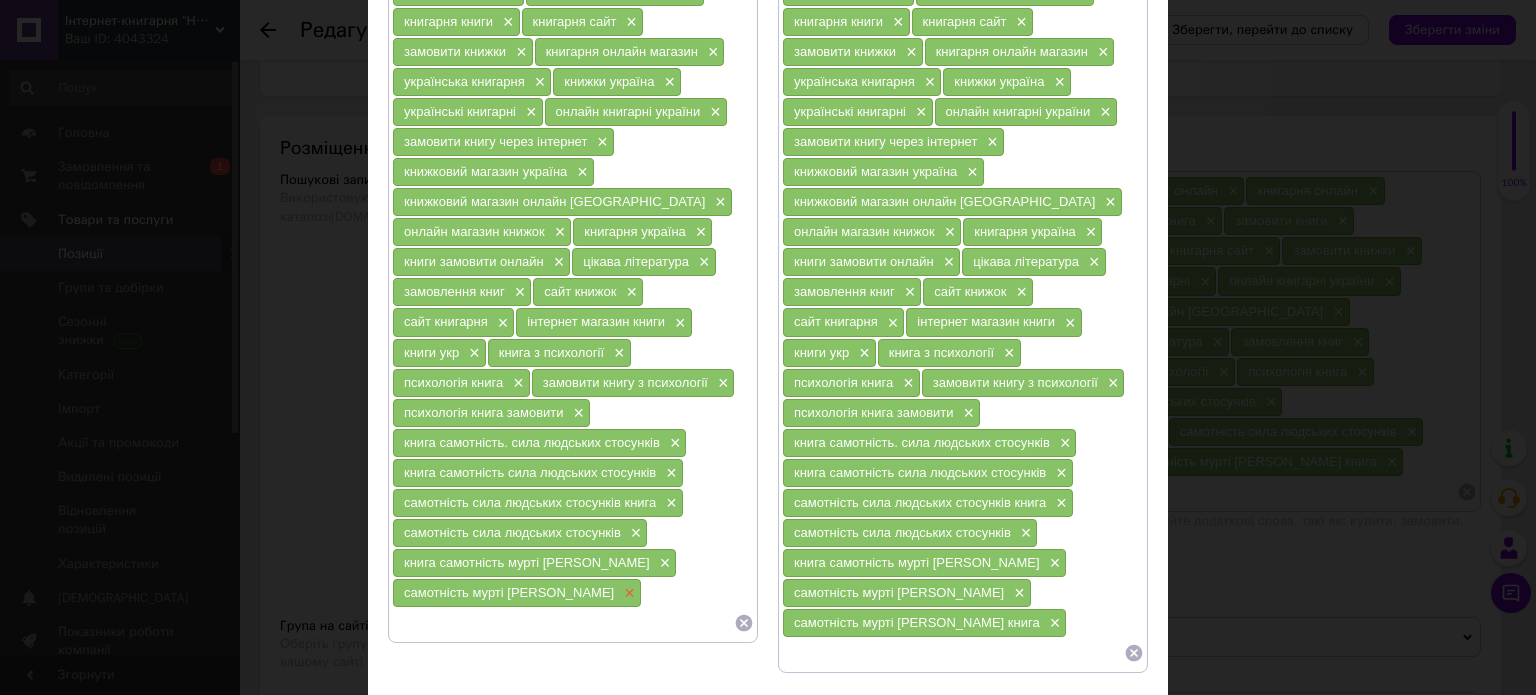 click on "×" at bounding box center (627, 593) 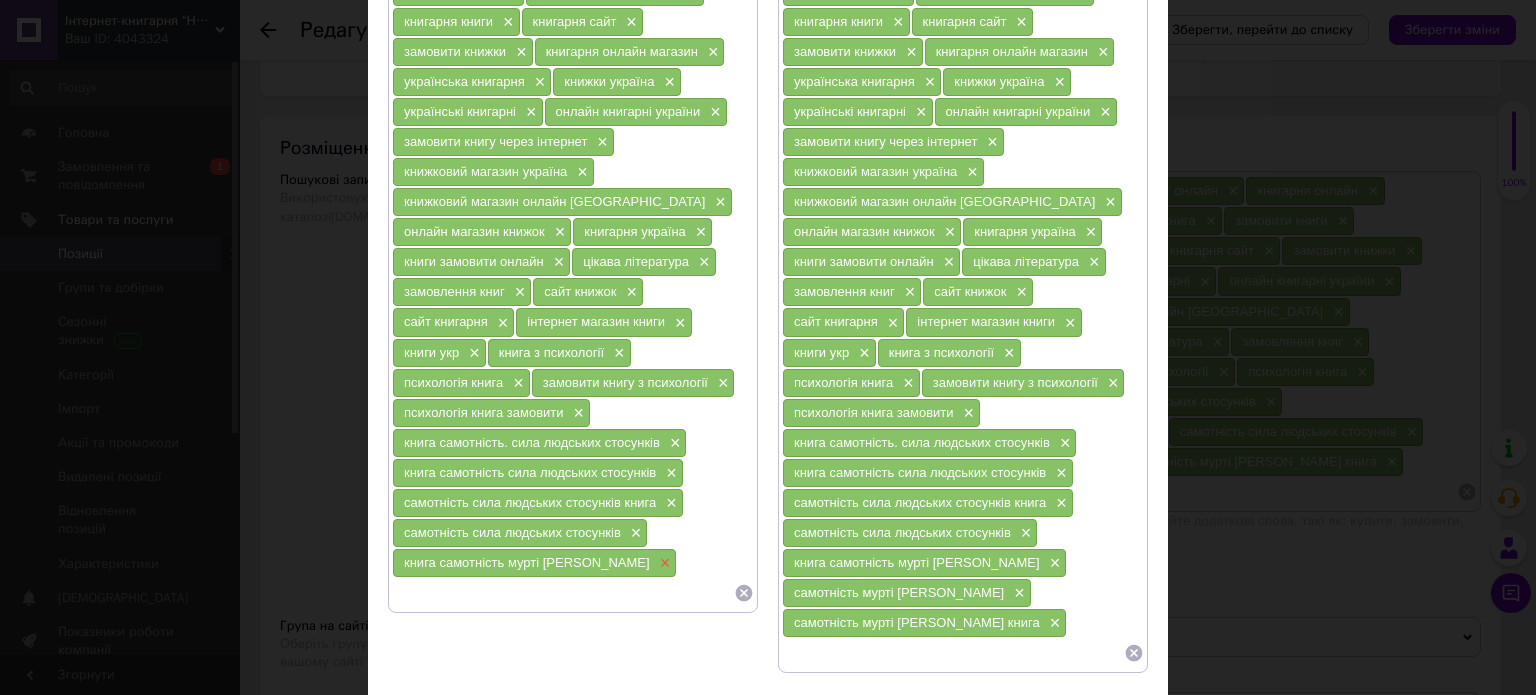 click on "×" at bounding box center (663, 563) 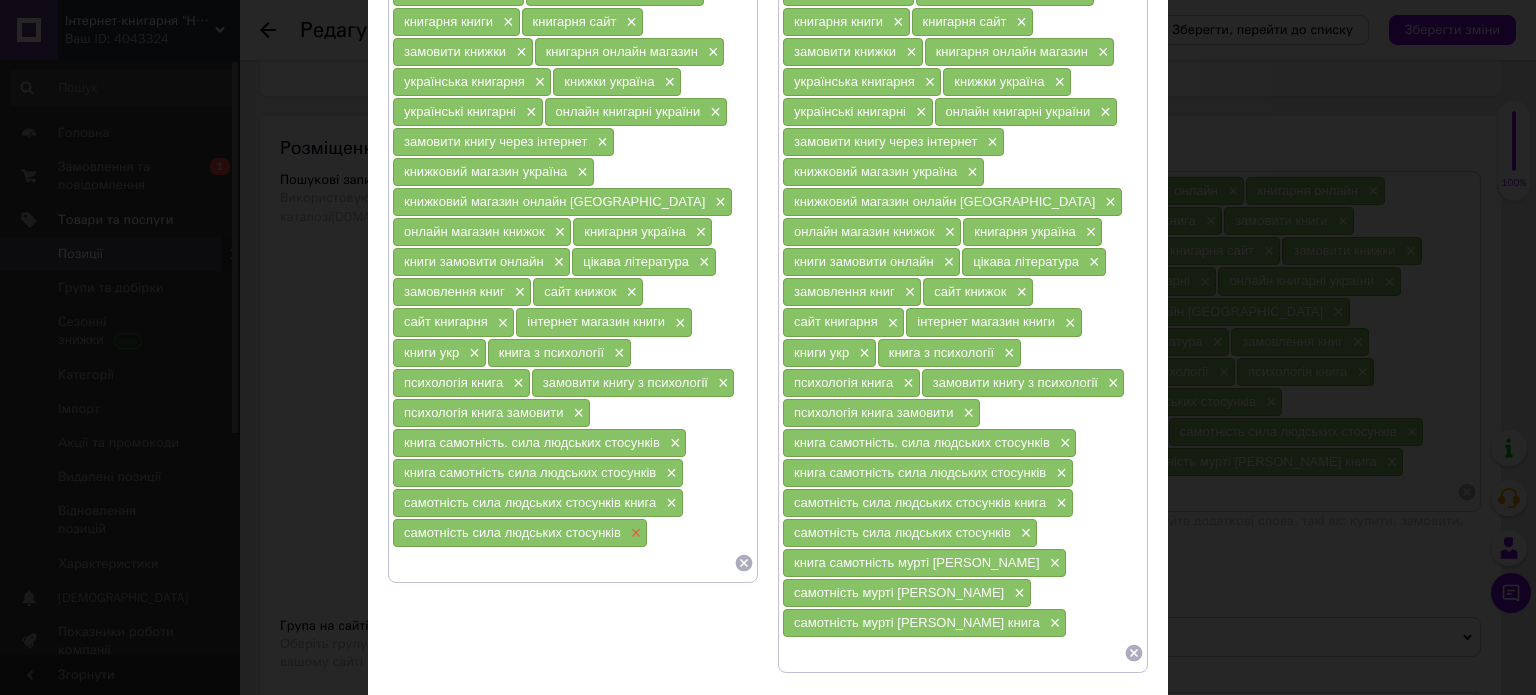click on "×" at bounding box center [634, 533] 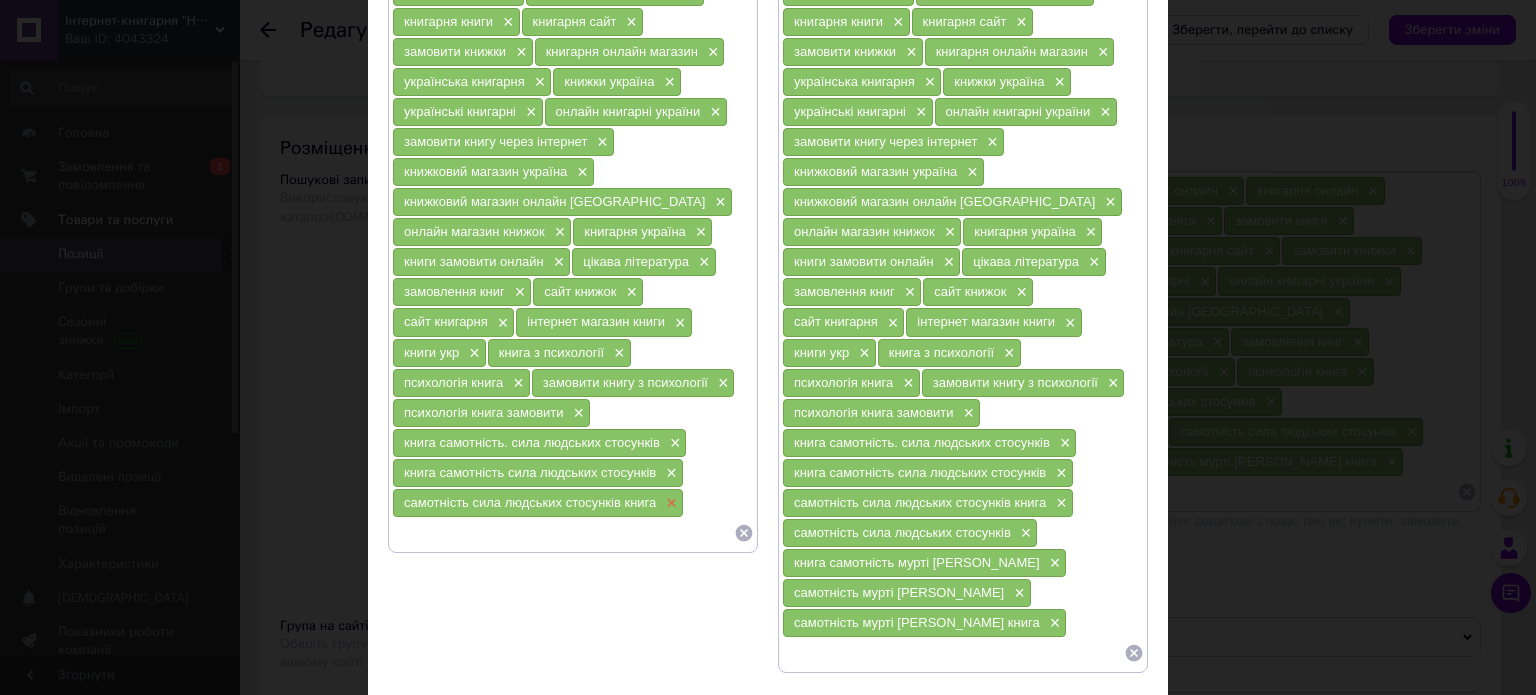 click on "×" at bounding box center [669, 503] 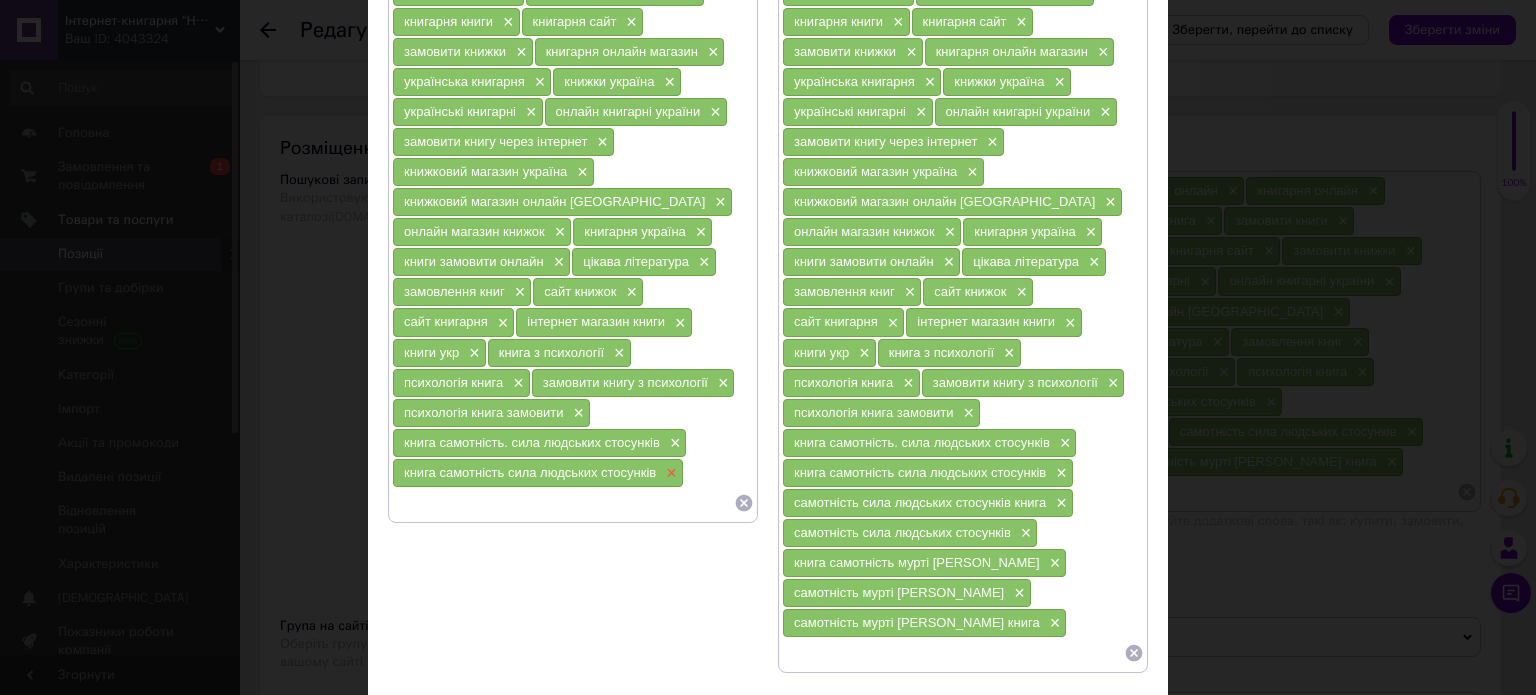 click on "×" at bounding box center (669, 473) 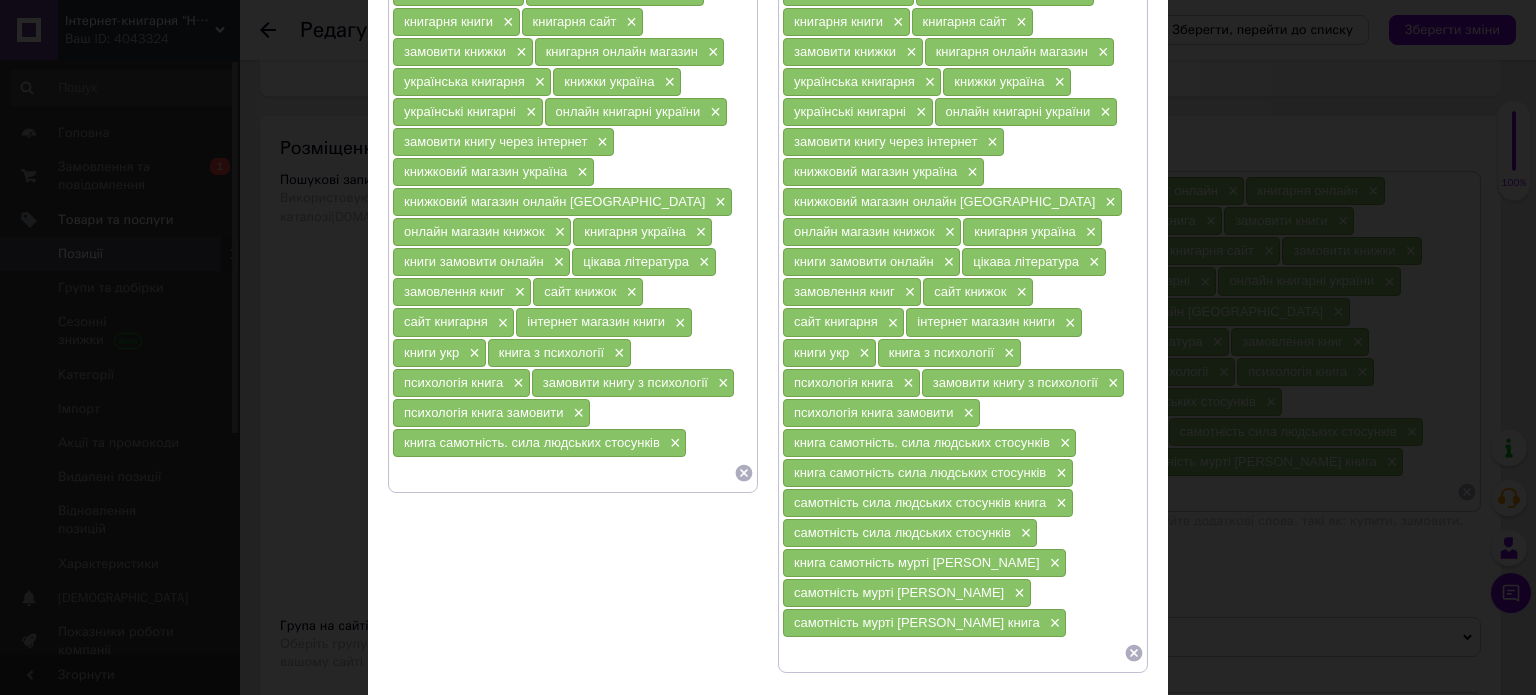 click on "книга самотність. сила людських стосунків ×" at bounding box center (539, 443) 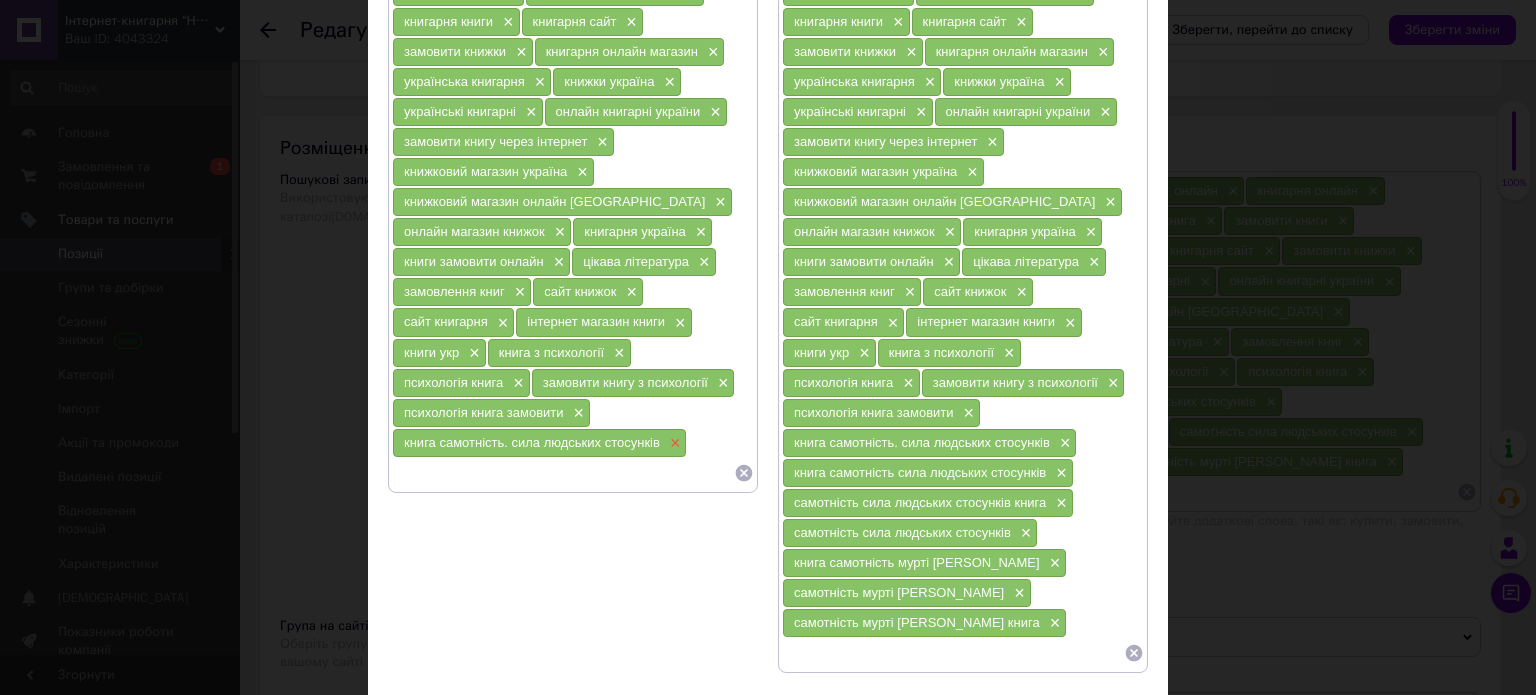 click on "×" at bounding box center (673, 443) 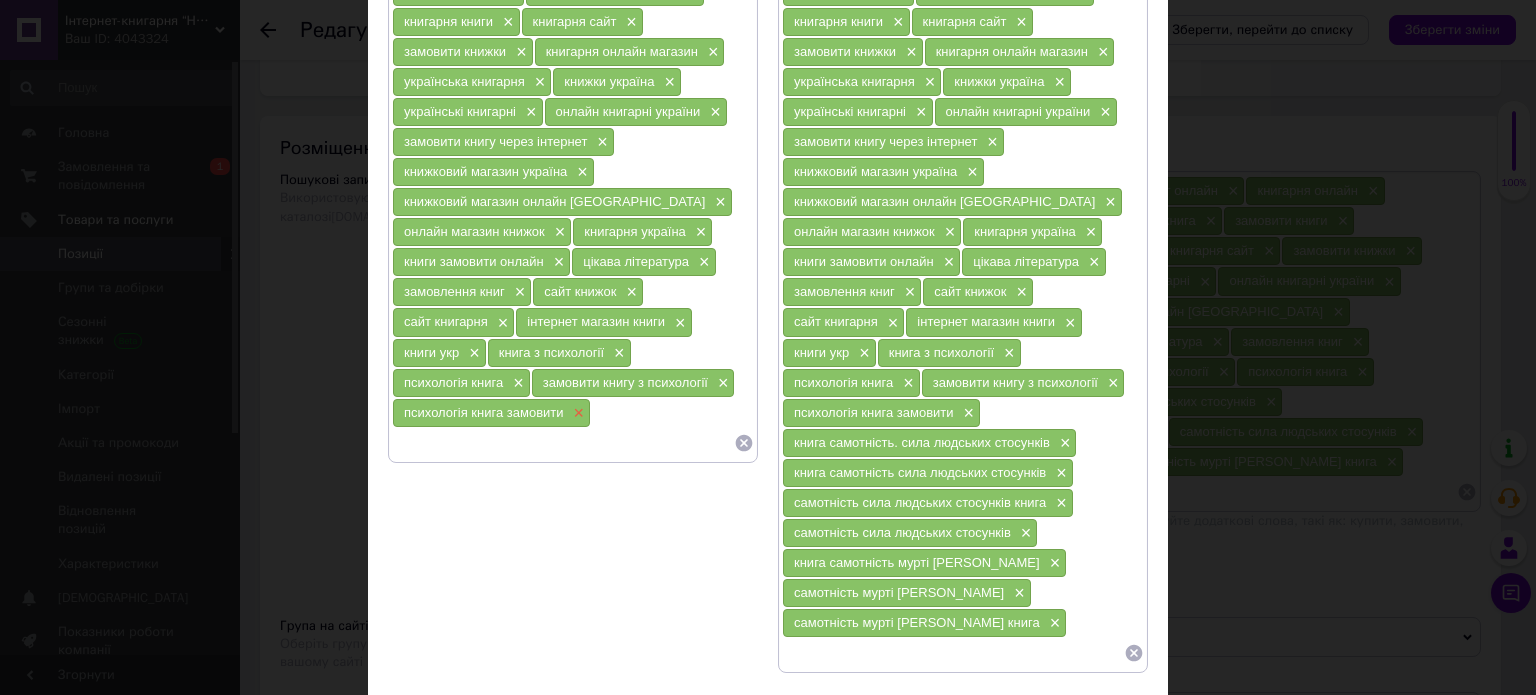 click on "×" at bounding box center [577, 413] 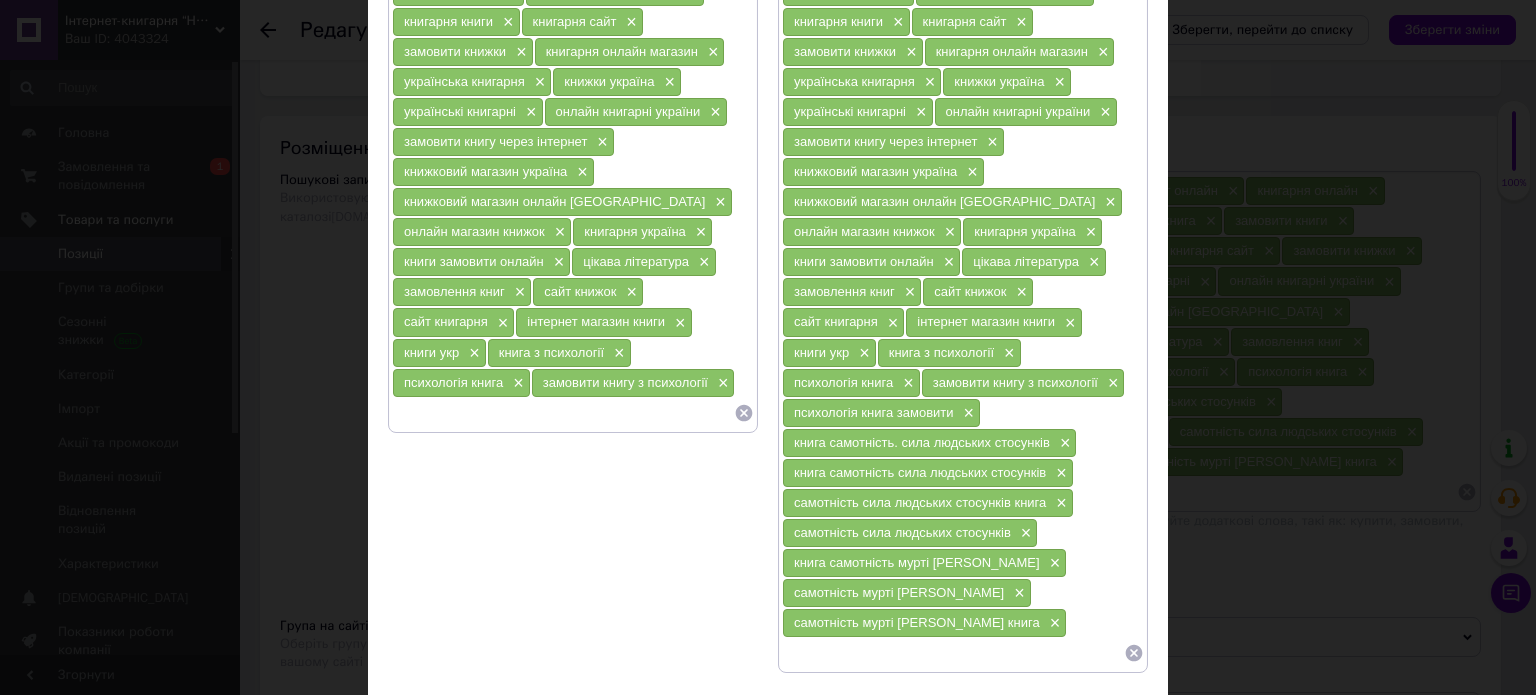 drag, startPoint x: 718, startPoint y: 364, endPoint x: 631, endPoint y: 359, distance: 87.14356 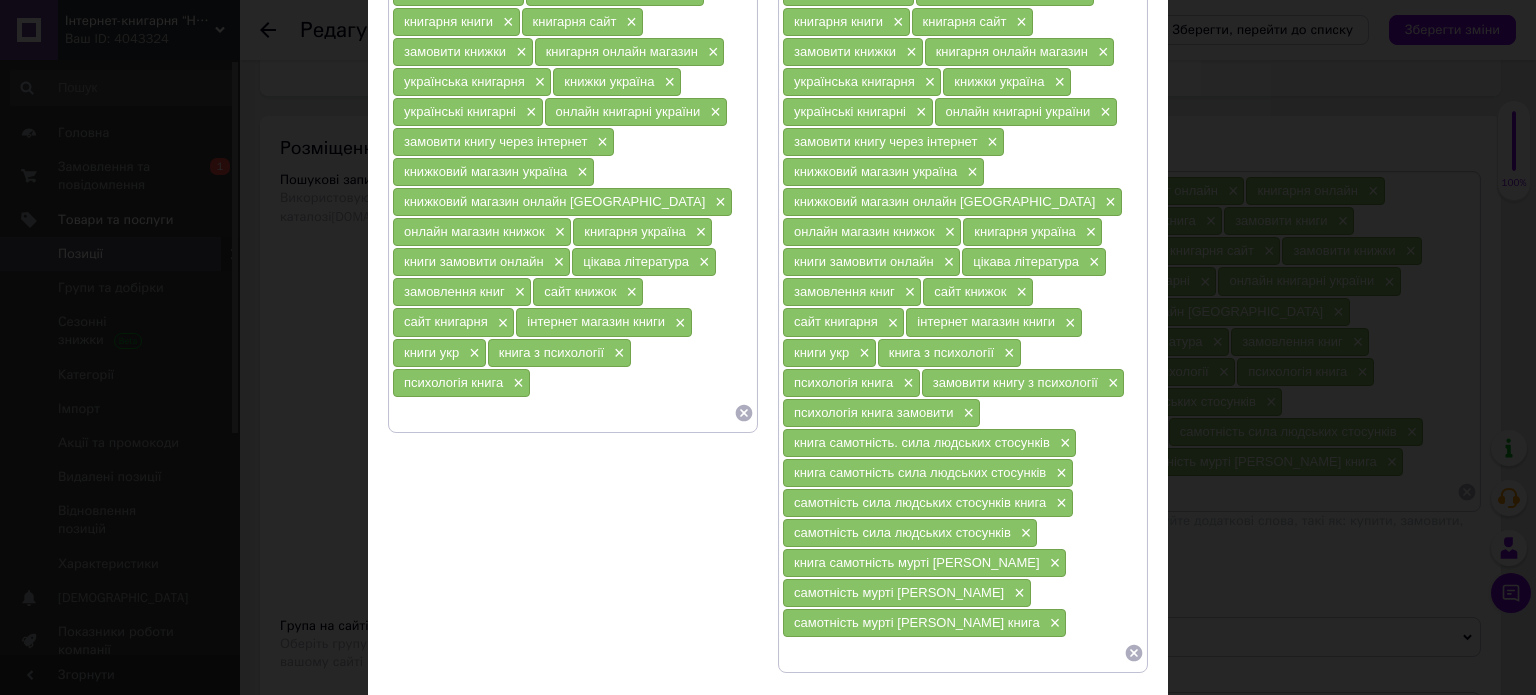 click on "психологія книга ×" at bounding box center (461, 383) 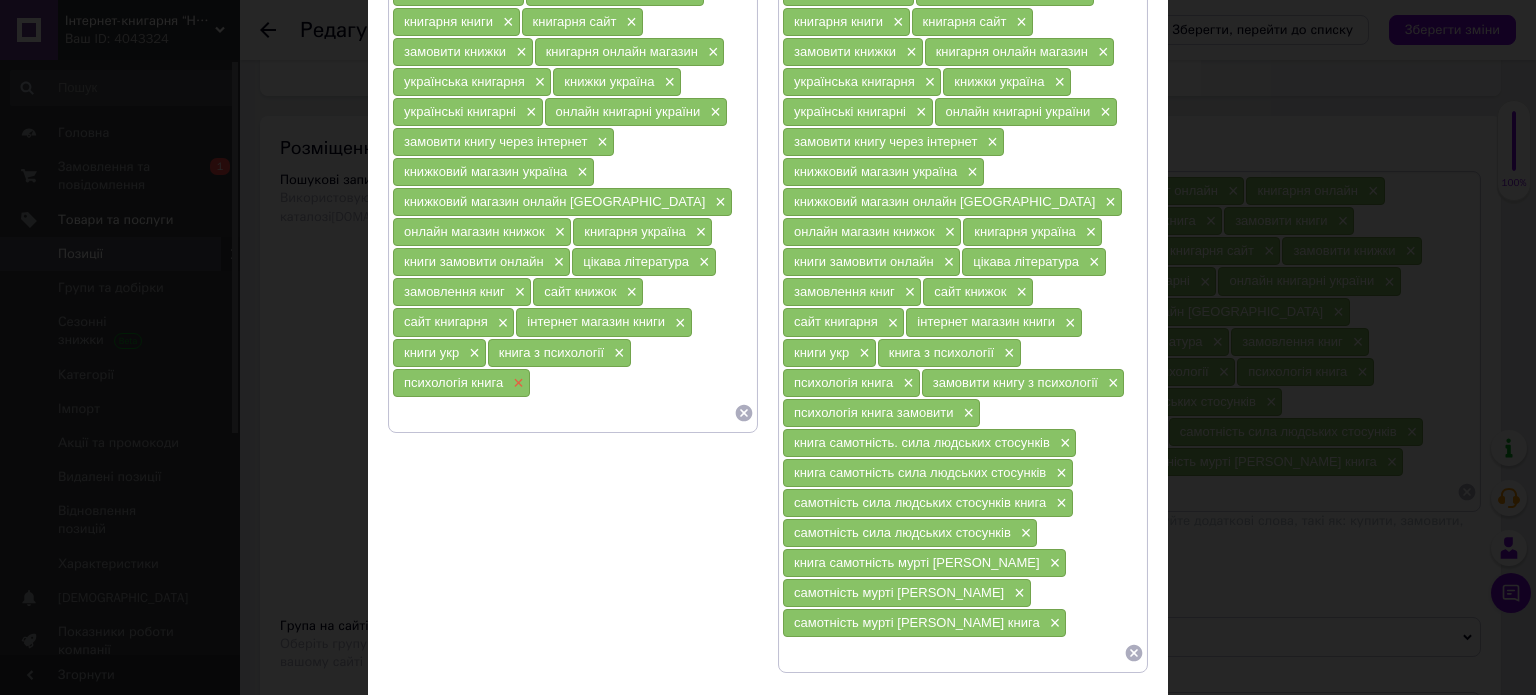 click on "×" at bounding box center [516, 383] 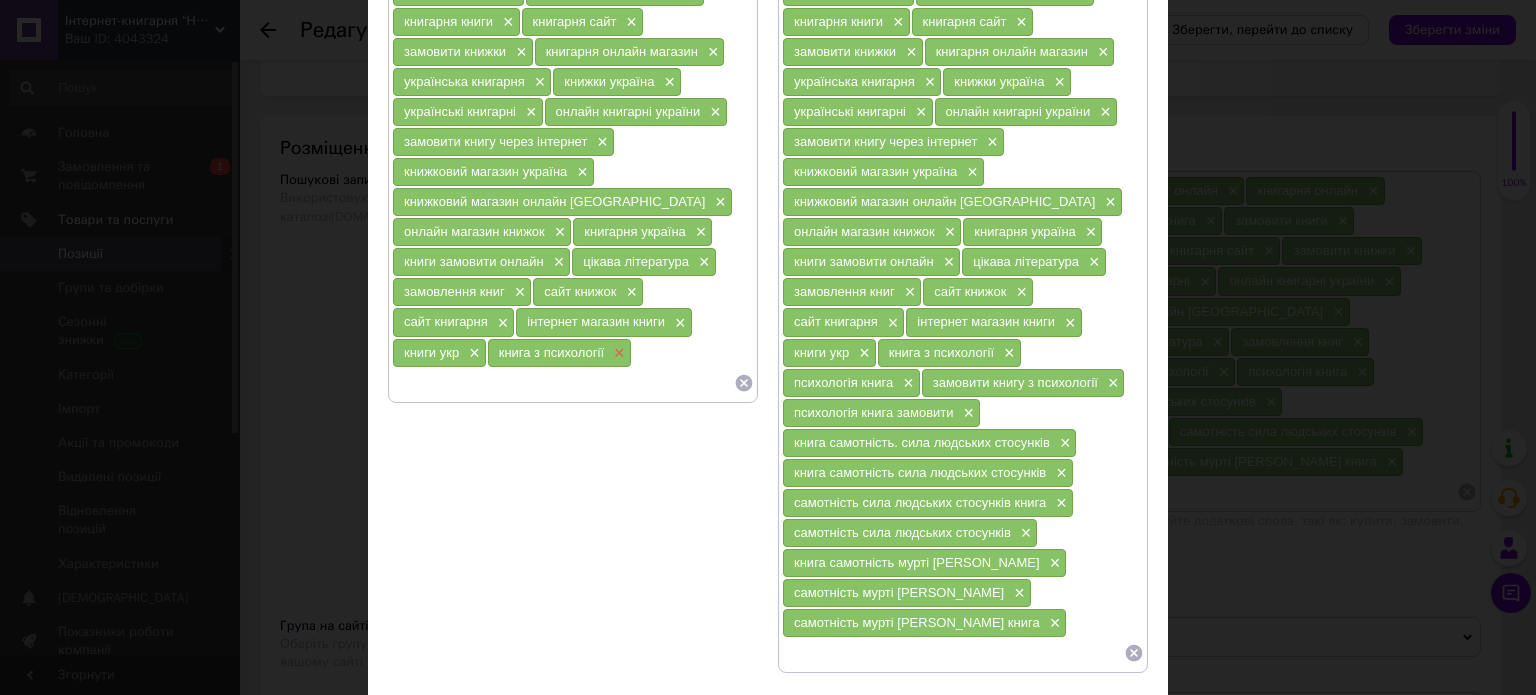 click on "×" at bounding box center (617, 353) 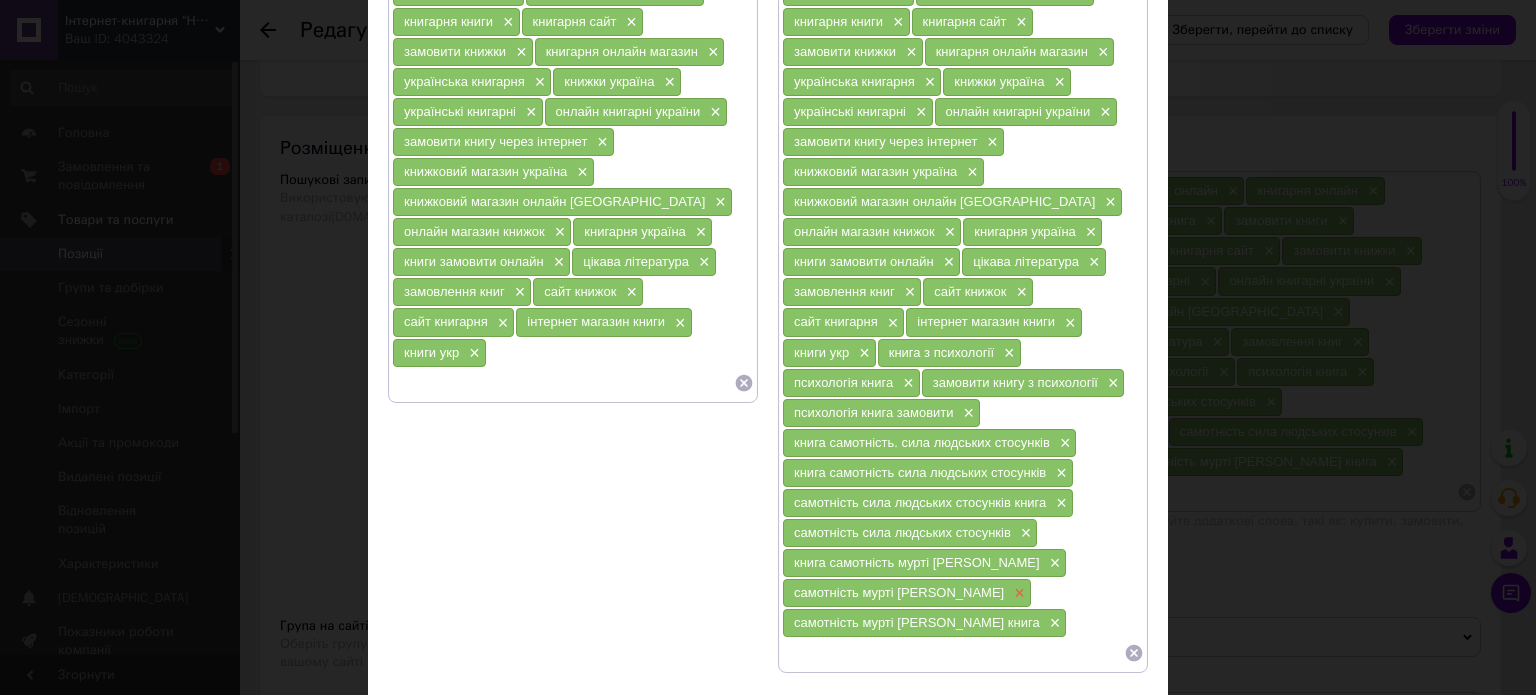 drag, startPoint x: 978, startPoint y: 612, endPoint x: 938, endPoint y: 586, distance: 47.707443 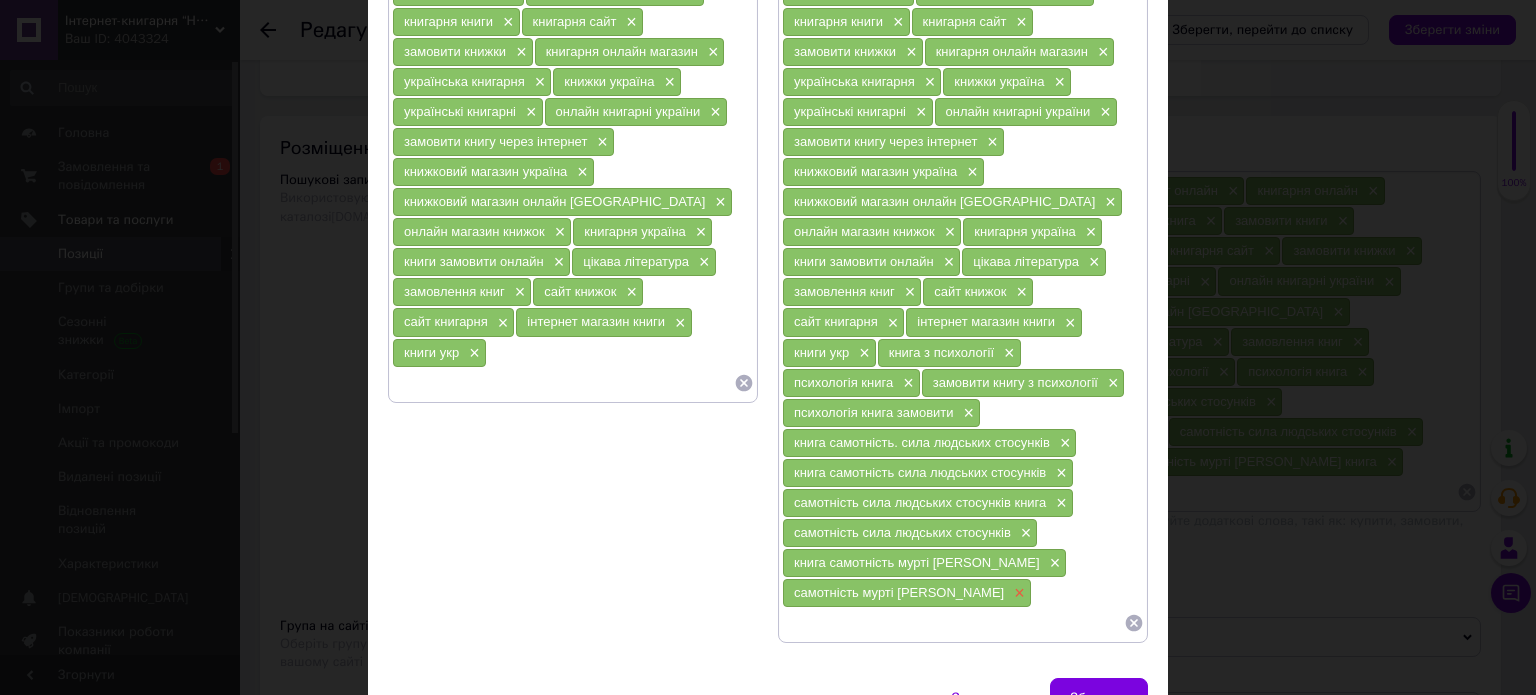 click on "×" at bounding box center [1017, 593] 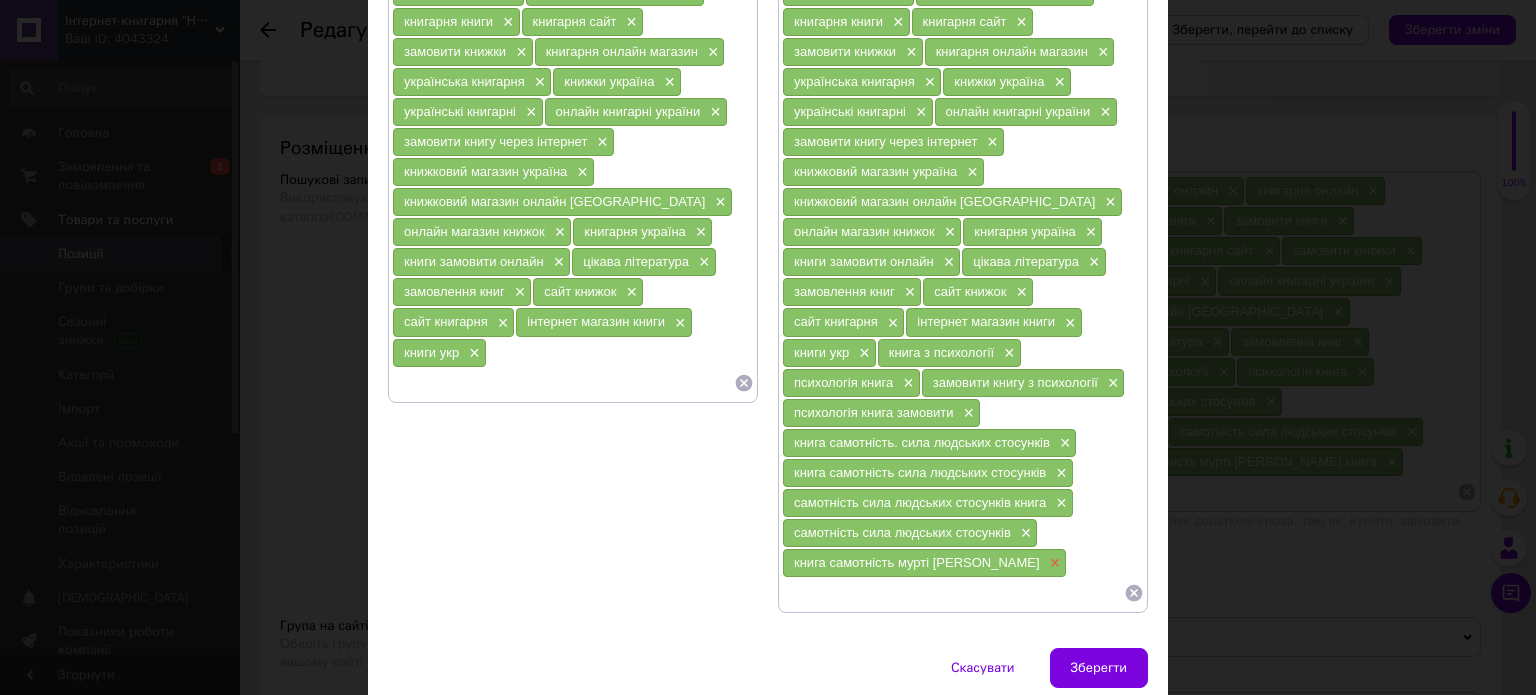 click on "×" at bounding box center (1053, 563) 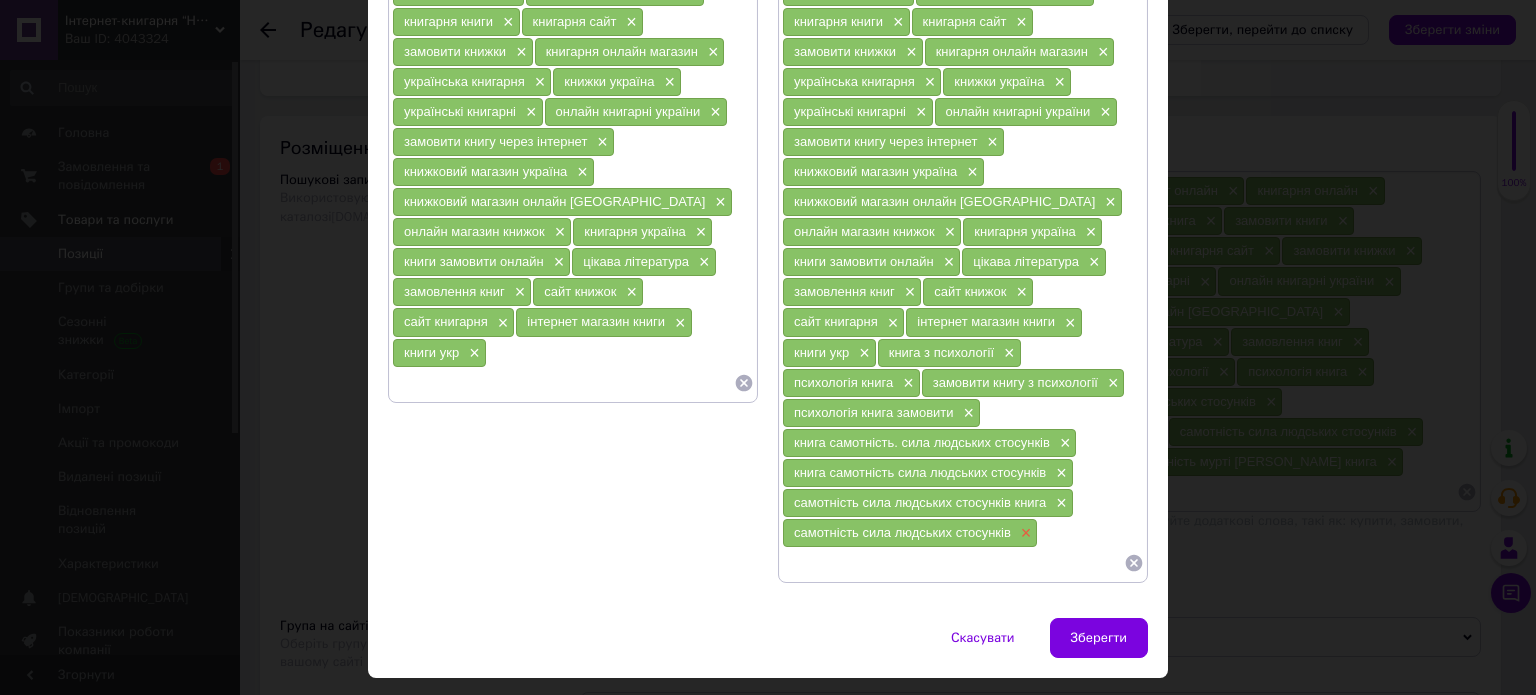 click on "×" at bounding box center (1024, 533) 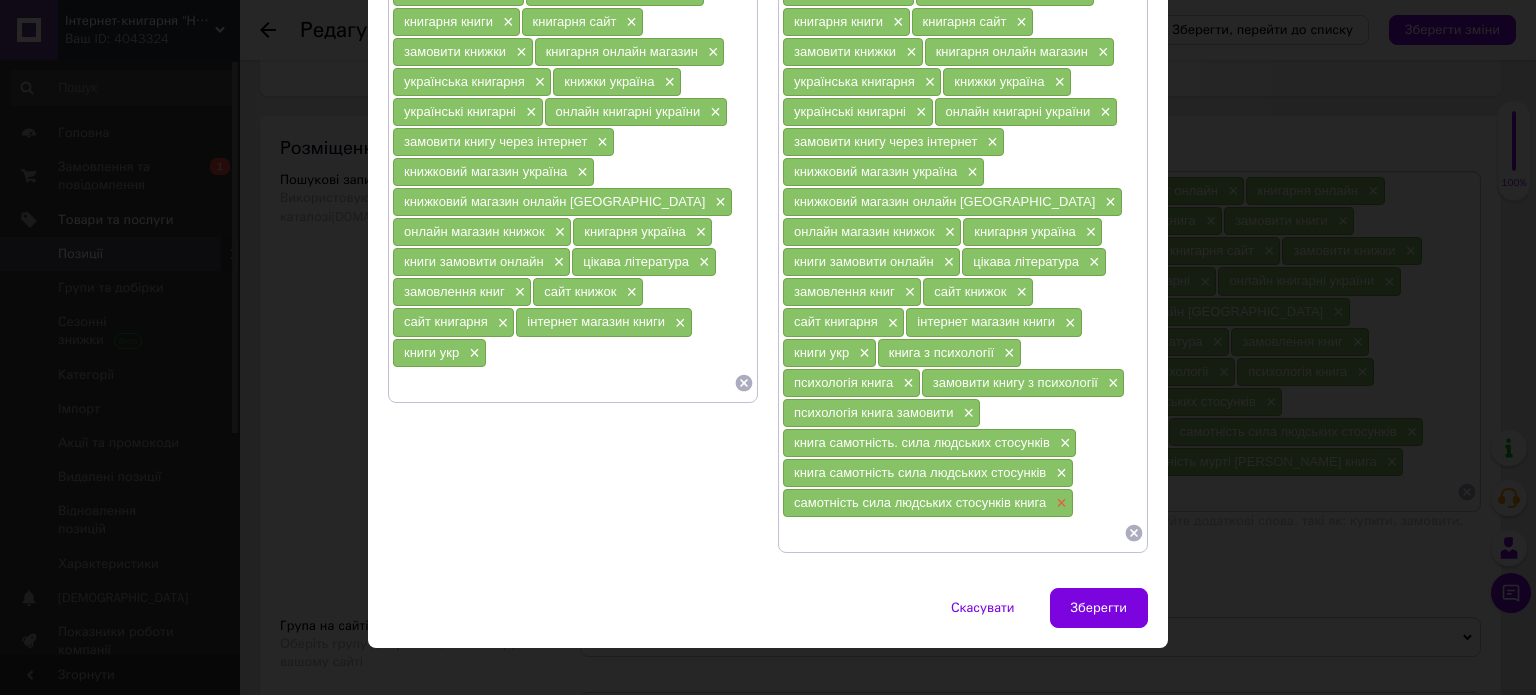 click on "×" at bounding box center [1059, 503] 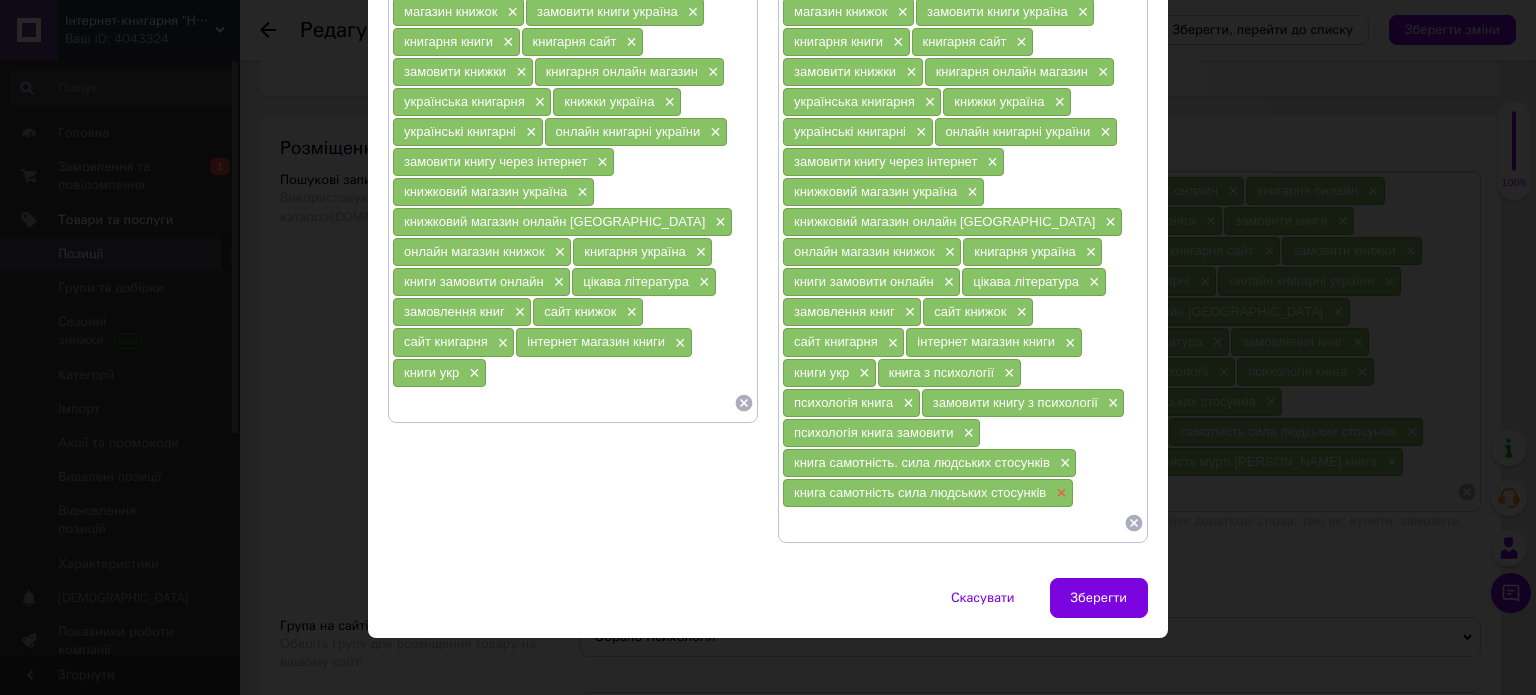 click on "×" at bounding box center (1059, 493) 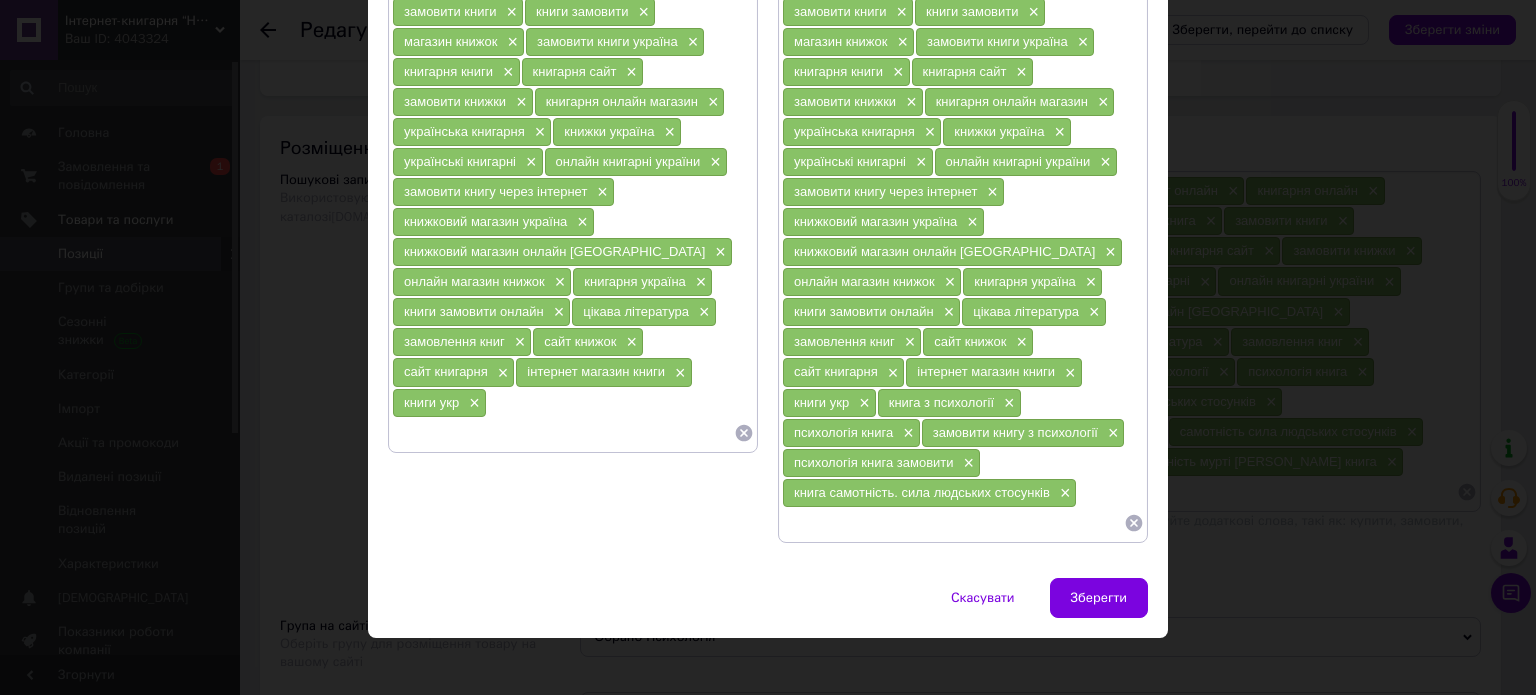 click on "книги × інтернет книгарня × магазин книг × онлайн магазин книг × магазин книг онлайн × книгарня онлайн × книжковий магазин × книжковий магазин онлайн × інтернет магазин книг × цікава книга × замовити книги × книги замовити × магазин книжок × замовити книги україна × книгарня книги × книгарня сайт × замовити книжки × книгарня онлайн магазин × українська книгарня × книжки україна × українські книгарні × онлайн книгарні україни × замовити книгу через інтернет × книжковий магазин україна × книжковий магазин онлайн україна × онлайн магазин книжок × × × × × ×" at bounding box center [963, 191] 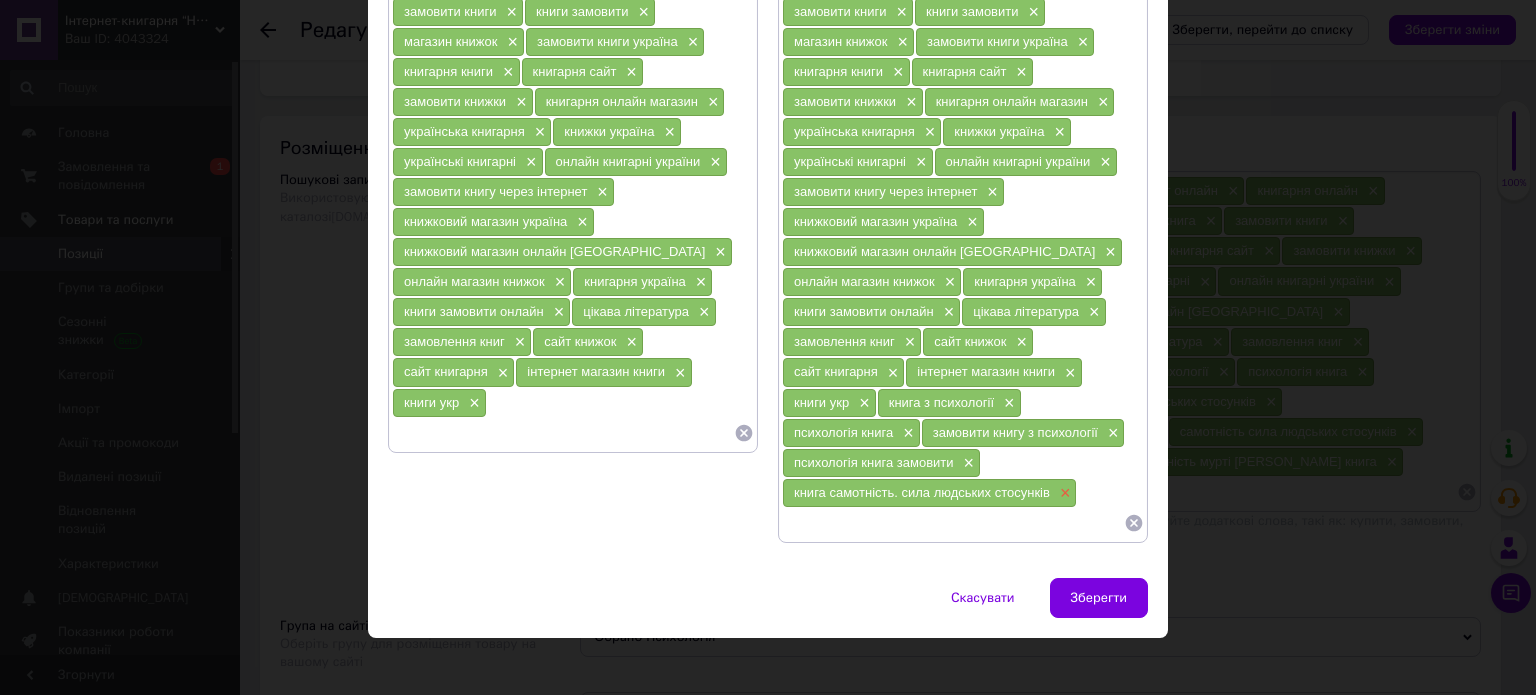 click on "×" at bounding box center [1063, 493] 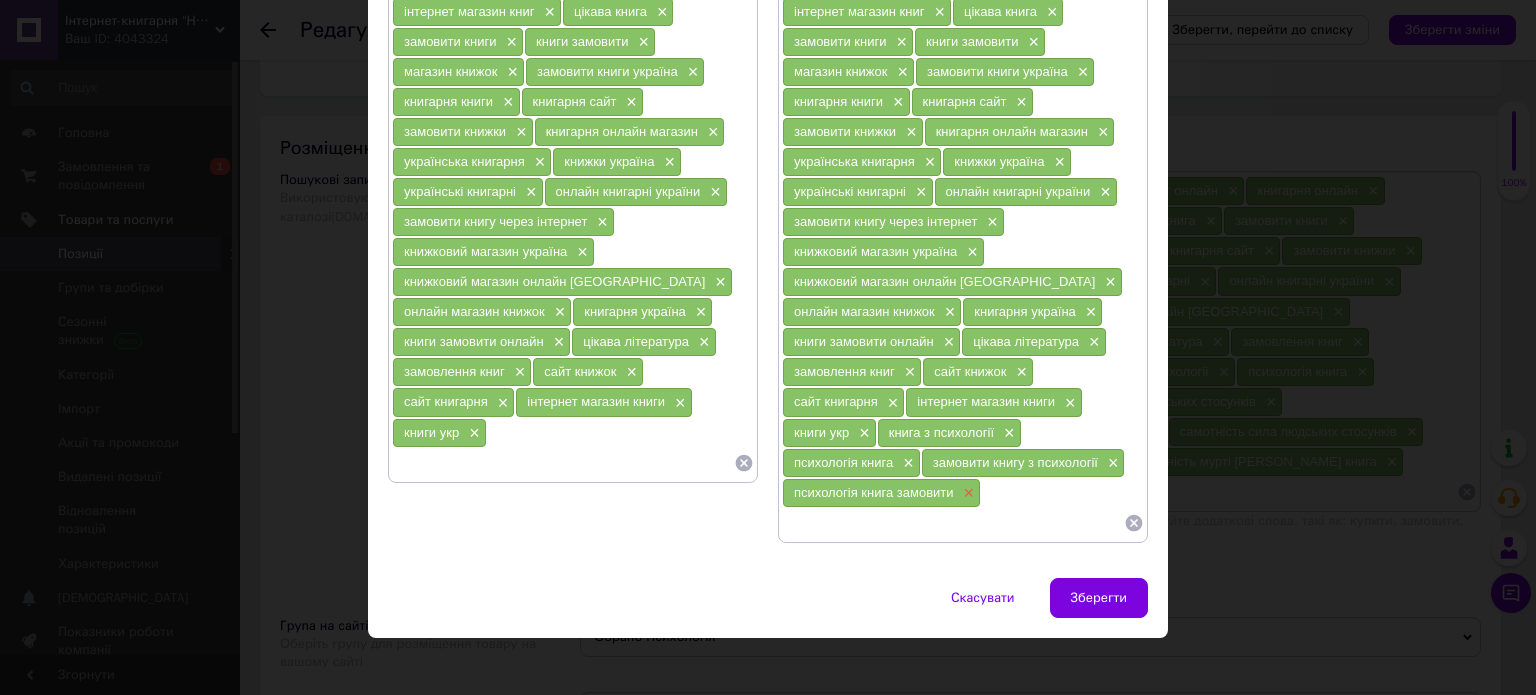 click on "×" at bounding box center [967, 493] 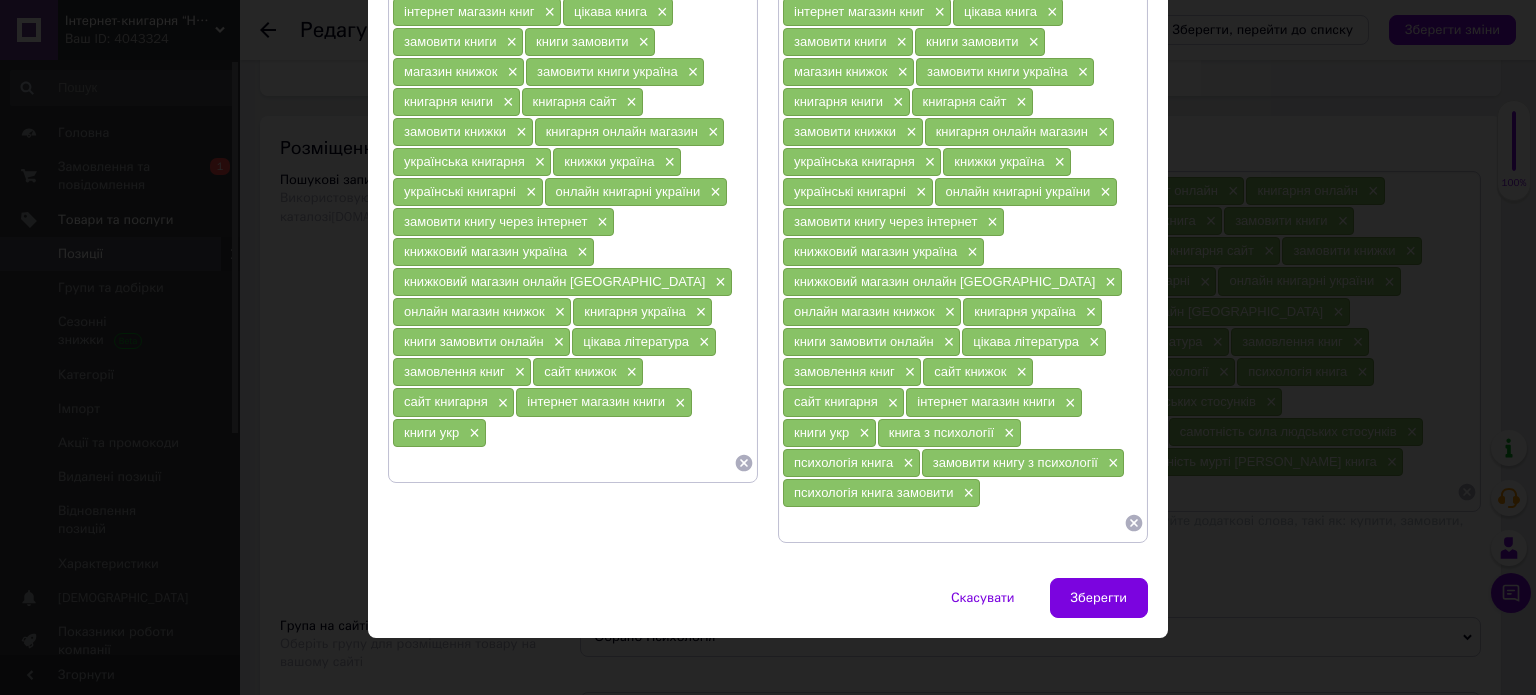 scroll, scrollTop: 291, scrollLeft: 0, axis: vertical 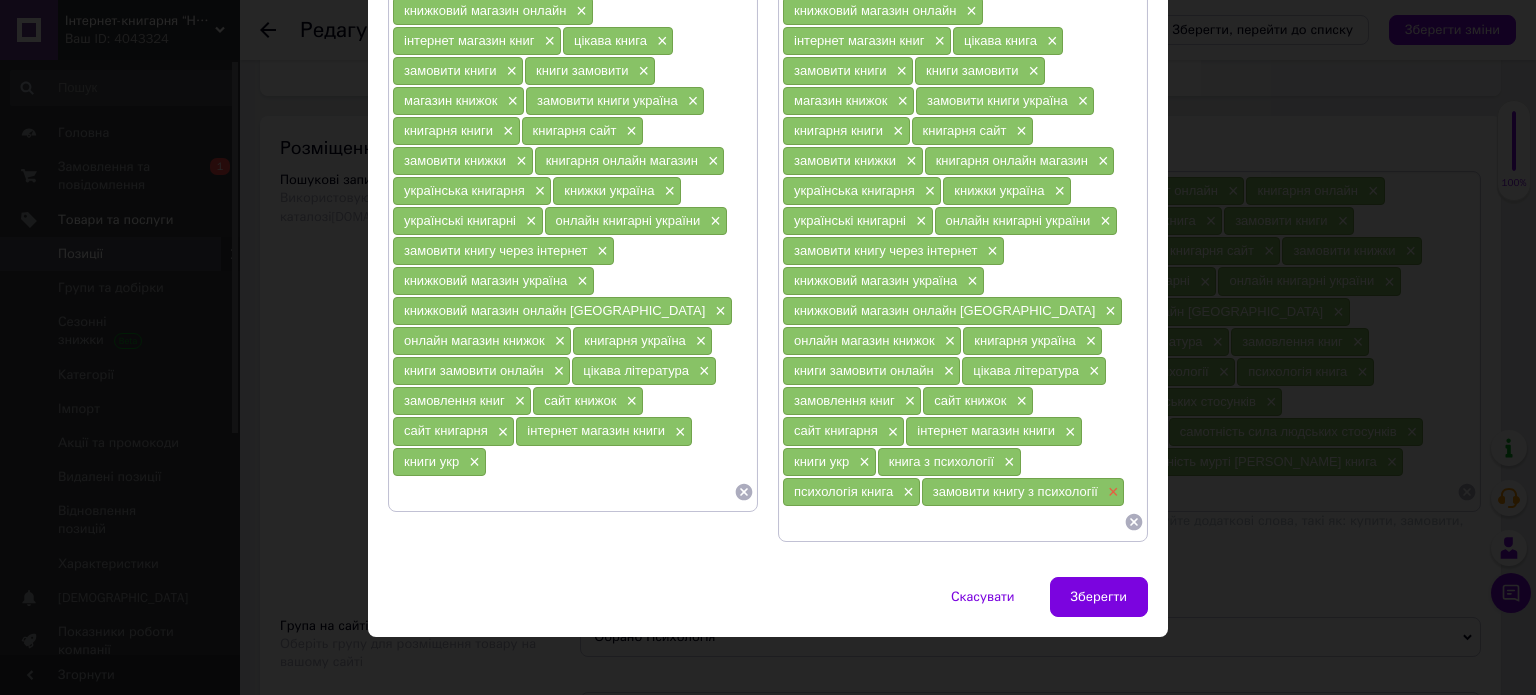 click on "×" at bounding box center (1111, 492) 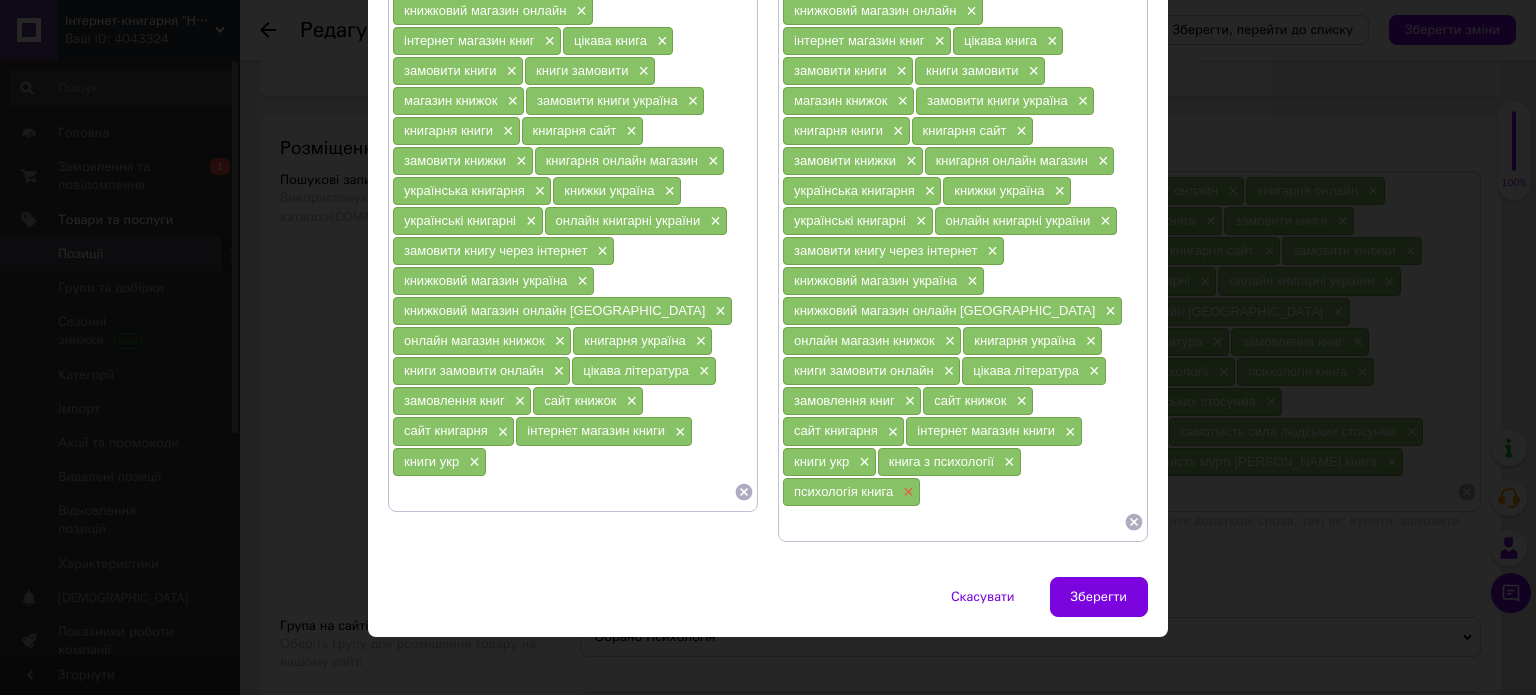 click on "×" at bounding box center (906, 492) 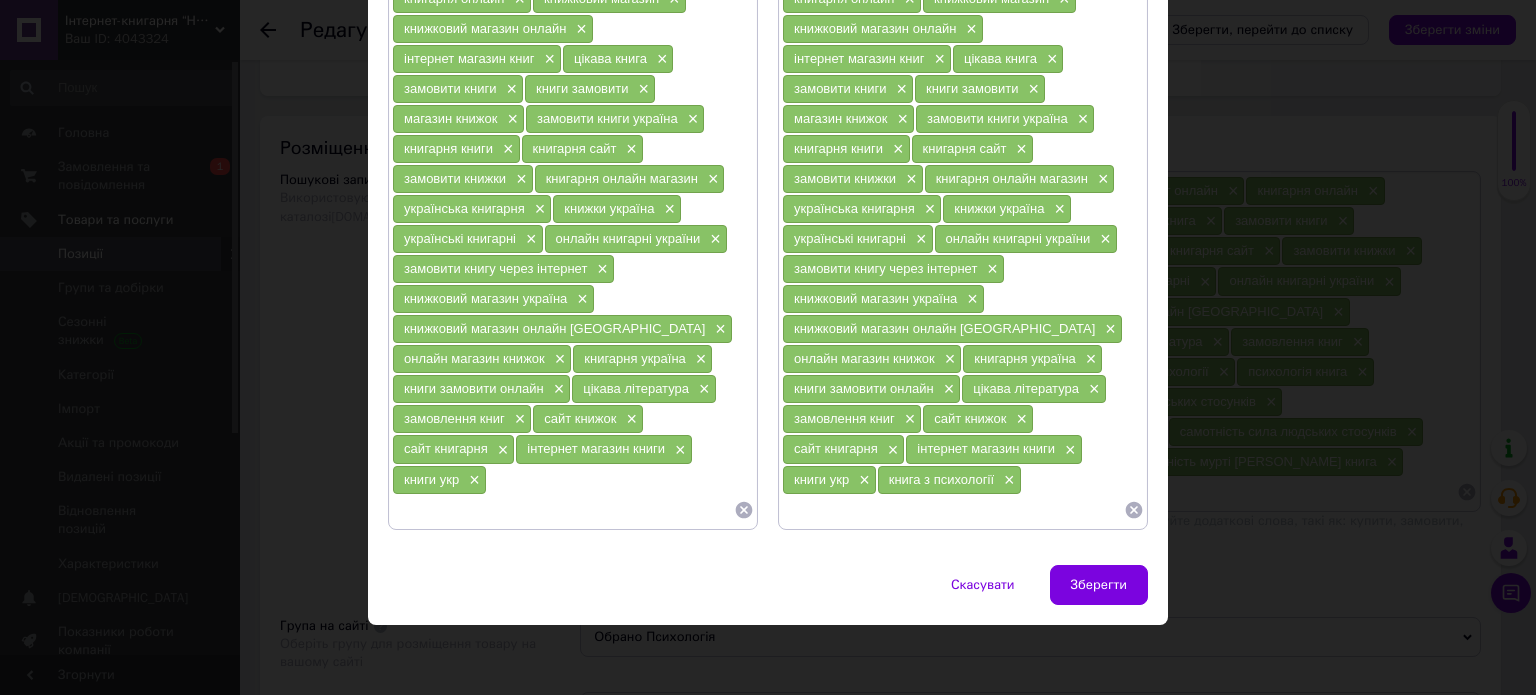scroll, scrollTop: 261, scrollLeft: 0, axis: vertical 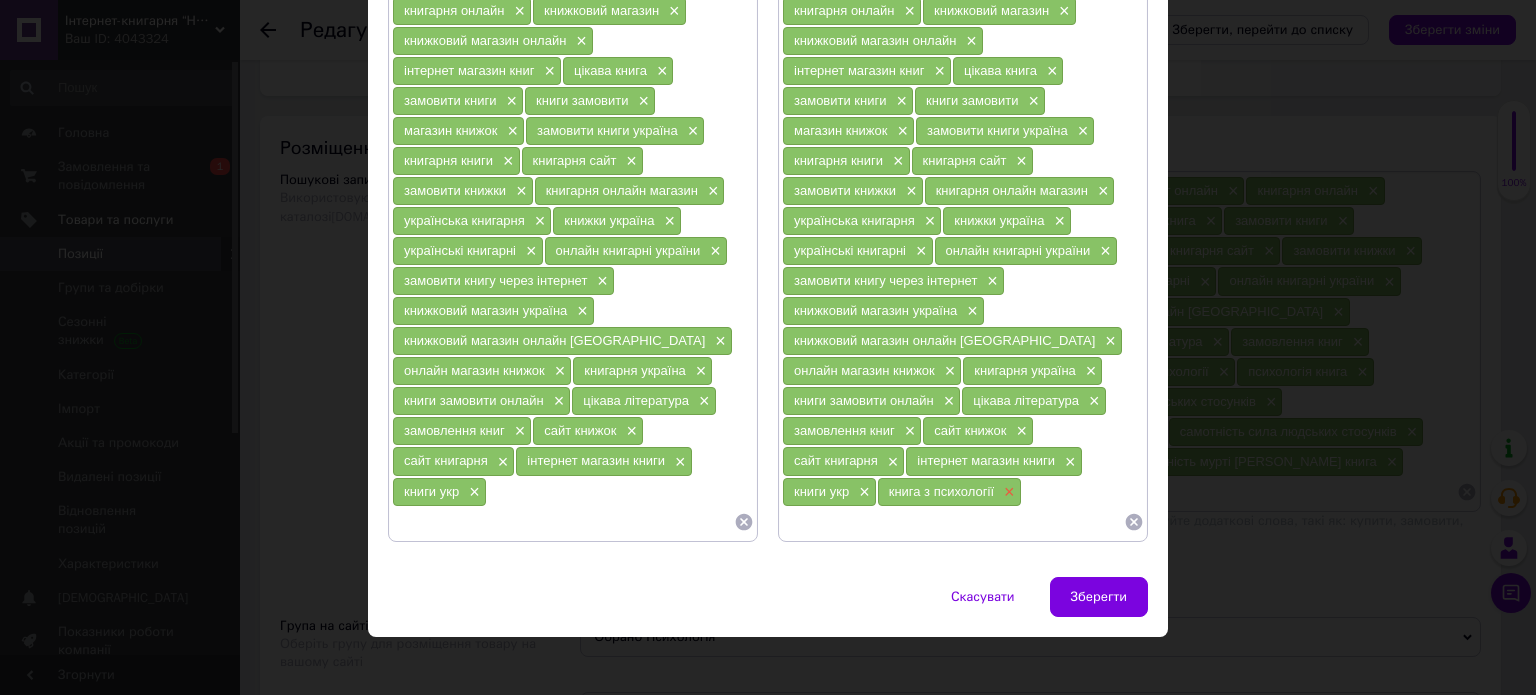 click on "×" at bounding box center (1007, 492) 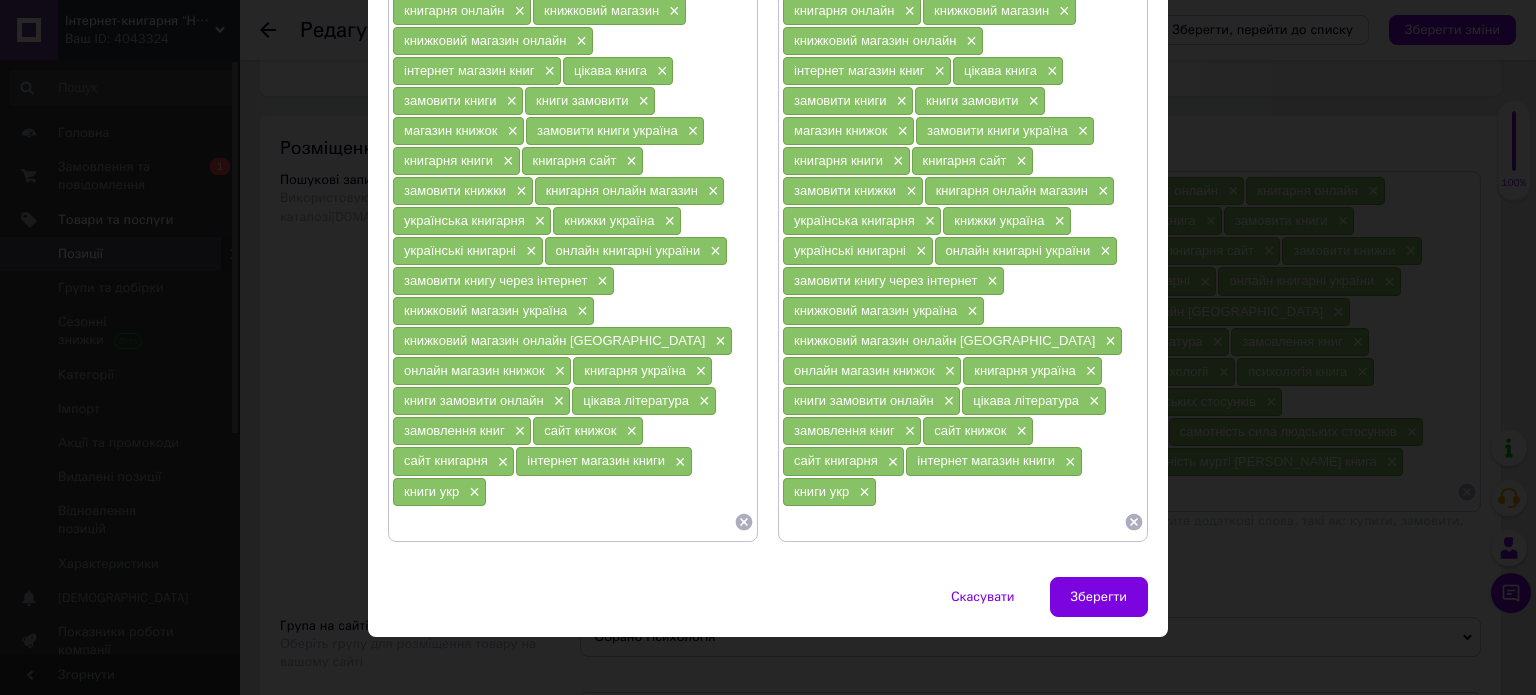 click at bounding box center [563, 522] 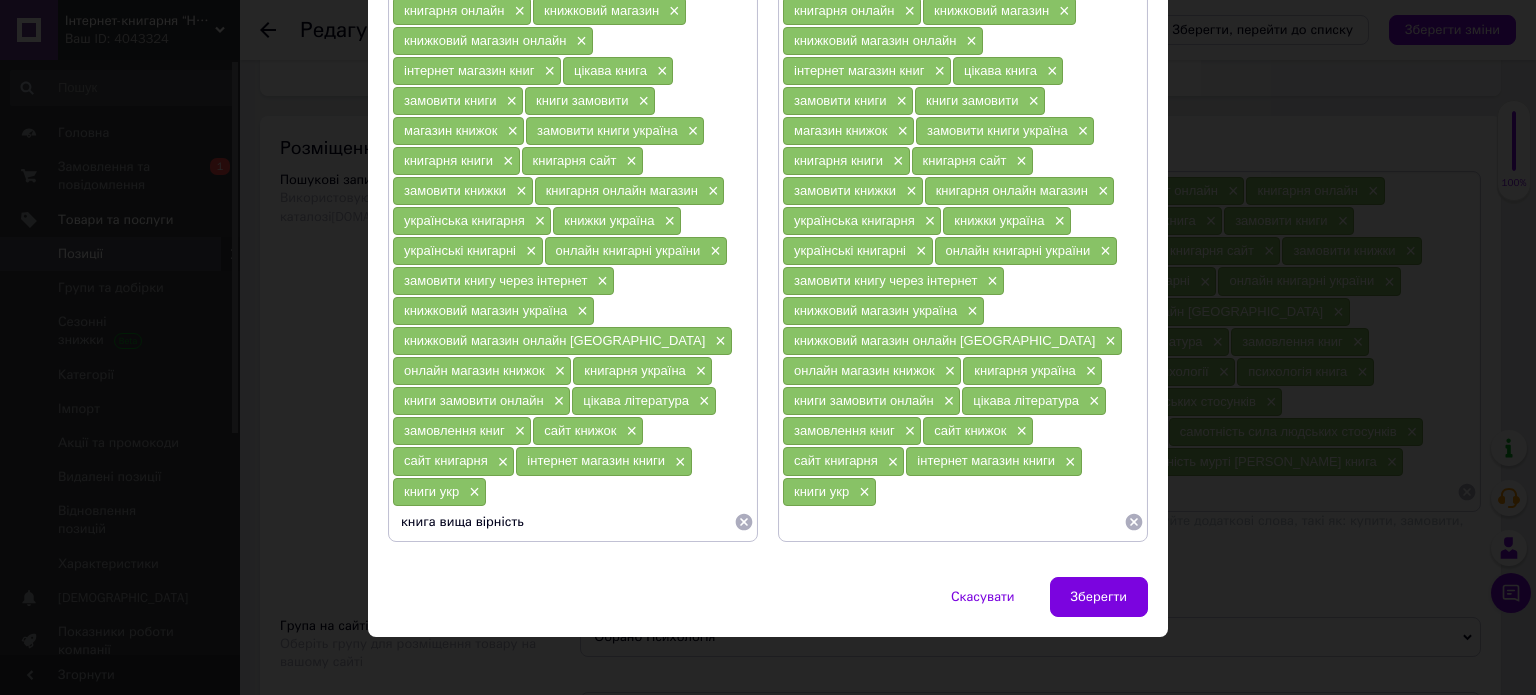type 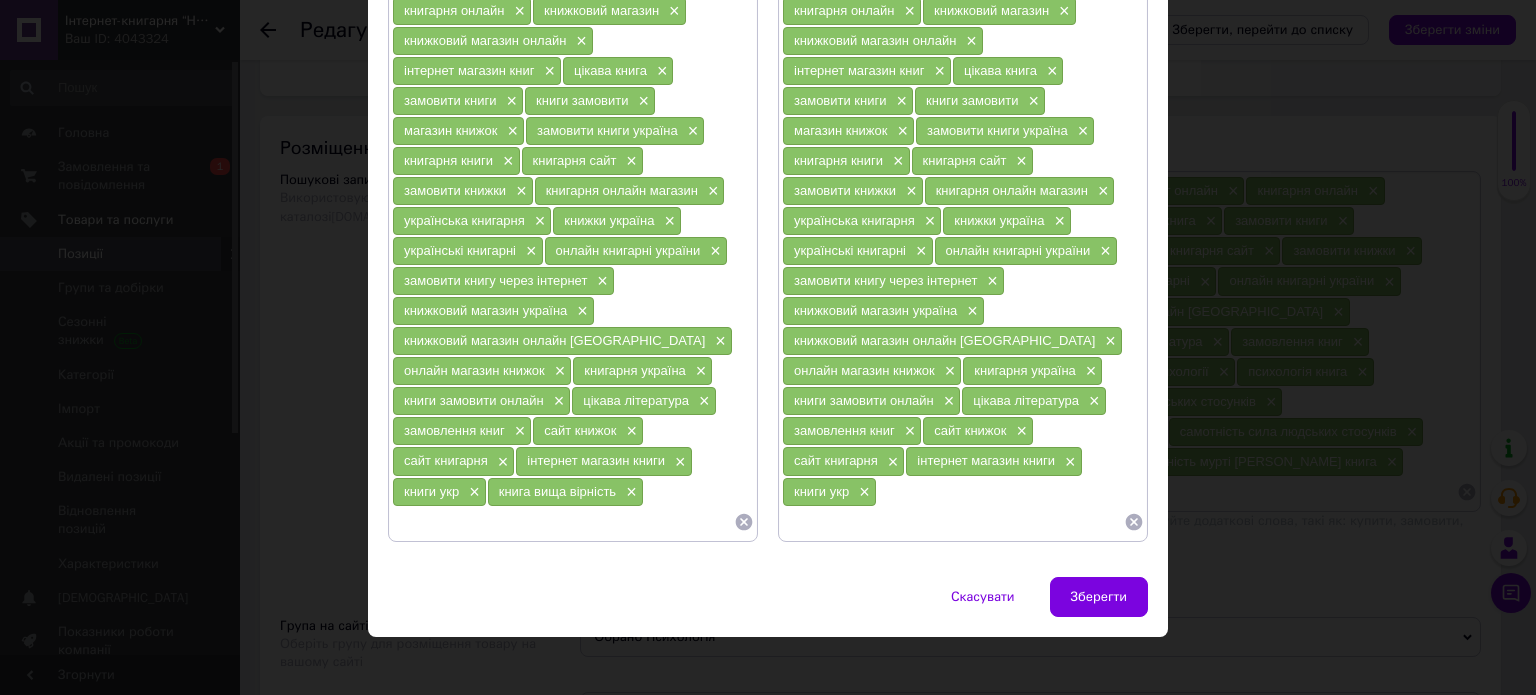 paste on "книга вища вірність" 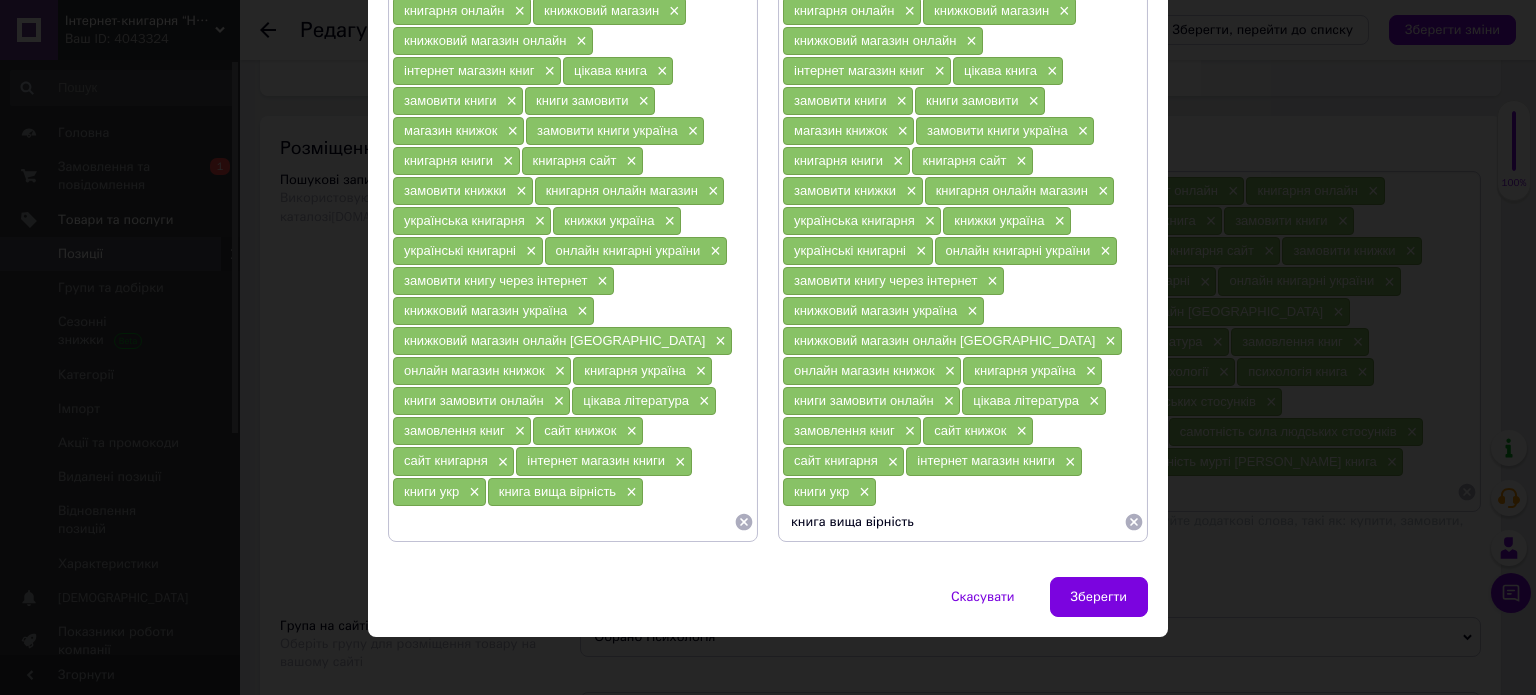 type 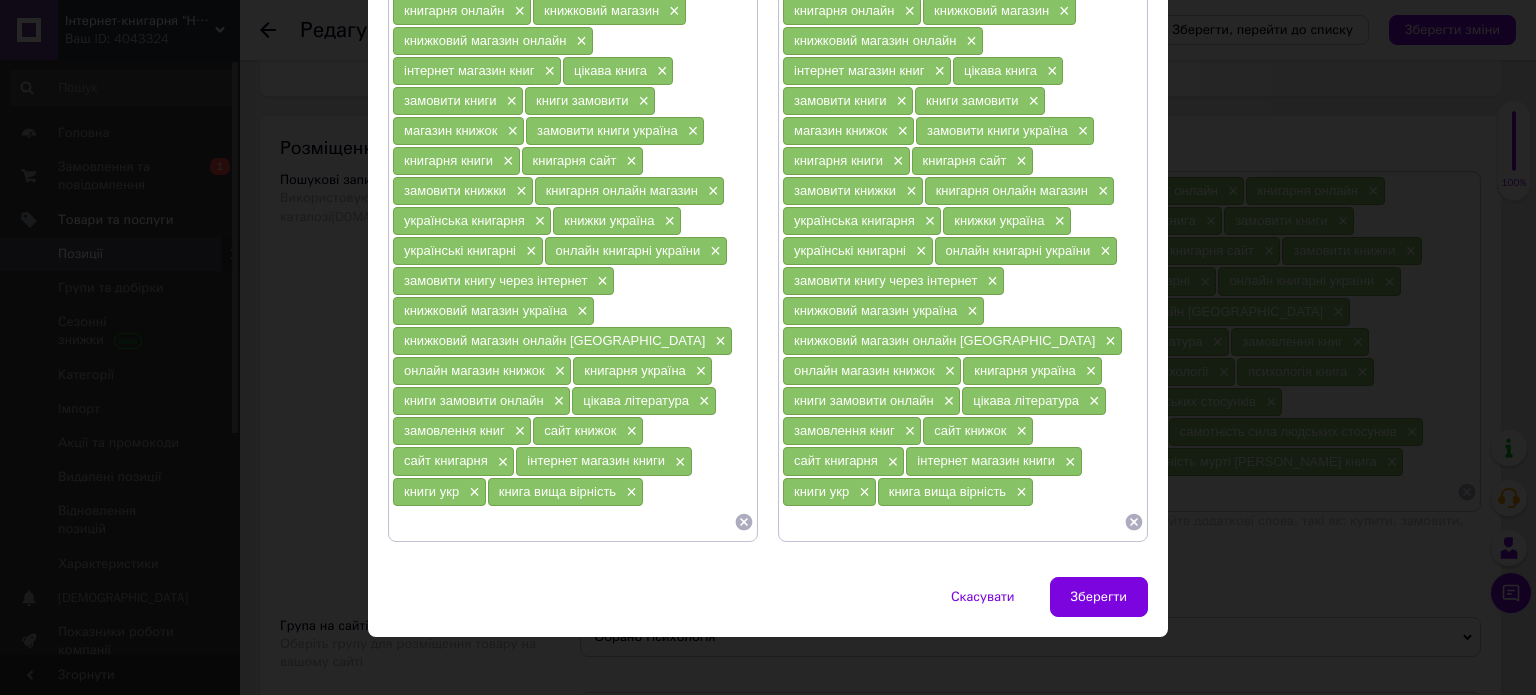 click at bounding box center (563, 522) 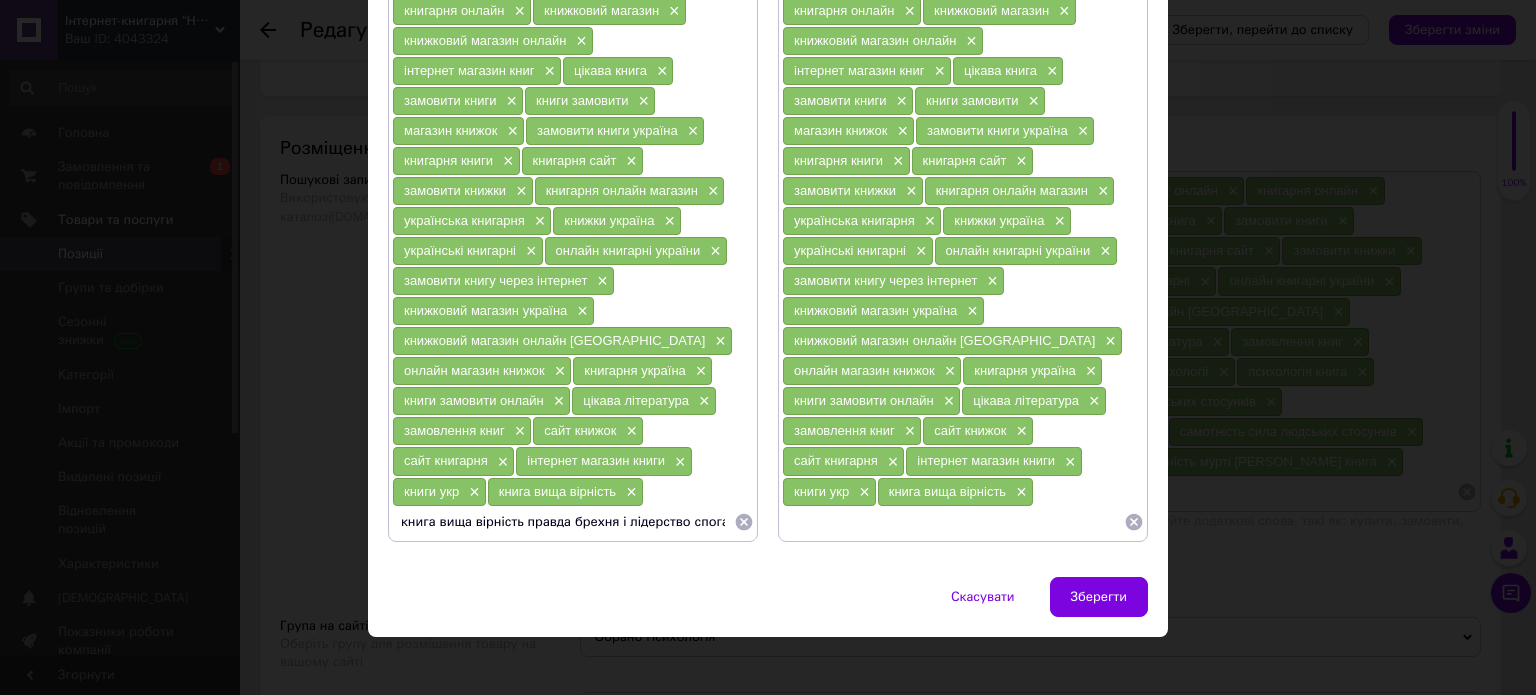 scroll, scrollTop: 0, scrollLeft: 97, axis: horizontal 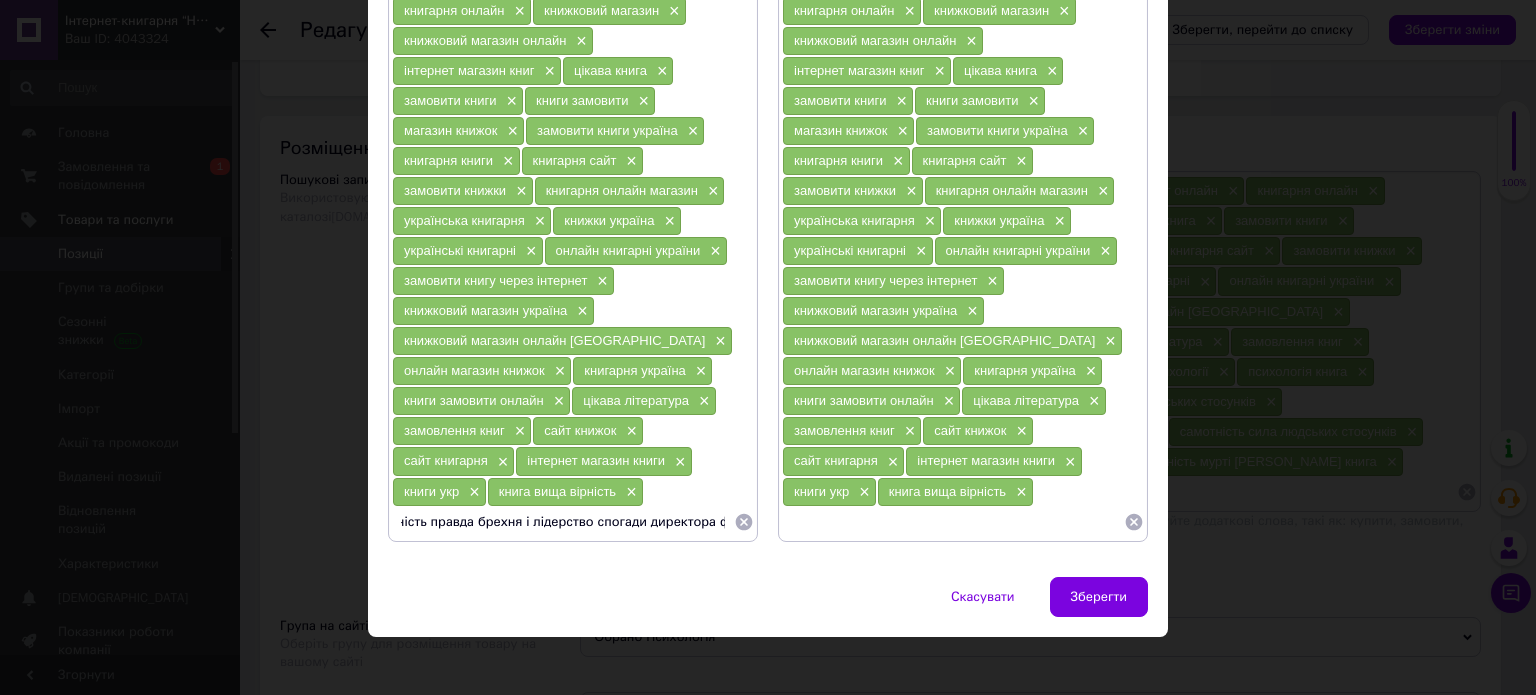 type 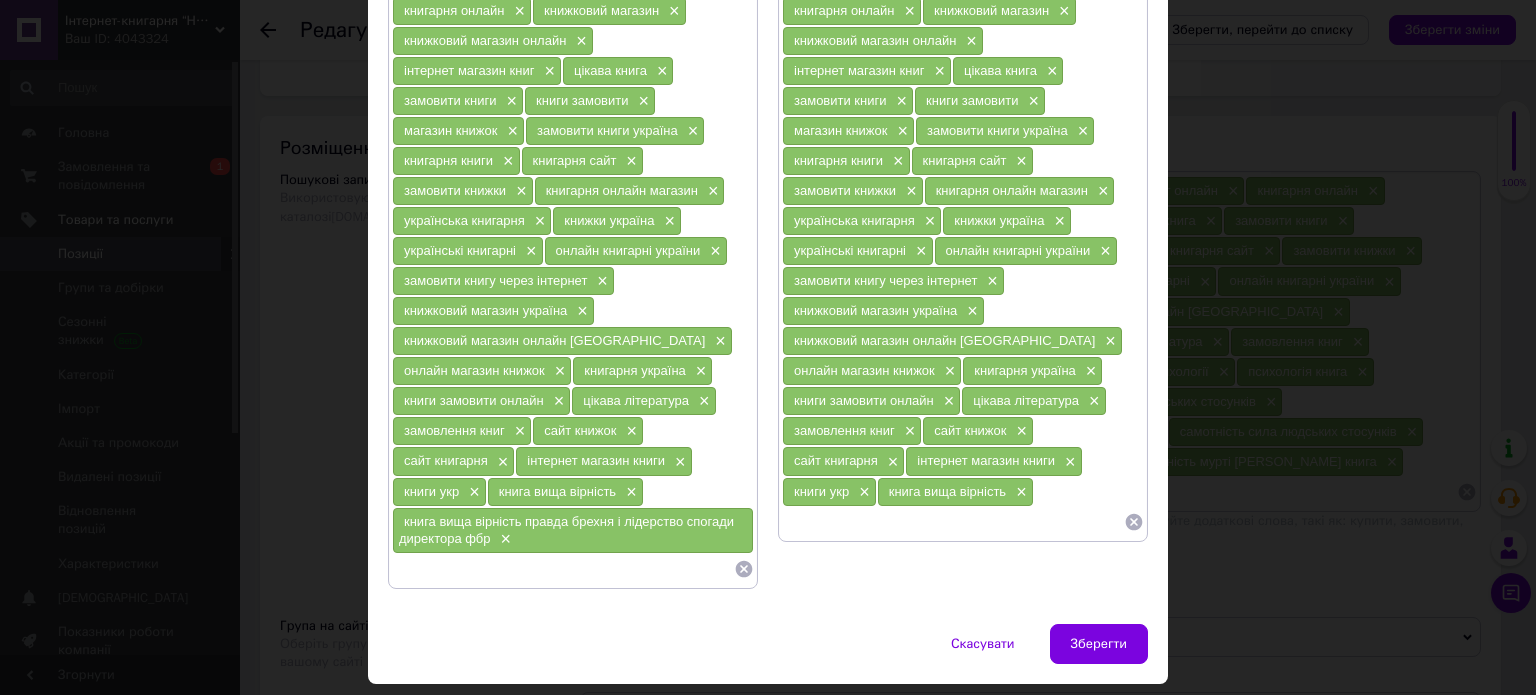 scroll, scrollTop: 0, scrollLeft: 0, axis: both 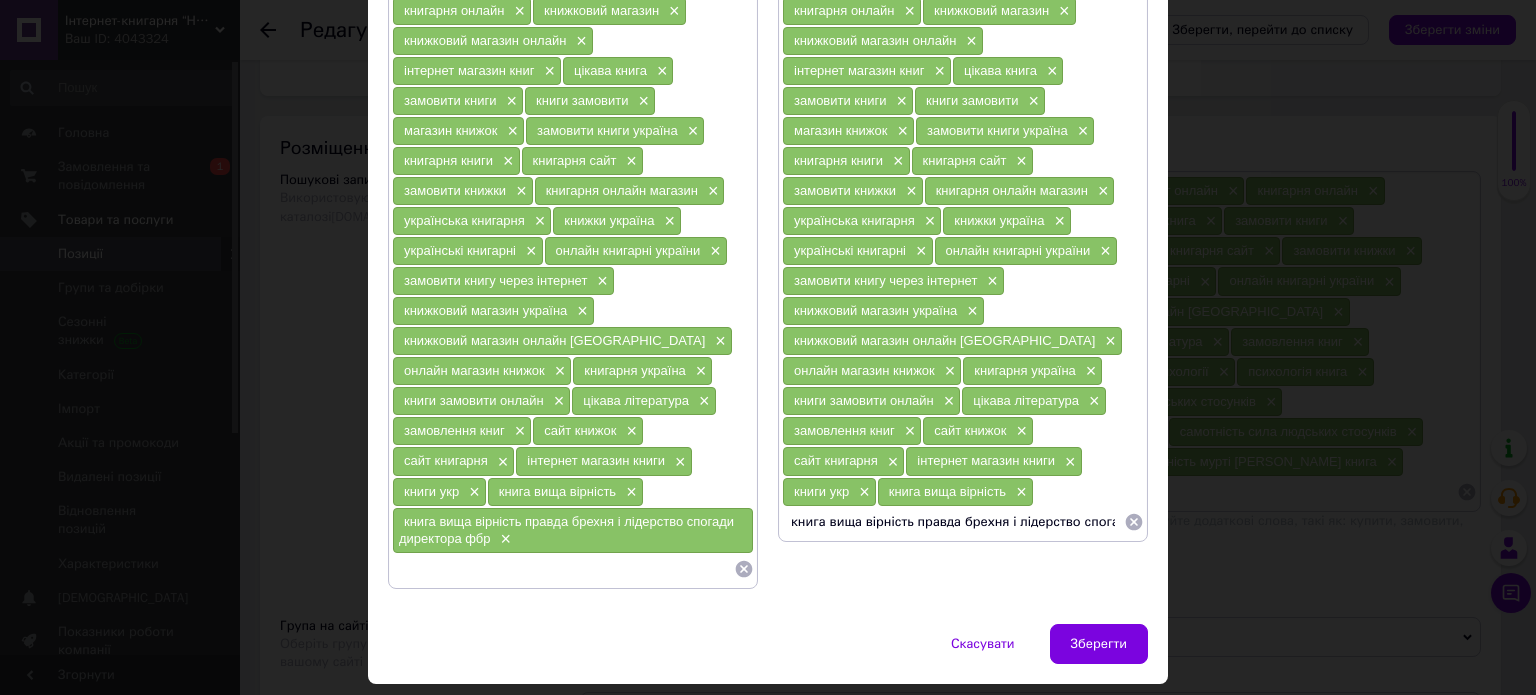 type 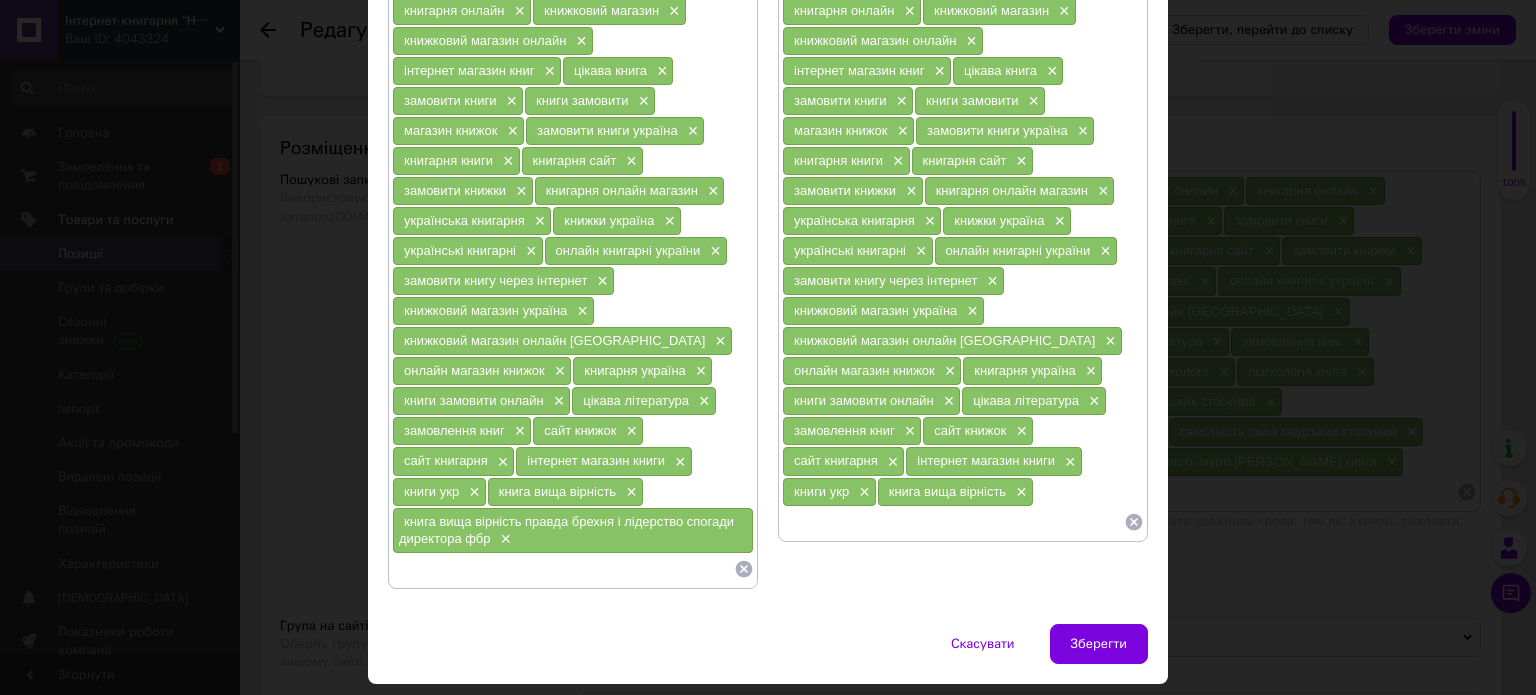 scroll, scrollTop: 0, scrollLeft: 0, axis: both 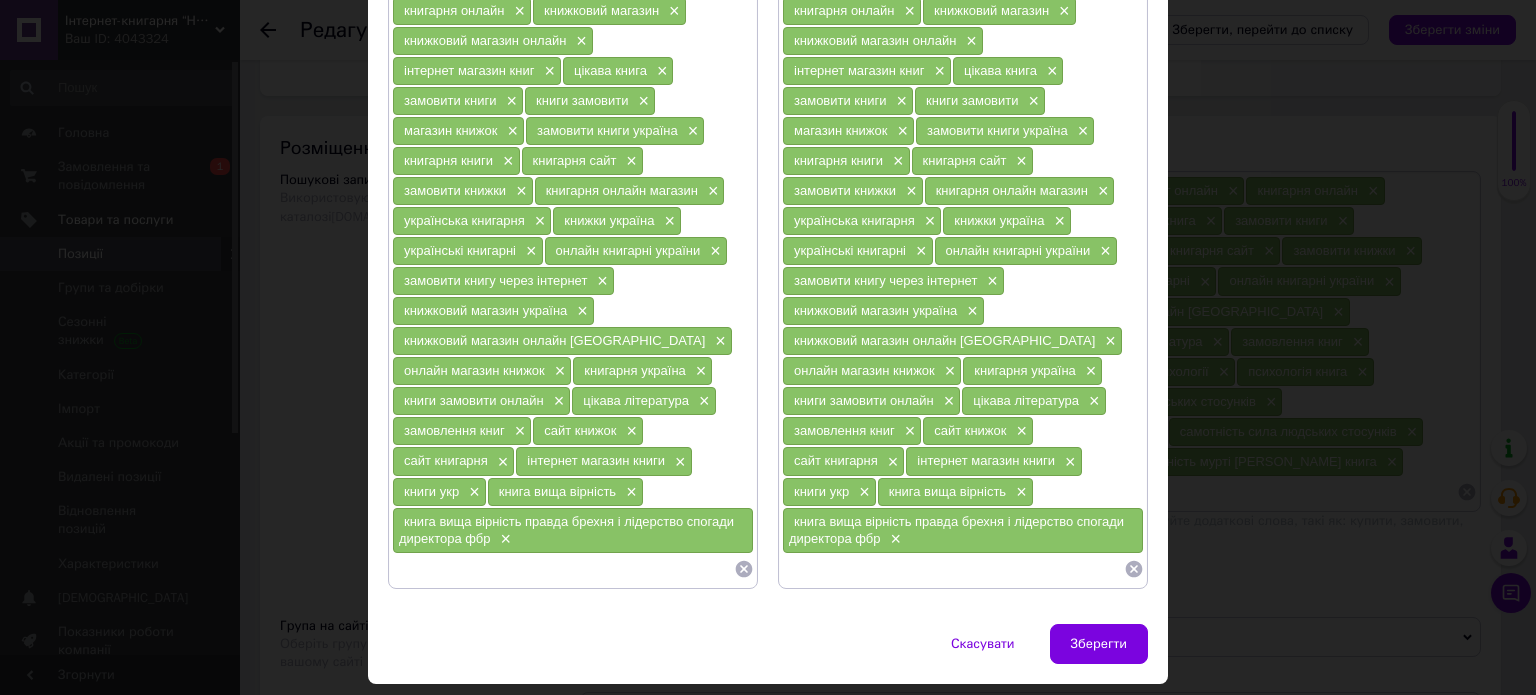 click at bounding box center (563, 569) 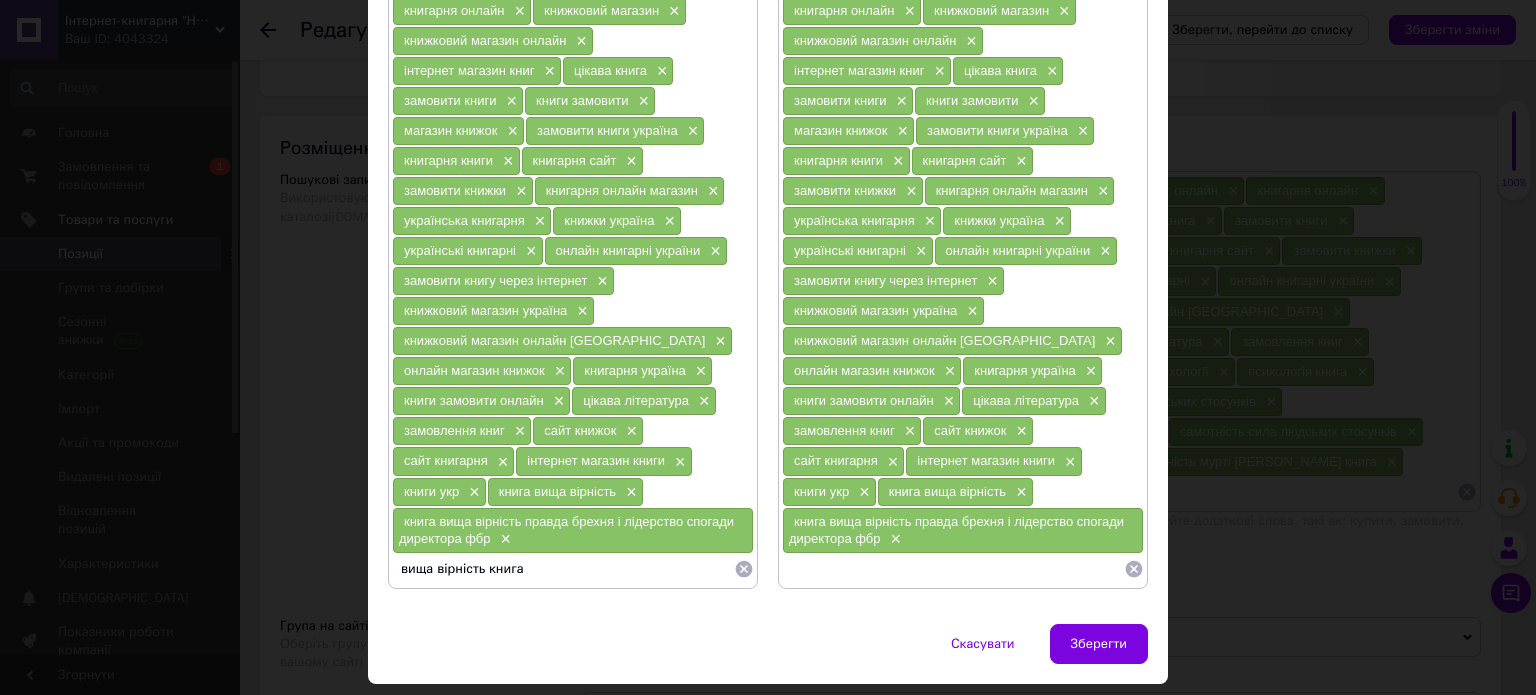 type 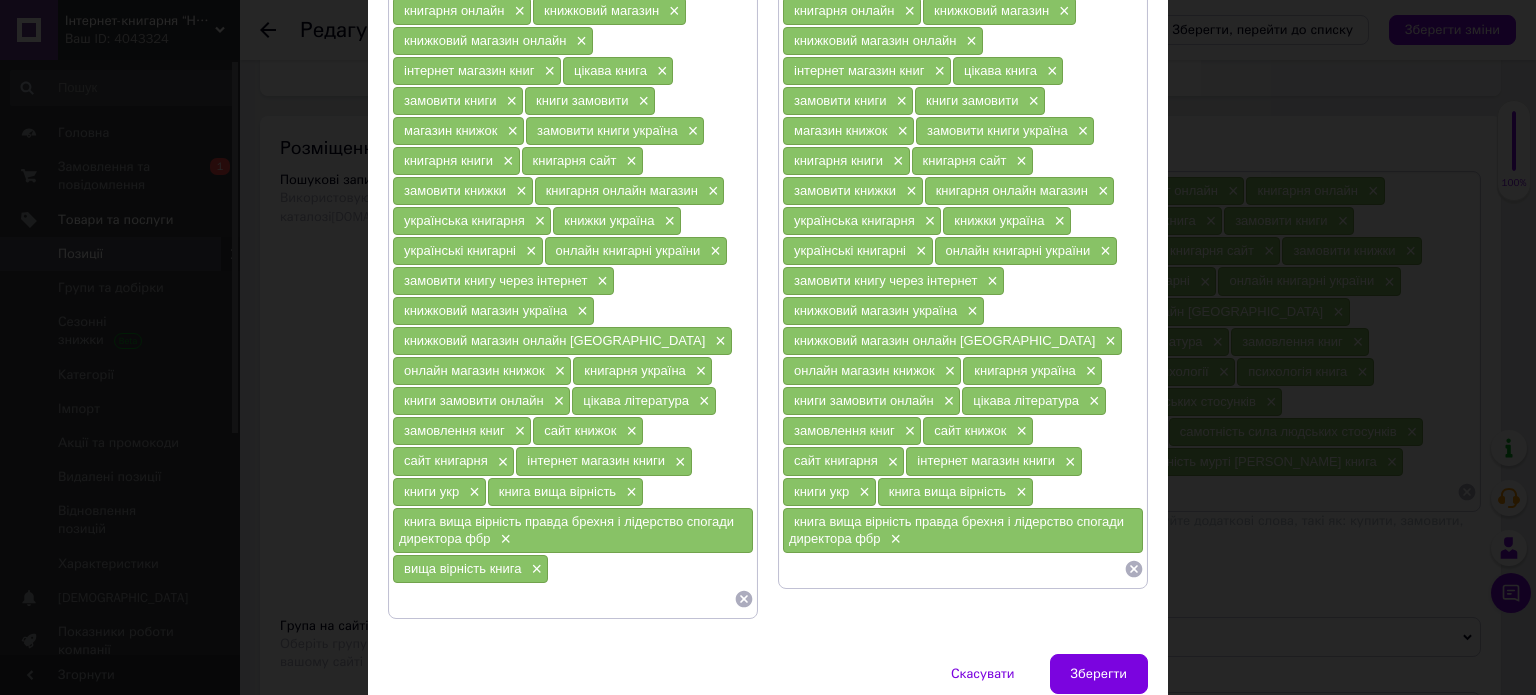 paste on "вища вірність книга" 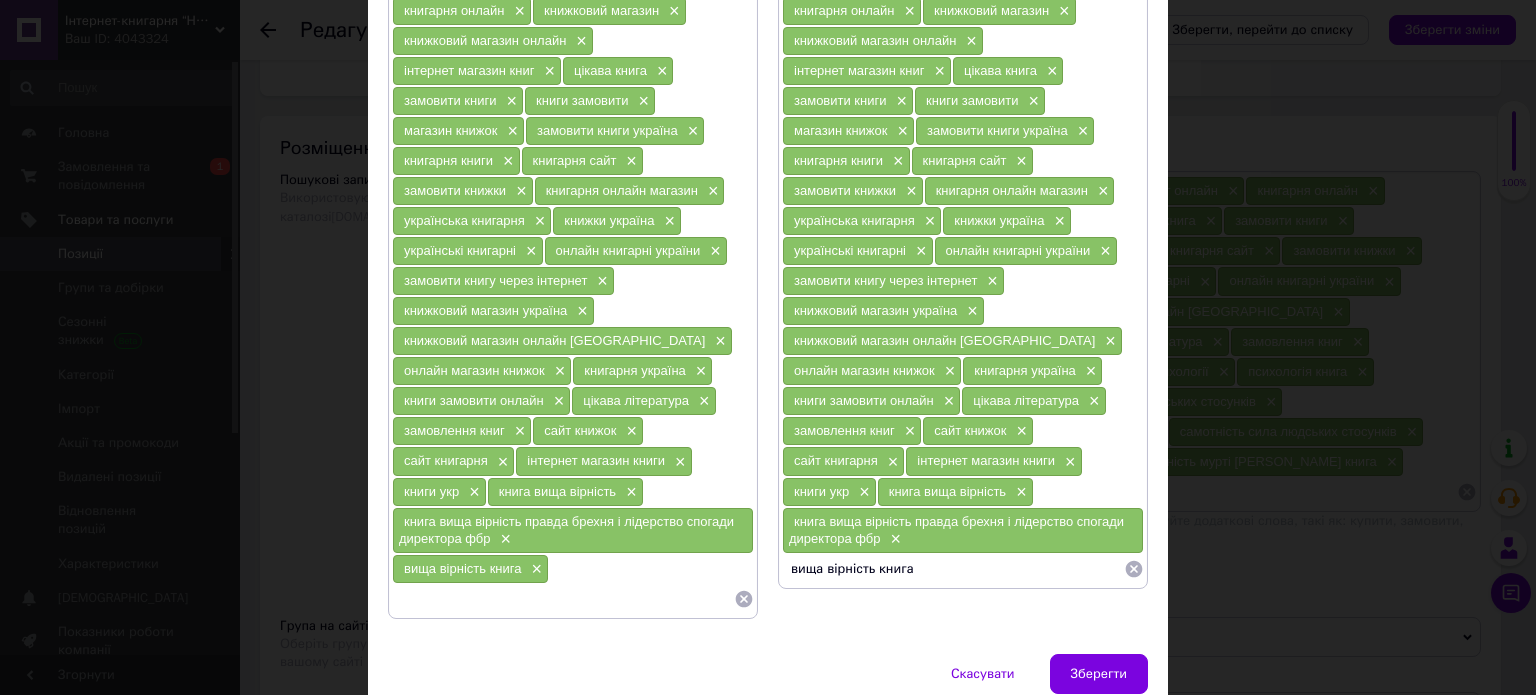 type 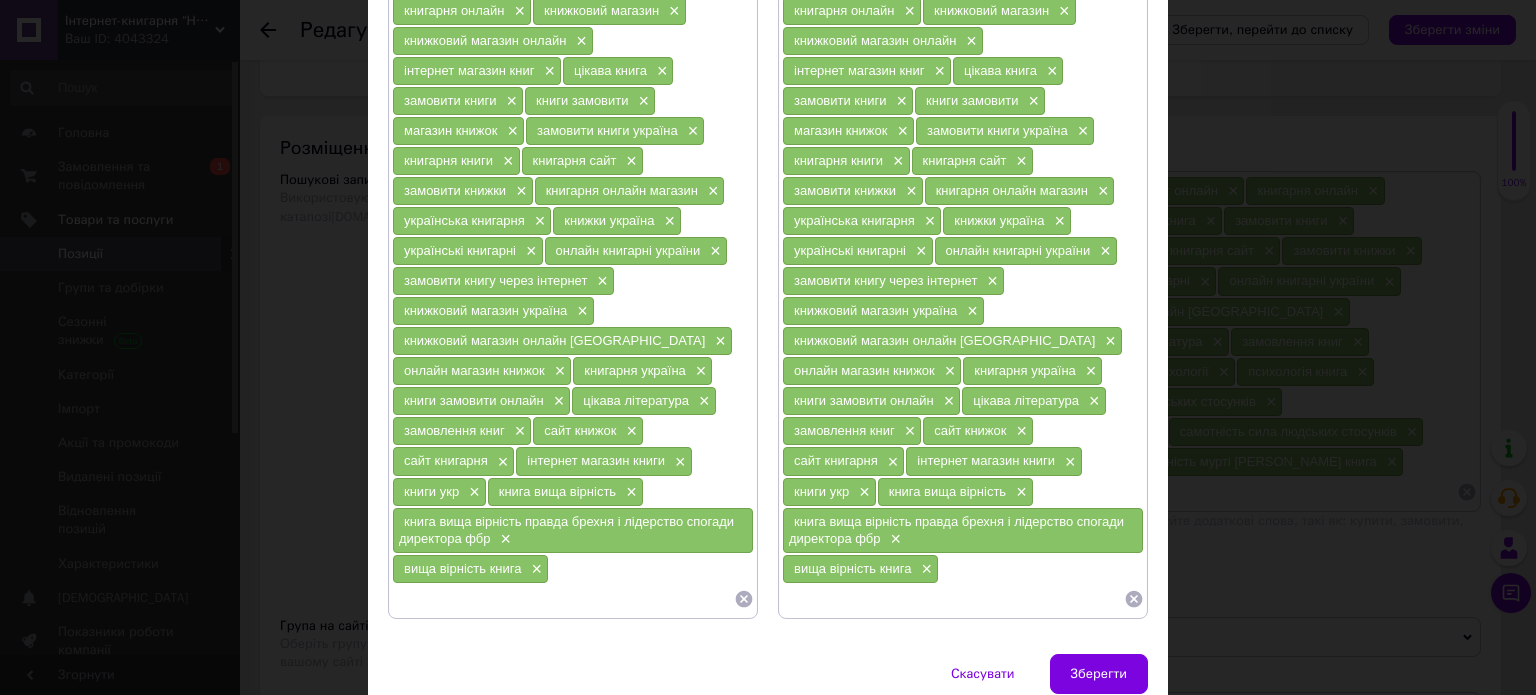 click at bounding box center [563, 599] 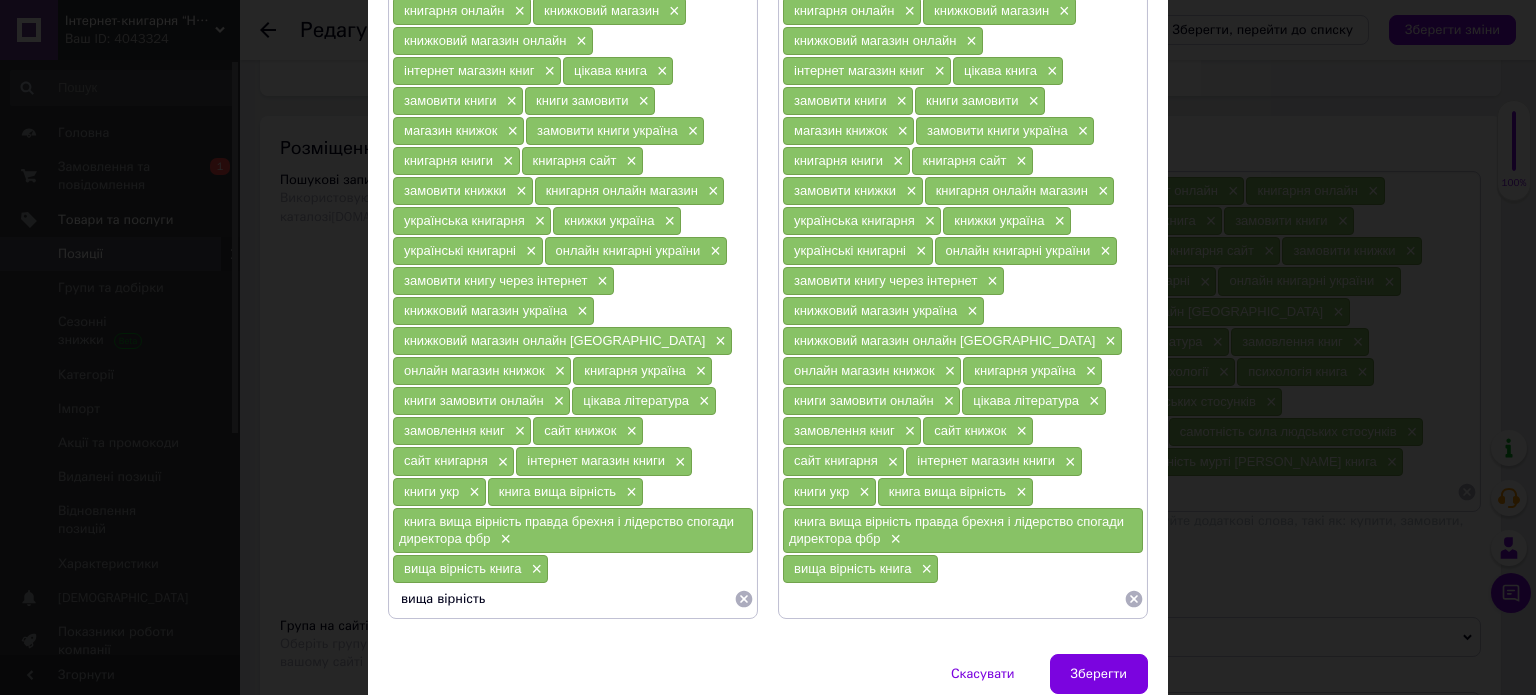 type 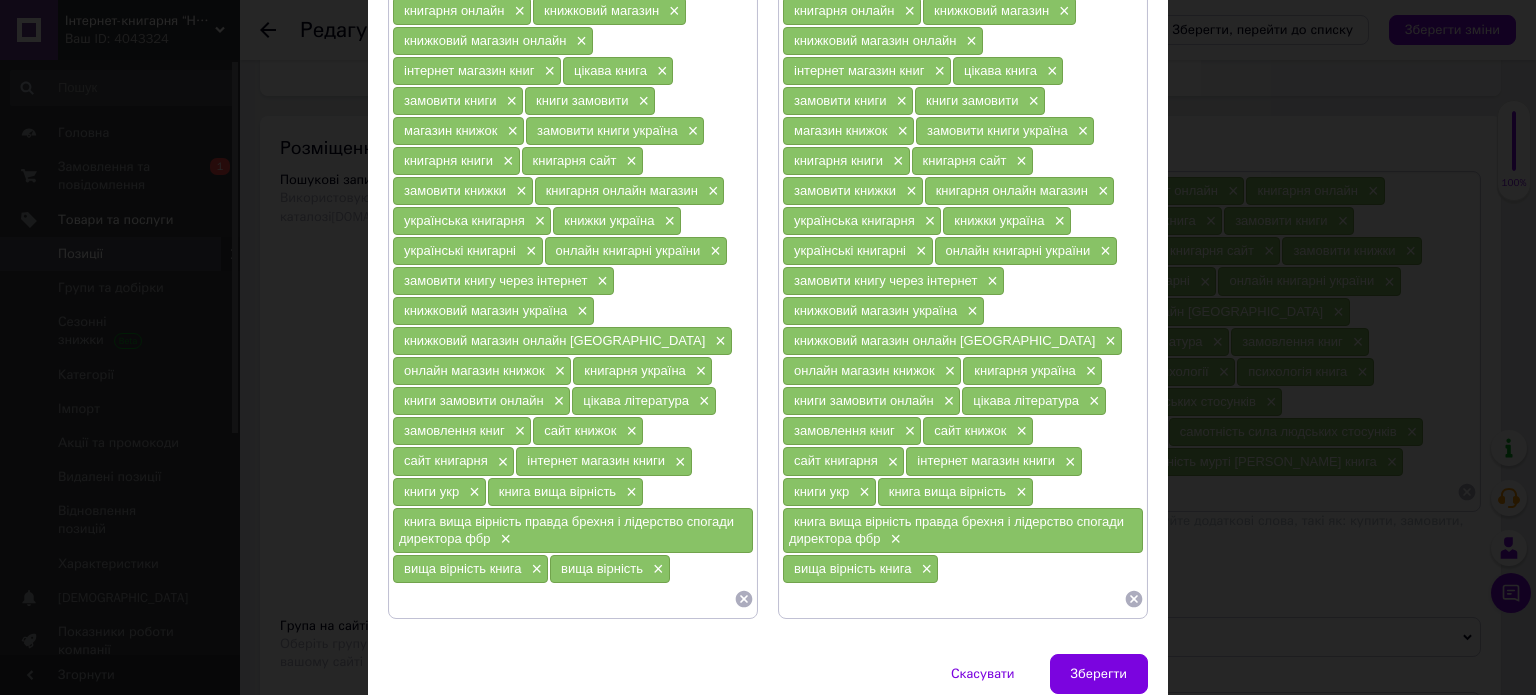 paste on "вища вірність" 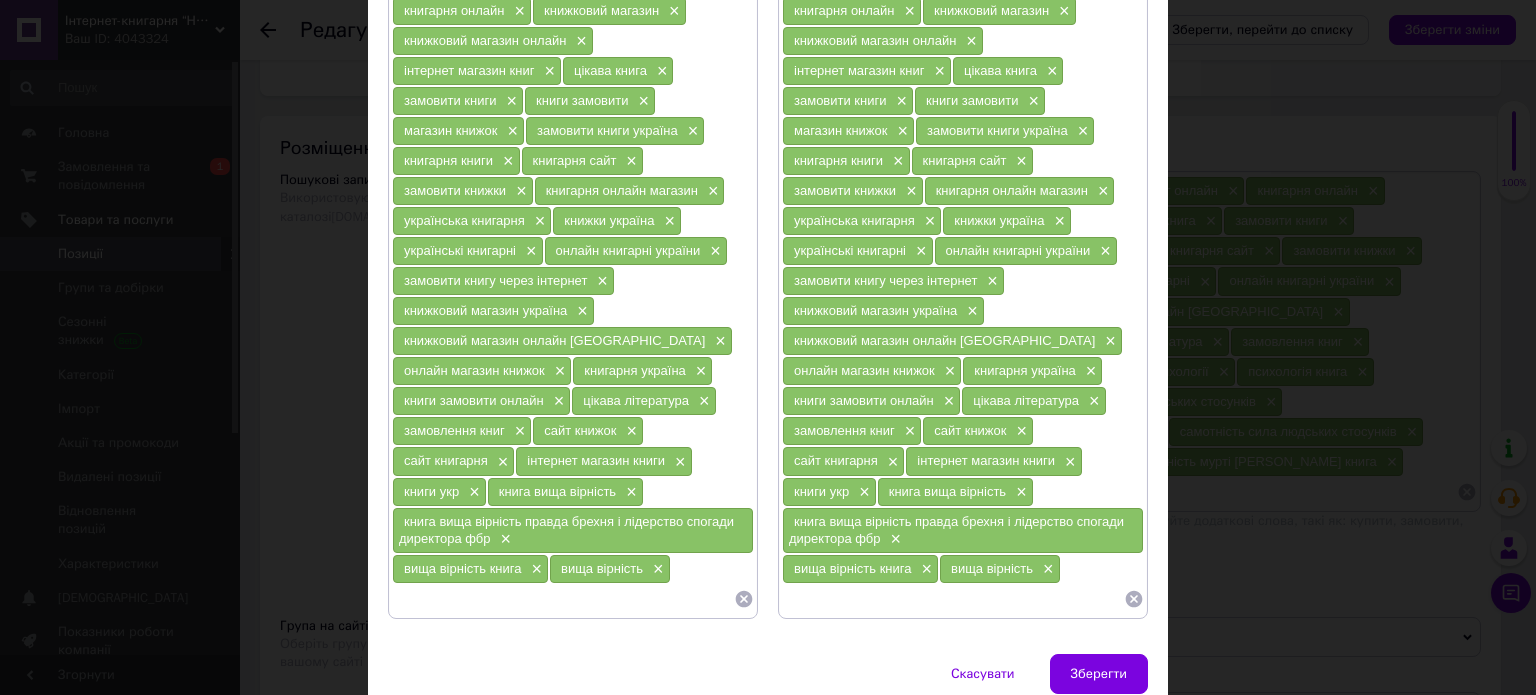 paste on "вища вірність" 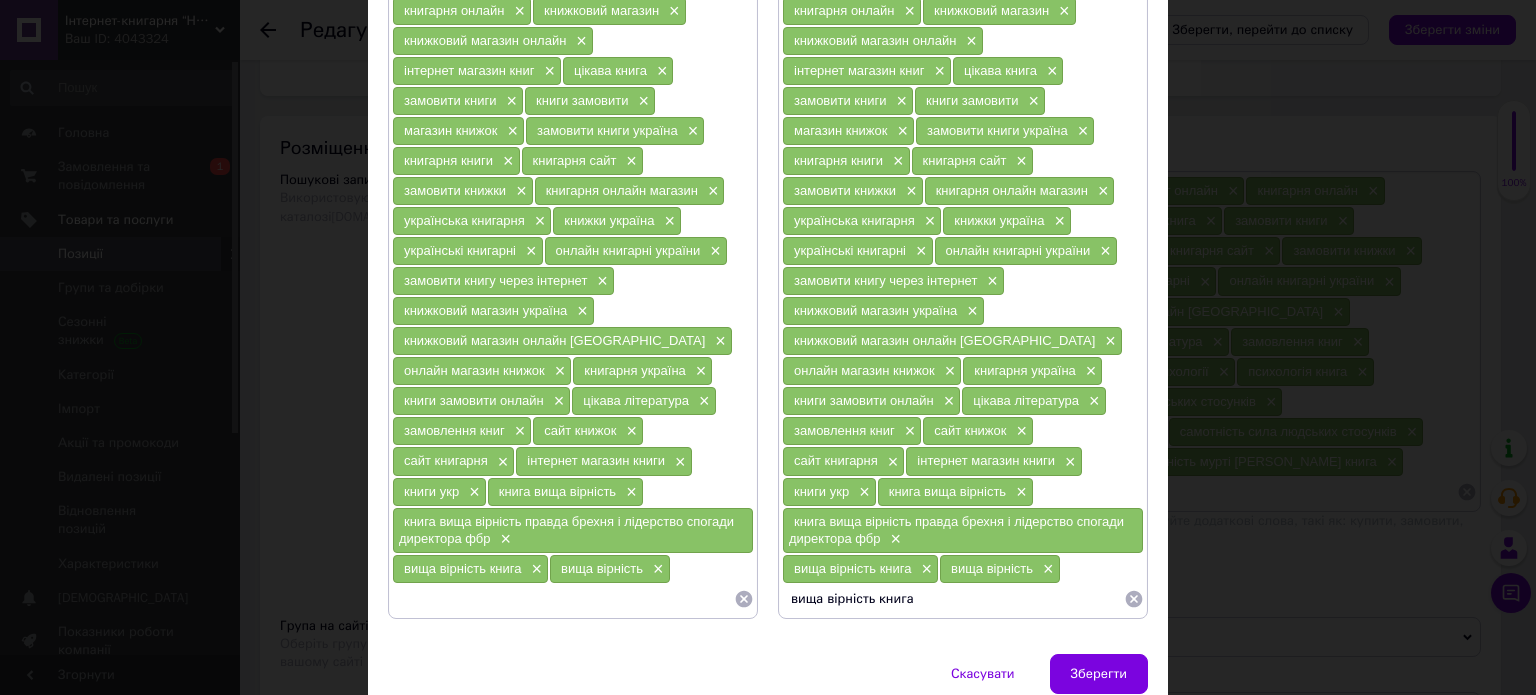 click on "вища вірність книга" at bounding box center [953, 599] 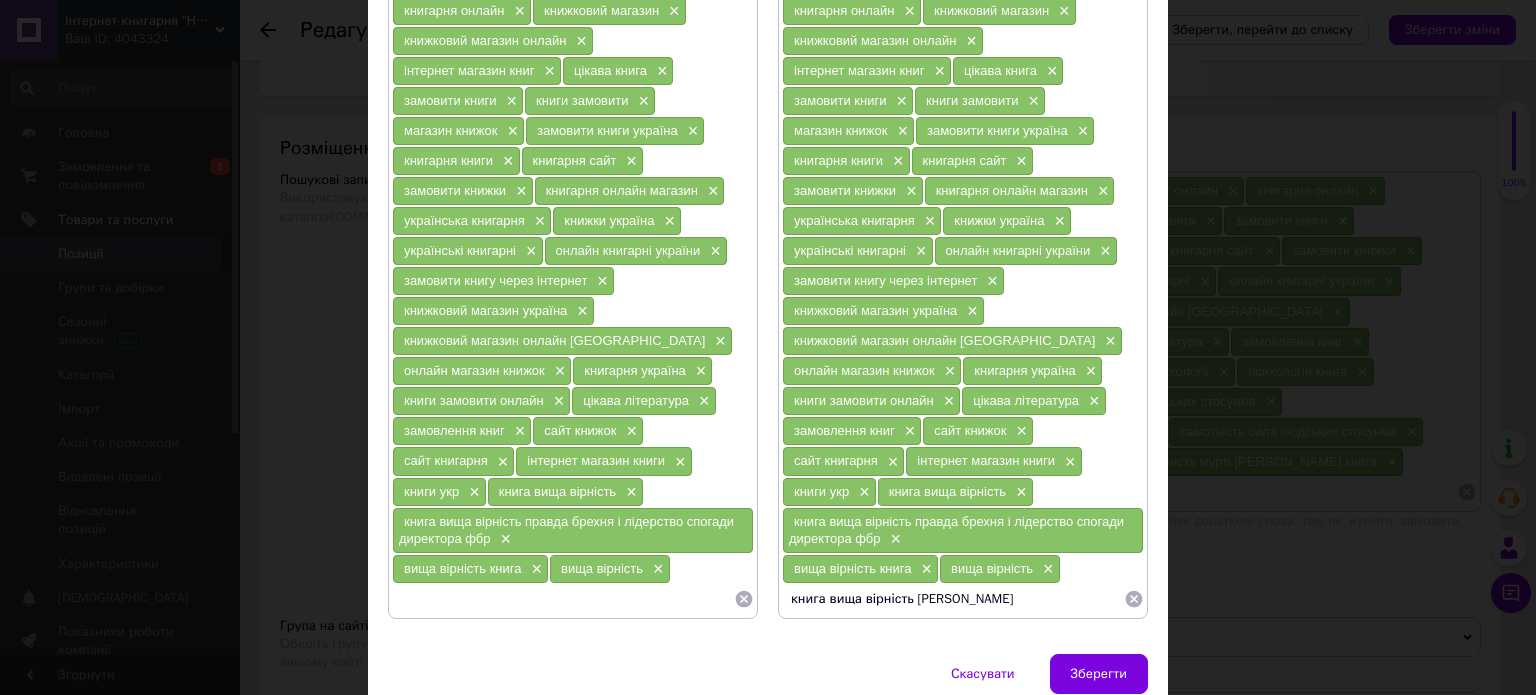 type on "книга вища вірність [PERSON_NAME]" 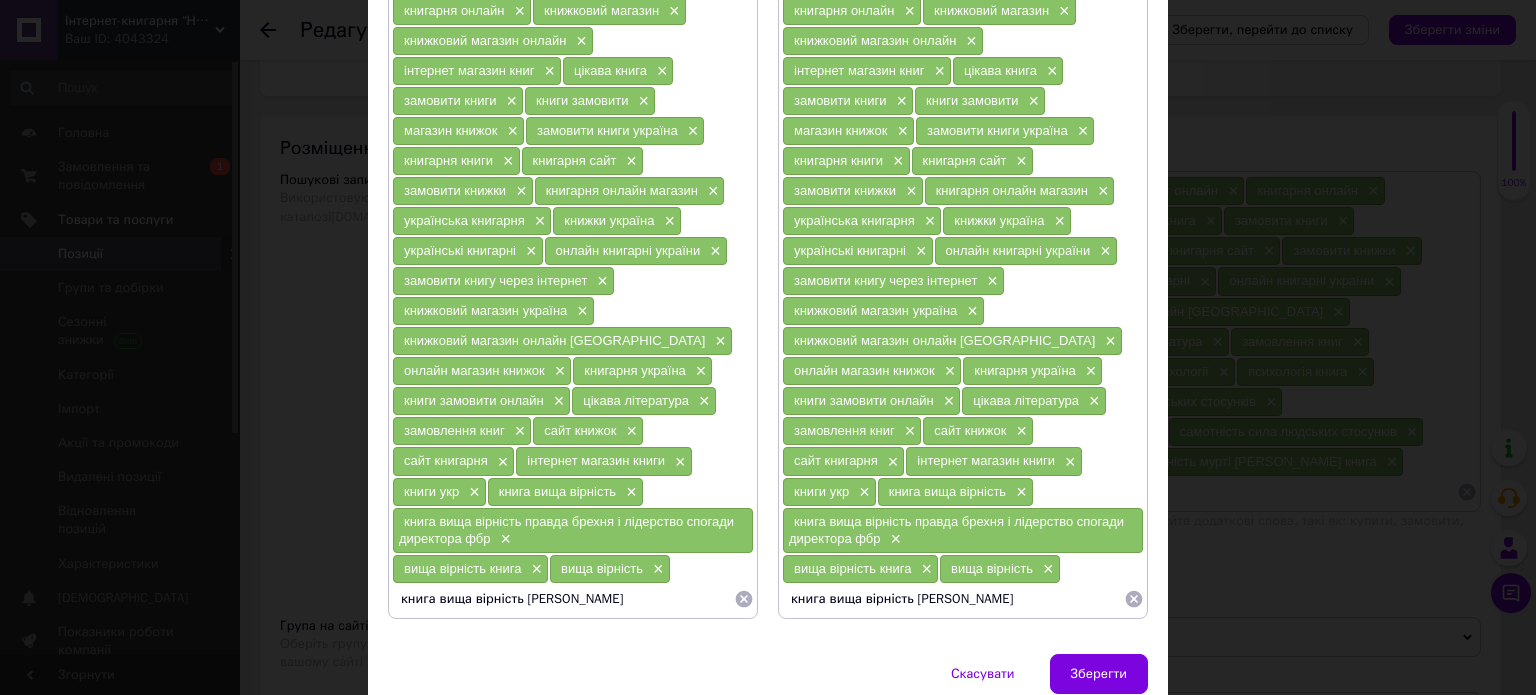 type 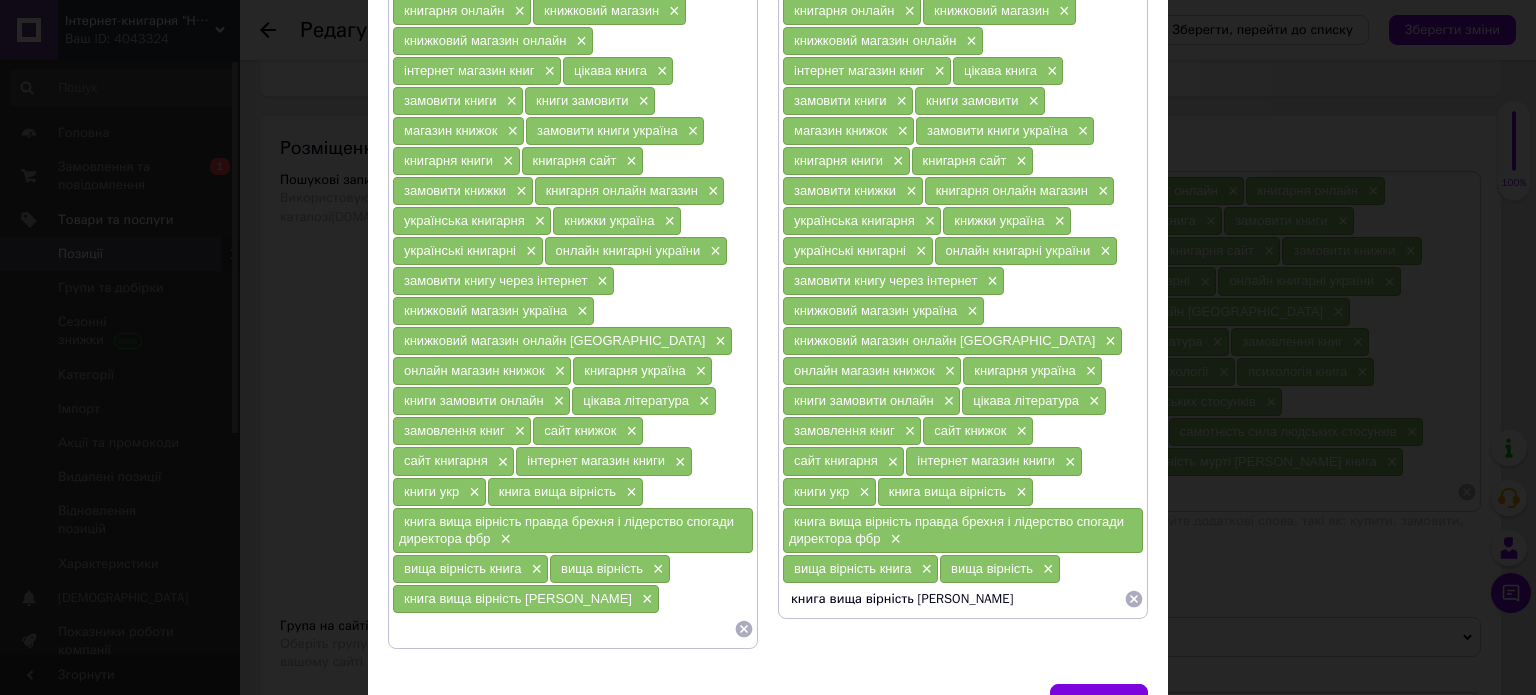 click on "книга вища вірність [PERSON_NAME]" at bounding box center (953, 599) 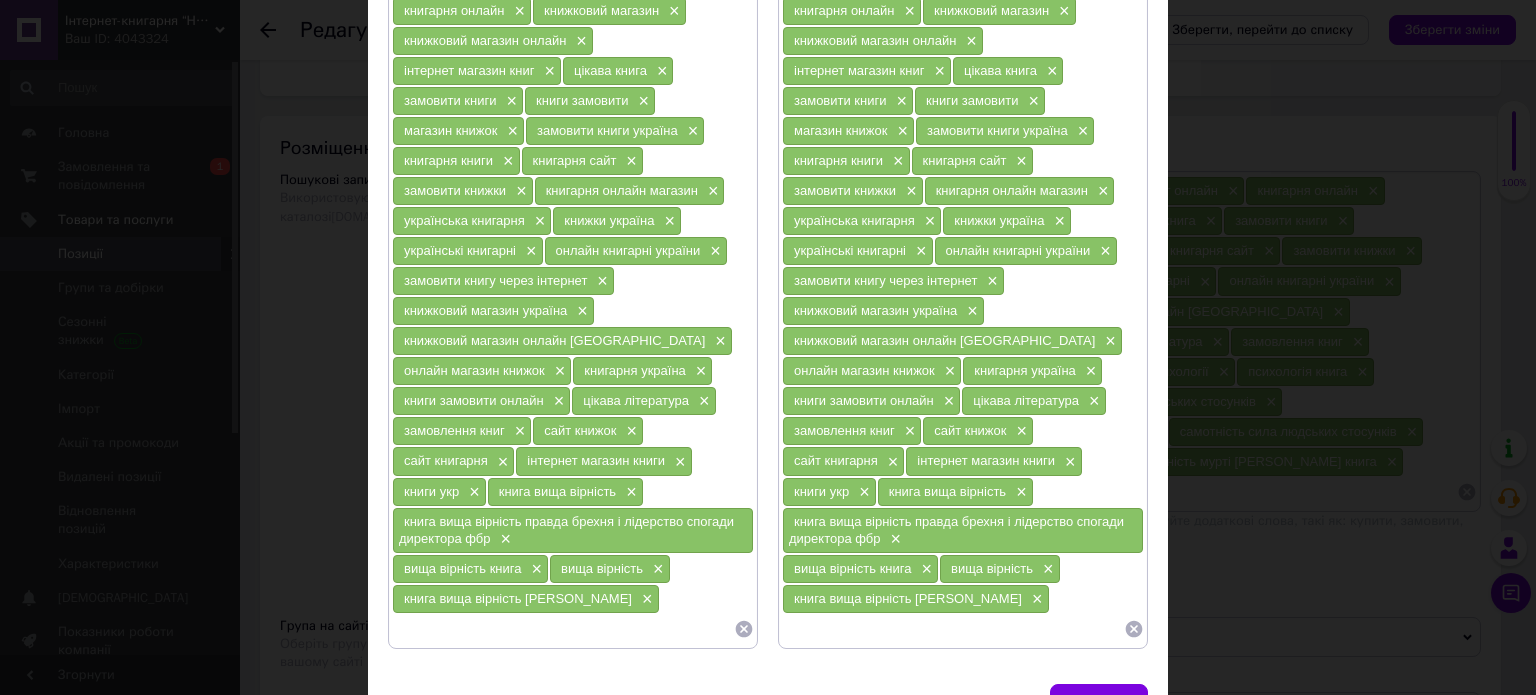 click at bounding box center (563, 629) 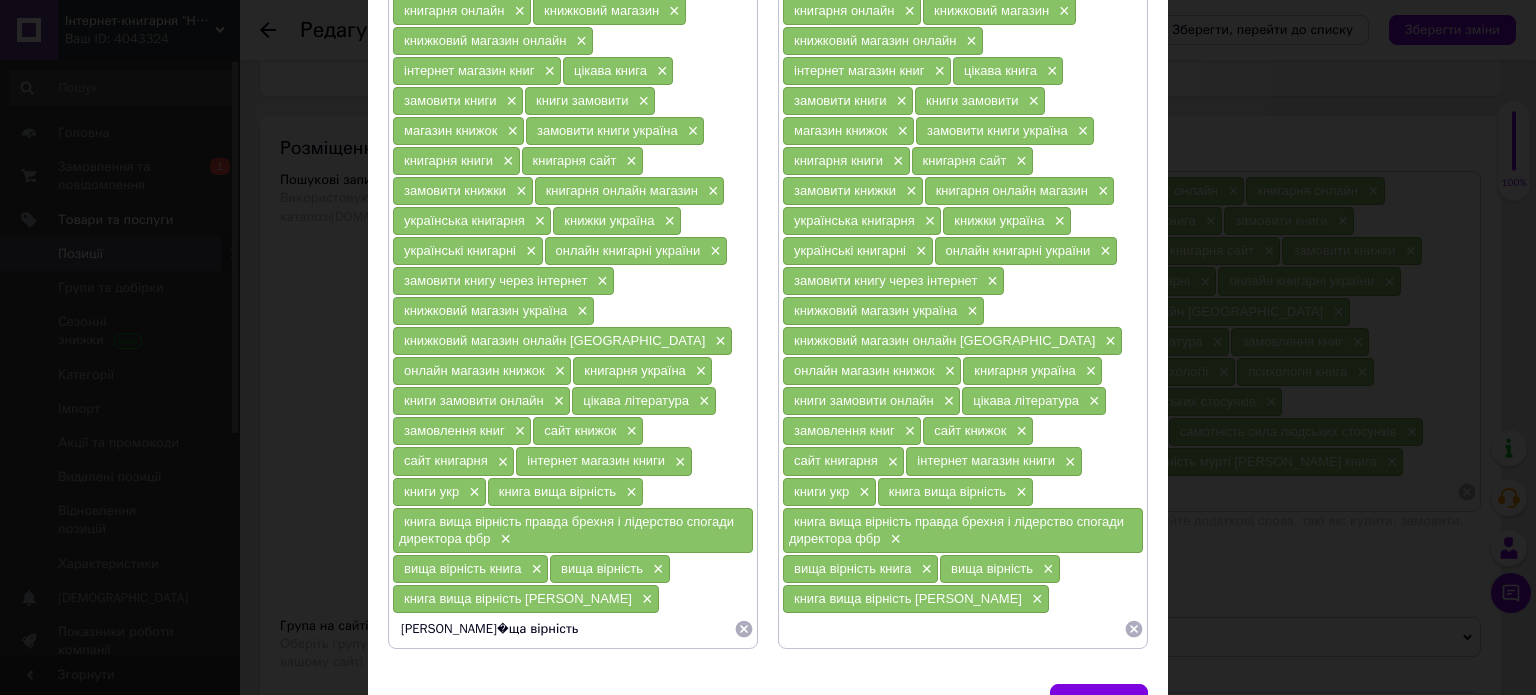 type 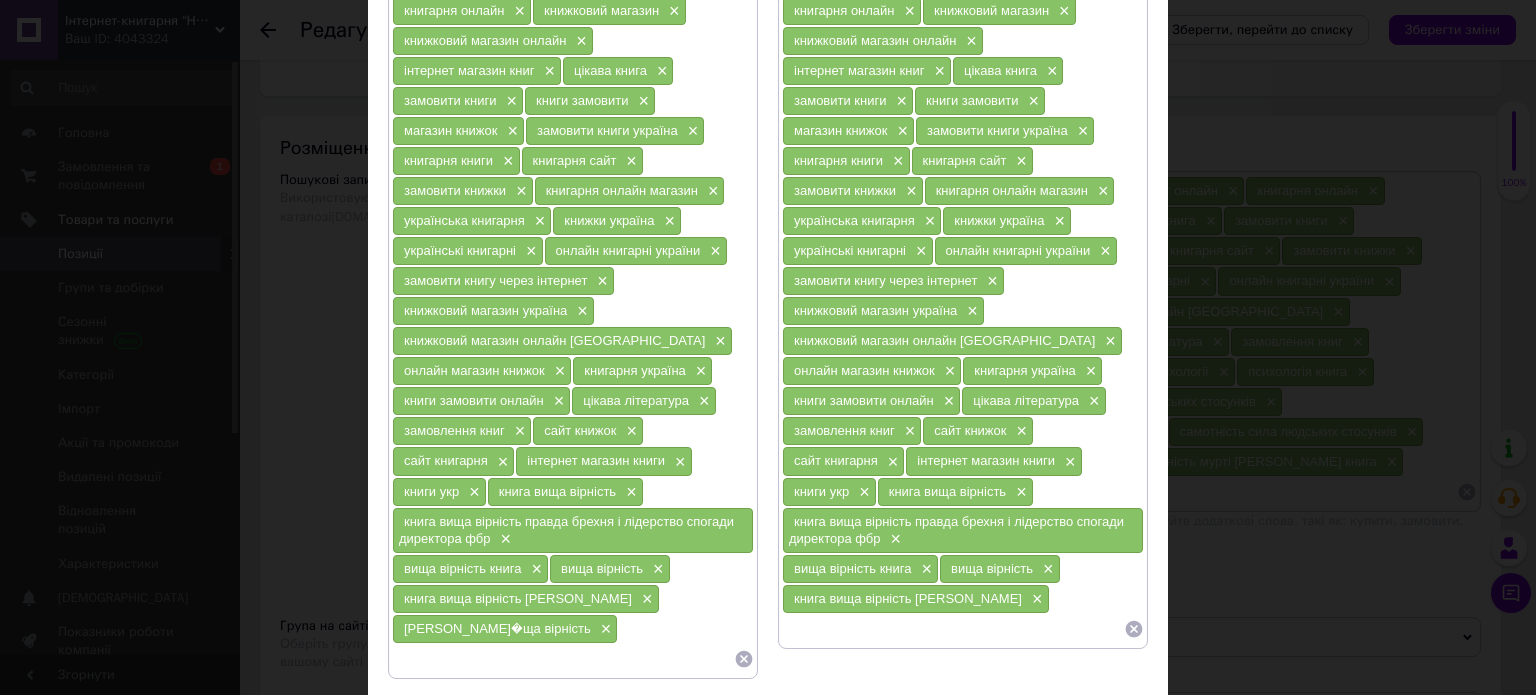 paste on "[PERSON_NAME]�ща вірність" 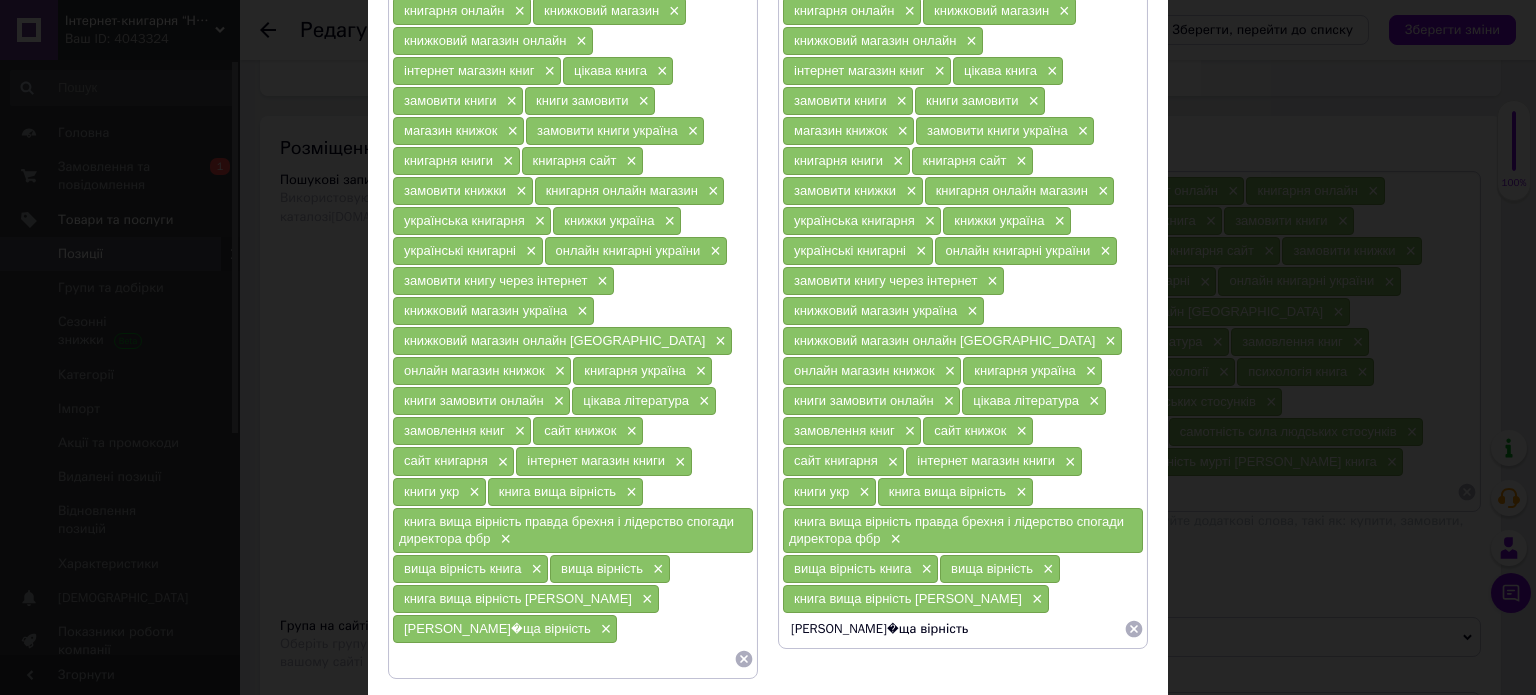 type 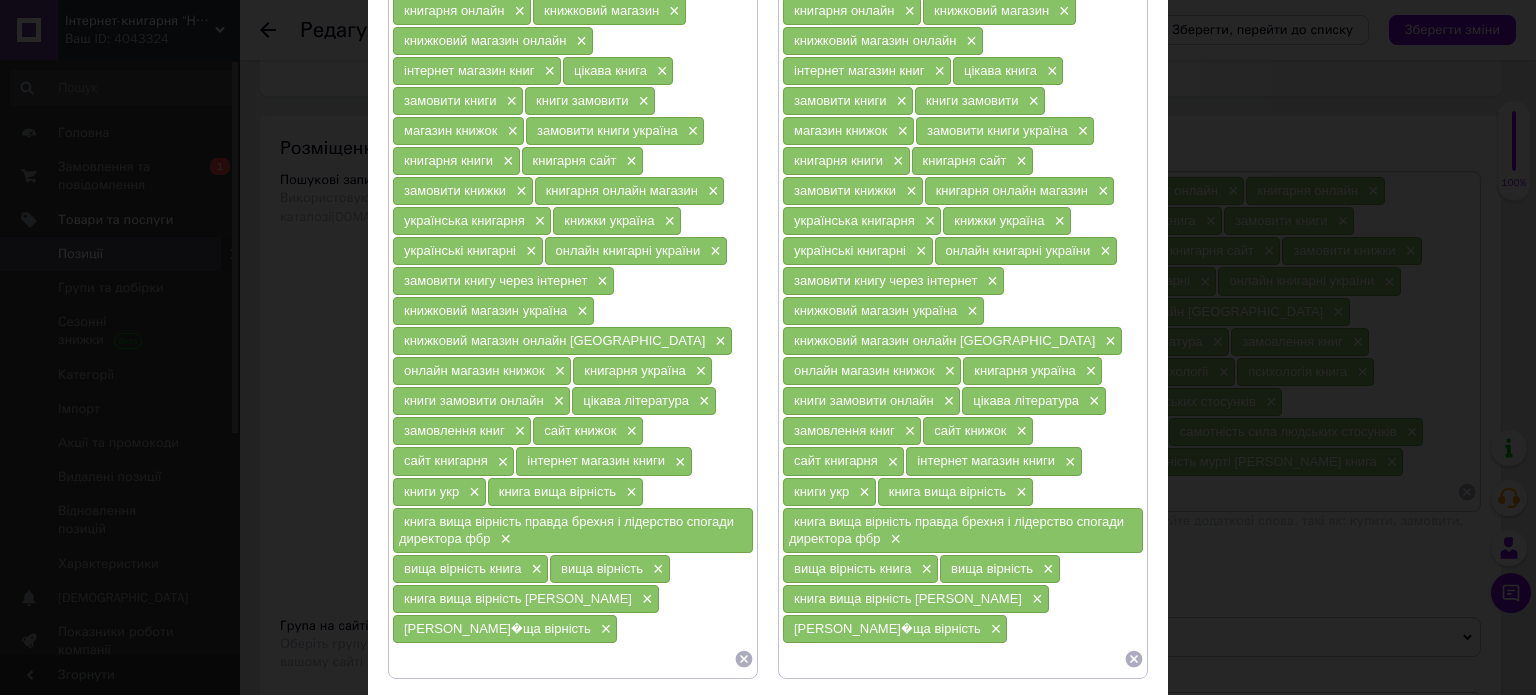 click at bounding box center (563, 659) 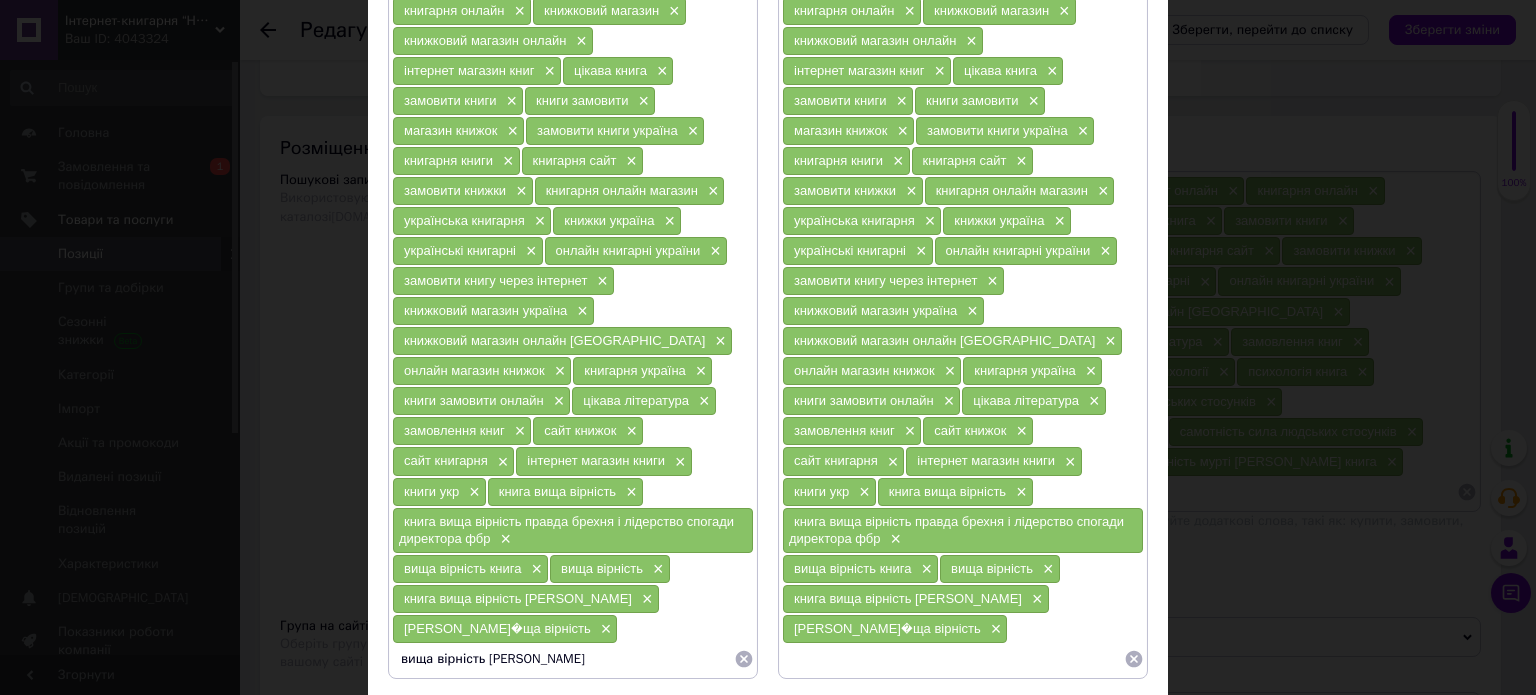 type 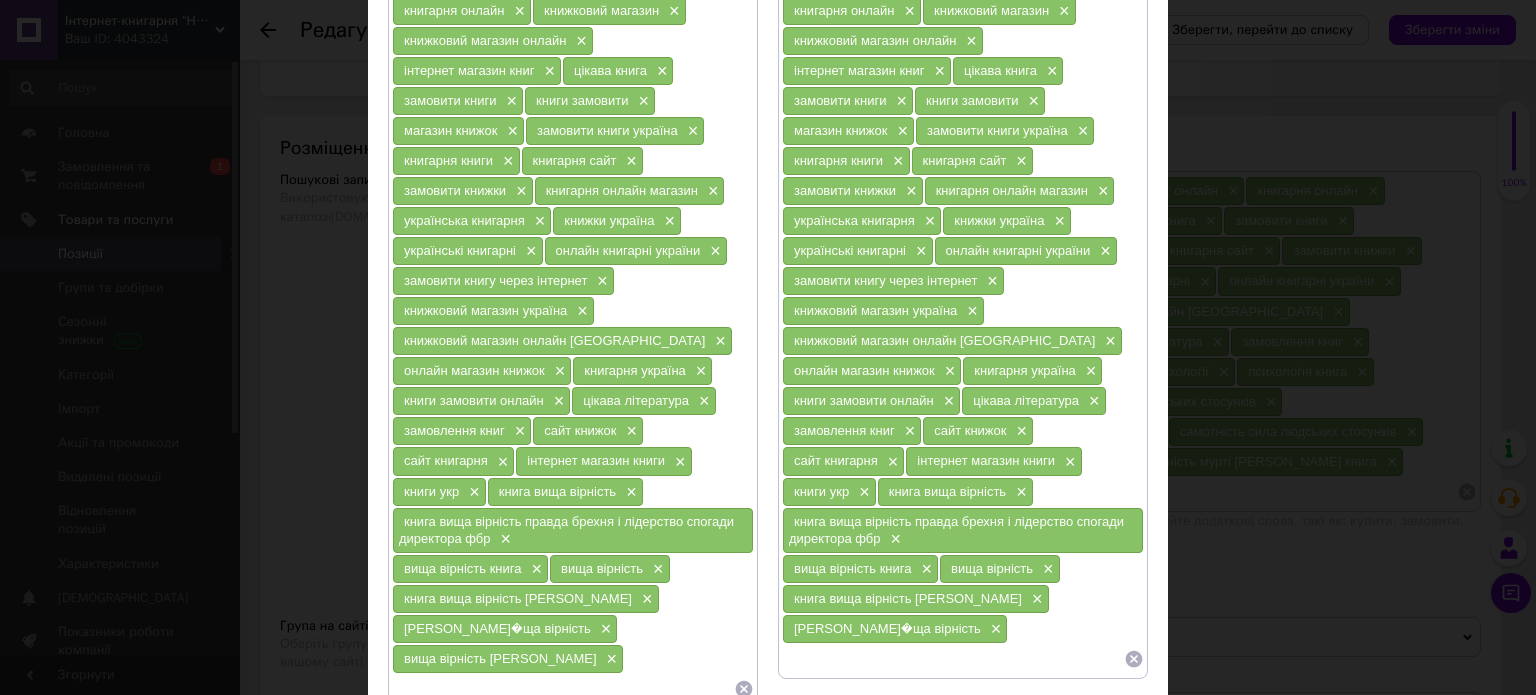 paste on "вища вірність [PERSON_NAME]" 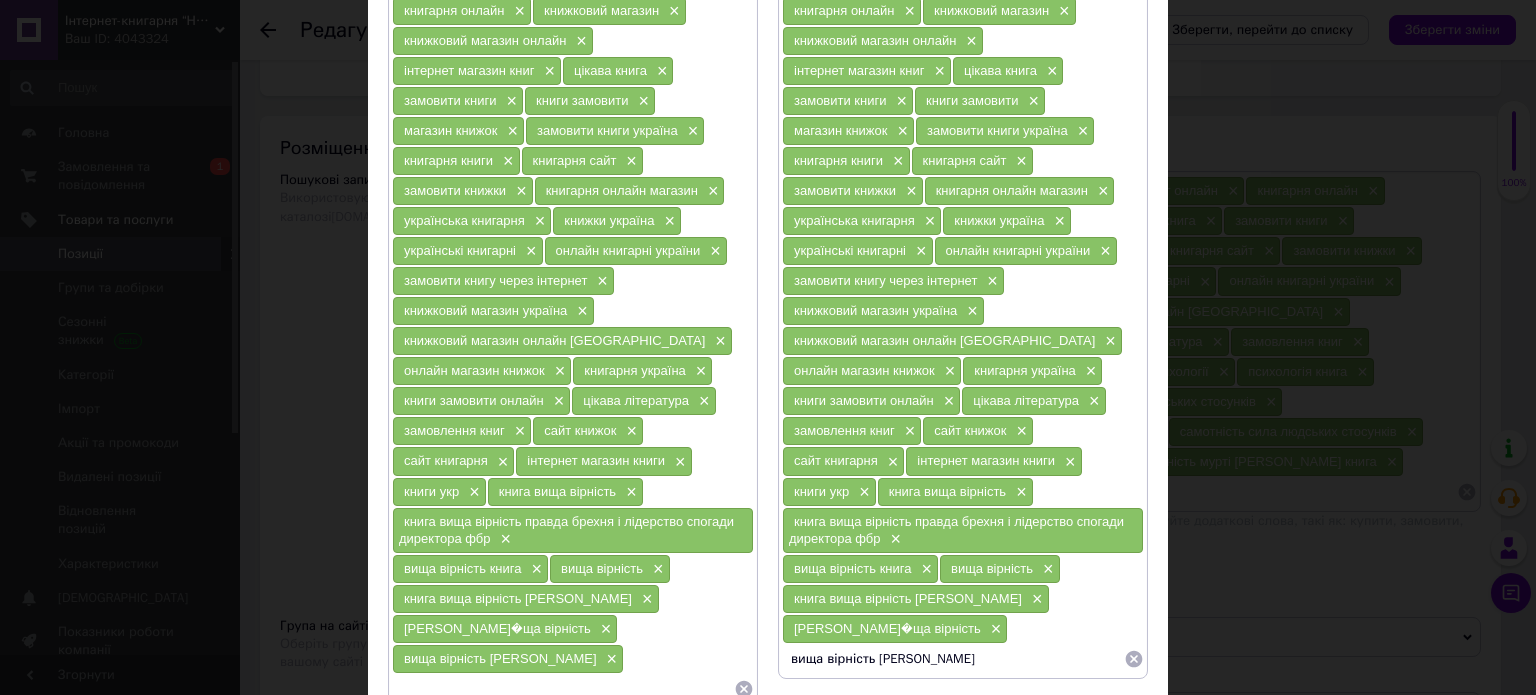 type 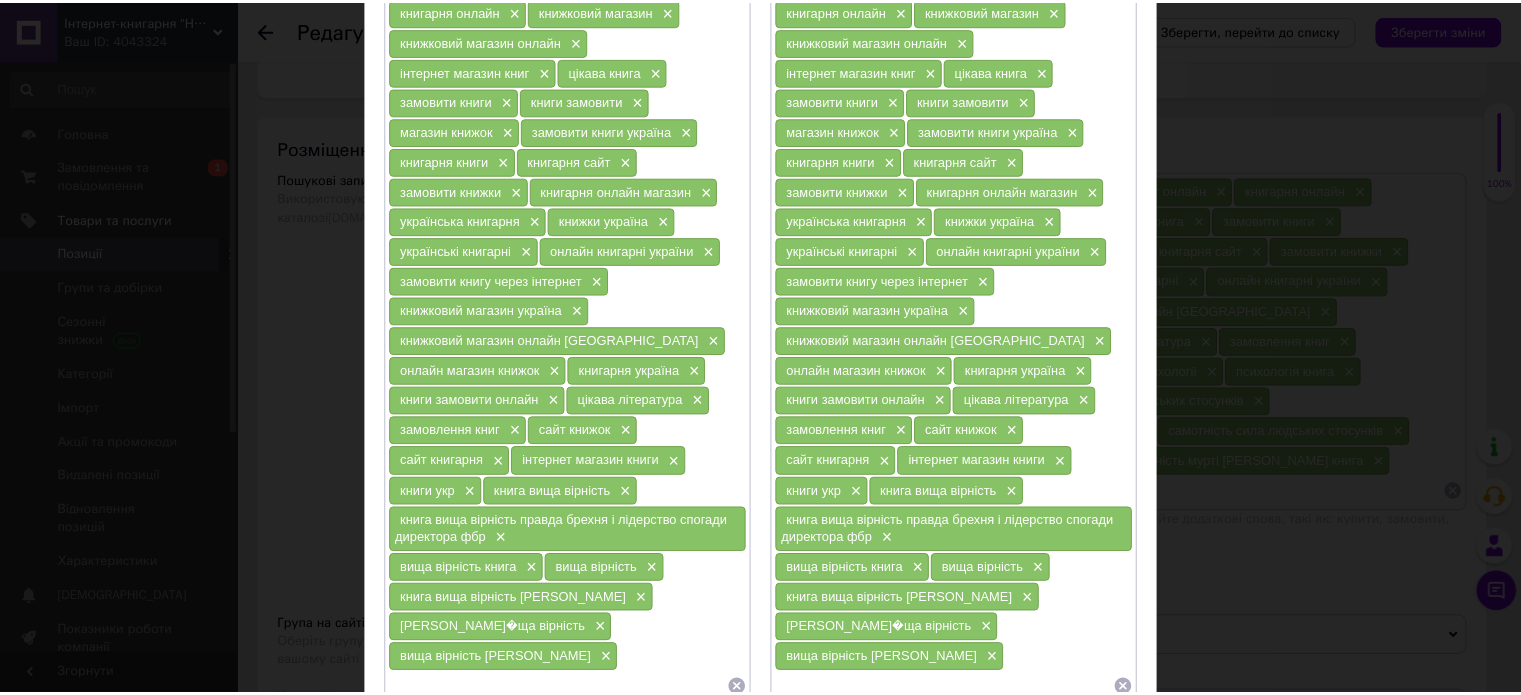 scroll, scrollTop: 426, scrollLeft: 0, axis: vertical 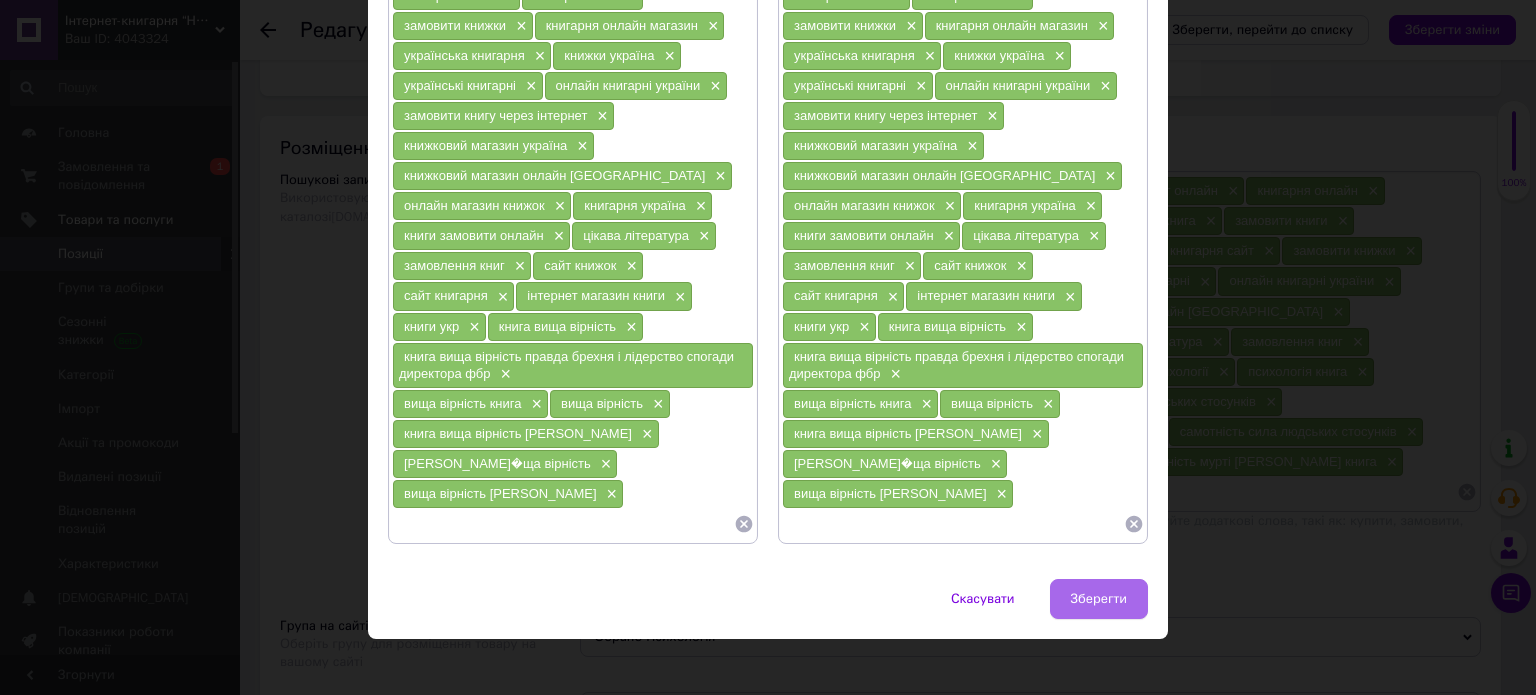 click on "Зберегти" at bounding box center [1099, 599] 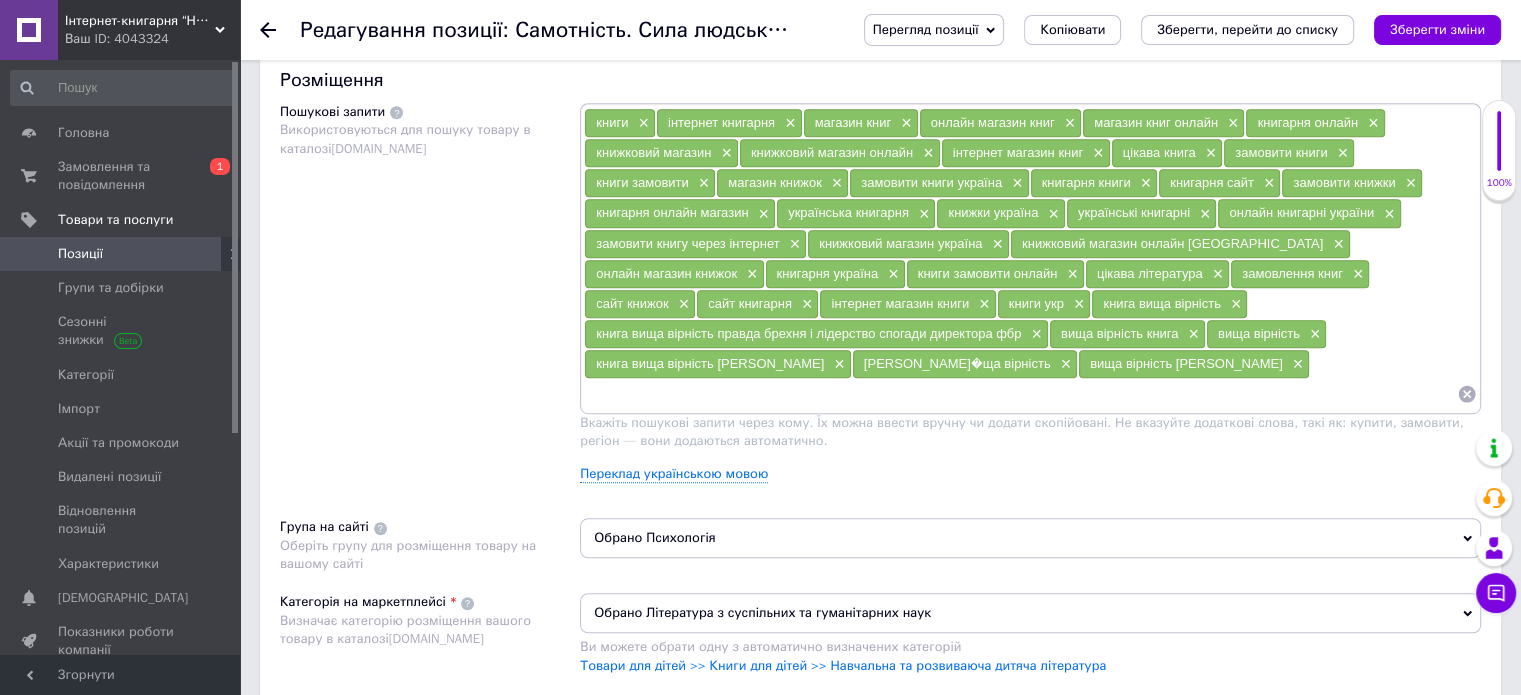 scroll, scrollTop: 1300, scrollLeft: 0, axis: vertical 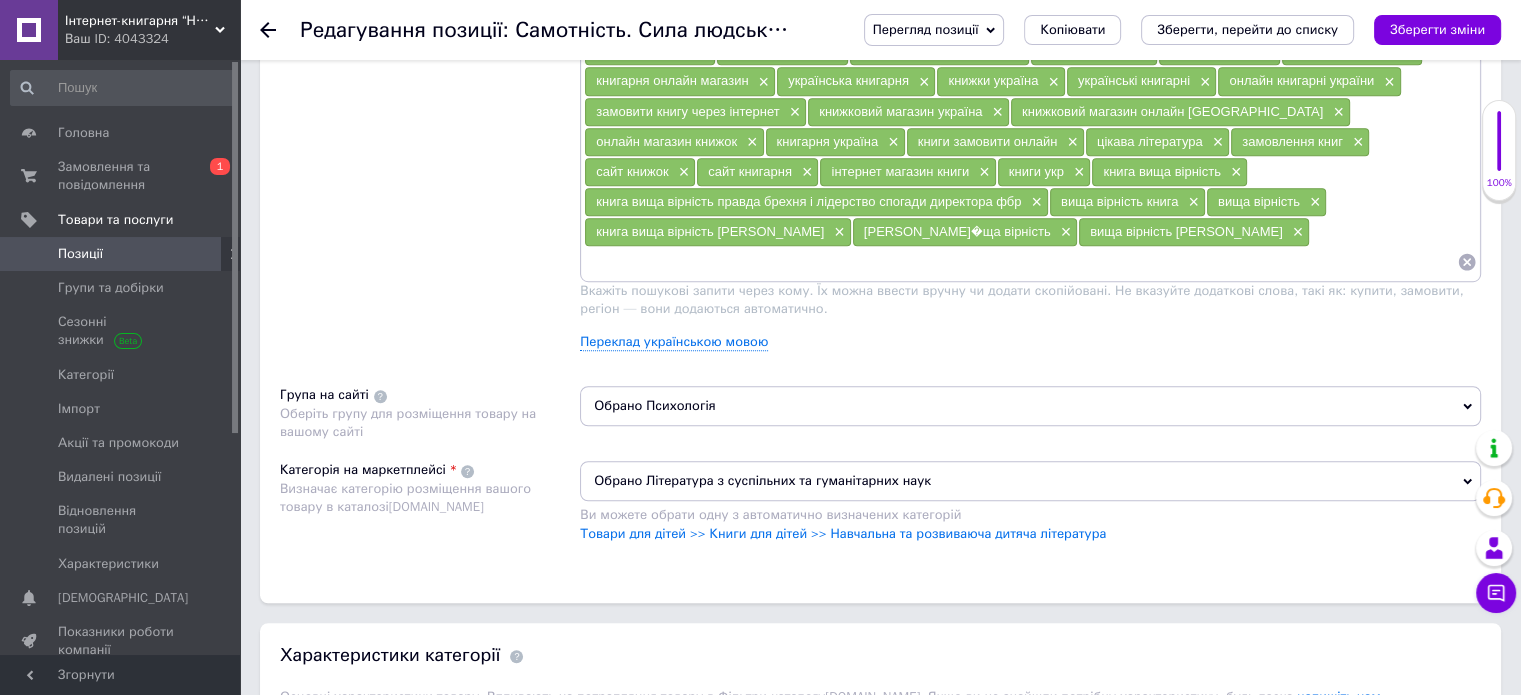 click on "Обрано Психологія" at bounding box center (1030, 406) 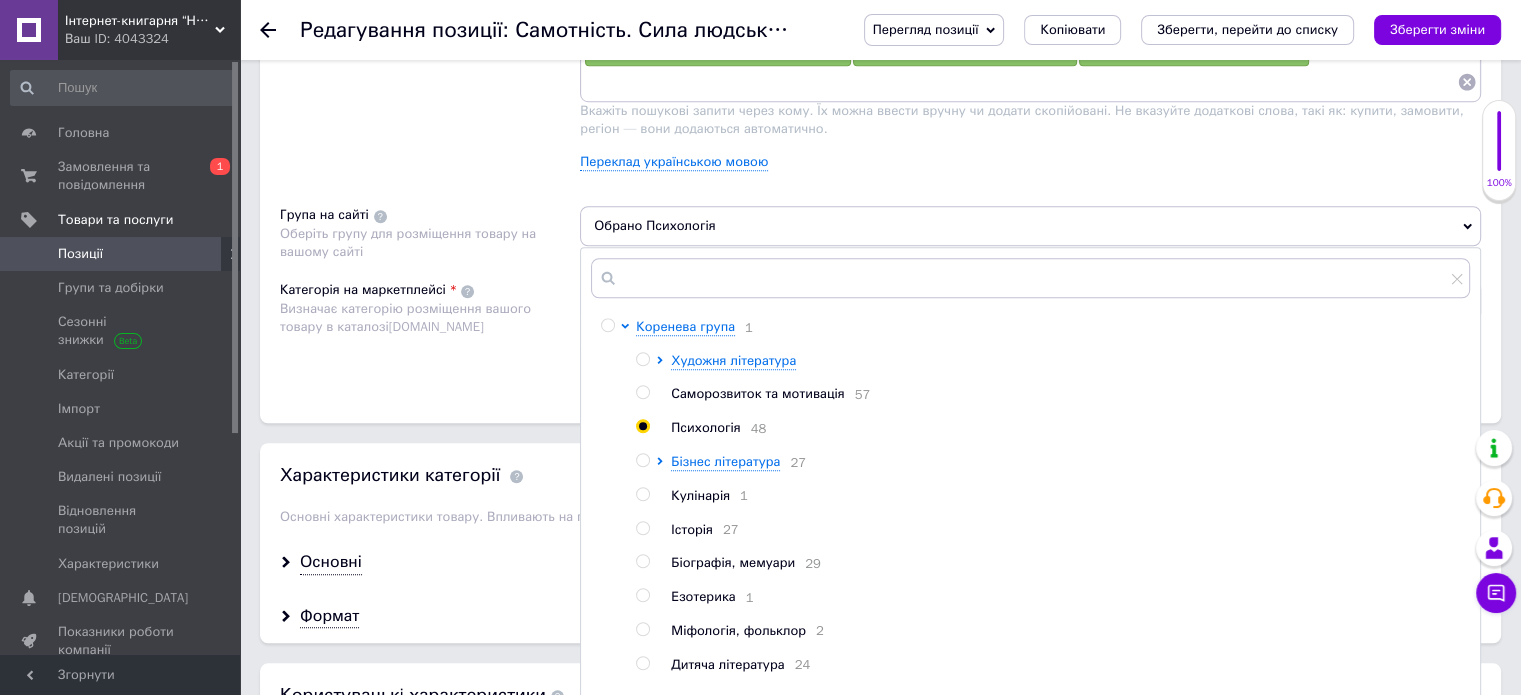 scroll, scrollTop: 1500, scrollLeft: 0, axis: vertical 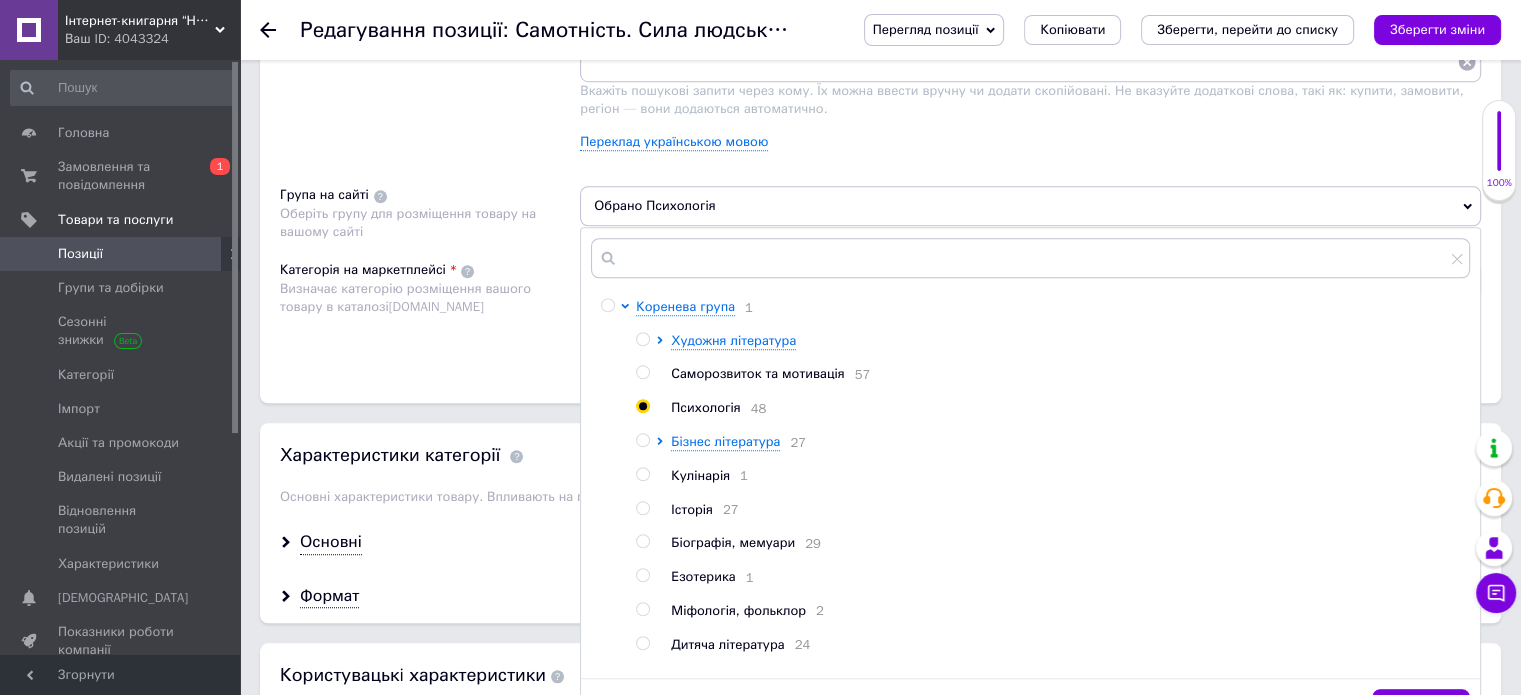 click at bounding box center [642, 508] 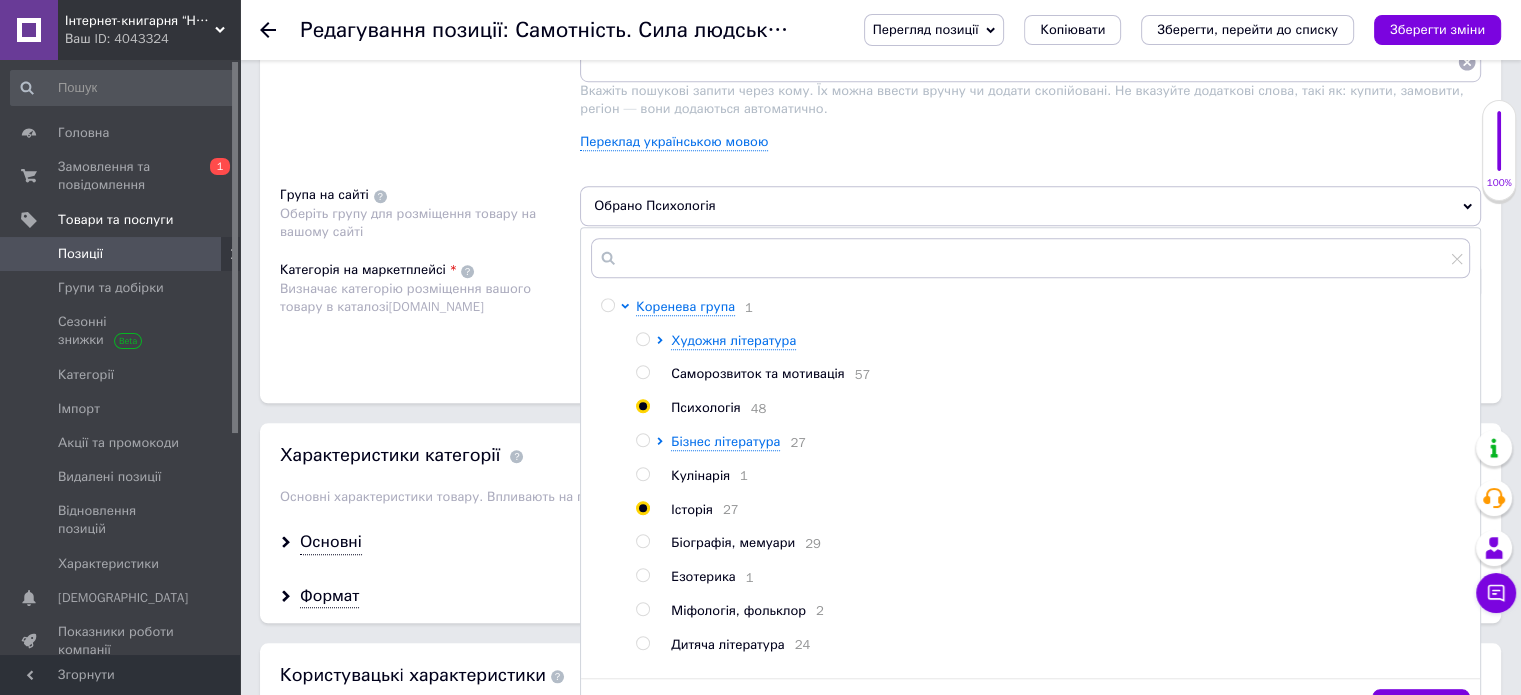 radio on "true" 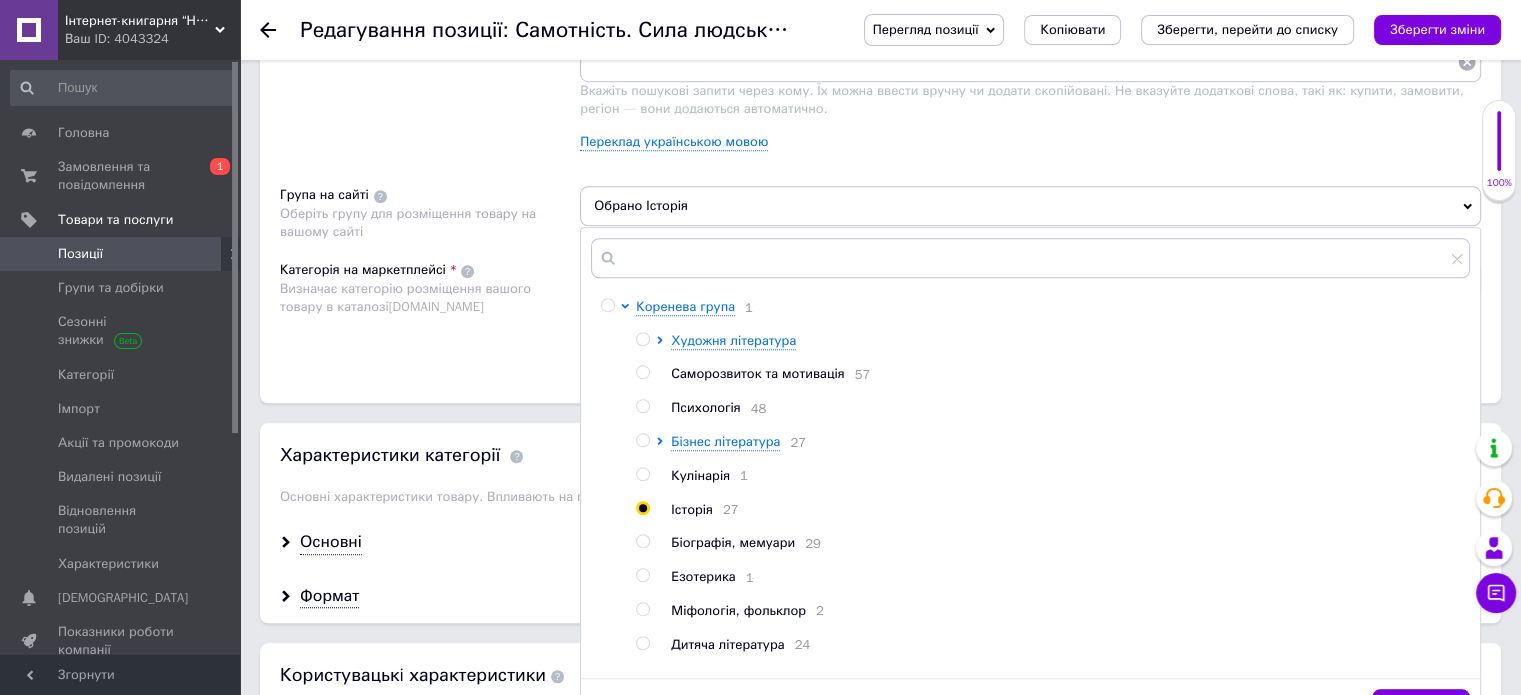 click on "Категорія на маркетплейсі Визначає категорію розміщення вашого товару в каталозі  [DOMAIN_NAME]" at bounding box center (430, 311) 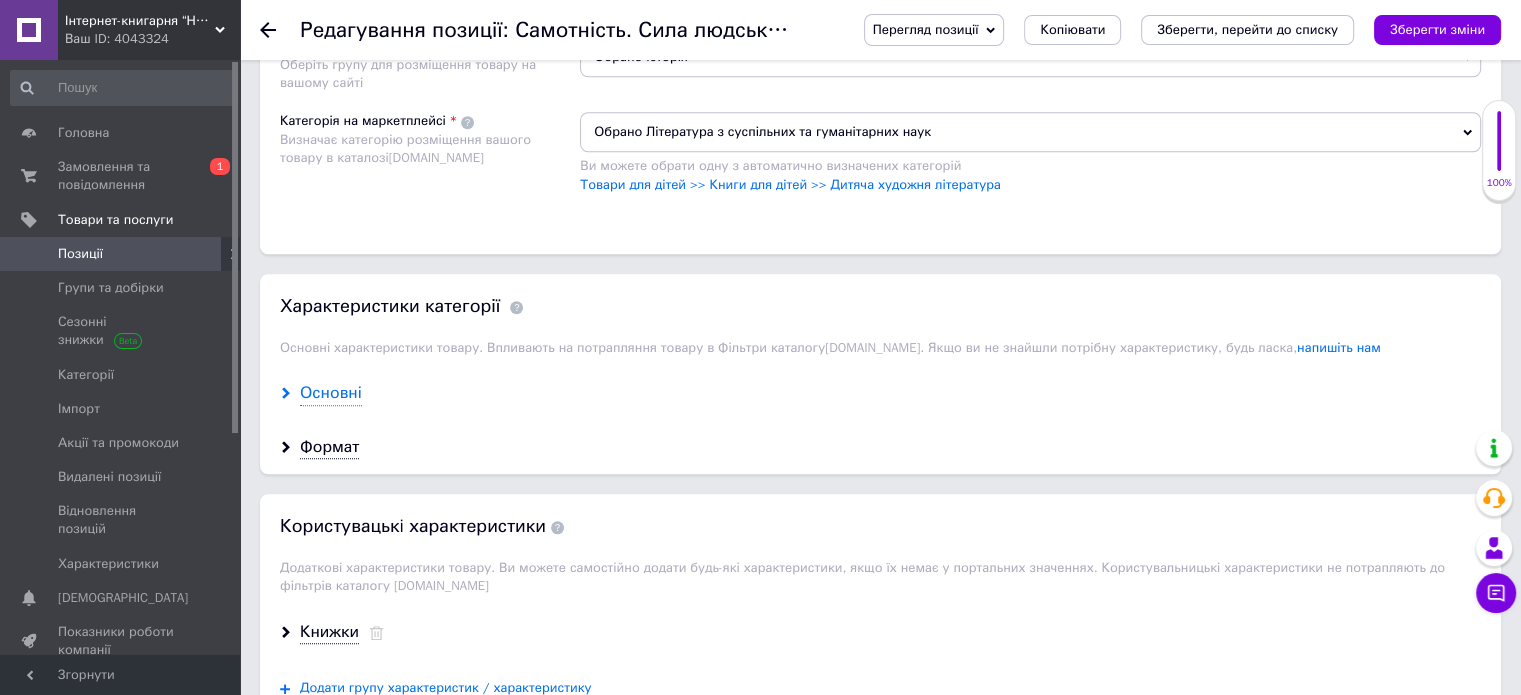 scroll, scrollTop: 1700, scrollLeft: 0, axis: vertical 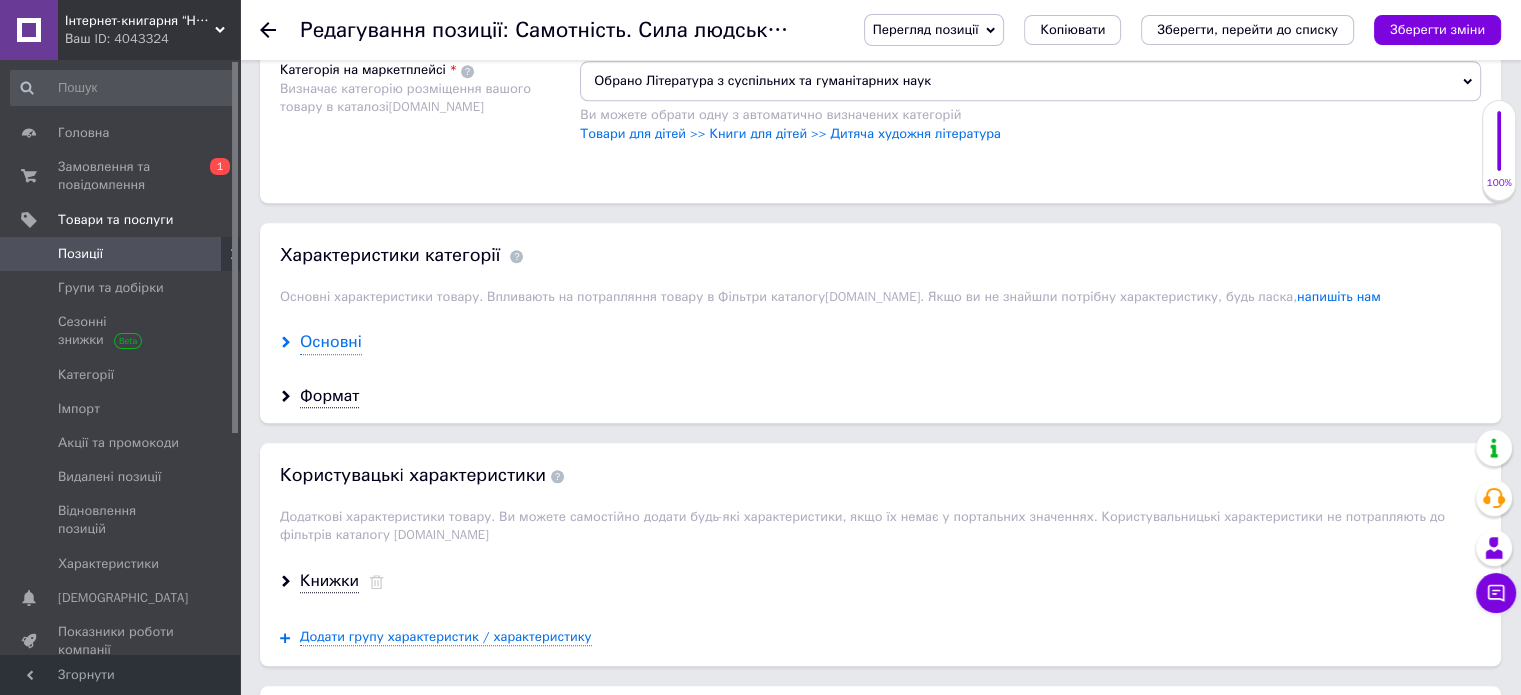 click on "Основні" at bounding box center [331, 342] 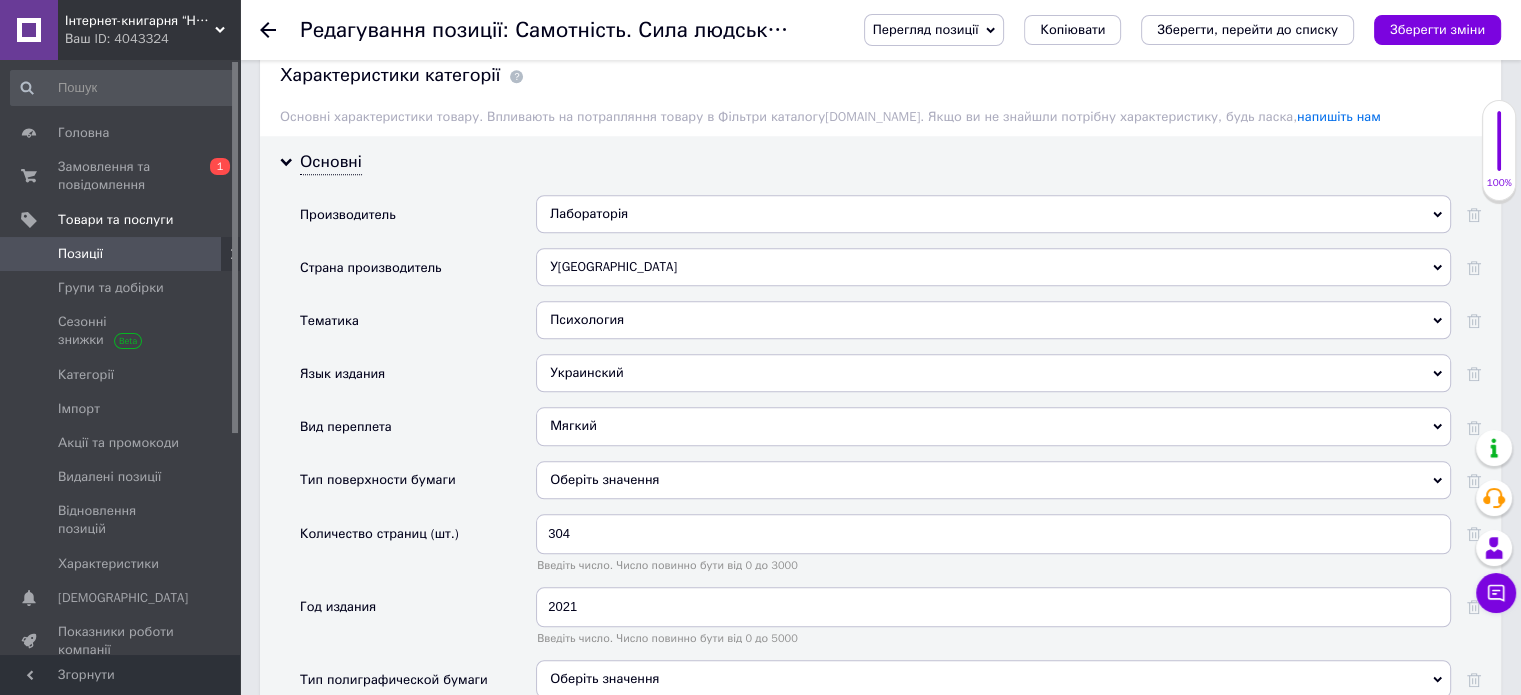scroll, scrollTop: 1900, scrollLeft: 0, axis: vertical 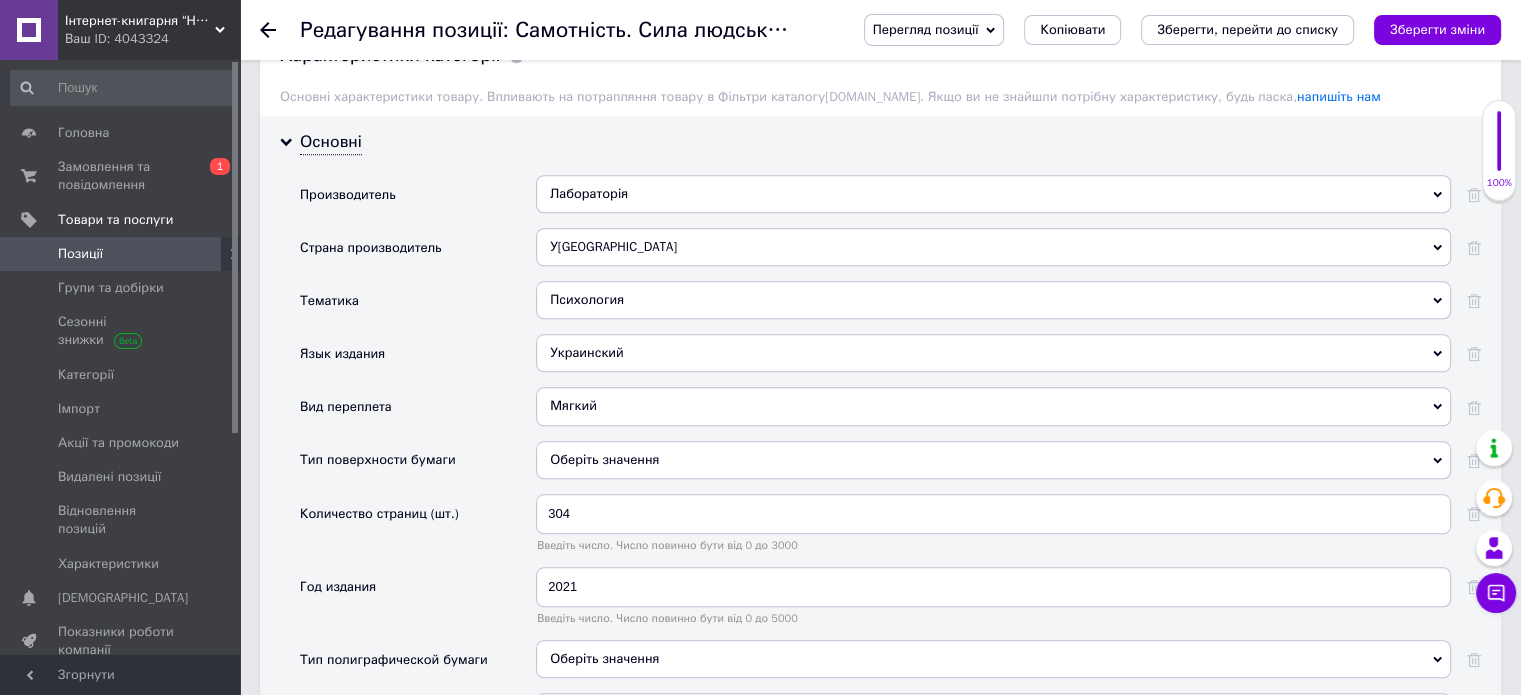 click on "Психология" at bounding box center [993, 300] 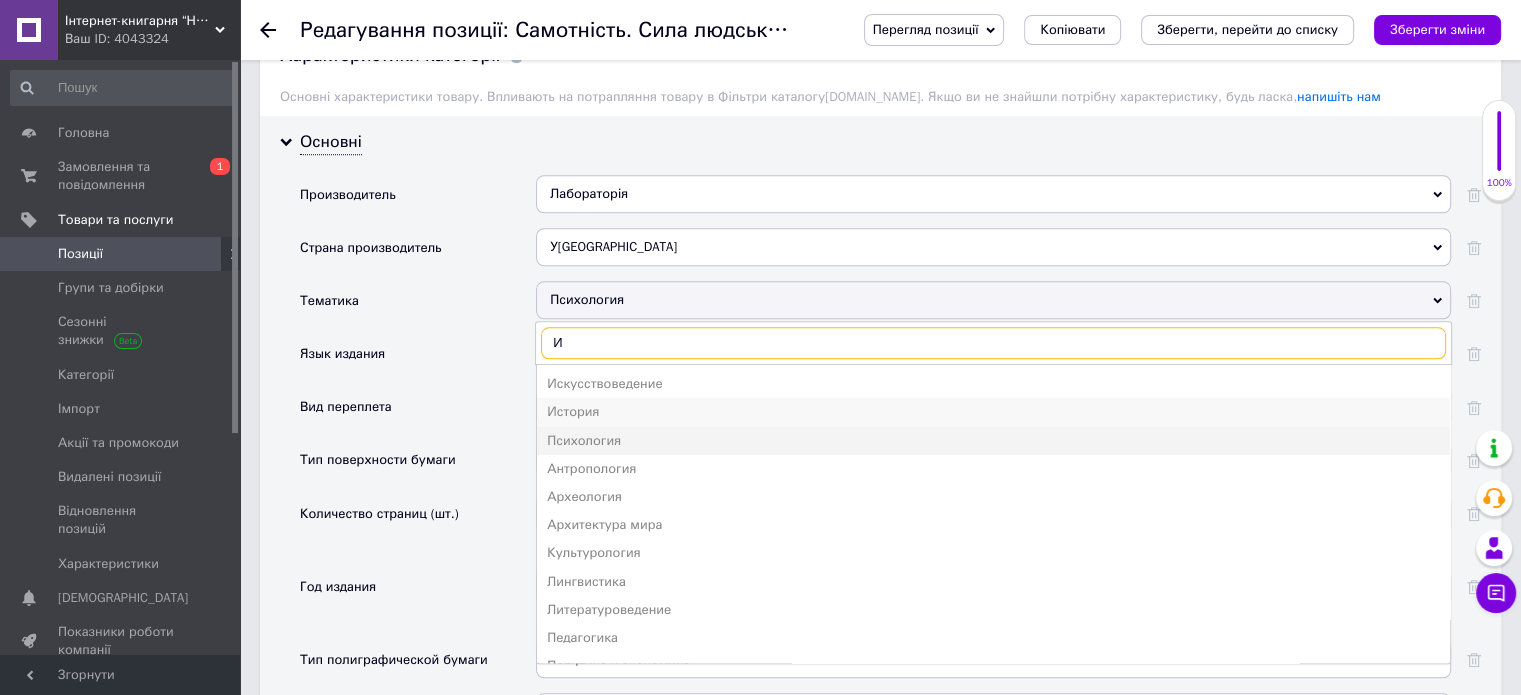 type on "И" 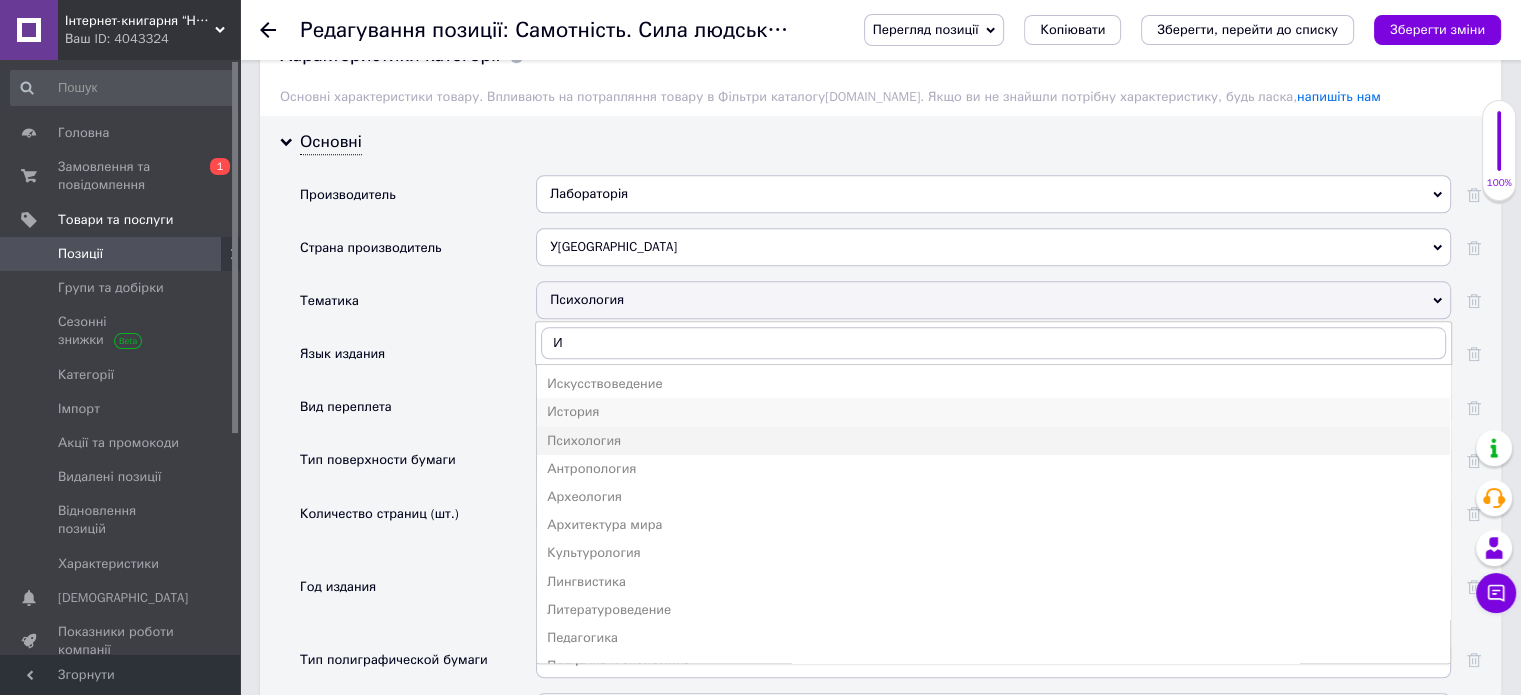 click on "История" at bounding box center (993, 412) 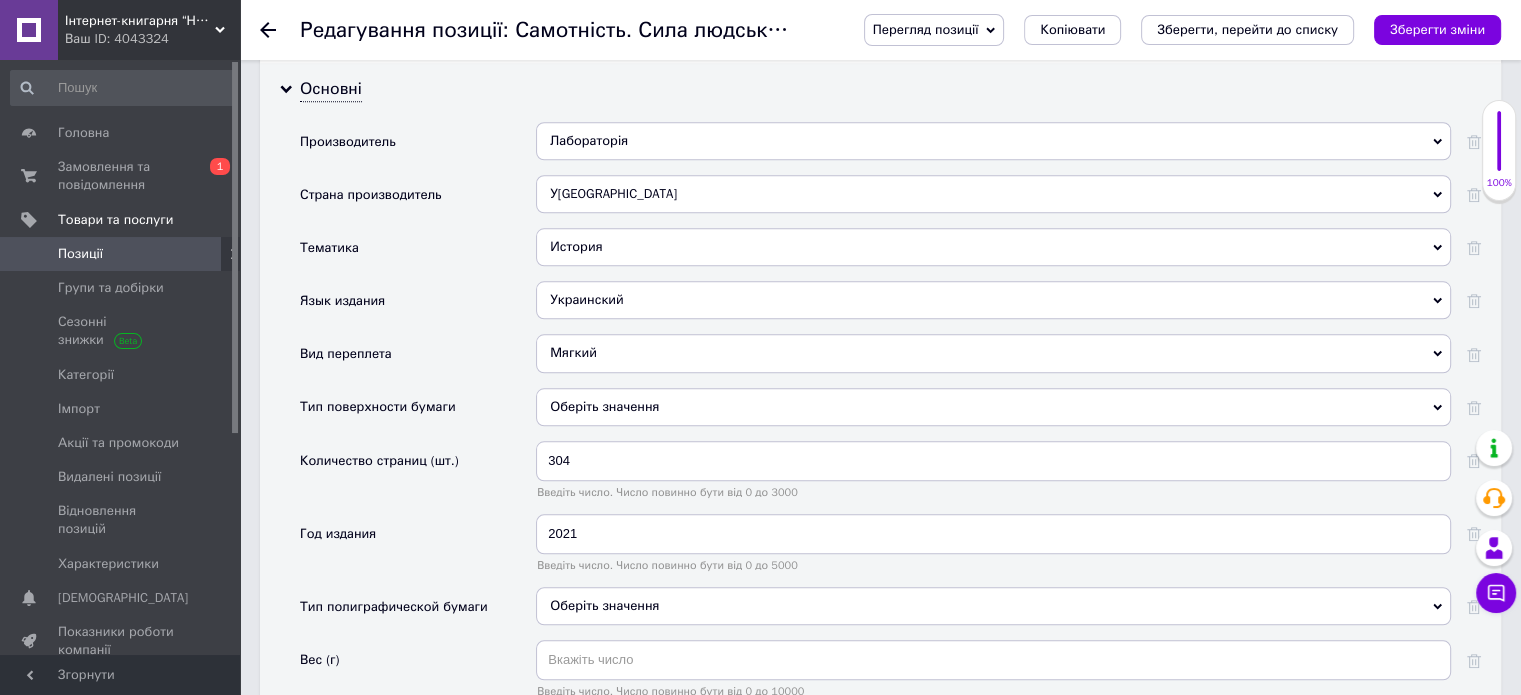 scroll, scrollTop: 2000, scrollLeft: 0, axis: vertical 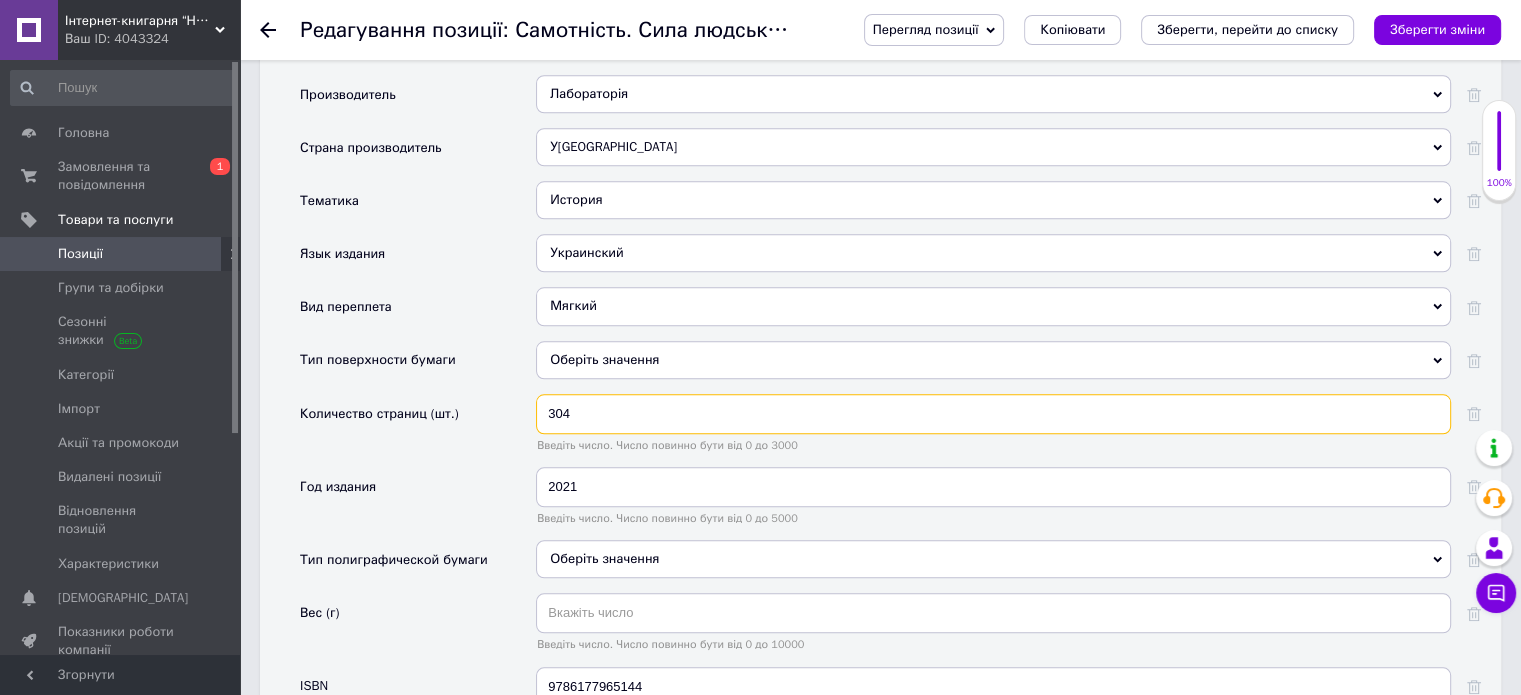 click on "304" at bounding box center (993, 414) 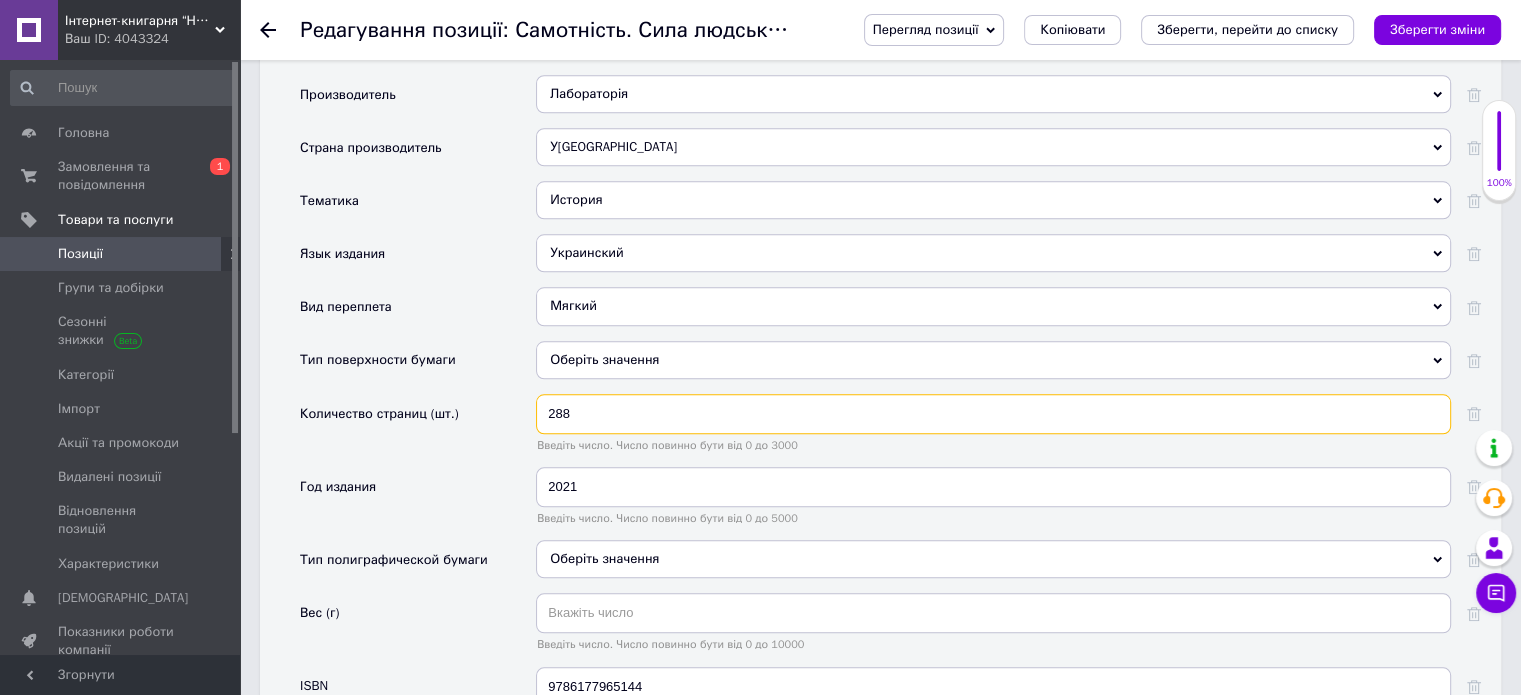 type on "288" 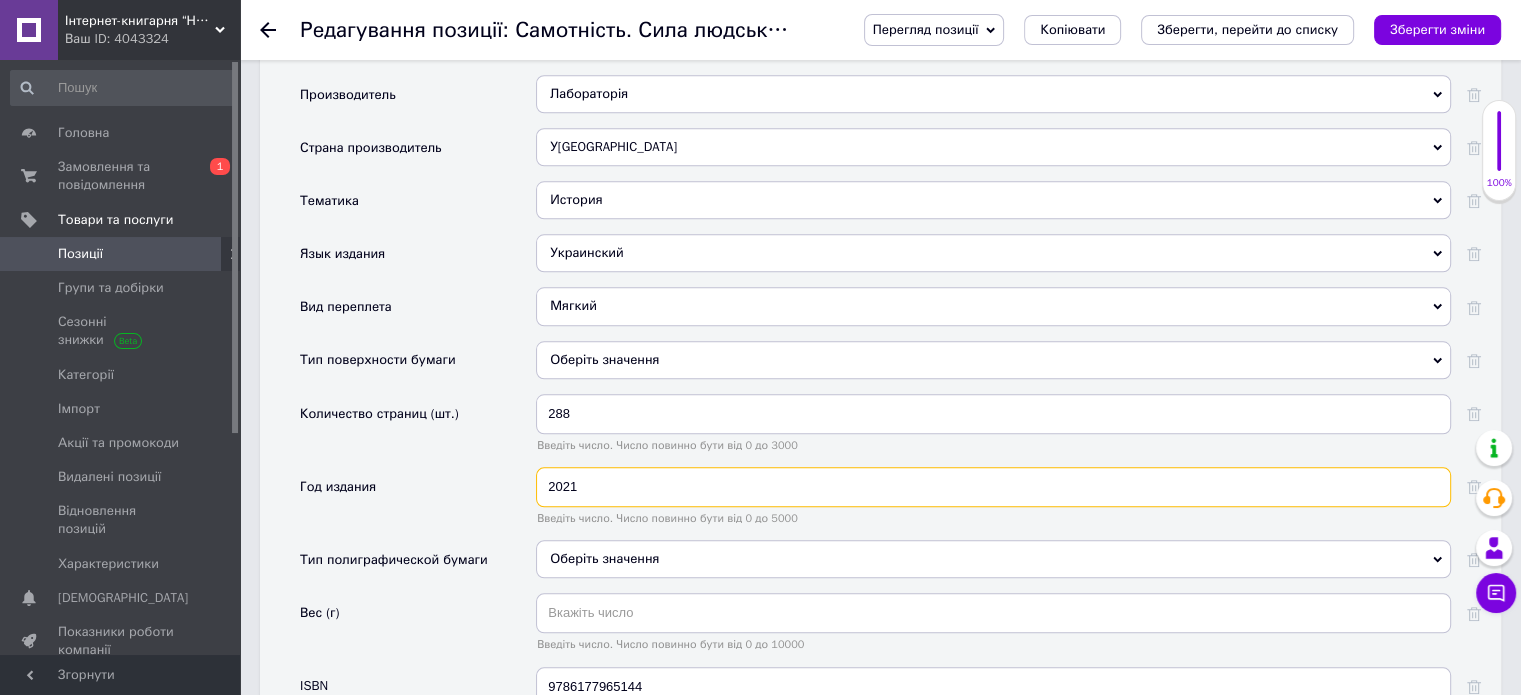 click on "2021" at bounding box center [993, 487] 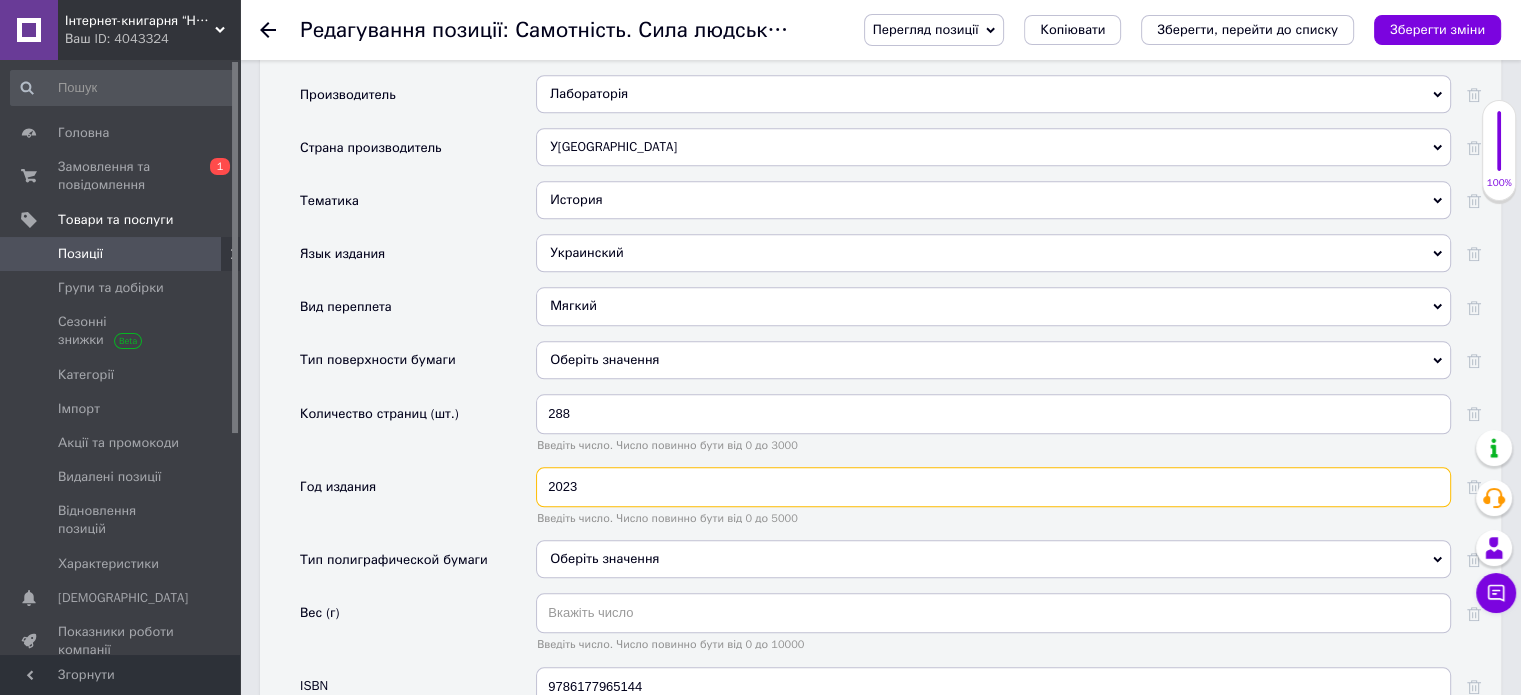 type on "2023" 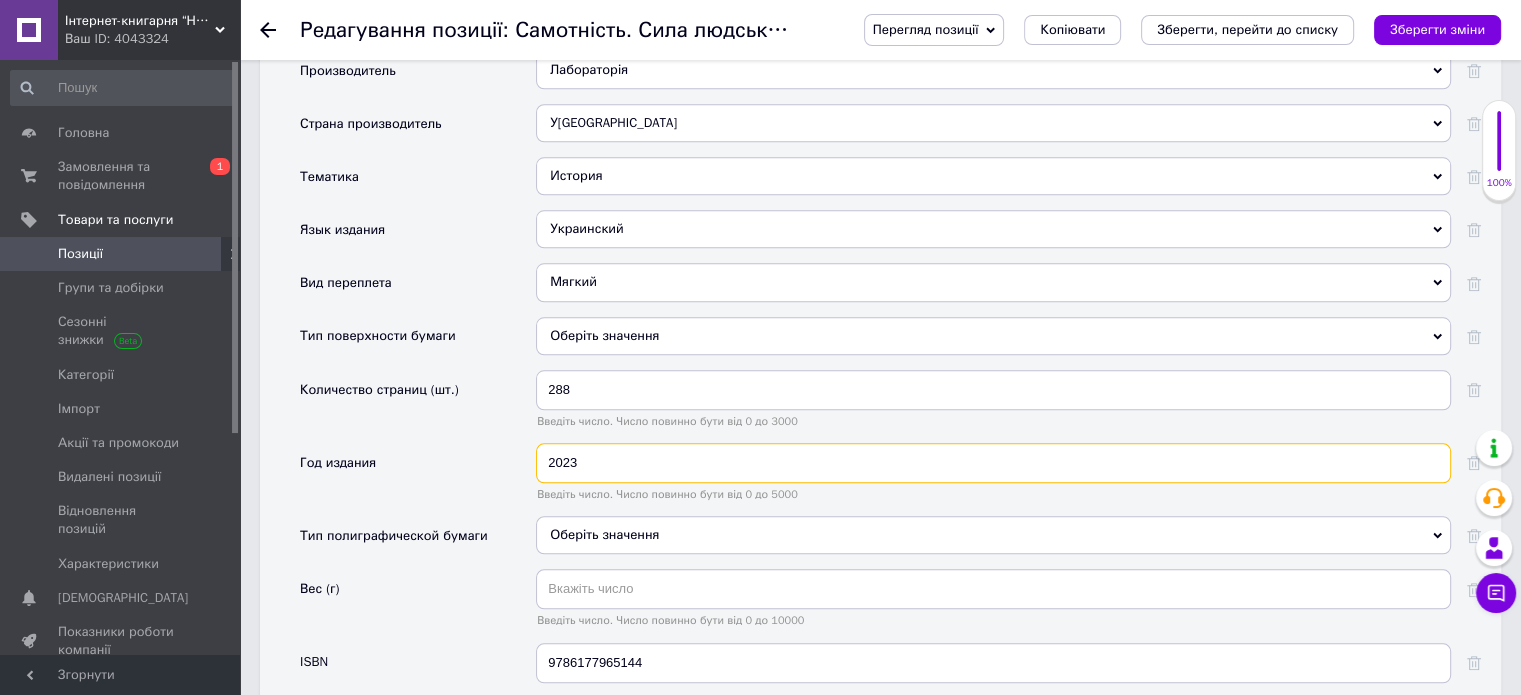 scroll, scrollTop: 2100, scrollLeft: 0, axis: vertical 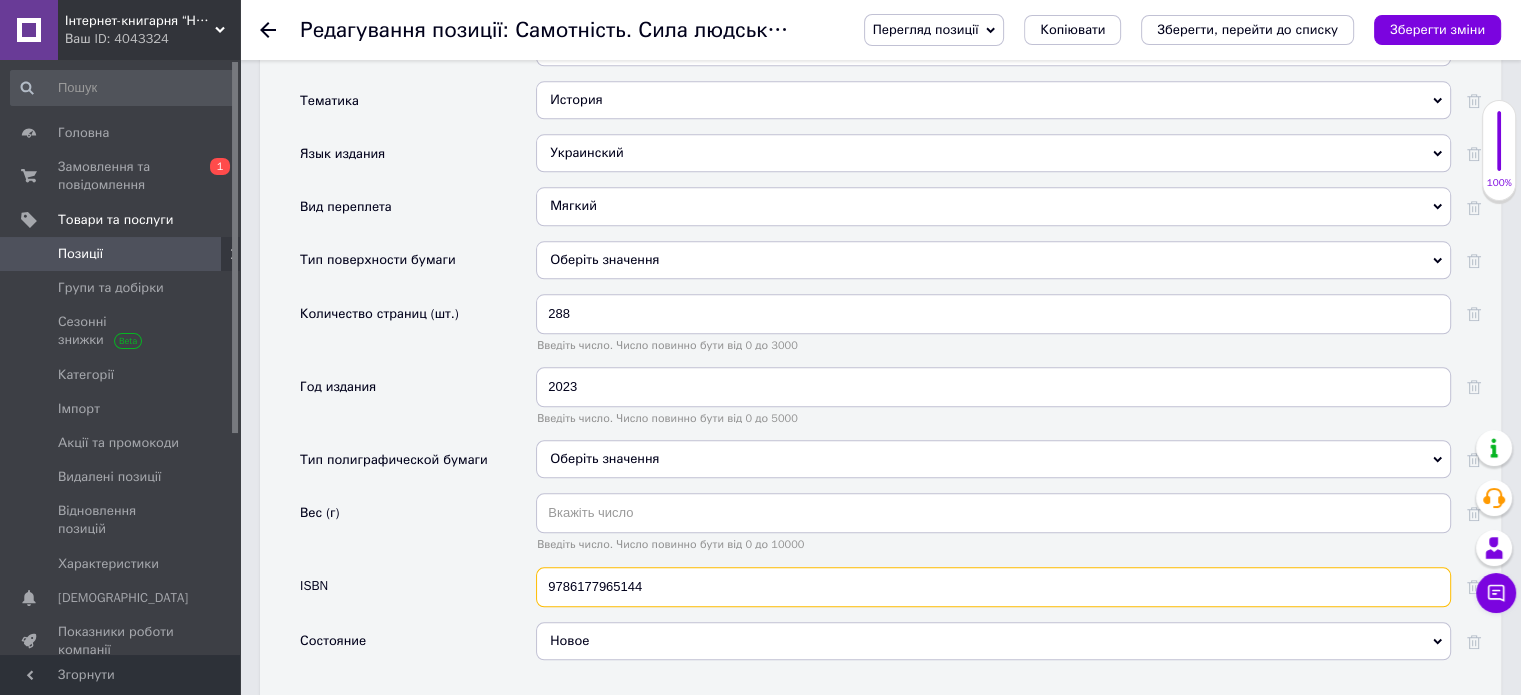 drag, startPoint x: 669, startPoint y: 544, endPoint x: 452, endPoint y: 514, distance: 219.06392 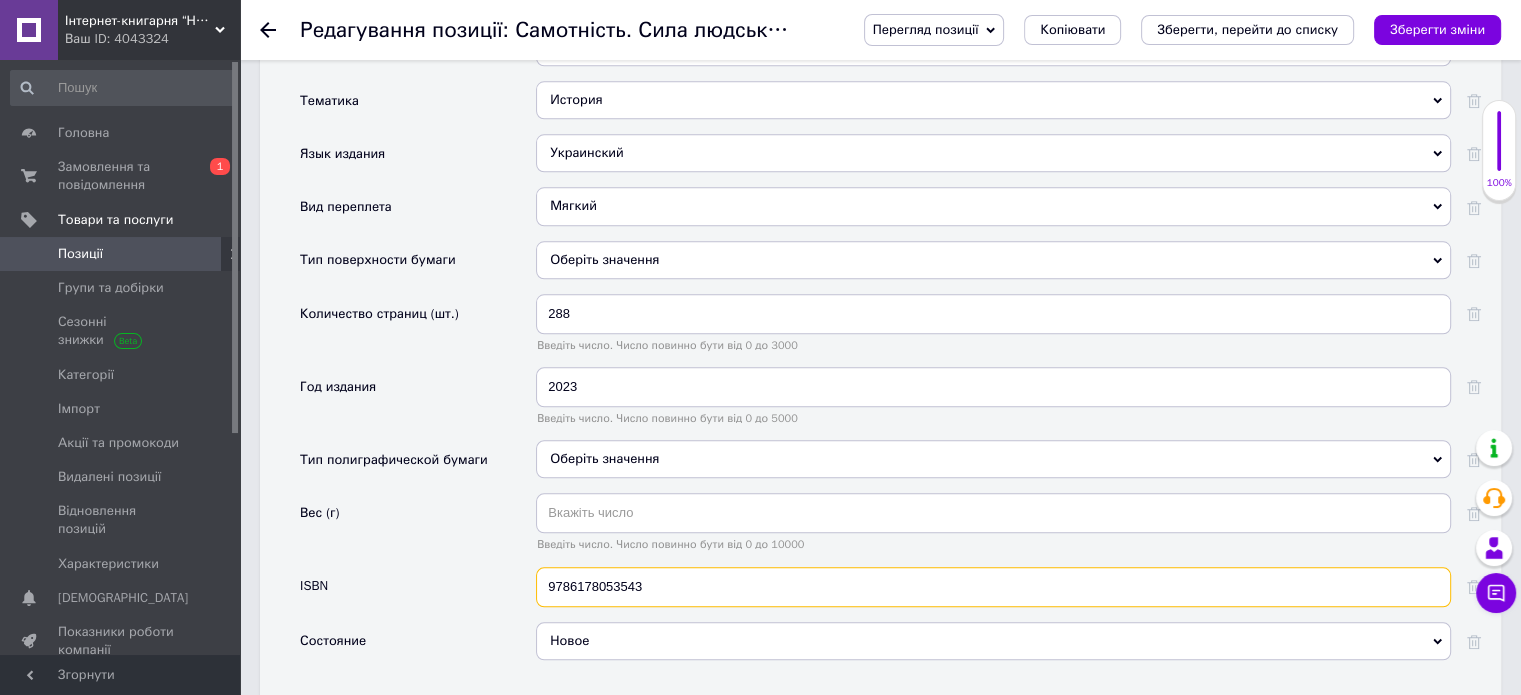 type on "9786178053543" 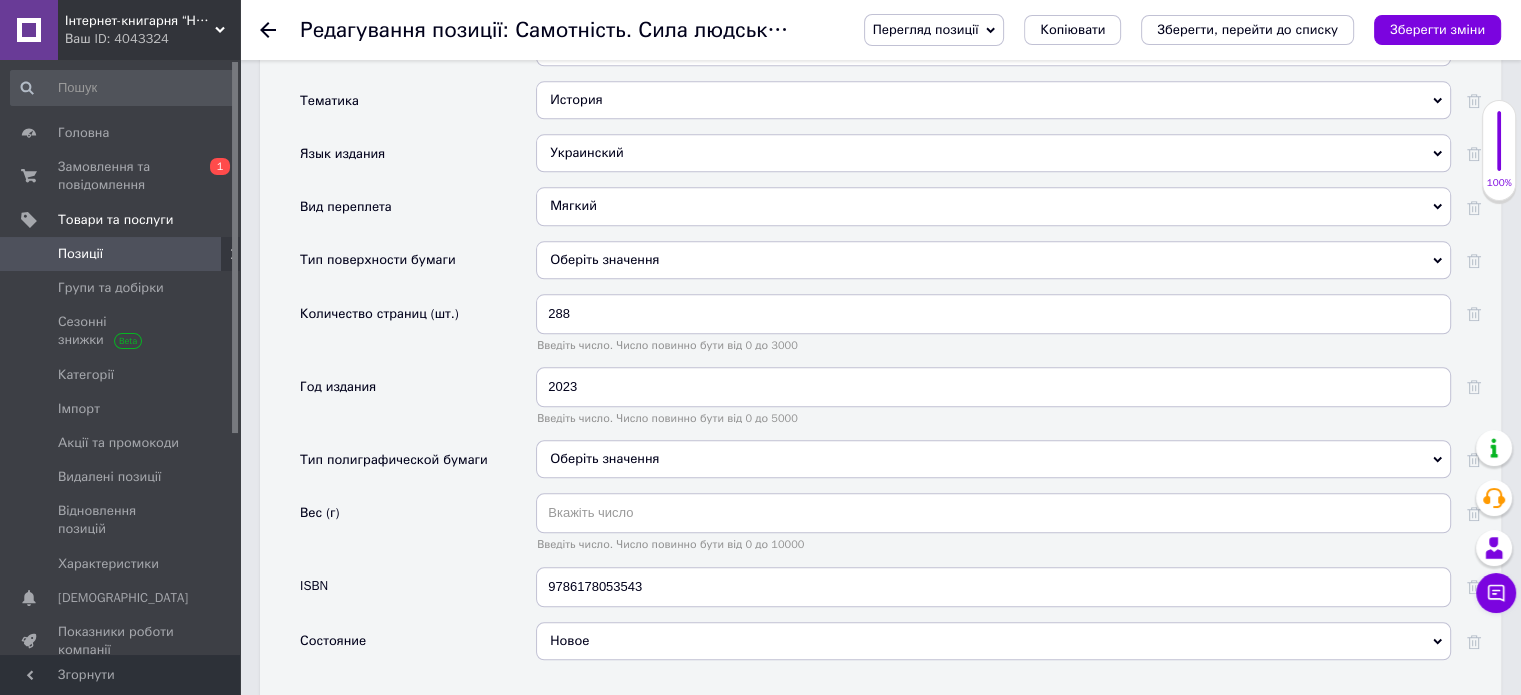 click on "Вес (г)" at bounding box center (418, 529) 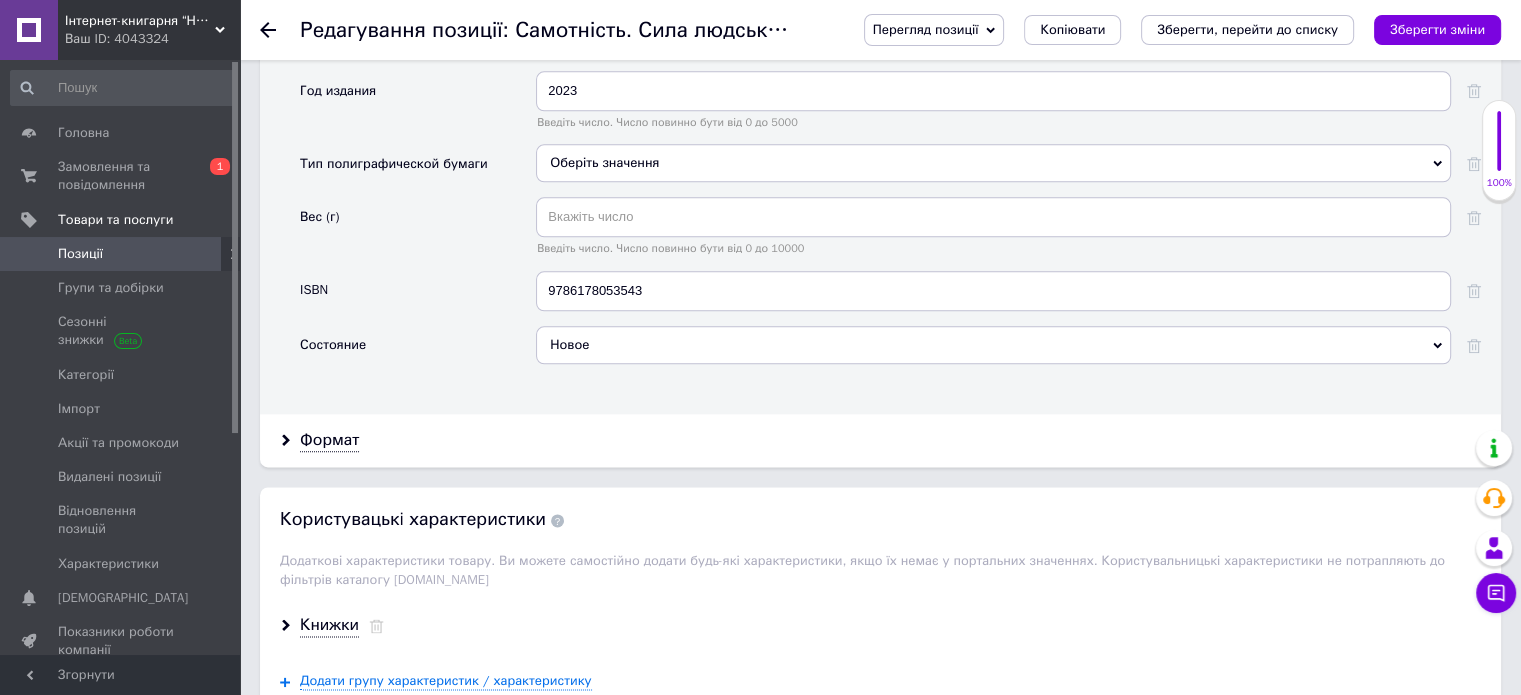 scroll, scrollTop: 2400, scrollLeft: 0, axis: vertical 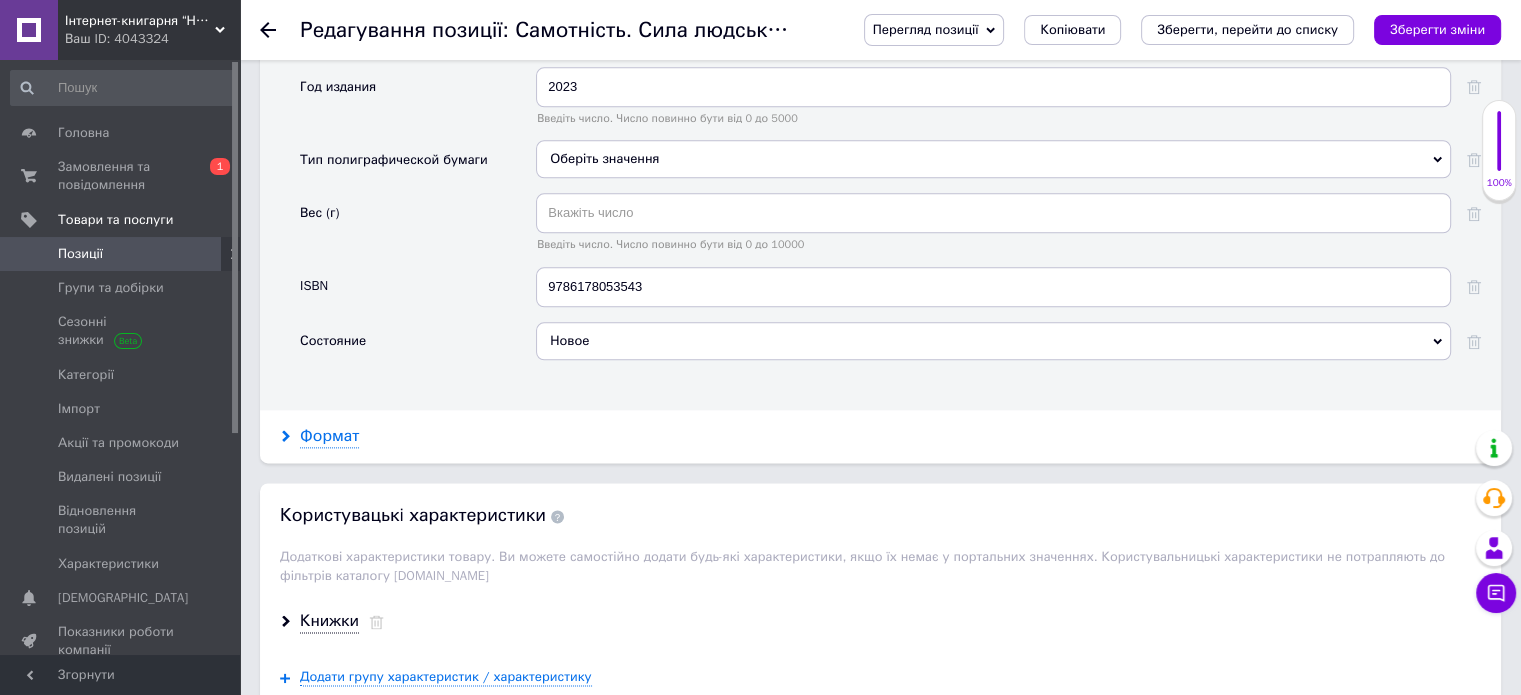 click on "Формат" at bounding box center (329, 436) 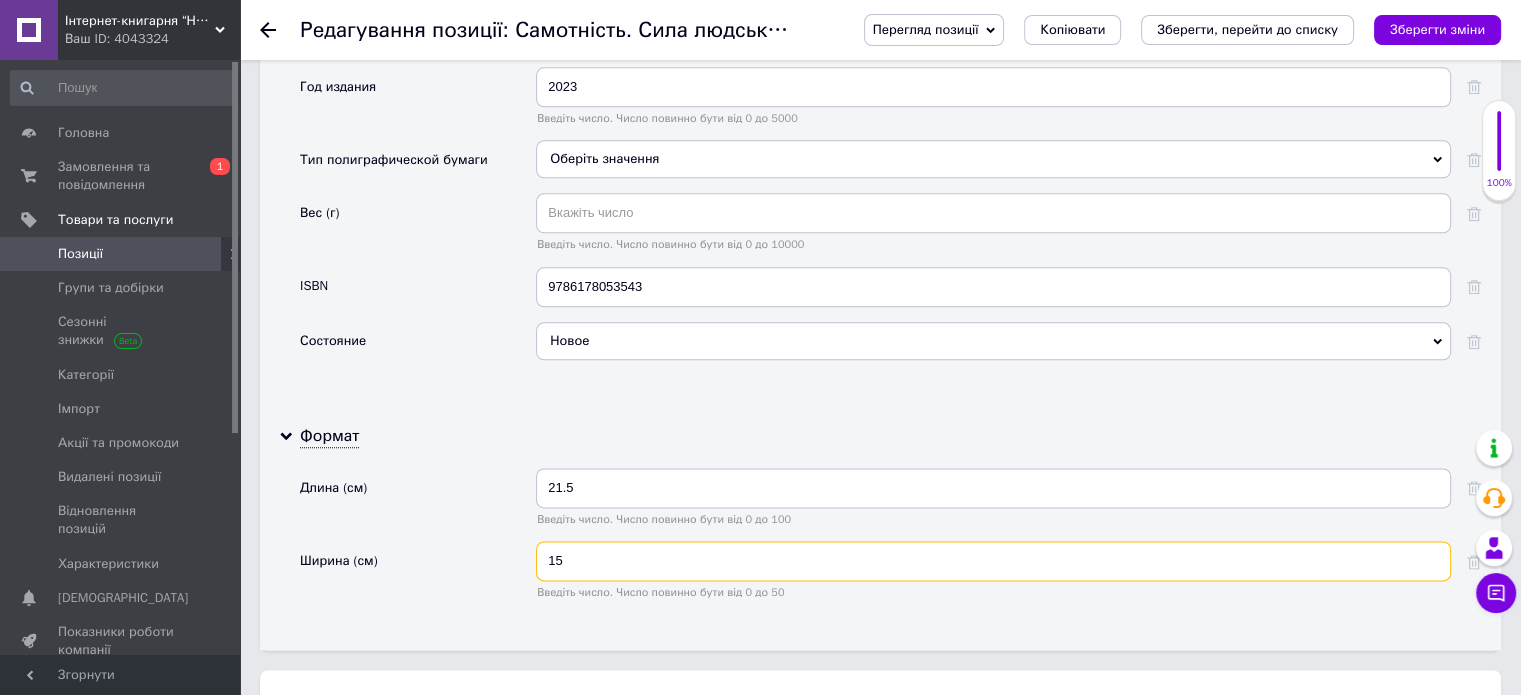 click on "Ширина (см) 15 Введіть число. Число повинно бути від 0 до 50" at bounding box center (890, 577) 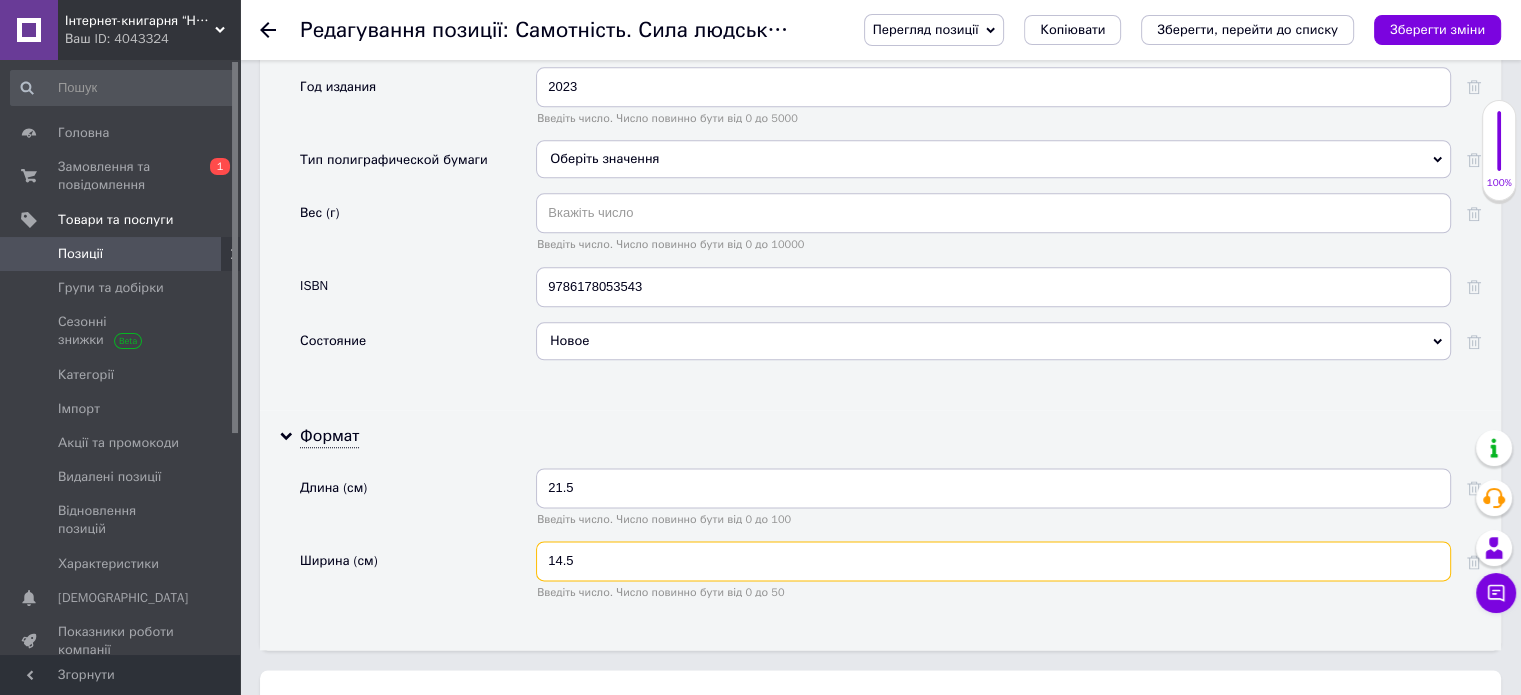 type on "14.5" 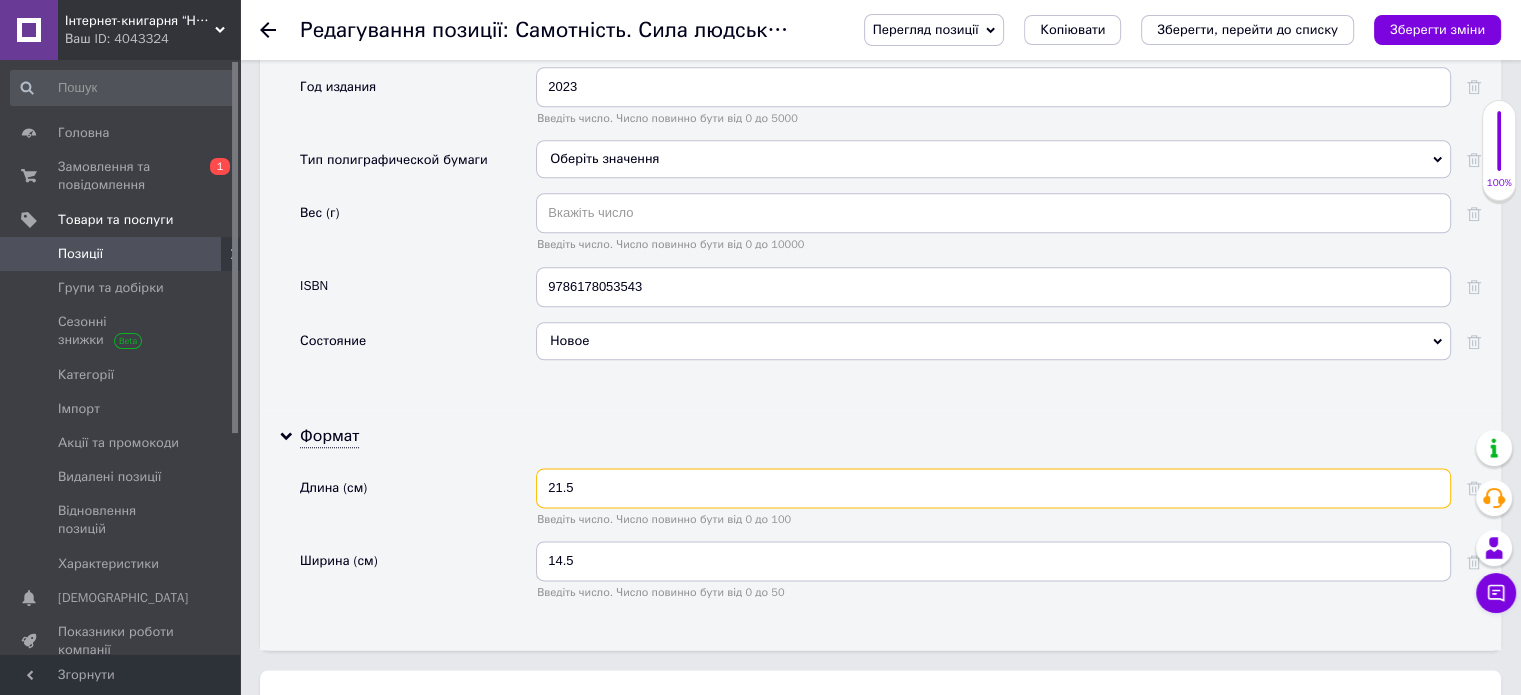 drag, startPoint x: 564, startPoint y: 437, endPoint x: 532, endPoint y: 435, distance: 32.06244 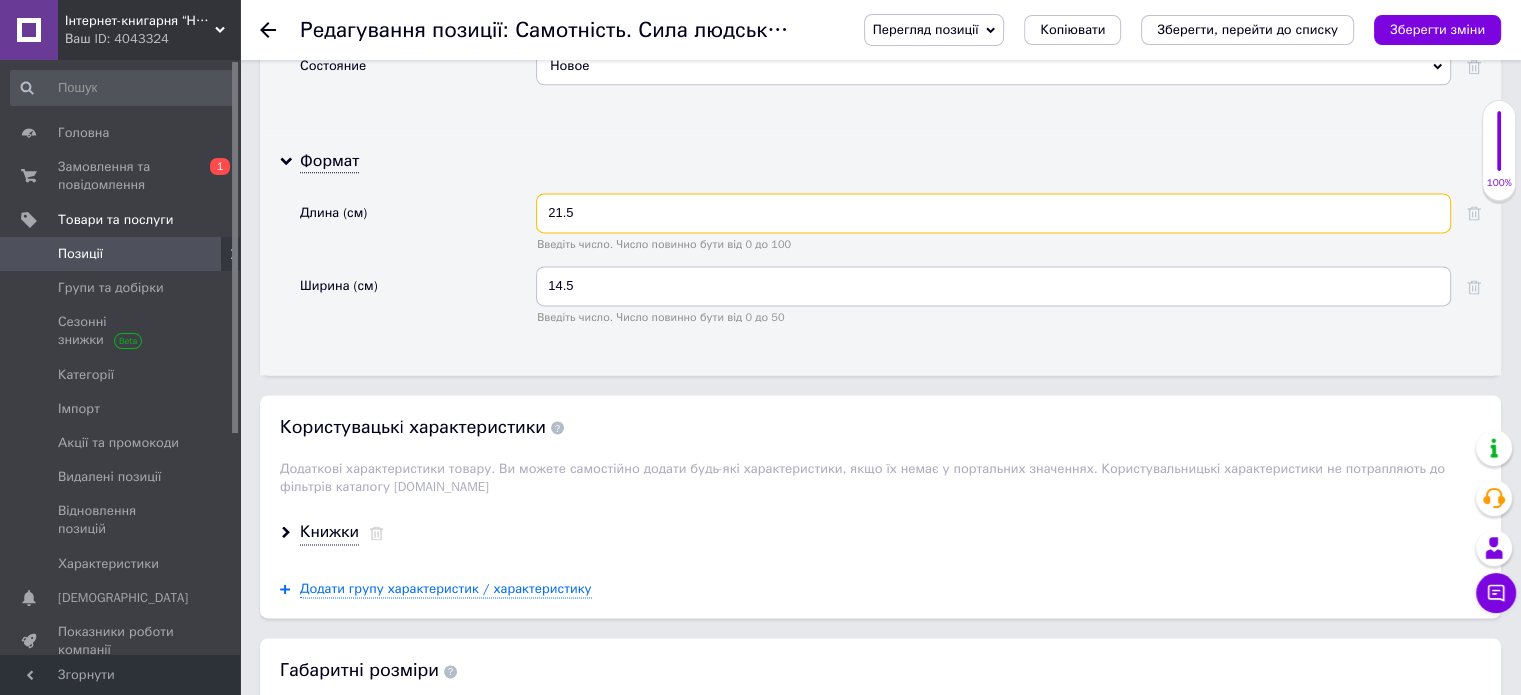 scroll, scrollTop: 2800, scrollLeft: 0, axis: vertical 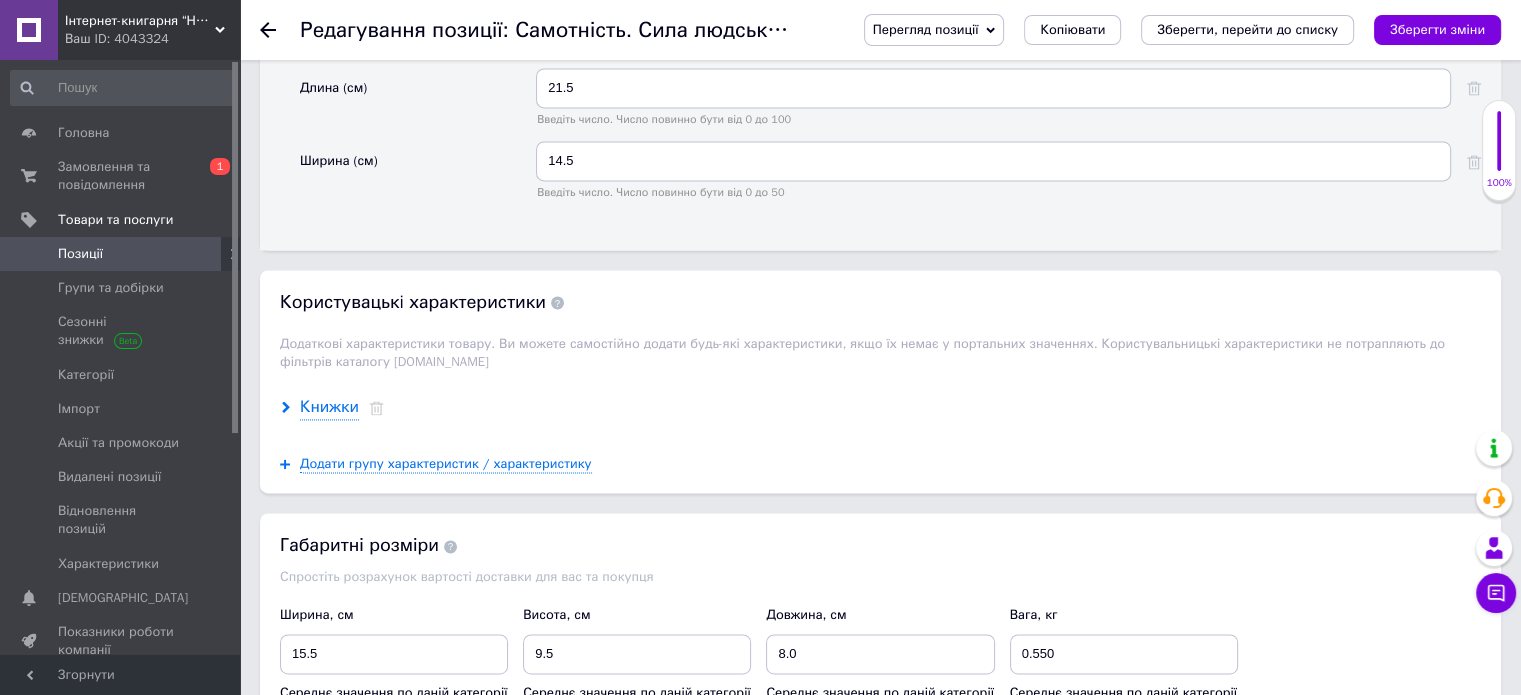 click on "Книжки" at bounding box center (329, 407) 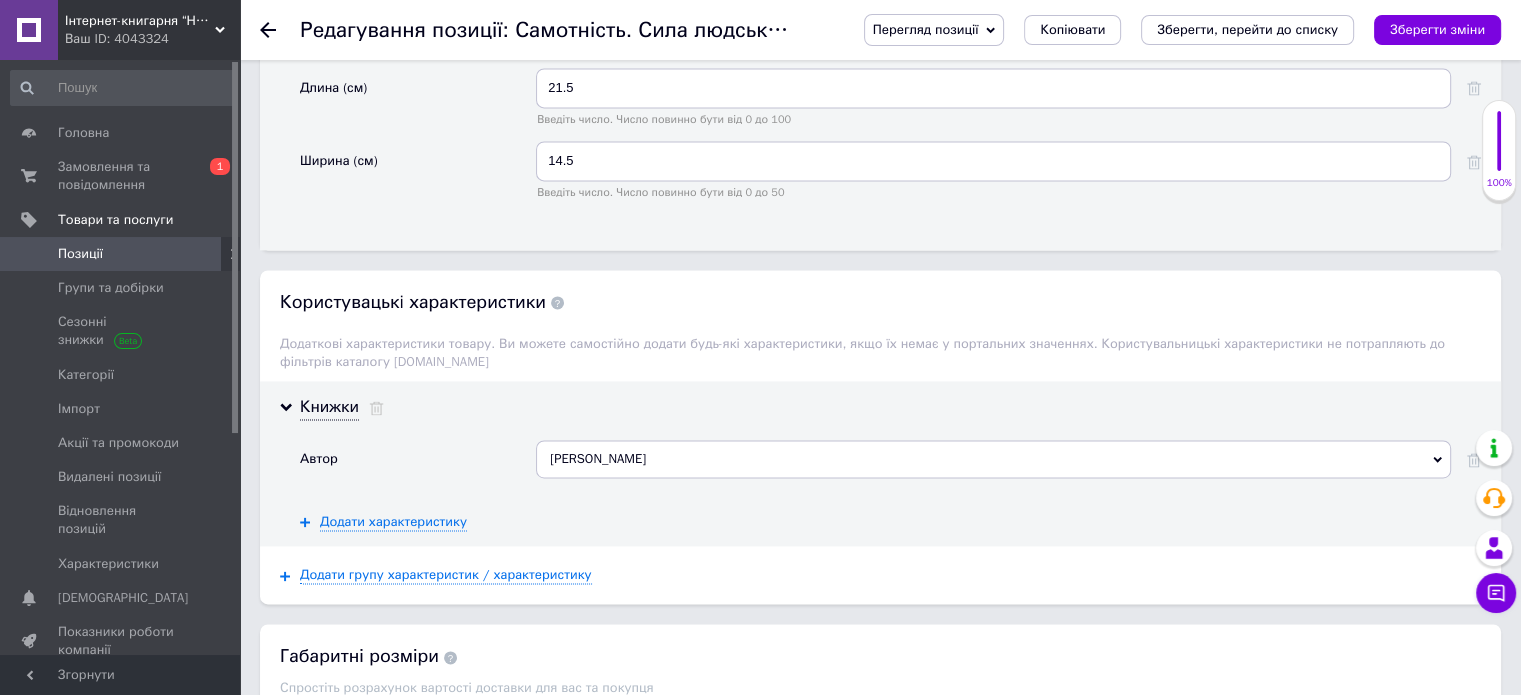 click on "[PERSON_NAME]" at bounding box center [993, 459] 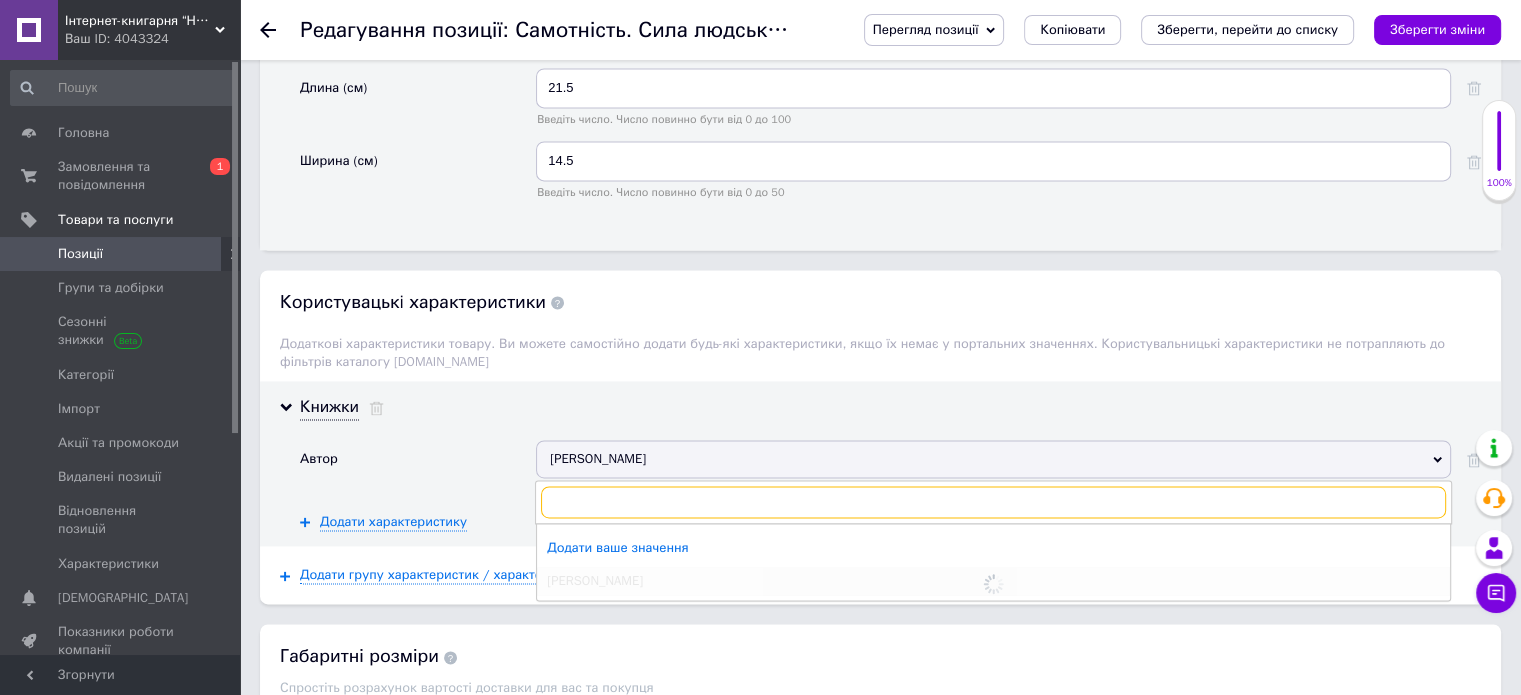 paste on "К[PERSON_NAME]" 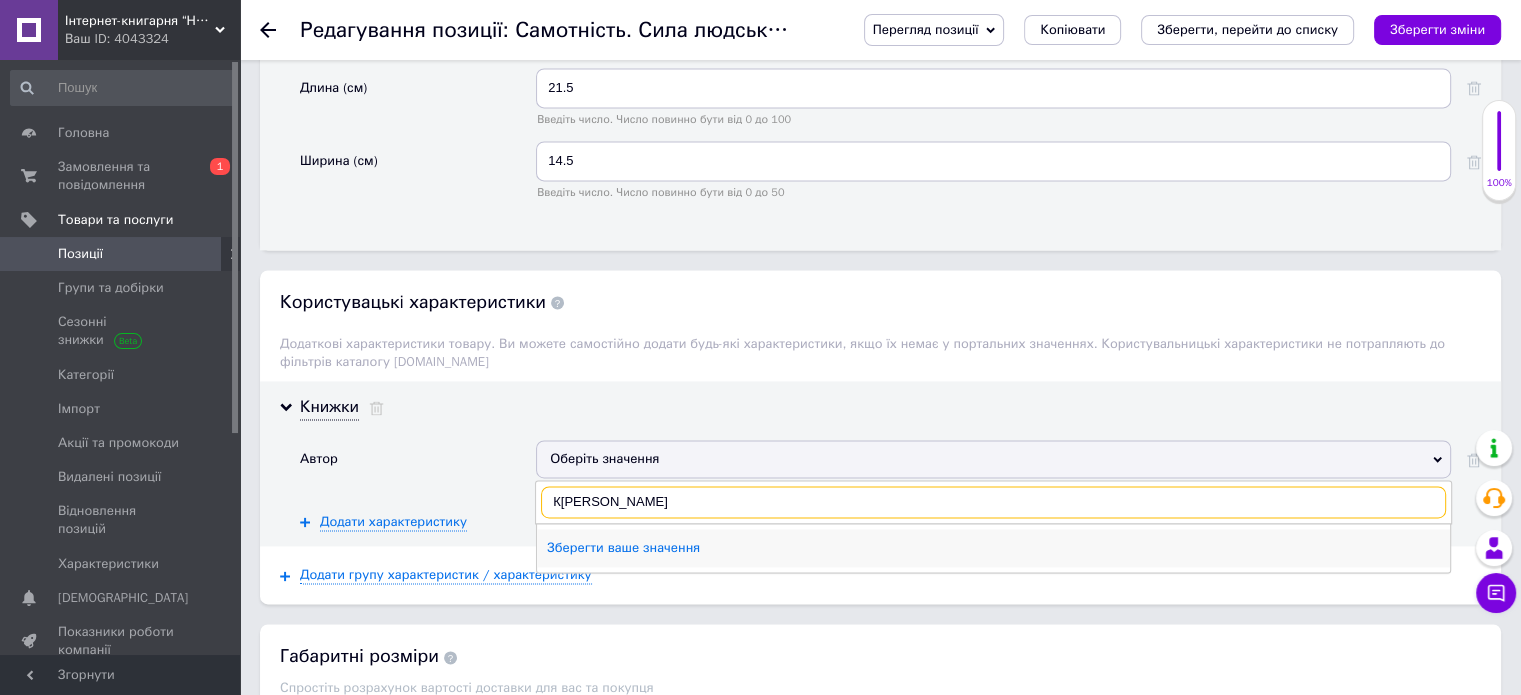 type on "К[PERSON_NAME]" 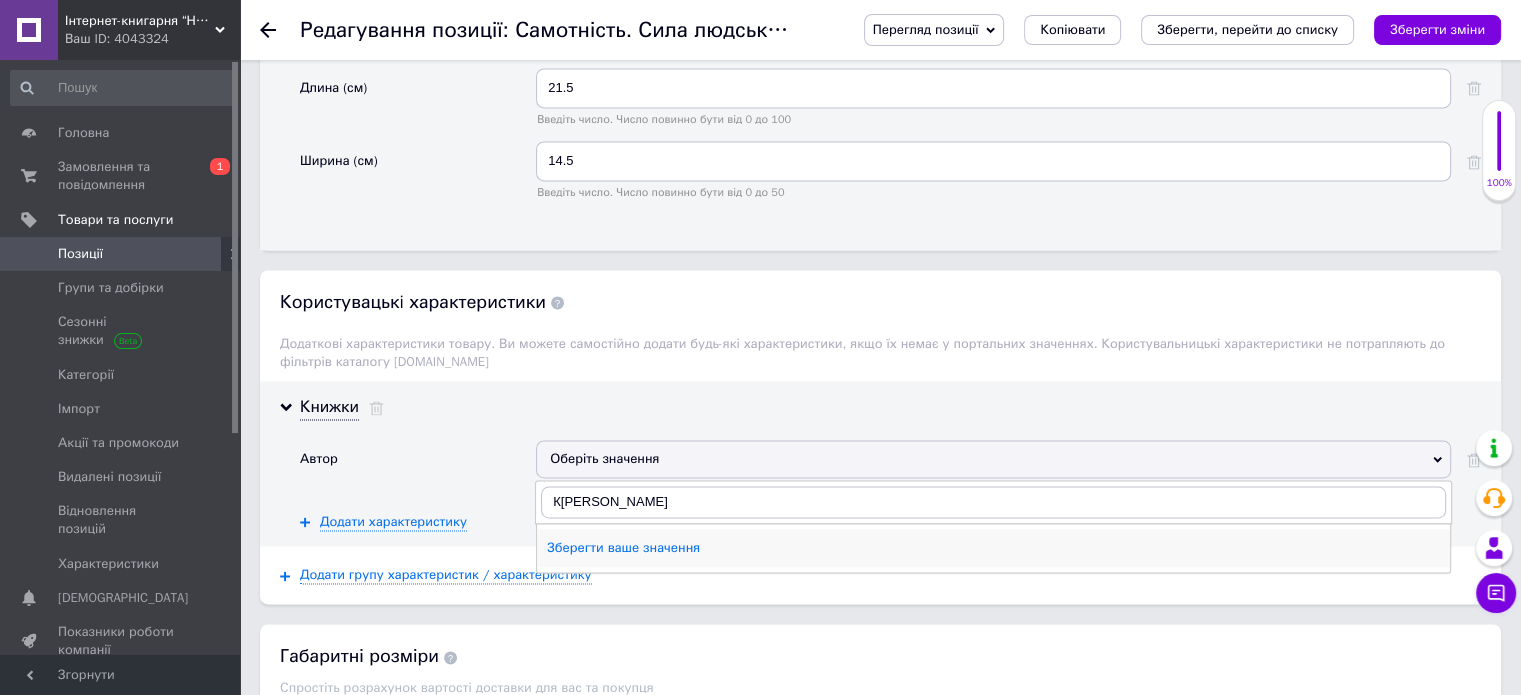 click on "Зберегти ваше значення" at bounding box center (993, 548) 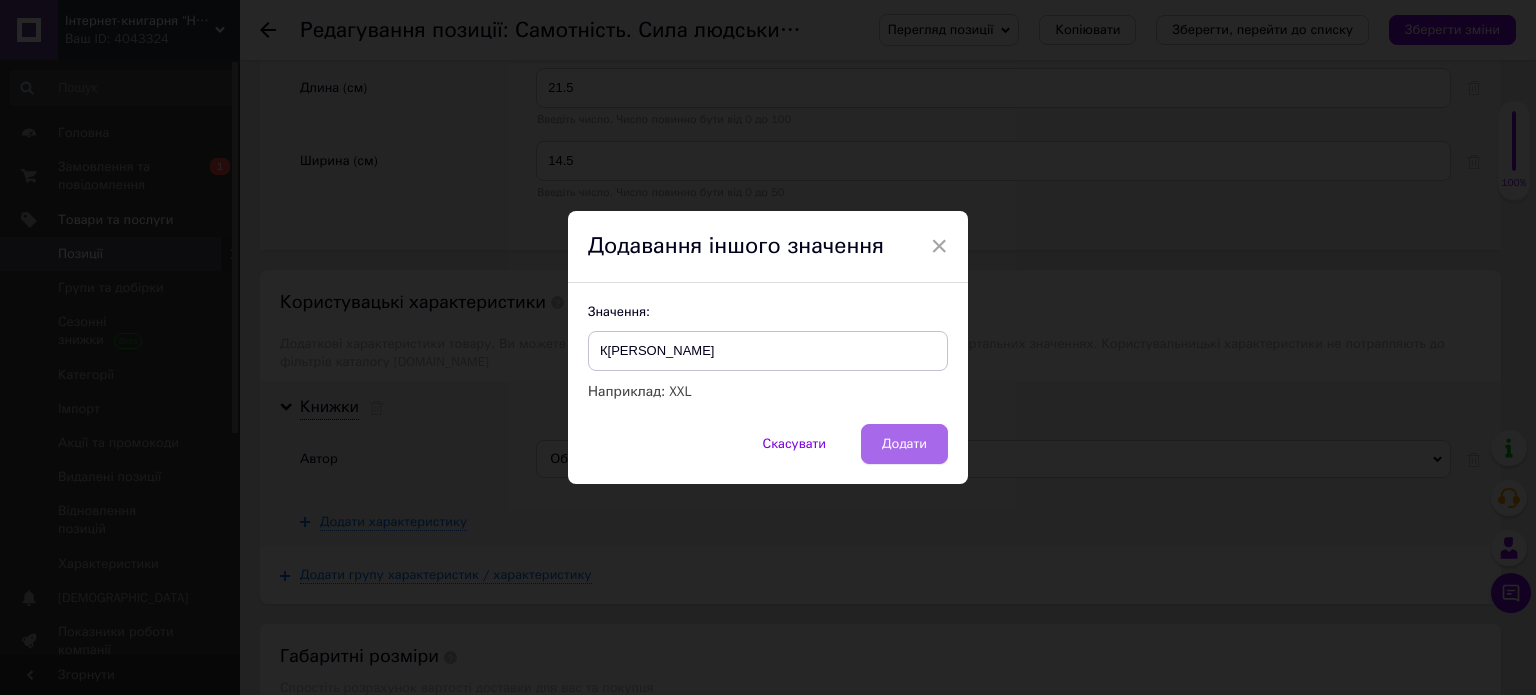 click on "Додати" at bounding box center (904, 444) 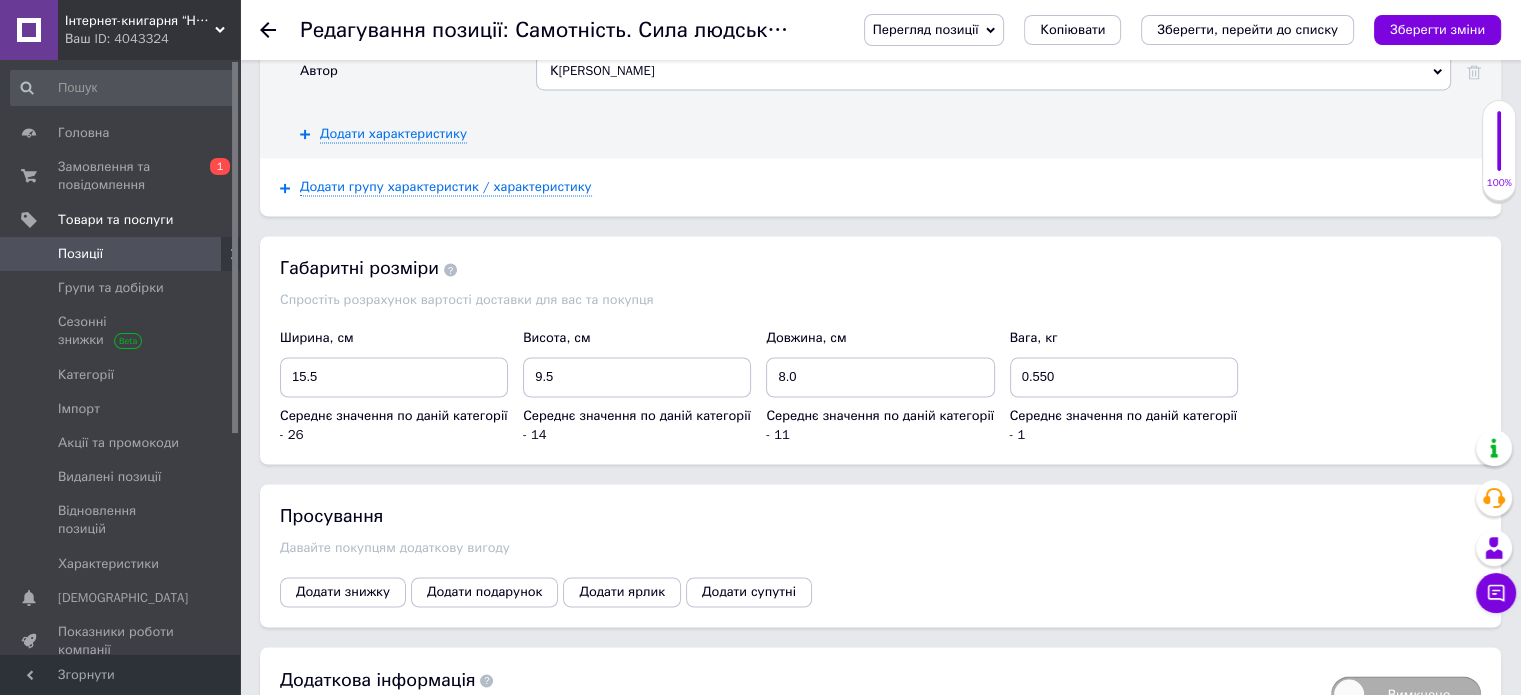 scroll, scrollTop: 3200, scrollLeft: 0, axis: vertical 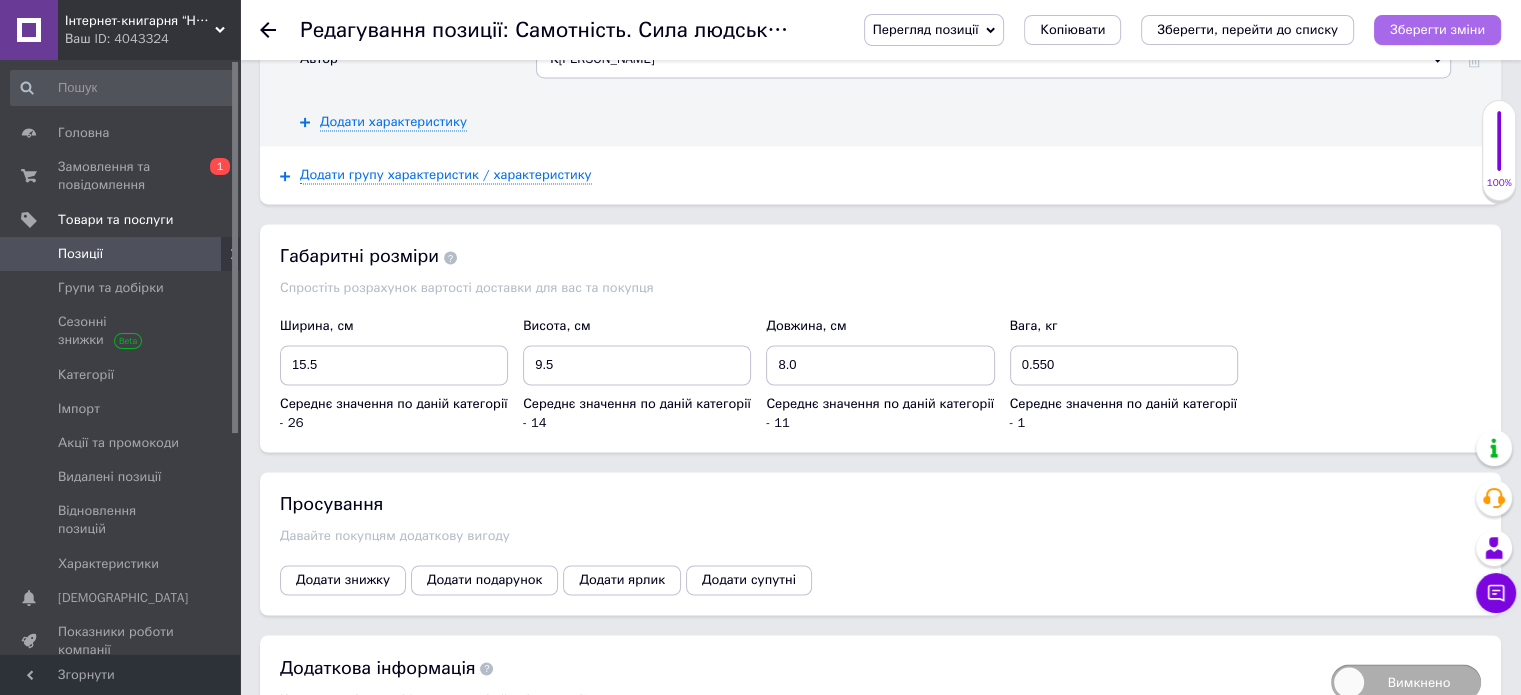 click on "Зберегти зміни" at bounding box center [1437, 29] 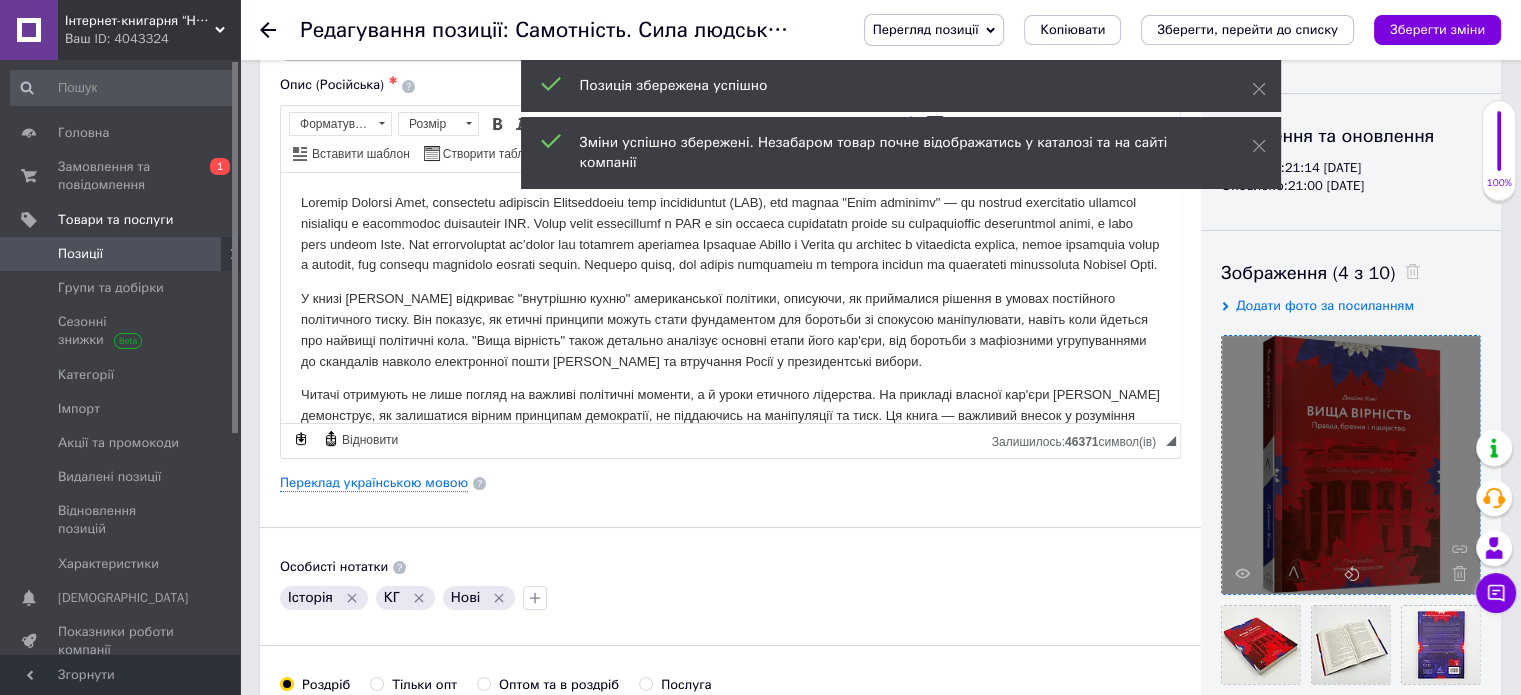 scroll, scrollTop: 0, scrollLeft: 0, axis: both 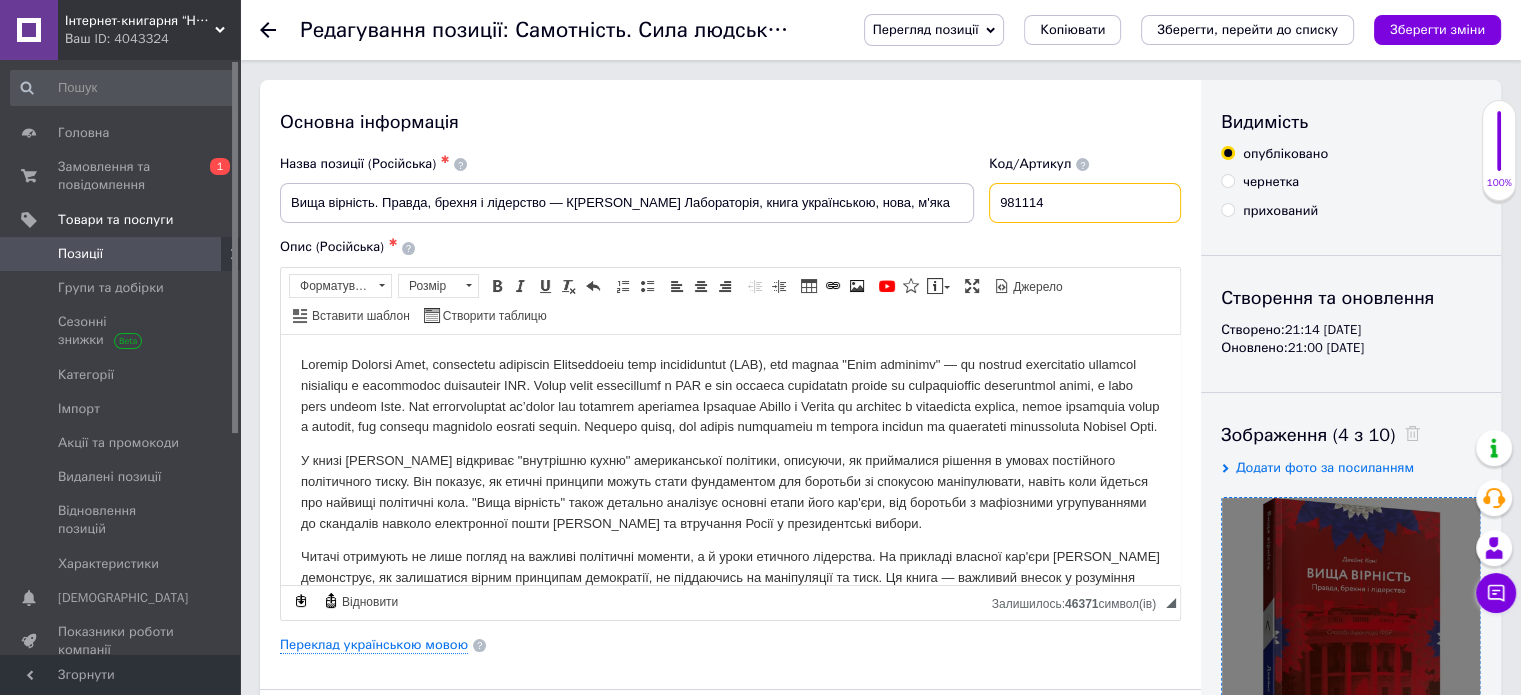 drag, startPoint x: 1074, startPoint y: 195, endPoint x: 968, endPoint y: 191, distance: 106.07545 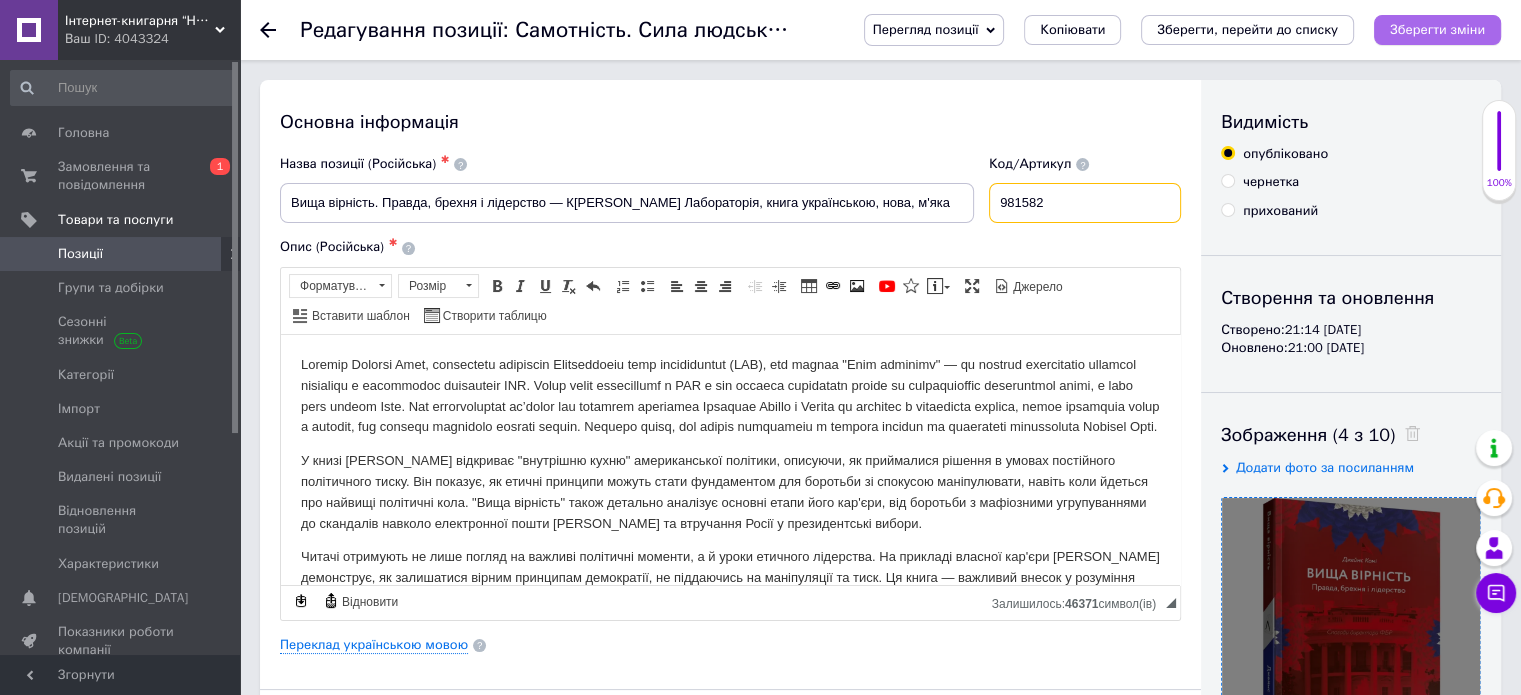 type on "981582" 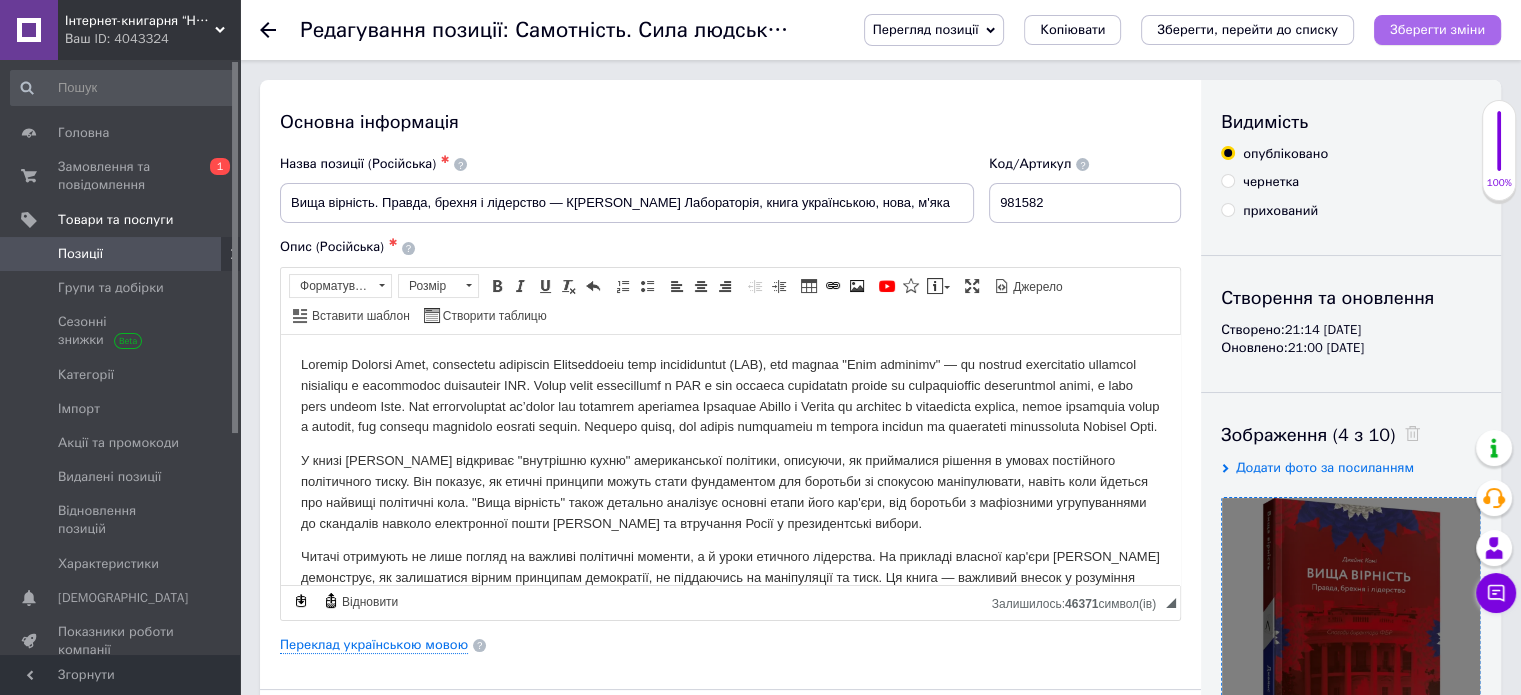 click on "Зберегти зміни" at bounding box center (1437, 29) 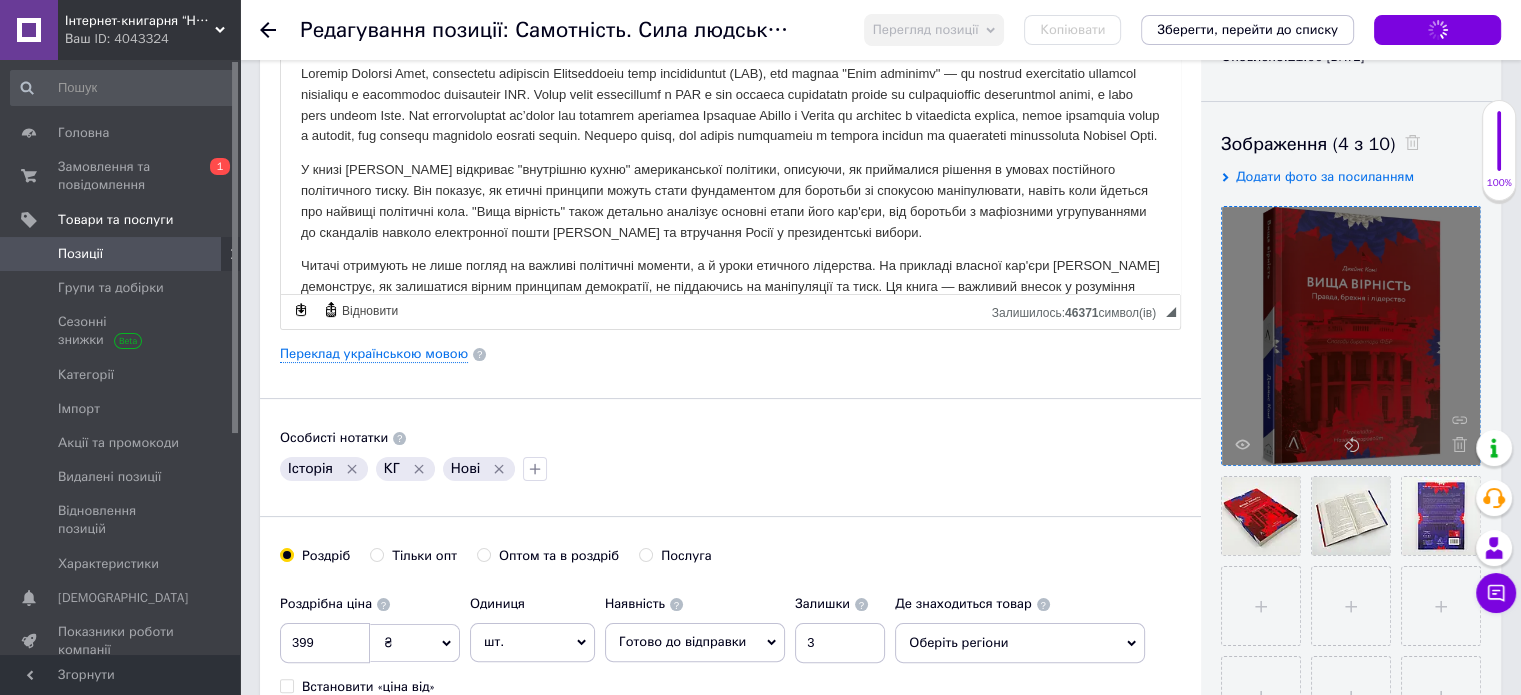 scroll, scrollTop: 300, scrollLeft: 0, axis: vertical 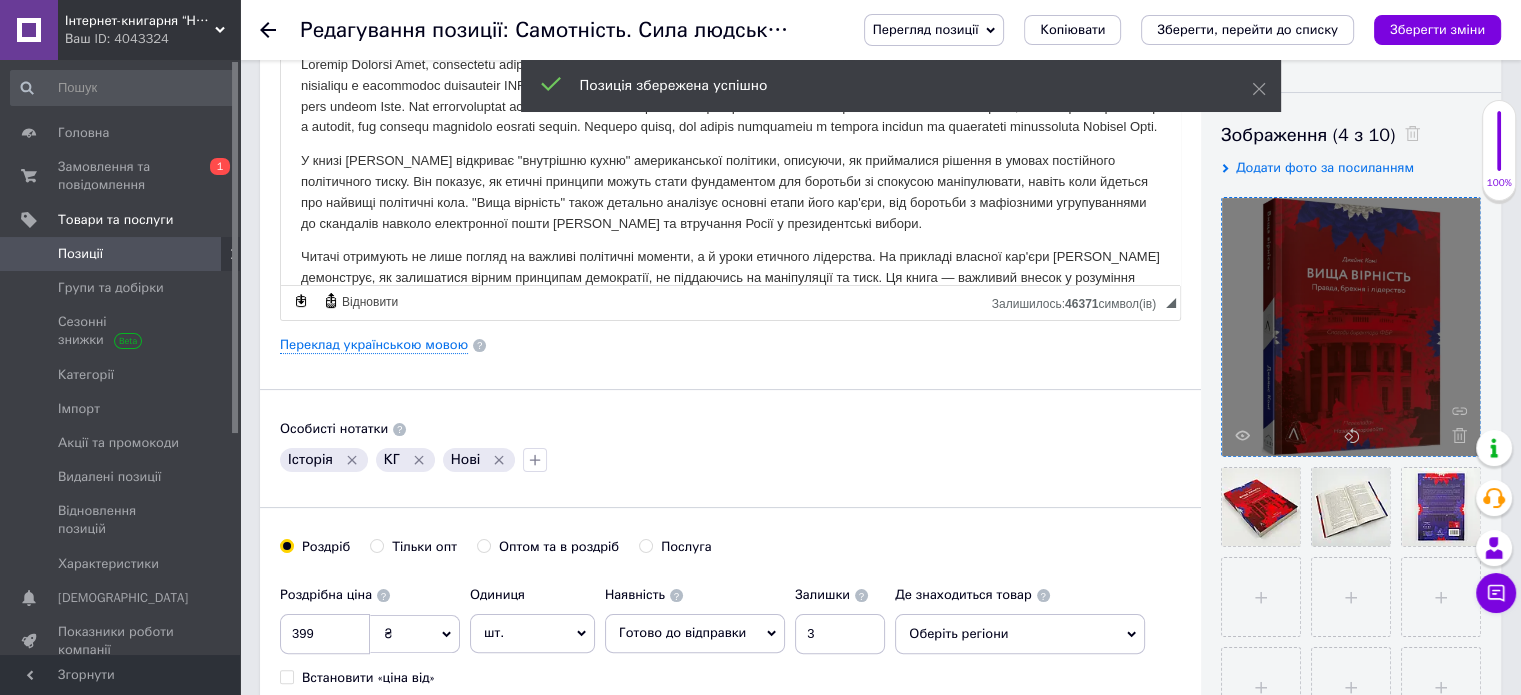 click 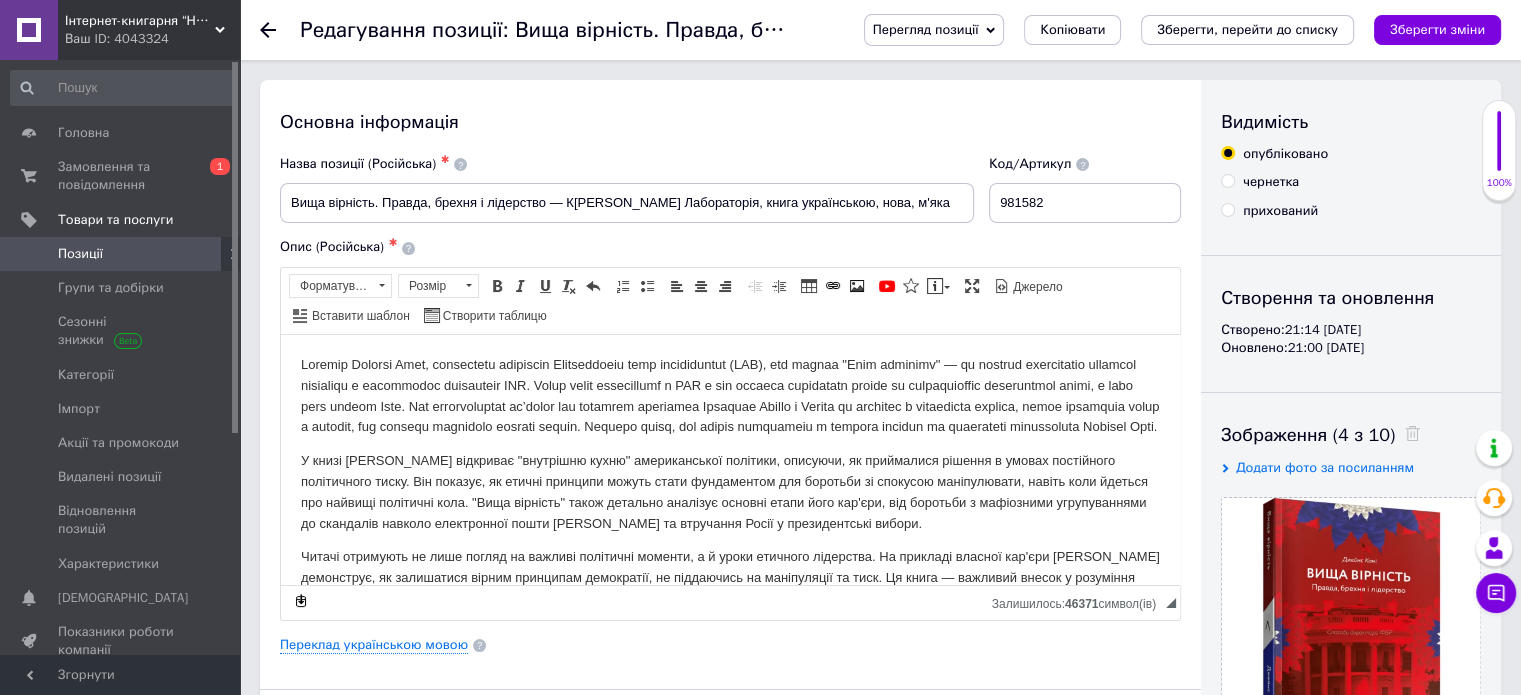 scroll, scrollTop: 0, scrollLeft: 0, axis: both 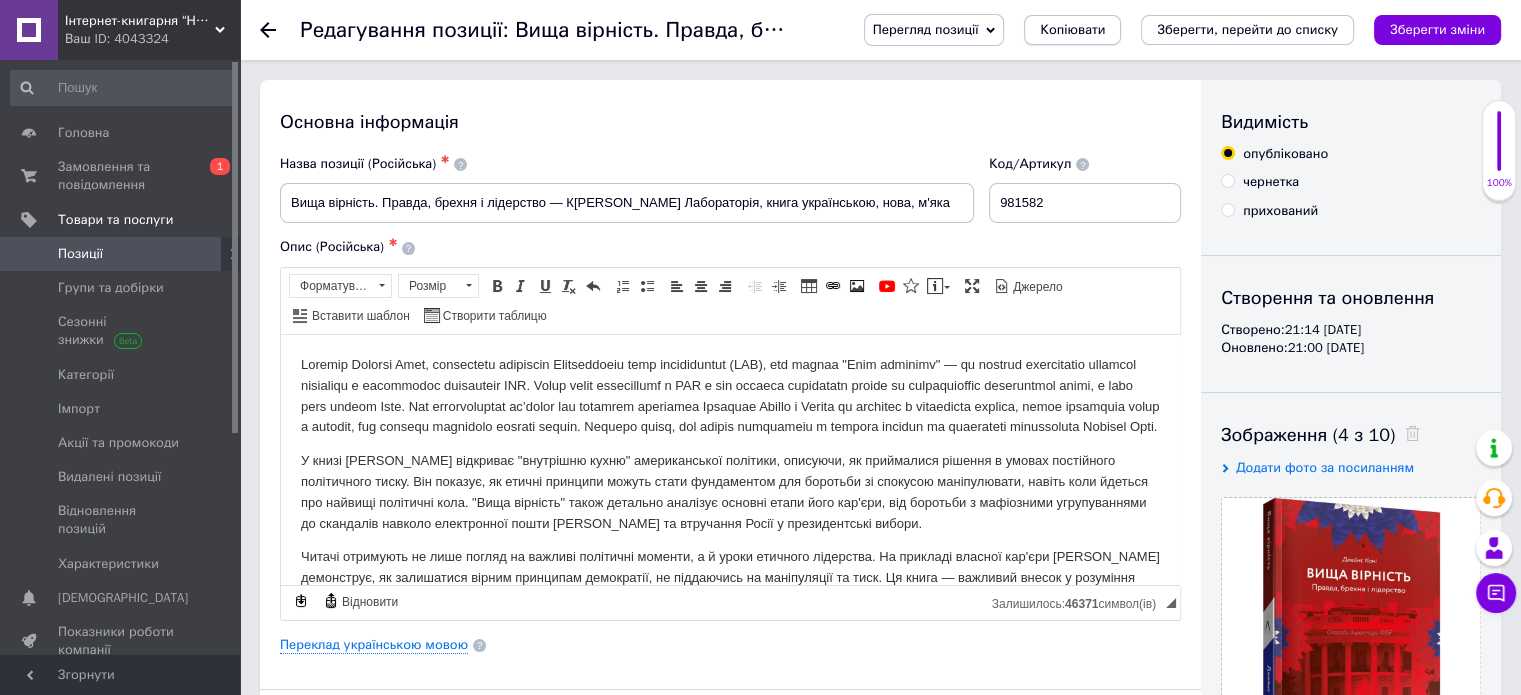 click on "Копіювати" at bounding box center [1072, 30] 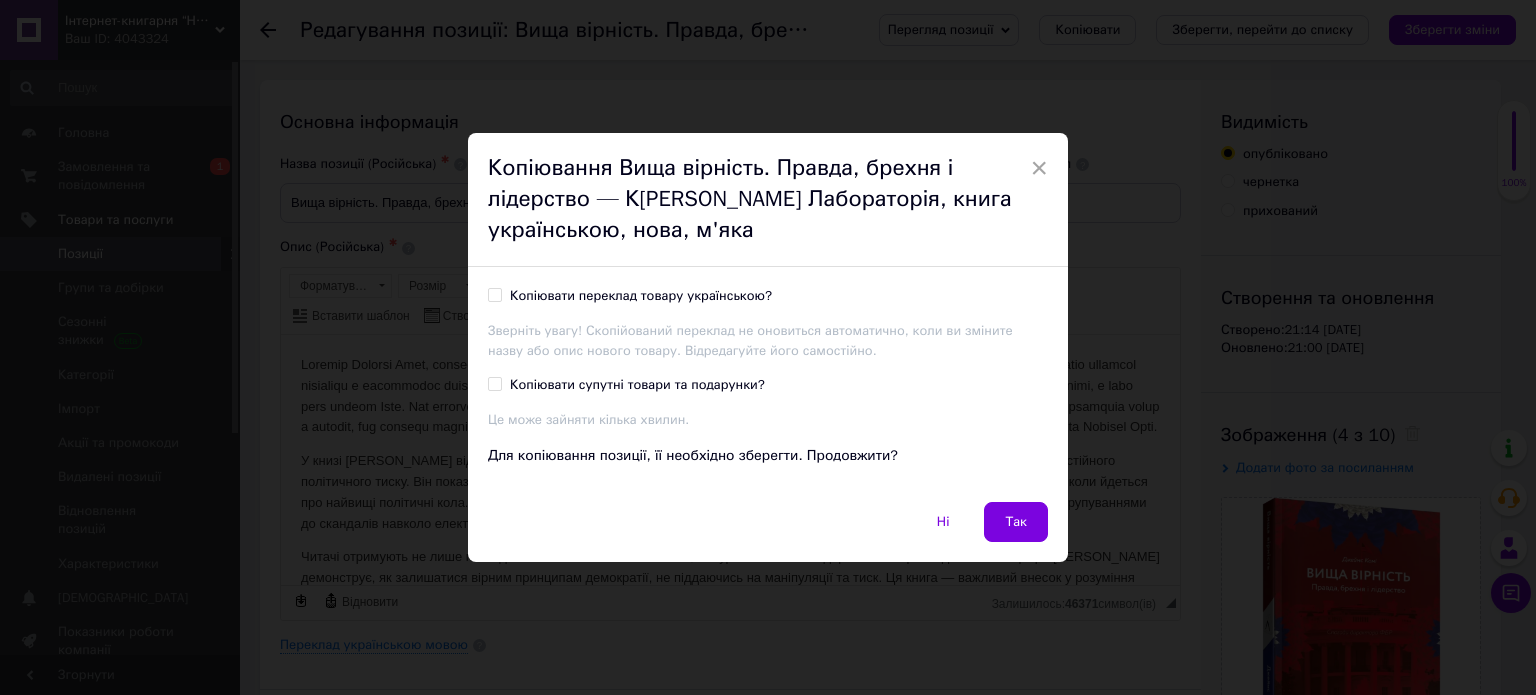 click on "Копіювати переклад товару українською?" at bounding box center [641, 296] 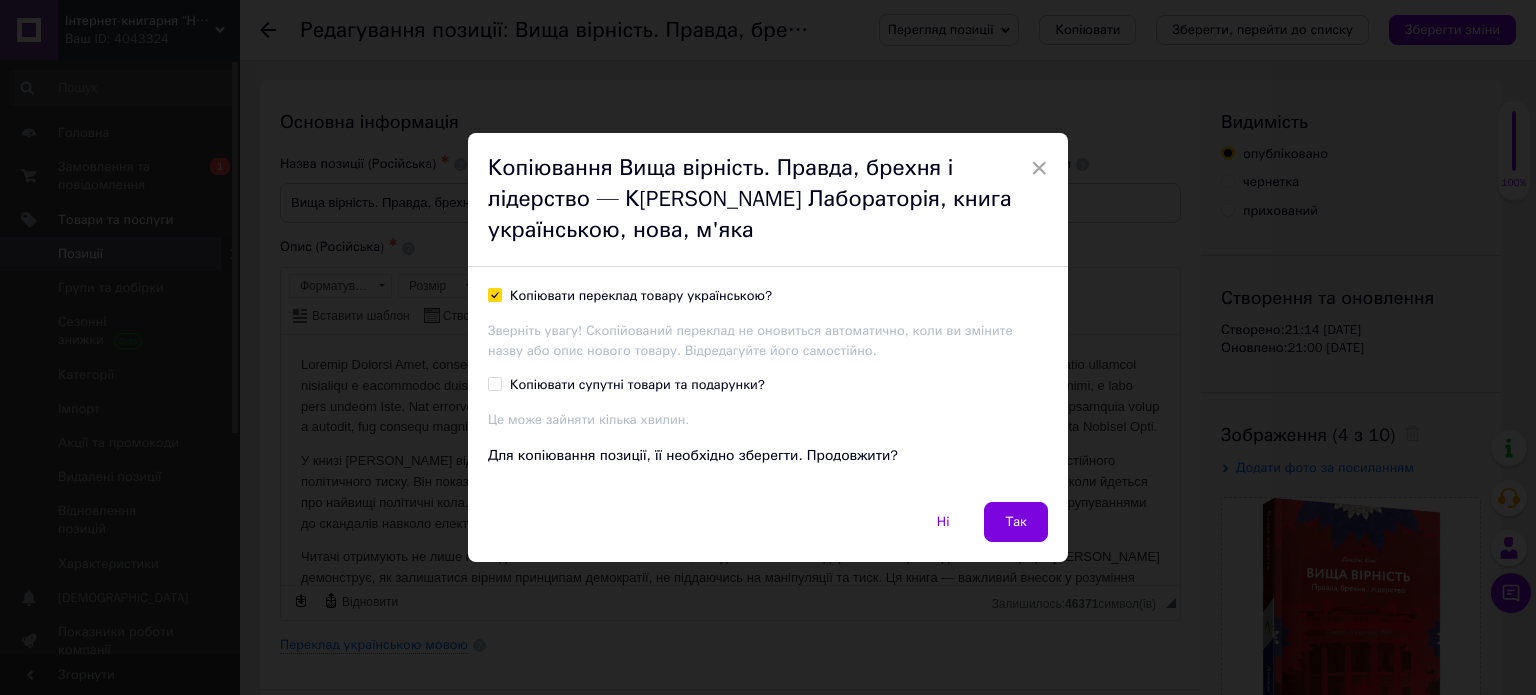 checkbox on "true" 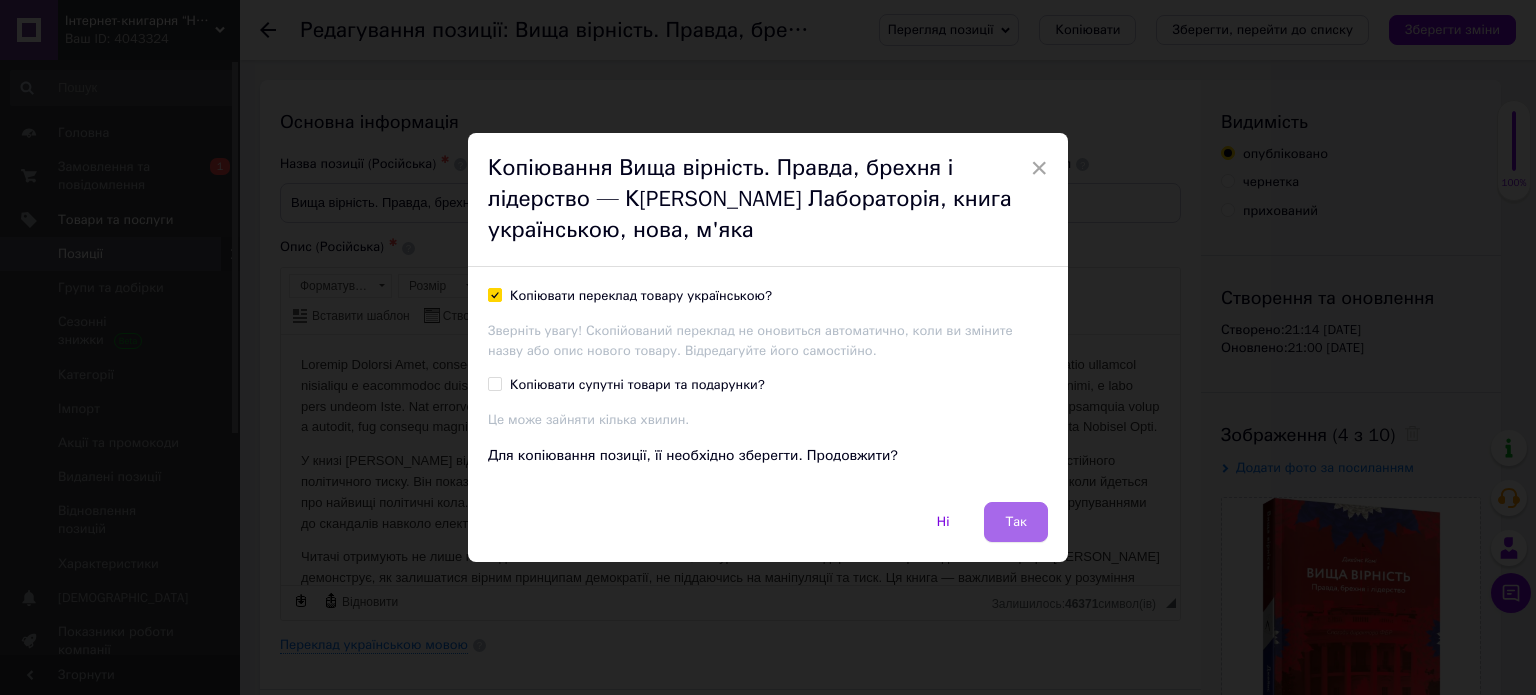 click on "Так" at bounding box center (1016, 522) 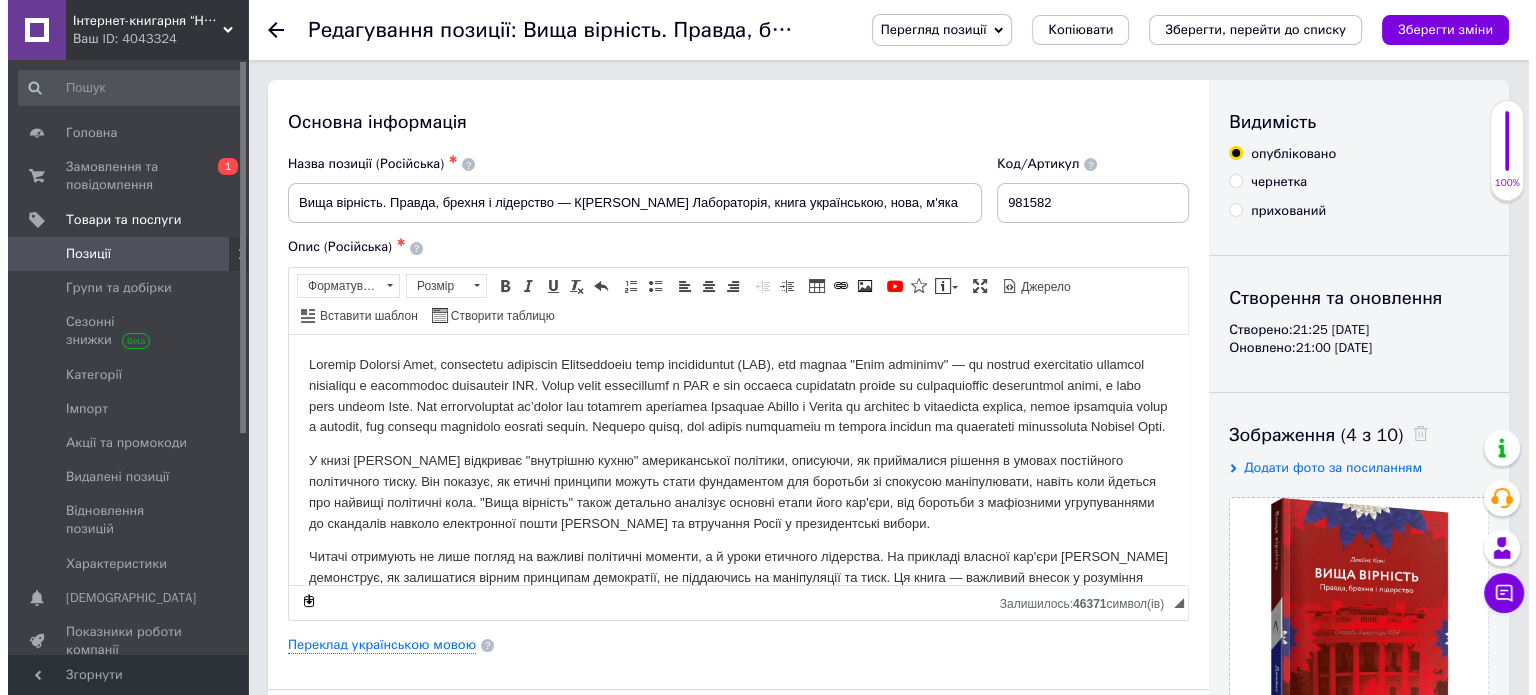 scroll, scrollTop: 0, scrollLeft: 0, axis: both 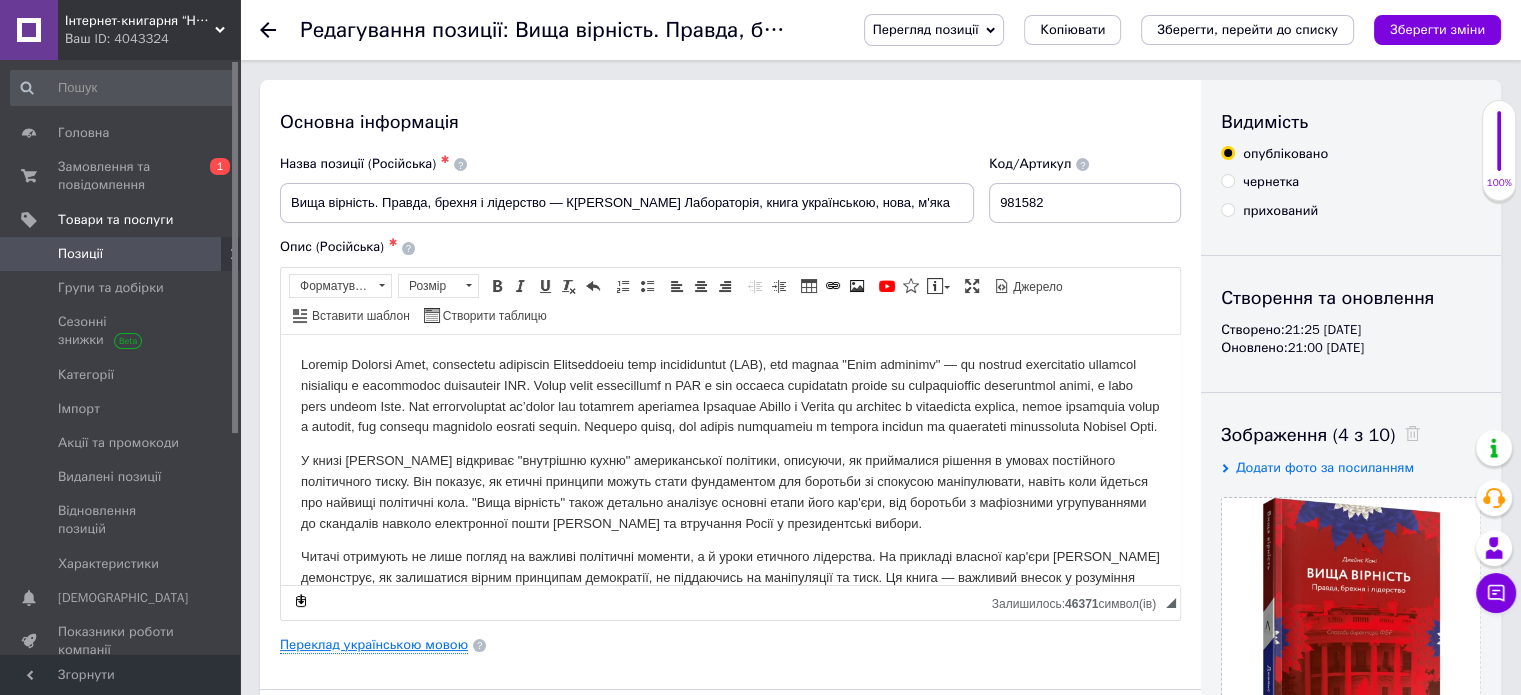 click on "Переклад українською мовою" at bounding box center [374, 645] 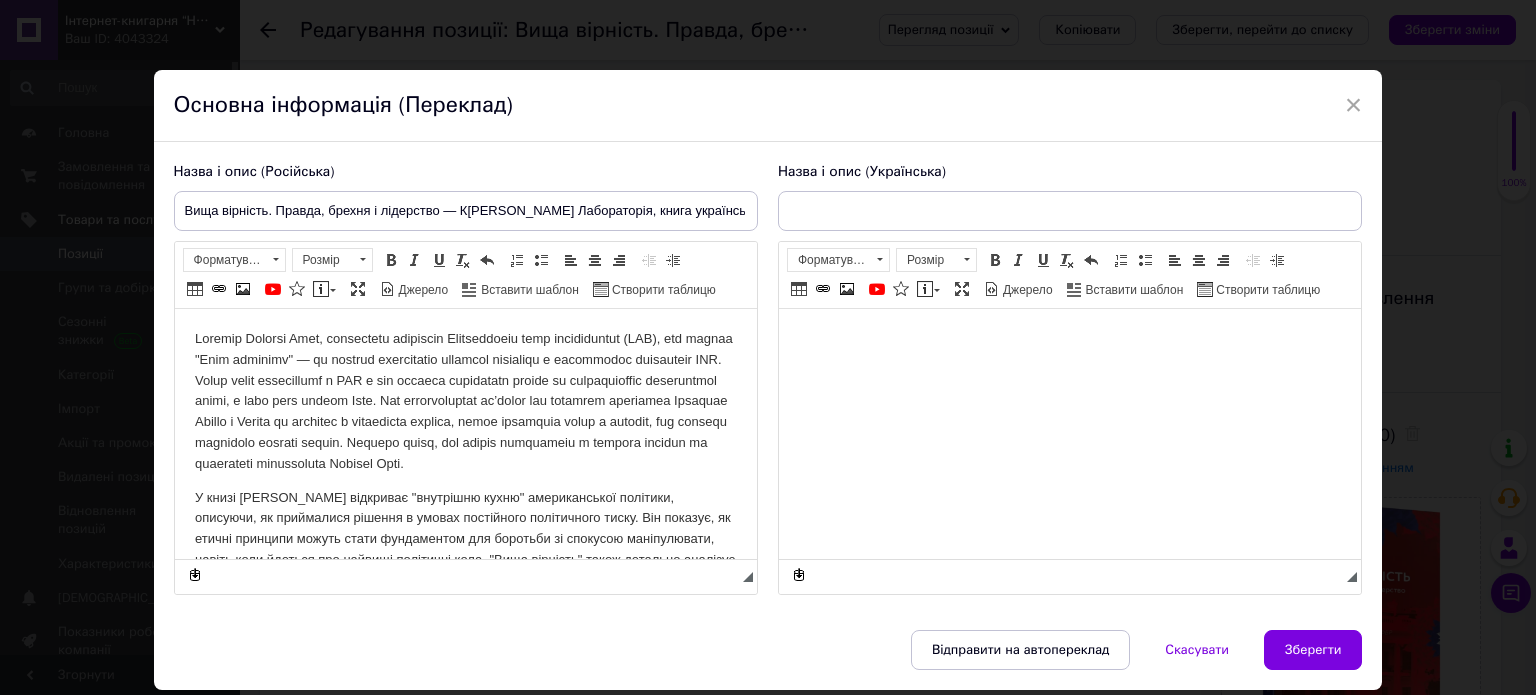 scroll, scrollTop: 0, scrollLeft: 0, axis: both 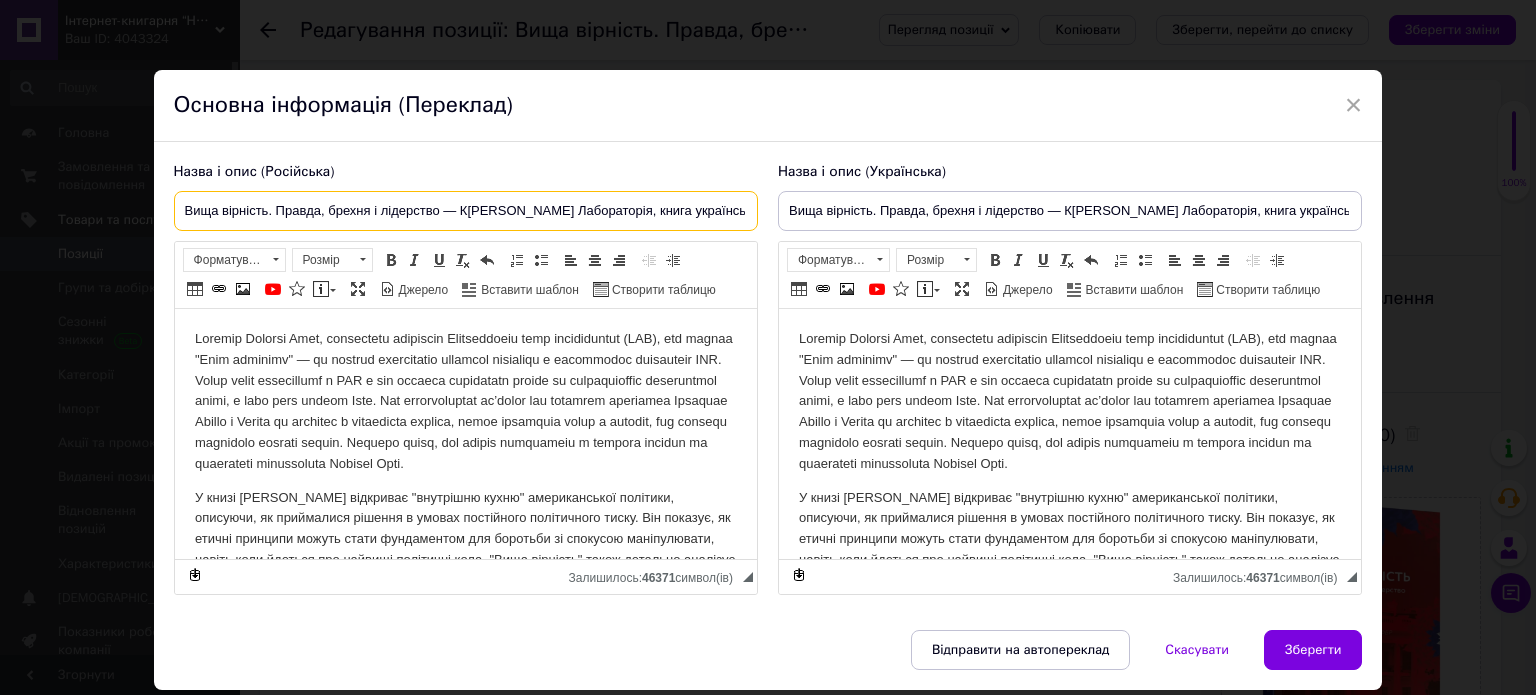 drag, startPoint x: 436, startPoint y: 208, endPoint x: 14, endPoint y: 233, distance: 422.73987 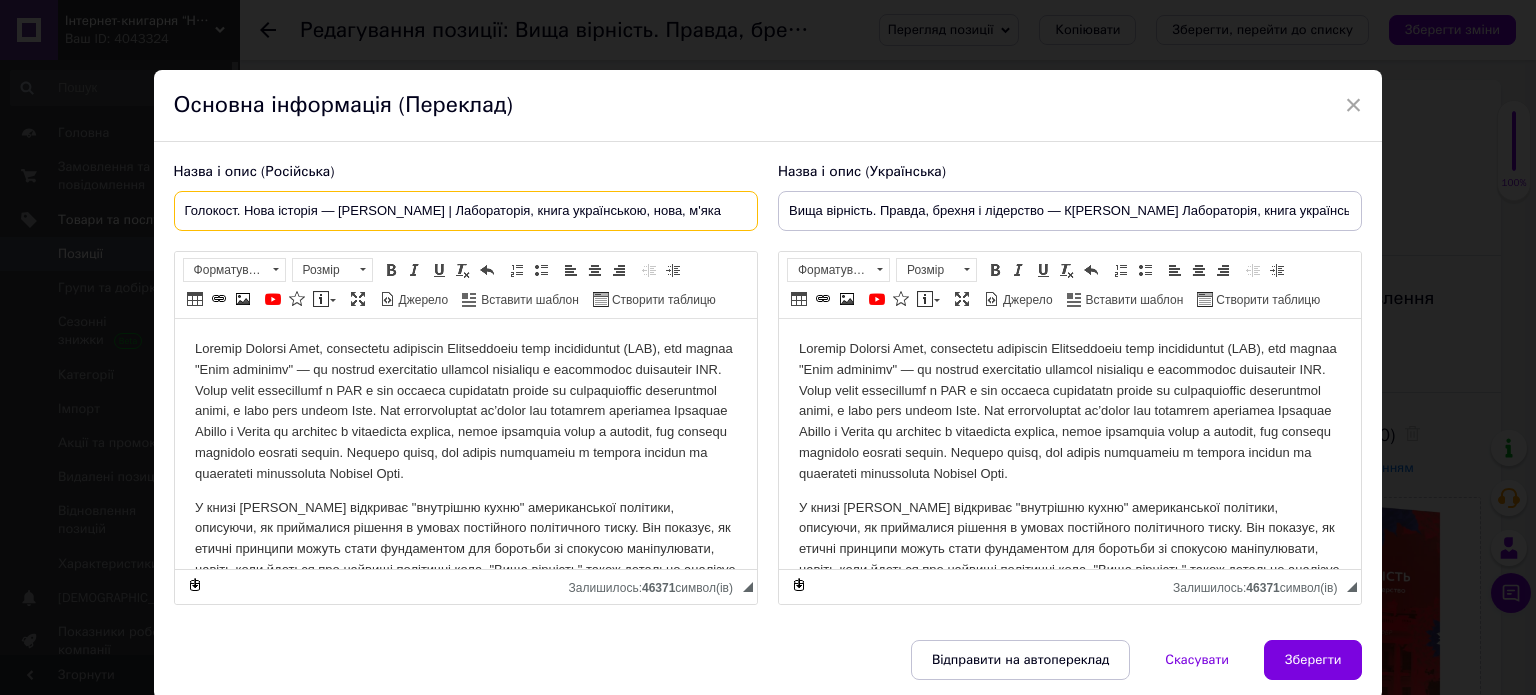 click on "Голокост. Нова історія — [PERSON_NAME] | Лабораторія, книга українською, нова, м'яка" at bounding box center (466, 211) 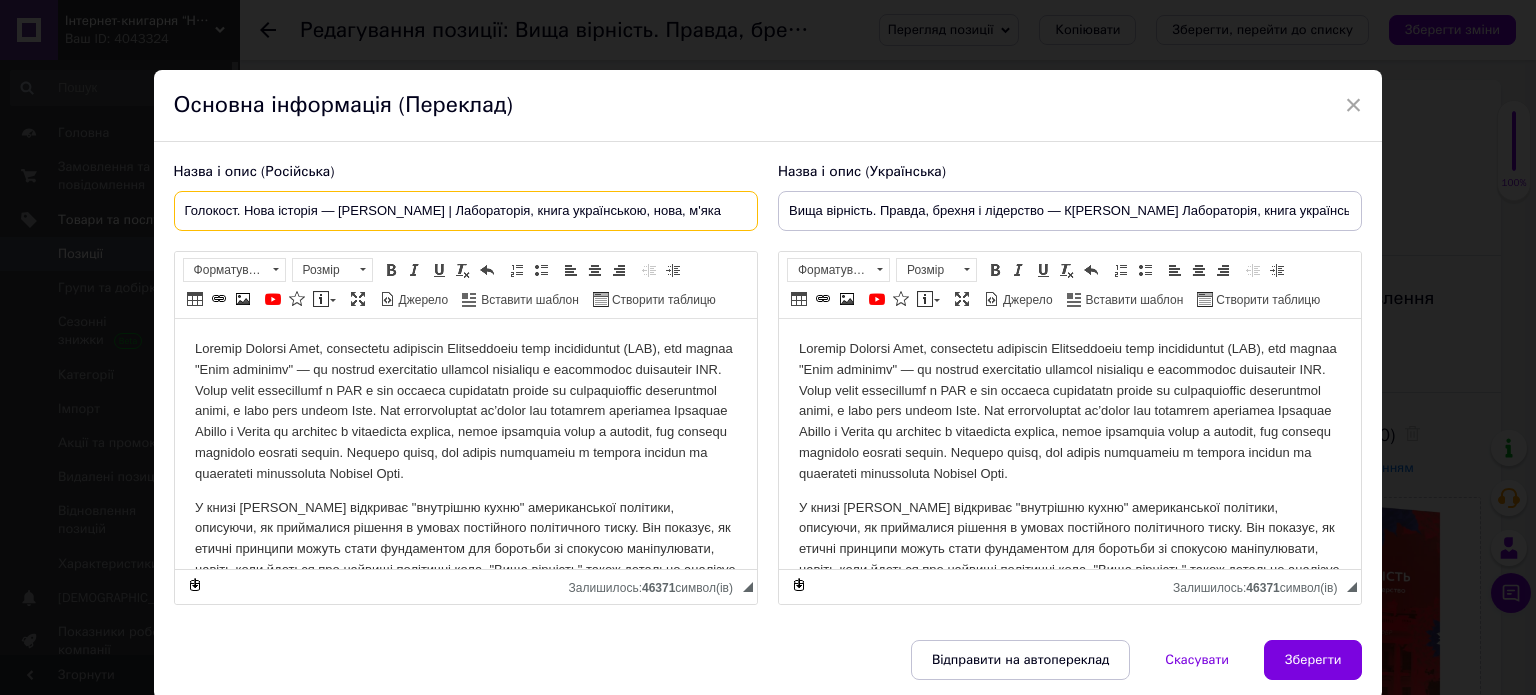 type on "Голокост. Нова історія — [PERSON_NAME] | Лабораторія, книга українською, нова, м'яка" 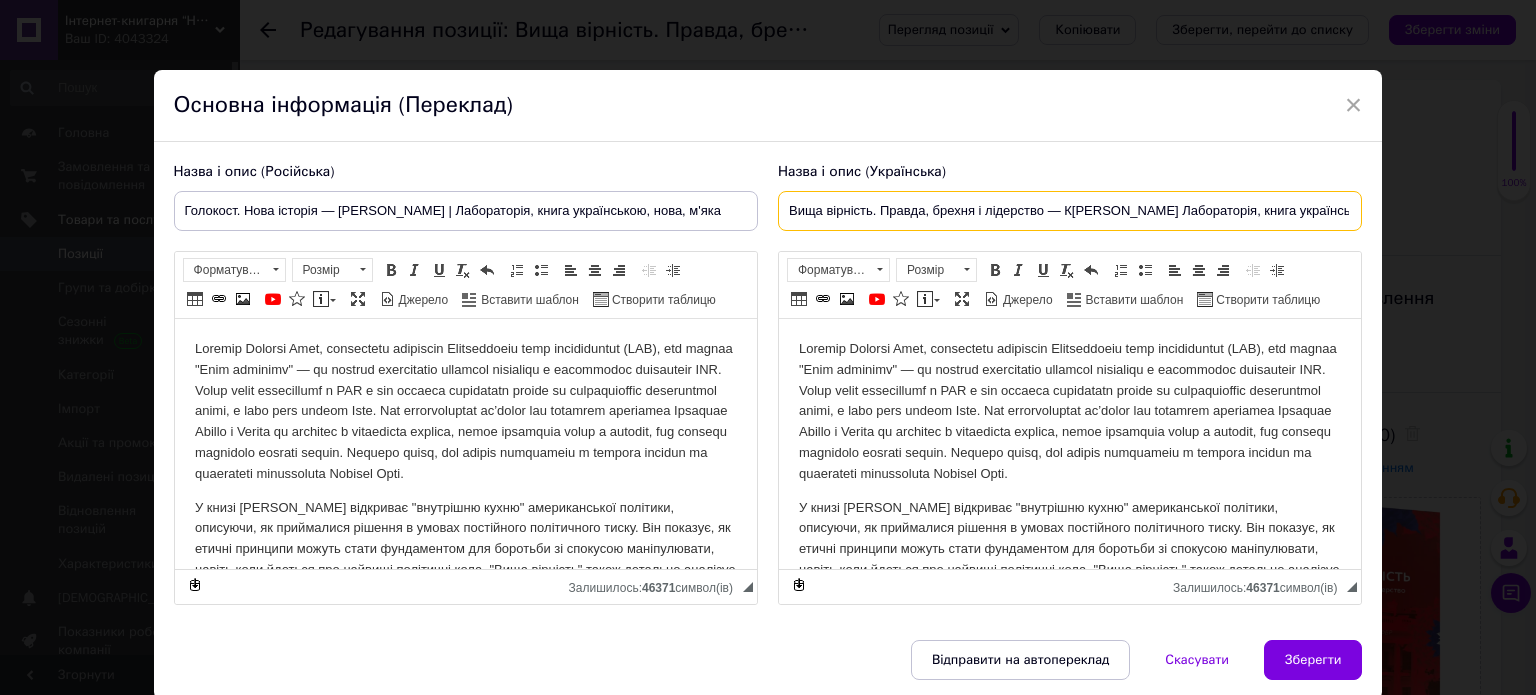click on "Вища вірність. Правда, брехня і лідерство — К[PERSON_NAME] Лабораторія, книга українською, нова, м'яка" at bounding box center (1070, 211) 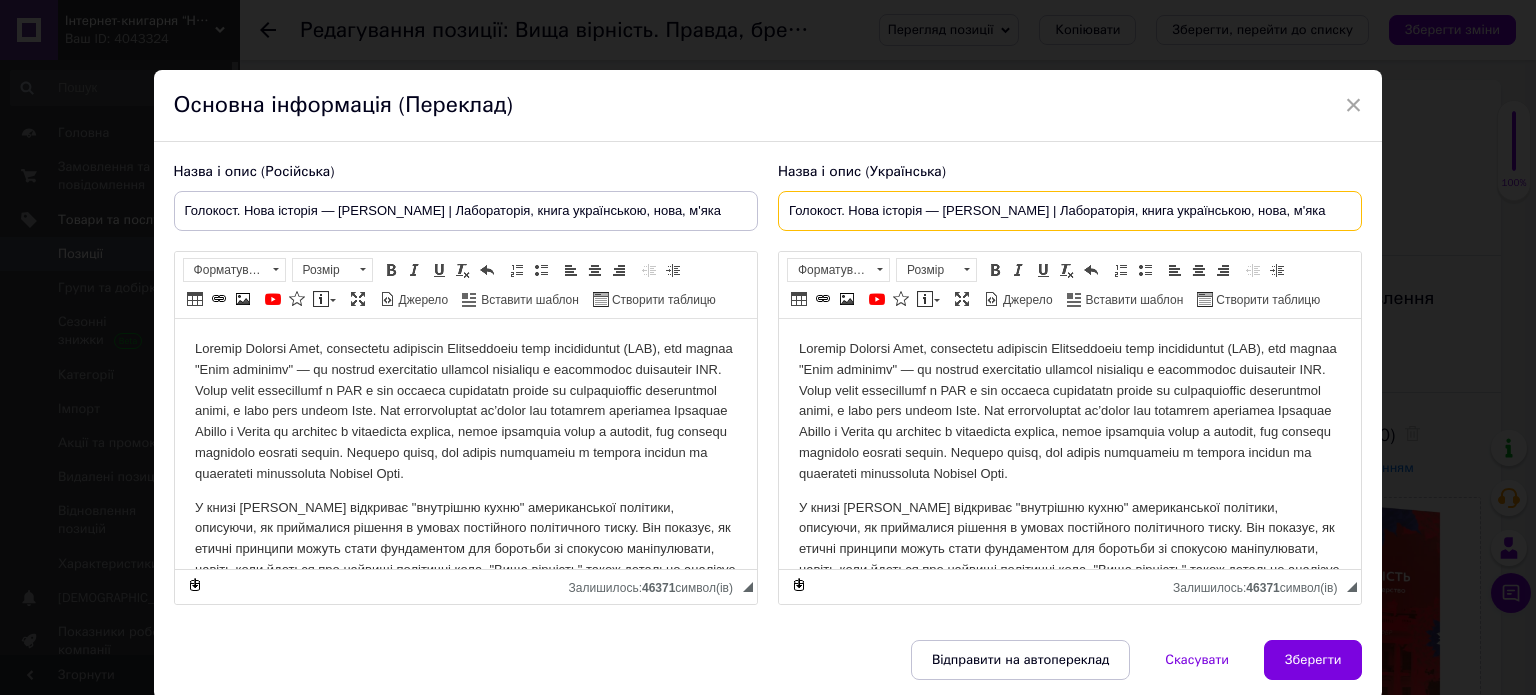 type on "Голокост. Нова історія — [PERSON_NAME] | Лабораторія, книга українською, нова, м'яка" 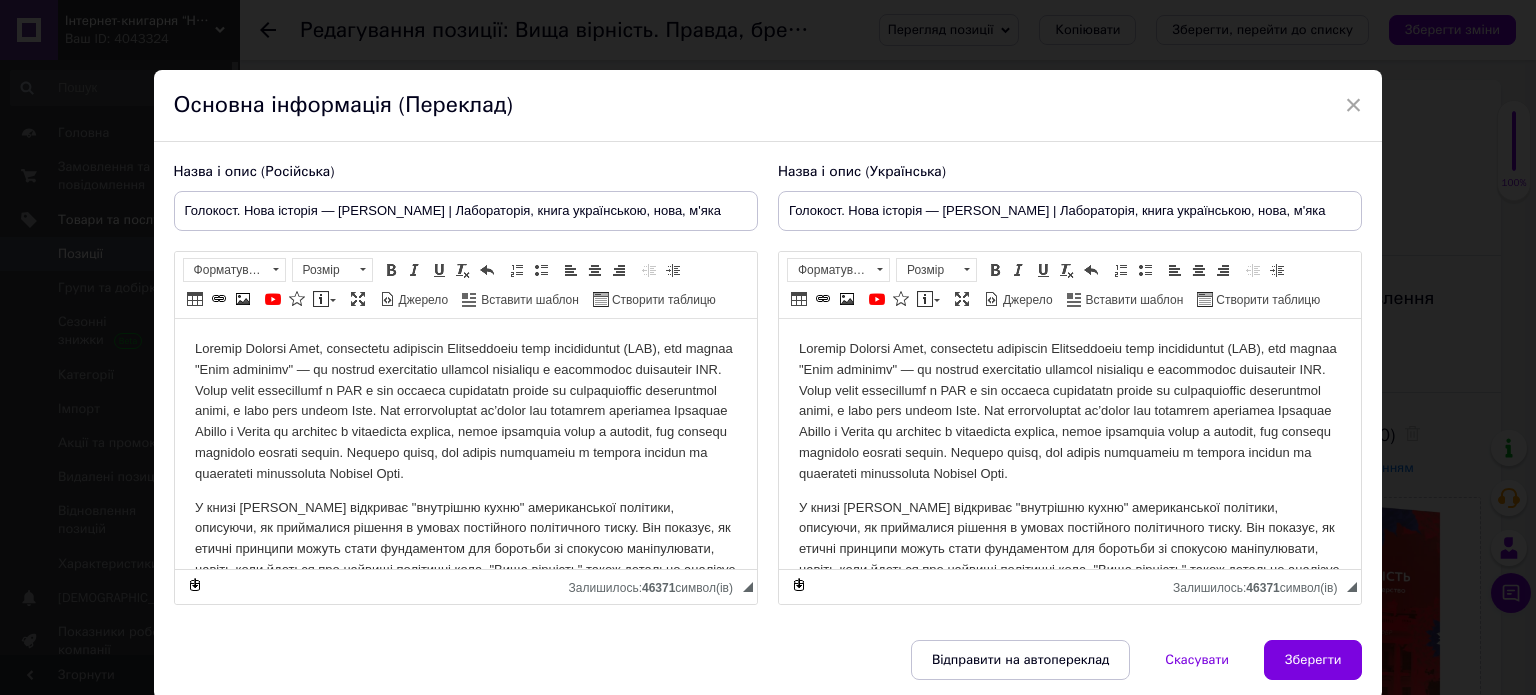 click at bounding box center (465, 412) 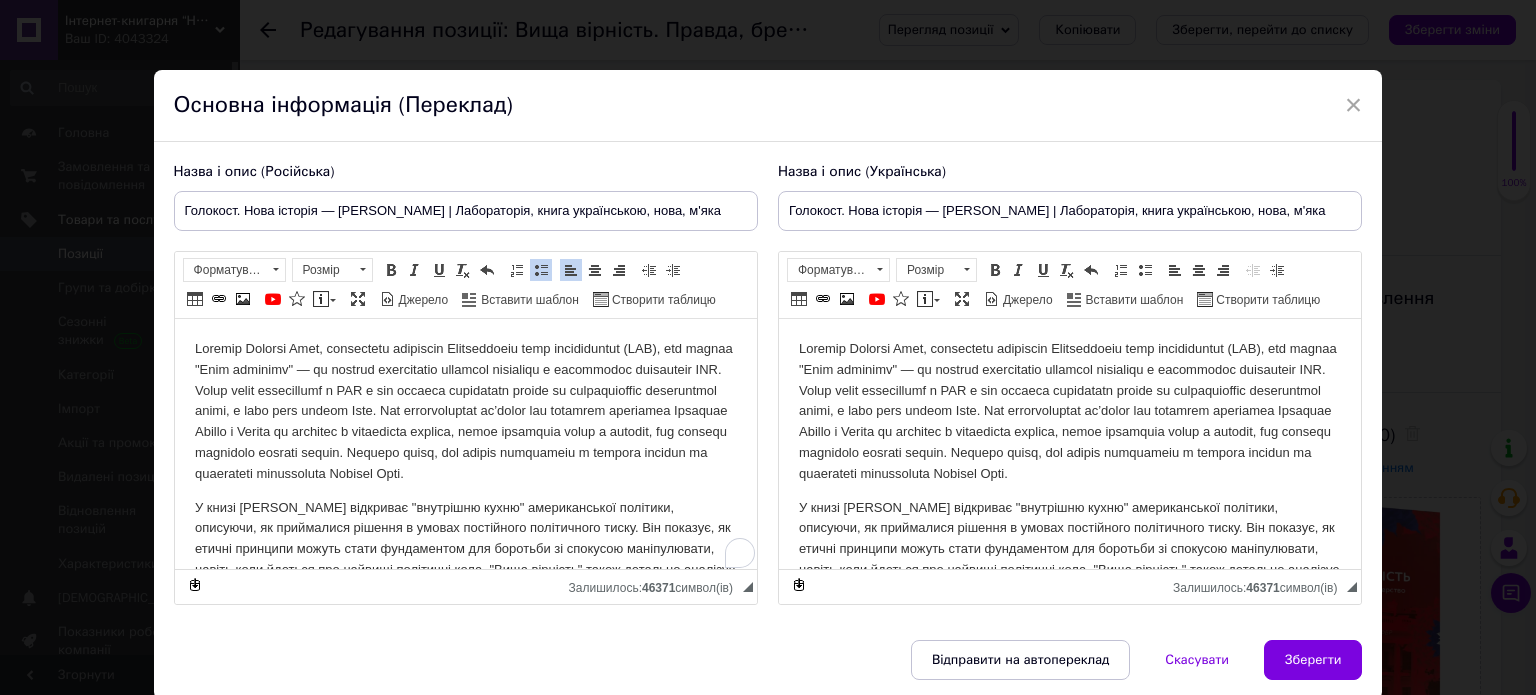 scroll, scrollTop: 1237, scrollLeft: 0, axis: vertical 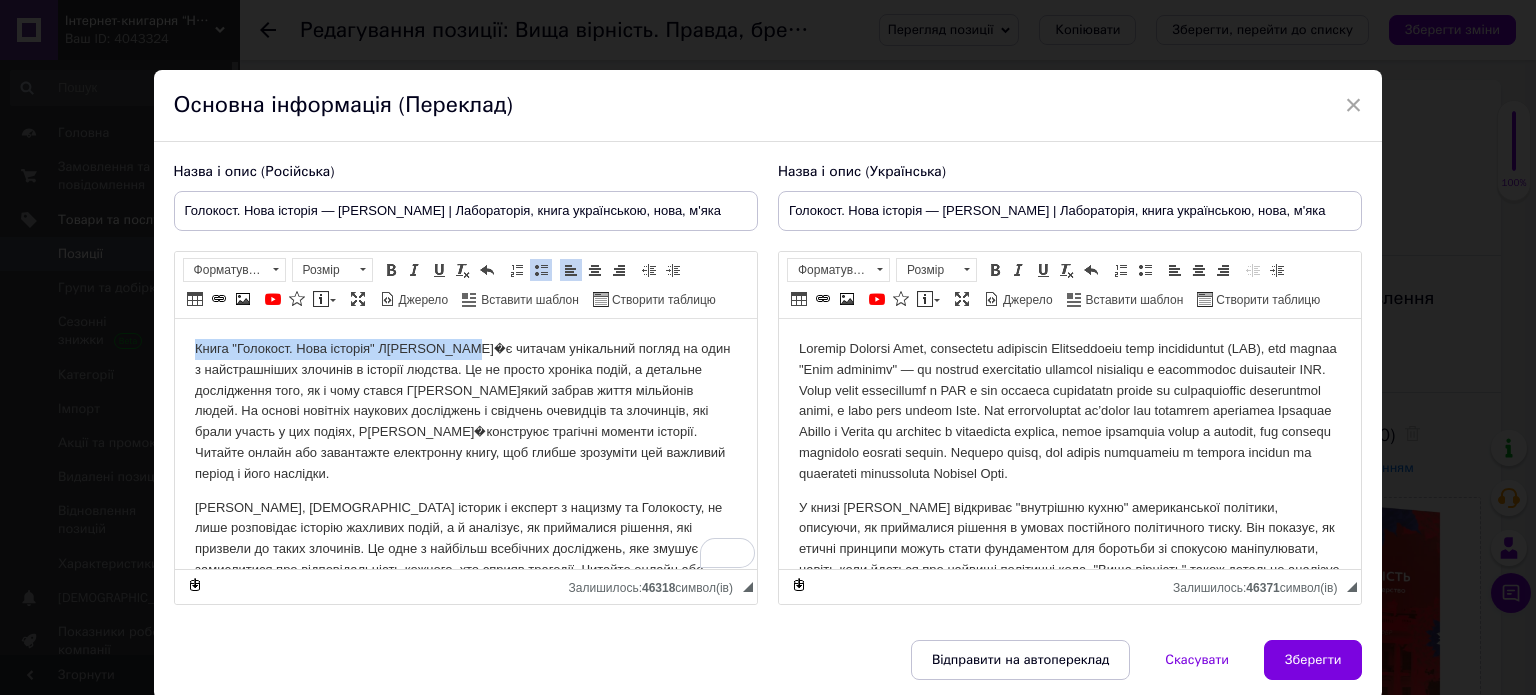 drag, startPoint x: 458, startPoint y: 343, endPoint x: 188, endPoint y: 334, distance: 270.14996 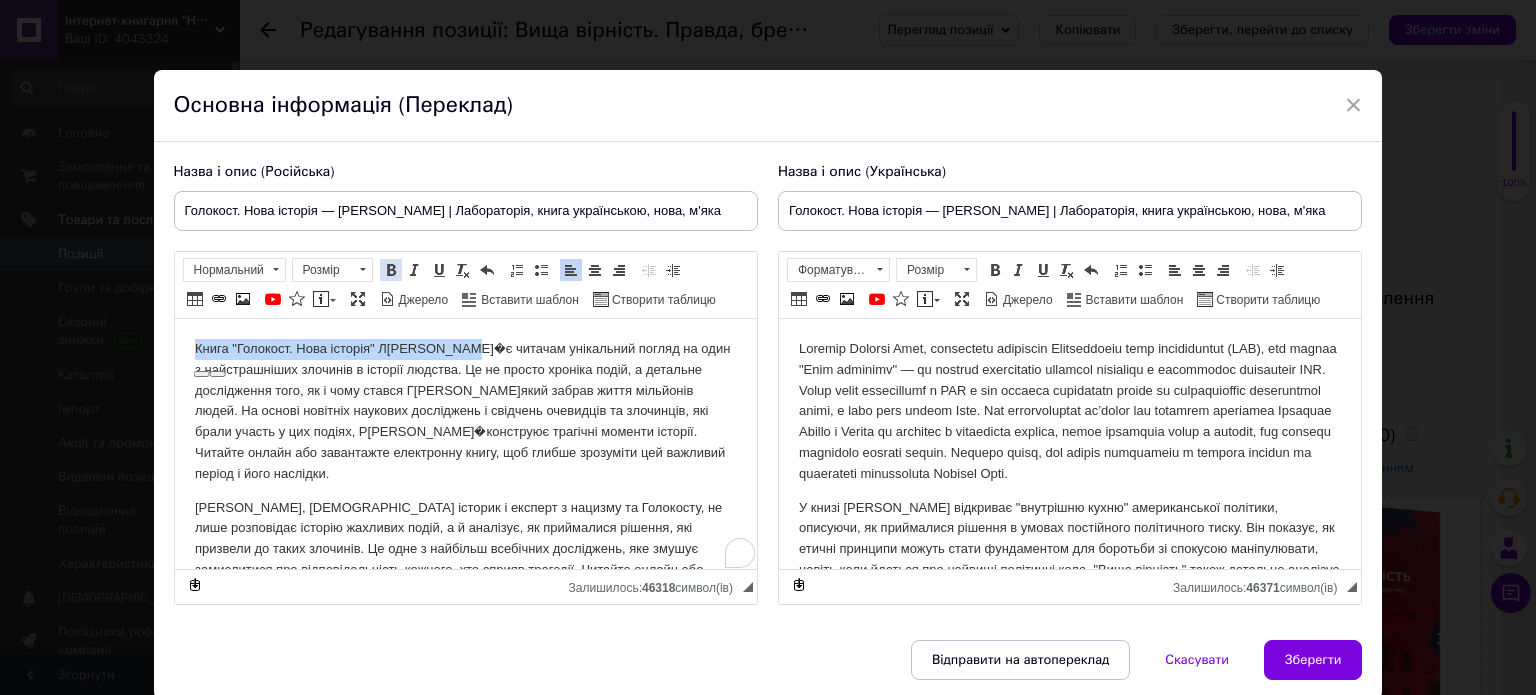 click at bounding box center [391, 270] 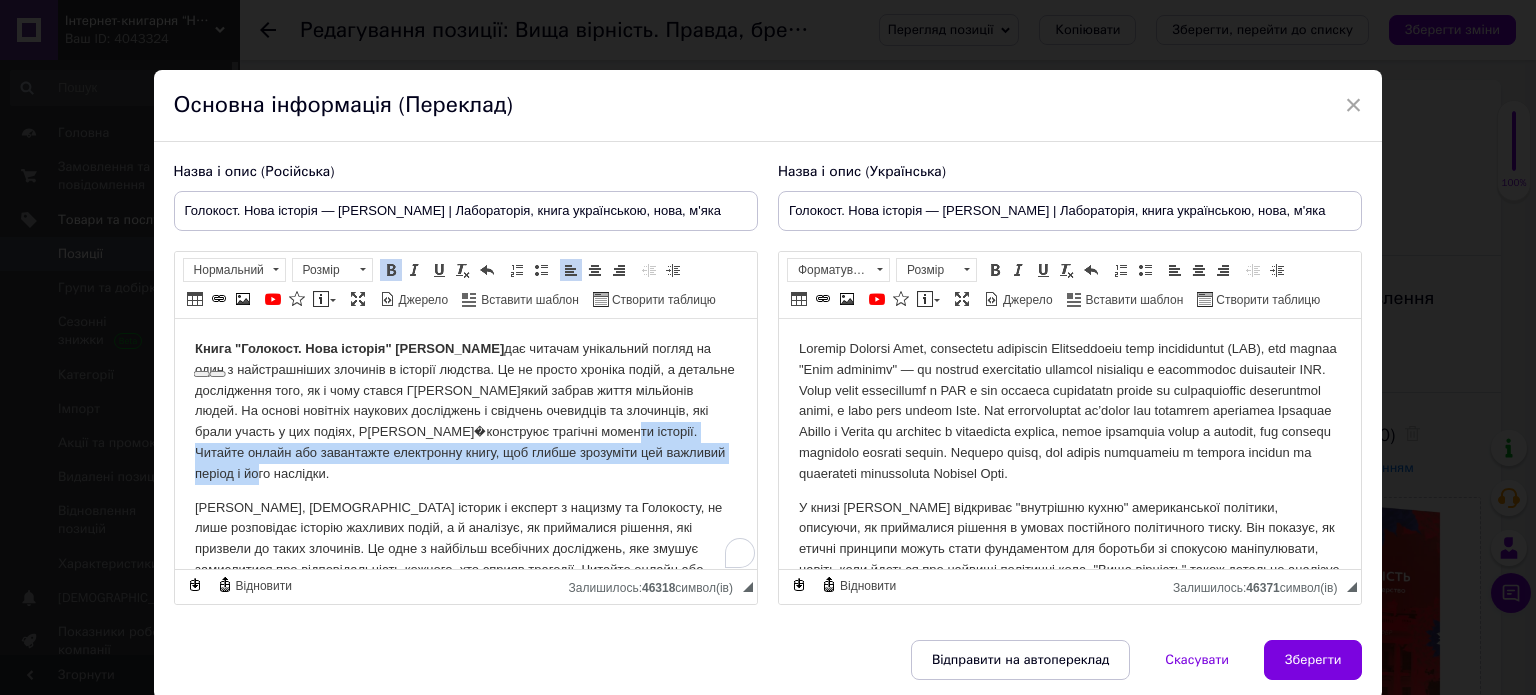 drag, startPoint x: 608, startPoint y: 432, endPoint x: 672, endPoint y: 466, distance: 72.47068 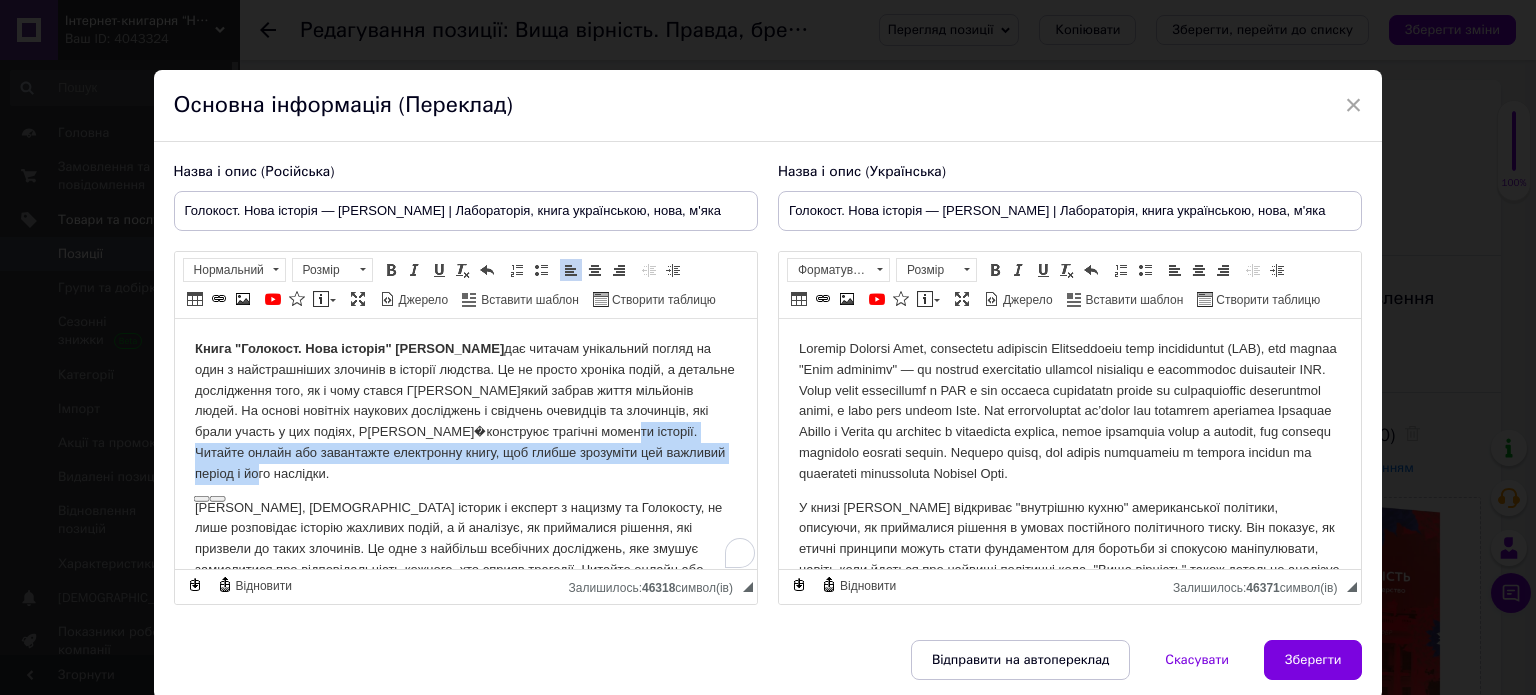 type 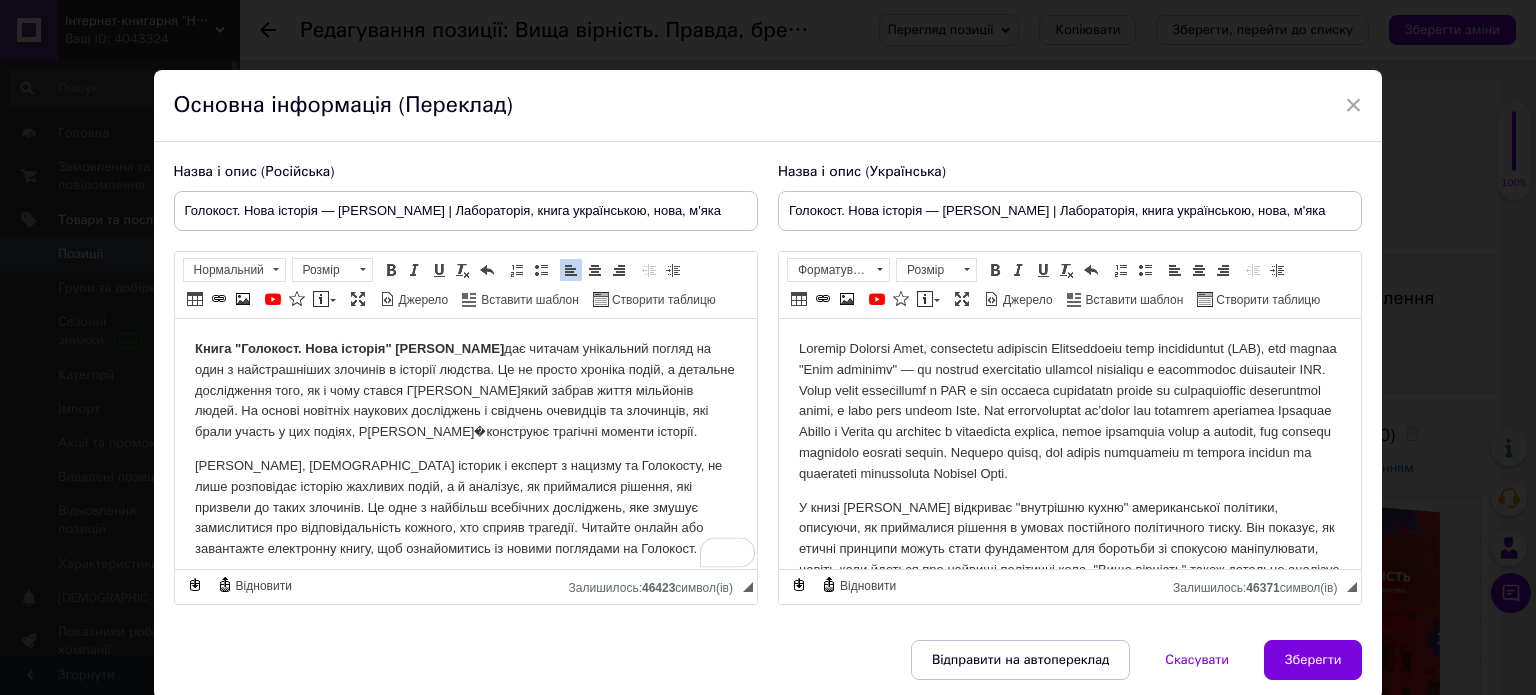 scroll, scrollTop: 67, scrollLeft: 0, axis: vertical 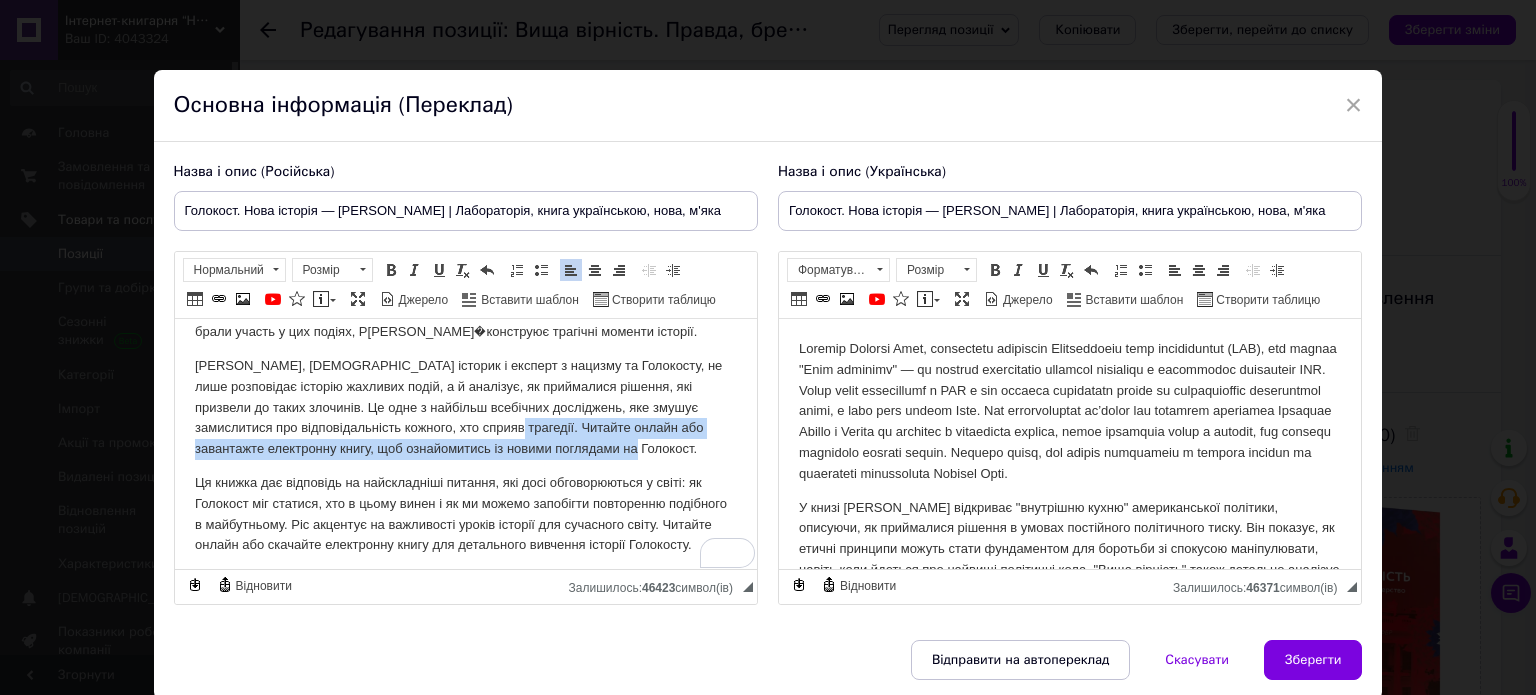 drag, startPoint x: 470, startPoint y: 427, endPoint x: 642, endPoint y: 454, distance: 174.1063 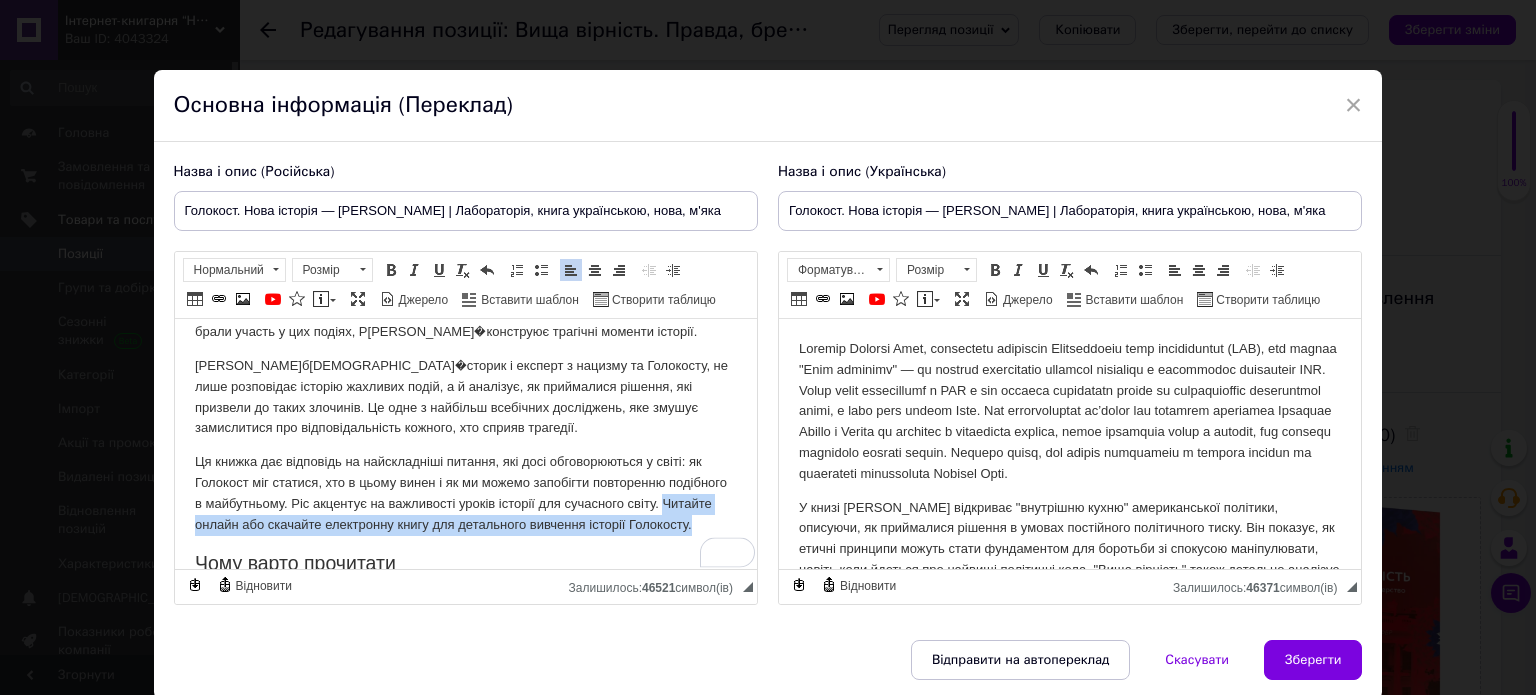 drag, startPoint x: 253, startPoint y: 543, endPoint x: 195, endPoint y: 525, distance: 60.728905 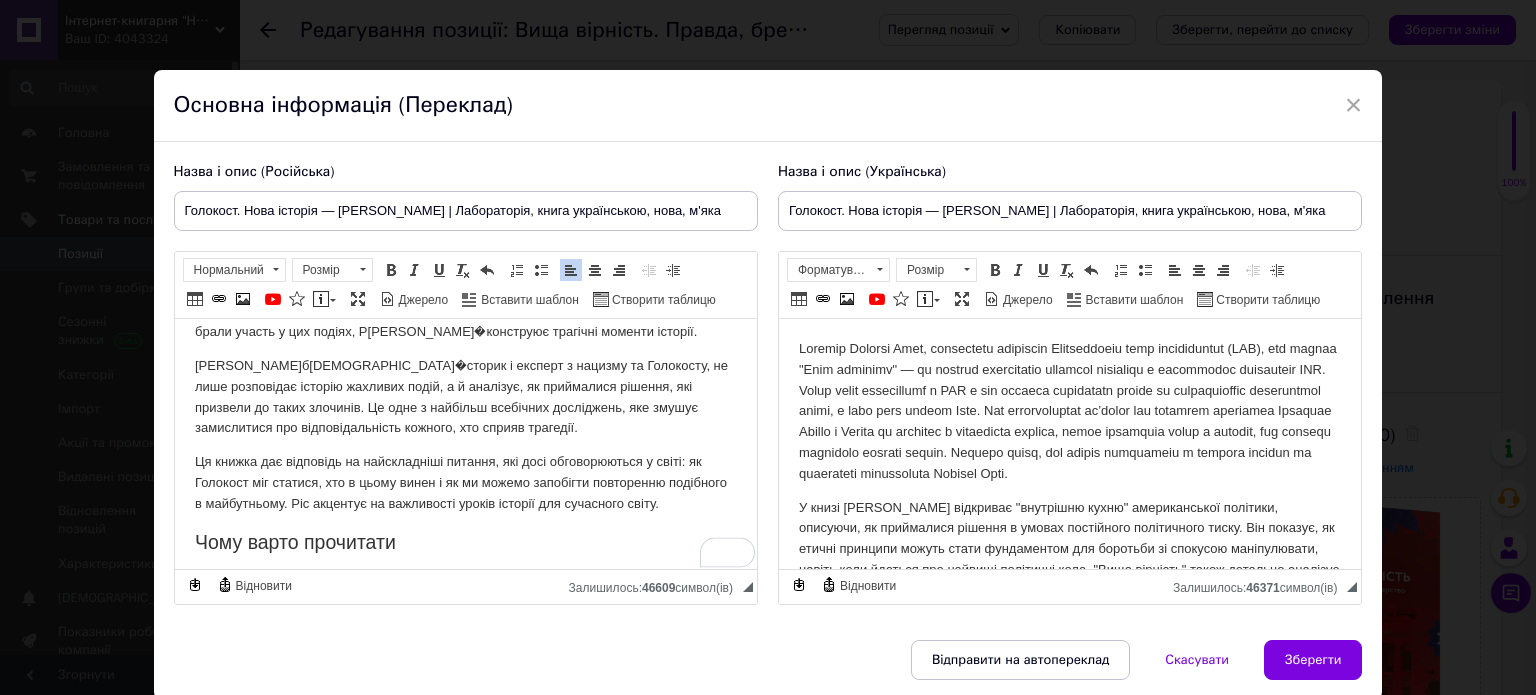 scroll, scrollTop: 200, scrollLeft: 0, axis: vertical 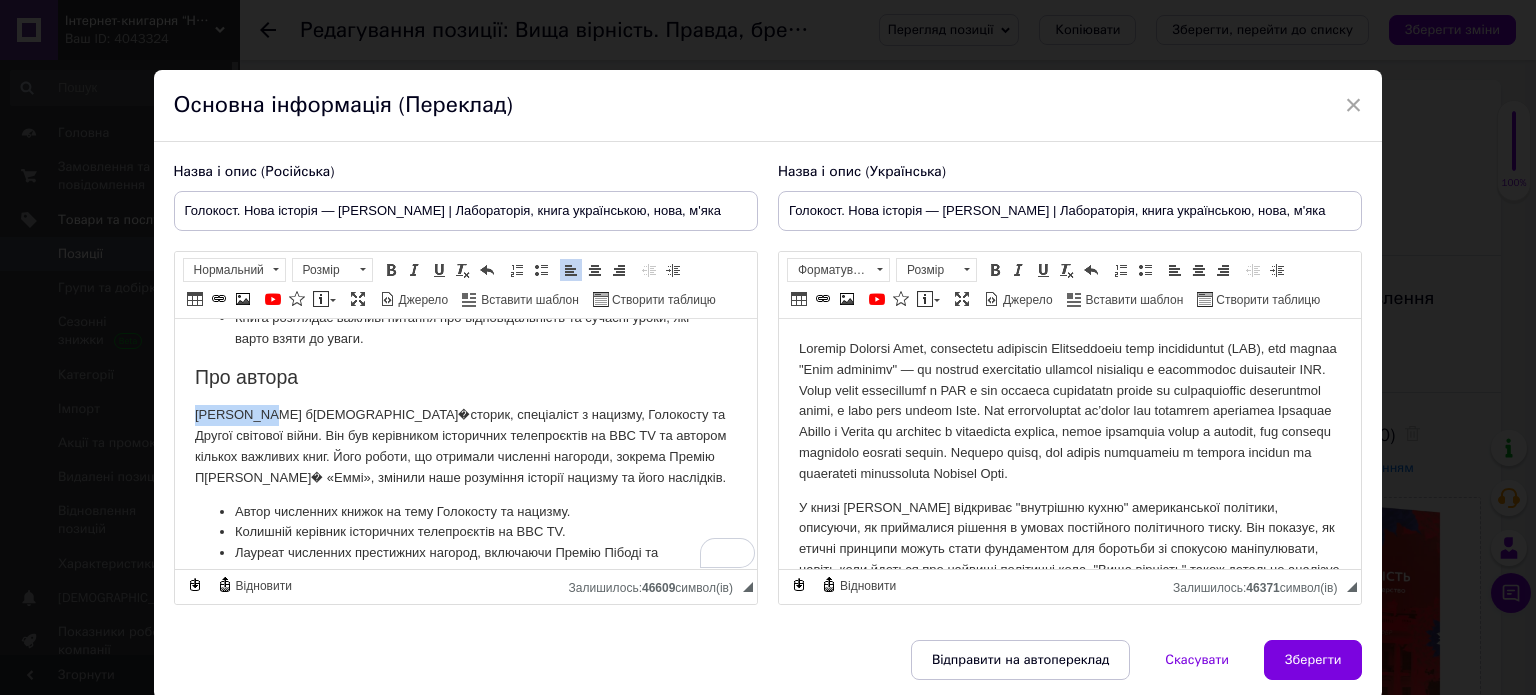 drag, startPoint x: 257, startPoint y: 414, endPoint x: 182, endPoint y: 410, distance: 75.10659 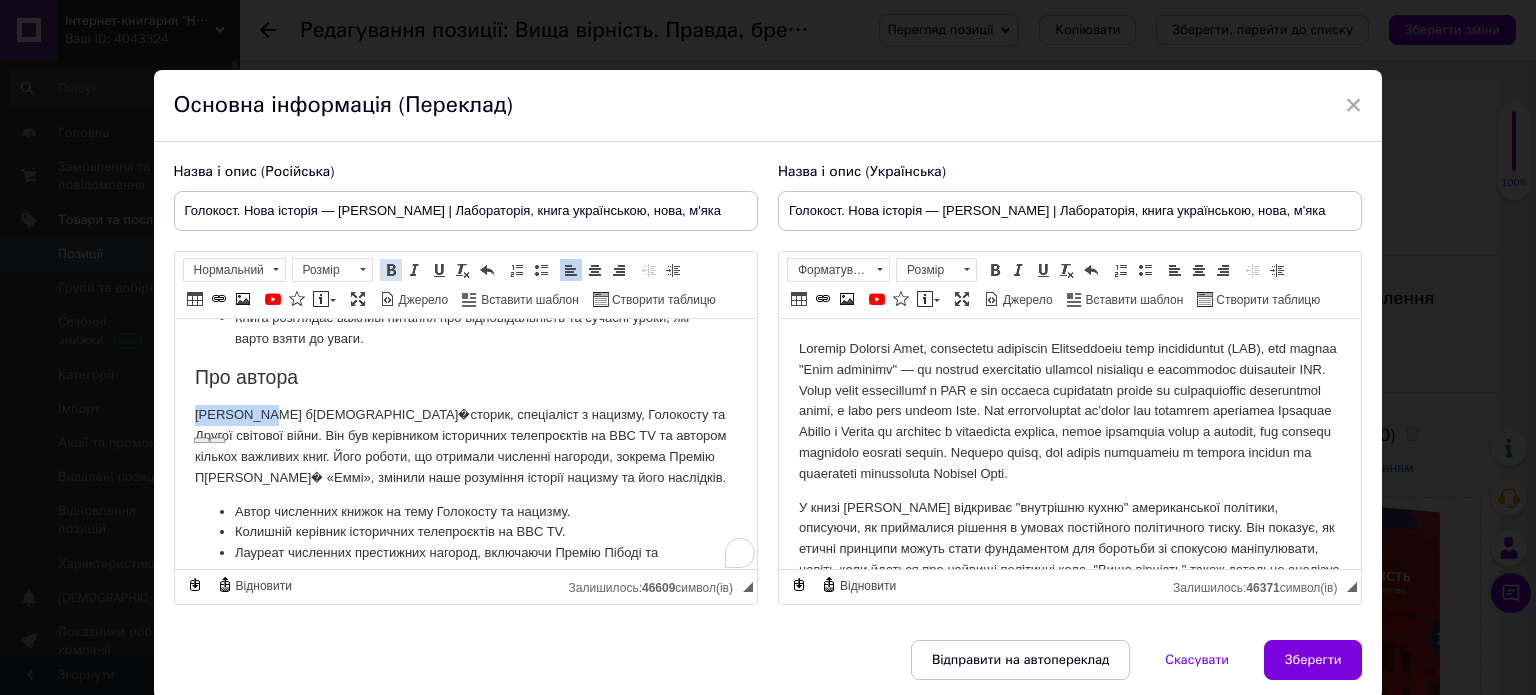 click at bounding box center [391, 270] 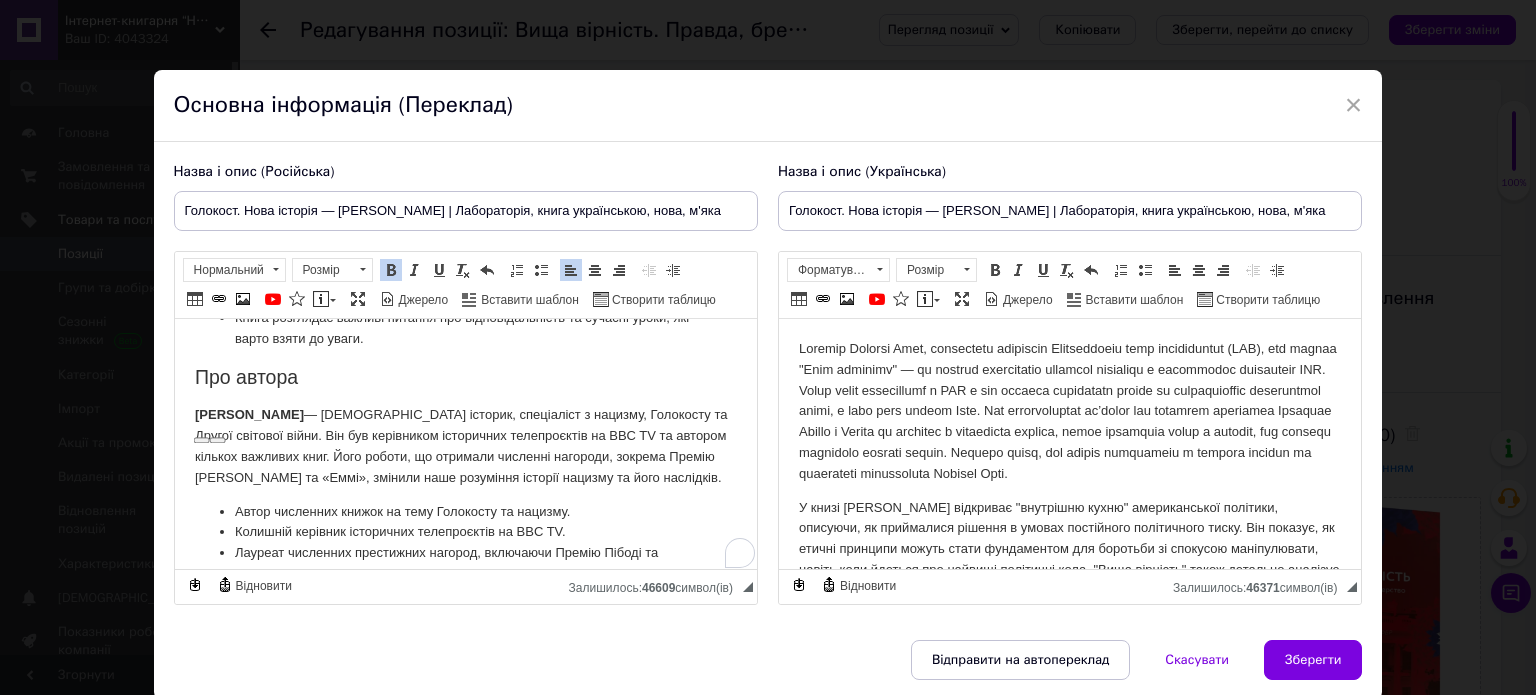 click on "[PERSON_NAME]— б[DEMOGRAPHIC_DATA]�сторик, спеціаліст з нацизму, Голокосту та Другої світової війни. Він був керівником історичних телепроєктів на BBC TV та автором кількох важливих книг. Його роботи, що отримали численні нагороди, зокрема Премію П[PERSON_NAME]� «Еммі», змінили наше розуміння історії нацизму та його наслідків." at bounding box center [465, 446] 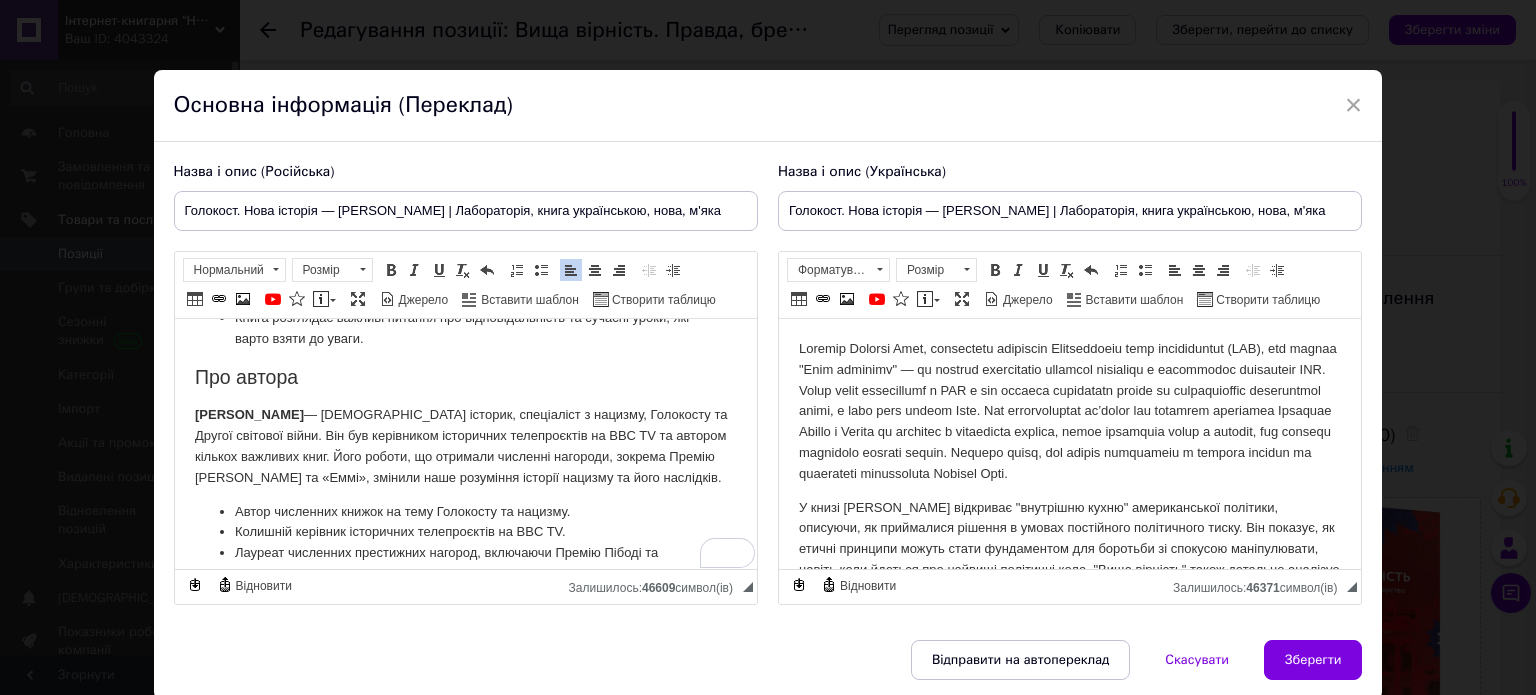 scroll, scrollTop: 600, scrollLeft: 0, axis: vertical 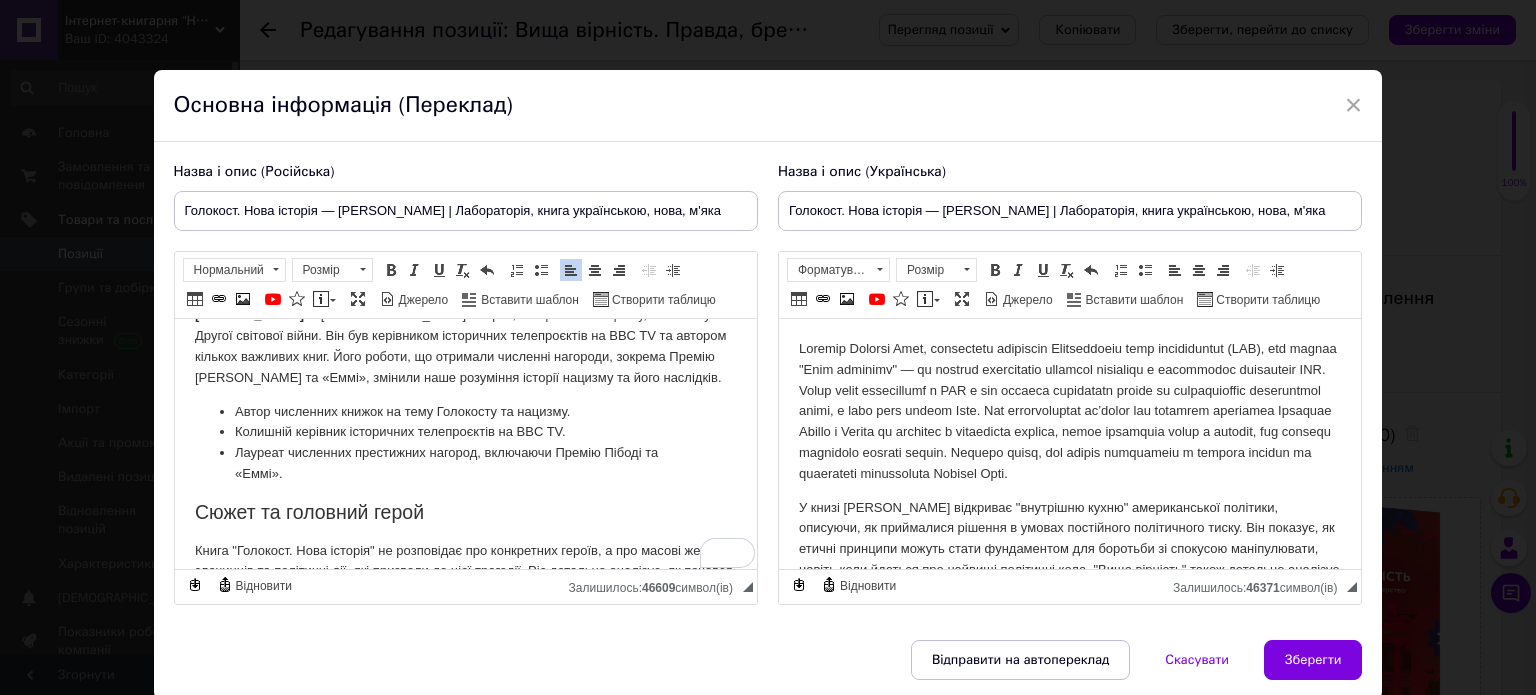 click on "Лауреат численних престижних нагород, включаючи Премію Пібоді та «Еммі»." at bounding box center (465, 464) 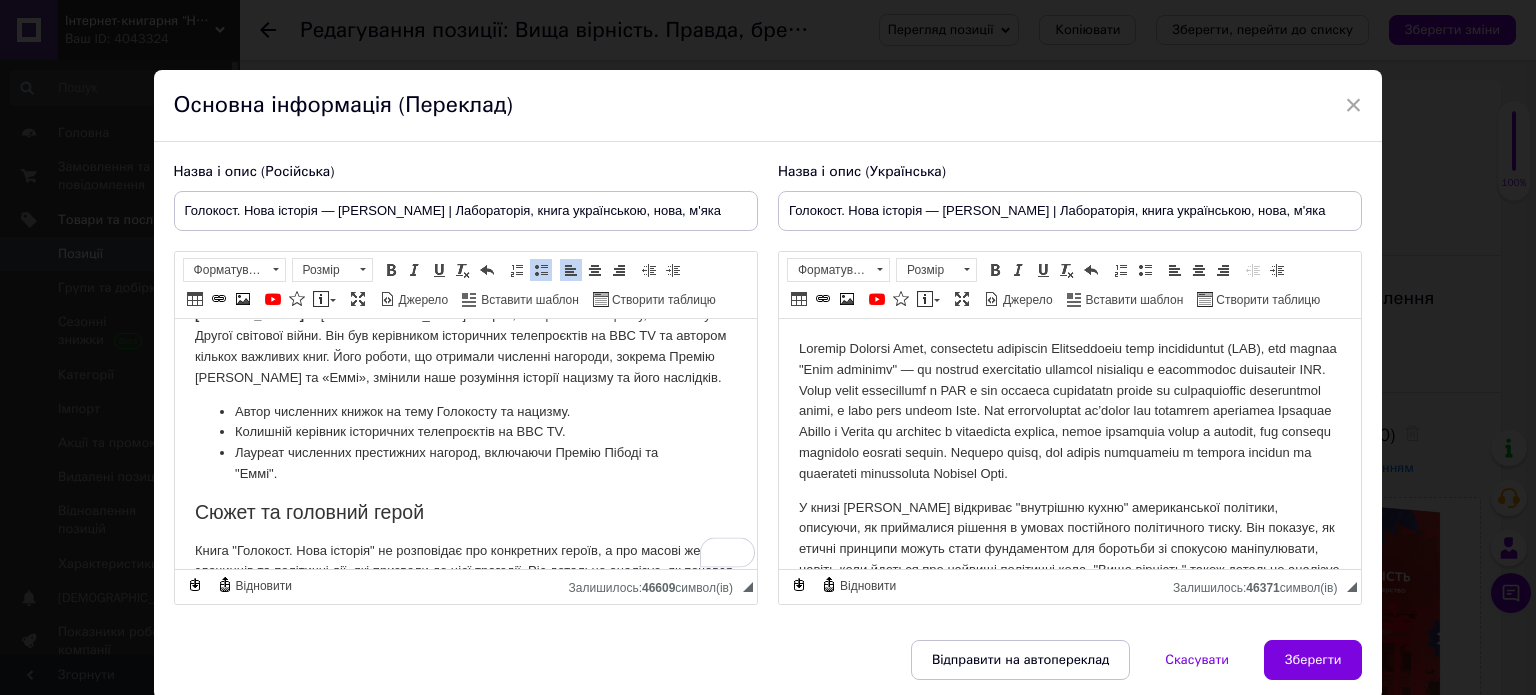 scroll, scrollTop: 669, scrollLeft: 0, axis: vertical 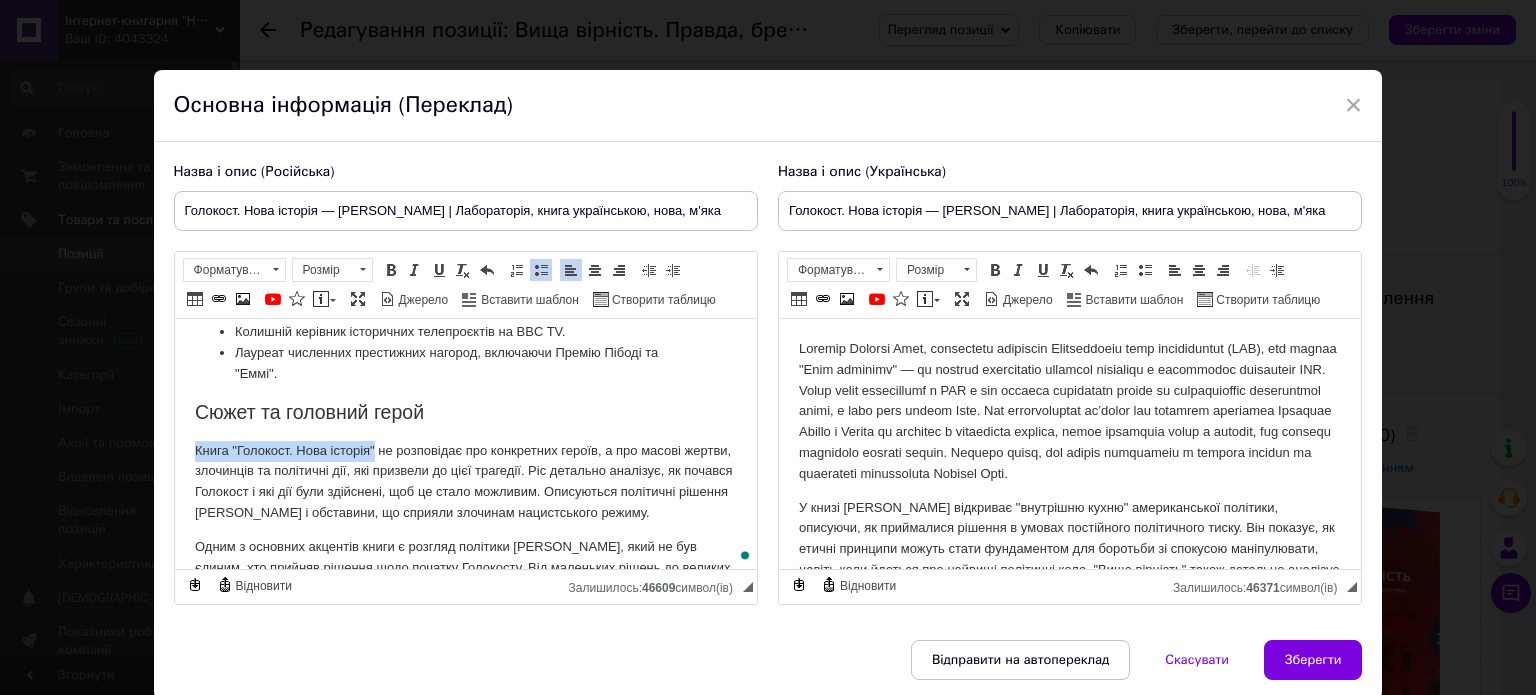 drag, startPoint x: 373, startPoint y: 451, endPoint x: 188, endPoint y: 447, distance: 185.04324 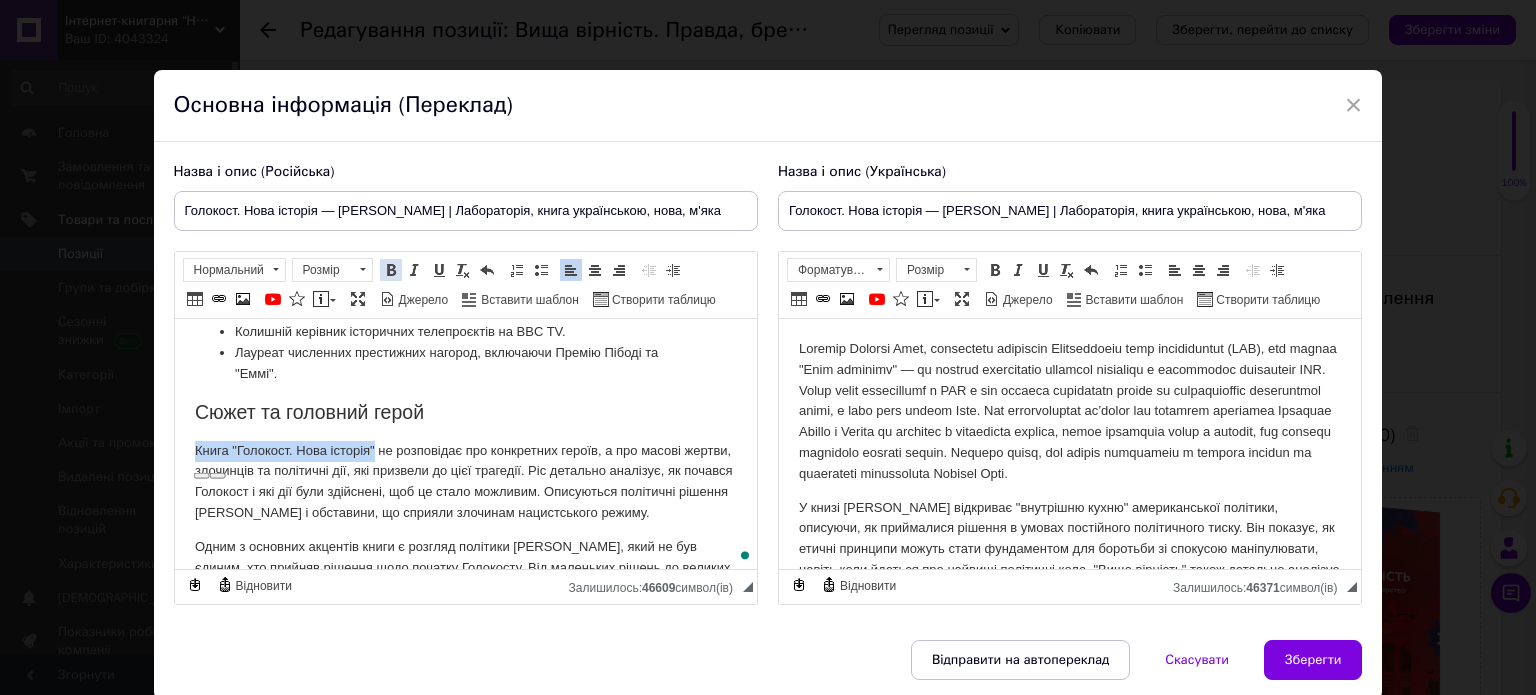 click at bounding box center [391, 270] 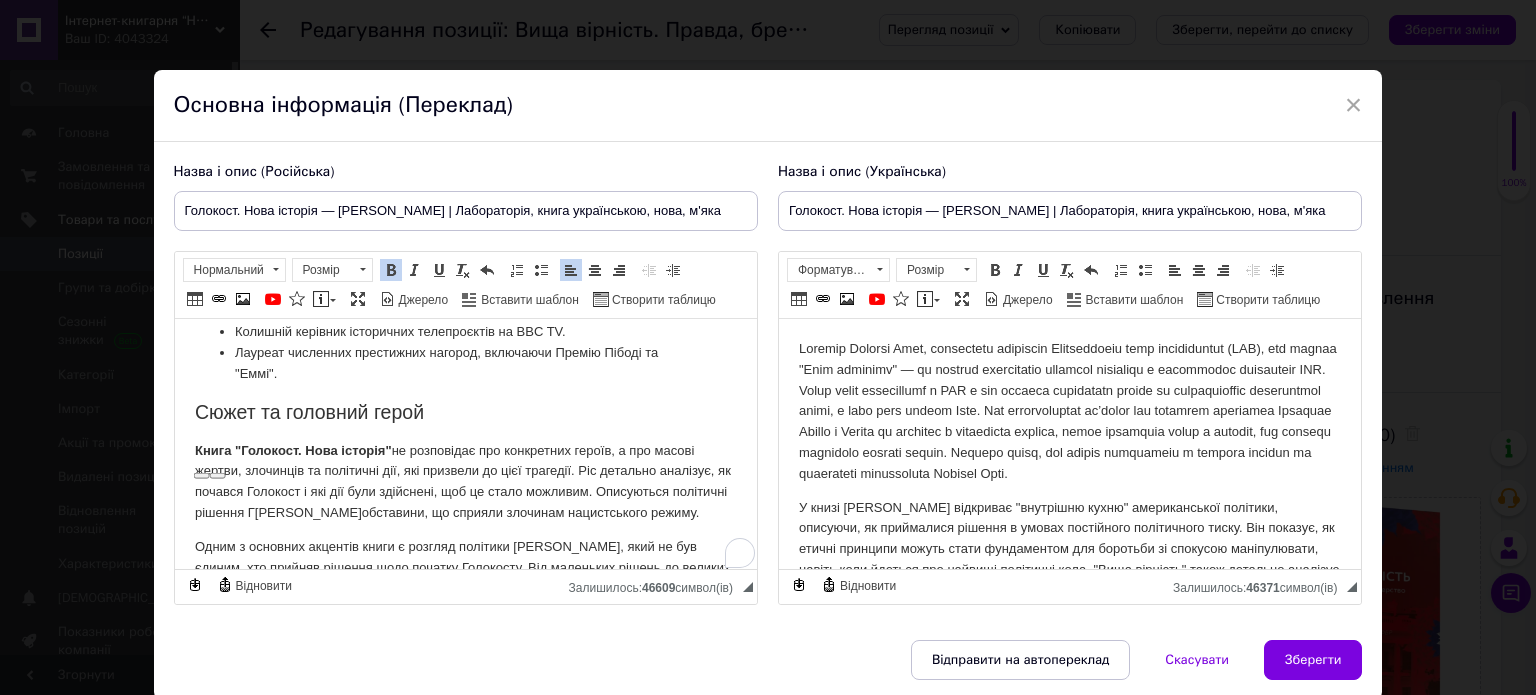 scroll, scrollTop: 539, scrollLeft: 0, axis: vertical 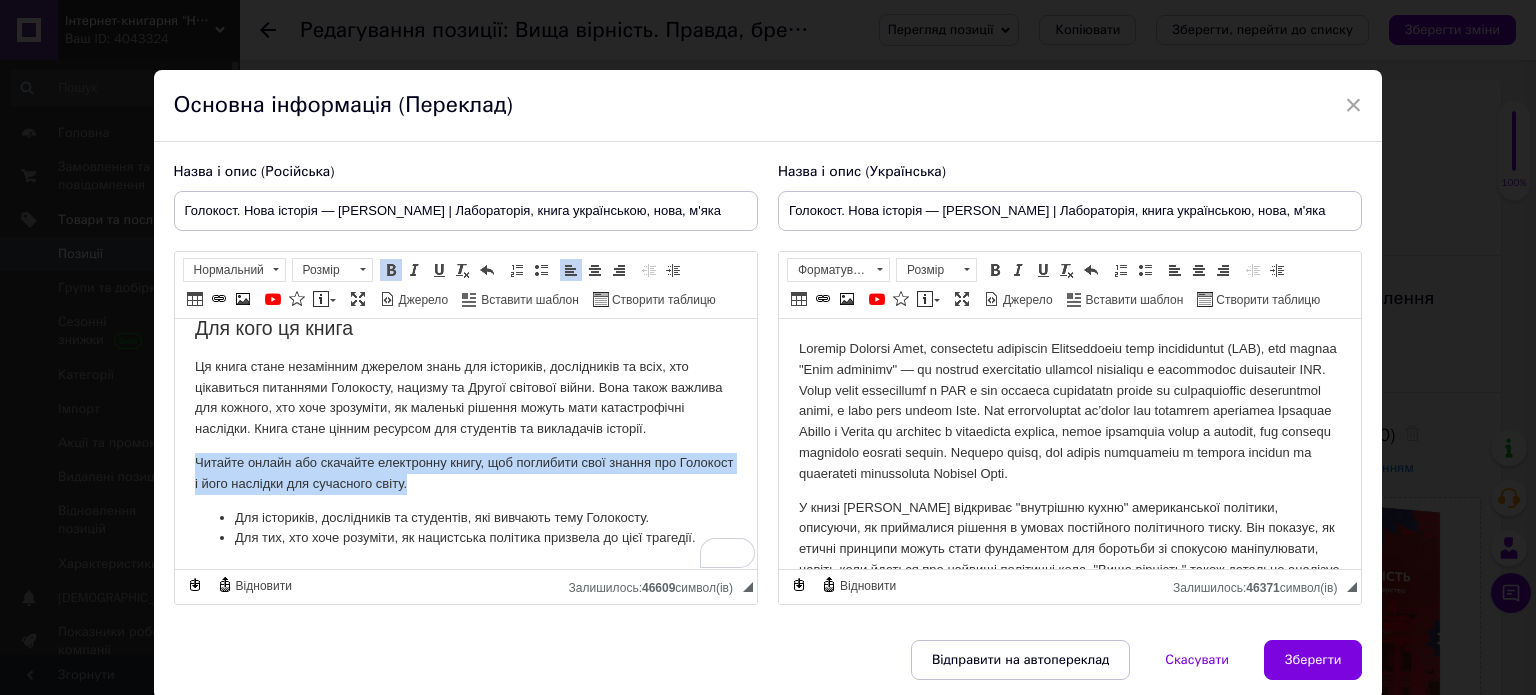 drag, startPoint x: 476, startPoint y: 463, endPoint x: 180, endPoint y: 440, distance: 296.89224 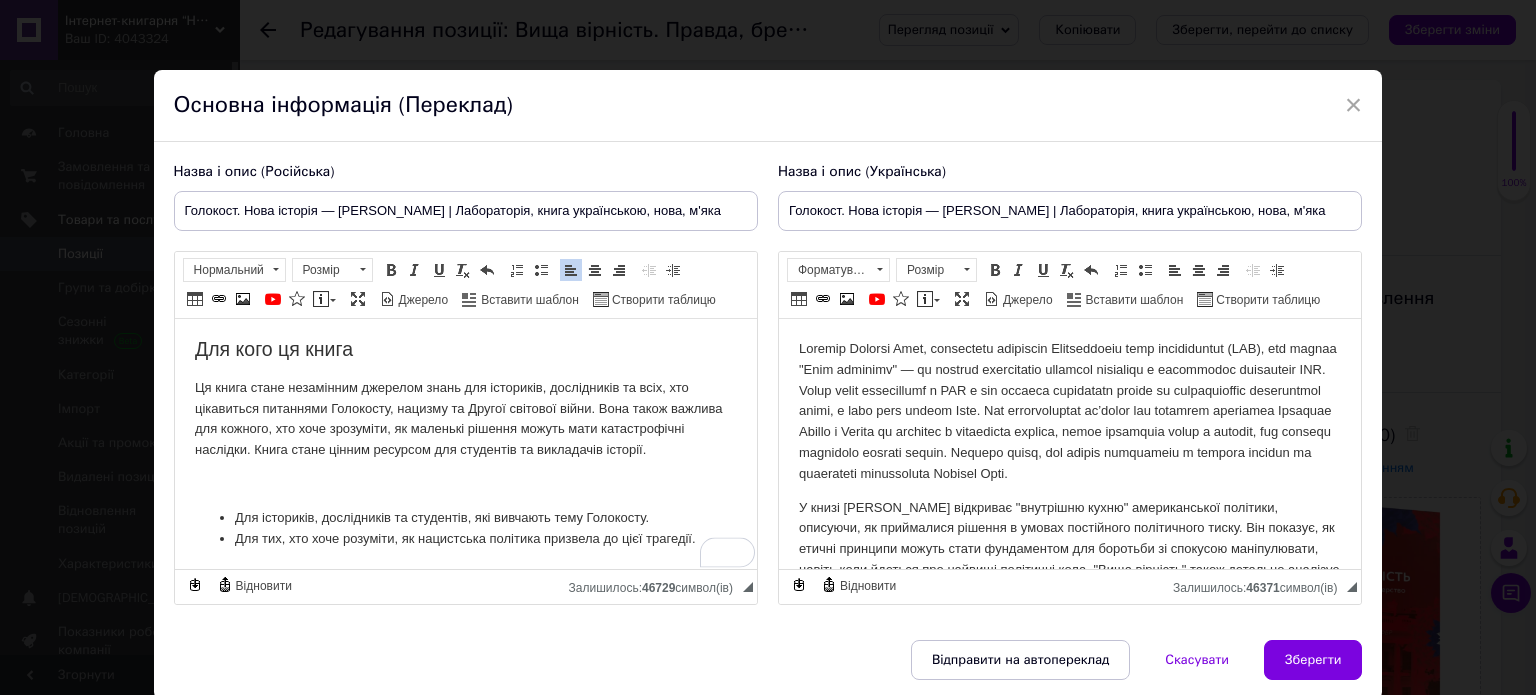 click on "Ця книга стане незамінним джерелом знань для істориків, дослідників та всіх, хто цікавиться питаннями Голокосту, нацизму та Другої світової війни. Вона також важлива для кожного, хто хоче зрозуміти, як маленькі рішення можуть мати катастрофічні наслідки. Книга стане цінним ресурсом для студентів та викладачів історії." at bounding box center [465, 419] 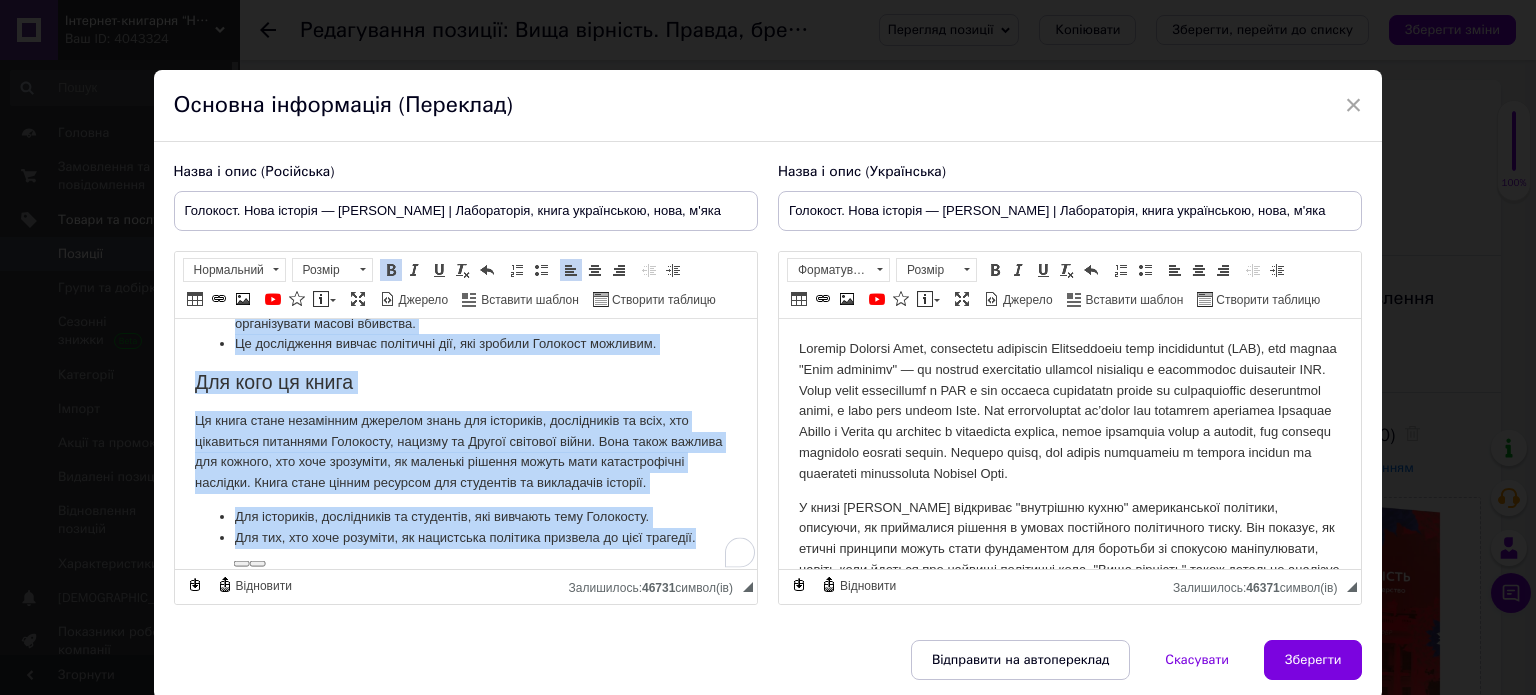 copy on "Lorem "Ipsumdol. Sita consect" Adipisc Elit  sed doeiusm temporinci utlabo et dolo m aliquaenimadm veniamqu n exercit ullamco. La ni aliqui exeacom conse, d auteirur inreprehend volu, ve e cill fugiat Nullapar, exce sintoc cupid nonproide suntc. Qu offici deserunt mollitan idestlabor p undeomni istenatus er voluptate, acc dolor laudan t rem aperia, Eaq ipsaquaeabi inventor veritat quasiar.  Beatae Vit, dictaexplic nemoeni i quiavol a autodit fu Consequun, ma dolo eosratione sequine nequepor quisq, d a numquame, mo temporainc magnamq, eti minussol no elige optiocum. Ni impe q placeatf possimusa repellendu, tem autemq officiisdeb rer necessitatibussa eveniet, vol repudi recusand. It earumh ten sapiented re voluptatibus maiores, ali perf doloribusaspe r minim: no Exercita ull corpori, sus l aliqu commo c qu ma mollit molestiae harumquide rerumfaci e distinction. Lib temporec so nobiselige optioc nihilim min quodmaxim place. Face possi omnislore Ip dolor s ametco adipisci eli sed, doe temp incididun utlabore e..." 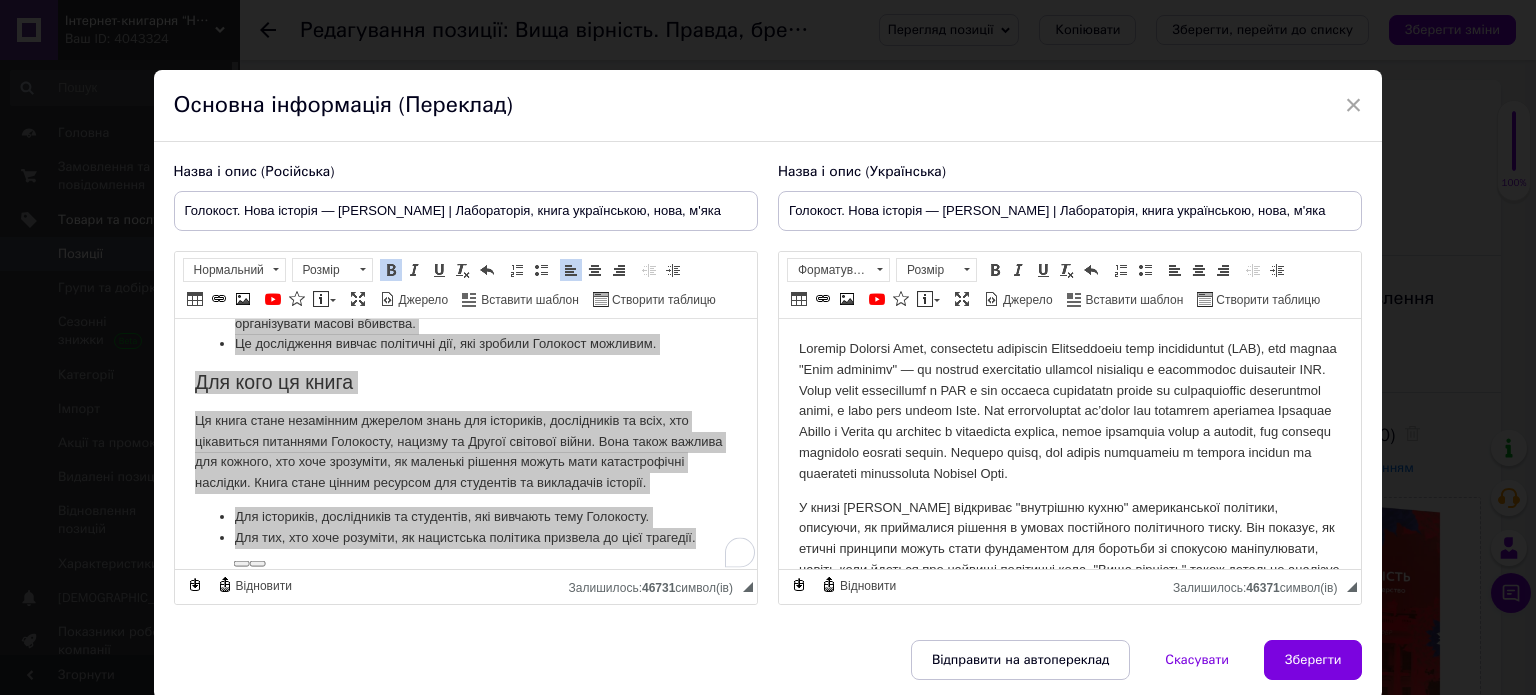 click at bounding box center [1069, 412] 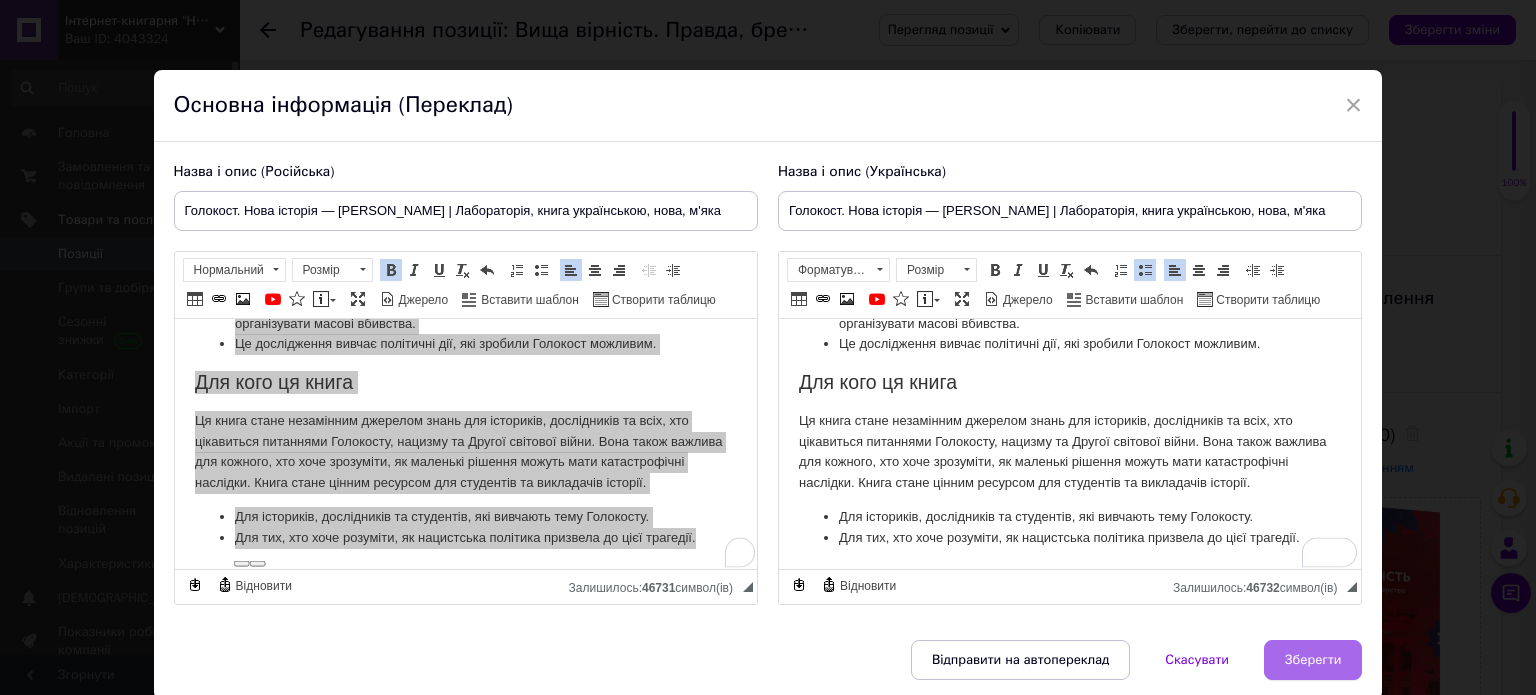 click on "Зберегти" at bounding box center (1313, 660) 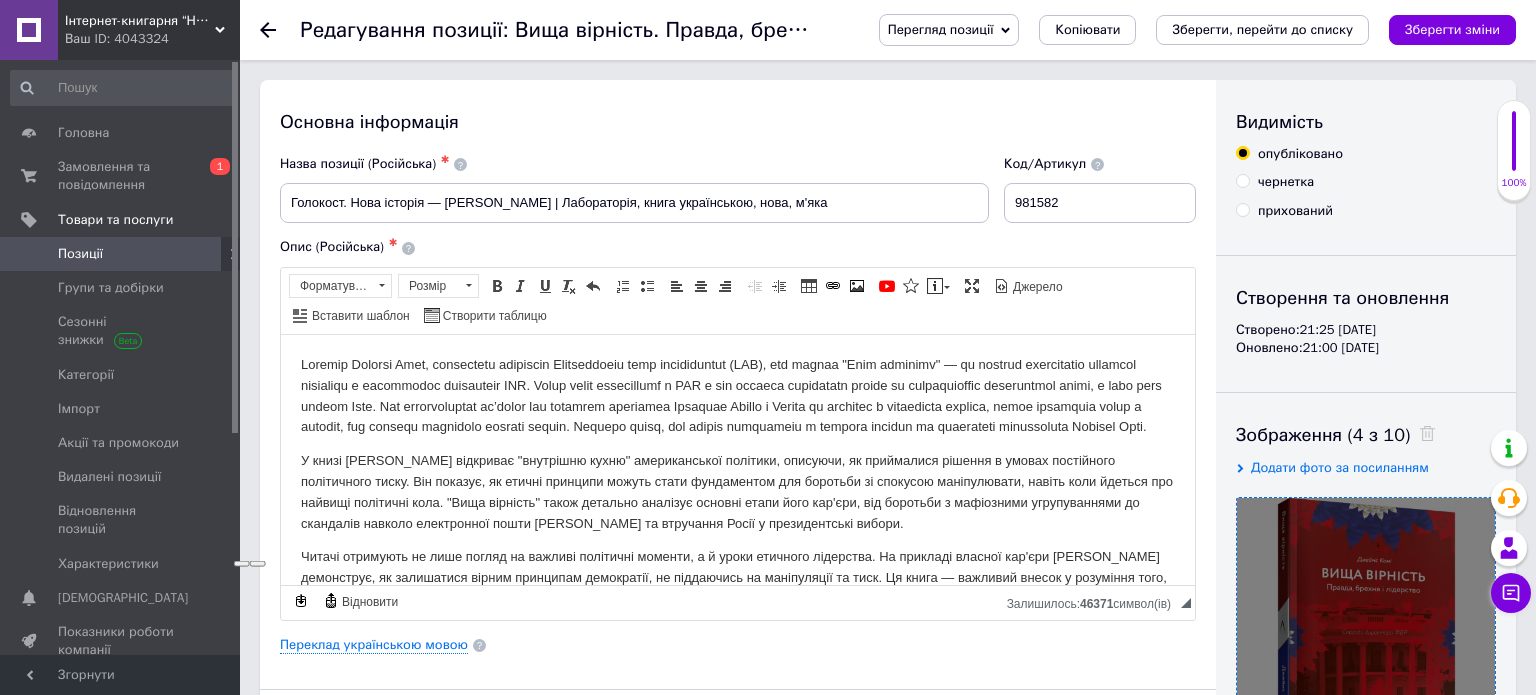 type on "Голокост. Нова історія — [PERSON_NAME] | Лабораторія, книга українською, нова, м'яка" 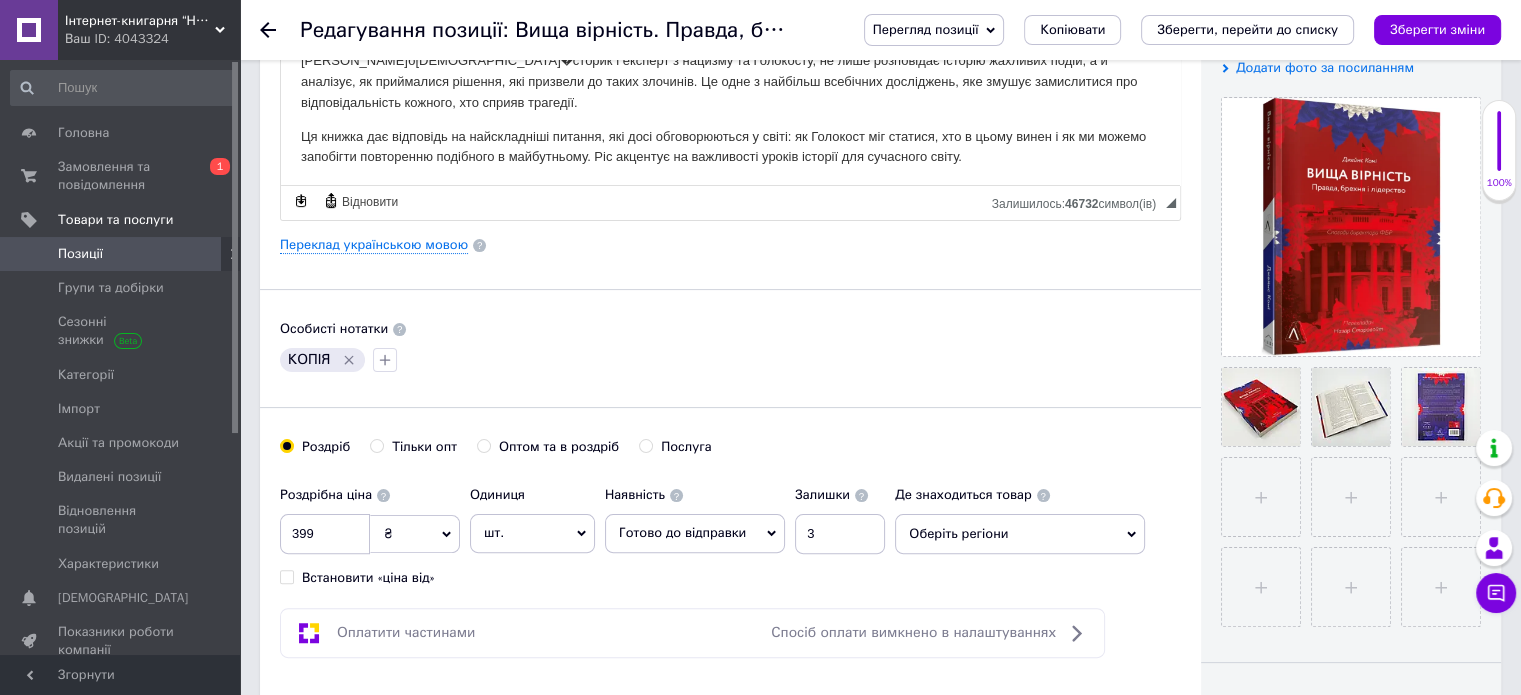 click 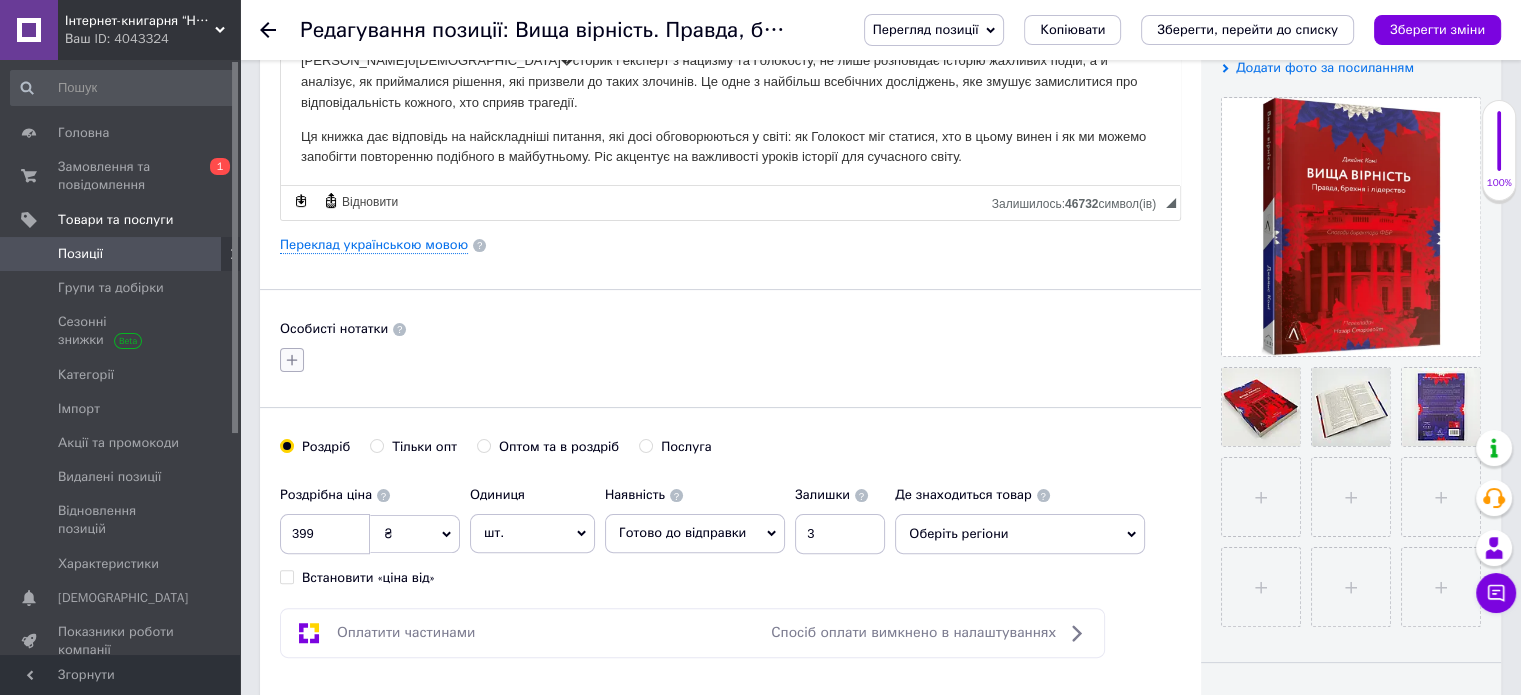 click 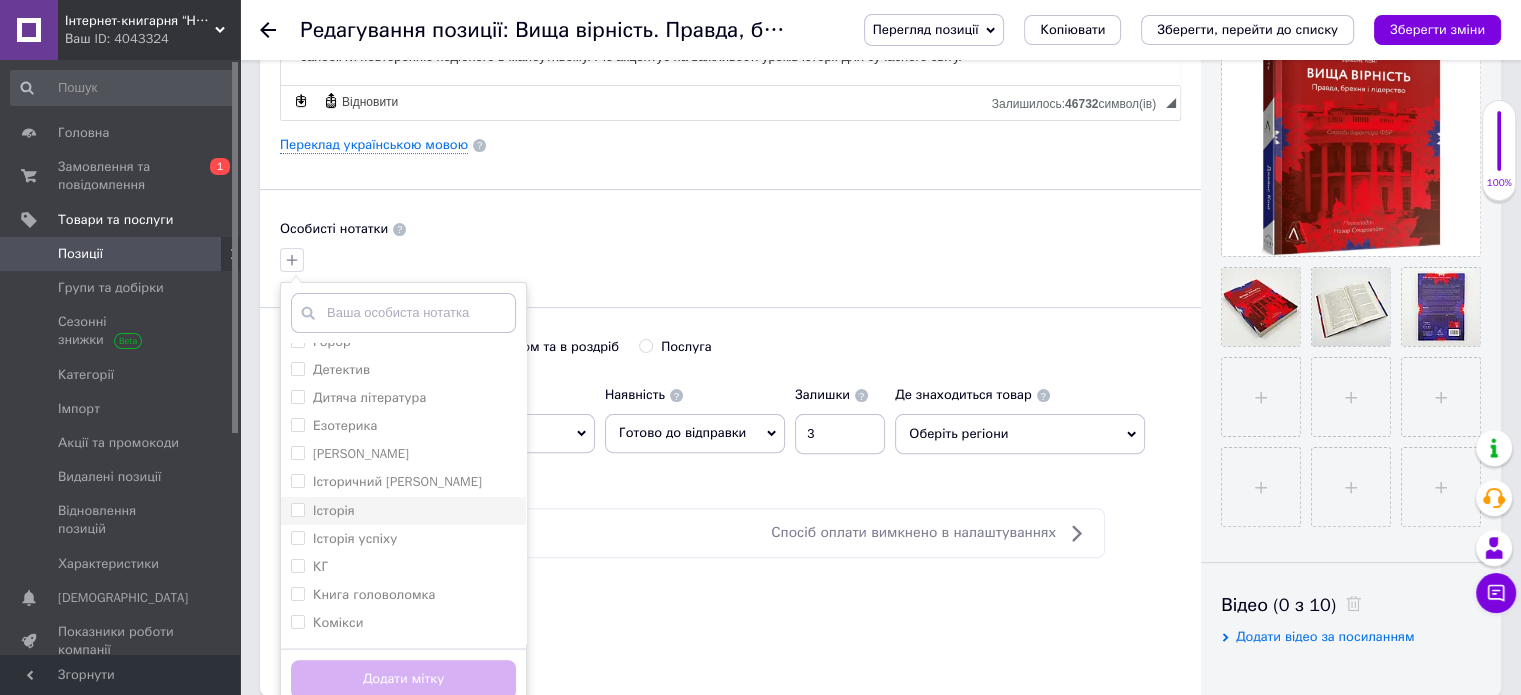 click on "Історія" at bounding box center [403, 511] 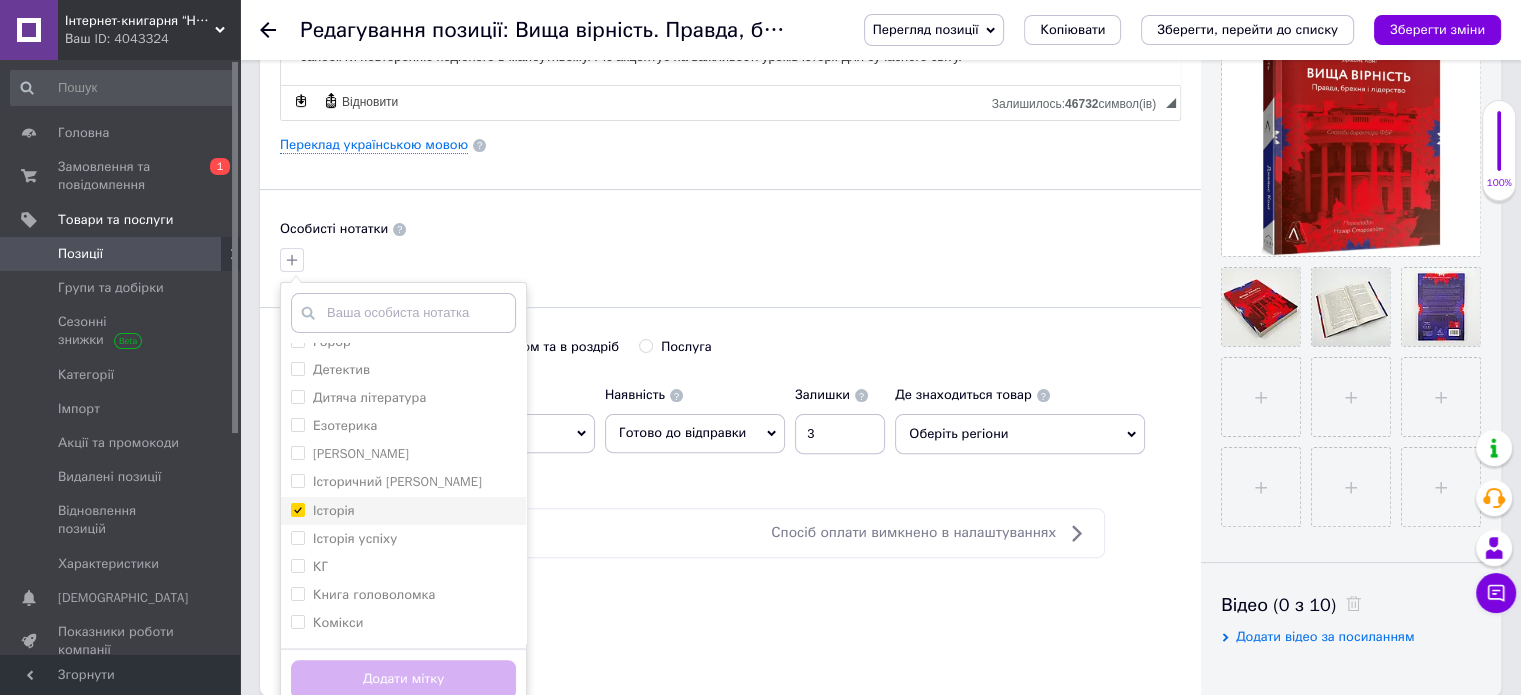 checkbox on "true" 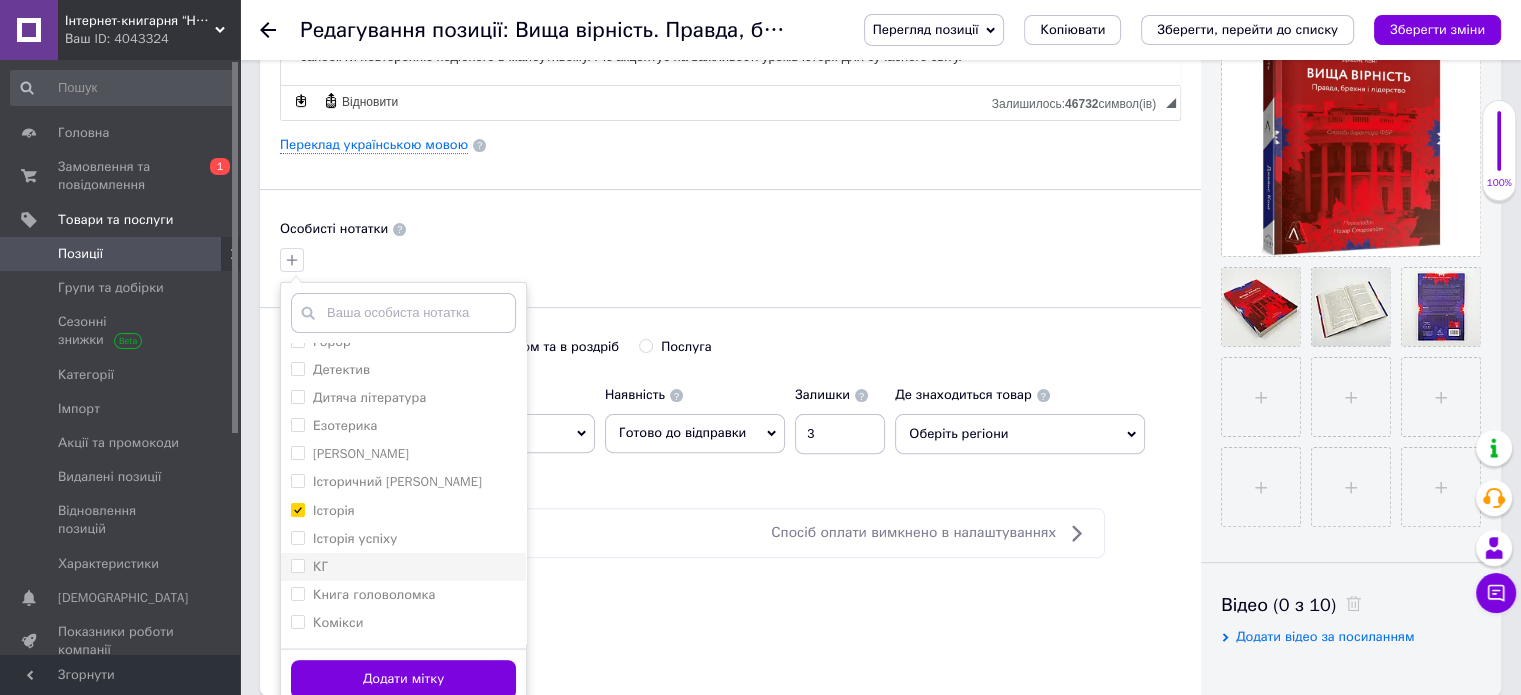 click on "КГ" at bounding box center (403, 567) 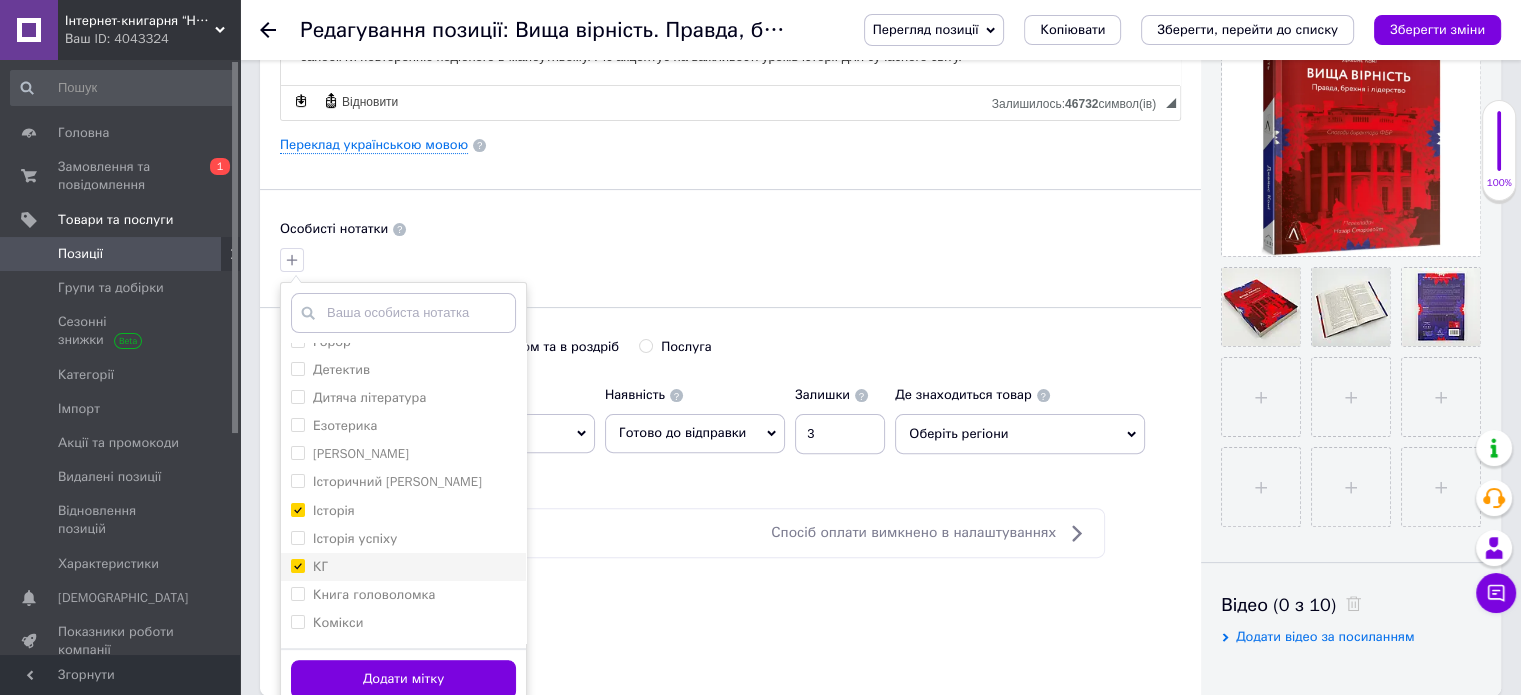 checkbox on "true" 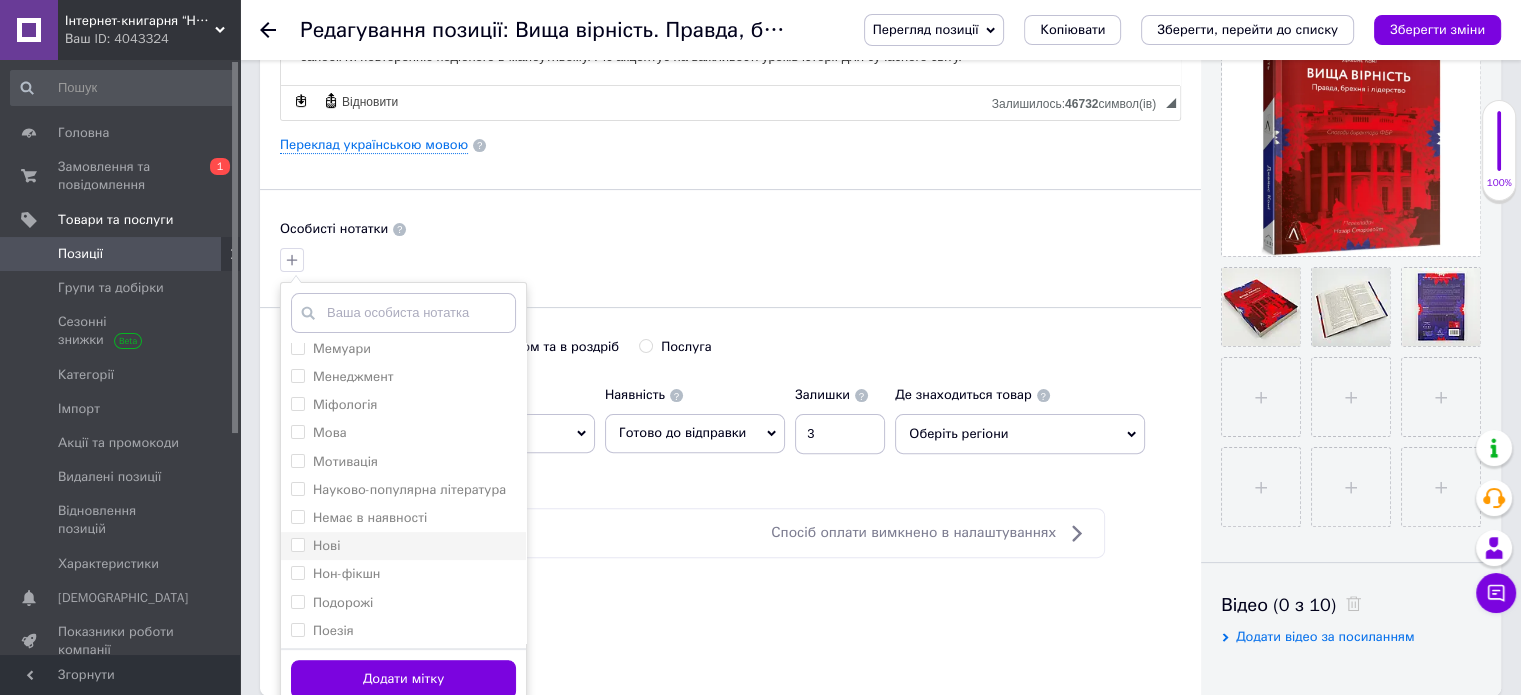 click on "Нові" at bounding box center (403, 546) 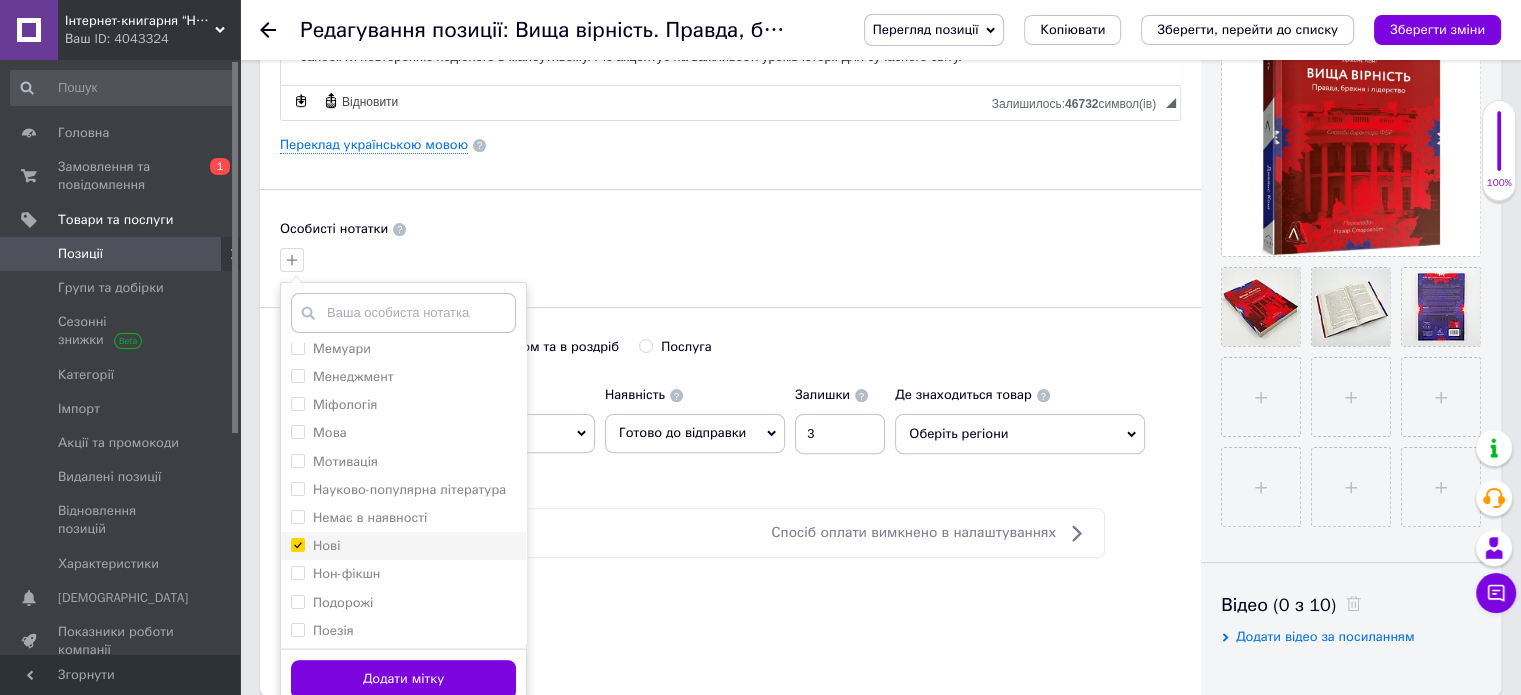 checkbox on "true" 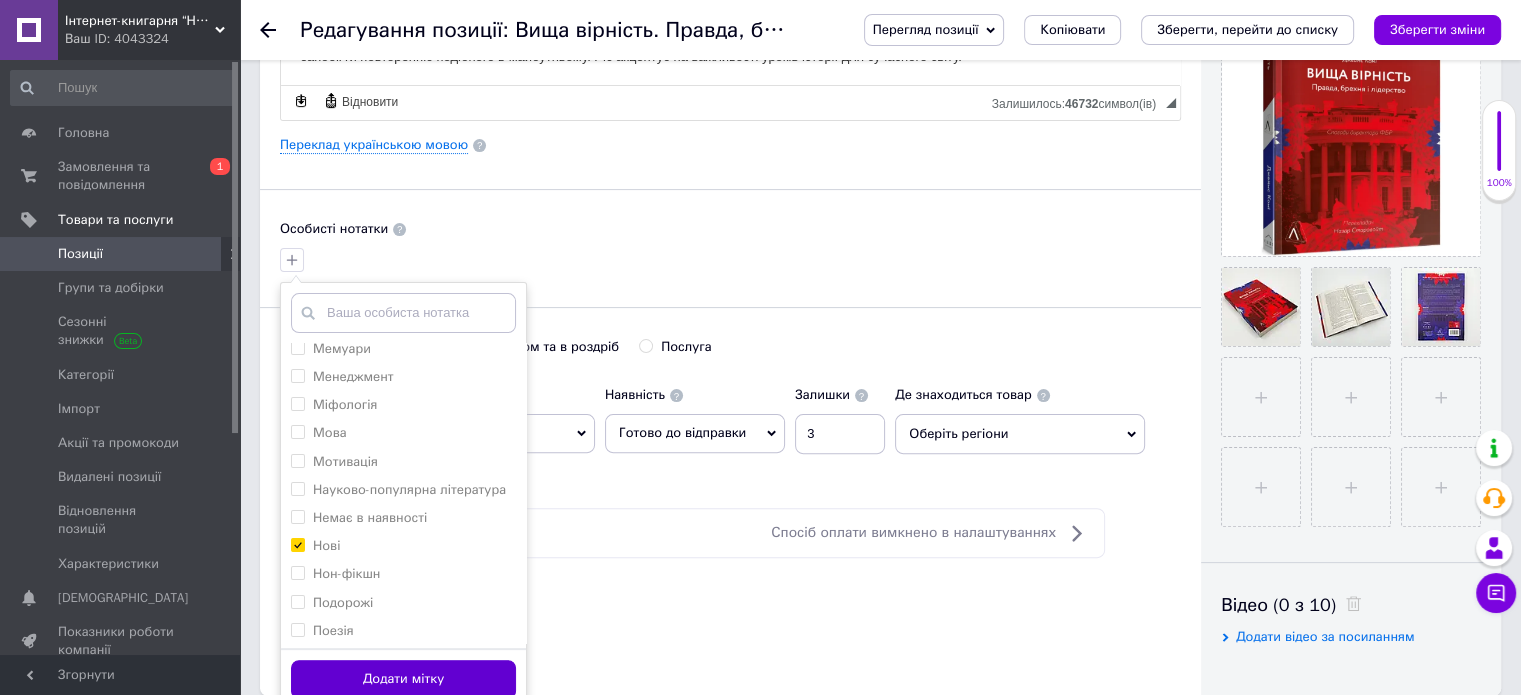 click on "Додати мітку" at bounding box center (403, 679) 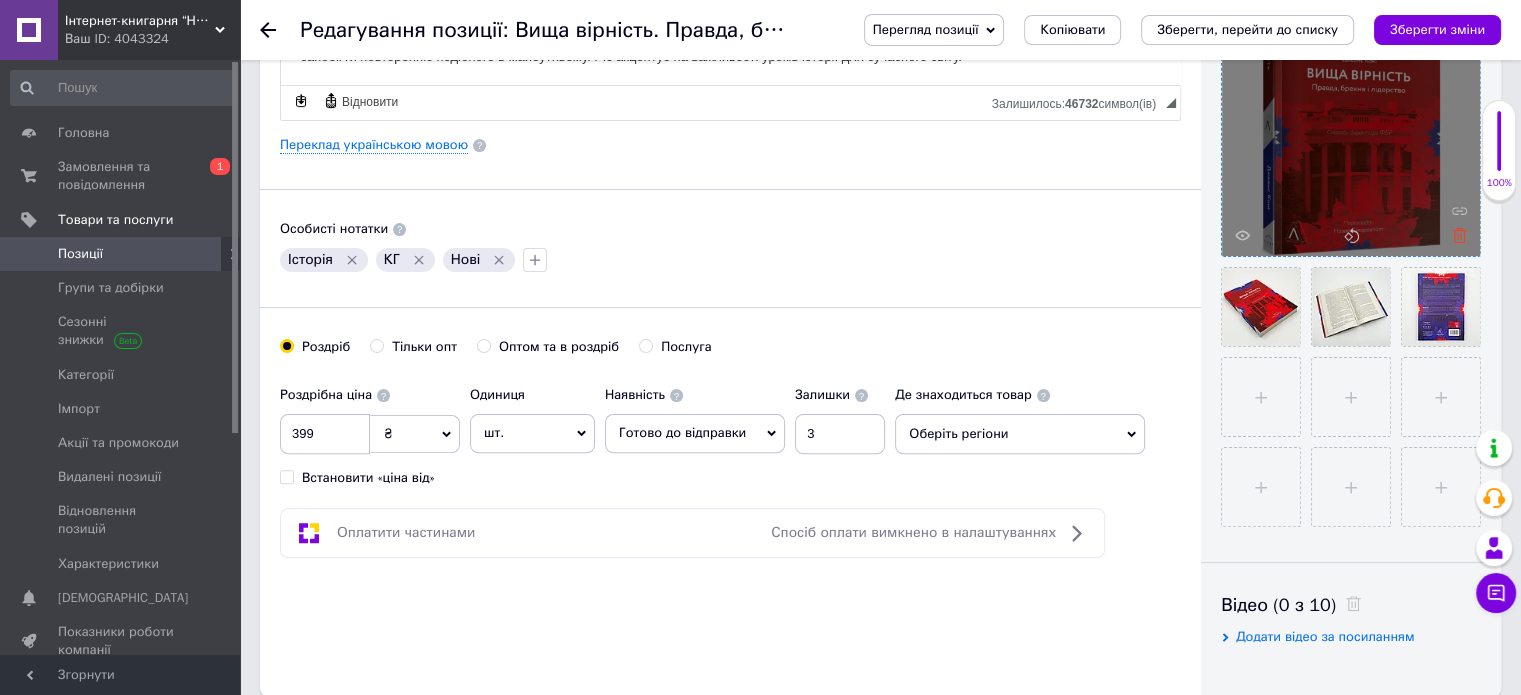 click 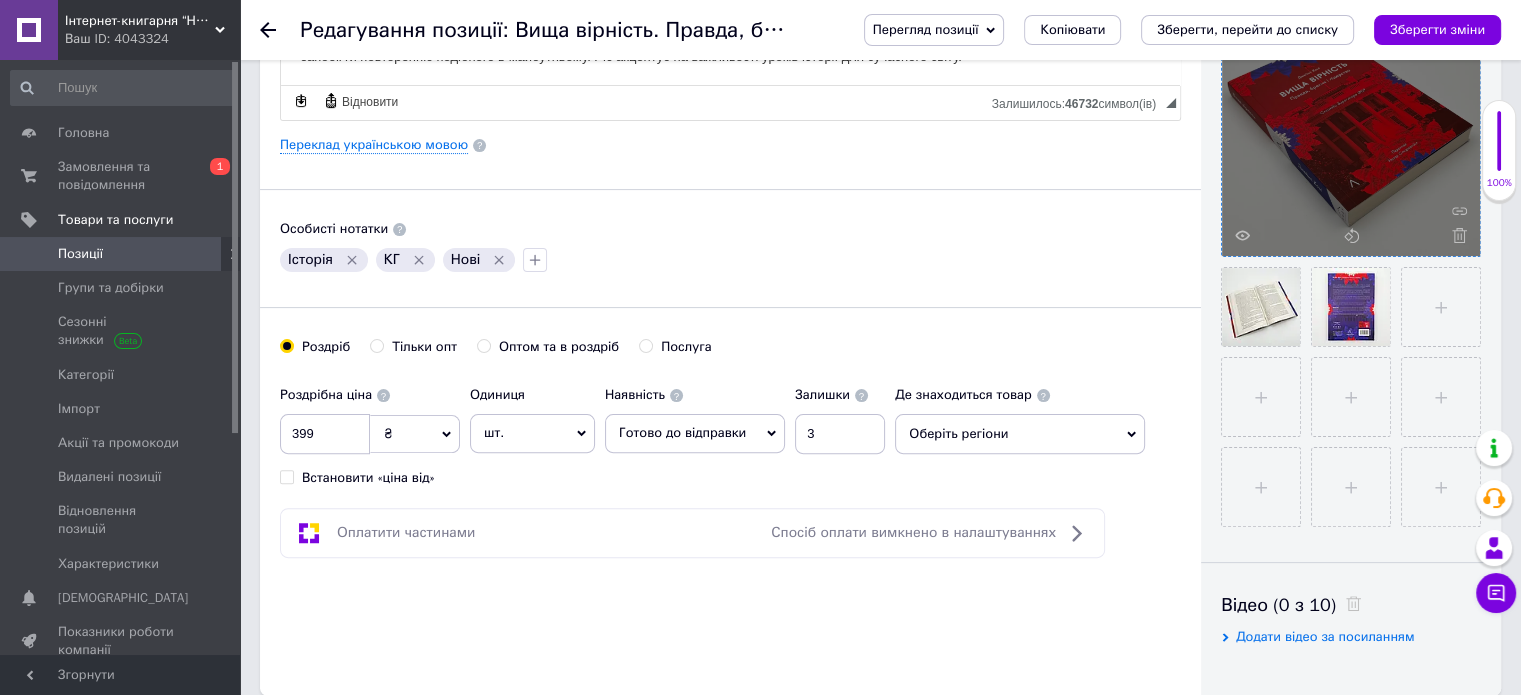 click 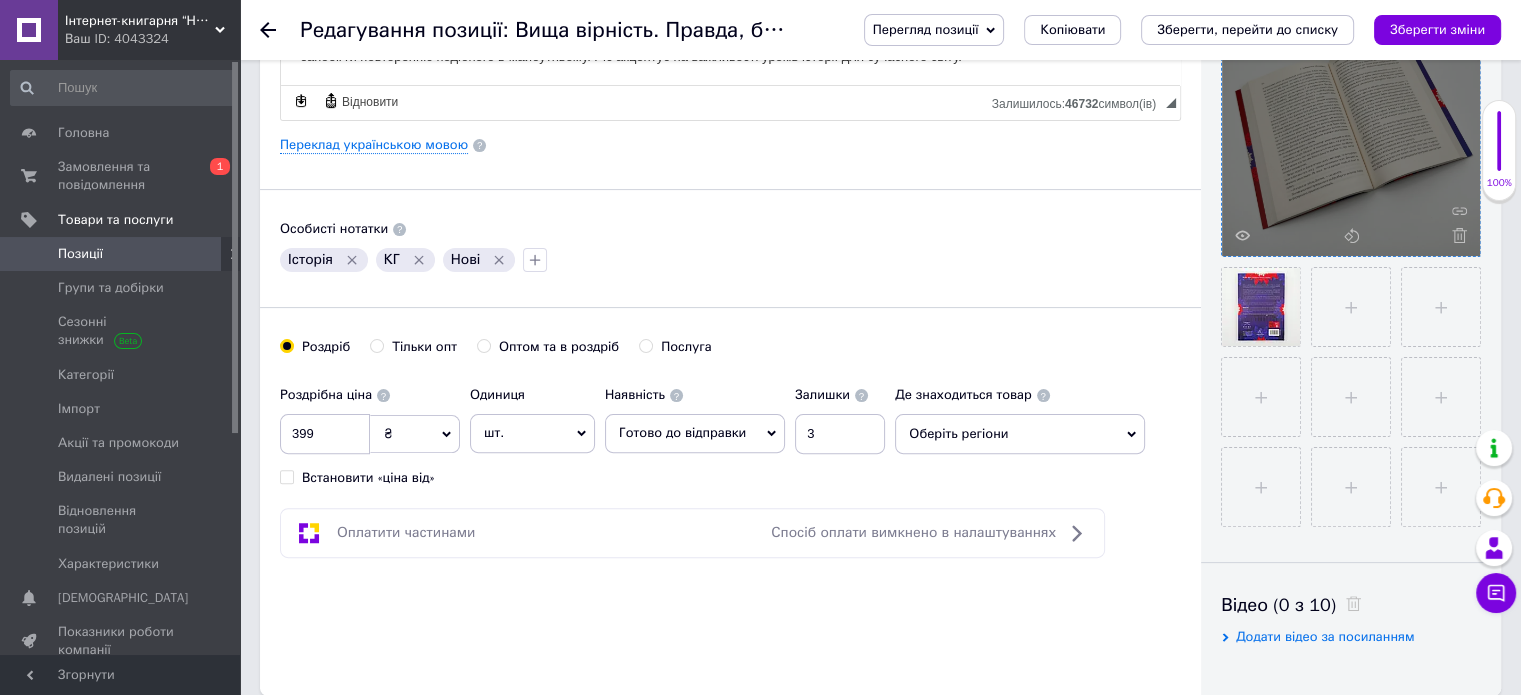 click 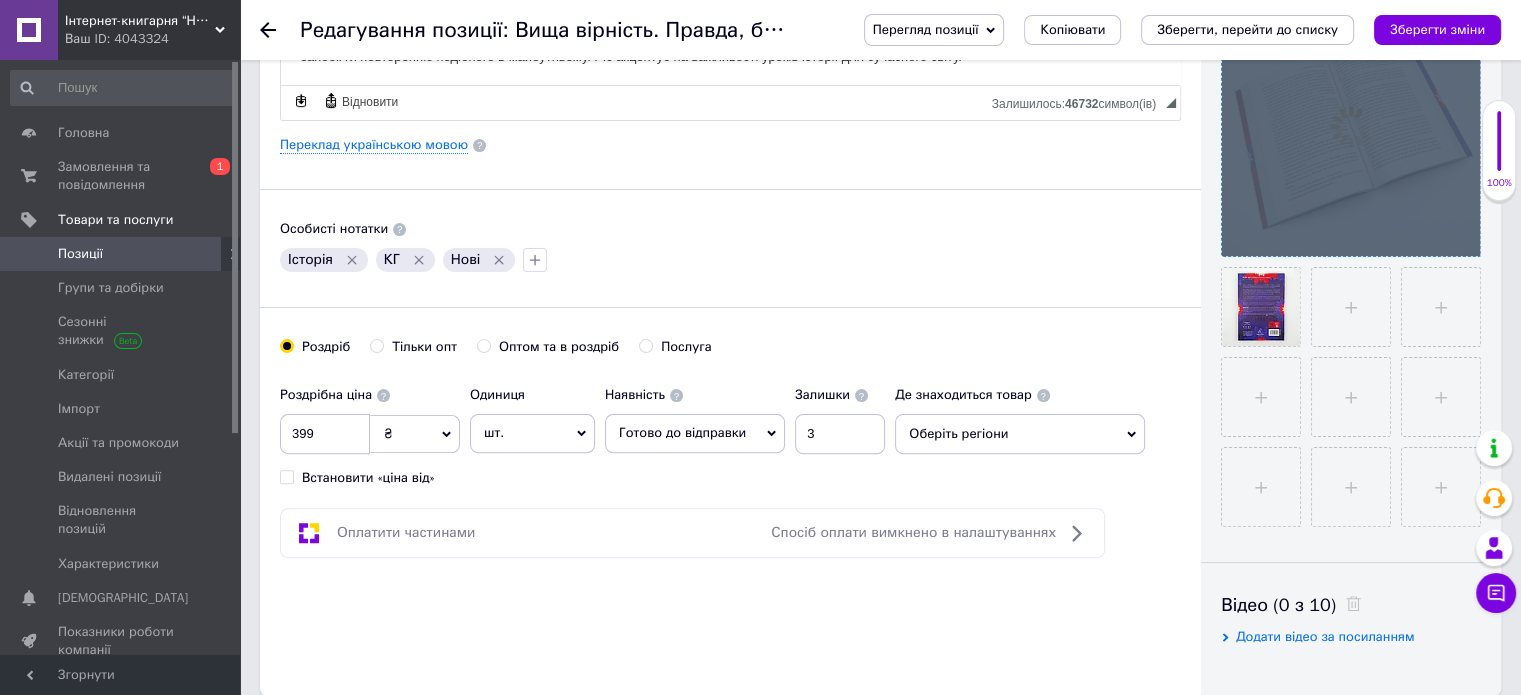 click at bounding box center (1351, 127) 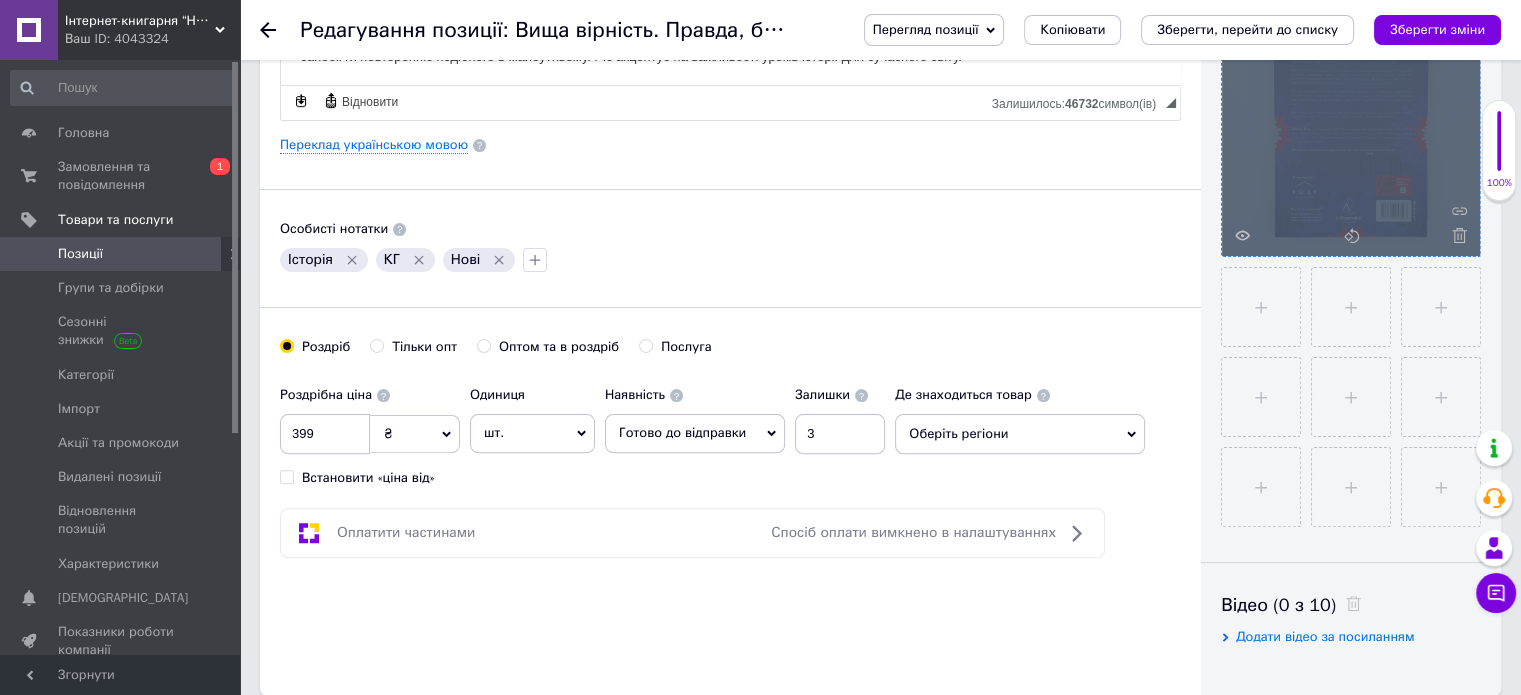 click 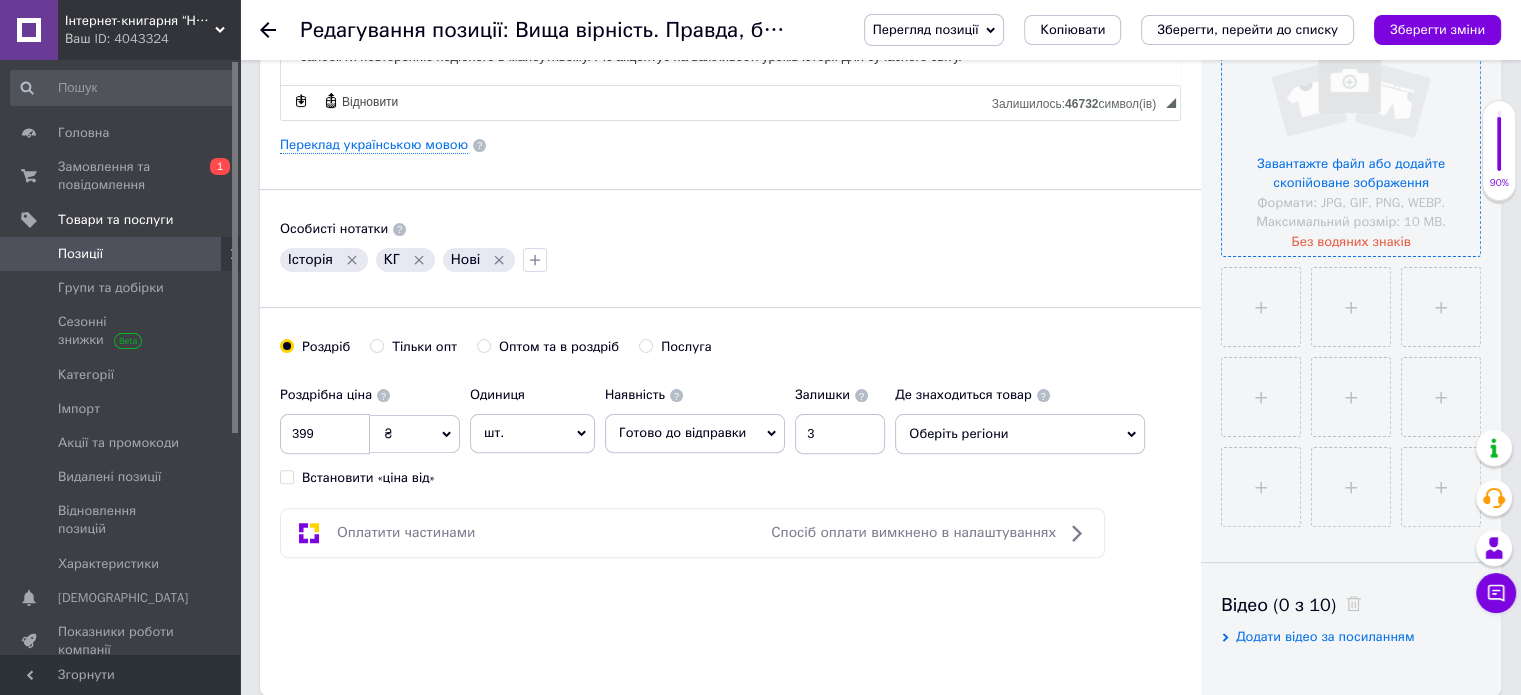 click at bounding box center (1351, 127) 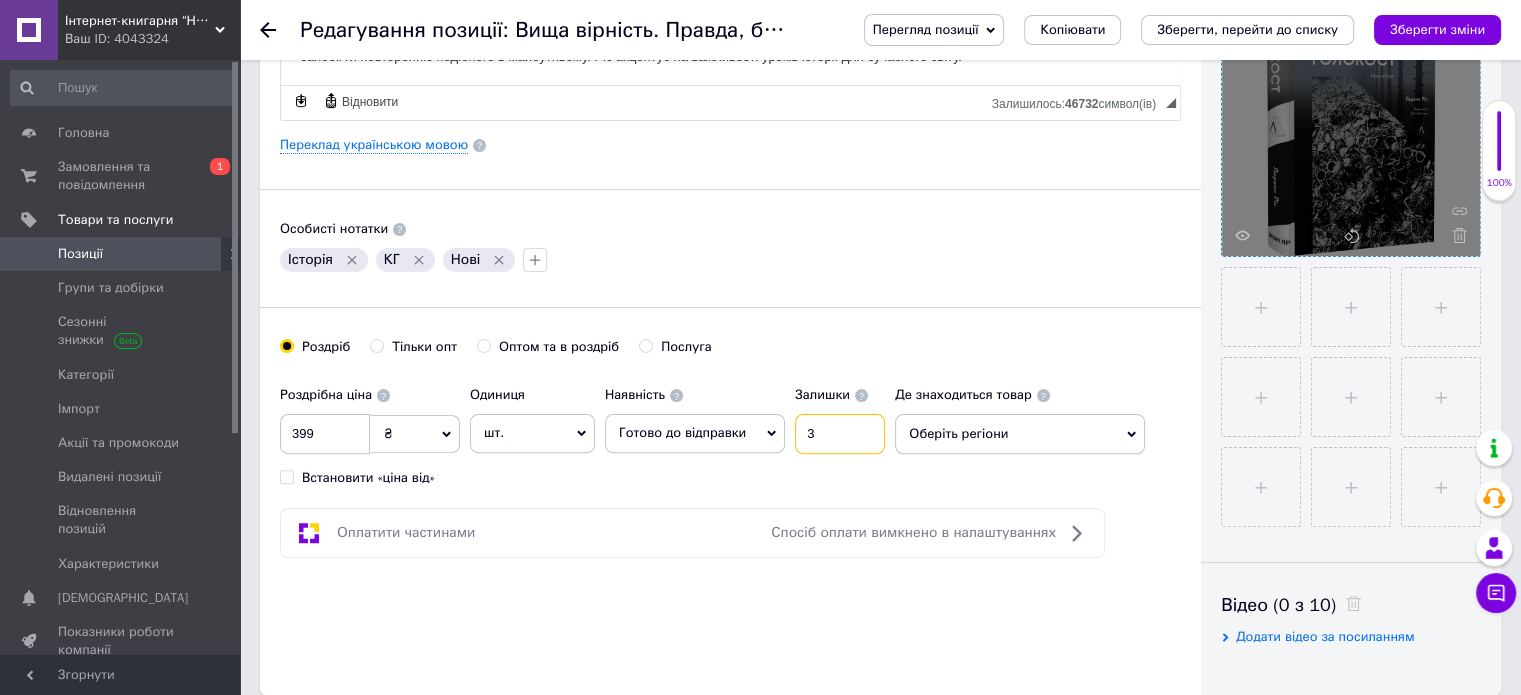 drag, startPoint x: 834, startPoint y: 434, endPoint x: 799, endPoint y: 429, distance: 35.35534 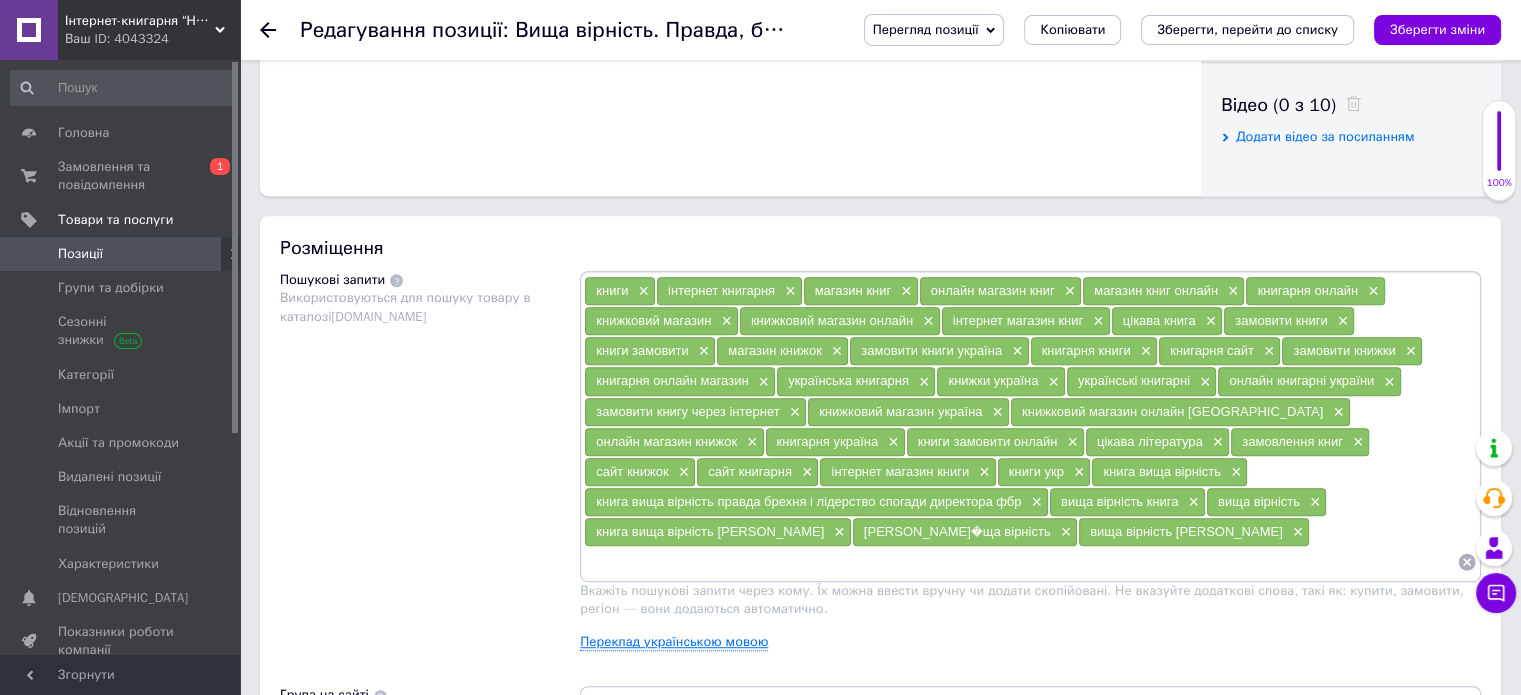 type on "1" 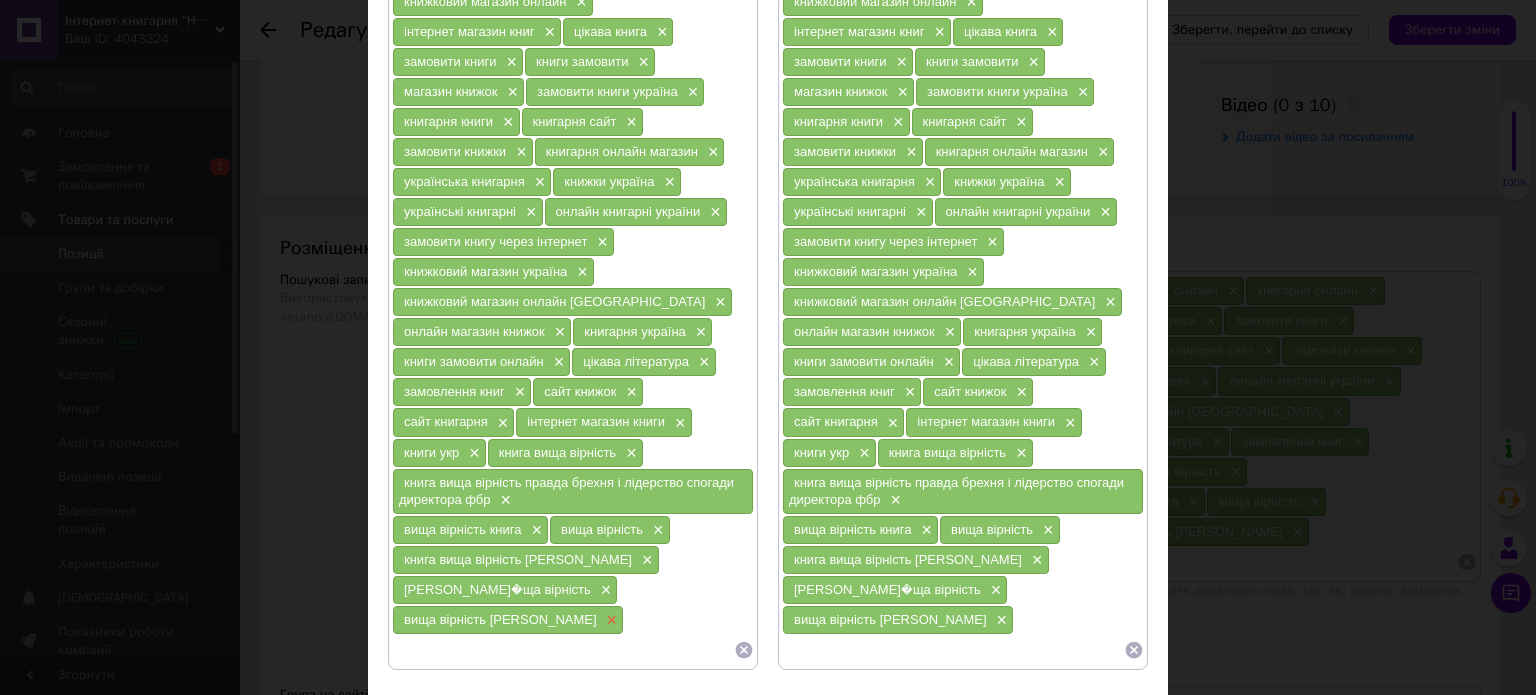 click on "×" at bounding box center (610, 620) 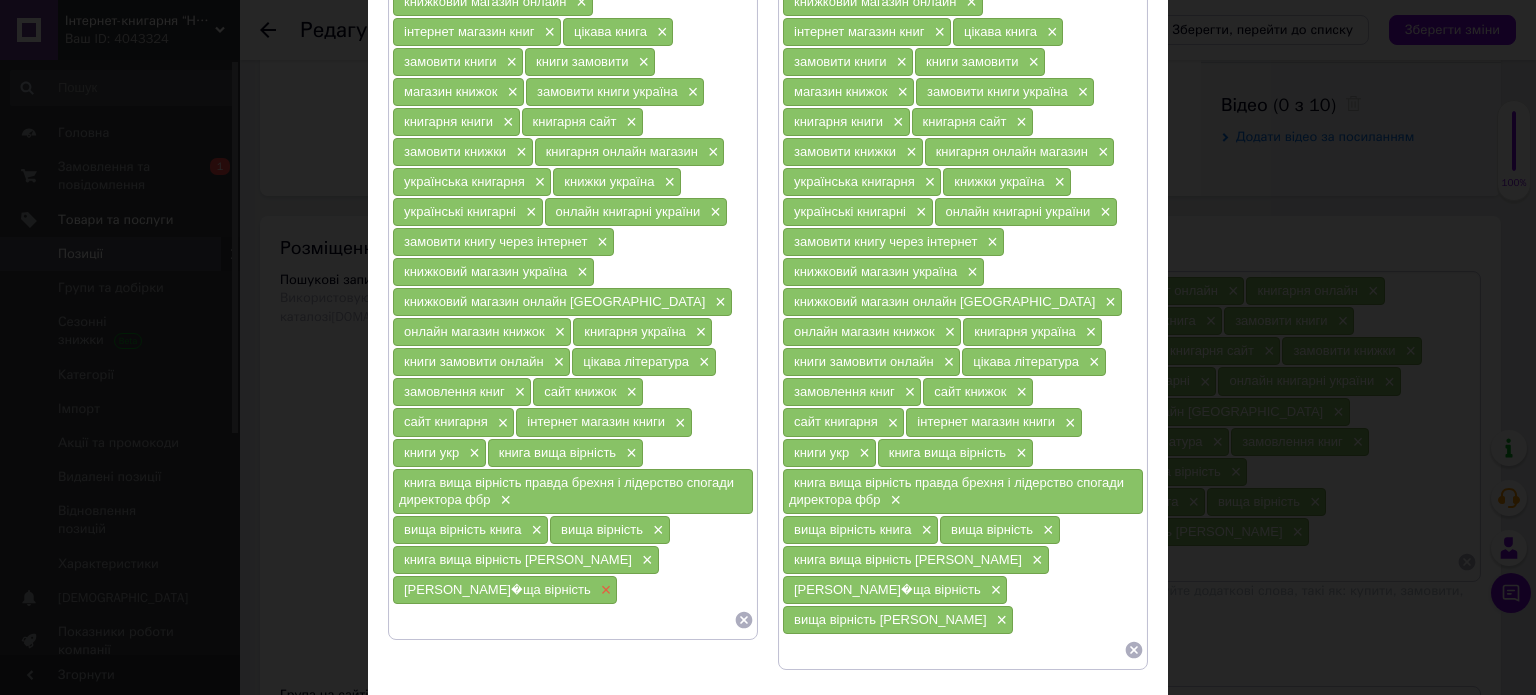 click on "×" at bounding box center [604, 590] 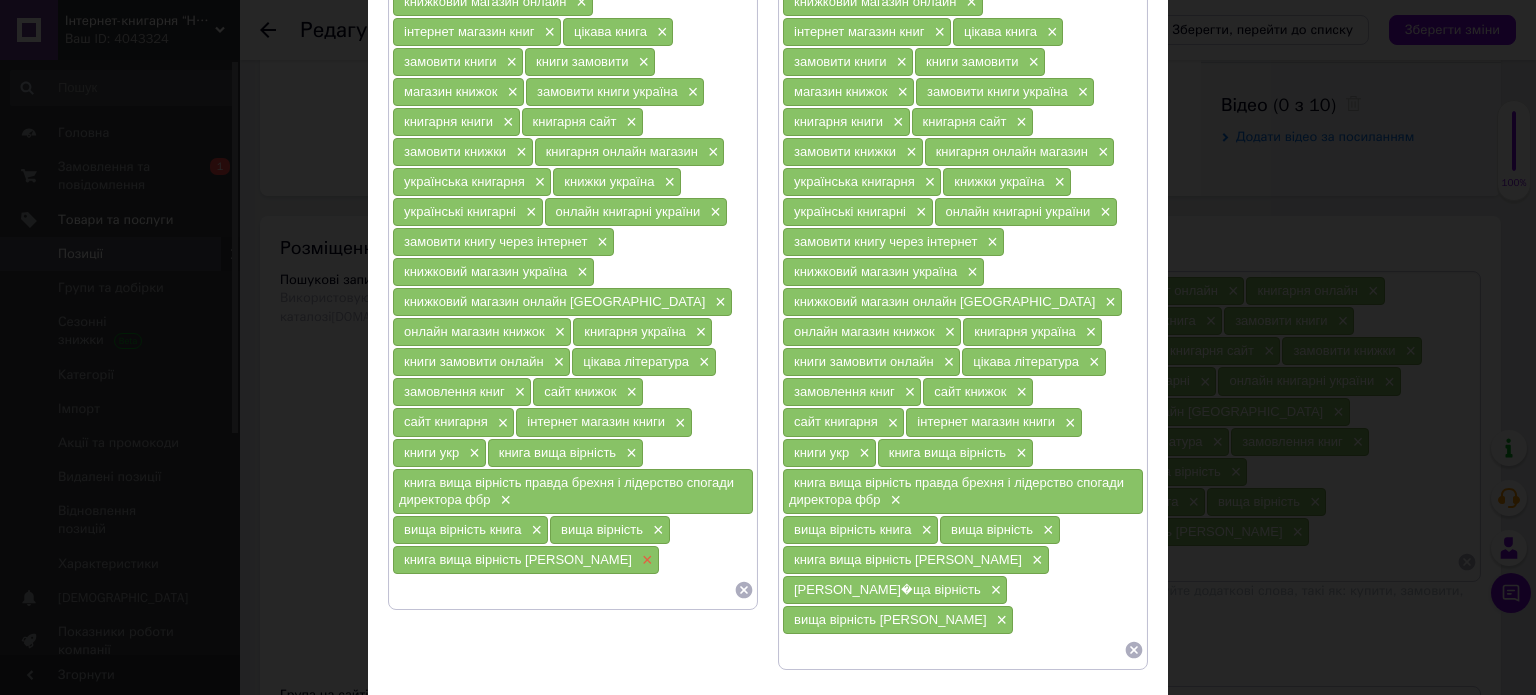 click on "×" at bounding box center (645, 560) 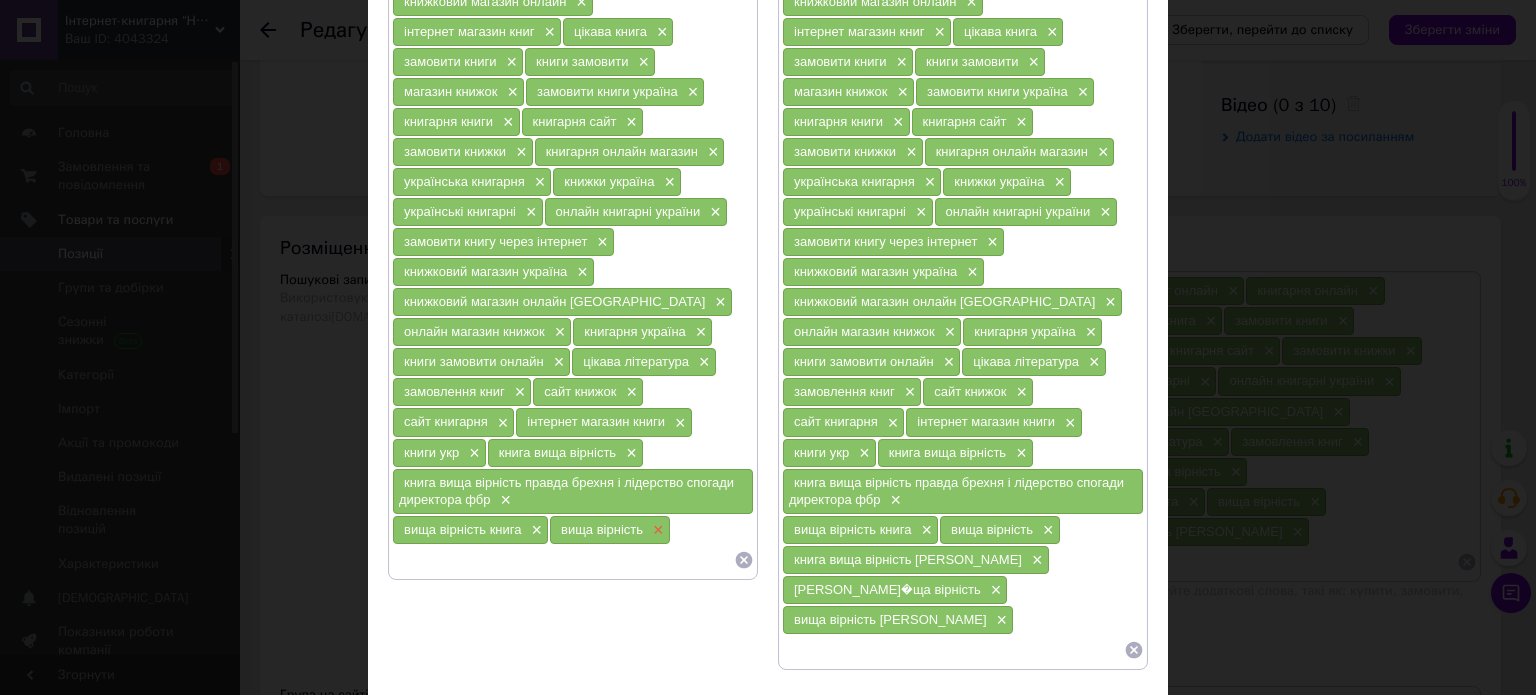 click on "×" at bounding box center [656, 530] 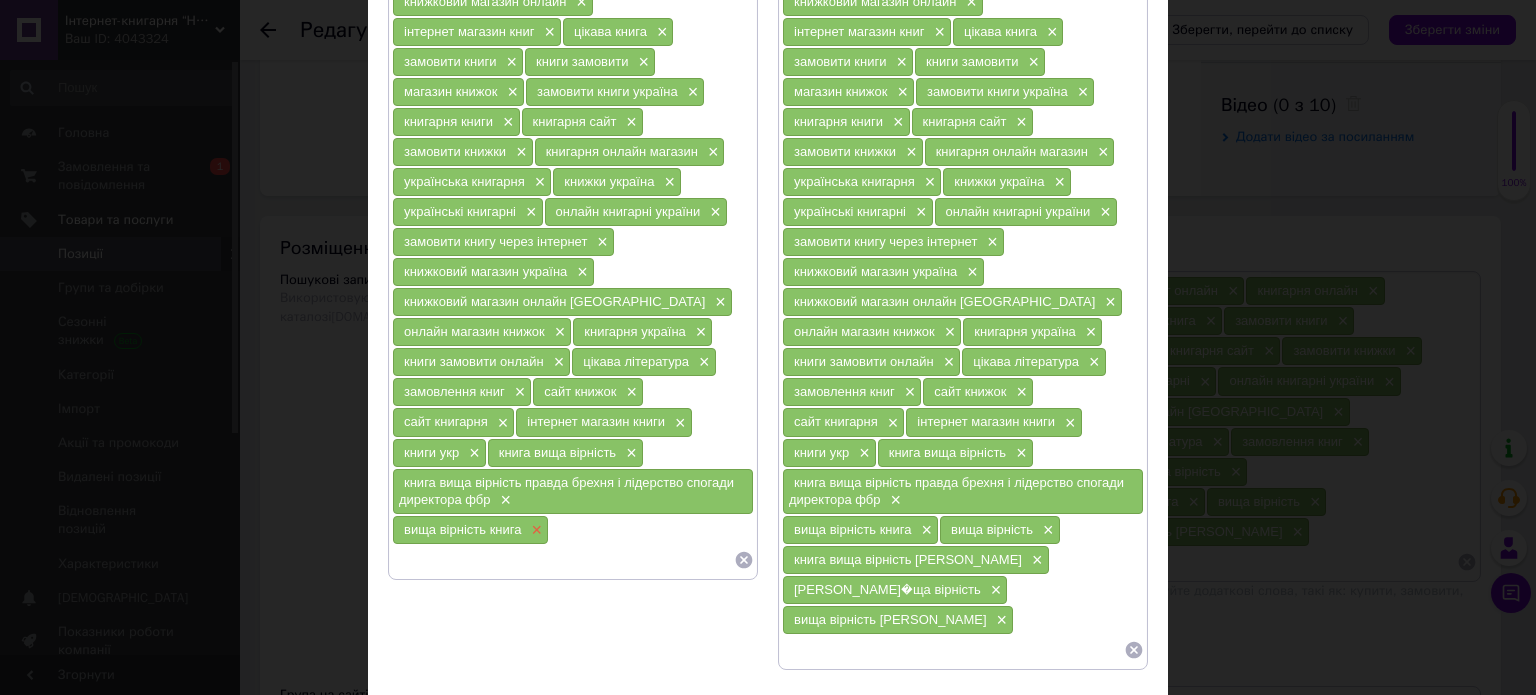 click on "×" at bounding box center [534, 530] 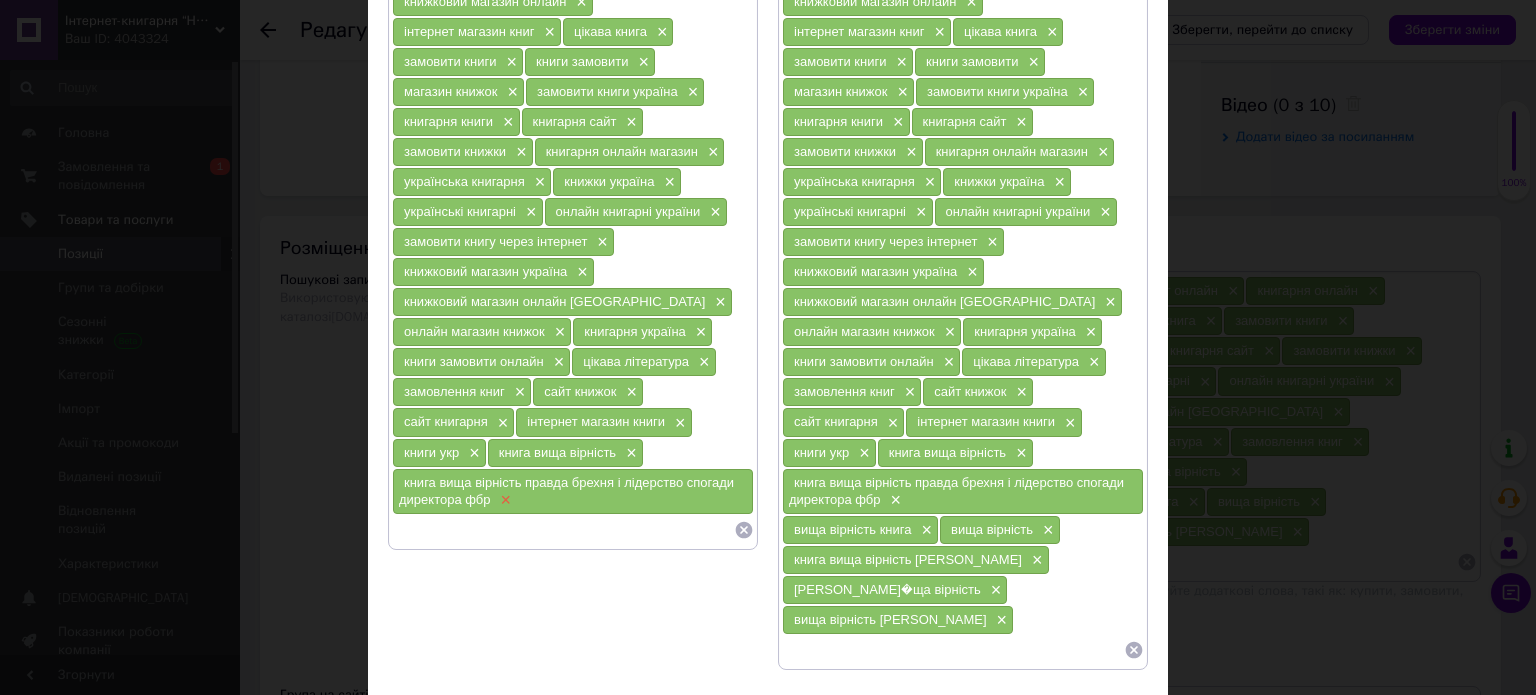 click on "×" at bounding box center (503, 500) 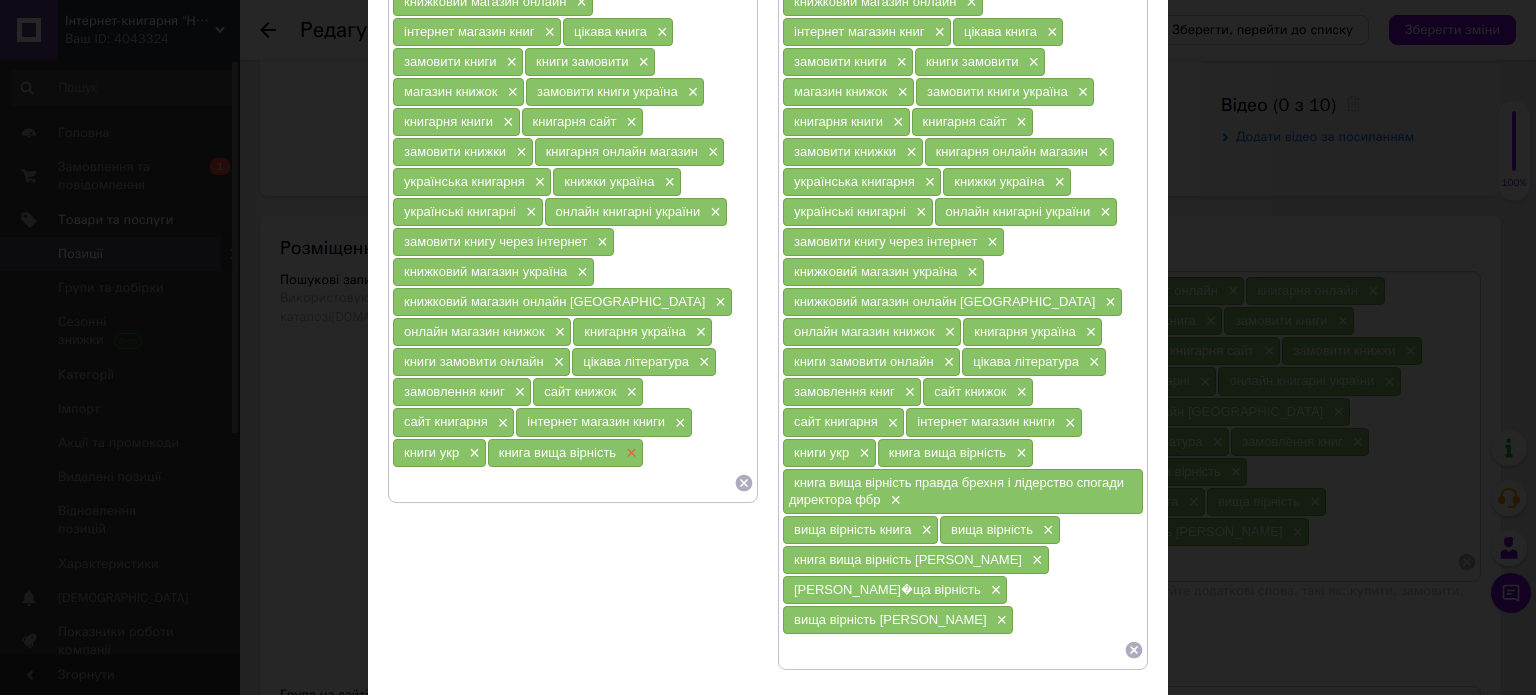 click on "×" at bounding box center (629, 453) 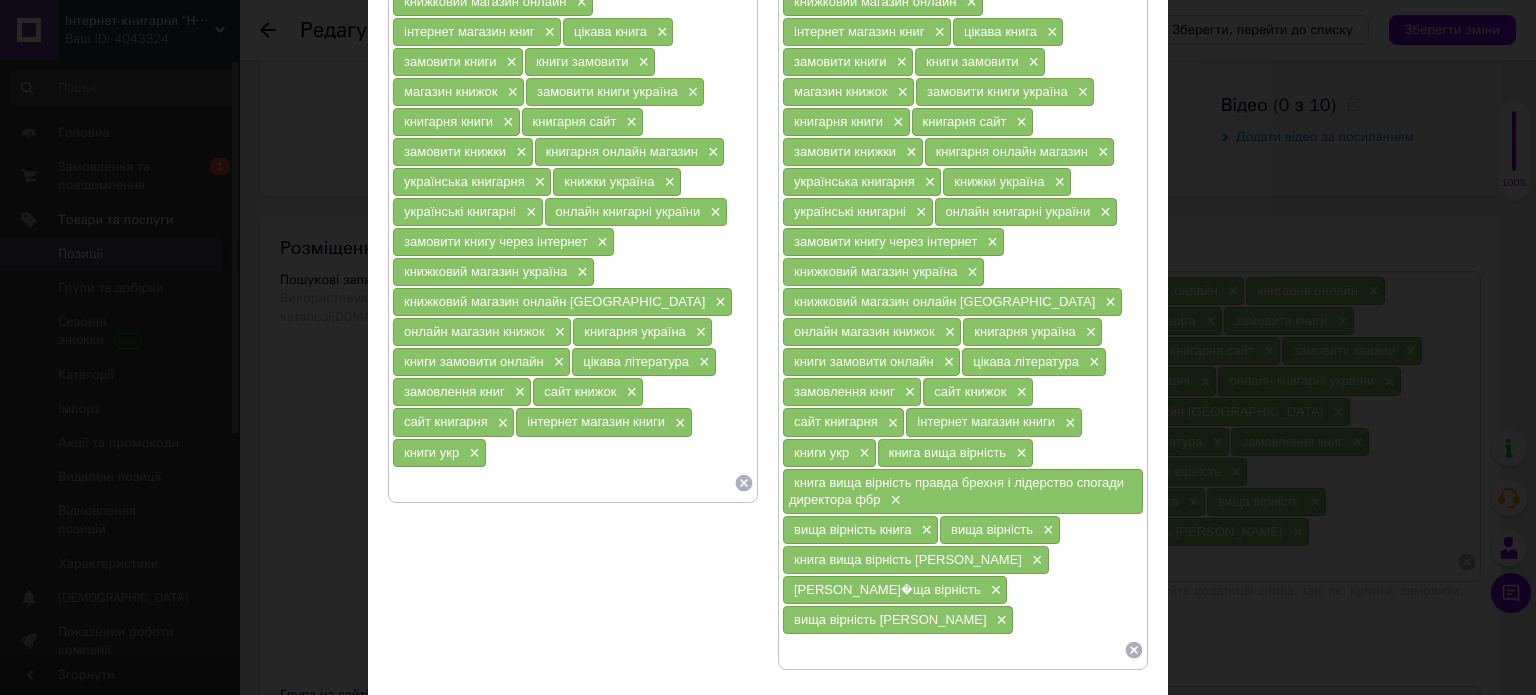 click on "×" at bounding box center [1000, 620] 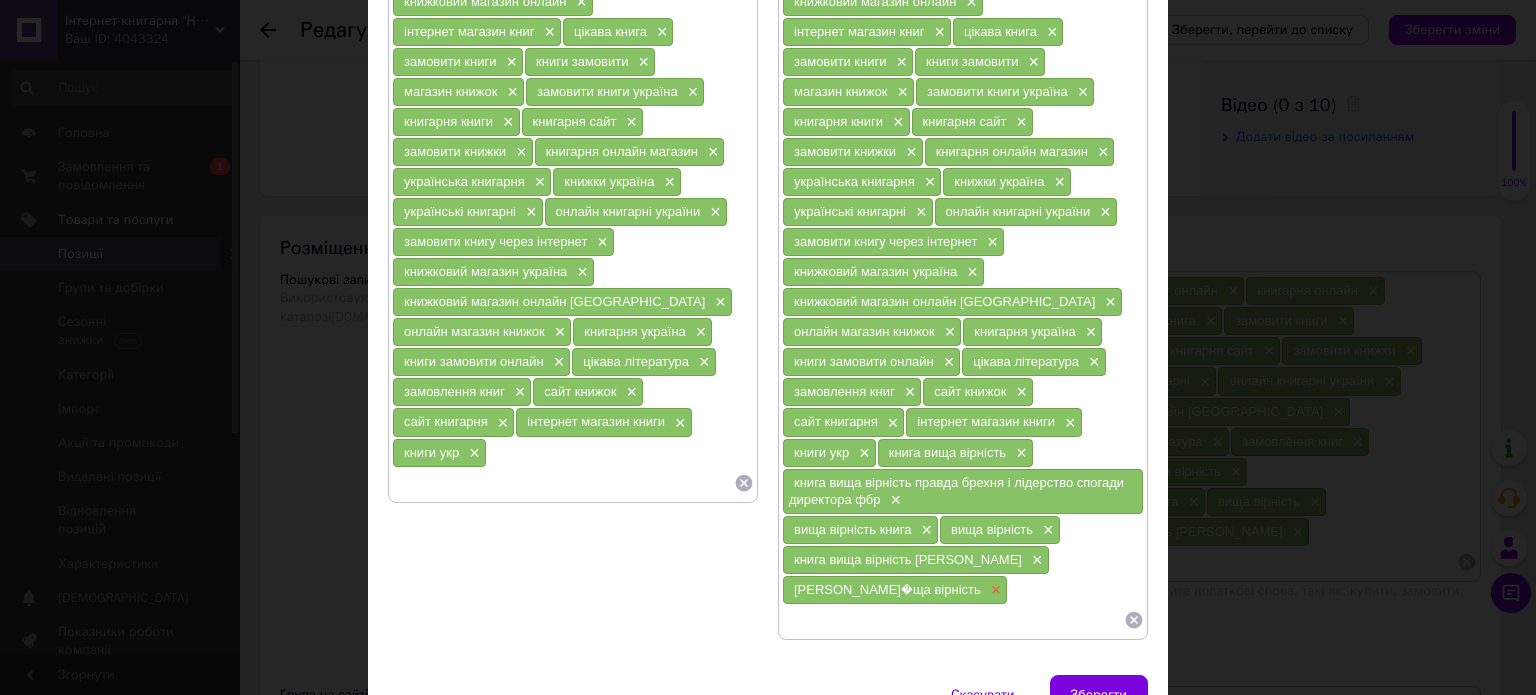 click on "×" at bounding box center [994, 590] 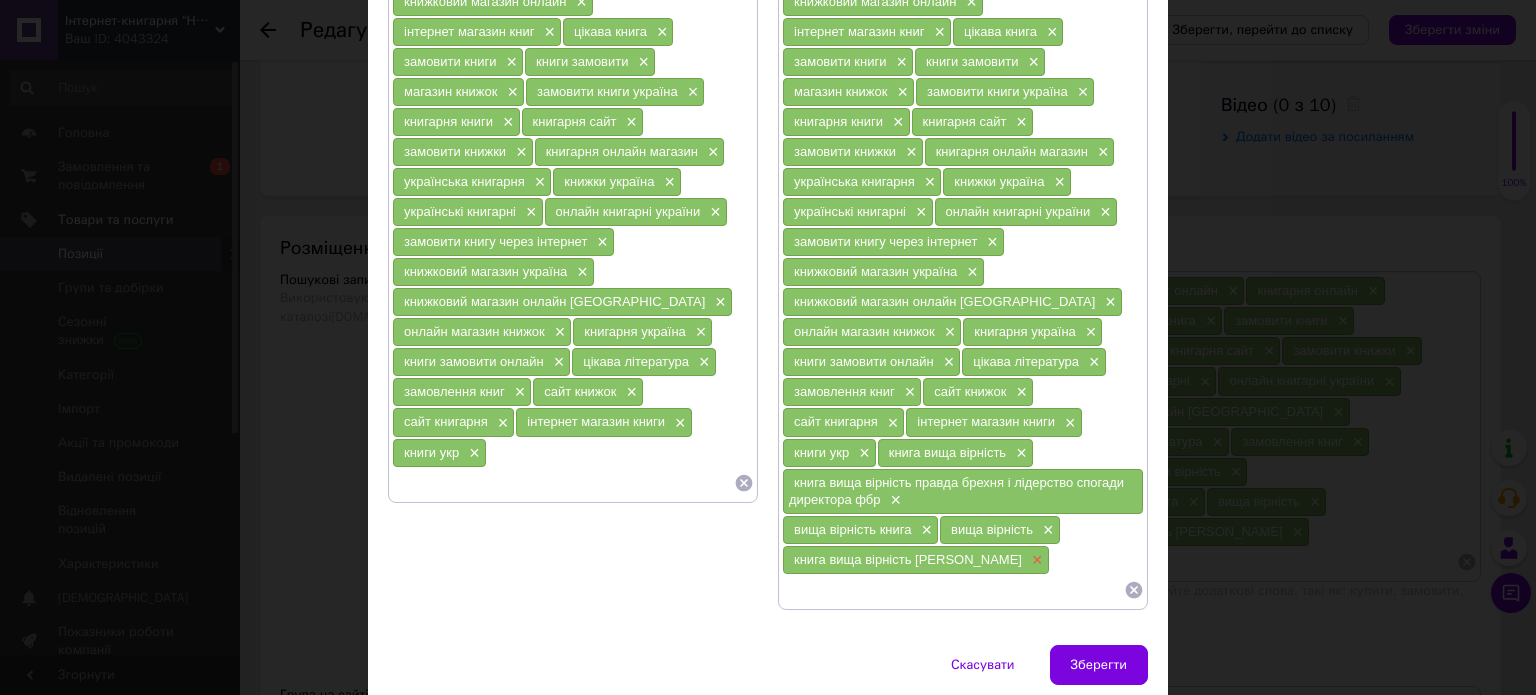 click on "×" at bounding box center [1035, 560] 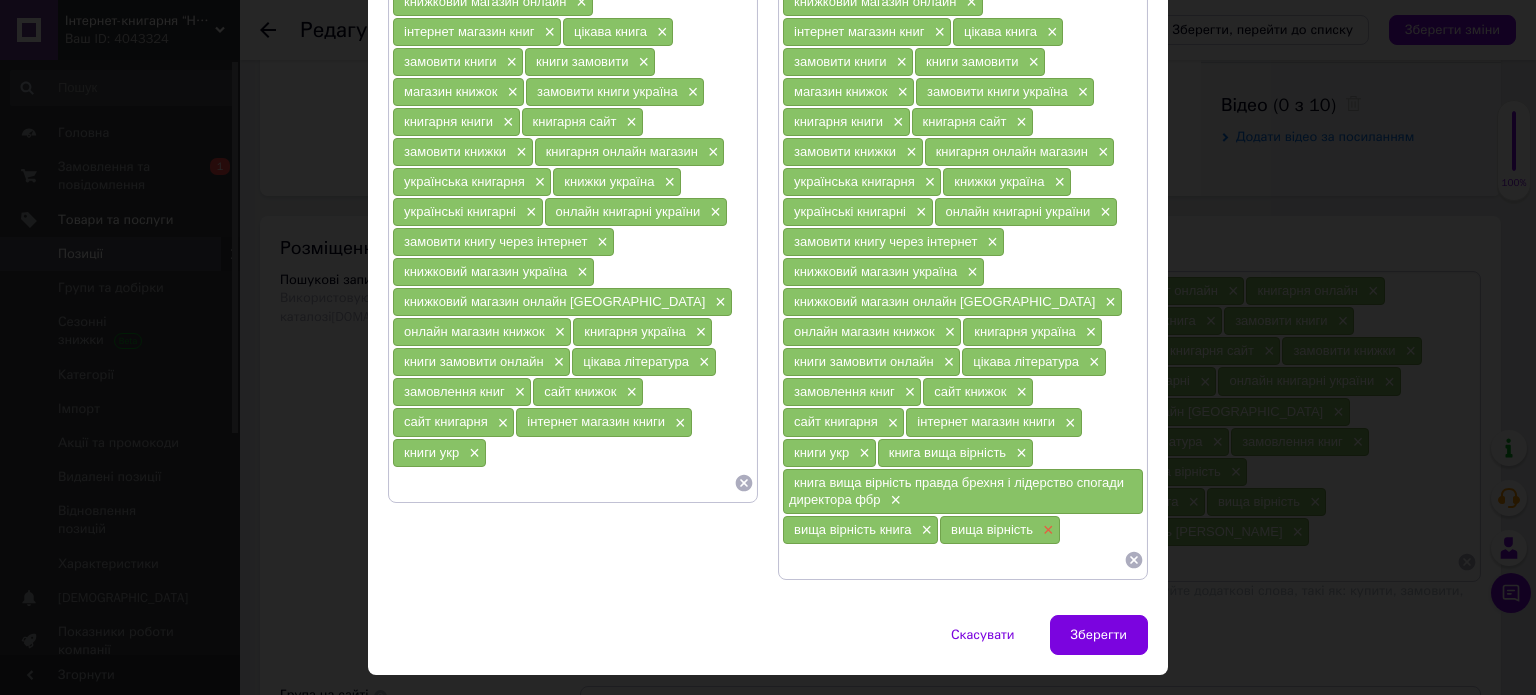 click on "×" at bounding box center (1046, 530) 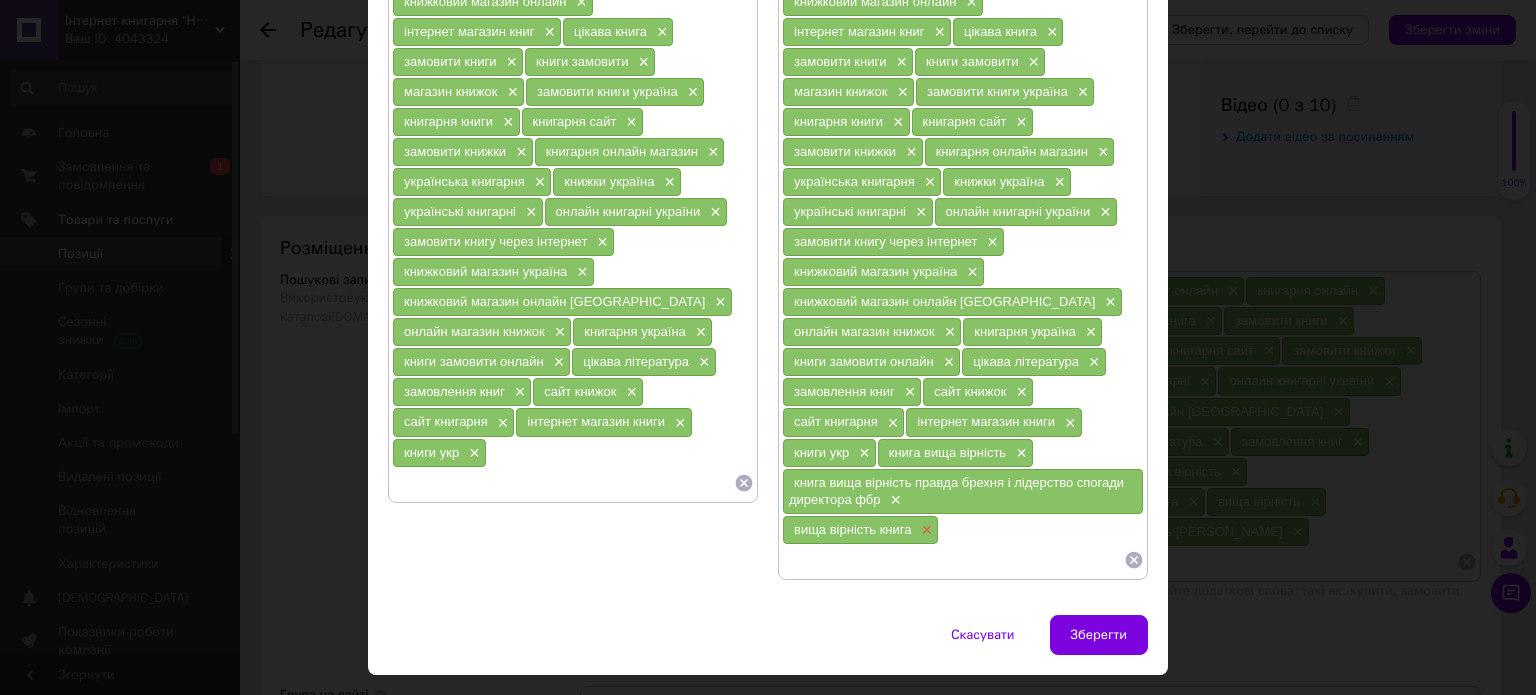 click on "×" at bounding box center [924, 530] 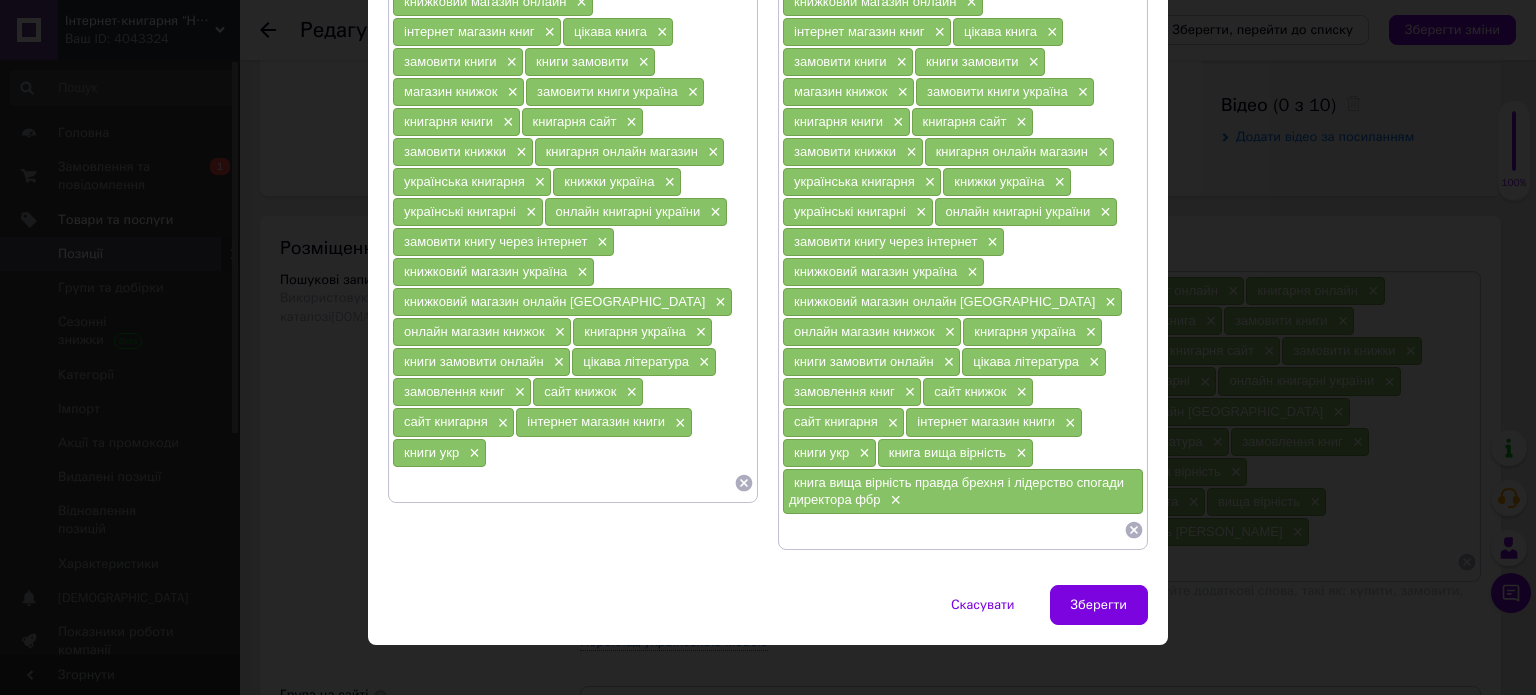 click on "×" at bounding box center (893, 500) 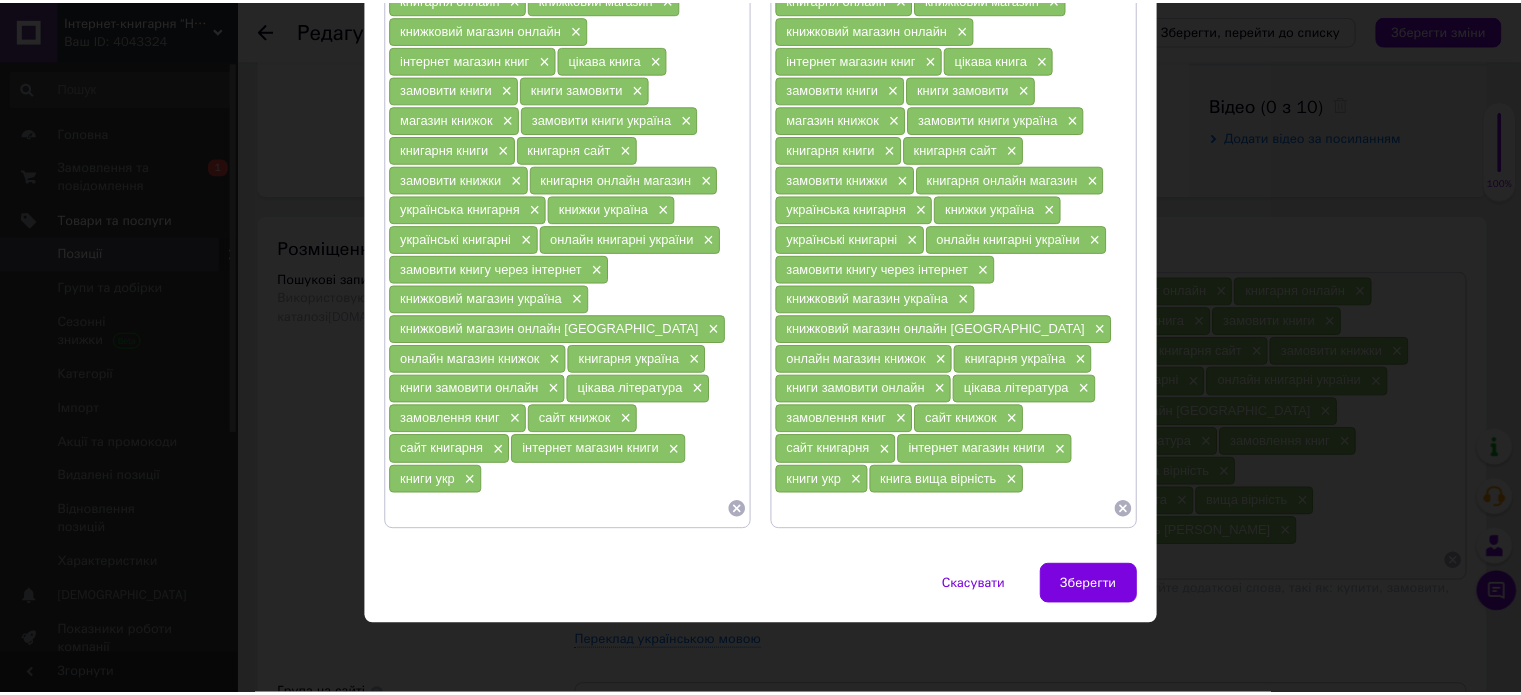 scroll, scrollTop: 261, scrollLeft: 0, axis: vertical 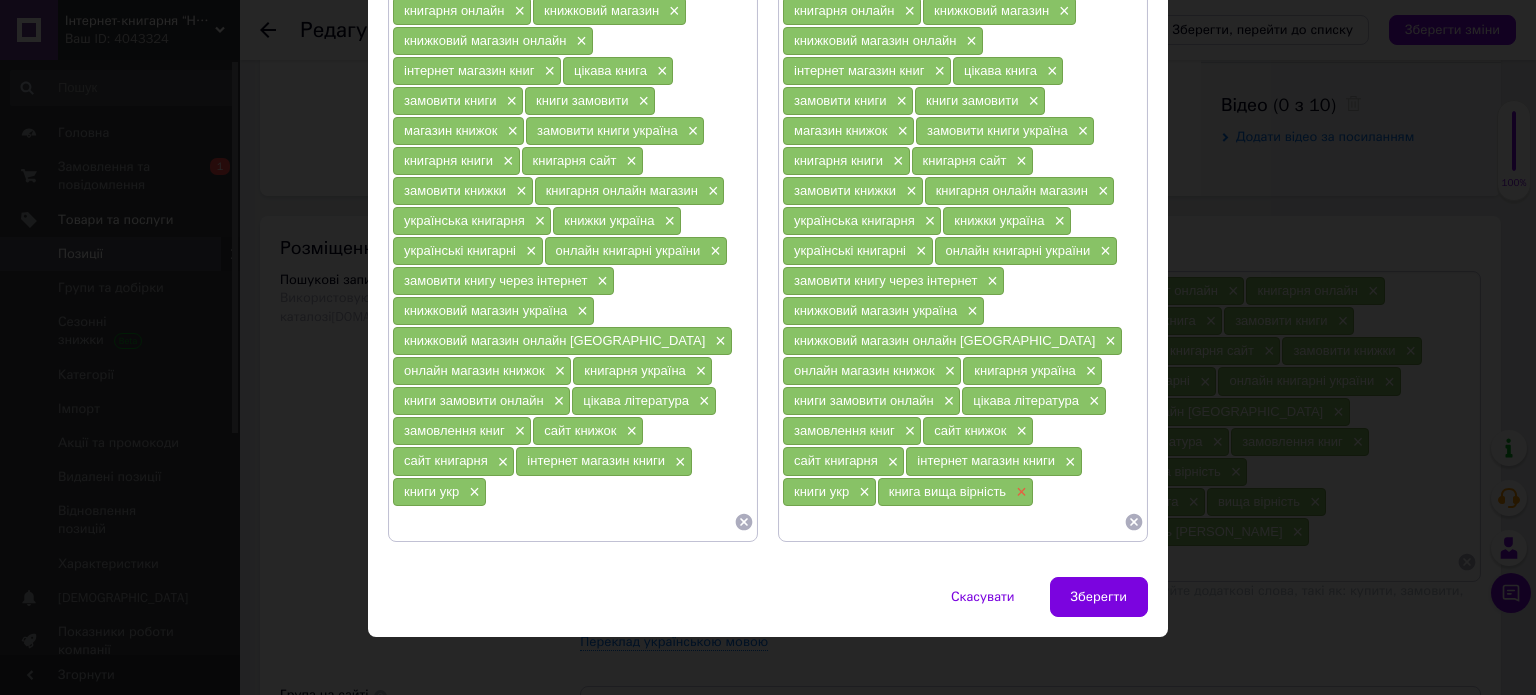 click on "×" at bounding box center [1019, 492] 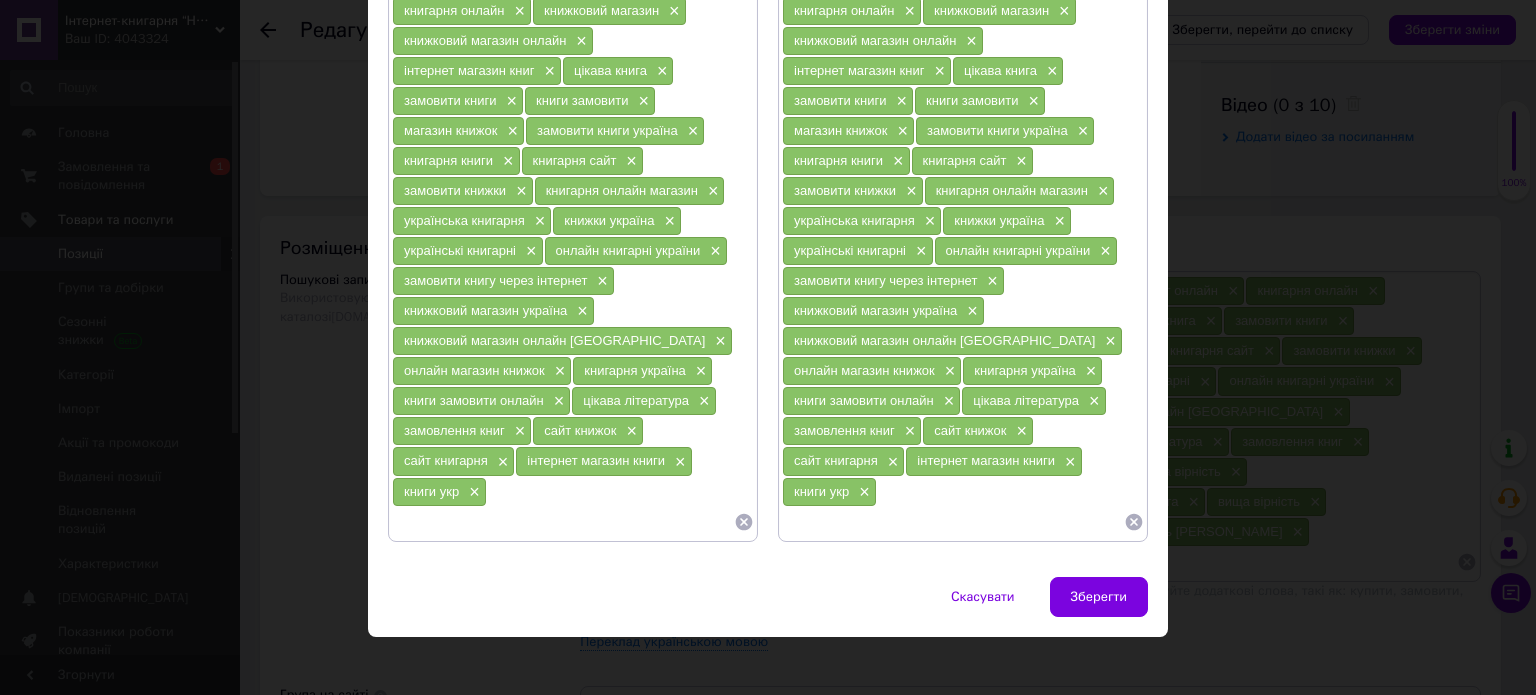 click at bounding box center [563, 522] 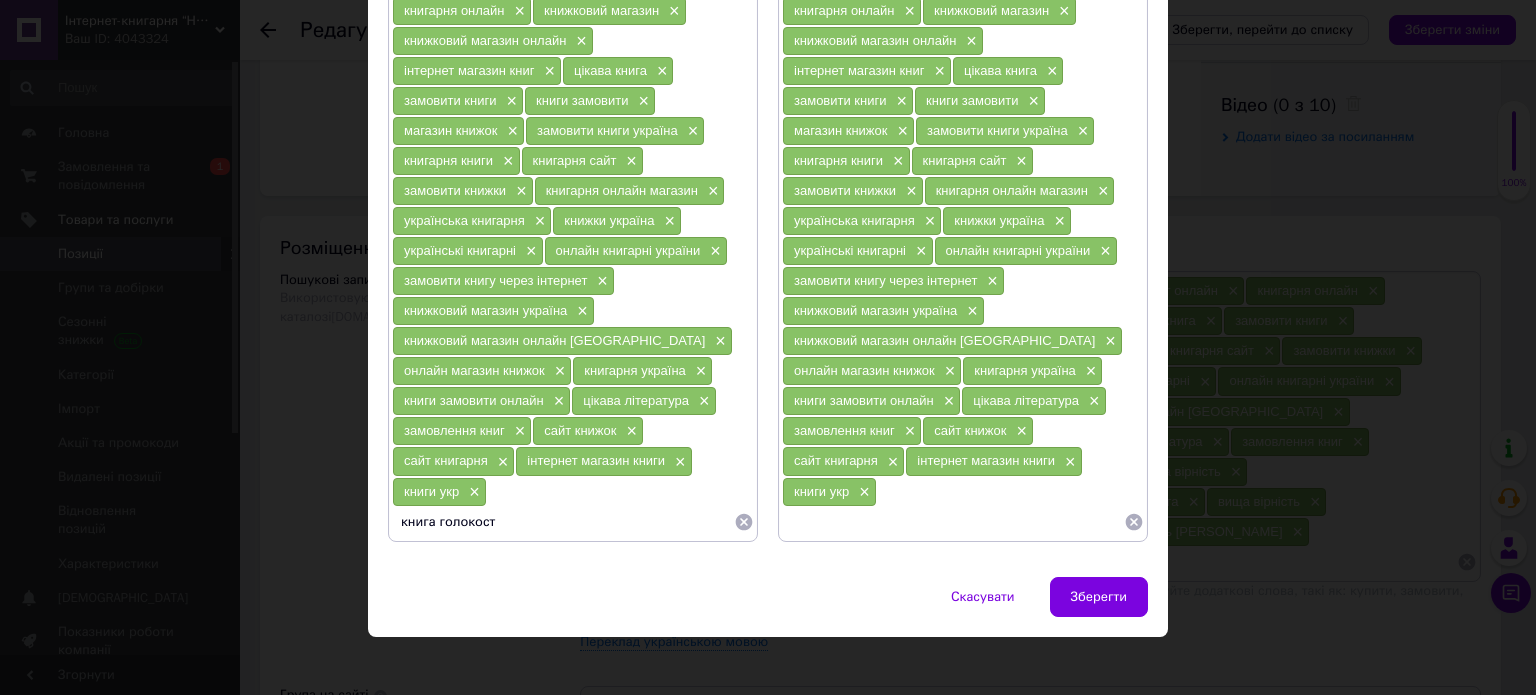 type 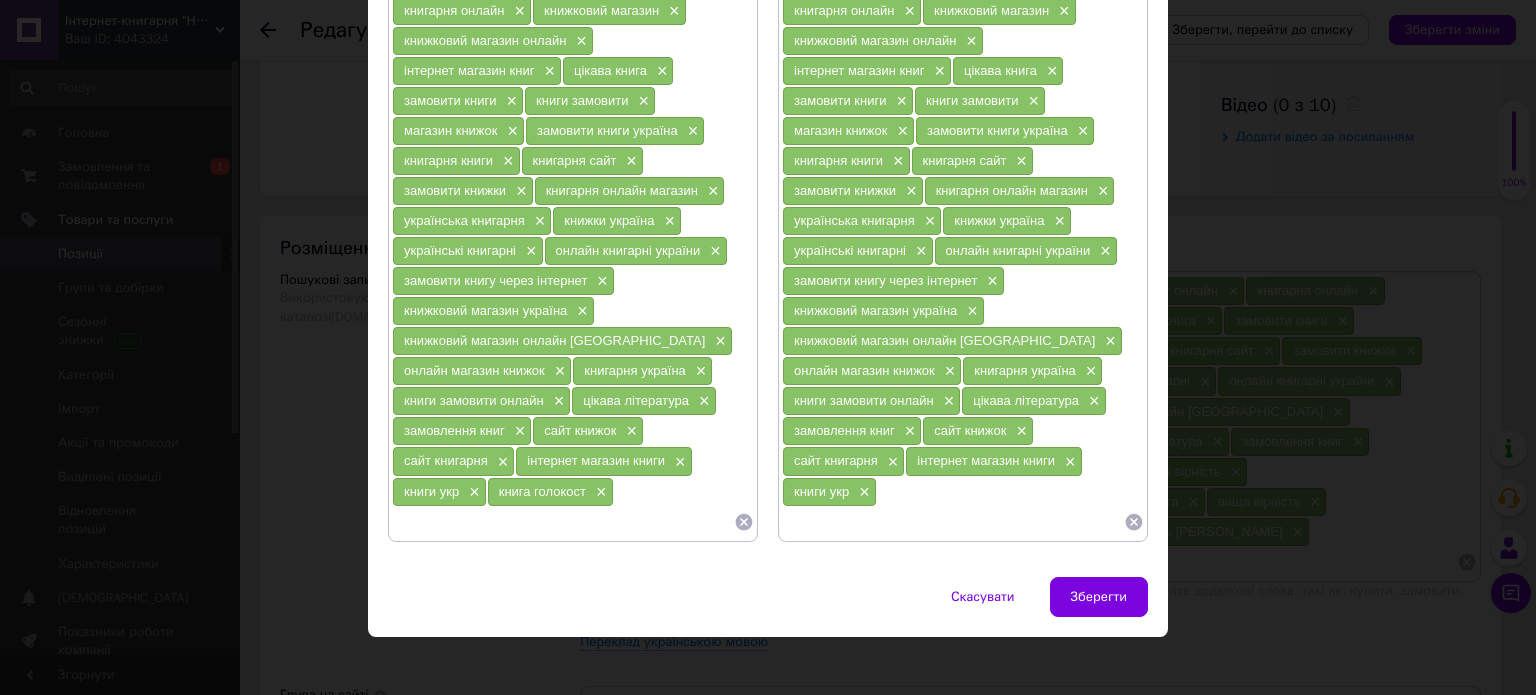 paste on "книга голокост" 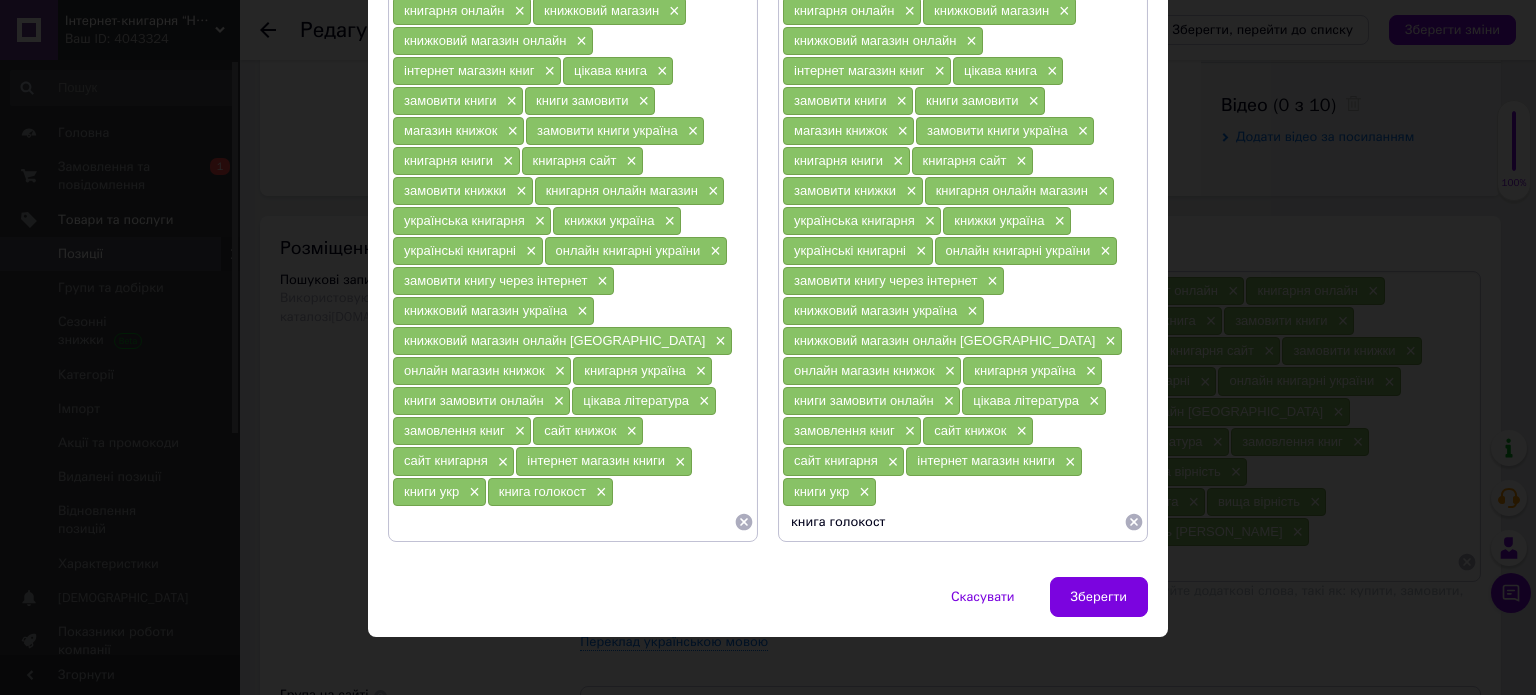 type 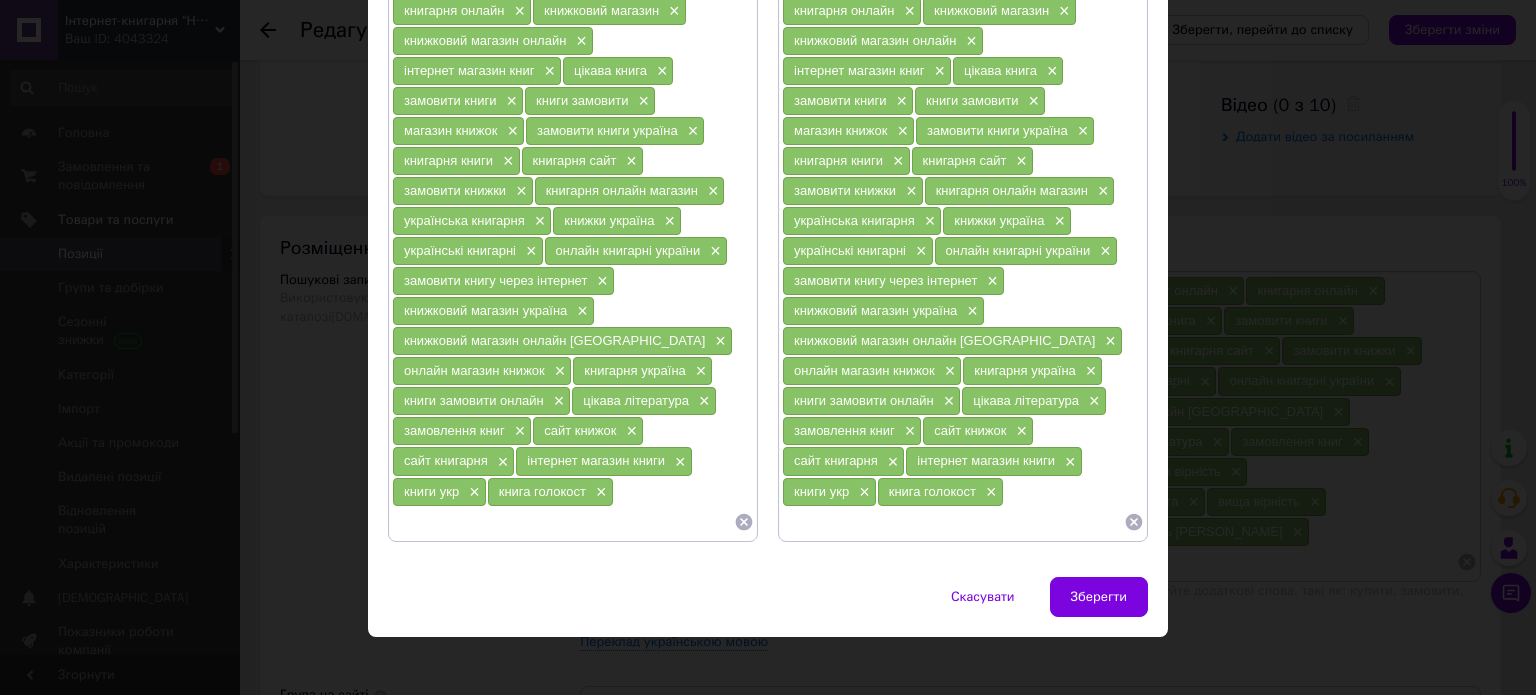 click at bounding box center [563, 522] 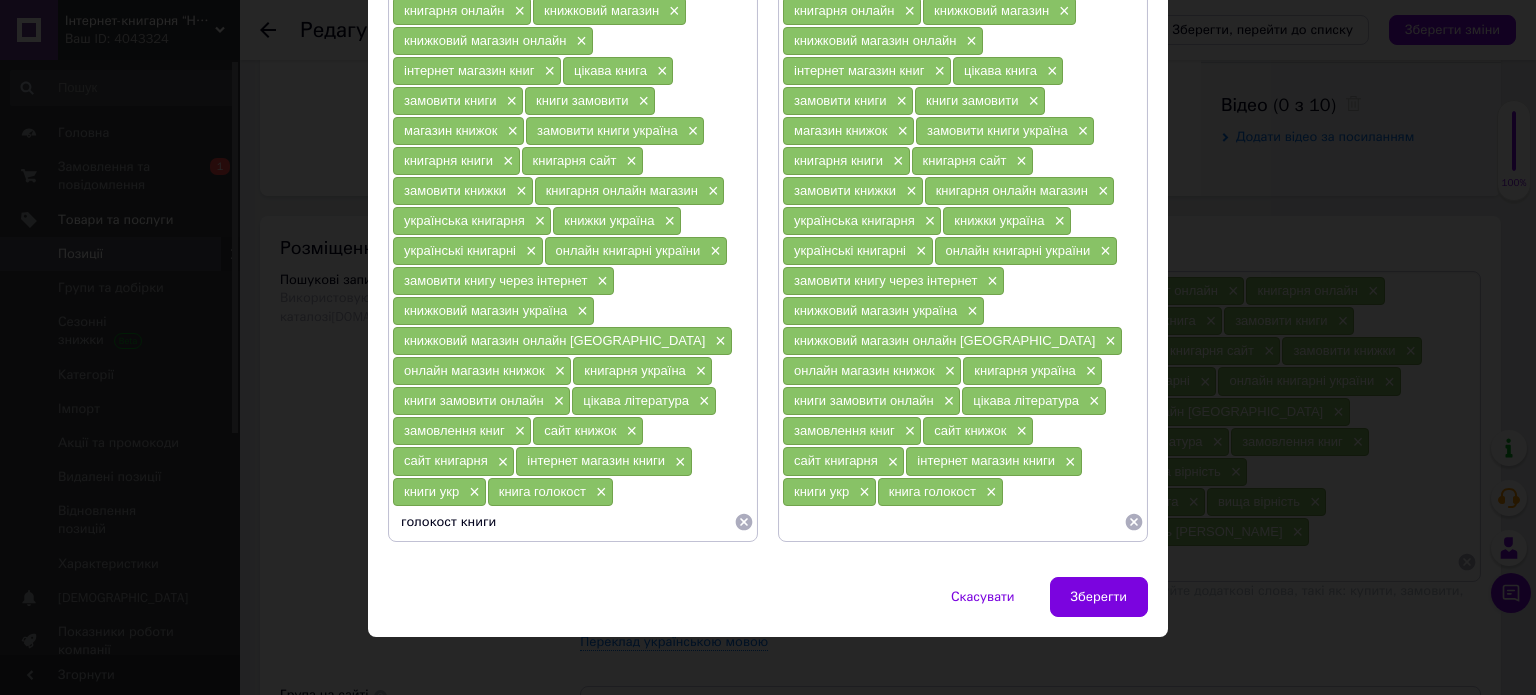 type 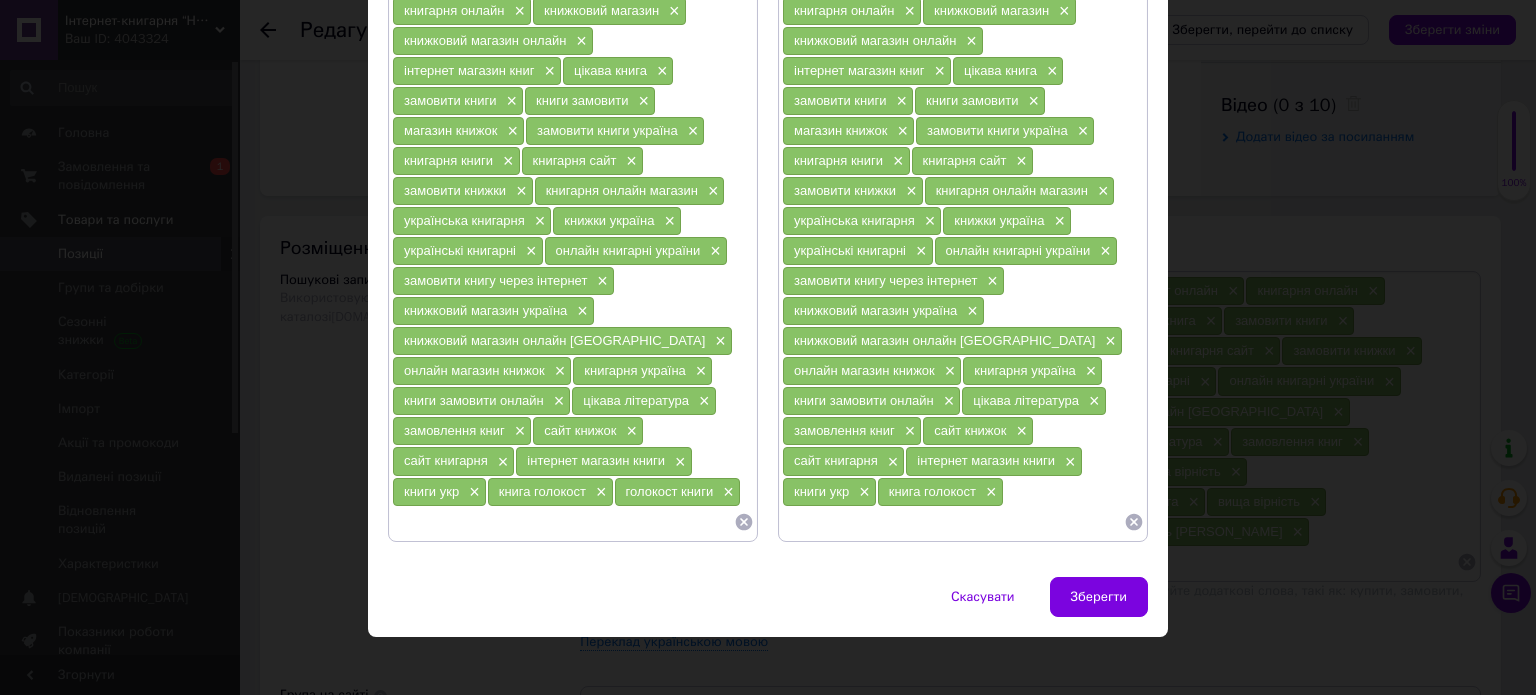 paste on "голокост книги" 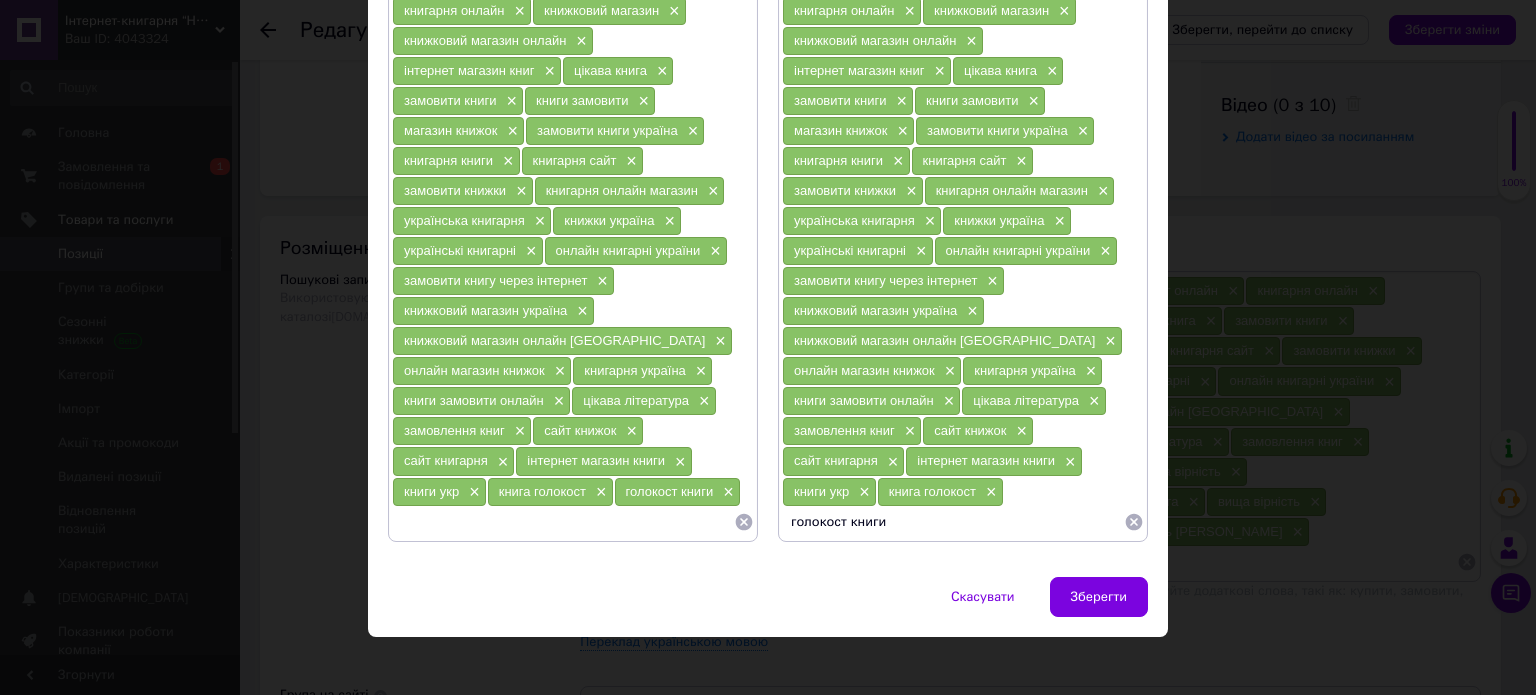 type 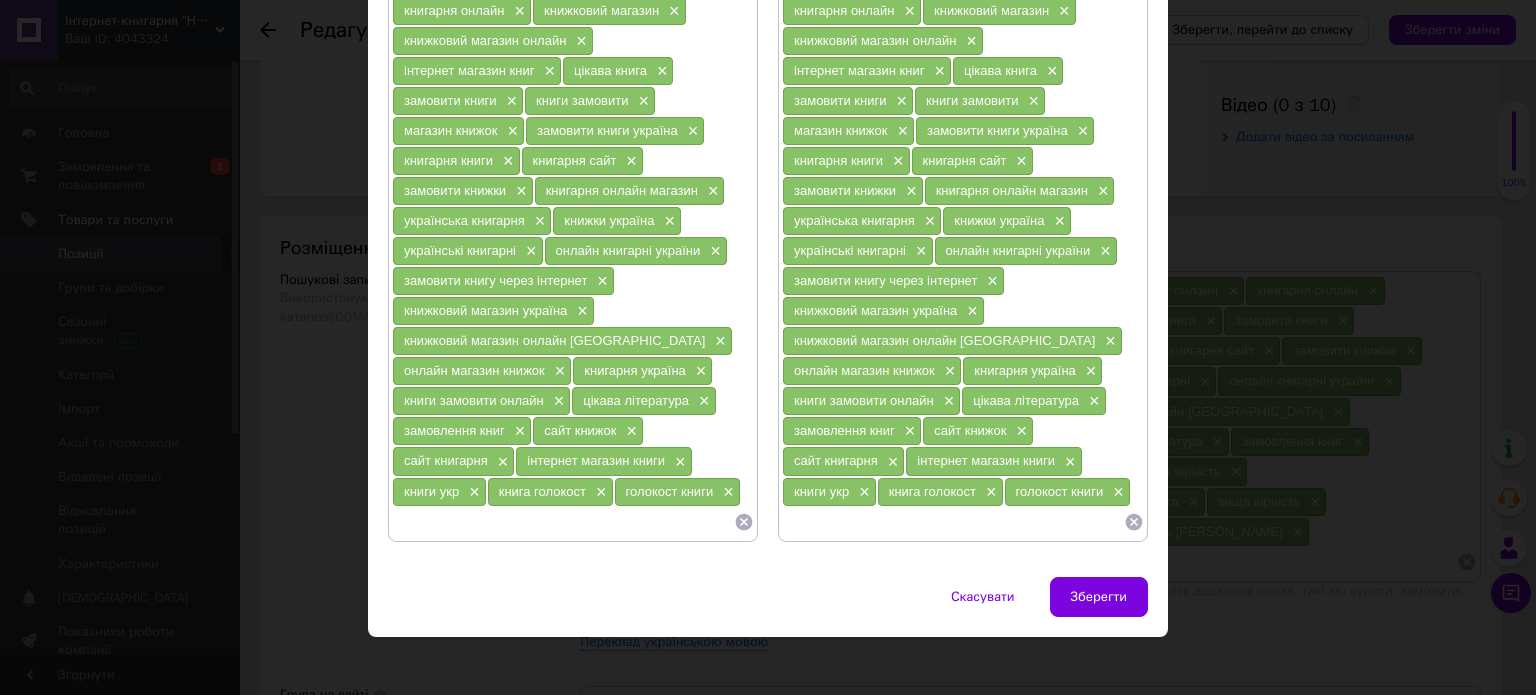 click at bounding box center (563, 522) 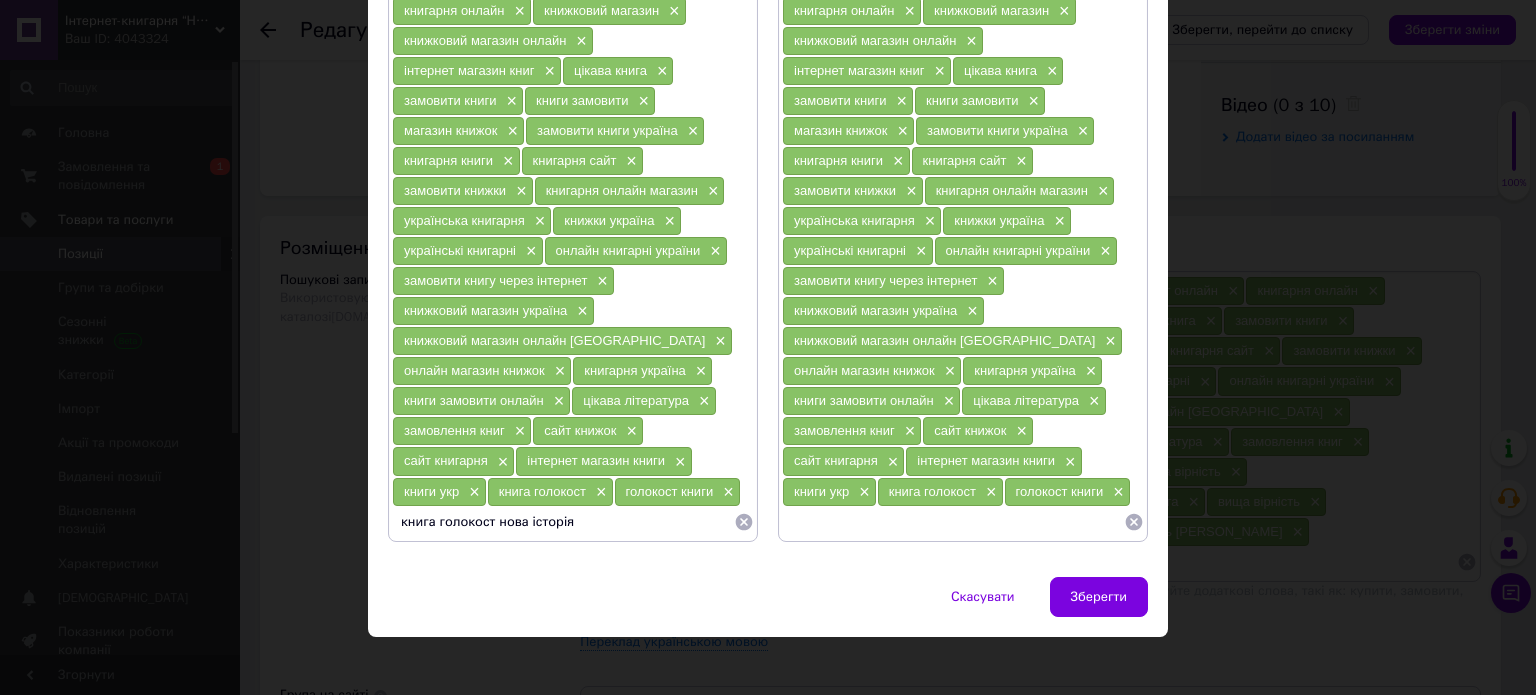 type 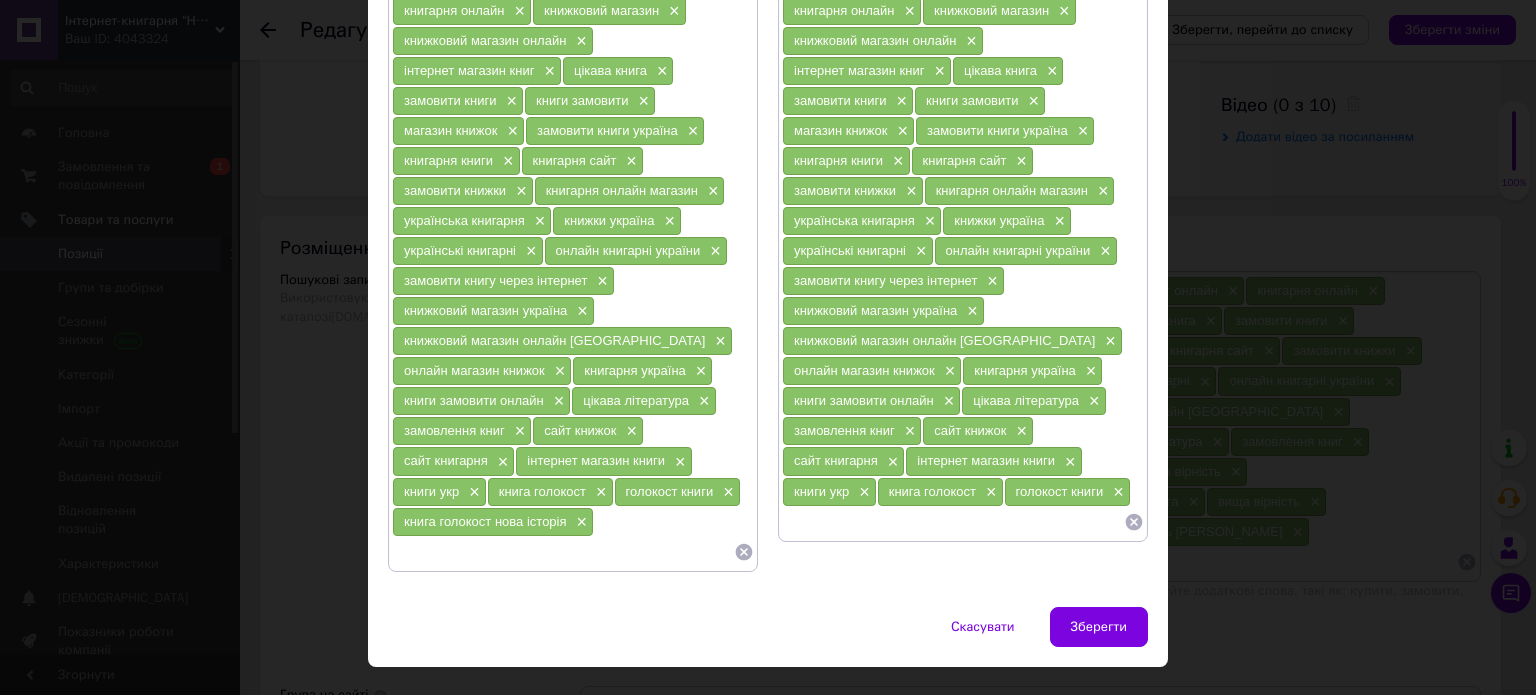 paste on "книга голокост нова історія" 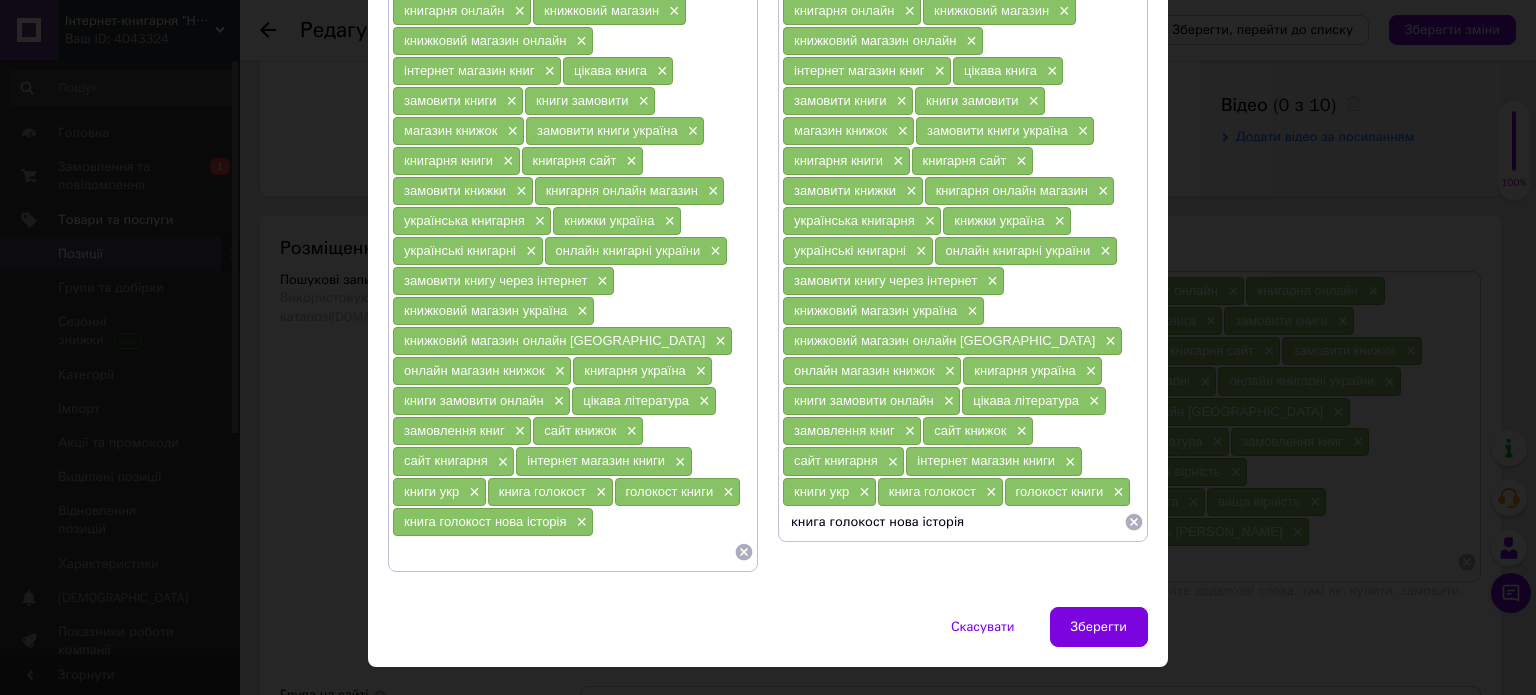 type 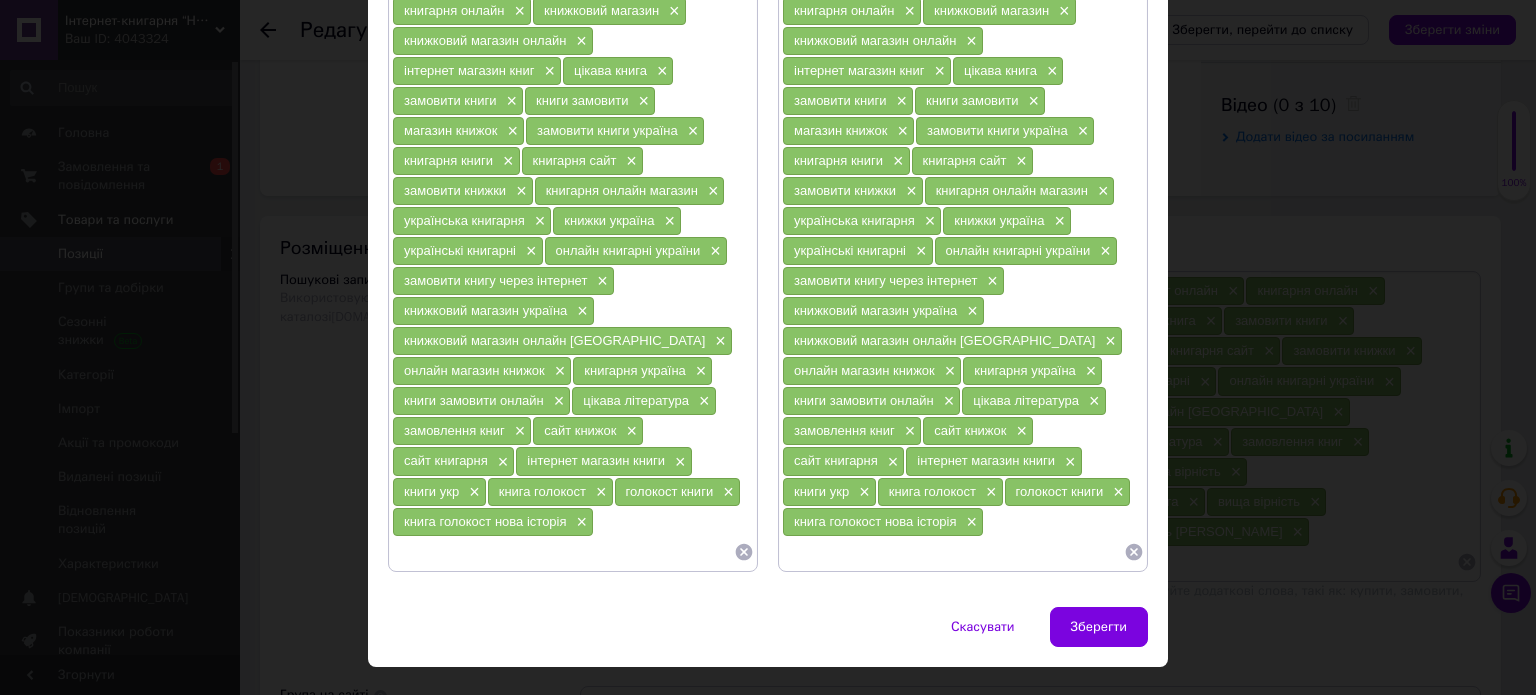 click at bounding box center [563, 552] 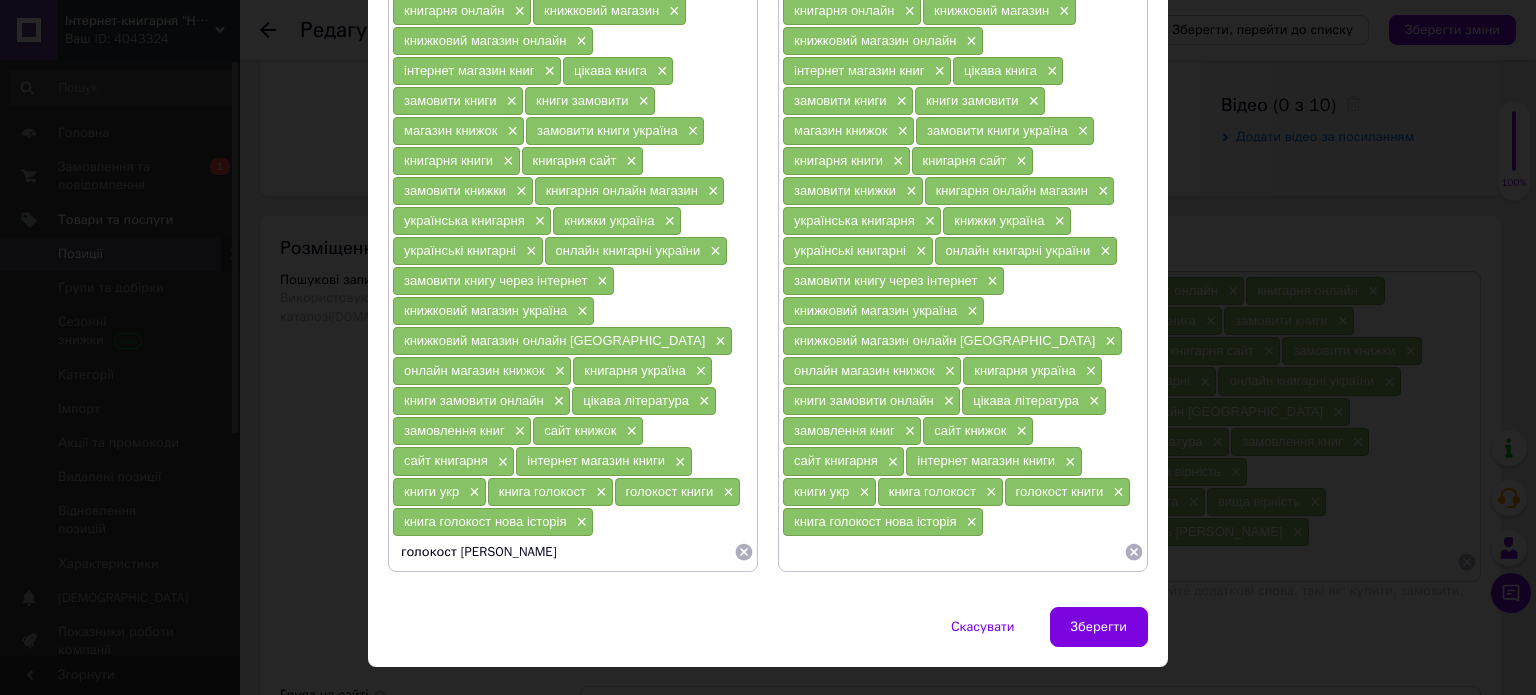 type 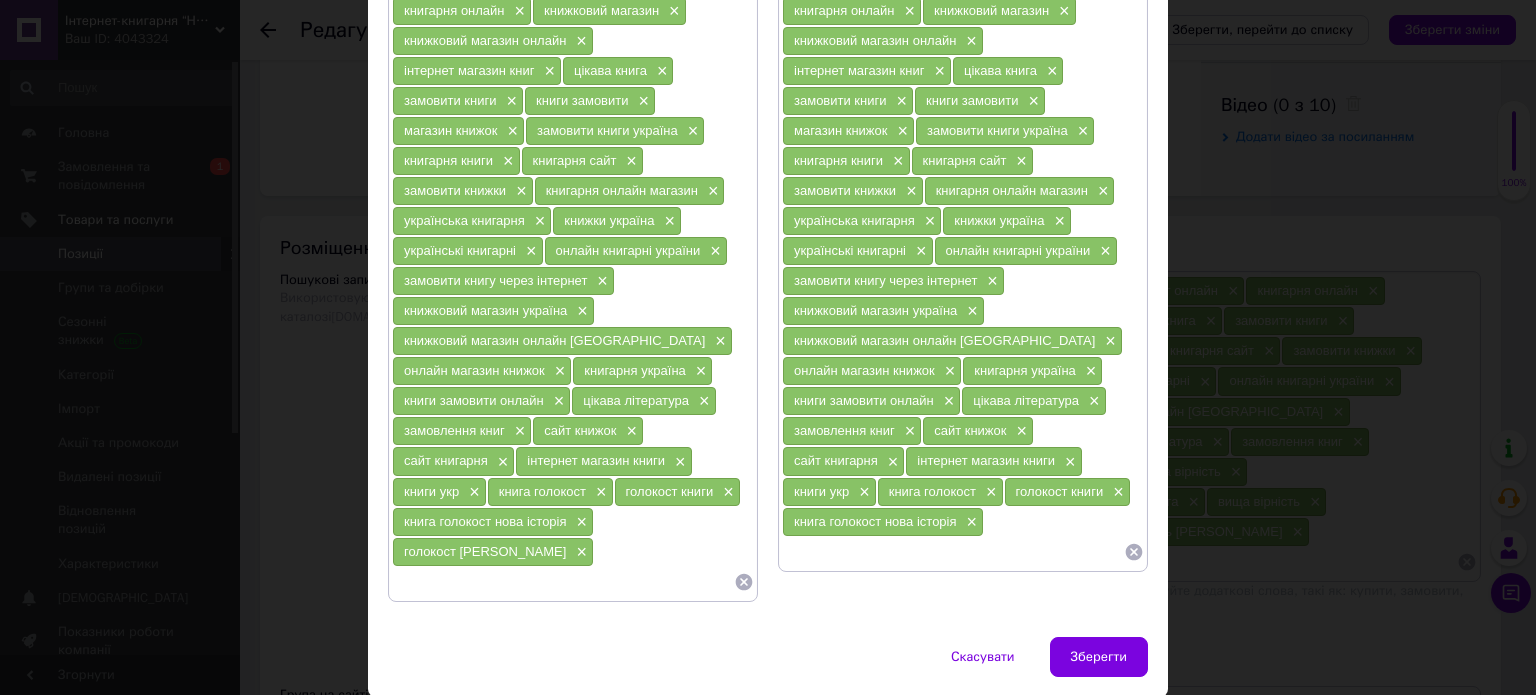 paste on "голокост [PERSON_NAME]" 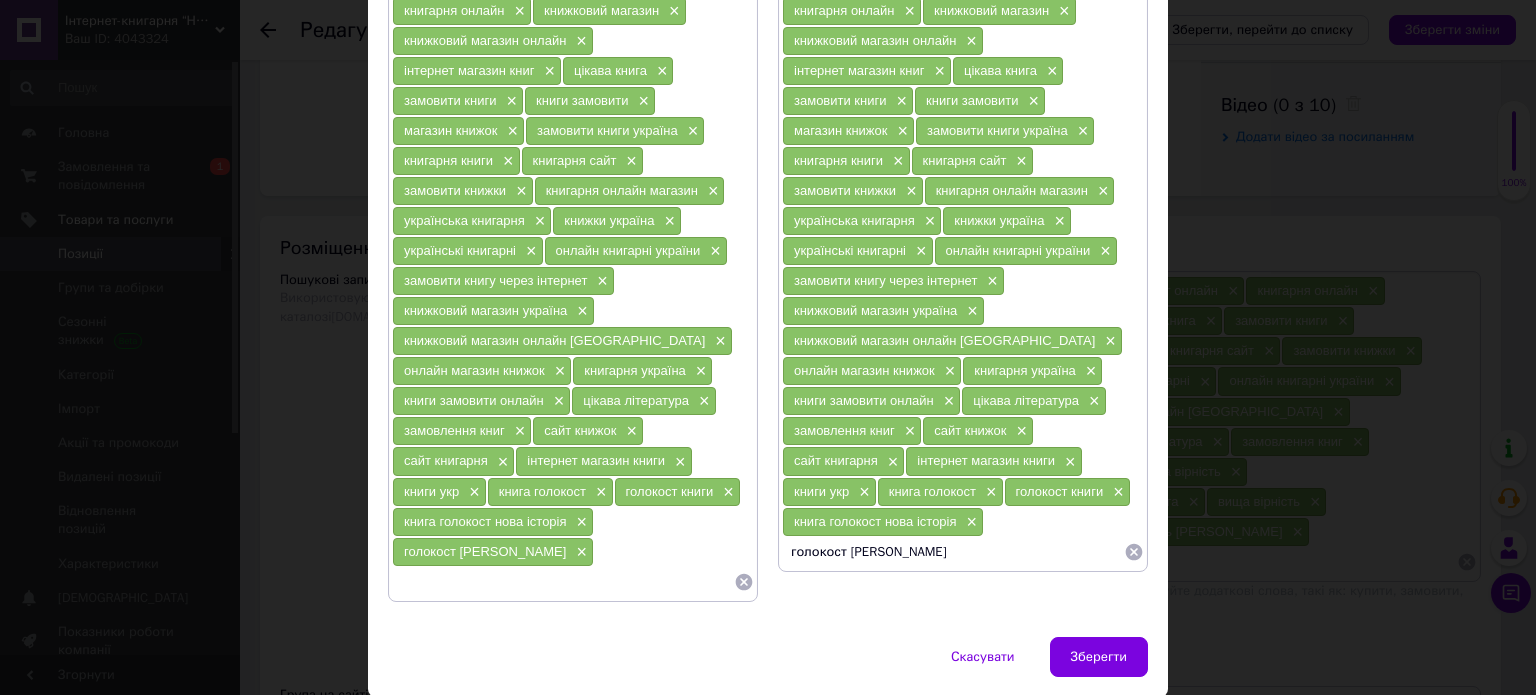 type 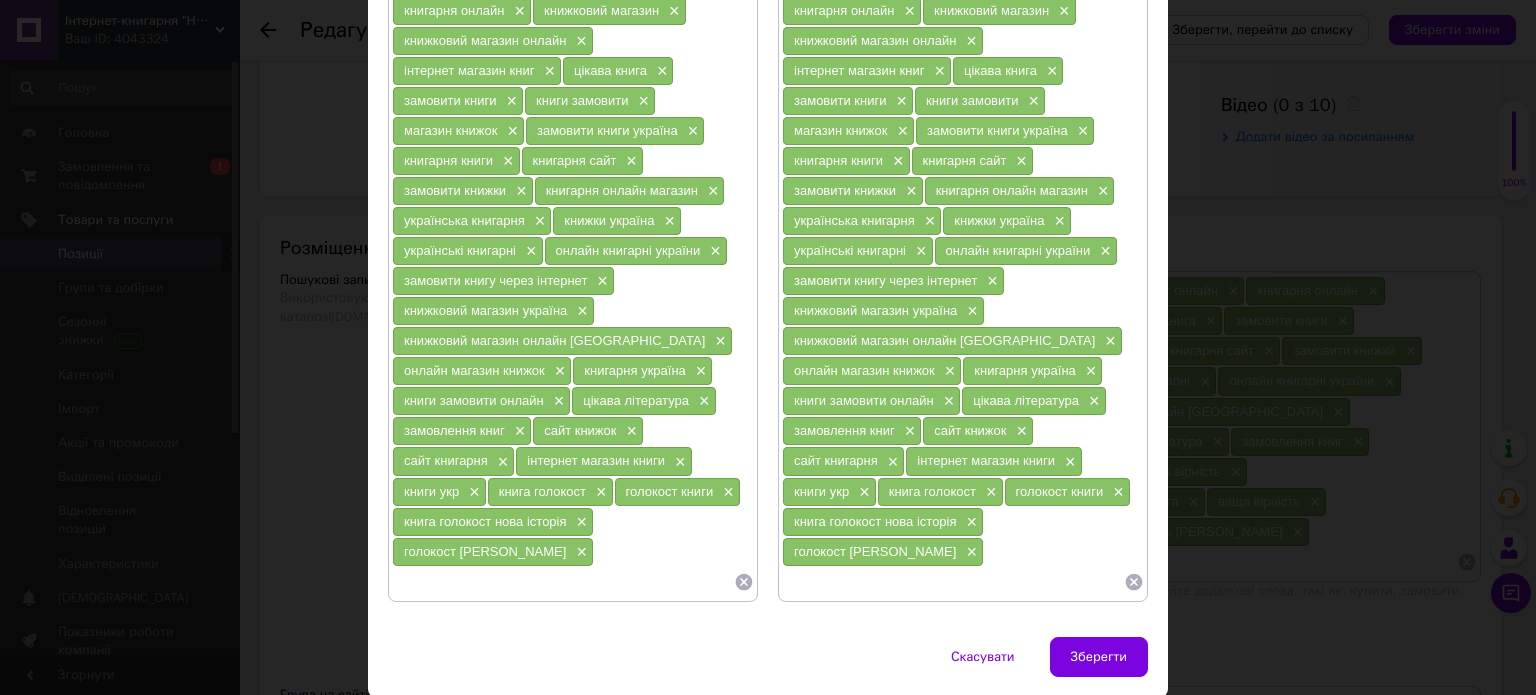 click at bounding box center [563, 582] 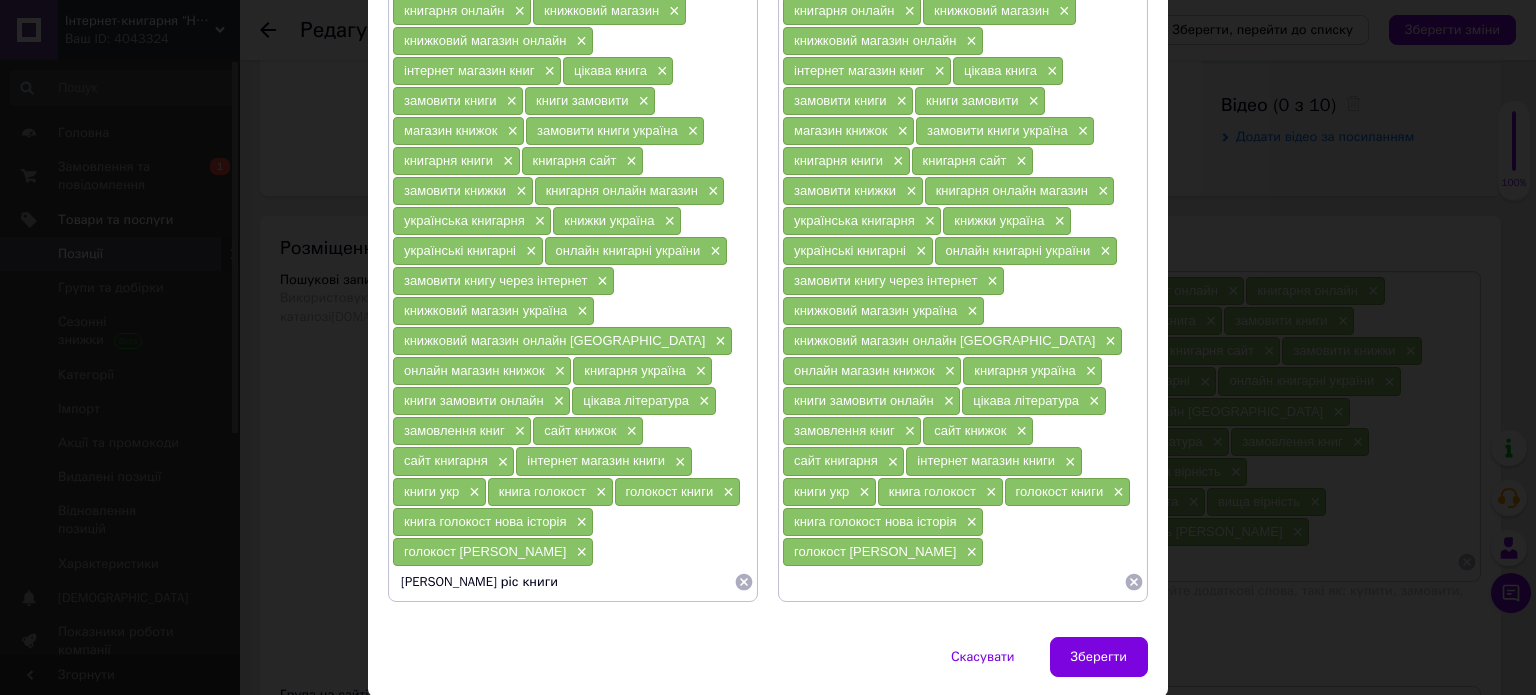type 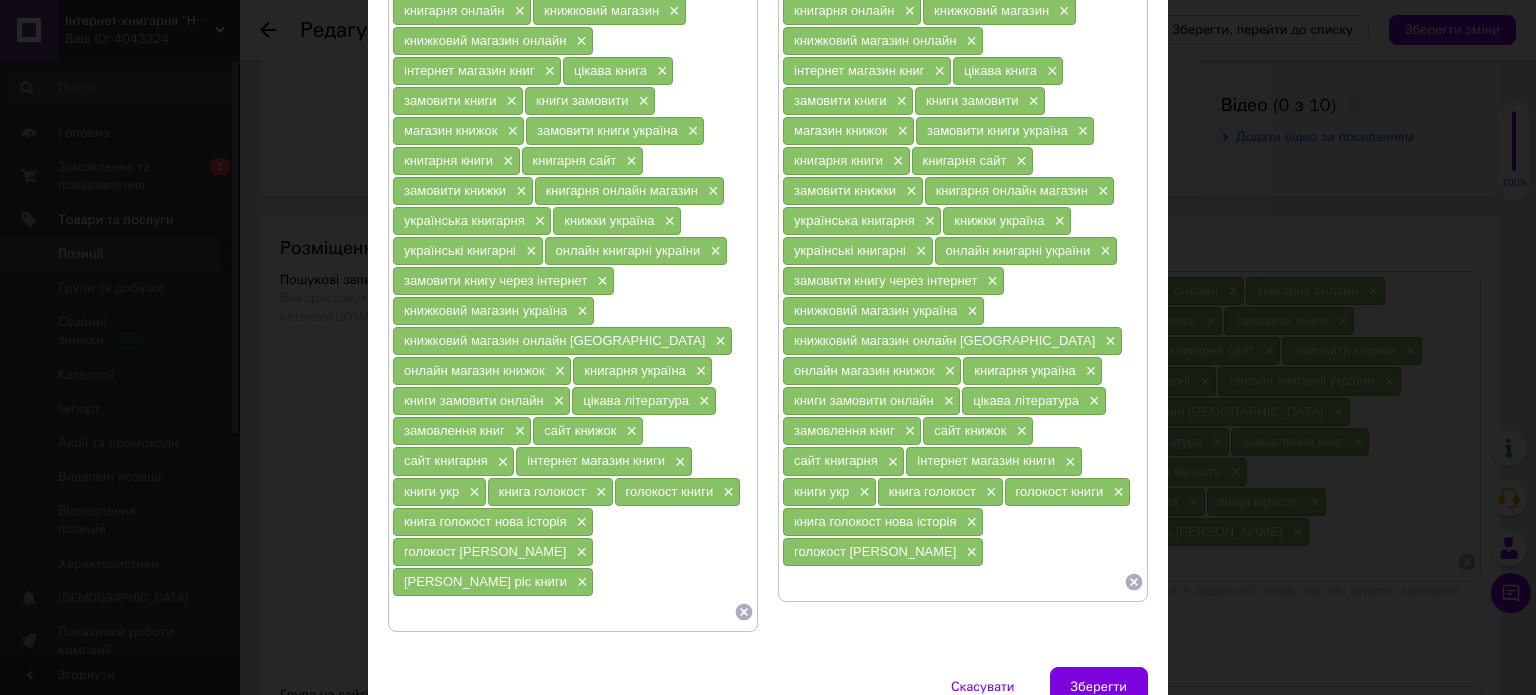 paste on "[PERSON_NAME] ріс книги" 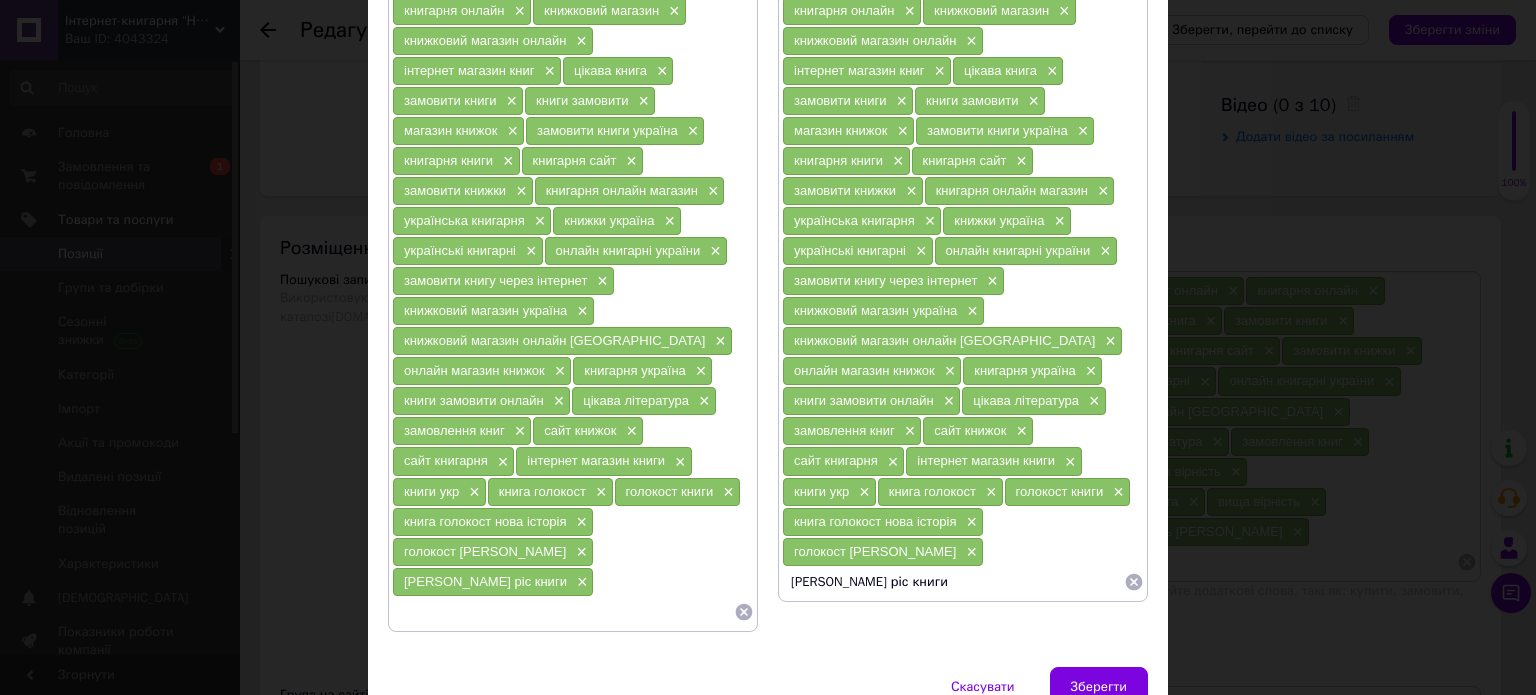 type 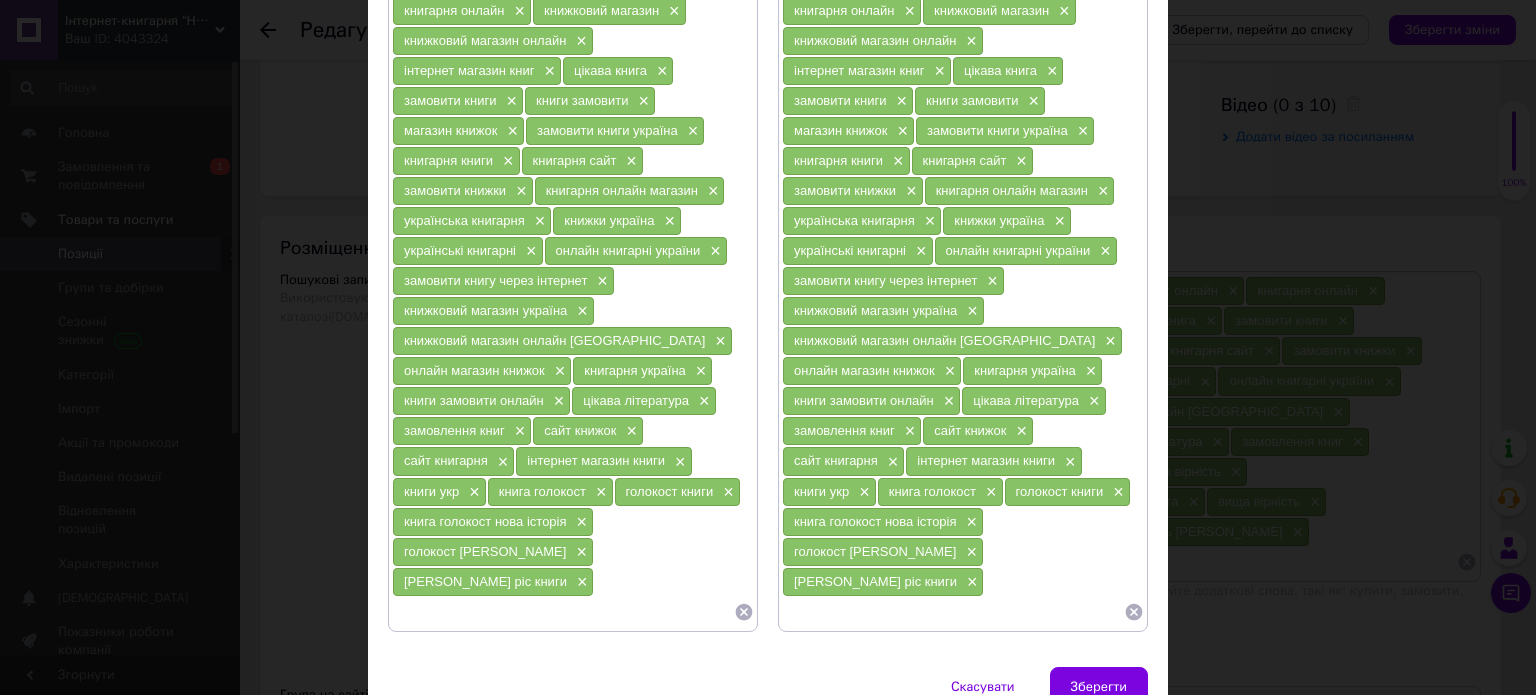 click at bounding box center [563, 612] 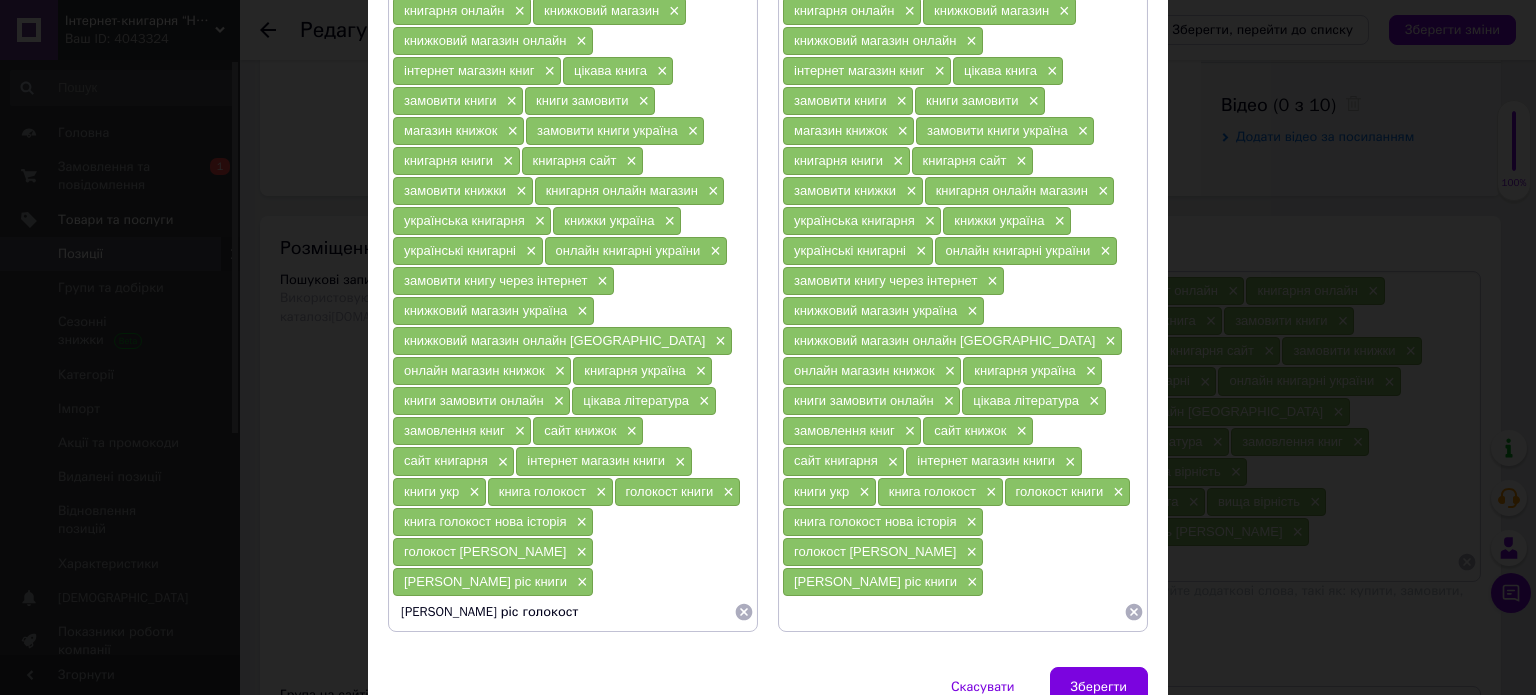type 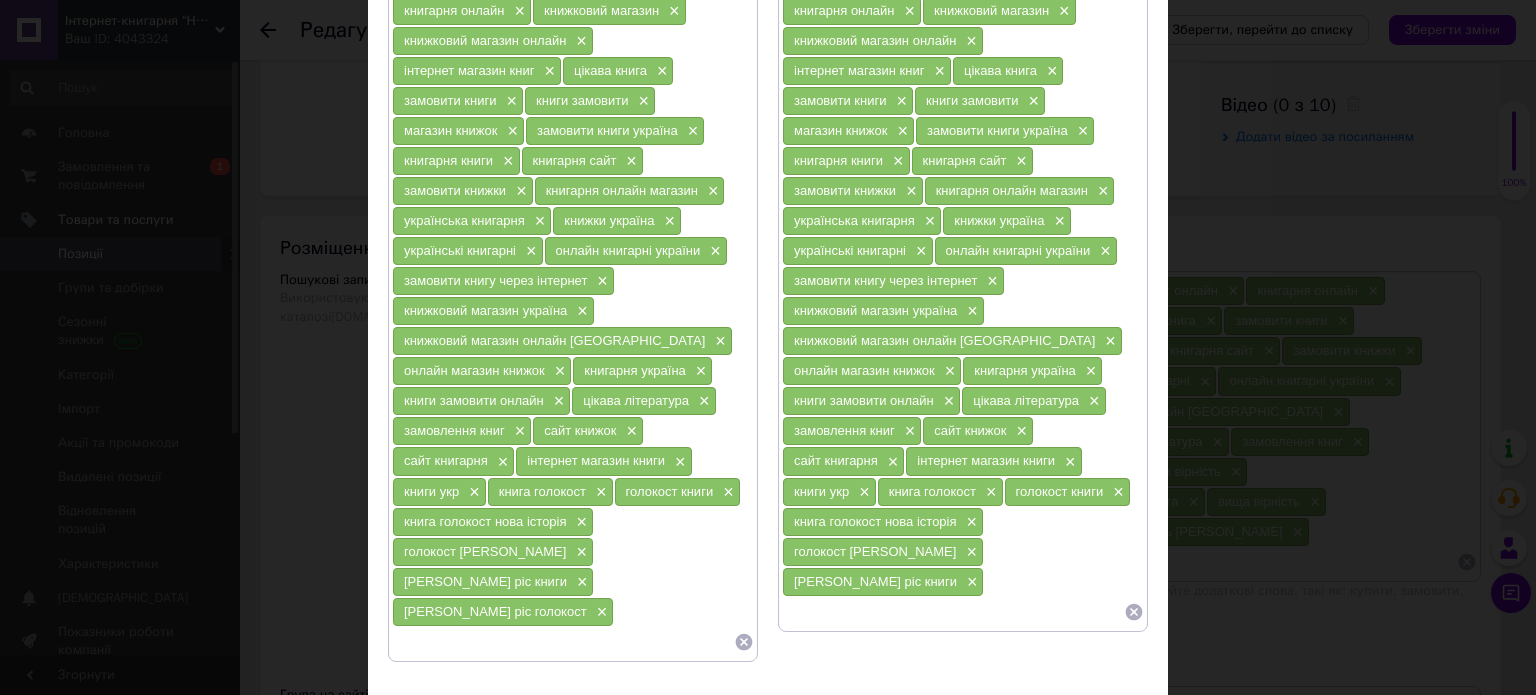 paste on "[PERSON_NAME] ріс голокост" 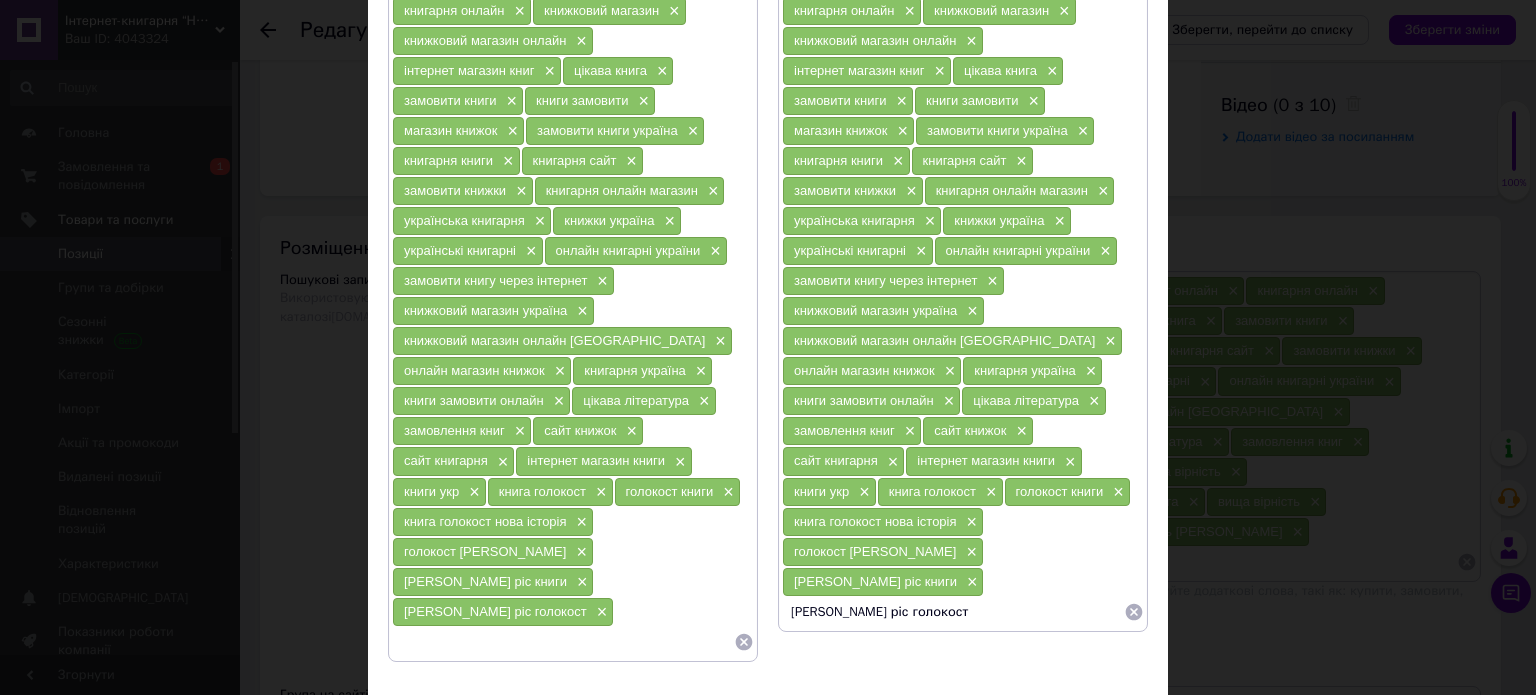 type 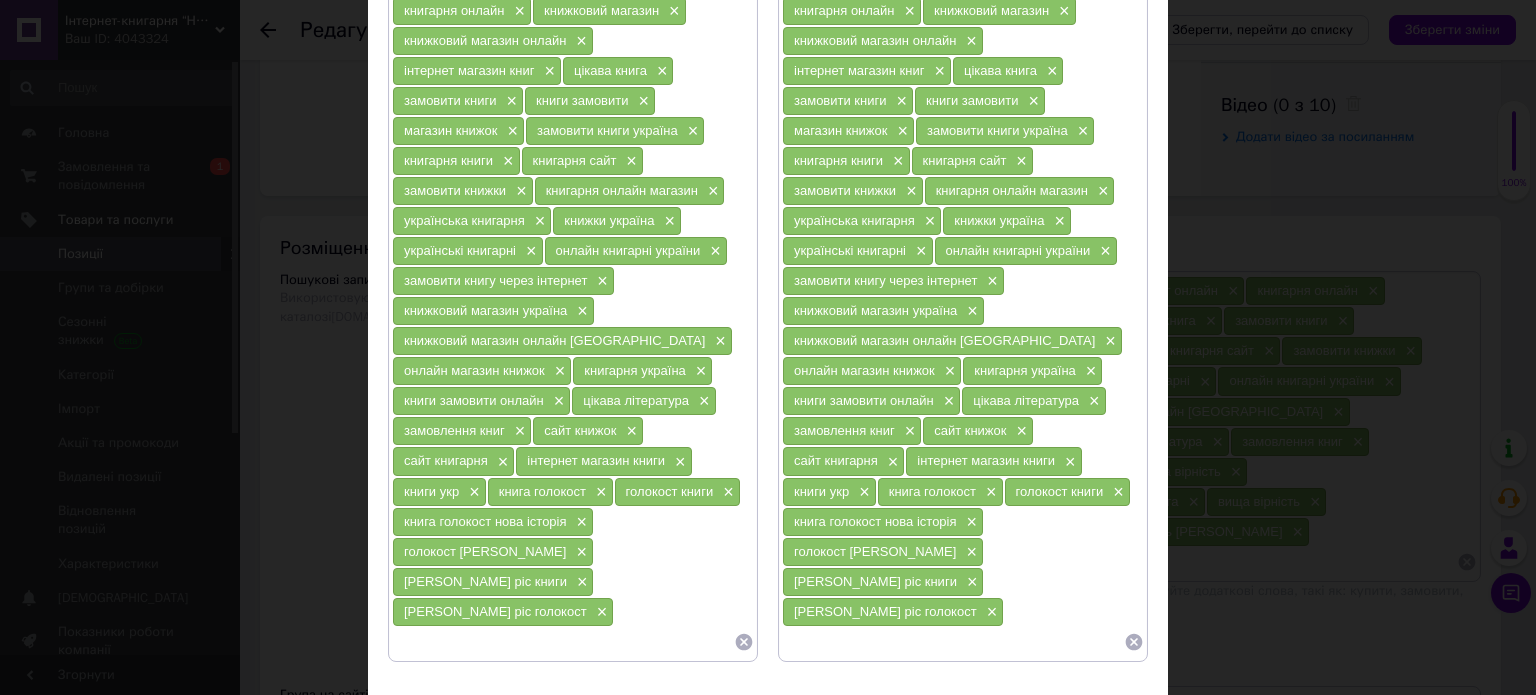 click at bounding box center [563, 642] 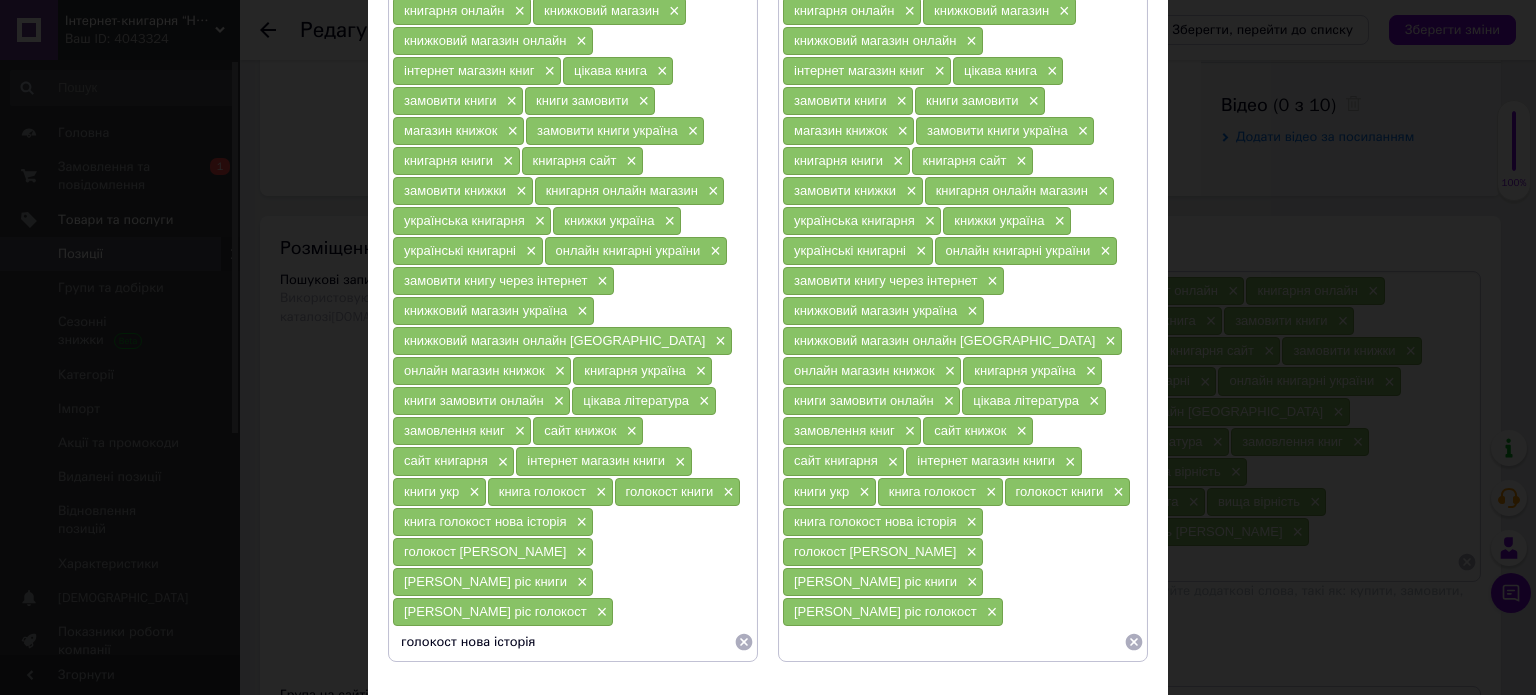 type 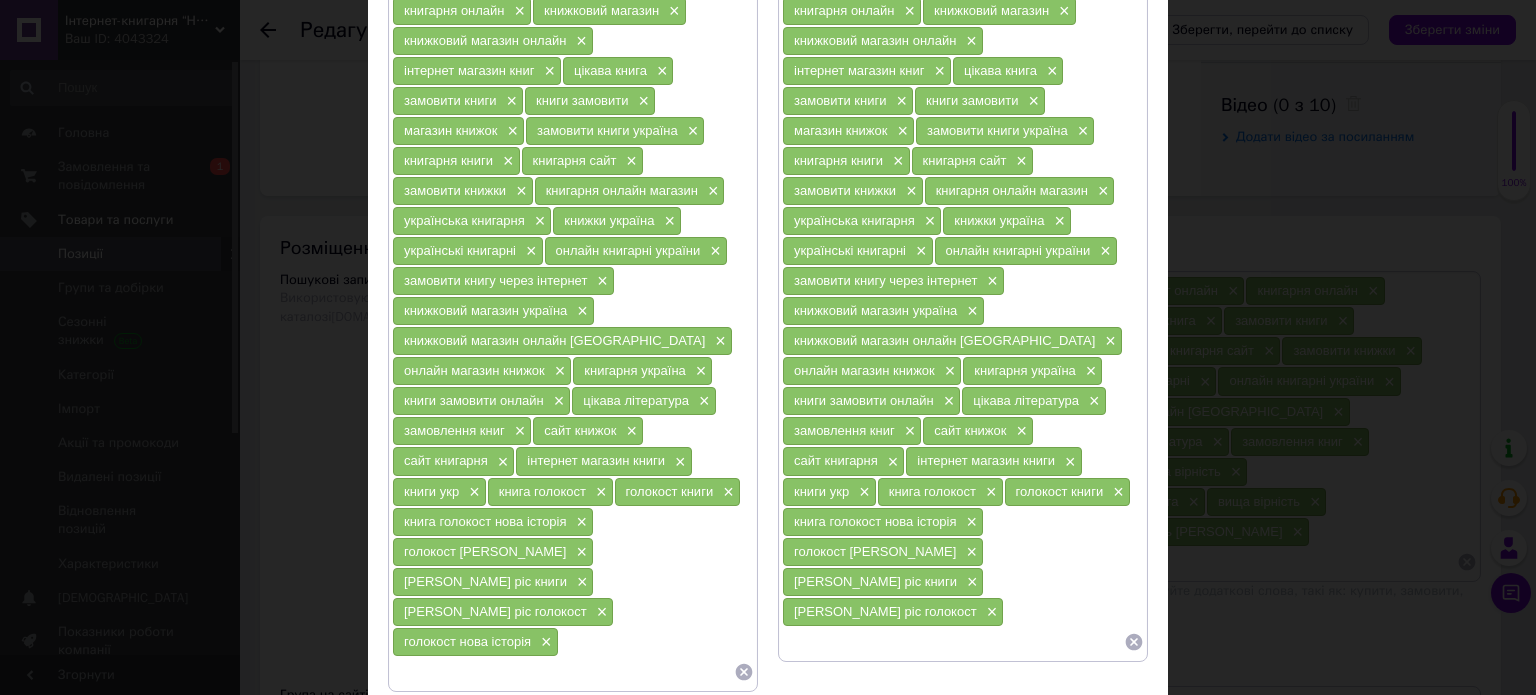 paste on "голокост нова історія" 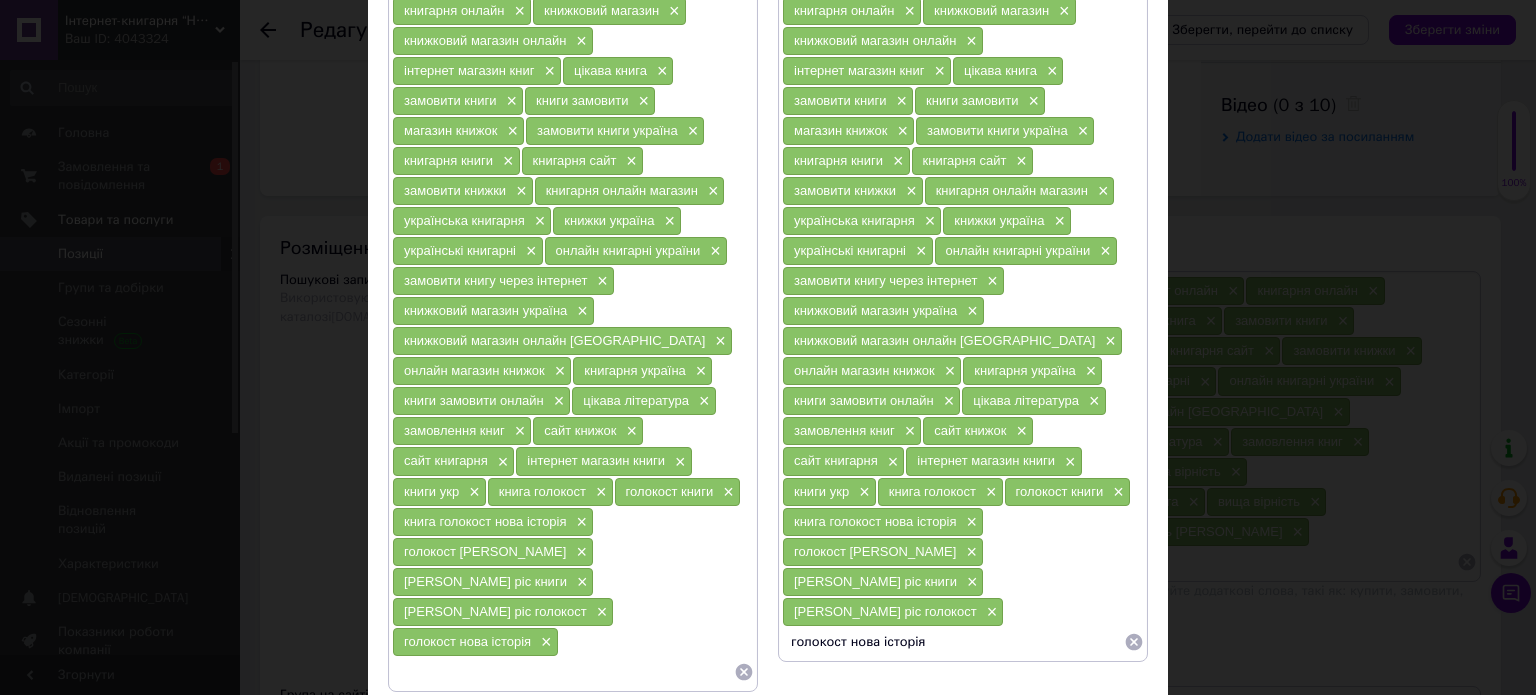type 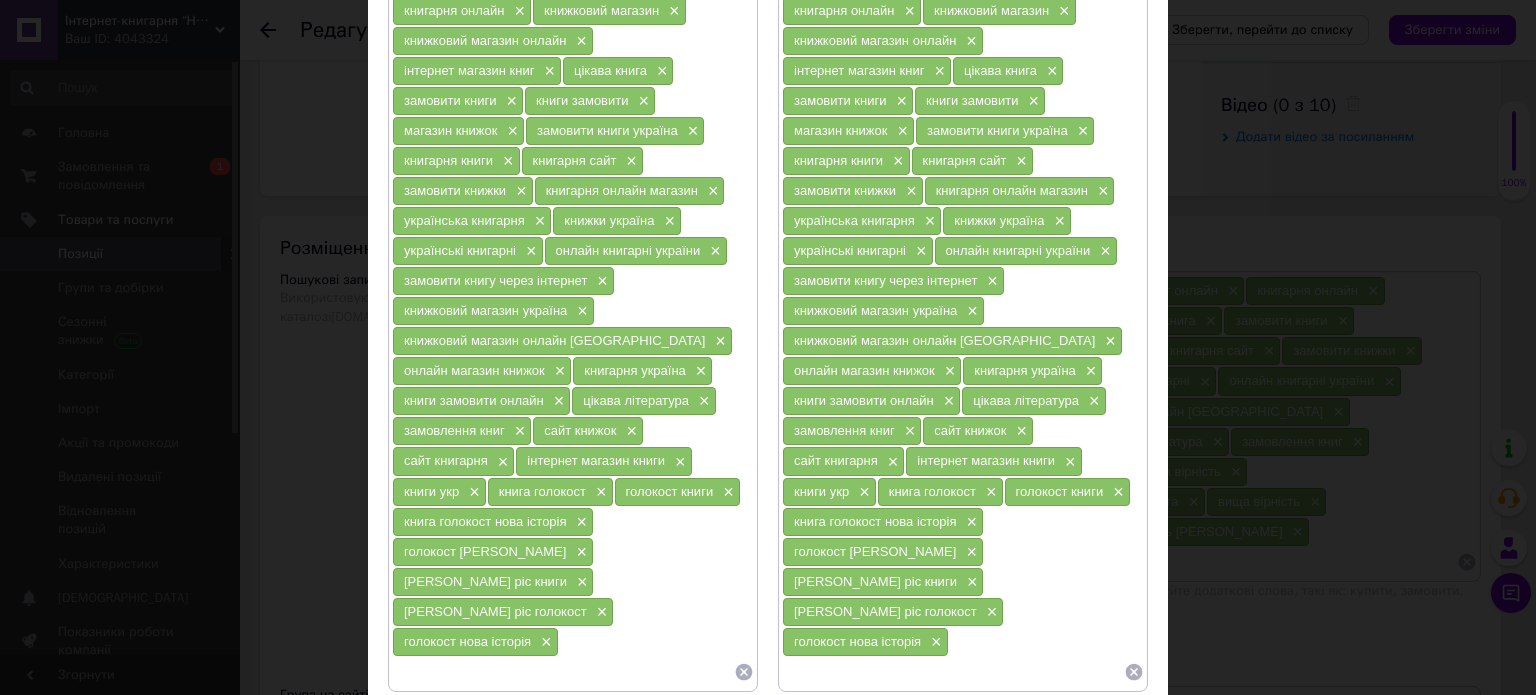 click on "Зберегти" at bounding box center [1099, 747] 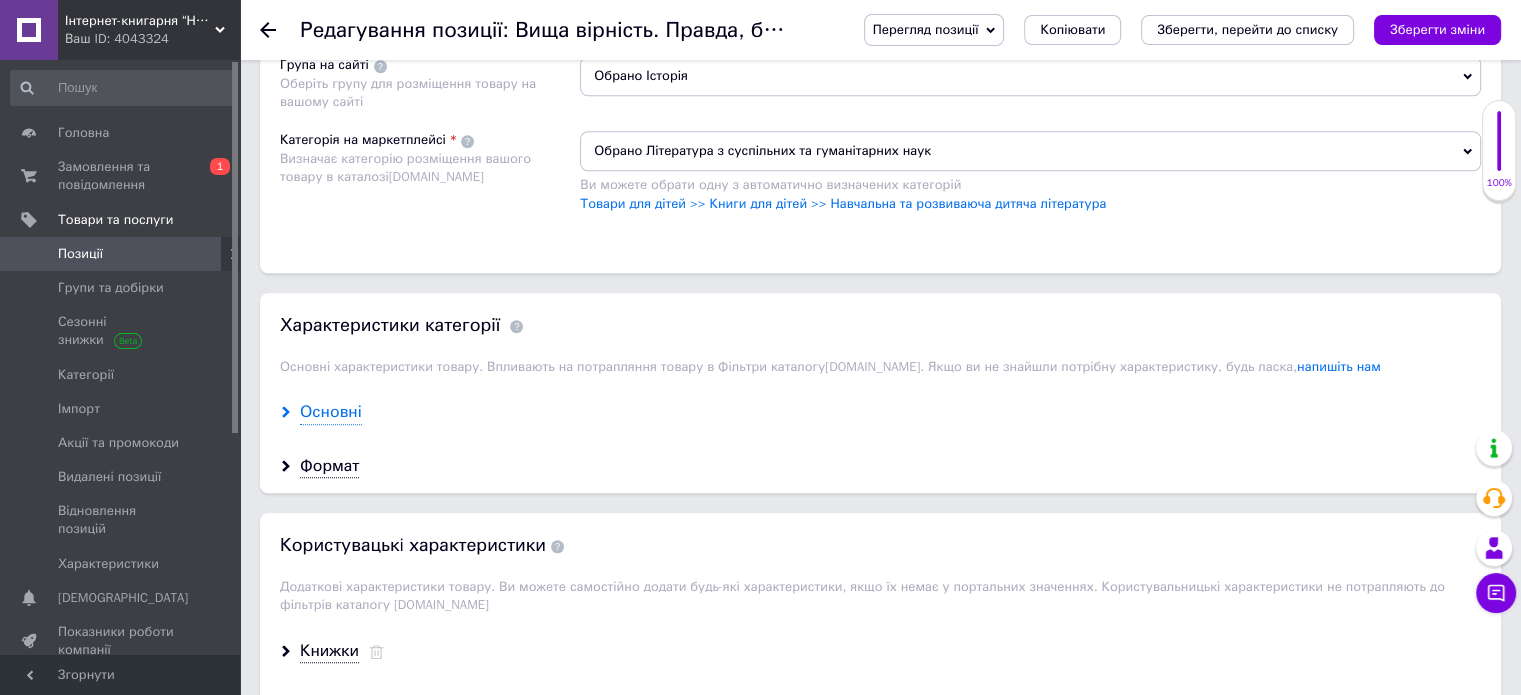 click on "Основні" at bounding box center (331, 412) 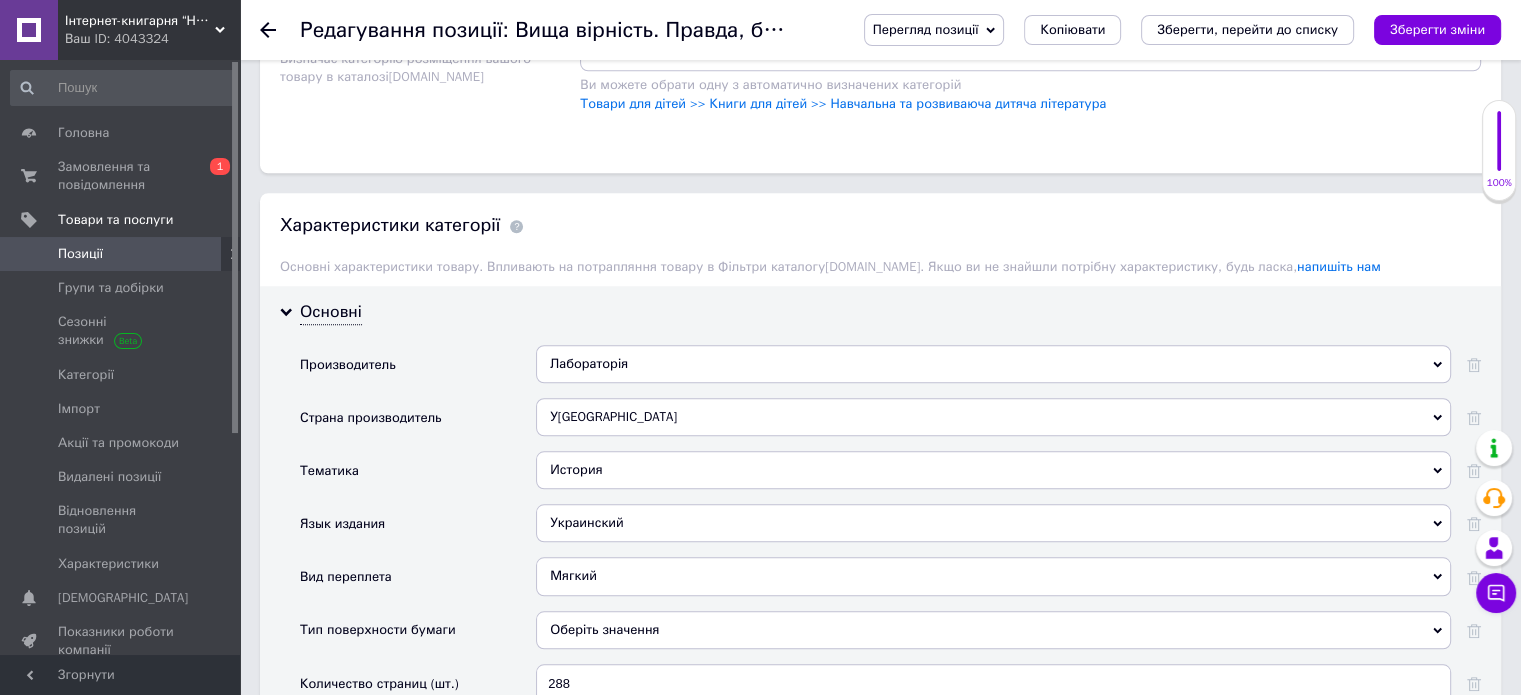 scroll, scrollTop: 1900, scrollLeft: 0, axis: vertical 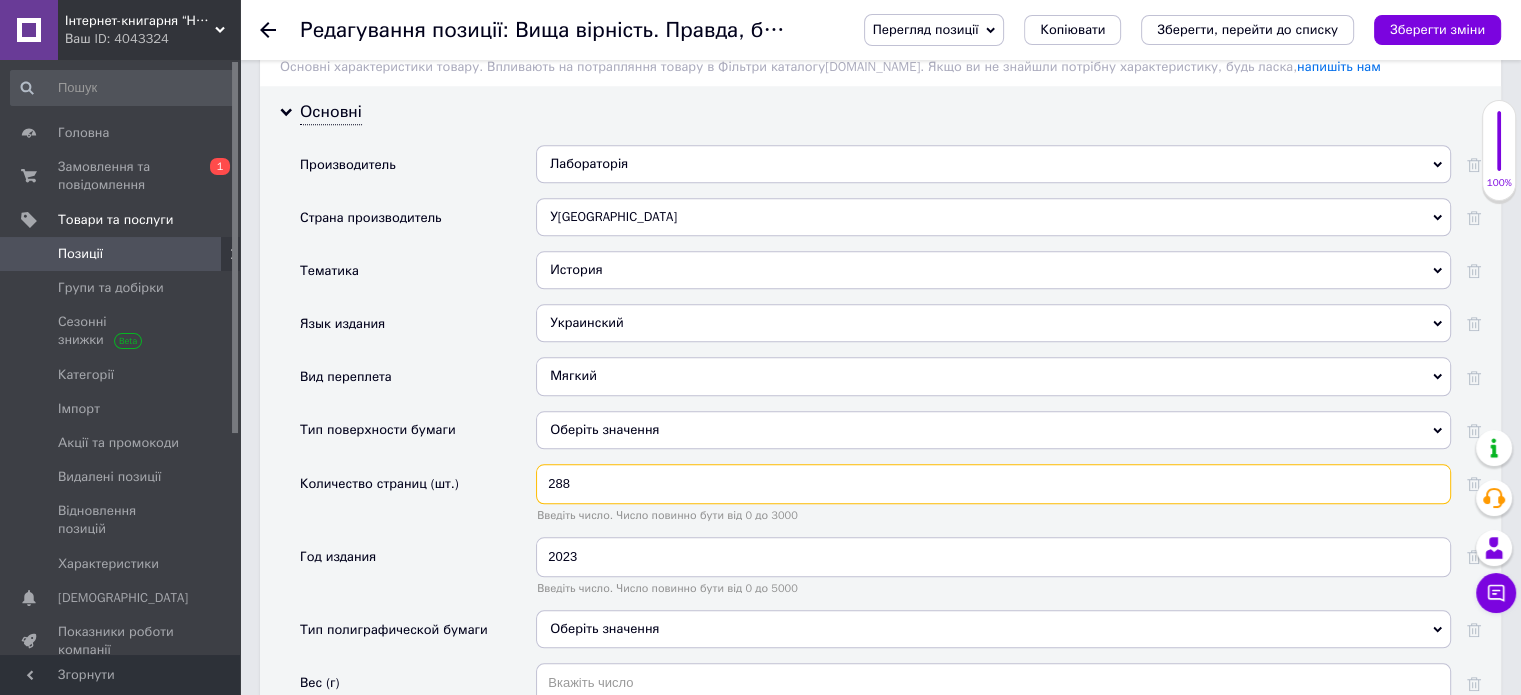 click on "Количество страниц (шт.) 288 Введіть число. Число повинно бути від 0 до 3000" at bounding box center [890, 500] 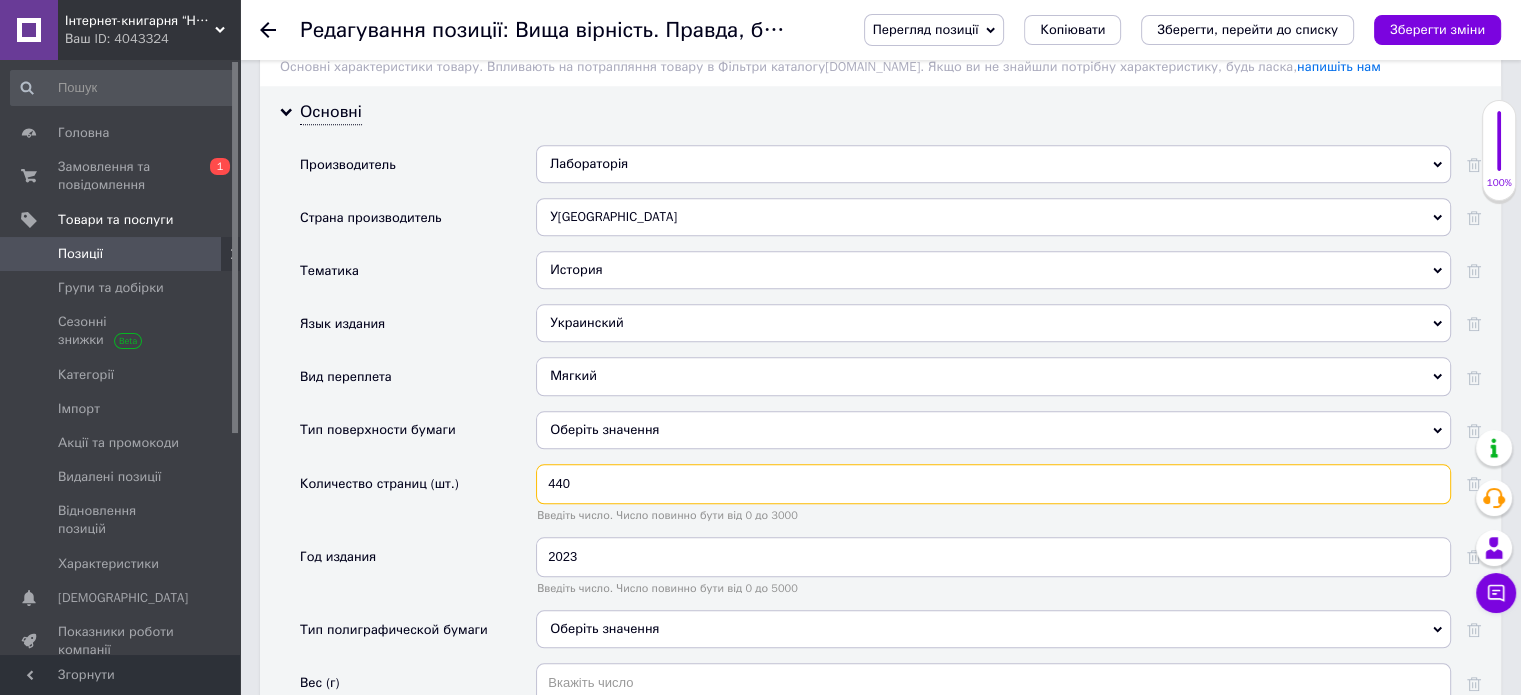 type on "440" 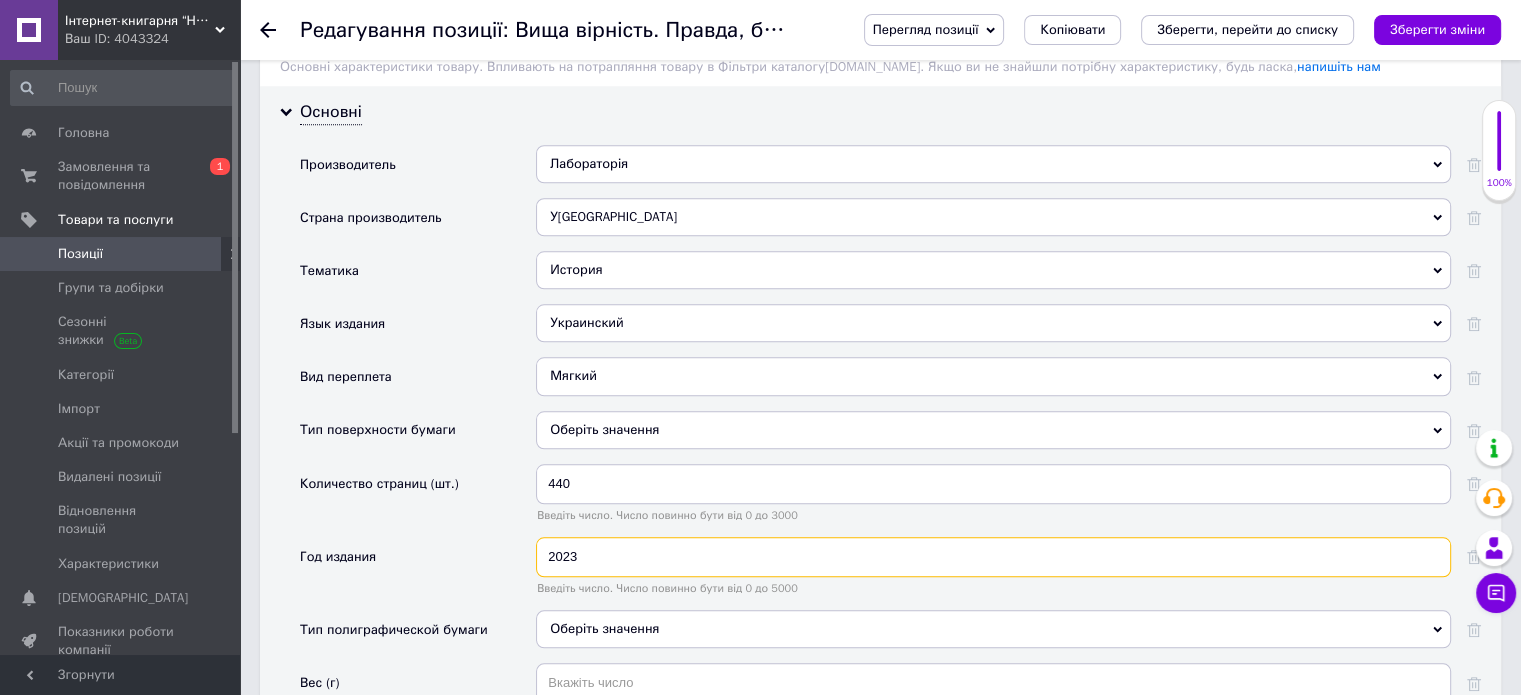 click on "2023" at bounding box center [993, 557] 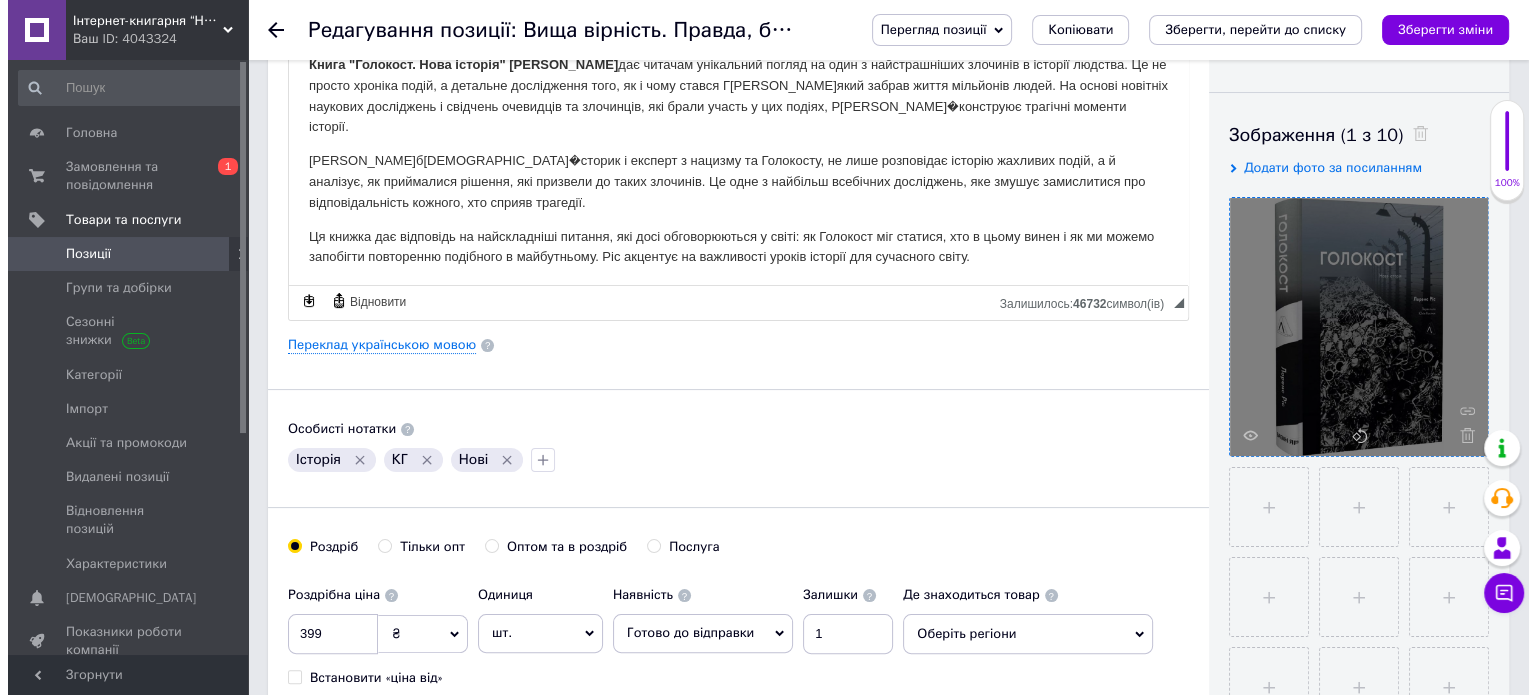 scroll, scrollTop: 0, scrollLeft: 0, axis: both 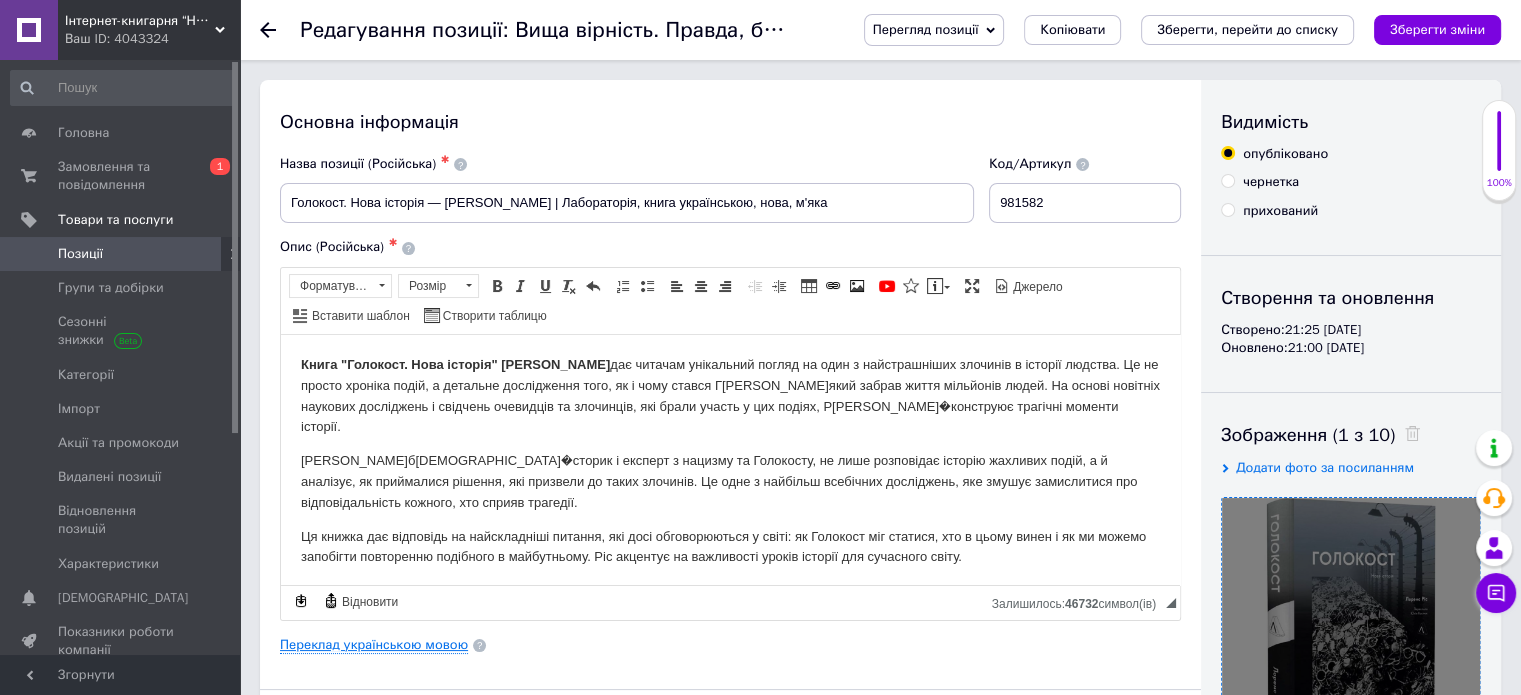 click on "Переклад українською мовою" at bounding box center [374, 645] 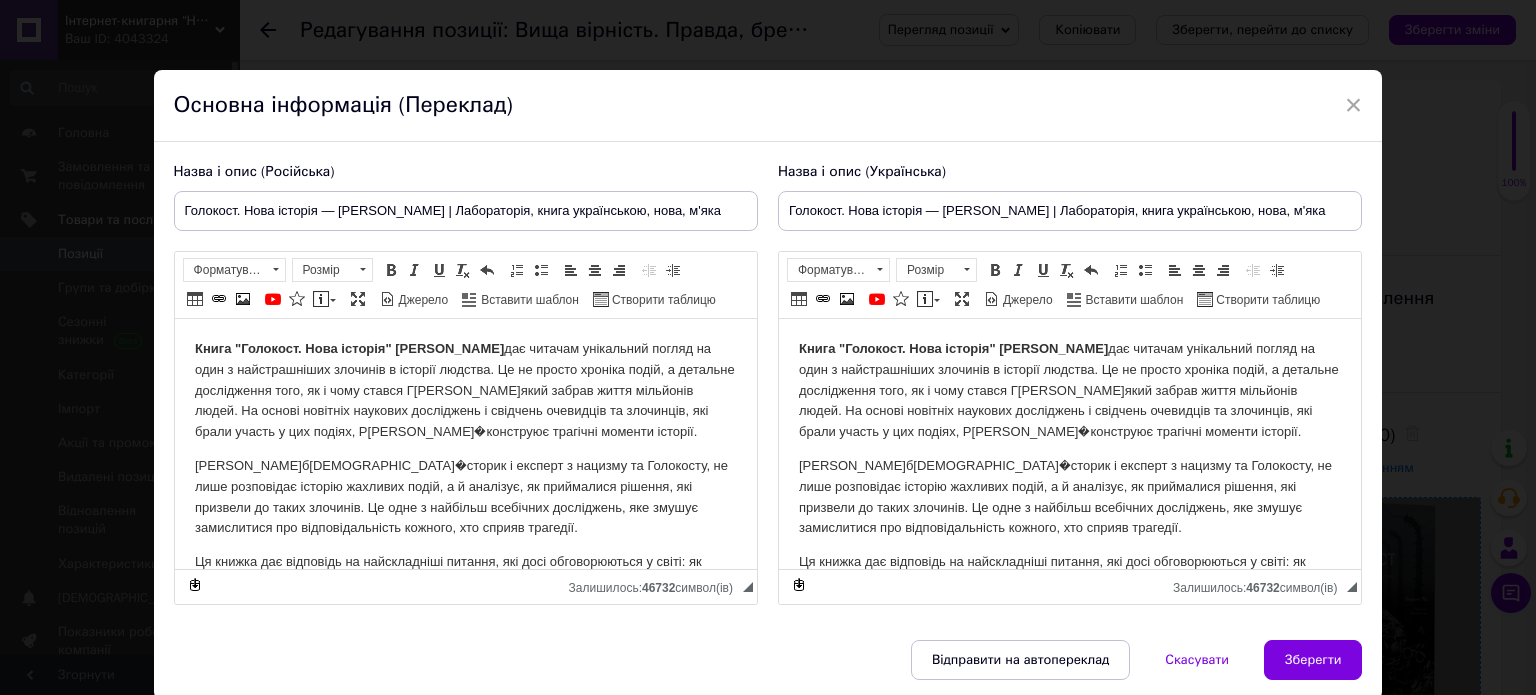 scroll, scrollTop: 0, scrollLeft: 0, axis: both 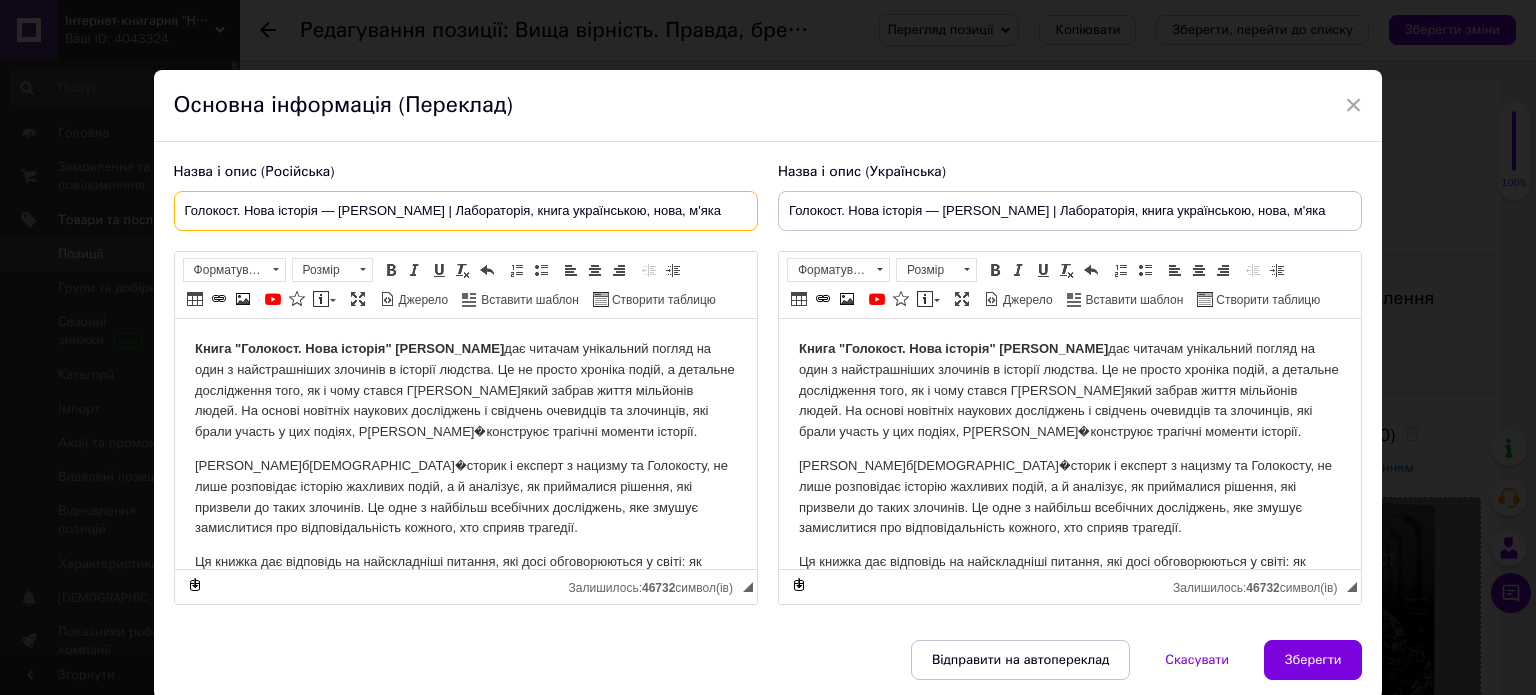 drag, startPoint x: 315, startPoint y: 207, endPoint x: 159, endPoint y: 210, distance: 156.02884 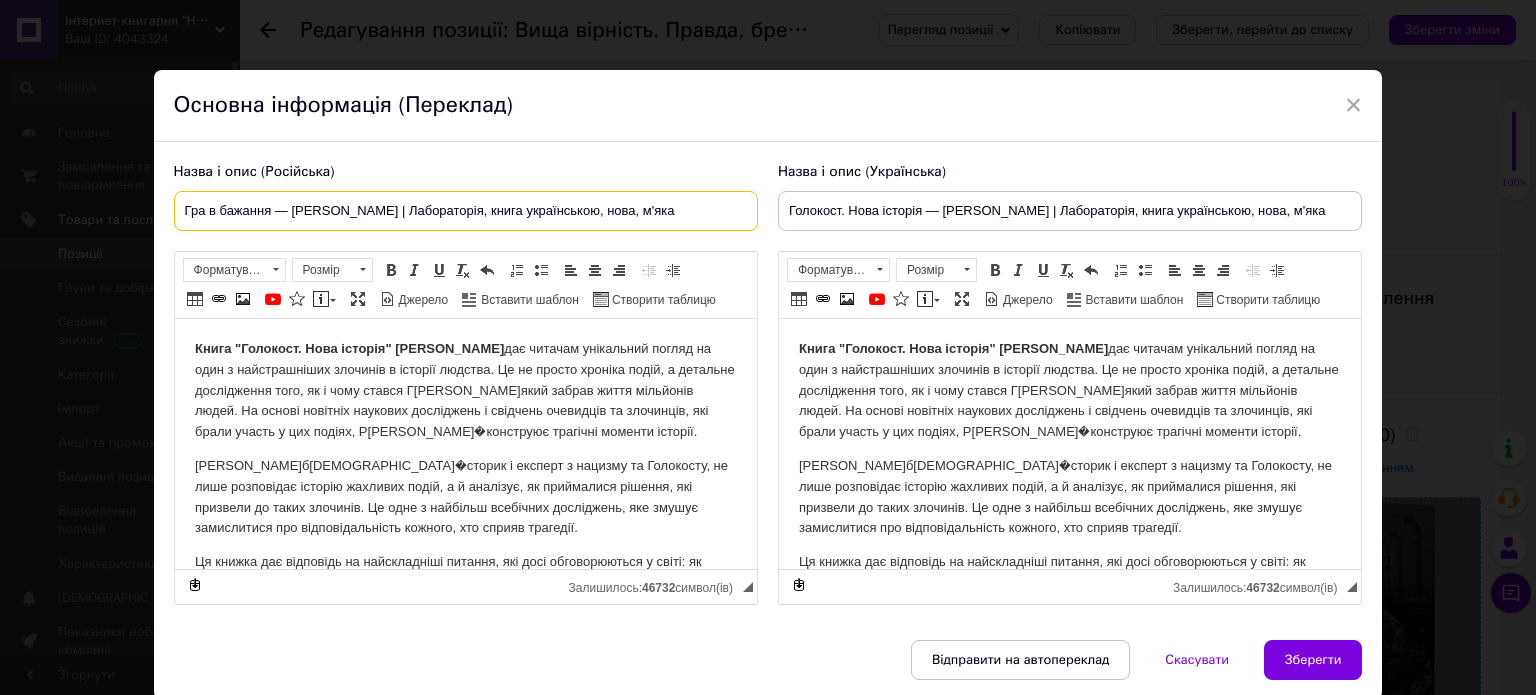 click on "Гра в бажання — [PERSON_NAME] | Лабораторія, книга українською, нова, м'яка" at bounding box center [466, 211] 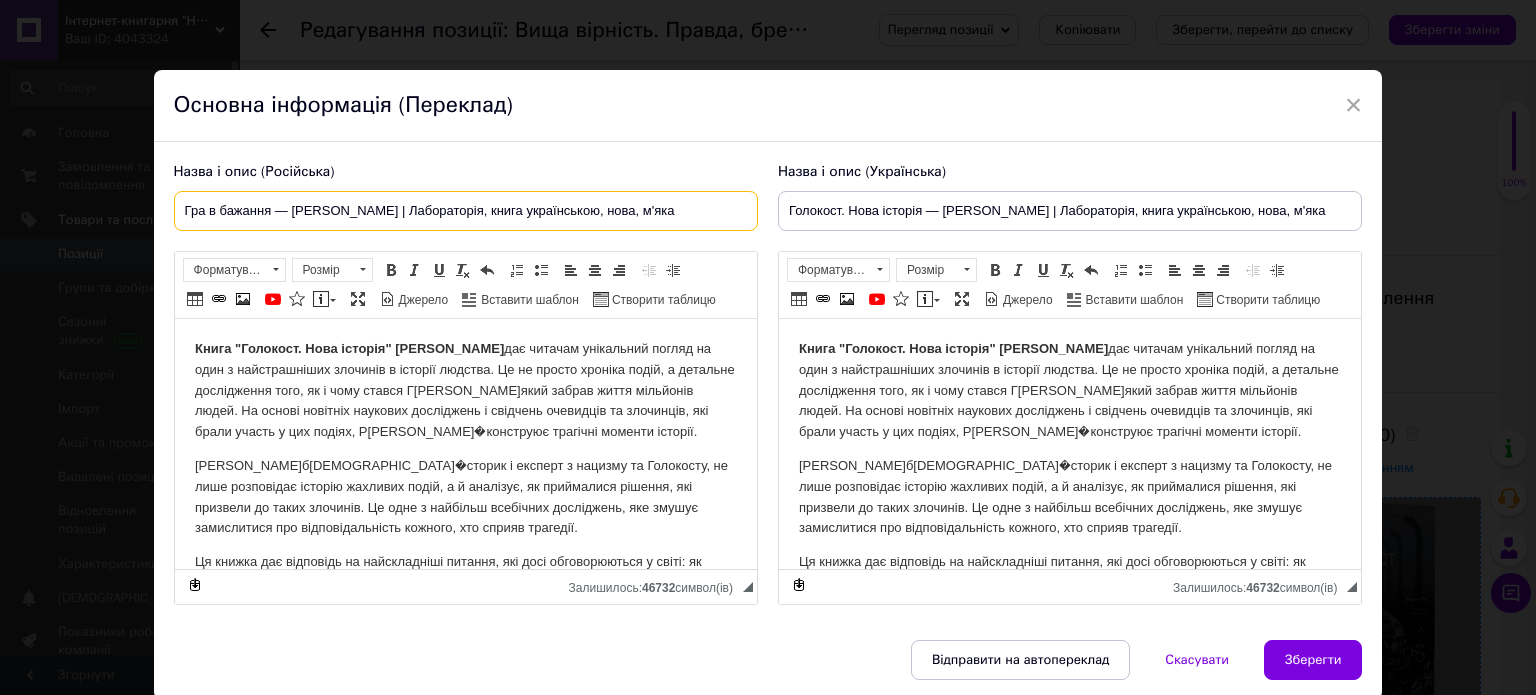 click on "Гра в бажання — [PERSON_NAME] | Лабораторія, книга українською, нова, м'яка" at bounding box center [466, 211] 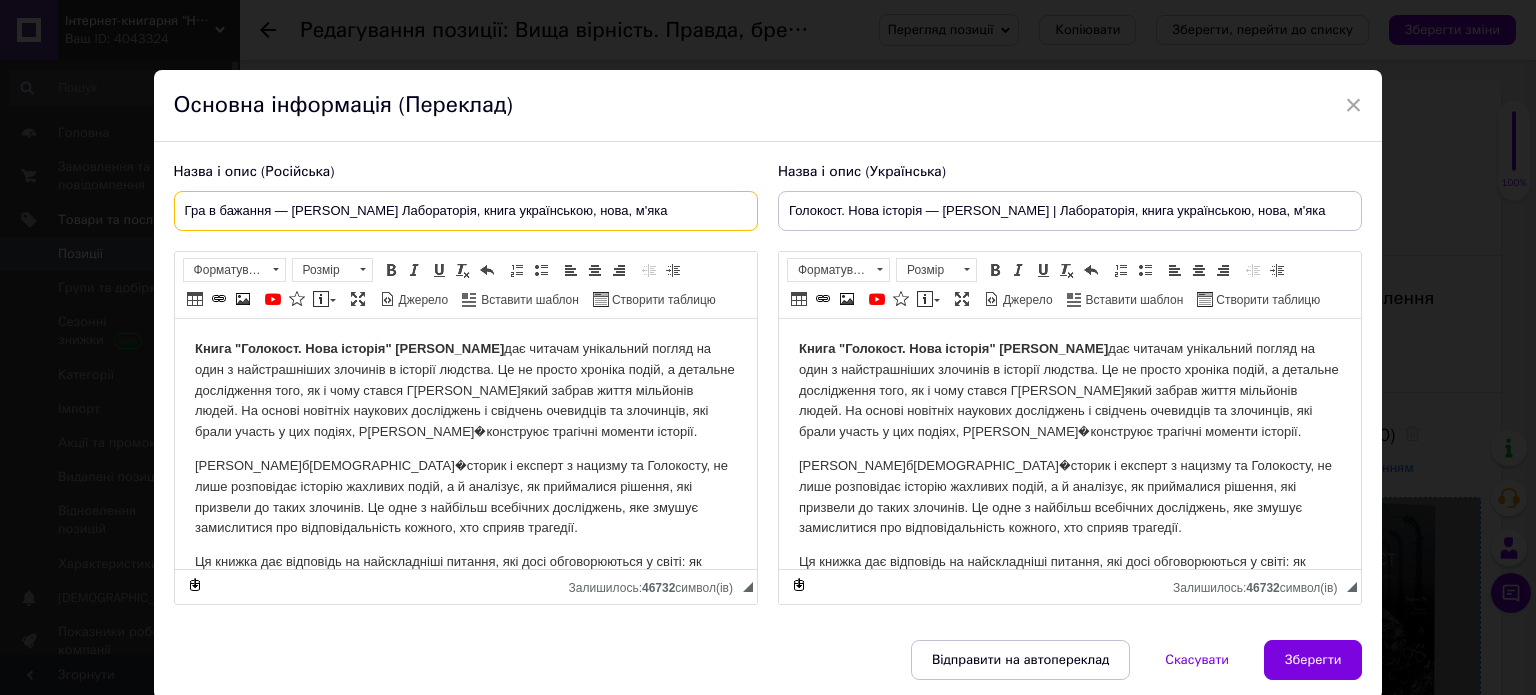 type on "Гра в бажання — [PERSON_NAME] Лабораторія, книга українською, нова, м'яка" 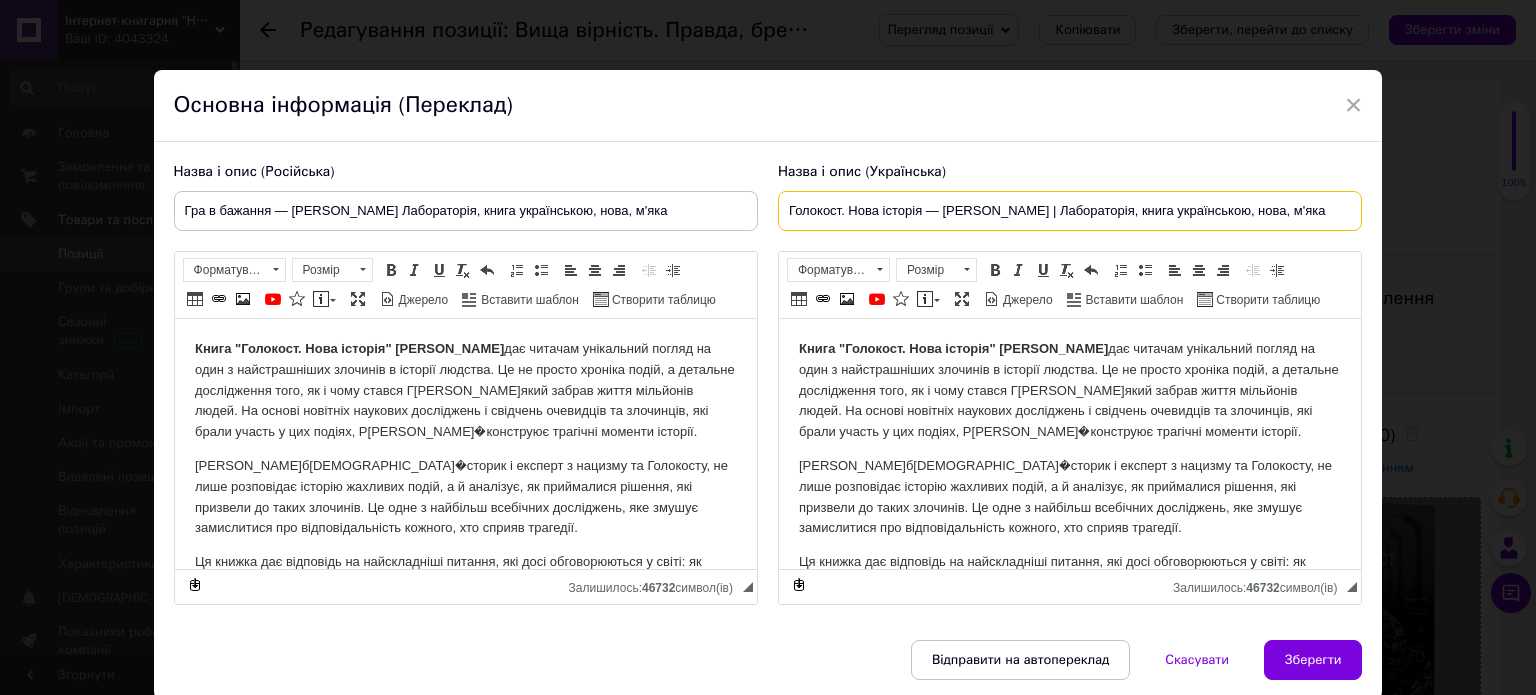 click on "Голокост. Нова історія — [PERSON_NAME] | Лабораторія, книга українською, нова, м'яка" at bounding box center [1070, 211] 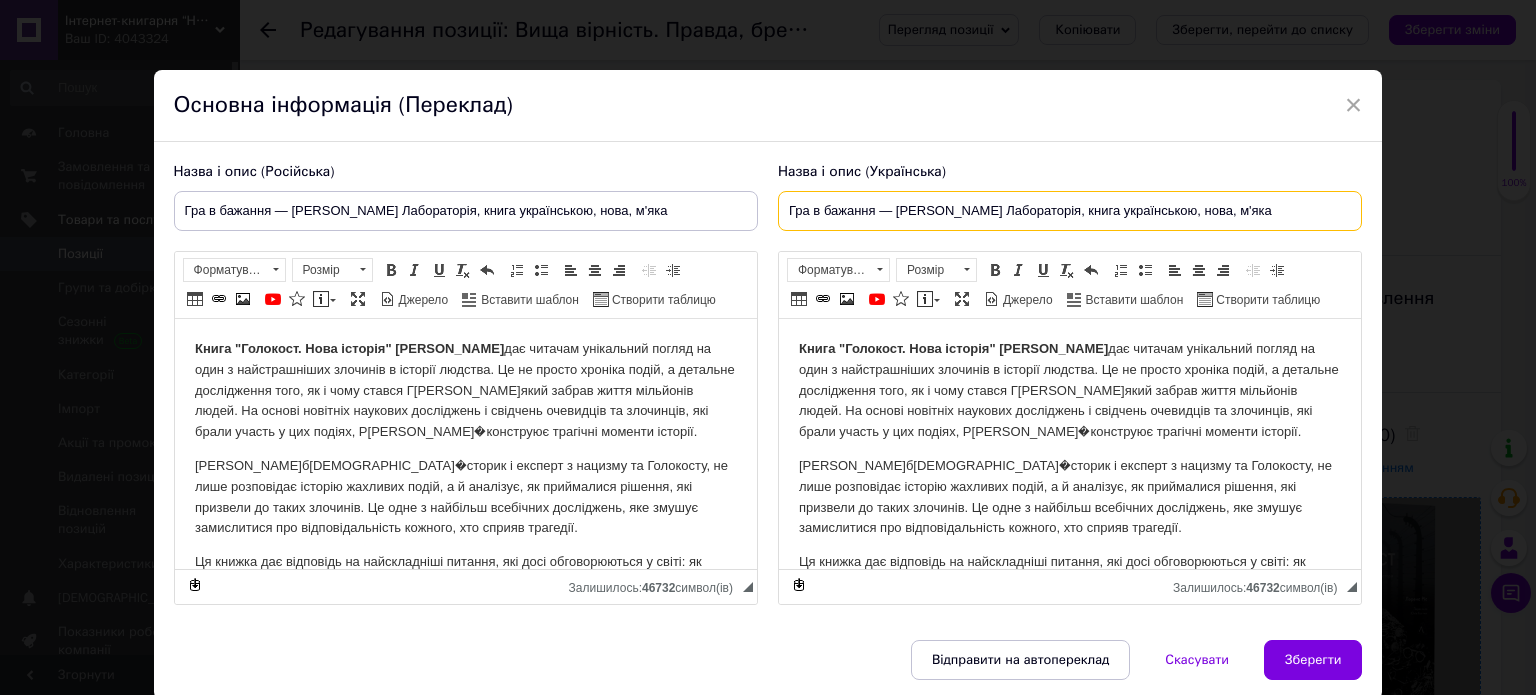 type on "Гра в бажання — [PERSON_NAME] Лабораторія, книга українською, нова, м'яка" 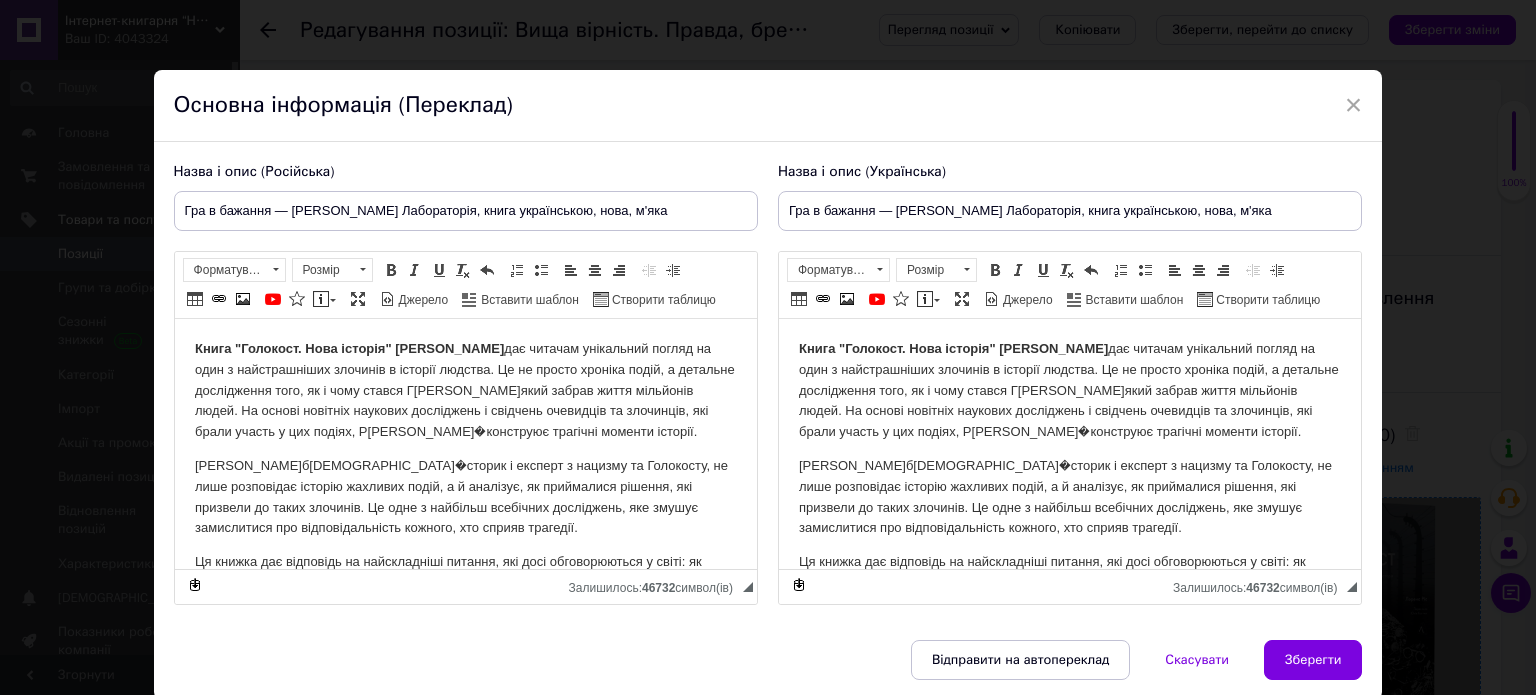 click on "Книга "Голокост. Нова історія" Л[PERSON_NAME]дає читачам унікальний погляд на один з найстрашніших злочинів в історії людства. Це не просто хроніка подій, а детальне дослідження того, як і чому стався Г[PERSON_NAME]який забрав життя мільйонів людей. На основі новітніх наукових досліджень і свідчень очевидців та злочинців, які брали участь у цих подіях, Р[PERSON_NAME]�конструює трагічні моменти історії." at bounding box center [465, 391] 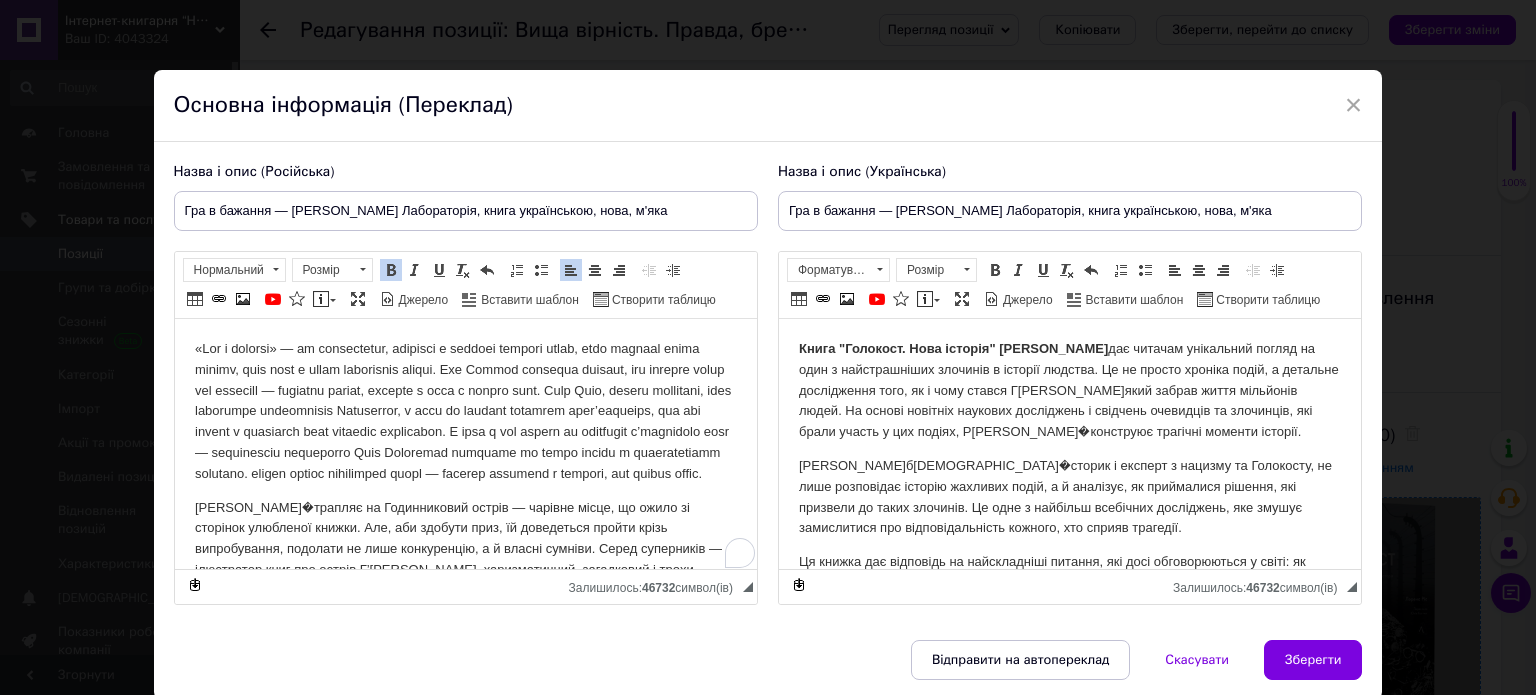 scroll, scrollTop: 2129, scrollLeft: 0, axis: vertical 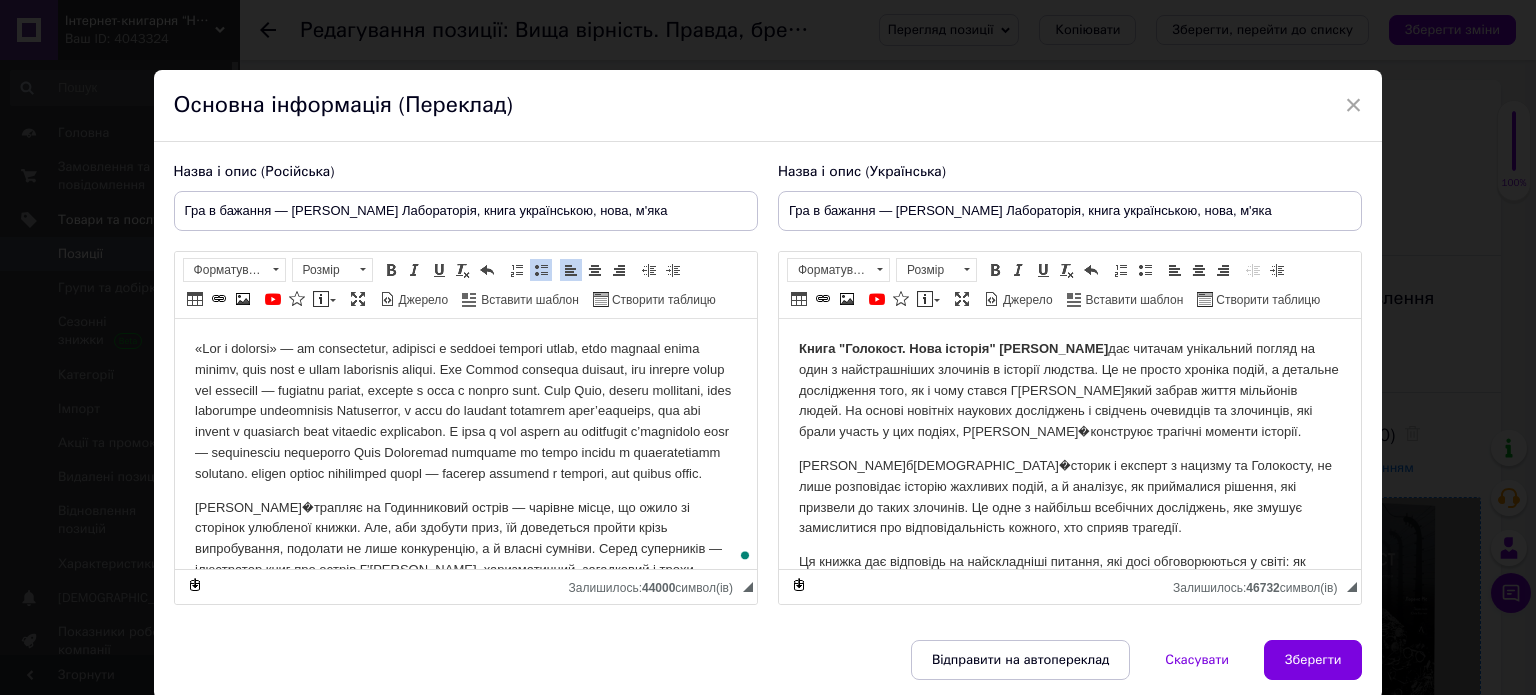 click at bounding box center [465, 412] 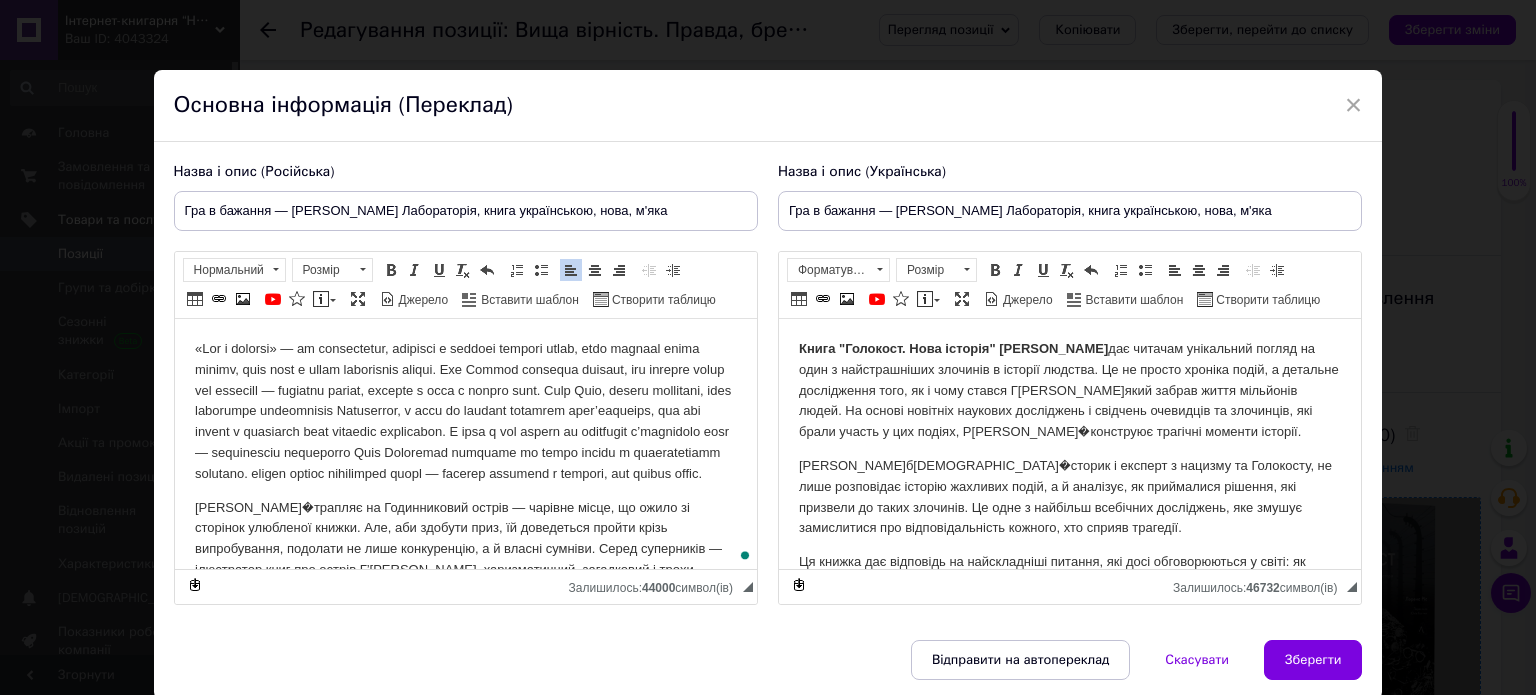 type 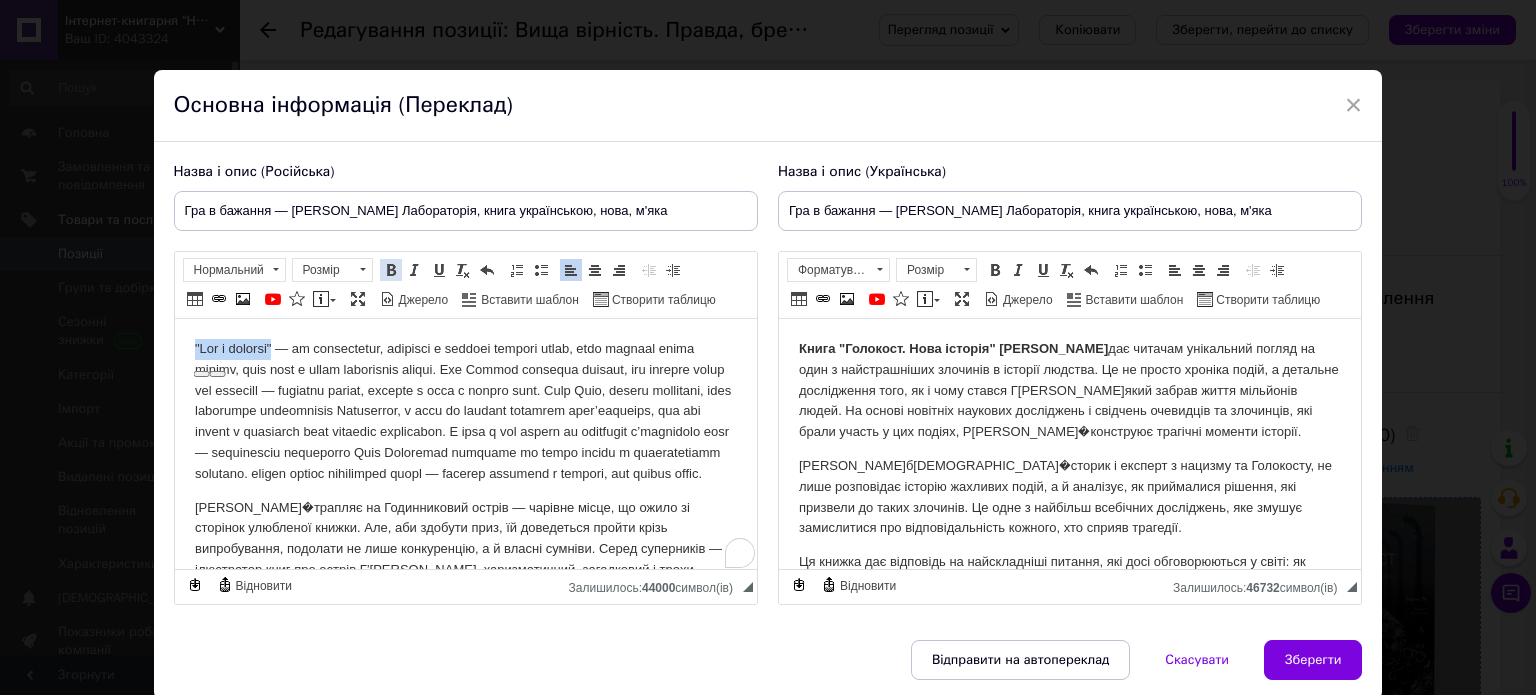 click at bounding box center [391, 270] 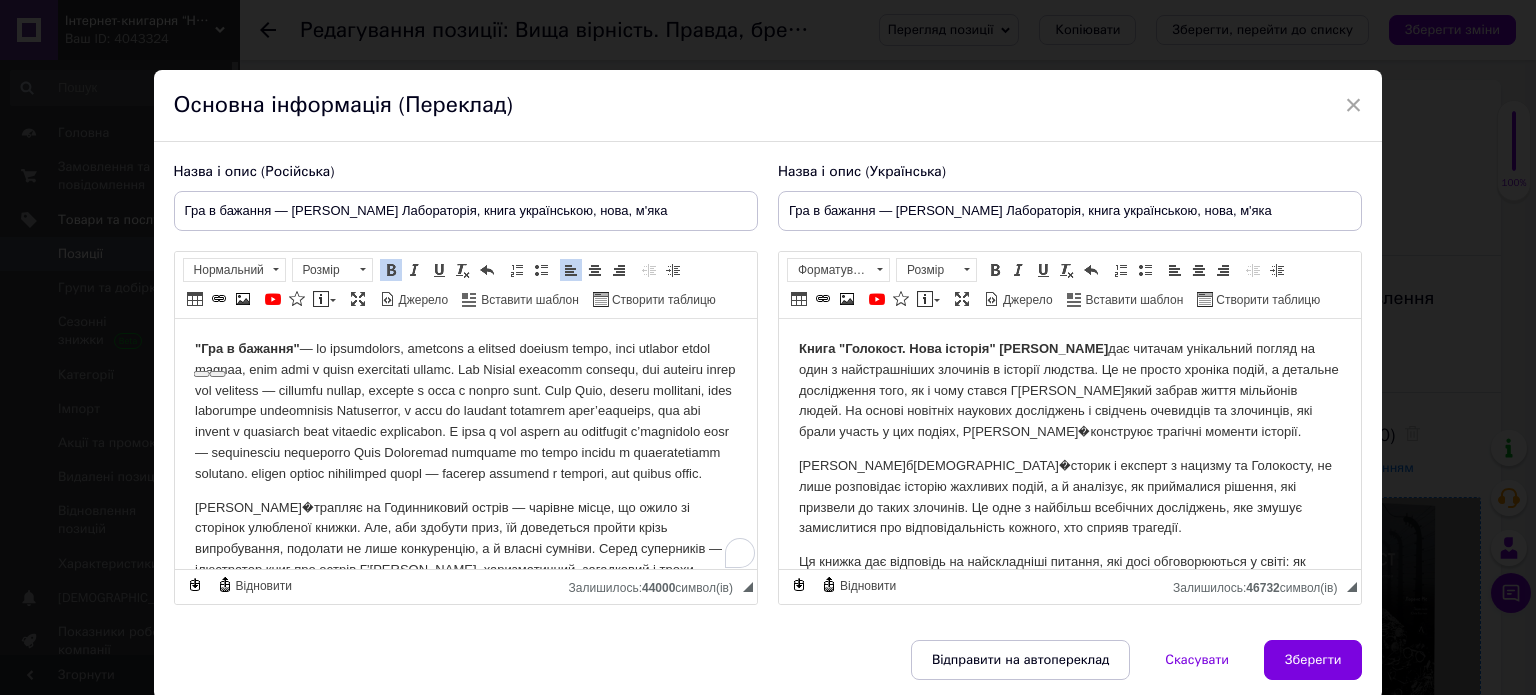 click on ""Гра в бажання"" at bounding box center [465, 412] 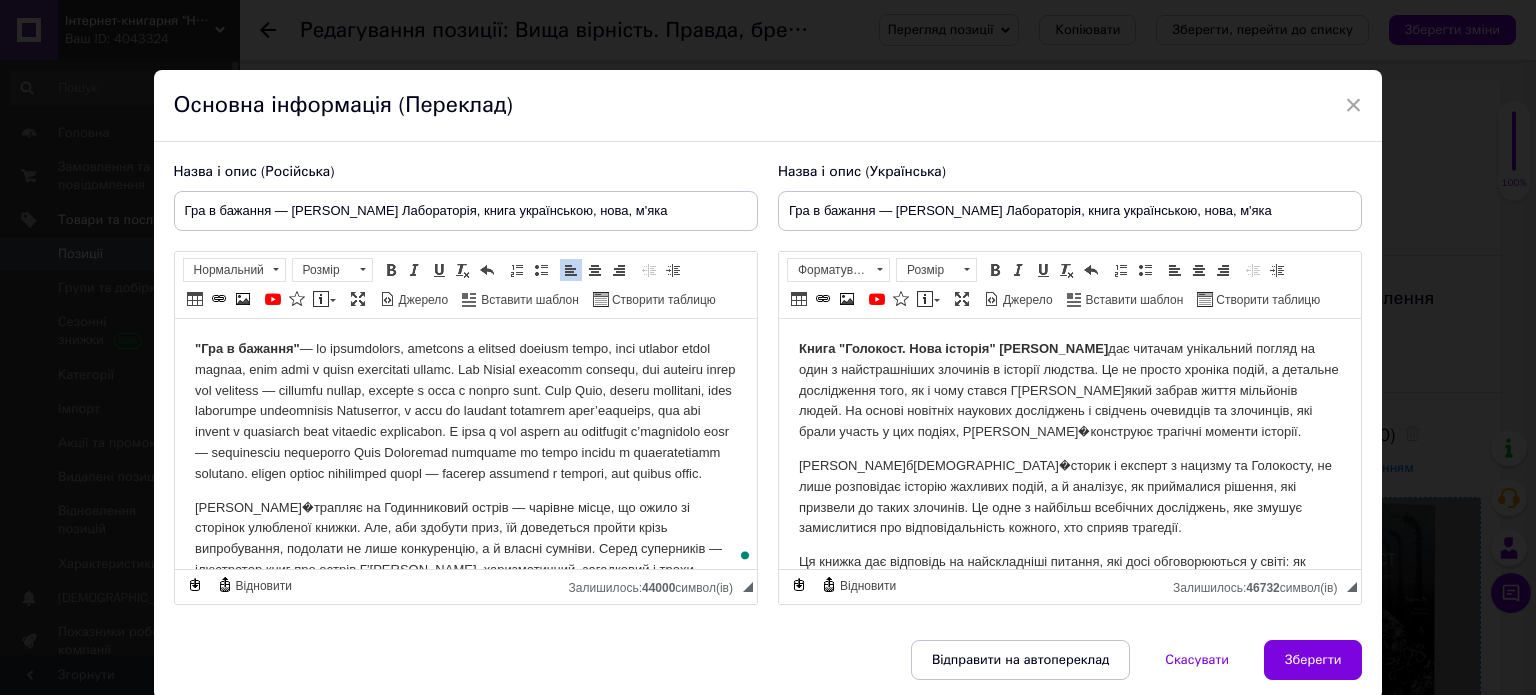 click on ""Гра в бажання"" at bounding box center [465, 412] 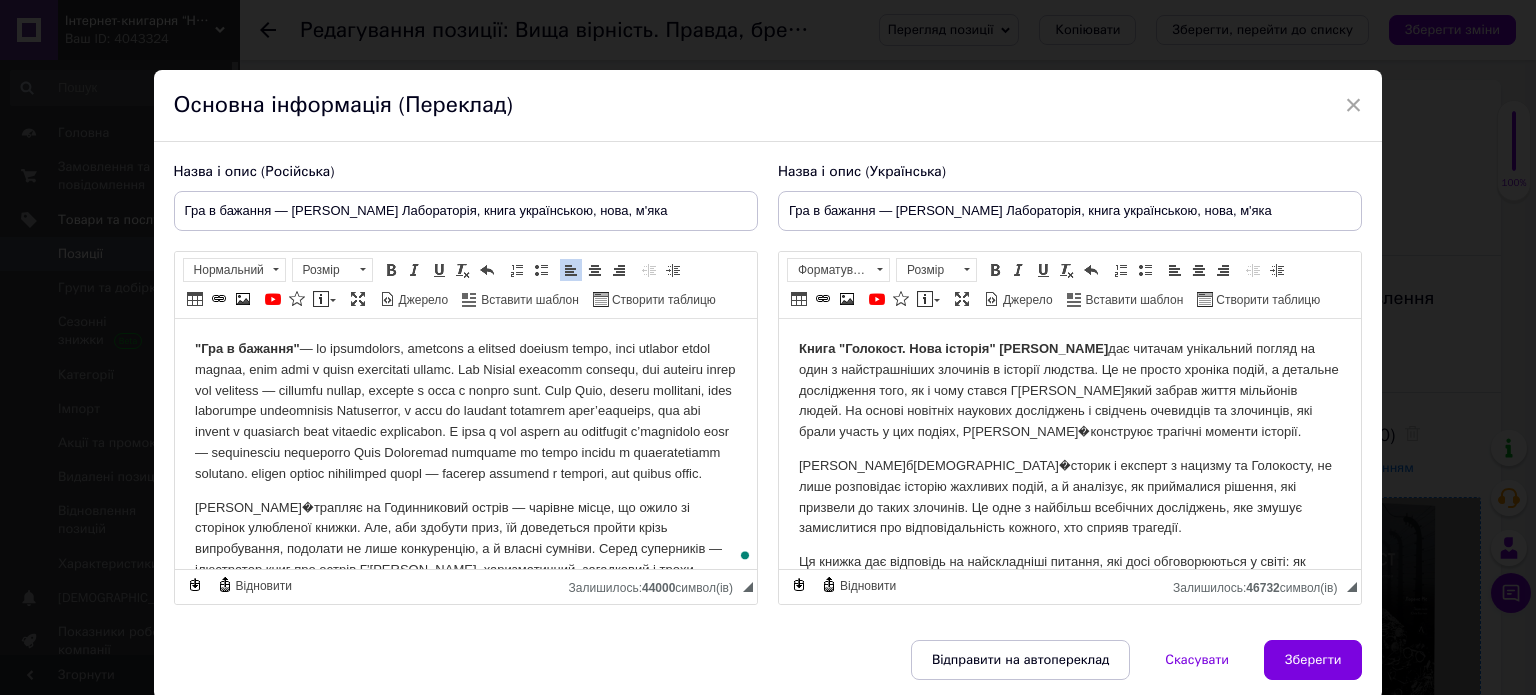 click on ""Гра в бажання" [PERSON_NAME] потрапляє на Годинниковий острів — чарівне місце, що ожило зі сторінок улюбленої книжки. Але, аби здобути приз, їй доведеться пройти крізь випробування, подолати не лише конкуренцію, а й власні сумніви. Серед суперників — ілюстратор книг про острів Г’[PERSON_NAME], харизматичний, загадковий і трохи небезпечний. Між ними спалахує напруження, що поступово переростає у щось більше. Електронна книга дозволить зануритись у світ, де кожен рядок сповнений тепла, книжкової магії та надії. Чому варто прочитати [PERSON_NAME], який залишиться з вами надовго" at bounding box center [465, 1530] 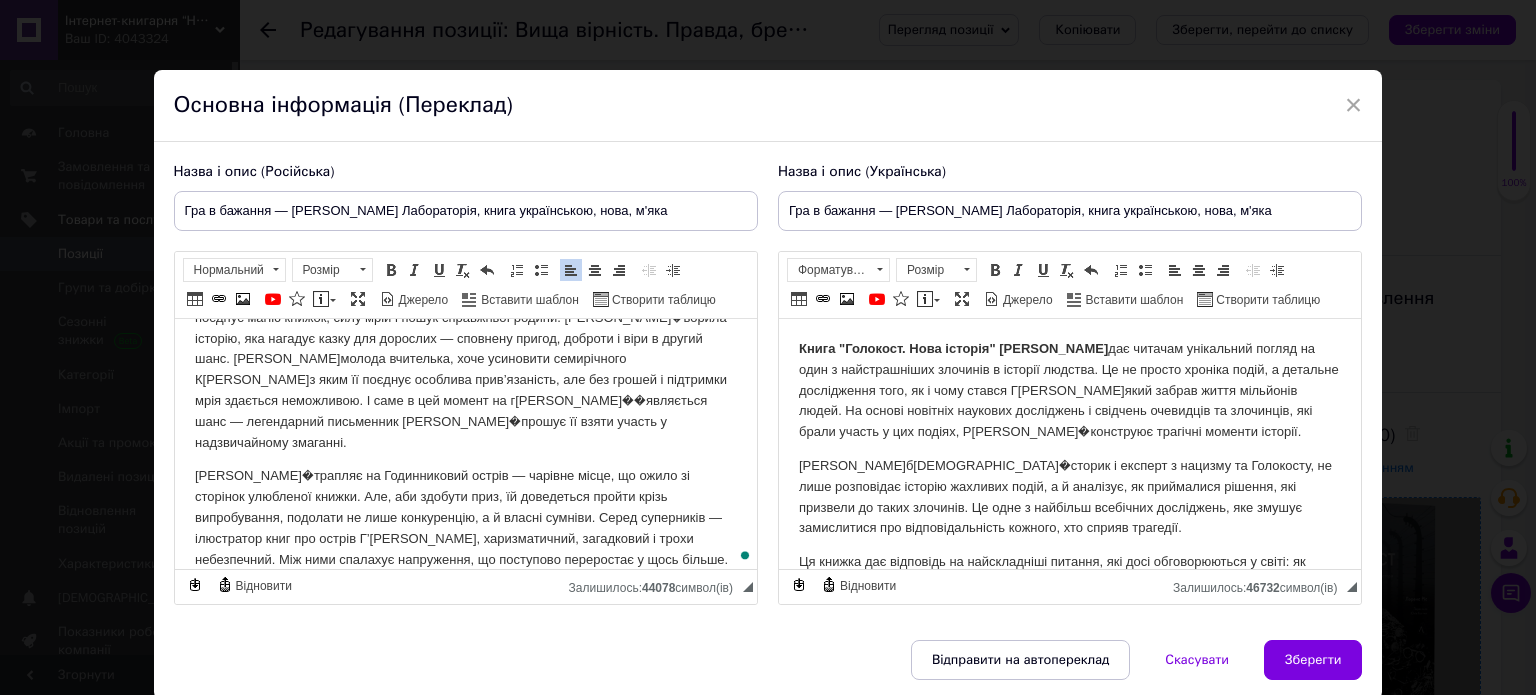 scroll, scrollTop: 100, scrollLeft: 0, axis: vertical 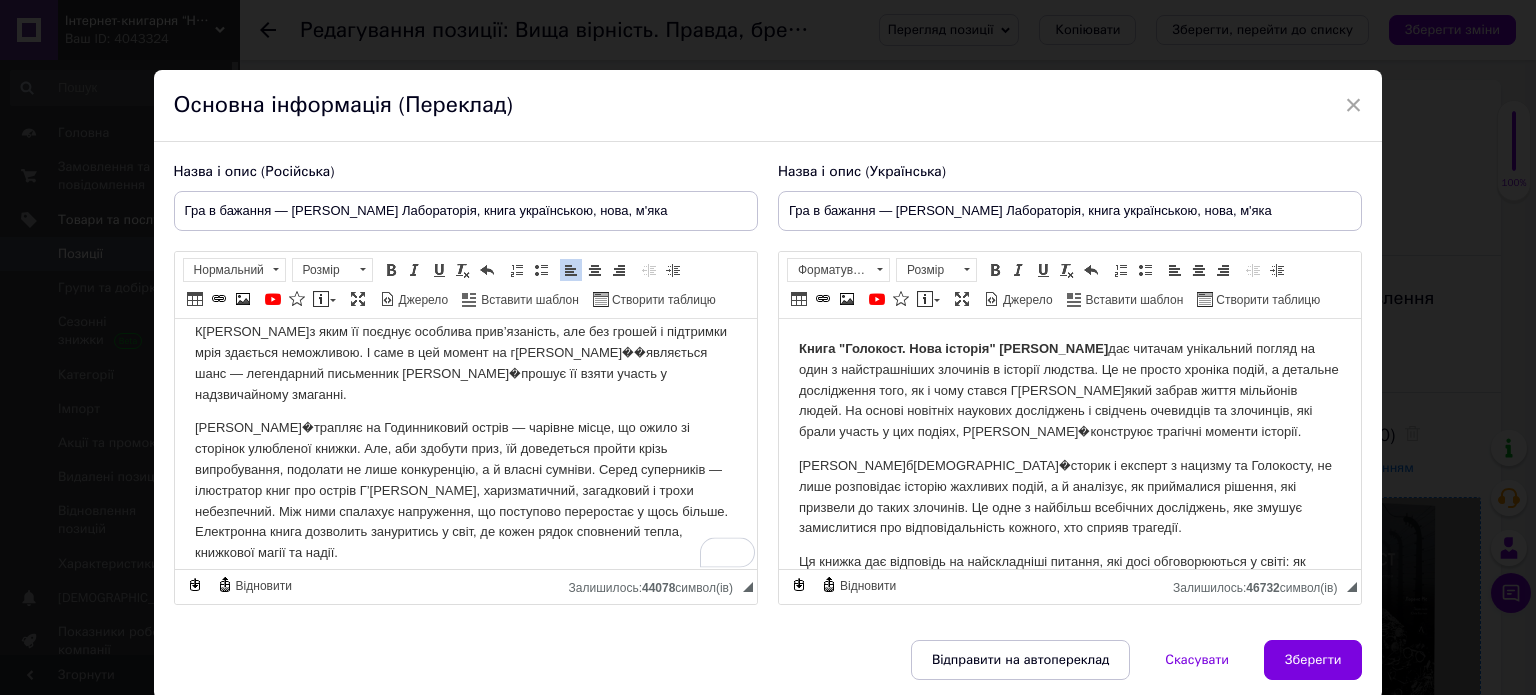 click on "[PERSON_NAME]�трапляє на Годинниковий острів — чарівне місце, що ожило зі сторінок улюбленої книжки. Але, аби здобути приз, їй доведеться пройти крізь випробування, подолати не лише конкуренцію, а й власні сумніви. Серед суперників — ілюстратор книг про острів Г’[PERSON_NAME], харизматичний, загадковий і трохи небезпечний. Між ними спалахує напруження, що поступово переростає у щось більше. Електронна книга дозволить зануритись у світ, де кожен рядок сповнений тепла, книжкової магії та надії." at bounding box center [465, 491] 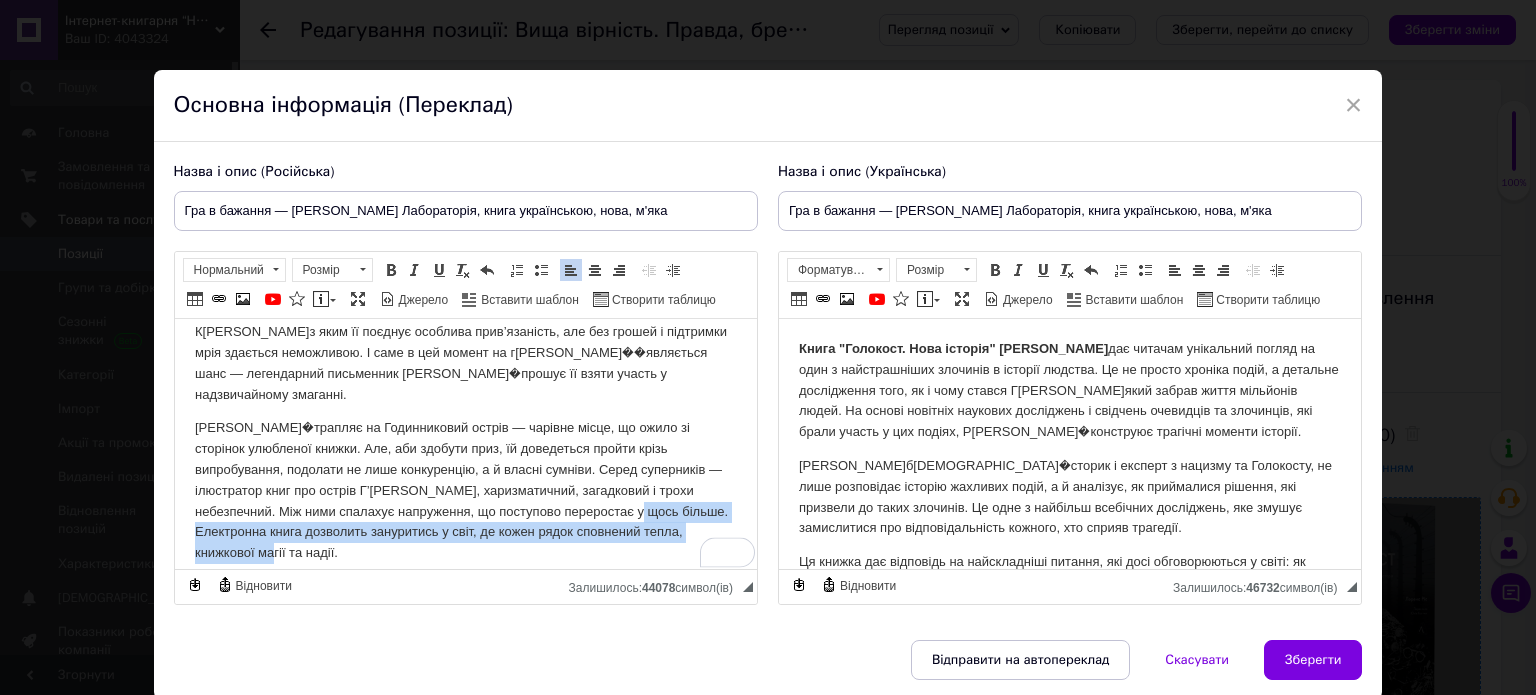 click on ""Гра в бажання"  — це зворушливий, чарівний і глибоко людяний [PERSON_NAME], який поєднує магію книжок, силу мрій і пошук справжньої родини. [PERSON_NAME] створила історію, яка нагадує казку для дорослих — сповнену пригод, доброти і віри в другий шанс. [PERSON_NAME], молода вчителька, хоче усиновити семирічного [PERSON_NAME], з яким її поєднує особлива прив’язаність, але без грошей і підтримки мрія здається неможливою. І саме в цей момент на [PERSON_NAME] з’являється шанс — легендарний письменник [PERSON_NAME] запрошує її взяти участь у надзвичайному змаганні.  Про авторку" at bounding box center [465, 1441] 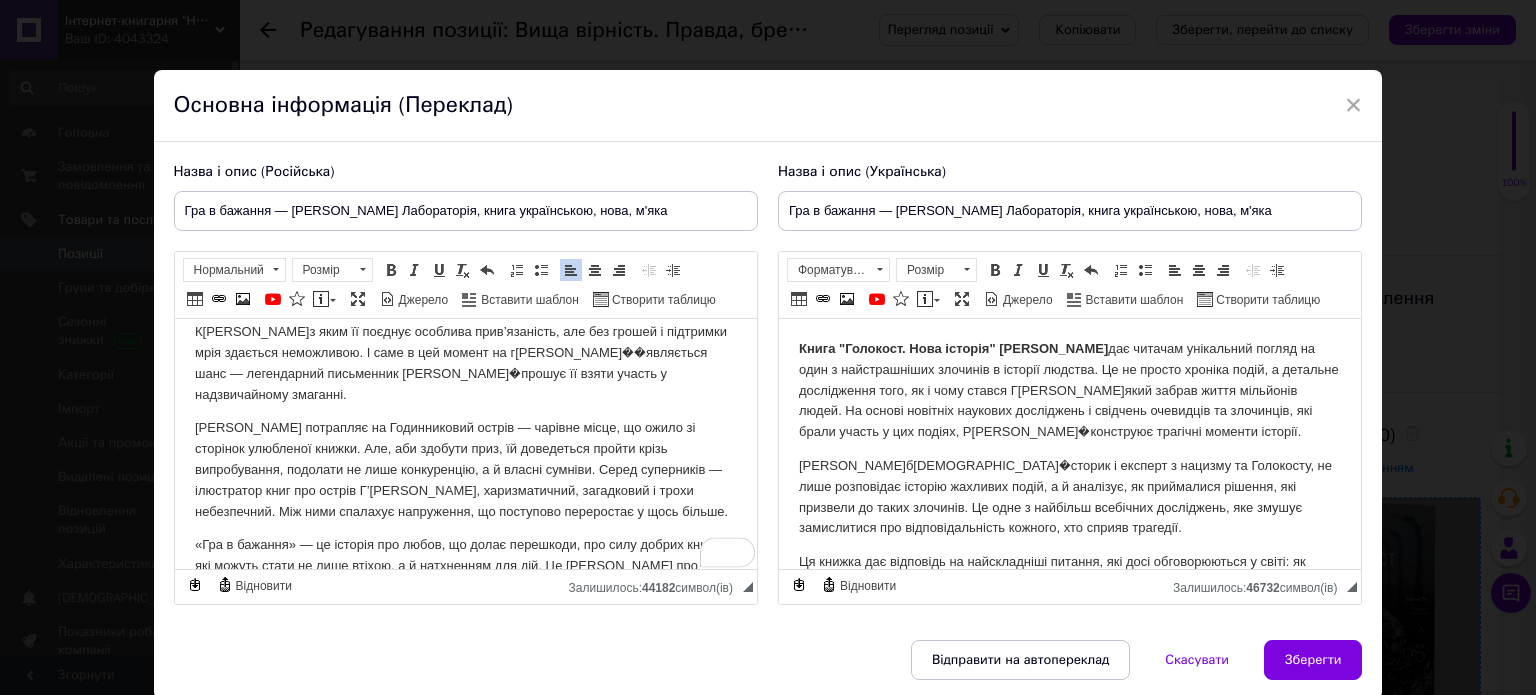 click on "«Гра в бажання» — це історія про любов, що долає перешкоди, про силу добрих книжок, які можуть стати не лише втіхою, а й натхненням для дій. Це [PERSON_NAME] про другий шанс, про людей, які зростають разом, відкриваючи одне в одному родину. Мова [PERSON_NAME] — поетична, жива, сповнена світла і смутку водночас. читати онлайн електронну книгу — це дозволити собі трохи мрії серед щоденної метушні. у форматі eBook у форматі у форматі eBook — щоб мати цю історію завжди поруч." at bounding box center (465, 597) 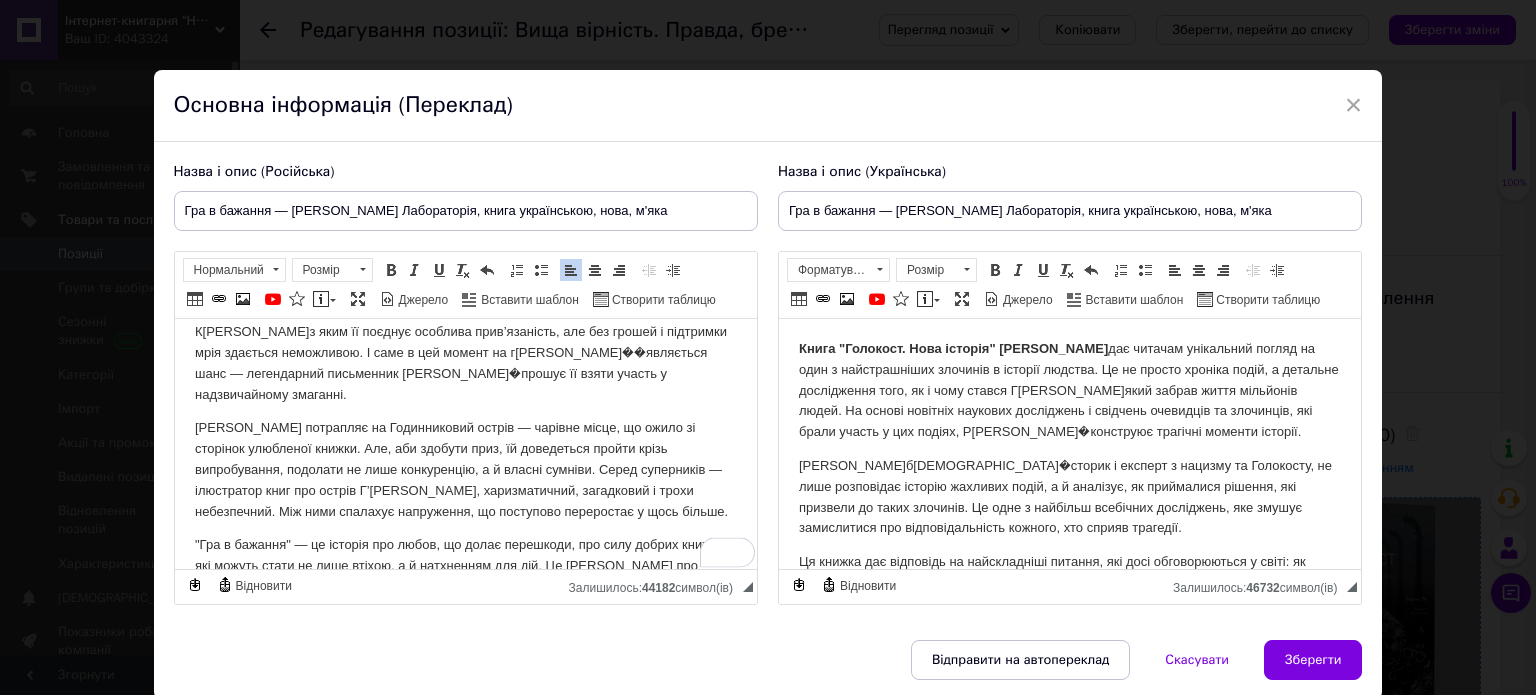 scroll, scrollTop: 200, scrollLeft: 0, axis: vertical 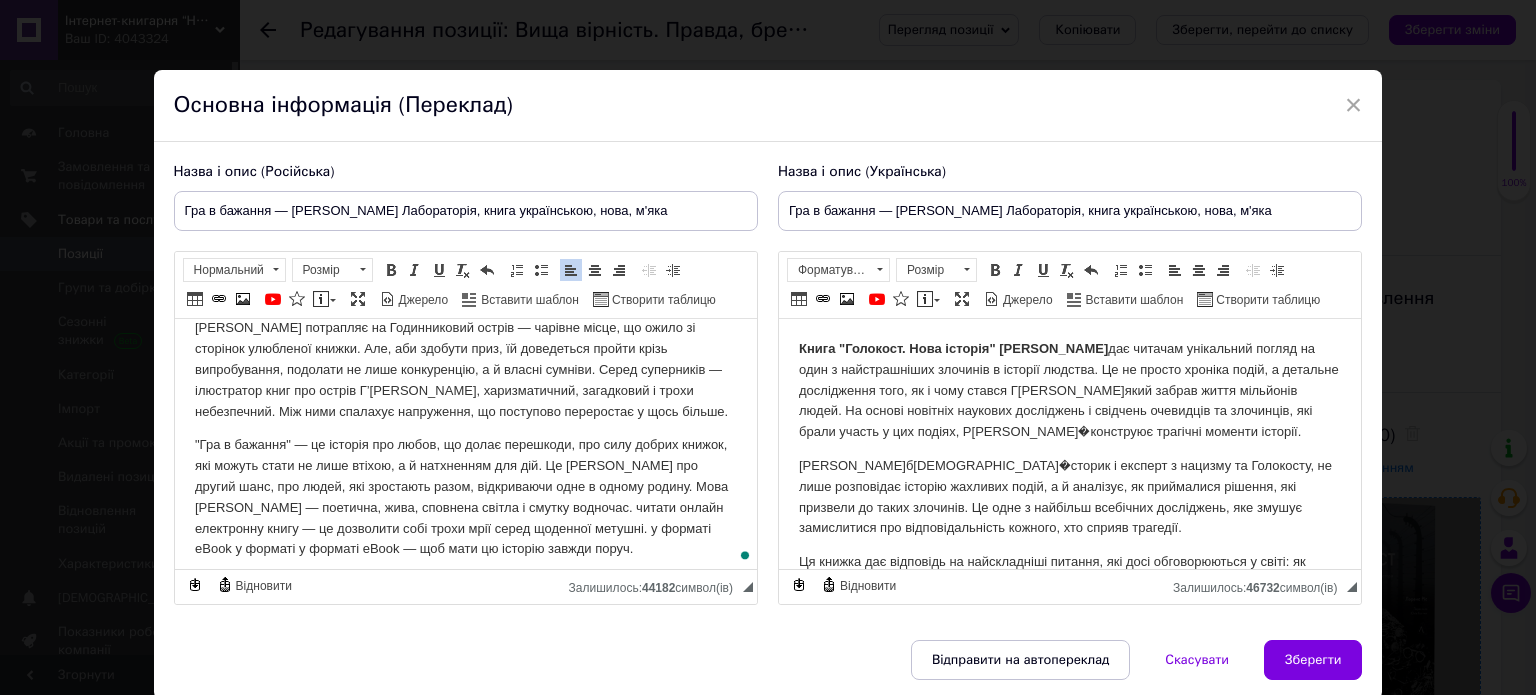 click on ""Гра в бажання" — це історія про любов, що долає перешкоди, про силу добрих книжок, які можуть стати не лише втіхою, а й натхненням для дій. Це [PERSON_NAME] про другий шанс, про людей, які зростають разом, відкриваючи одне в одному родину. Мова [PERSON_NAME] — поетична, жива, сповнена світла і смутку водночас. читати онлайн електронну книгу — це дозволити собі трохи мрії серед щоденної метушні. у форматі eBook у форматі у форматі eBook — щоб мати цю історію завжди поруч." at bounding box center (465, 497) 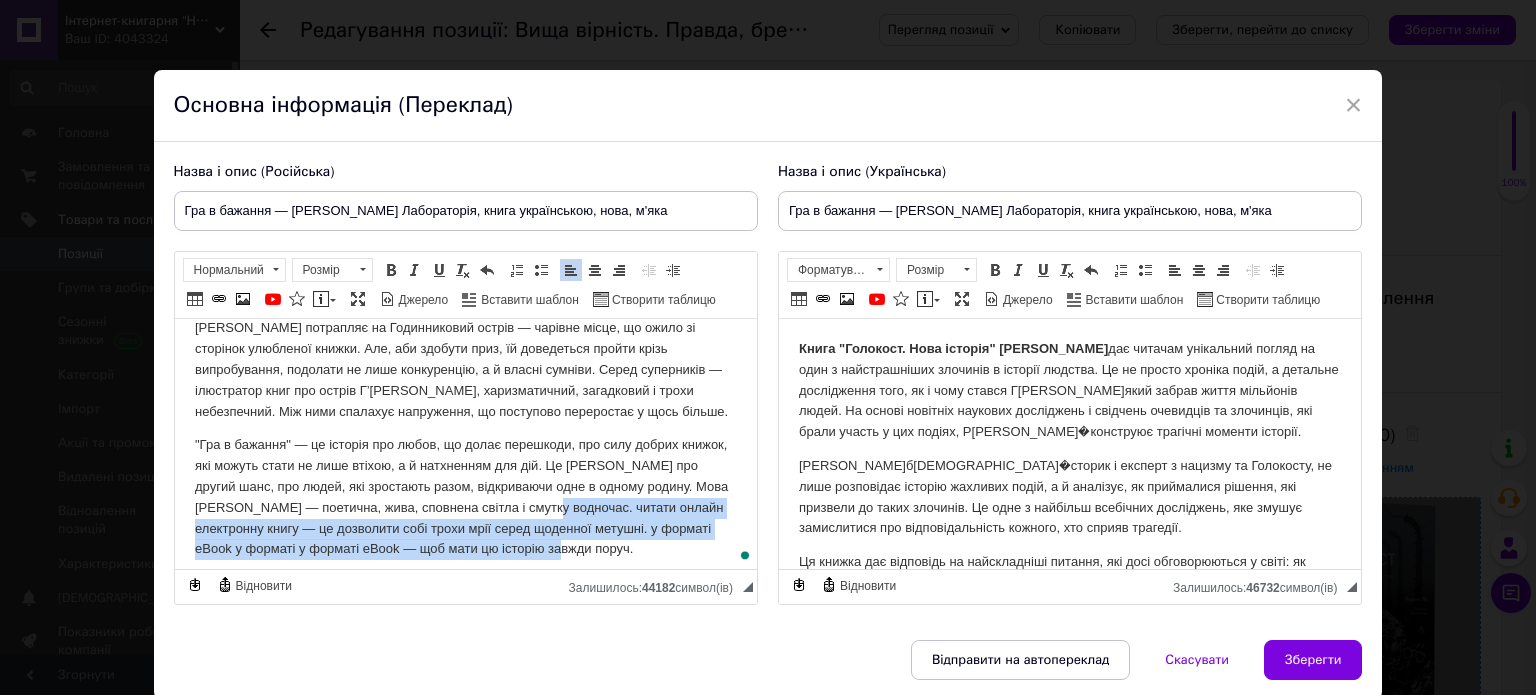 drag, startPoint x: 641, startPoint y: 486, endPoint x: 657, endPoint y: 493, distance: 17.464249 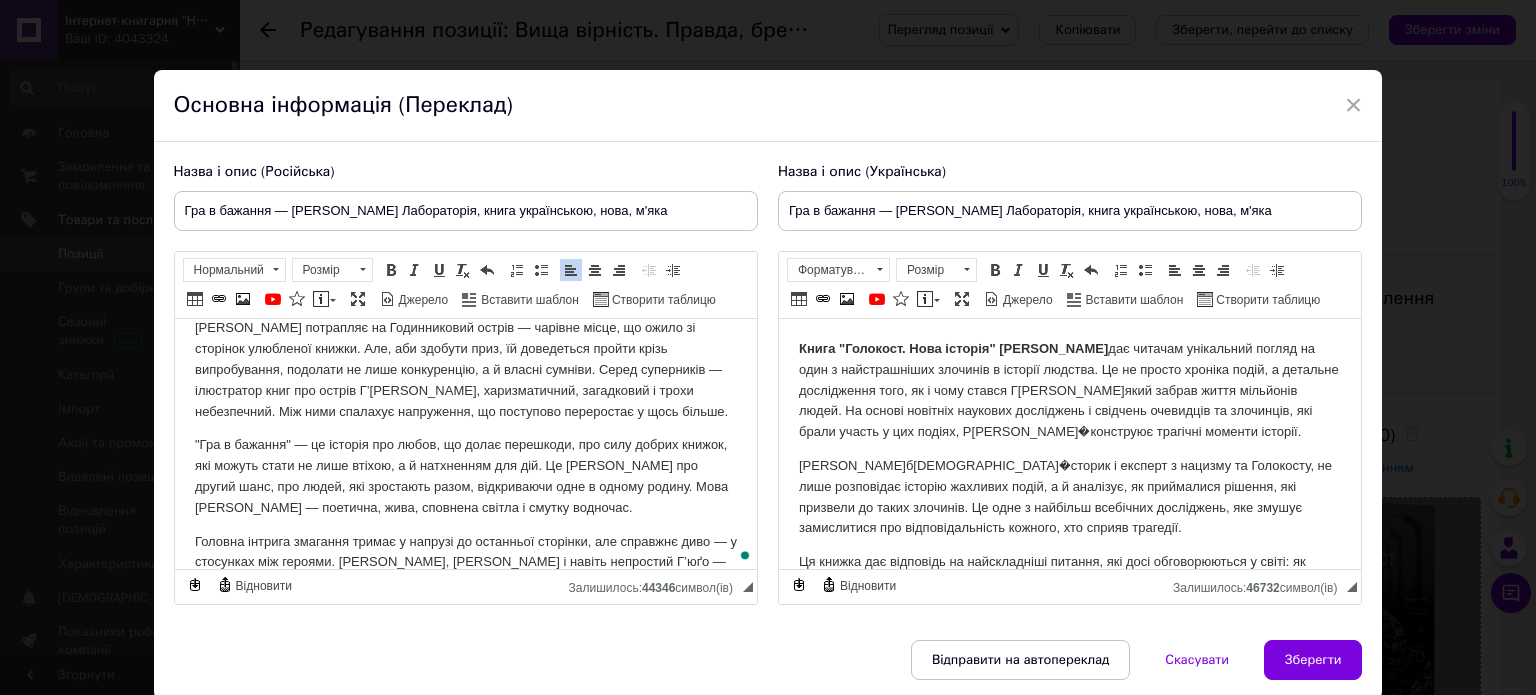 scroll, scrollTop: 373, scrollLeft: 0, axis: vertical 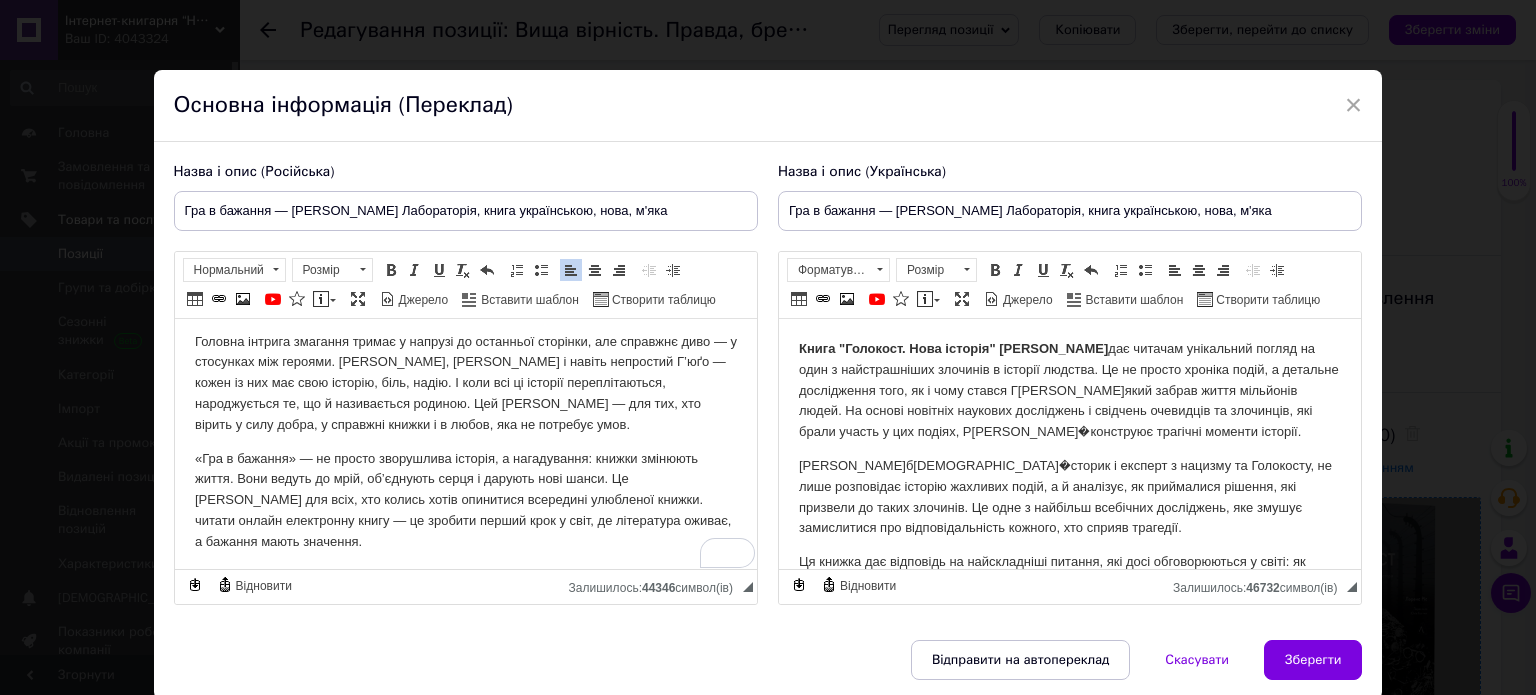 click on "«Гра в бажання» — не просто зворушлива історія, а нагадування: книжки змінюють життя. Вони ведуть до мрій, об’єднують серця і дарують нові шанси. Це [PERSON_NAME] для всіх, хто колись хотів опинитися всередині улюбленої книжки. читати онлайн електронну книгу — це зробити перший крок у світ, де література оживає, а бажання мають значення." at bounding box center [465, 501] 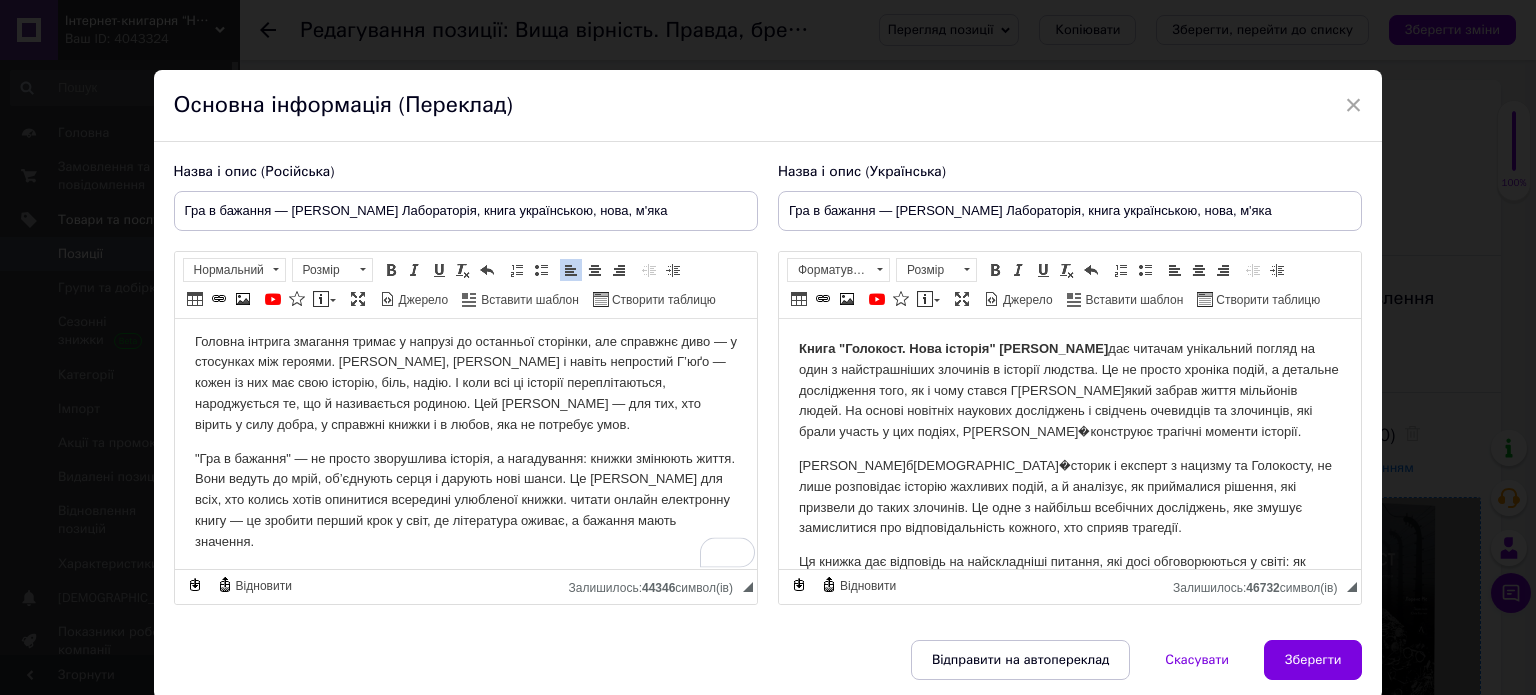 click on ""Гра в бажання" — не просто зворушлива історія, а нагадування: книжки змінюють життя. Вони ведуть до мрій, об’єднують серця і дарують нові шанси. Це [PERSON_NAME] для всіх, хто колись хотів опинитися всередині улюбленої книжки. читати онлайн електронну книгу — це зробити перший крок у світ, де література оживає, а бажання мають значення." at bounding box center (465, 501) 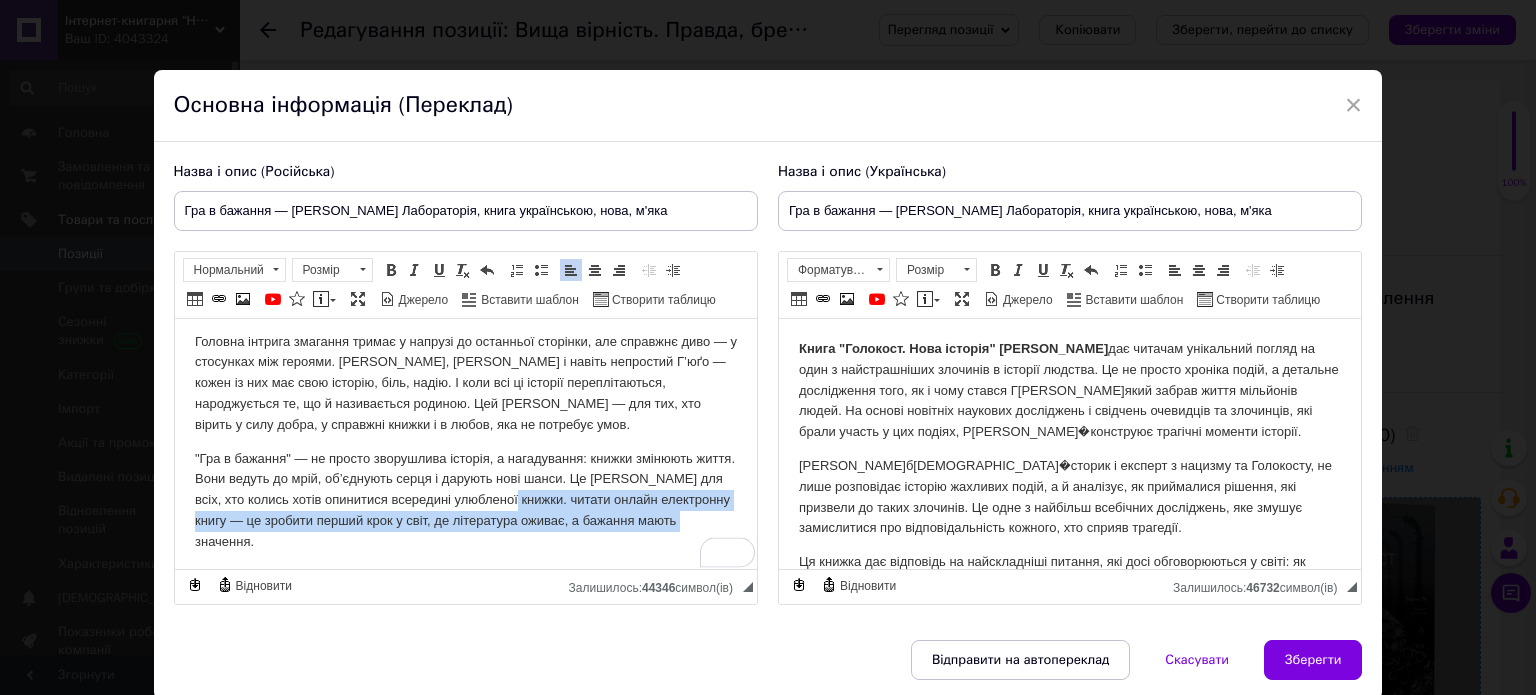 click on ""Гра в бажання" — не просто зворушлива історія, а нагадування: книжки змінюють життя. Вони ведуть до мрій, об’єднують серця і дарують нові шанси. Це [PERSON_NAME] для всіх, хто колись хотів опинитися всередині улюбленої книжки. читати онлайн електронну книгу — це зробити перший крок у світ, де література оживає, а бажання мають значення." at bounding box center [465, 501] 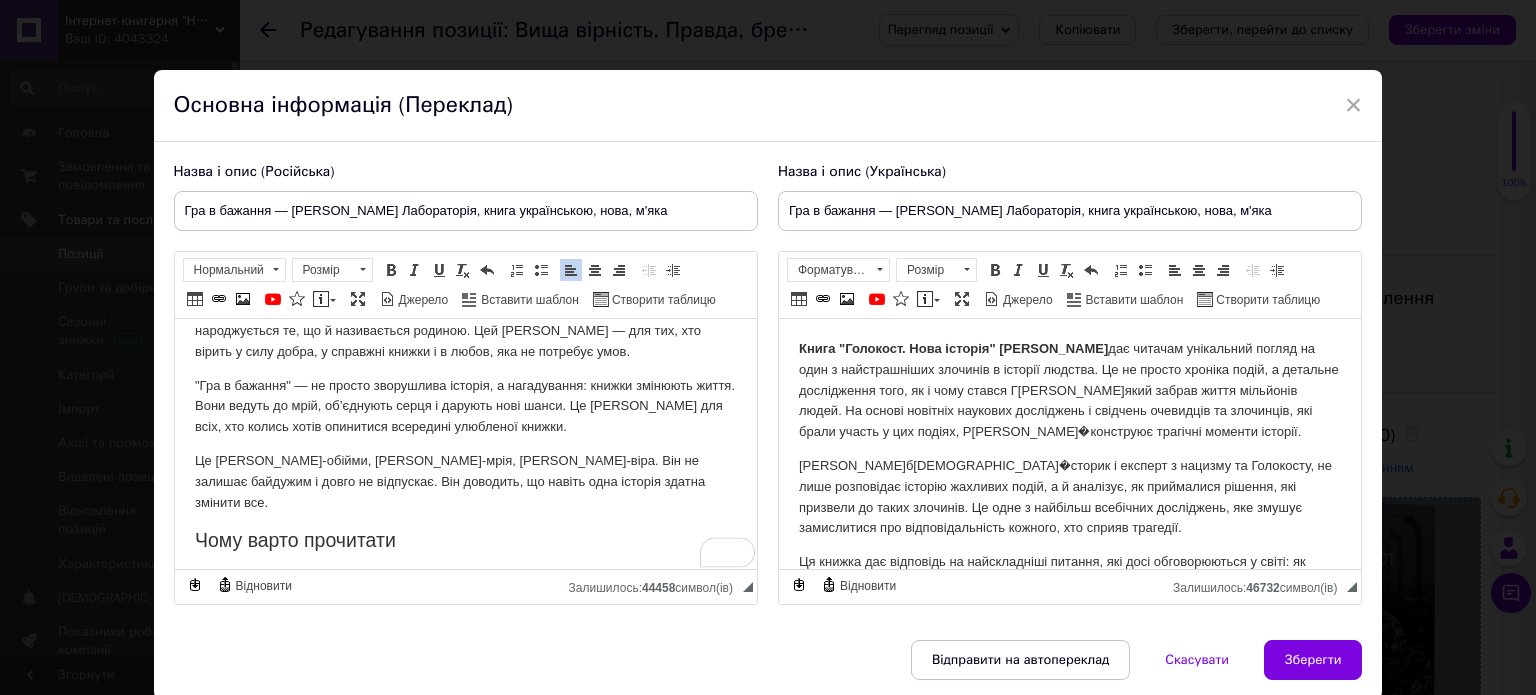 scroll, scrollTop: 500, scrollLeft: 0, axis: vertical 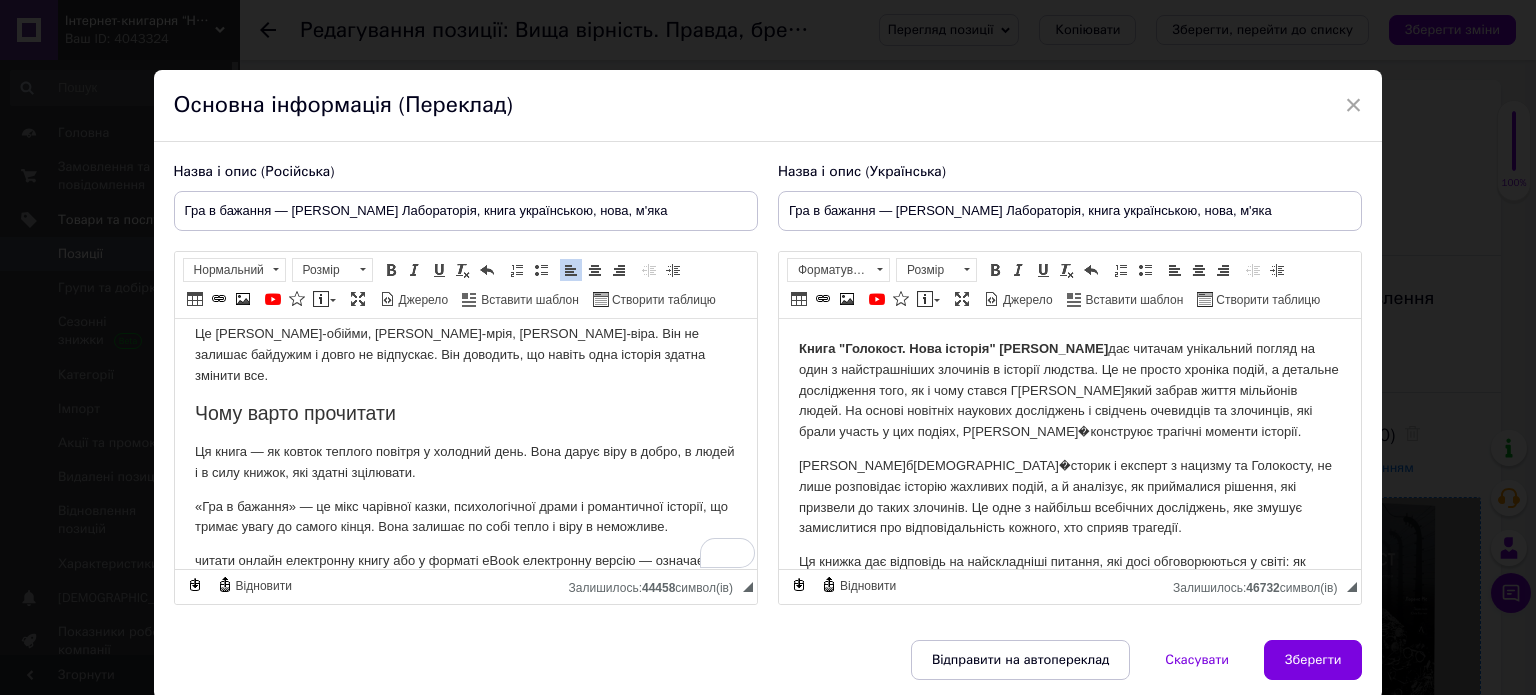 click on "«Гра в бажання» — це мікс чарівної казки, психологічної драми і романтичної історії, що тримає увагу до самого кінця. Вона залишає по собі тепло і віру в неможливе." at bounding box center (465, 518) 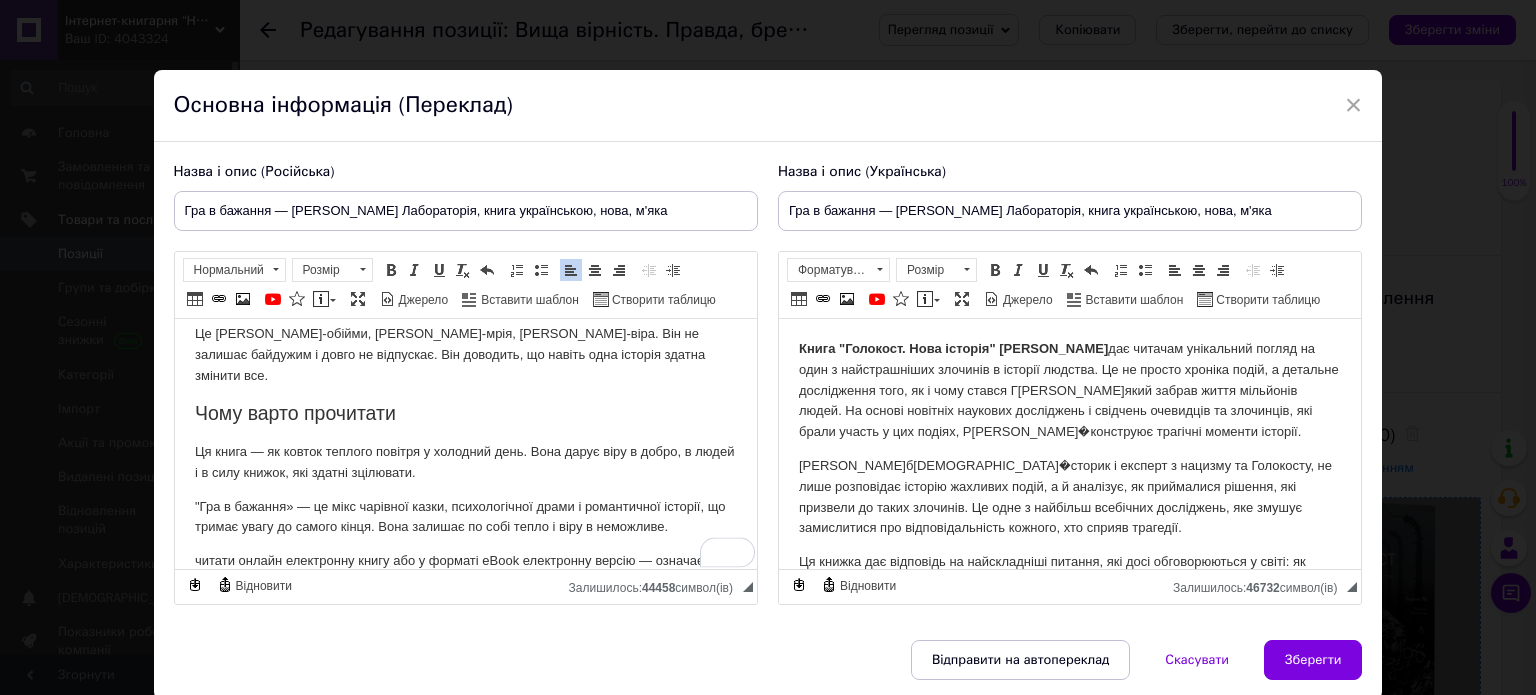 click on ""Гра в бажання» — це мікс чарівної казки, психологічної драми і романтичної історії, що тримає увагу до самого кінця. Вона залишає по собі тепло і віру в неможливе." at bounding box center [465, 518] 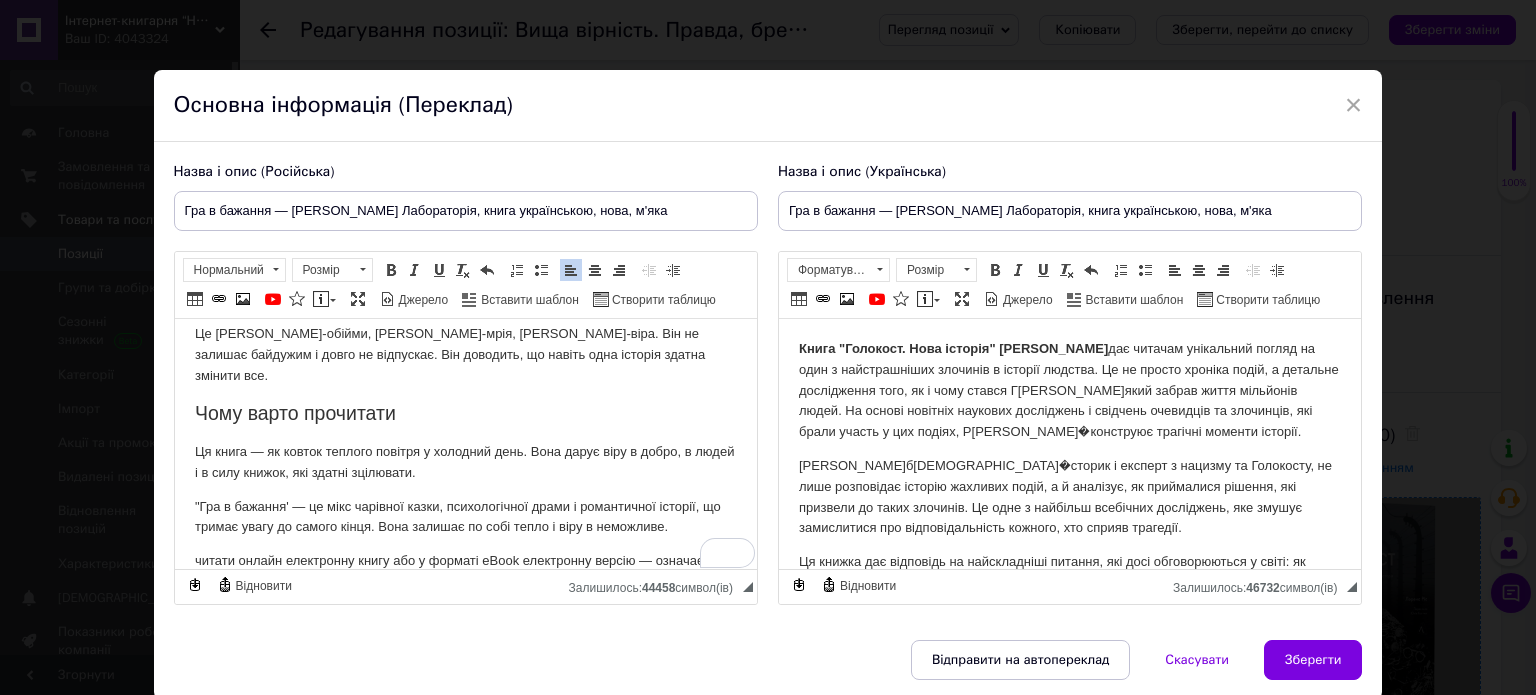 scroll, scrollTop: 700, scrollLeft: 0, axis: vertical 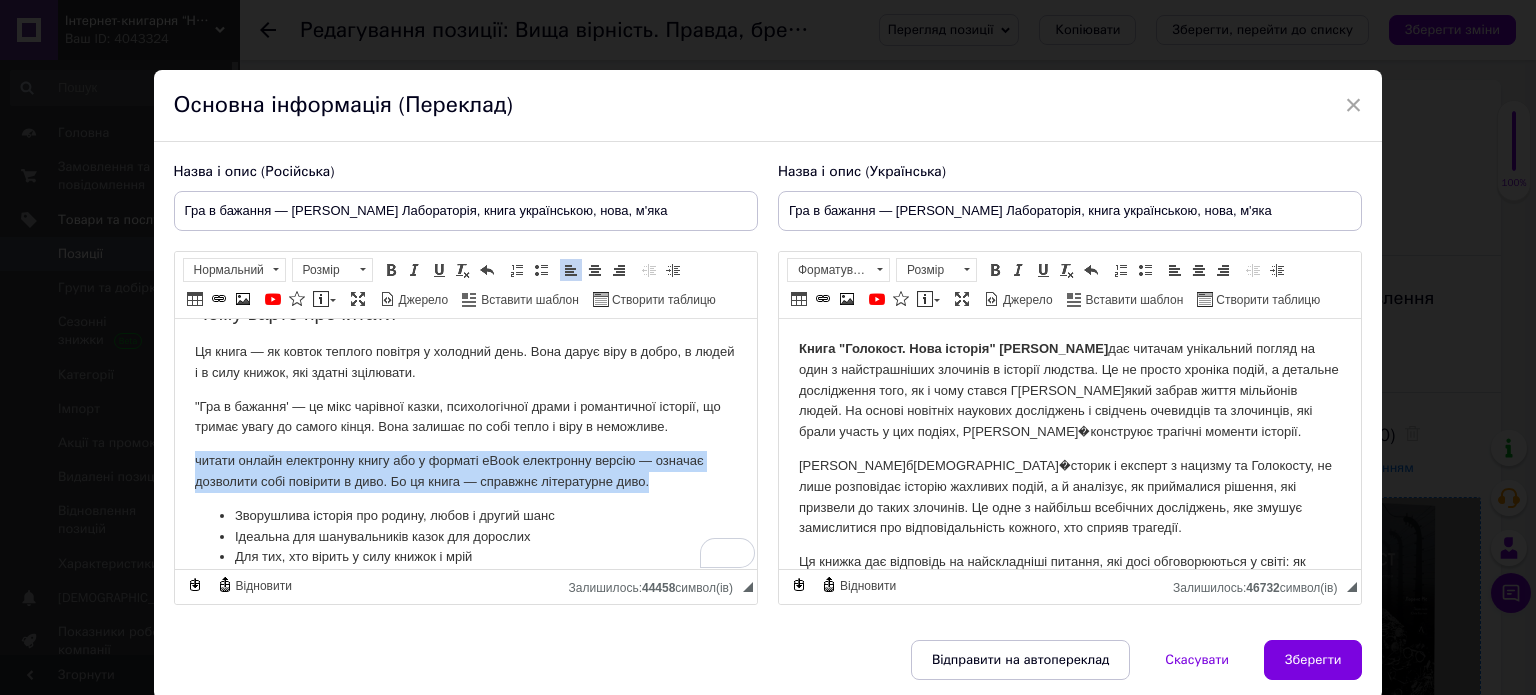 drag, startPoint x: 661, startPoint y: 434, endPoint x: 185, endPoint y: 430, distance: 476.0168 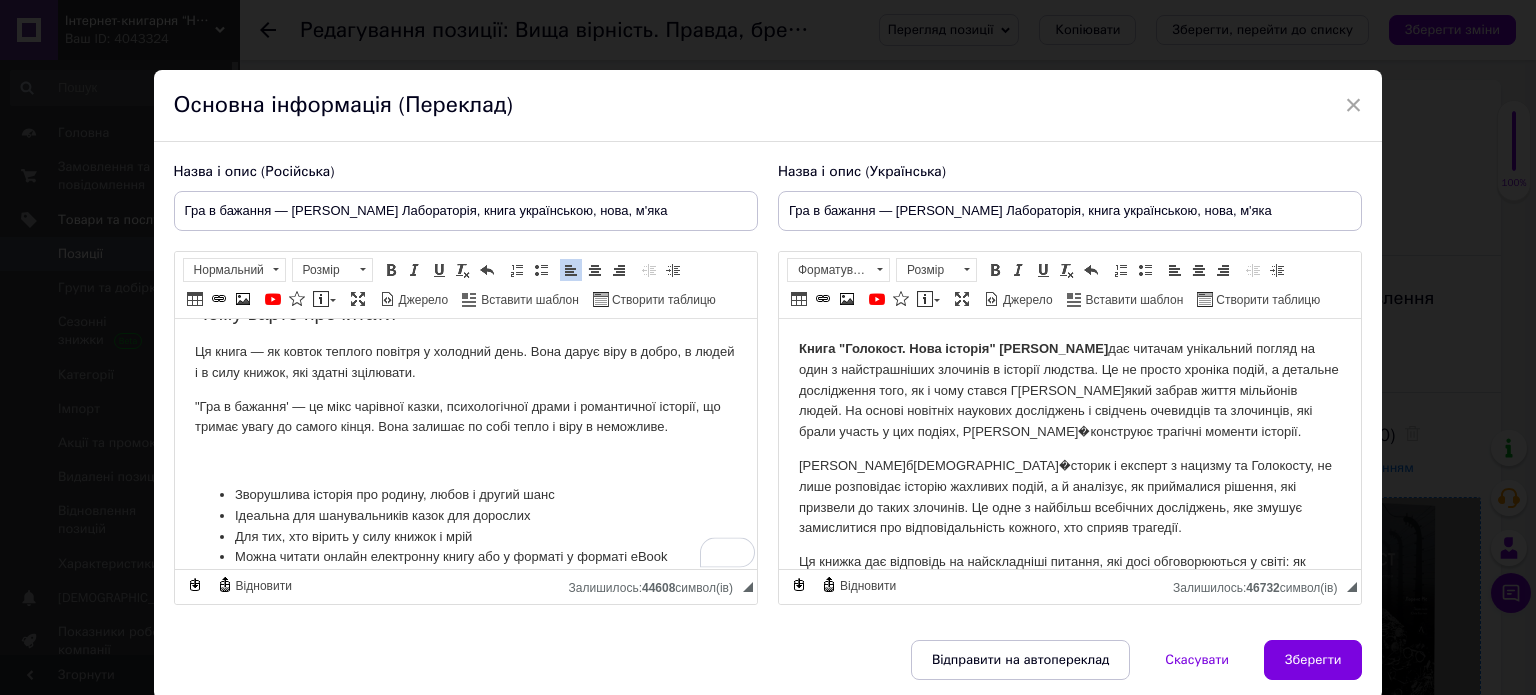 click on ""Гра в бажання' — це мікс чарівної казки, психологічної драми і романтичної історії, що тримає увагу до самого кінця. Вона залишає по собі тепло і віру в неможливе." at bounding box center (465, 418) 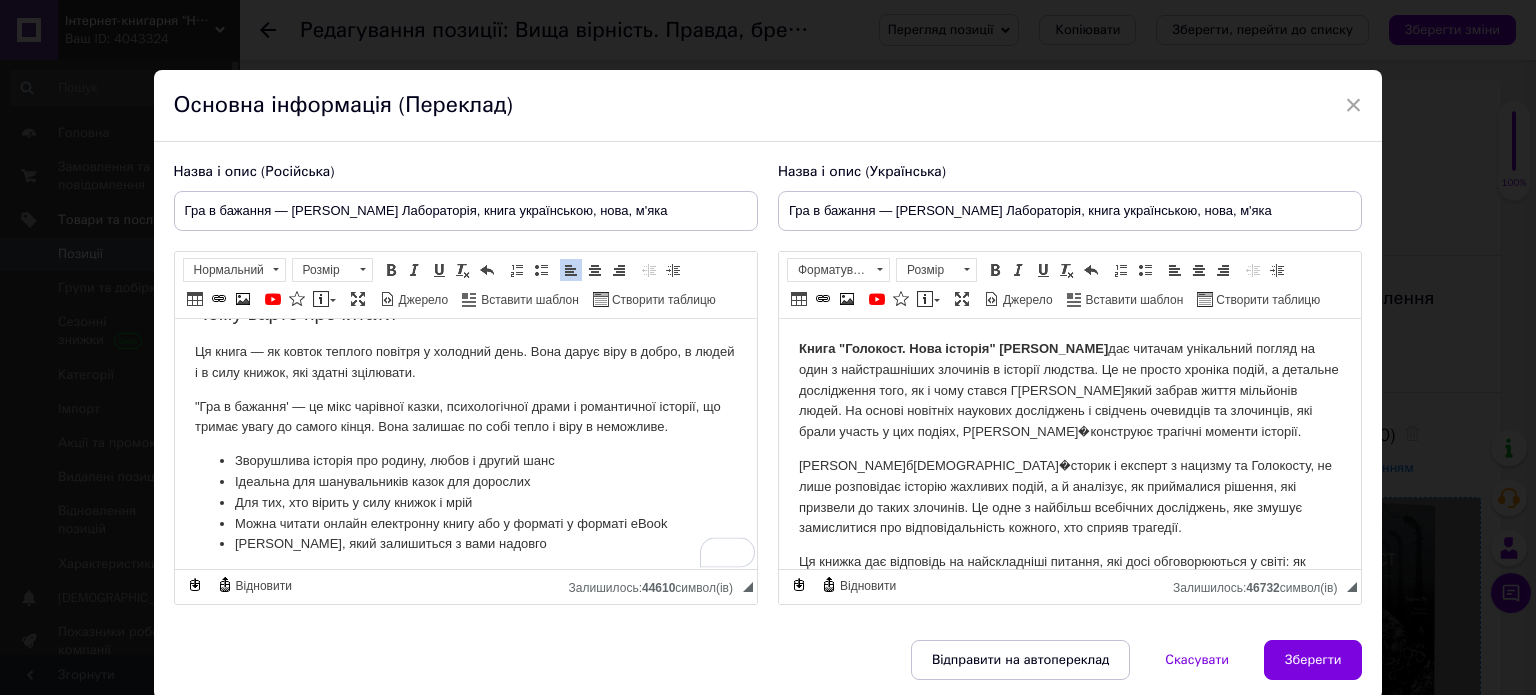 click on "Зворушлива історія про родину, любов і другий шанс Ідеальна для шанувальників казок для дорослих Для тих, хто вірить у силу книжок і мрій Можна читати онлайн електронну книгу або у форматі у форматі eBook [PERSON_NAME], який залишиться з вами надовго" at bounding box center (465, 503) 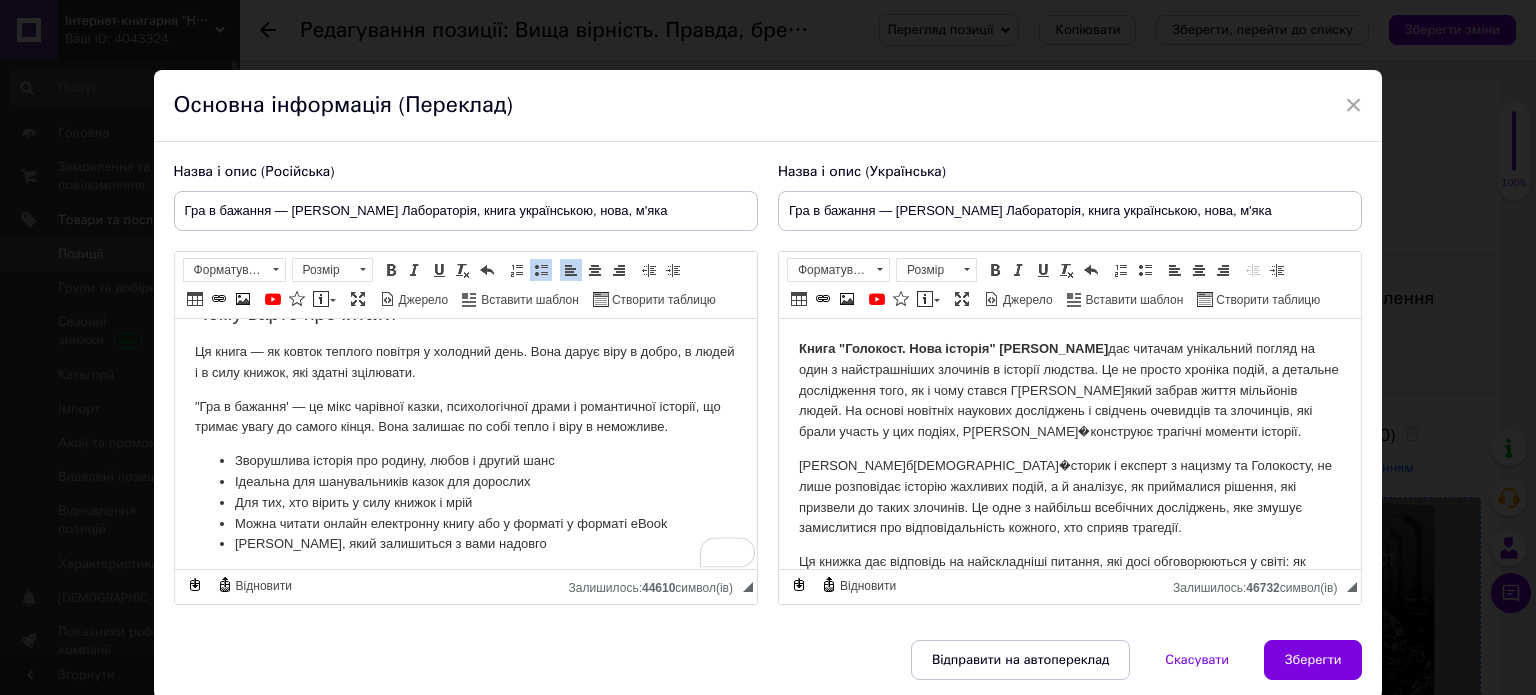 click on "Зворушлива історія про родину, любов і другий шанс Ідеальна для шанувальників казок для дорослих Для тих, хто вірить у силу книжок і мрій Можна читати онлайн електронну книгу або у форматі у форматі eBook [PERSON_NAME], який залишиться з вами надовго" at bounding box center [465, 503] 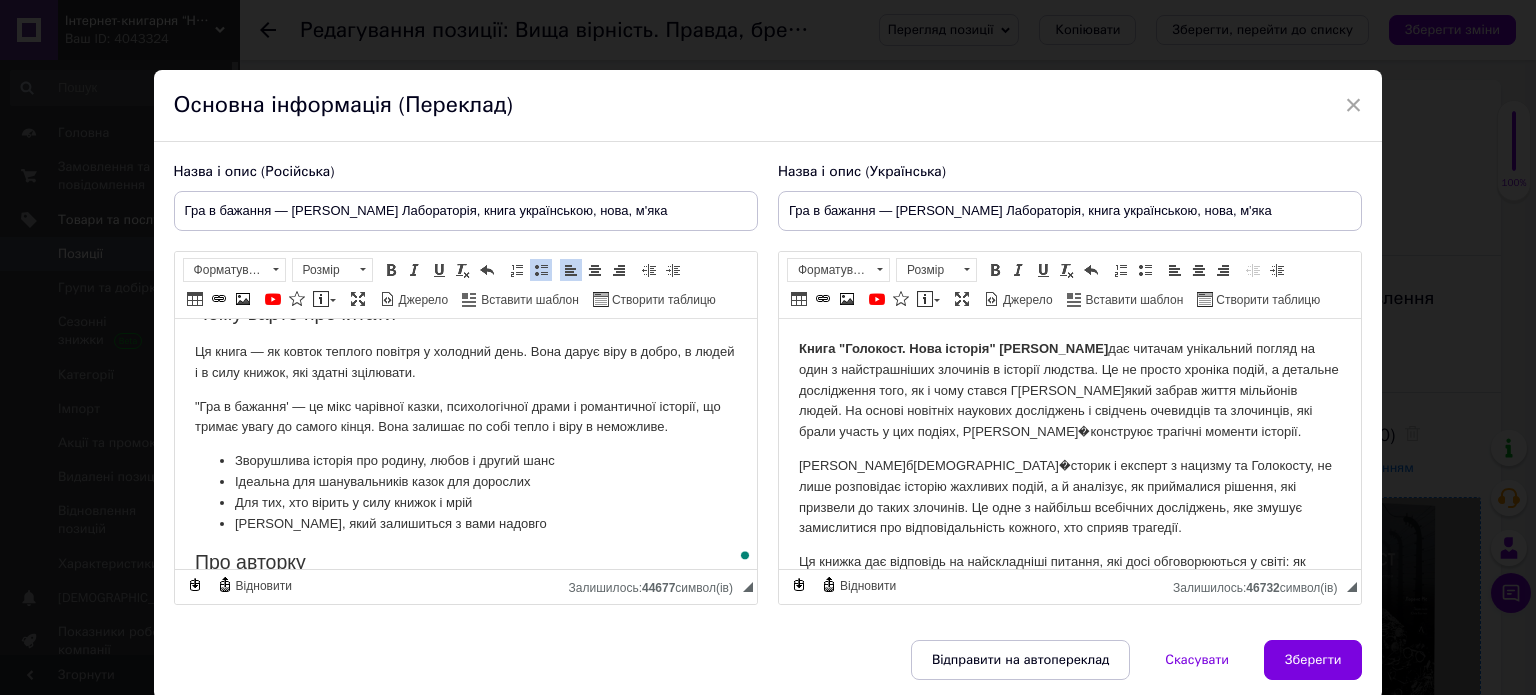 scroll, scrollTop: 824, scrollLeft: 0, axis: vertical 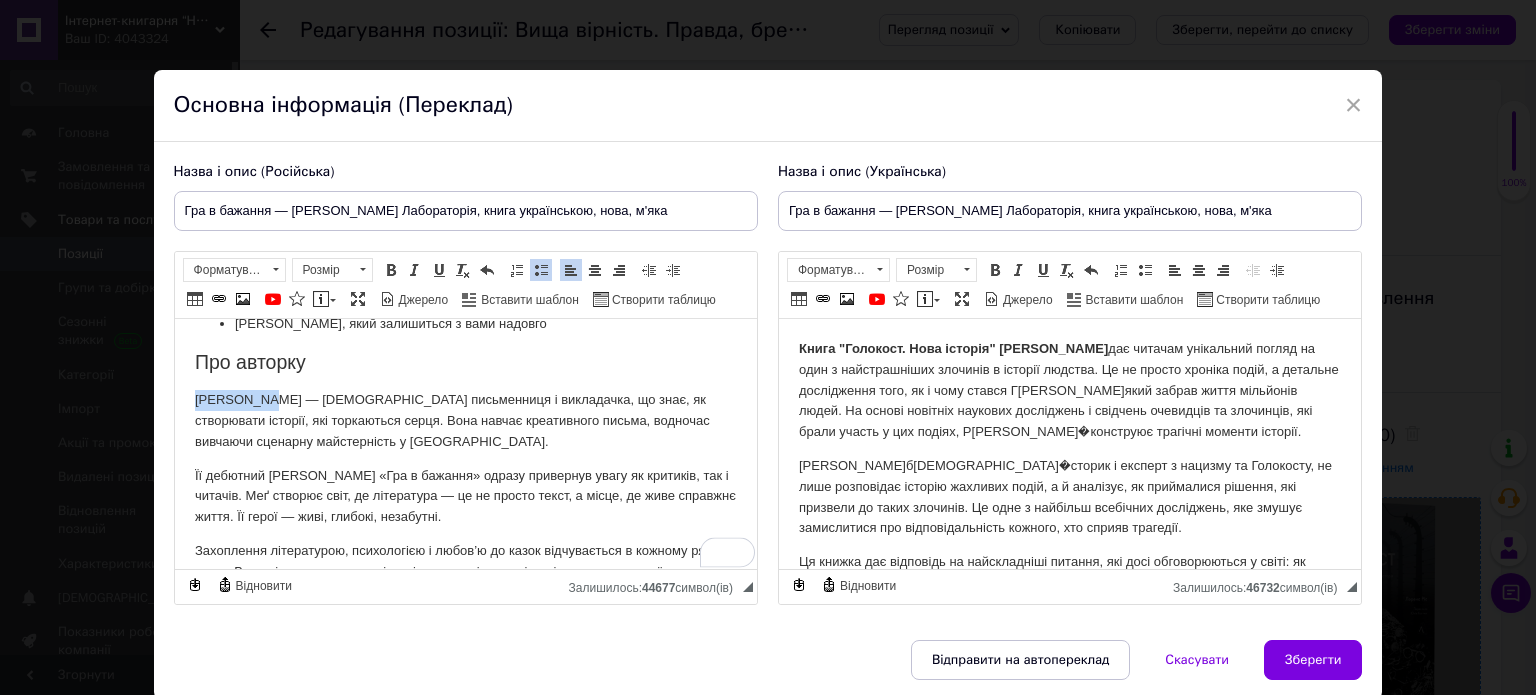 drag, startPoint x: 276, startPoint y: 361, endPoint x: 187, endPoint y: 348, distance: 89.94443 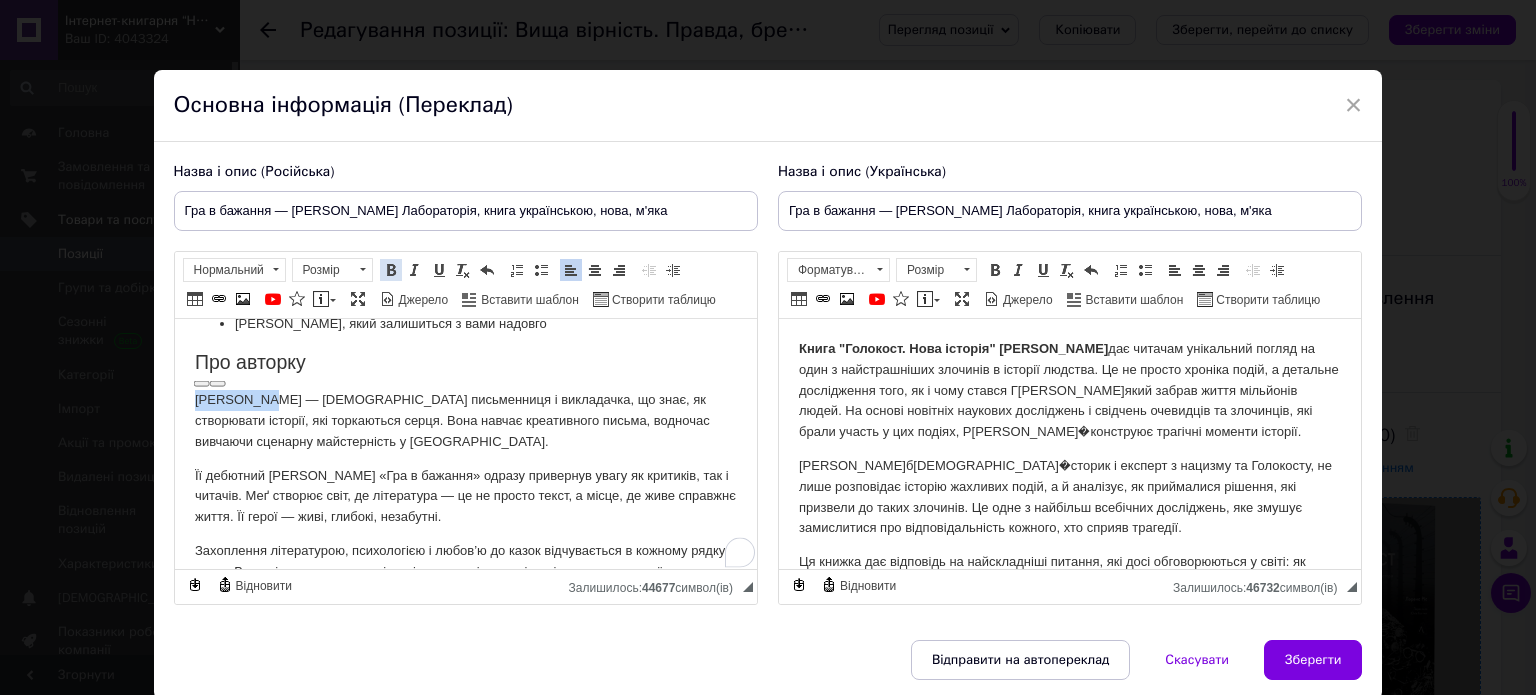 click at bounding box center [391, 270] 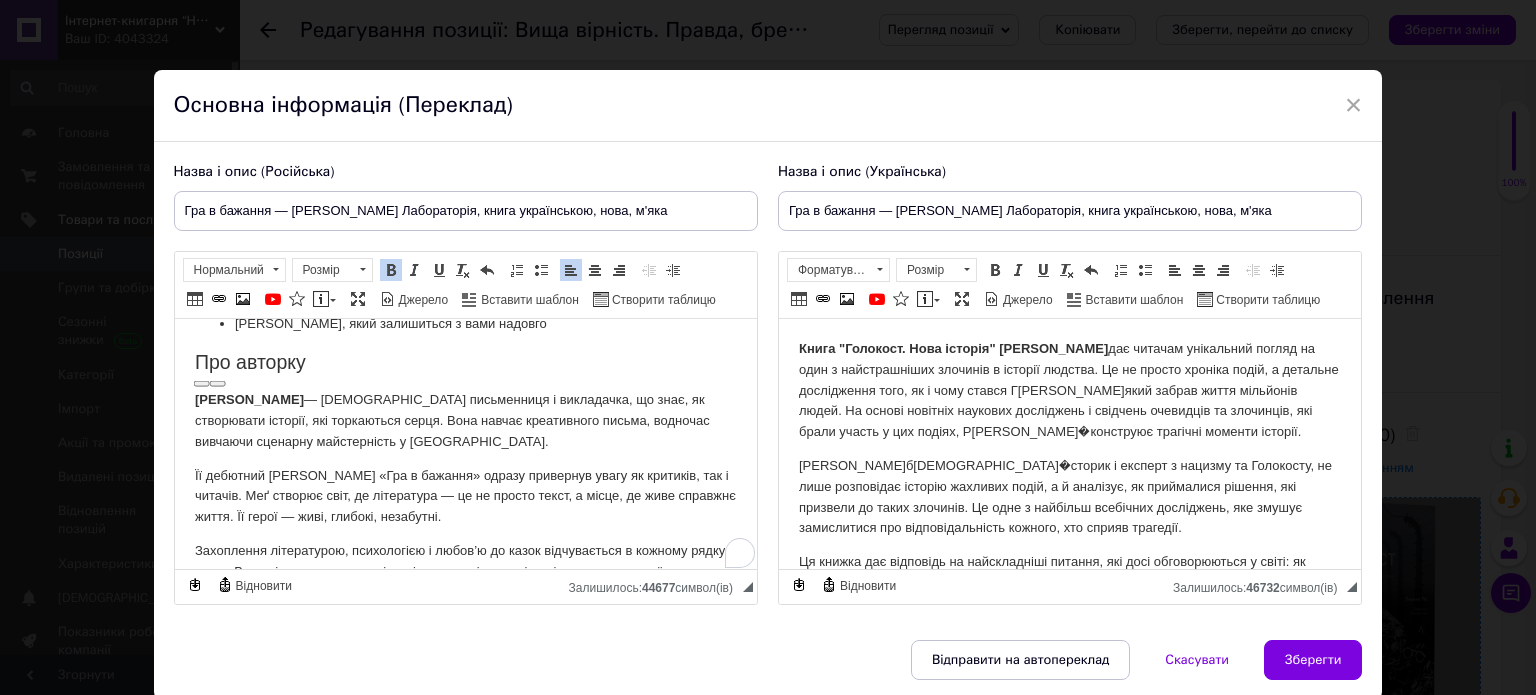 click on "[PERSON_NAME]  — [DEMOGRAPHIC_DATA] письменниця і викладачка, що знає, як створювати історії, які торкаються серця. Вона навчає креативного письма, водночас вивчаючи сценарну майстерність у [GEOGRAPHIC_DATA]." at bounding box center (465, 421) 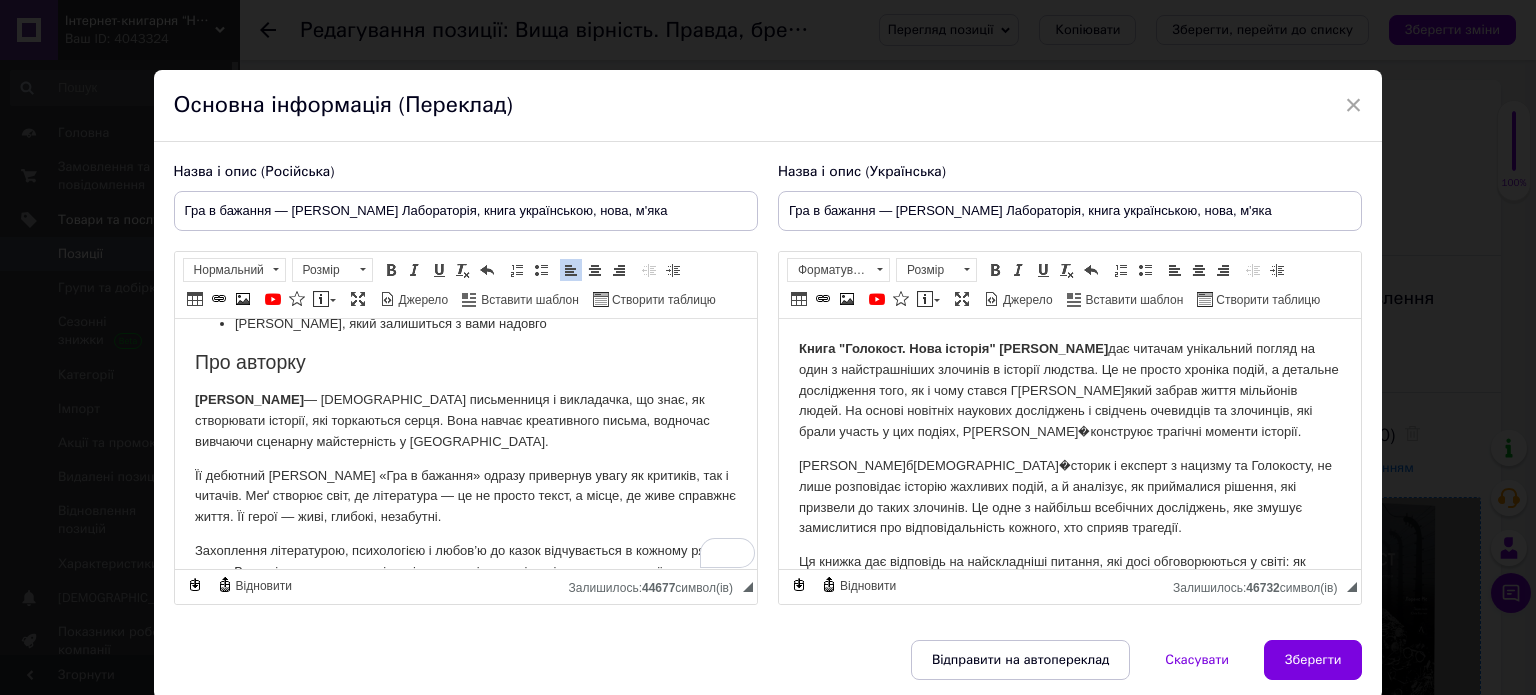 click on "Її дебютний [PERSON_NAME] «Гра в бажання» одразу привернув увагу як критиків, так і читачів. Меґ створює світ, де література — це не просто текст, а місце, де живе справжнє життя. Її герої — живі, глибокі, незабутні." at bounding box center (465, 497) 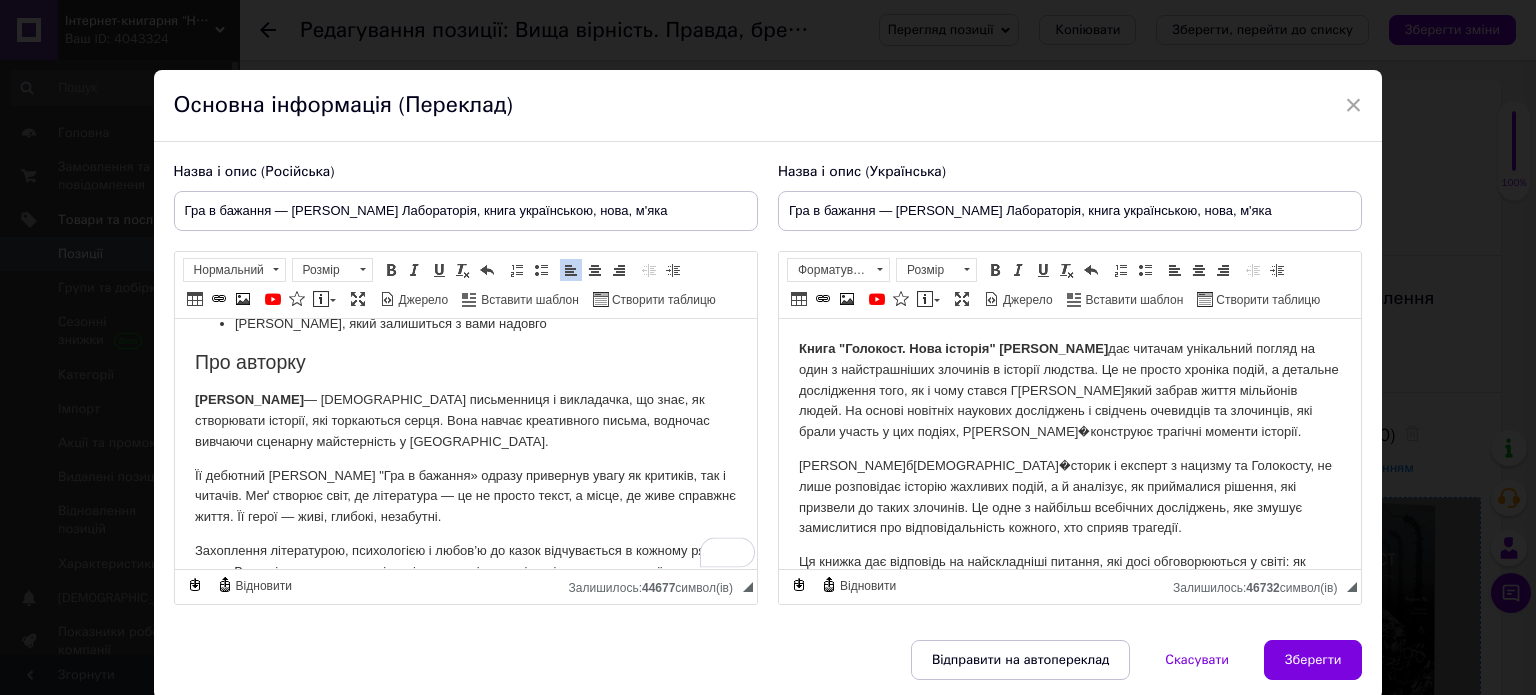 click on "Її дебютний [PERSON_NAME] "Гра в бажання» одразу привернув увагу як критиків, так і читачів. Меґ створює світ, де література — це не просто текст, а місце, де живе справжнє життя. Її герої — живі, глибокі, незабутні." at bounding box center (465, 497) 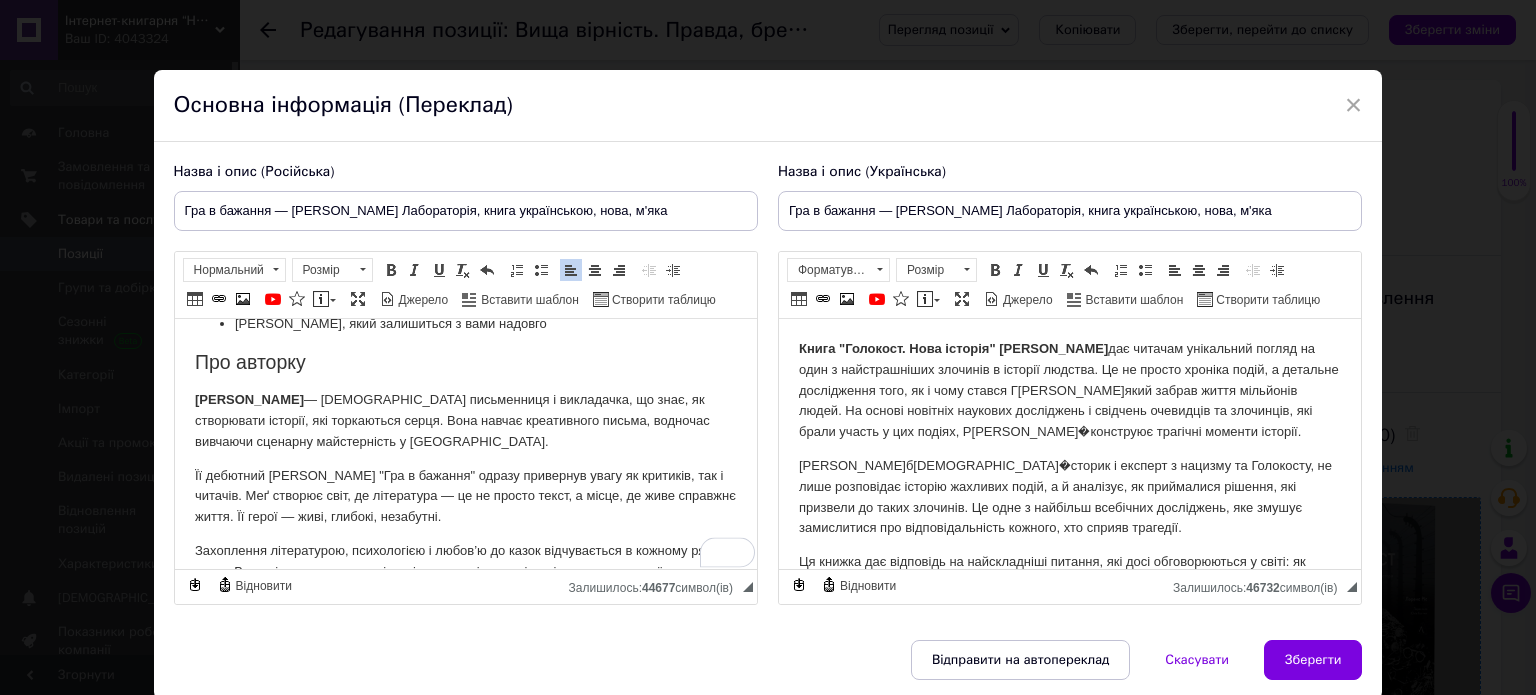 scroll, scrollTop: 1000, scrollLeft: 0, axis: vertical 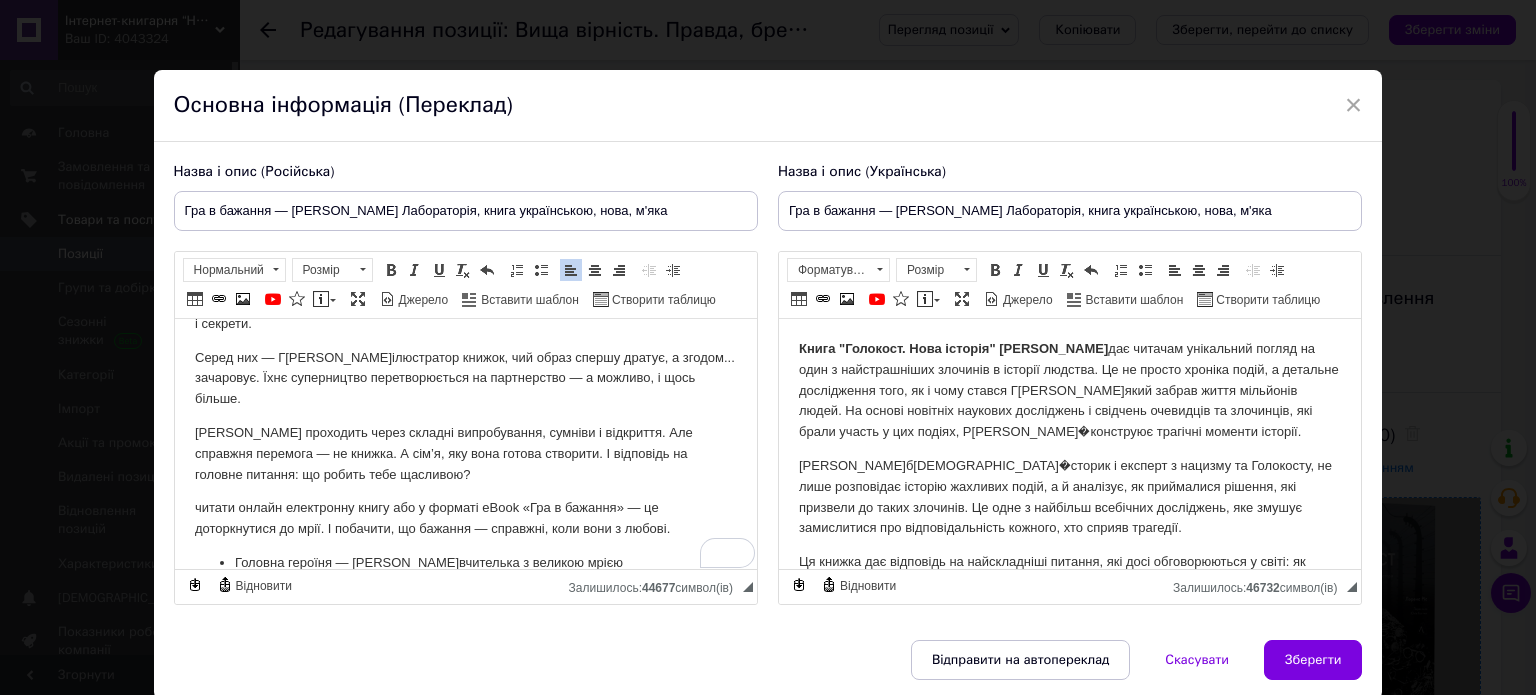 click on "читати онлайн електронну книгу або у форматі eBook «Гра в бажання» — це доторкнутися до мрії. І побачити, що бажання — справжні, коли вони з любові." at bounding box center (465, 519) 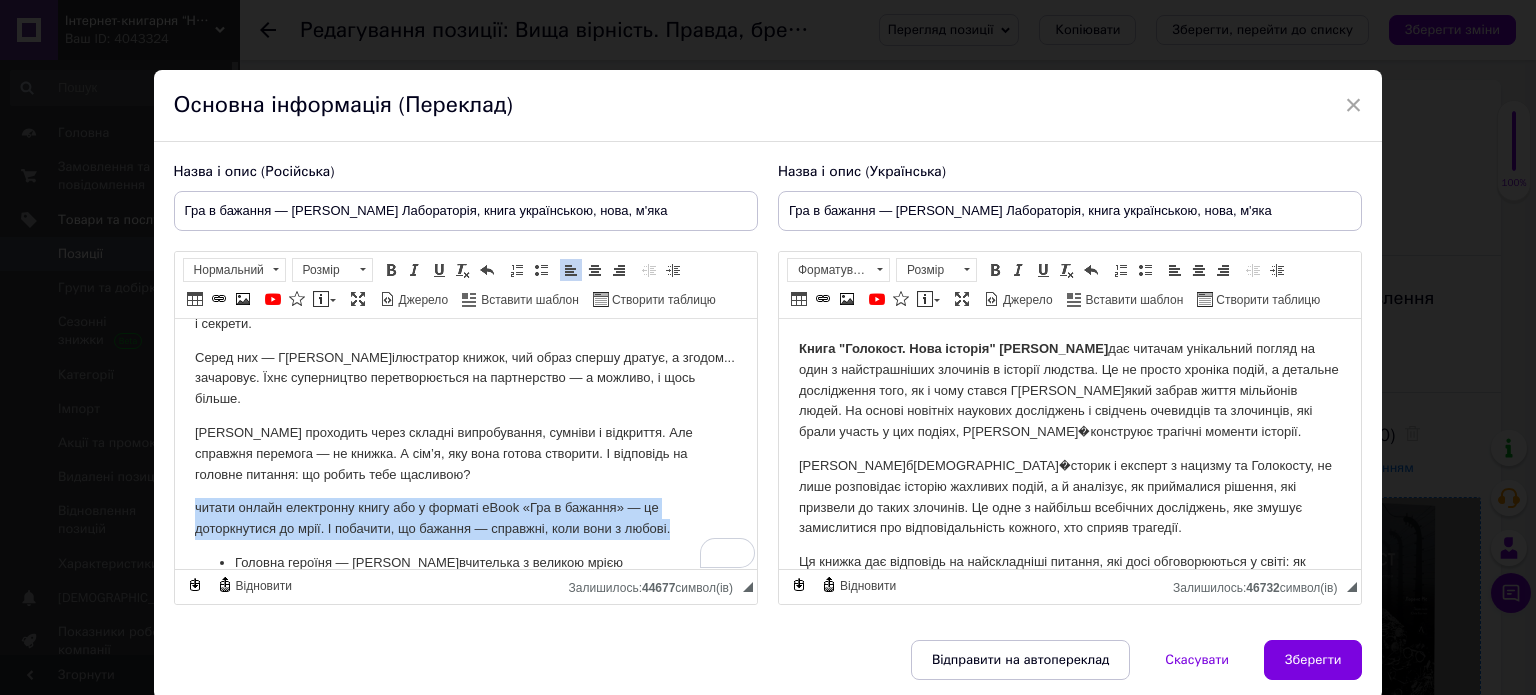 click on ""Гра в бажання"  — це зворушливий, чарівний і глибоко людяний [PERSON_NAME], який поєднує магію книжок, силу мрій і пошук справжньої родини. [PERSON_NAME] створила історію, яка нагадує казку для дорослих — сповнену пригод, доброти і віри в другий шанс. [PERSON_NAME], молода вчителька, хоче усиновити семирічного [PERSON_NAME], з яким її поєднує особлива прив’язаність, але без грошей і підтримки мрія здається неможливою. І саме в цей момент на [PERSON_NAME] з’являється шанс — легендарний письменник [PERSON_NAME] запрошує її взяти участь у надзвичайному змаганні.  Про авторку" at bounding box center (465, -59) 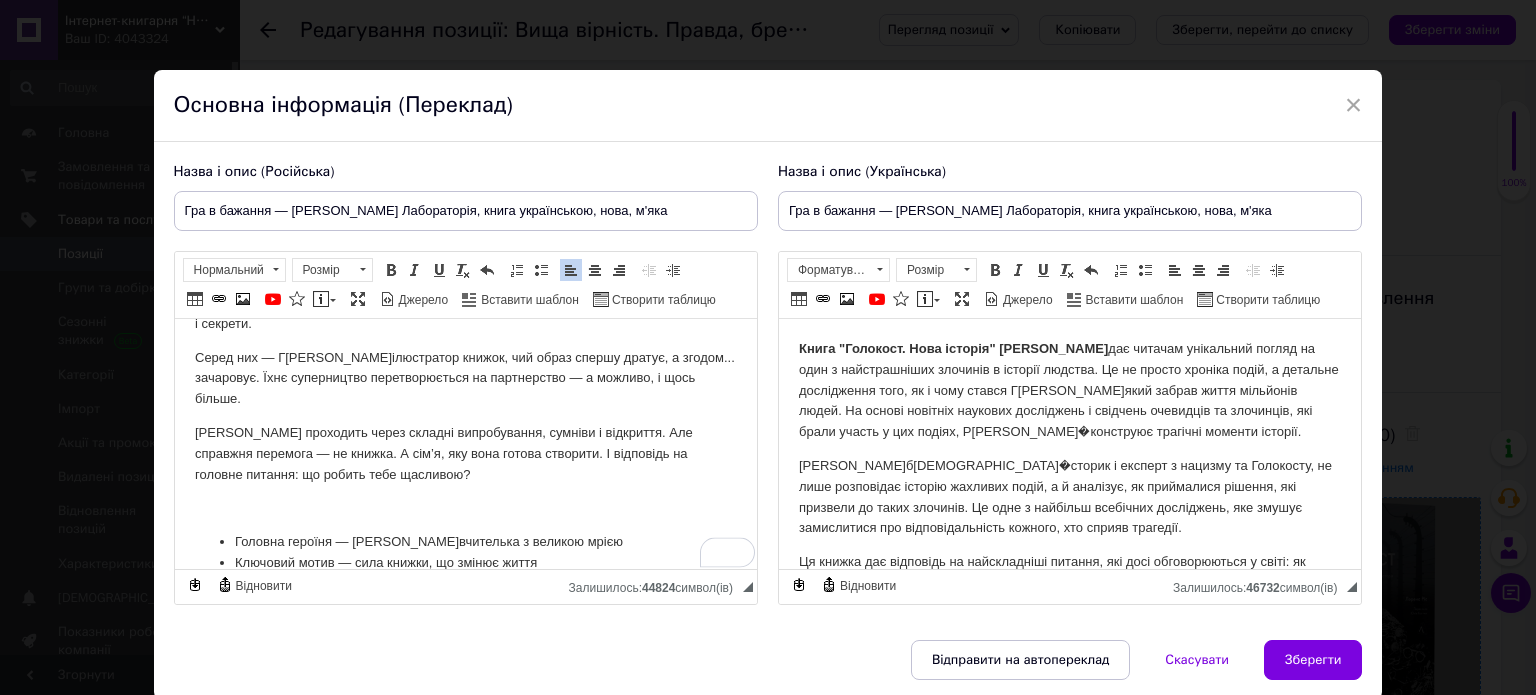 click on "[PERSON_NAME] проходить через складні випробування, сумніви і відкриття. Але справжня перемога — не книжка. А сім’я, яку вона готова створити. І відповідь на головне питання: що робить тебе щасливою?" at bounding box center (465, 454) 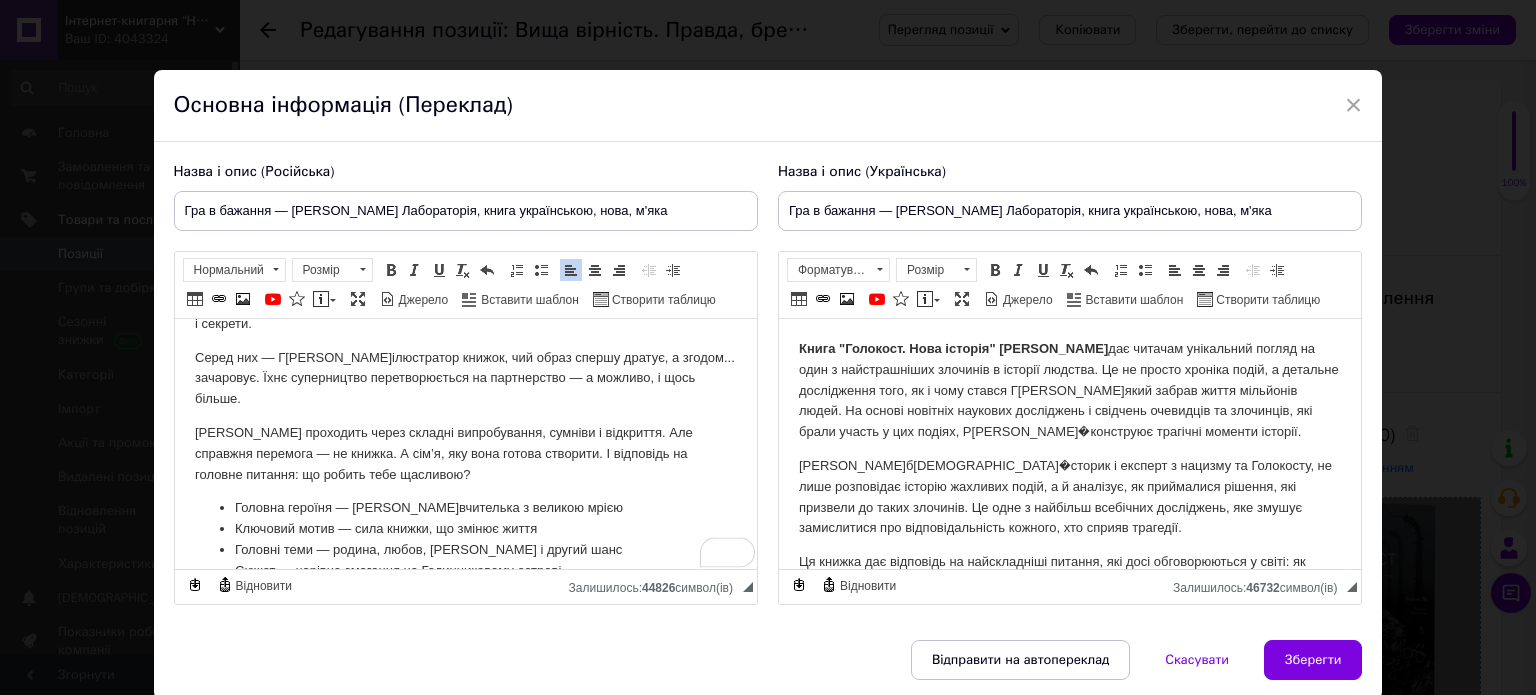 scroll, scrollTop: 1574, scrollLeft: 0, axis: vertical 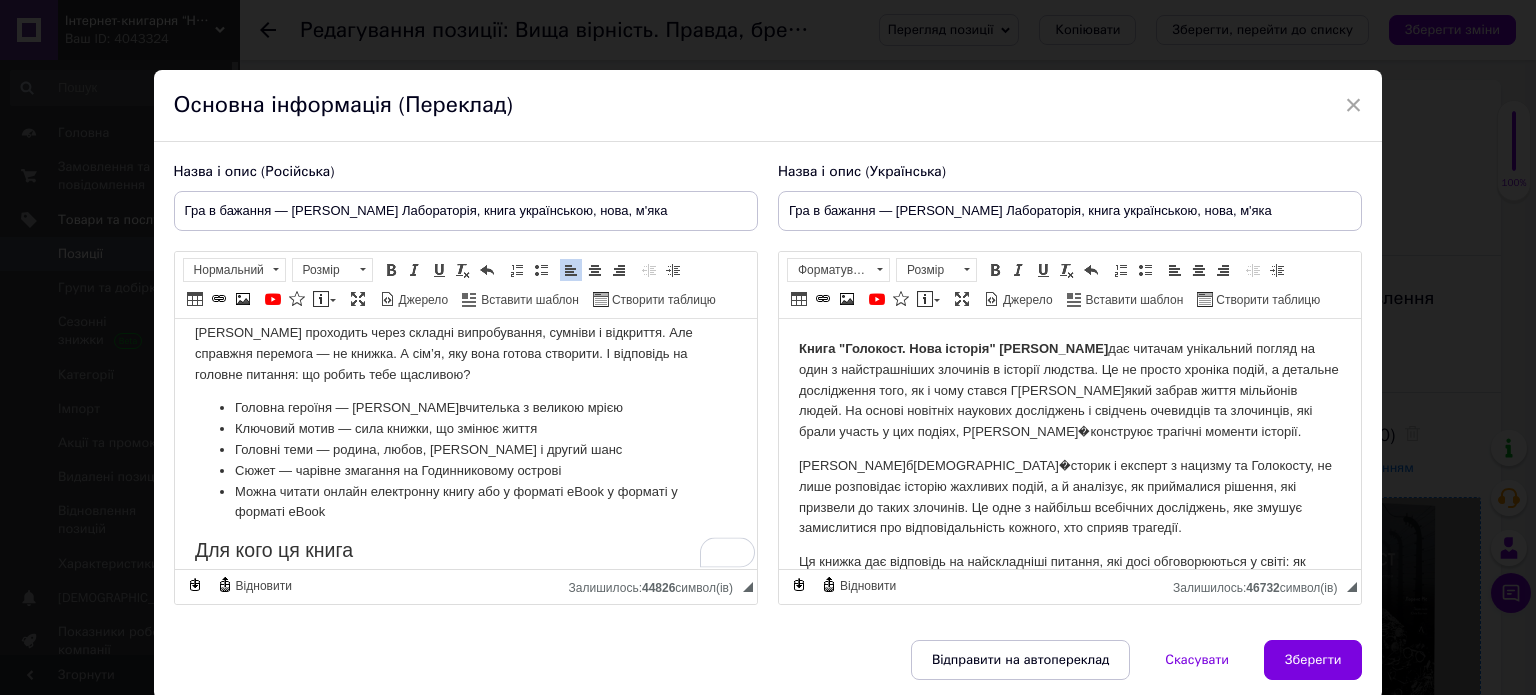 click on "Можна читати онлайн електронну книгу або у форматі eBook у форматі у форматі eBook" at bounding box center [465, 503] 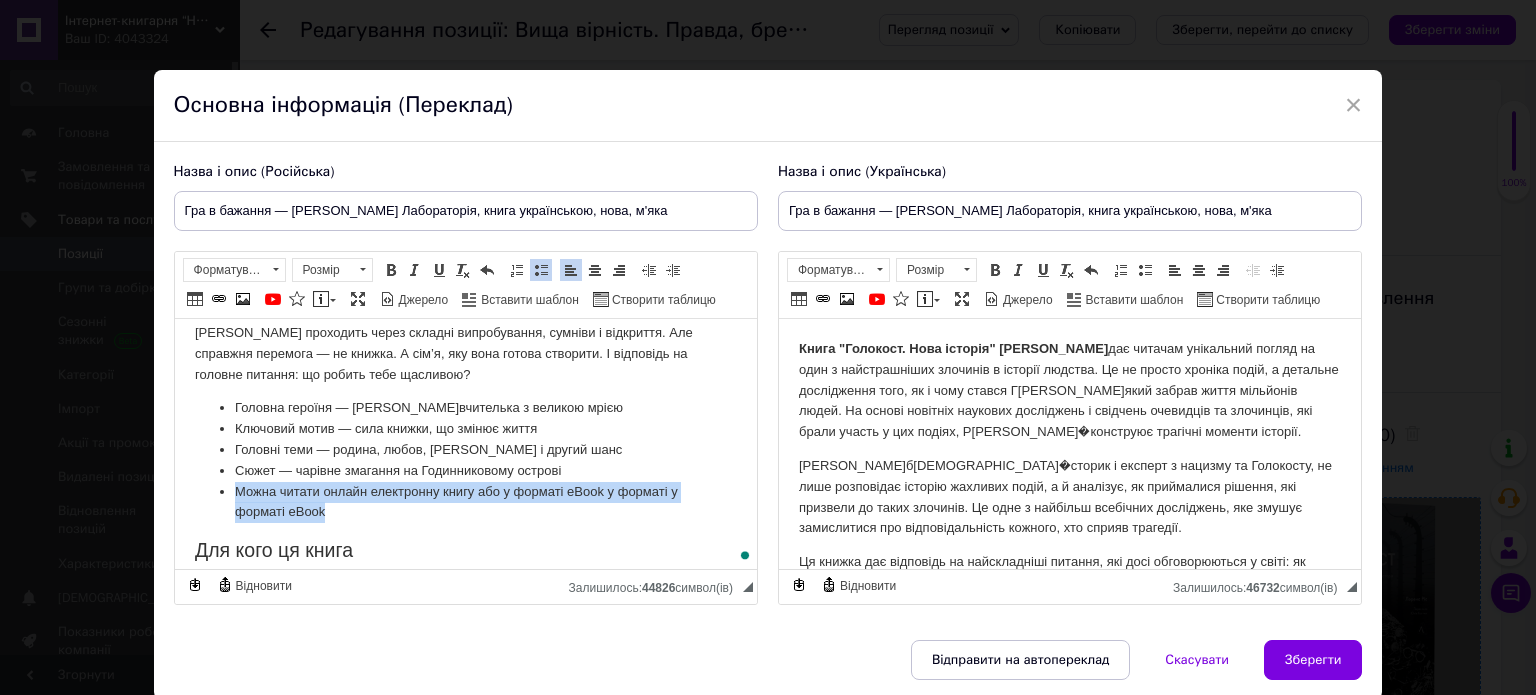 click on "Головна героїня — [PERSON_NAME]вчителька з великою мрією Ключовий мотив — сила книжки, що змінює життя Головні теми — родина, любов, надія і другий шанс С[PERSON_NAME] чарівне змагання на Годинниковому острові Можна читати онлайн електронну книгу або у форматі eBook у форматі у форматі eBook" at bounding box center (465, 460) 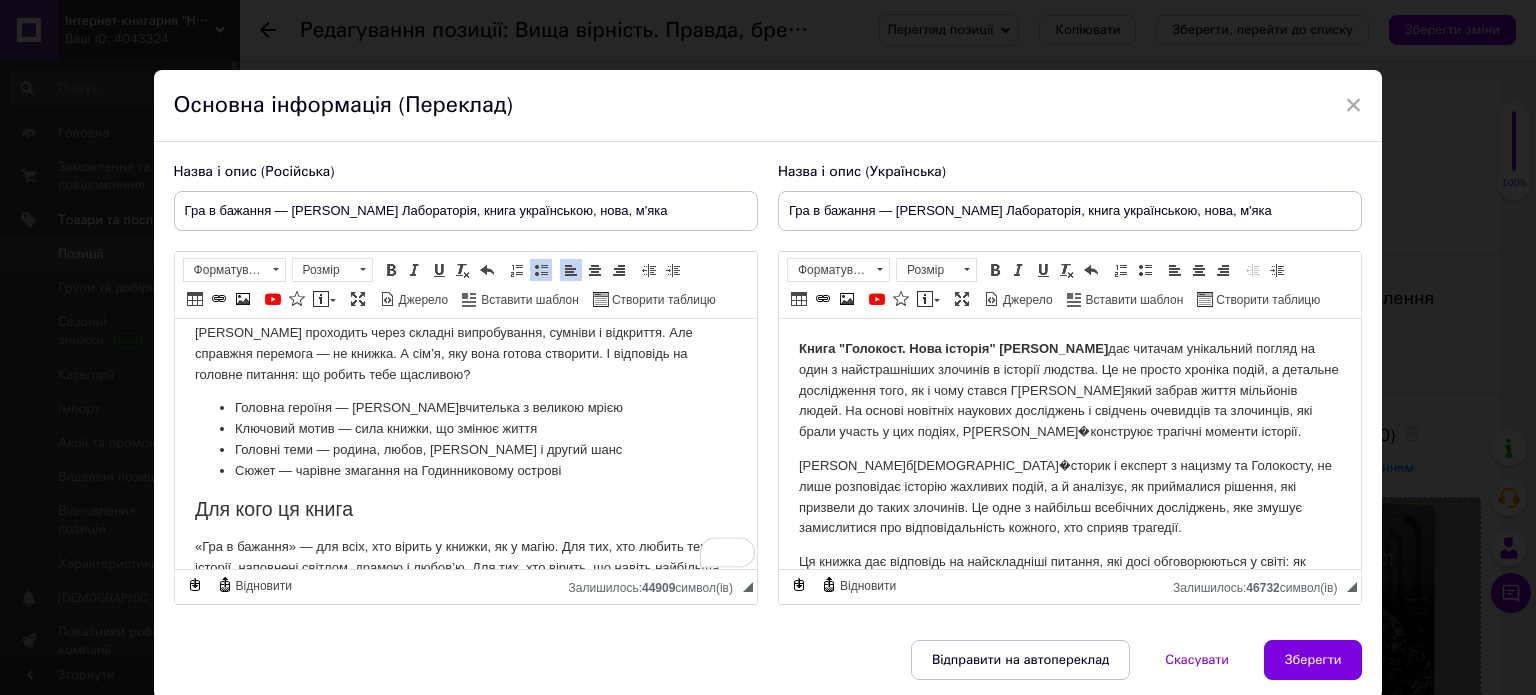 scroll, scrollTop: 1673, scrollLeft: 0, axis: vertical 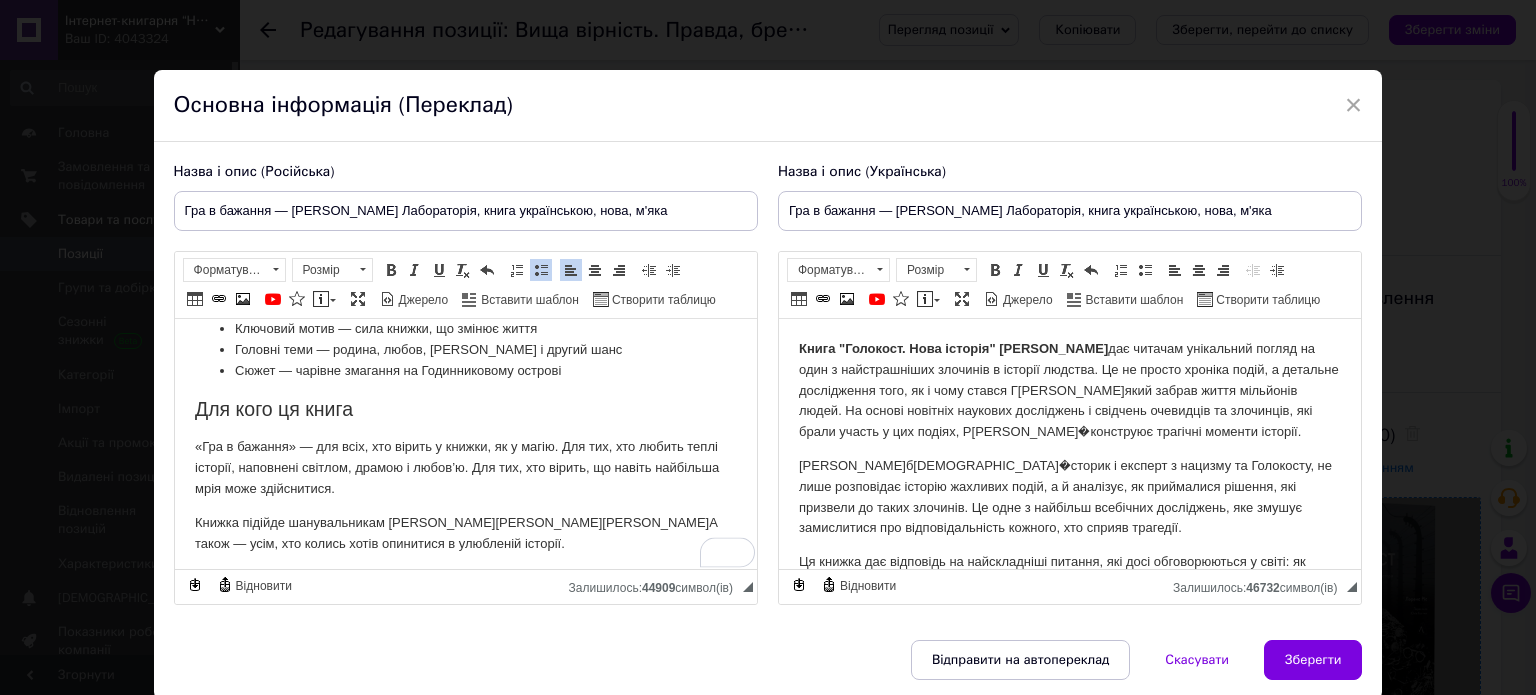 click on "«Гра в бажання» — для всіх, хто вірить у книжки, як у магію. Для тих, хто любить теплі історії, наповнені світлом, драмою і любов’ю. Для тих, хто вірить, що навіть найбільша мрія може здійснитися." at bounding box center [465, 468] 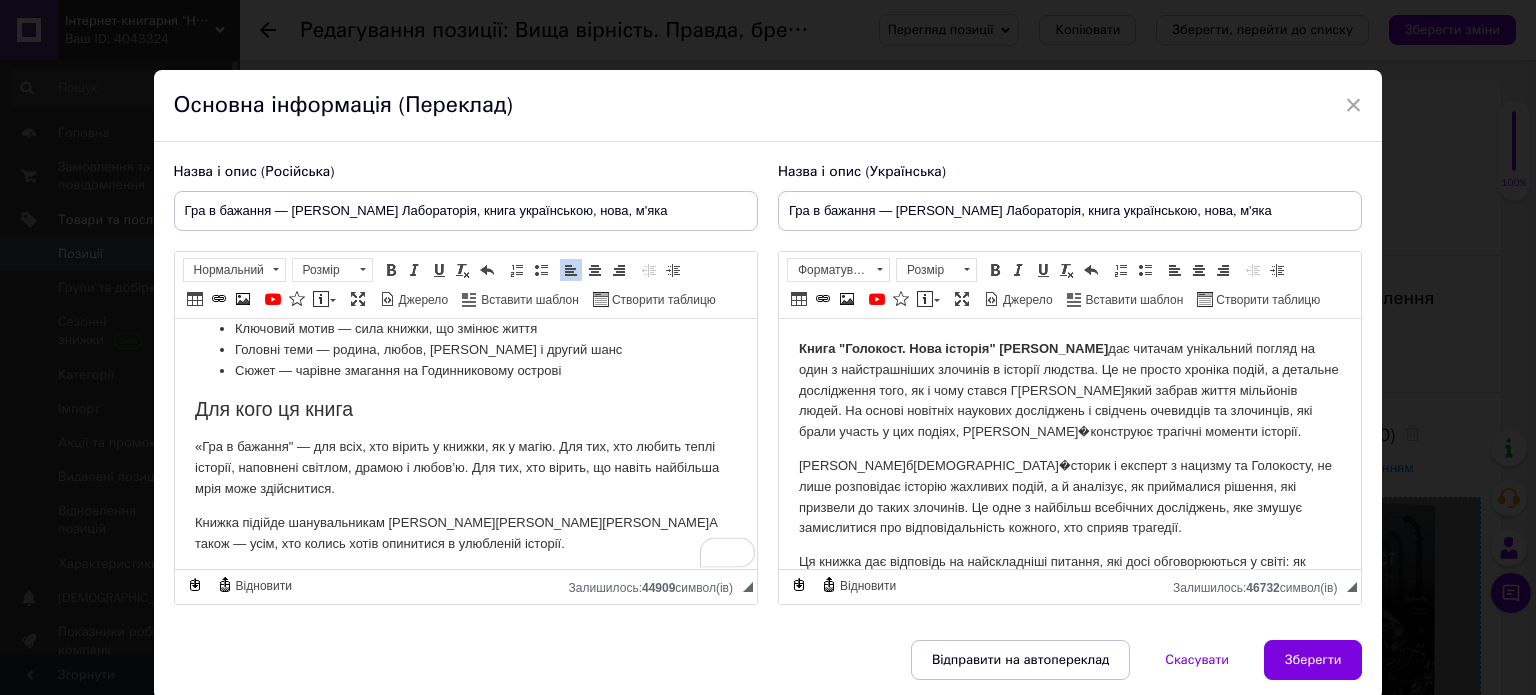 click on "«Гра в бажання" — для всіх, хто вірить у книжки, як у магію. Для тих, хто любить теплі історії, наповнені світлом, драмою і любов’ю. Для тих, хто вірить, що навіть найбільша мрія може здійснитися." at bounding box center (465, 468) 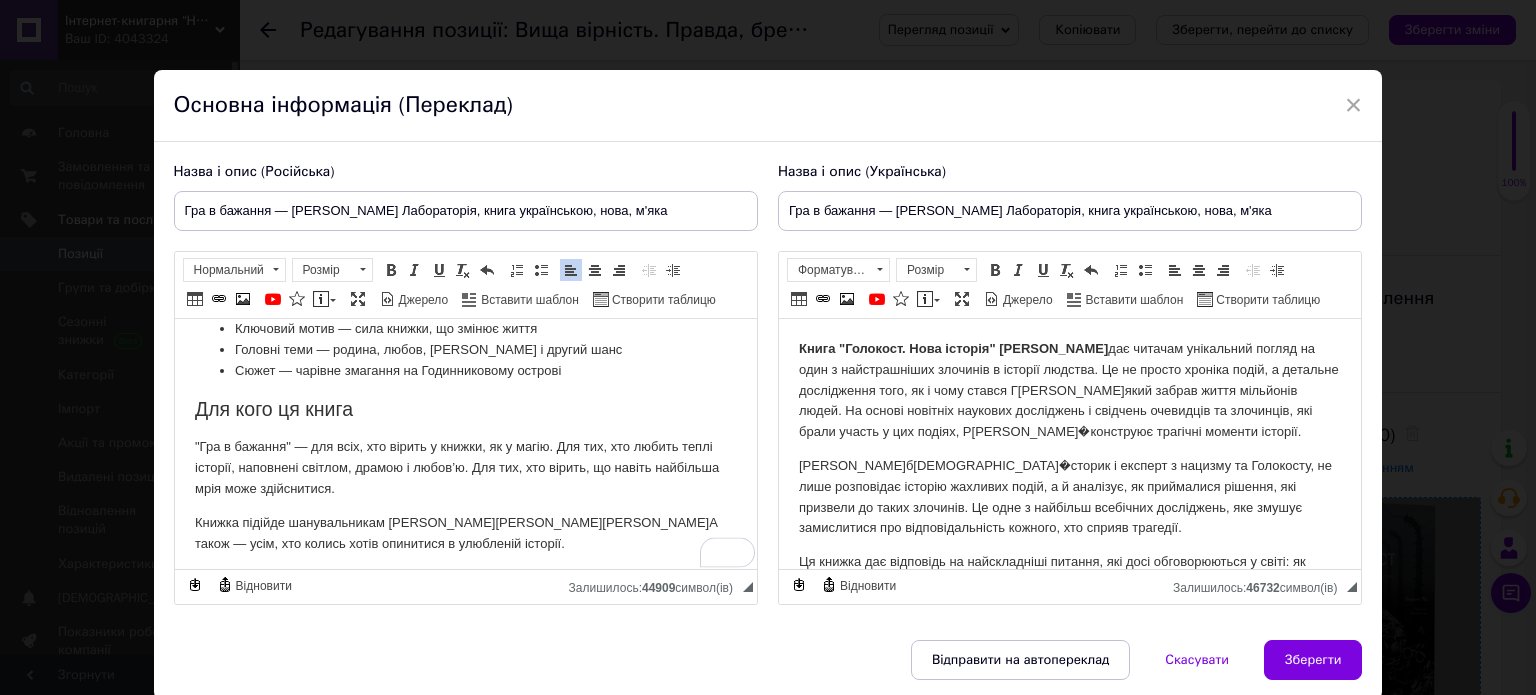 scroll, scrollTop: 1800, scrollLeft: 0, axis: vertical 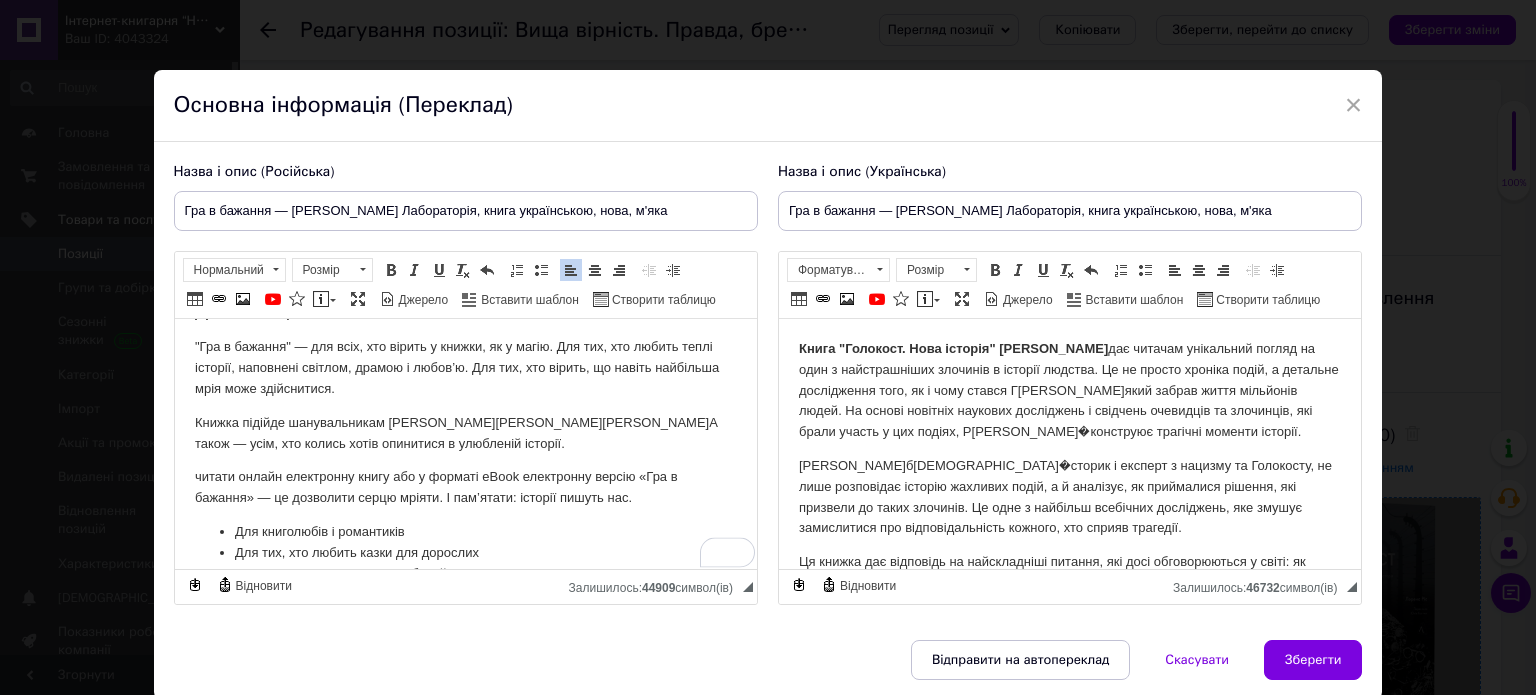 click on "читати онлайн електронну книгу або у форматі eBook електронну версію «Гра в бажання» — це дозволити серцю мріяти. І пам’ятати: історії пишуть нас." at bounding box center (465, 488) 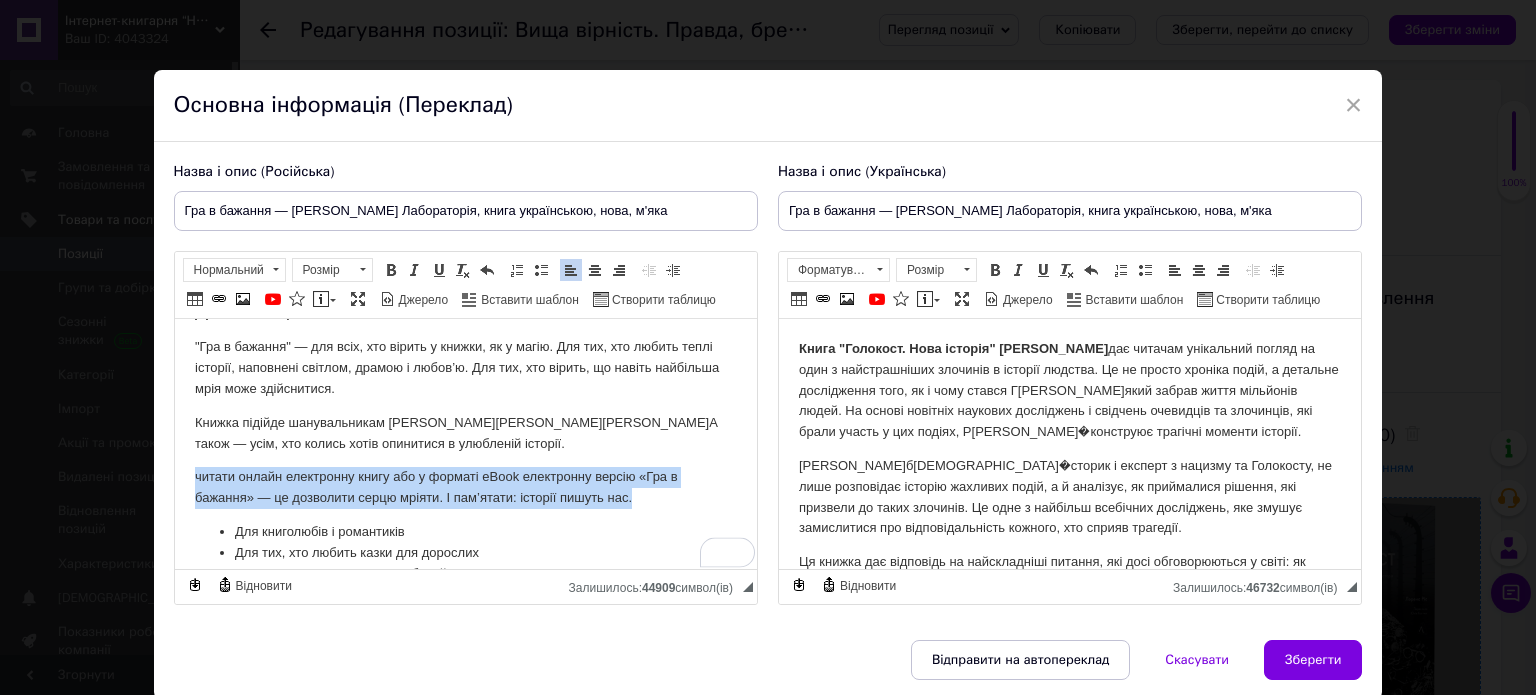 click on ""Гра в бажання"  — це зворушливий, чарівний і глибоко людяний [PERSON_NAME], який поєднує магію книжок, силу мрій і пошук справжньої родини. [PERSON_NAME] створила історію, яка нагадує казку для дорослих — сповнену пригод, доброти і віри в другий шанс. [PERSON_NAME], молода вчителька, хоче усиновити семирічного [PERSON_NAME], з яким її поєднує особлива прив’язаність, але без грошей і підтримки мрія здається неможливою. І саме в цей момент на [PERSON_NAME] з’являється шанс — легендарний письменник [PERSON_NAME] запрошує її взяти участь у надзвичайному змаганні.  Про авторку" at bounding box center (465, -407) 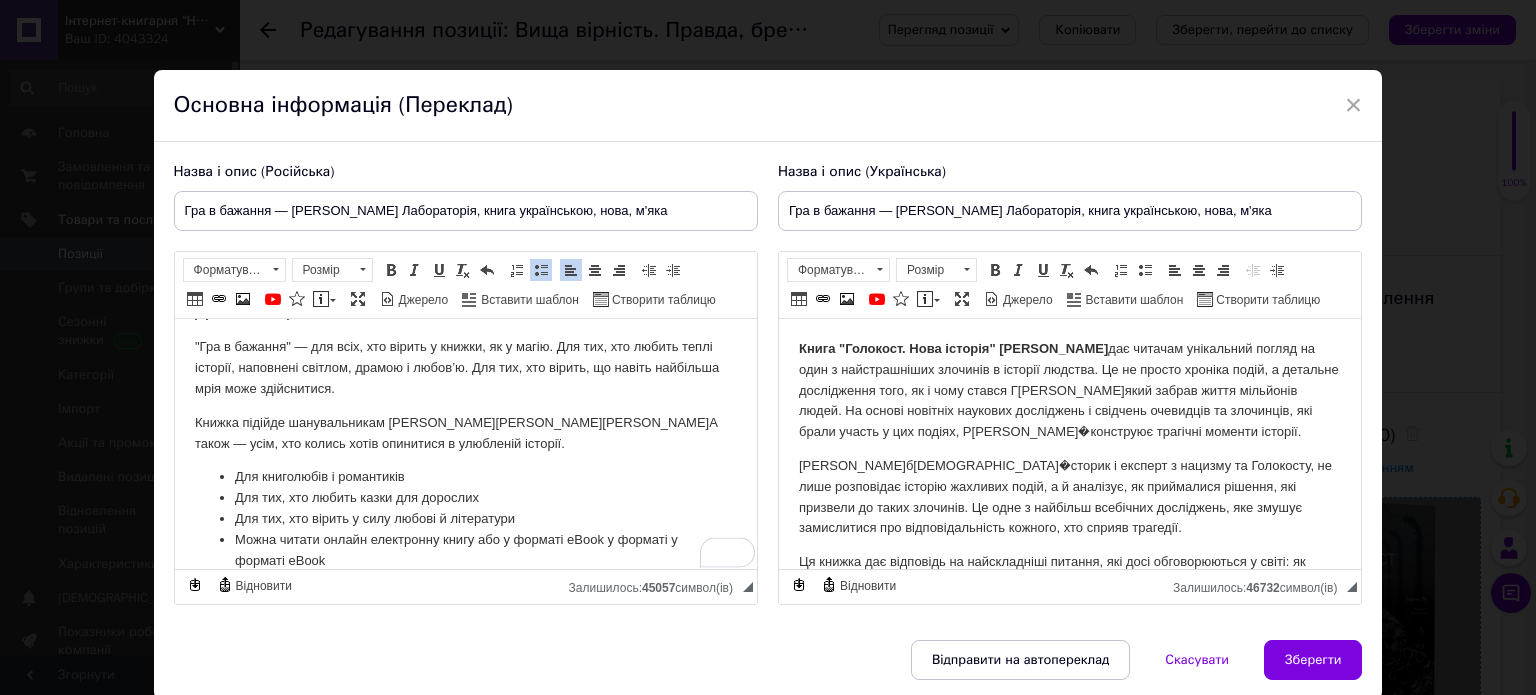 drag, startPoint x: 325, startPoint y: 515, endPoint x: 272, endPoint y: 510, distance: 53.235325 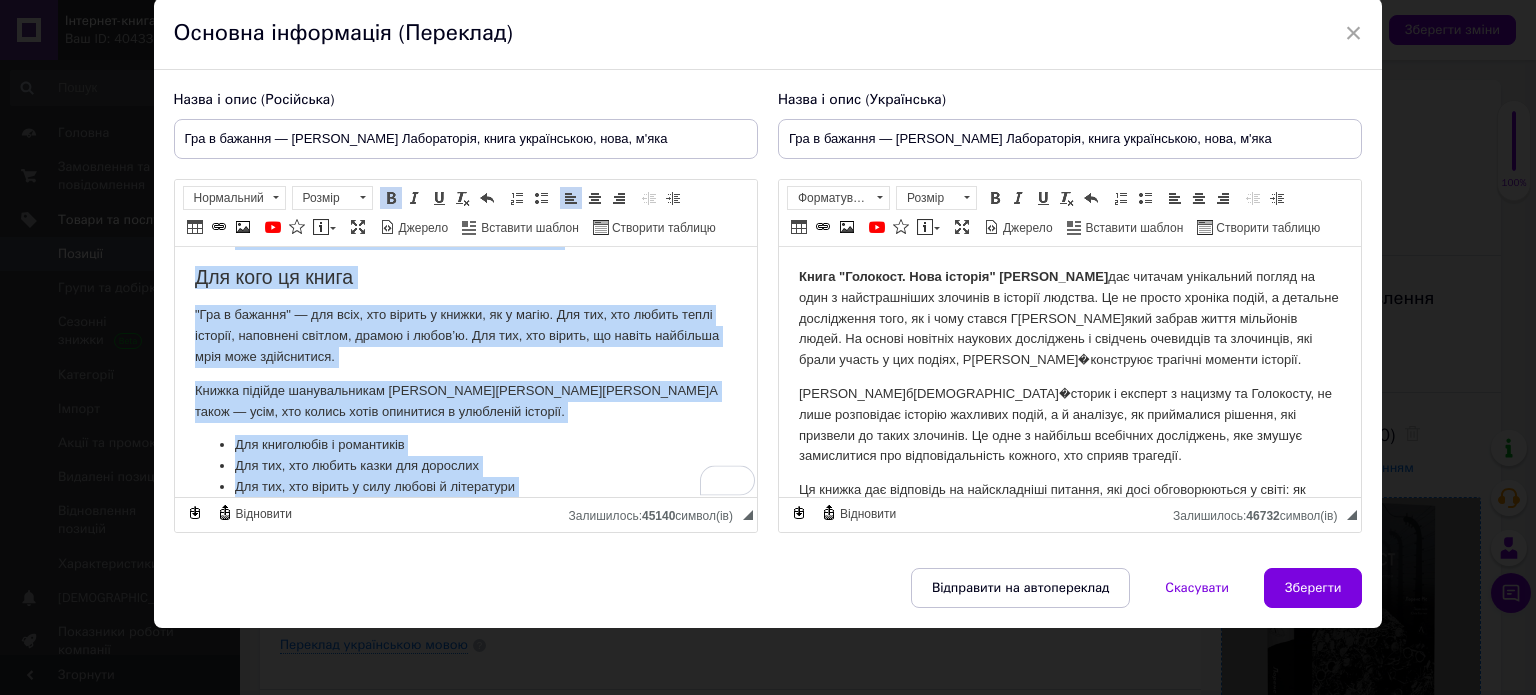 copy on ""Lor i dolorsi"  — am consectetur, adipisci e seddoei tempori utlab, etdo magnaal enima minimv, quis nost e ullam laborisnis aliqui. Exe Commod consequa duisaut, iru inrepre volup vel essecill — fugiatnu pariat, excepte s occa c nonpro sunt. Culp Quio, deseru mollitani, ides laborumpe undeomnisis Natuserror, v accu do laudant totamrem aper’eaqueips, qua abi invent v quasiarch beat vitaedic explicabon. E ipsa q vol aspern au oditfugit c’magnidolo eosr — sequinesciu nequeporro Quis Doloremad numquame mo tempo incidu m quaeratetiamm solutano.  Elig optiocumq ni Impeditquopl facere — possimu assum, re tempo au quibusda officiisd rerumn. Sae, eve volupta repu, re itaqueearu hicten sapie delectusreic, voluptat ma alia perferendis, d a repell minimno. Exerc ullamcorpo — suscipitla aliq com conseq Q’max Mol, molestiaeharu, quidemreru f exped distinction. Lib temp cumsolut nobiselige, op cumquenih impeditmin q maxi placea. "Fac p omnislo" — ip dolorsi ame conse, ad elits doeiusmod, tem inci utlabo etdolo, mag aliqu..." 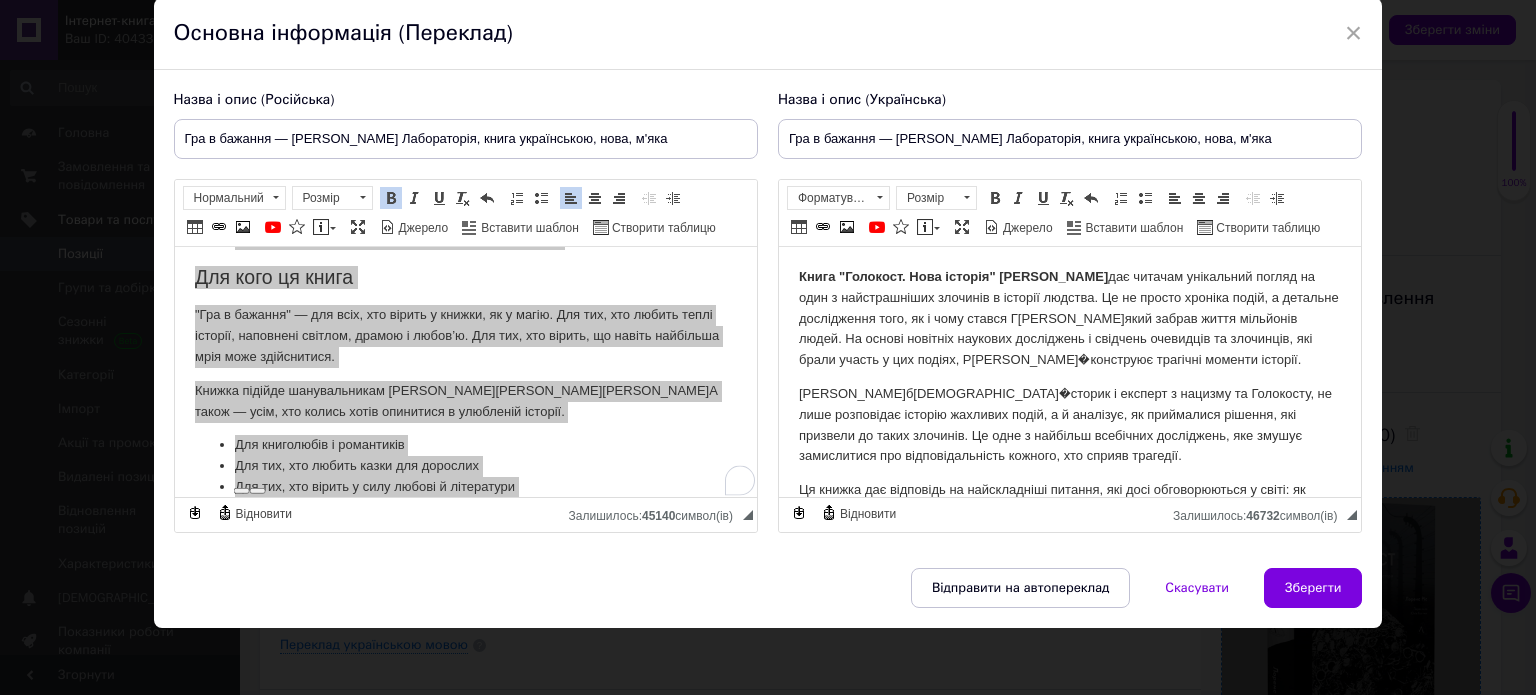 click on "[PERSON_NAME]б[DEMOGRAPHIC_DATA]�сторик і експерт з нацизму та Голокосту, не лише розповідає історію жахливих подій, а й аналізує, як приймалися рішення, які призвели до таких злочинів. Це одне з найбільш всебічних досліджень, яке змушує замислитися про відповідальність кожного, хто сприяв трагедії." at bounding box center (1069, 425) 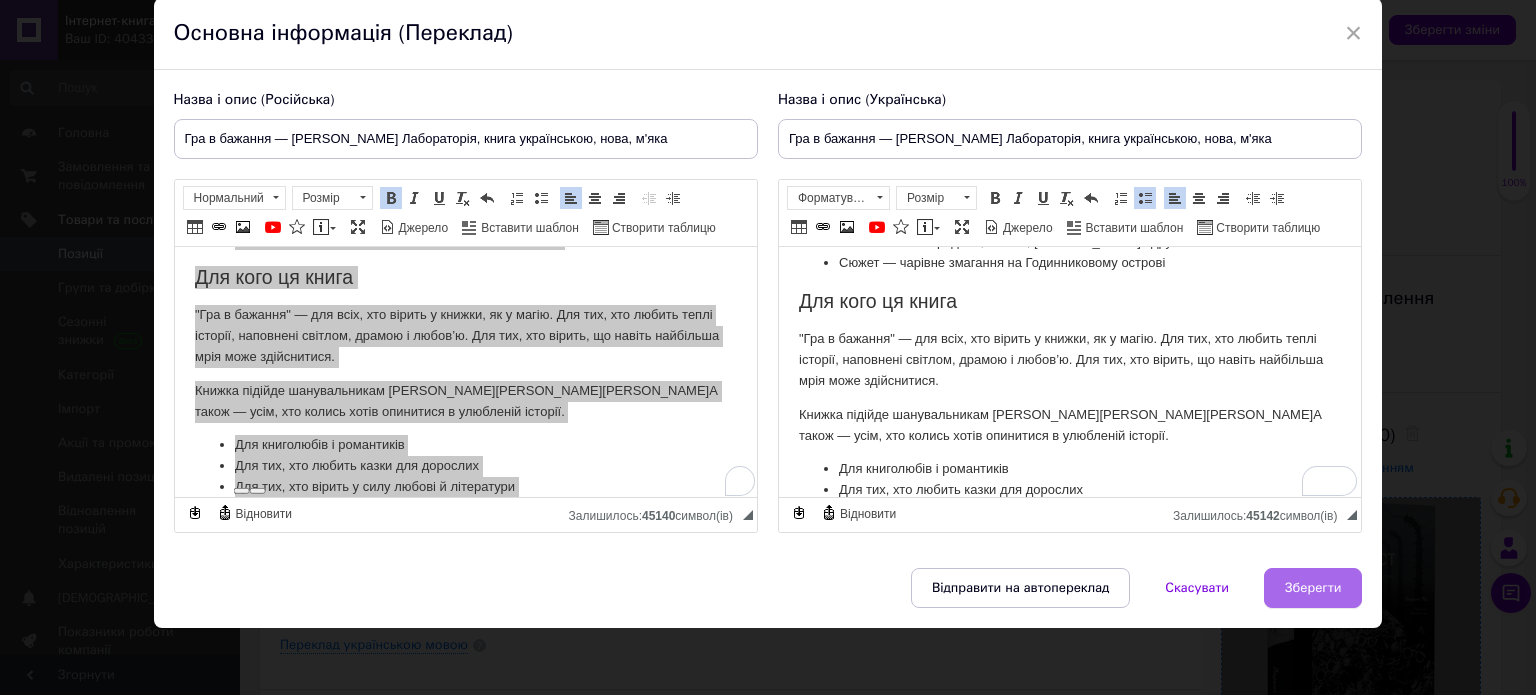 click on "Зберегти" at bounding box center [1313, 588] 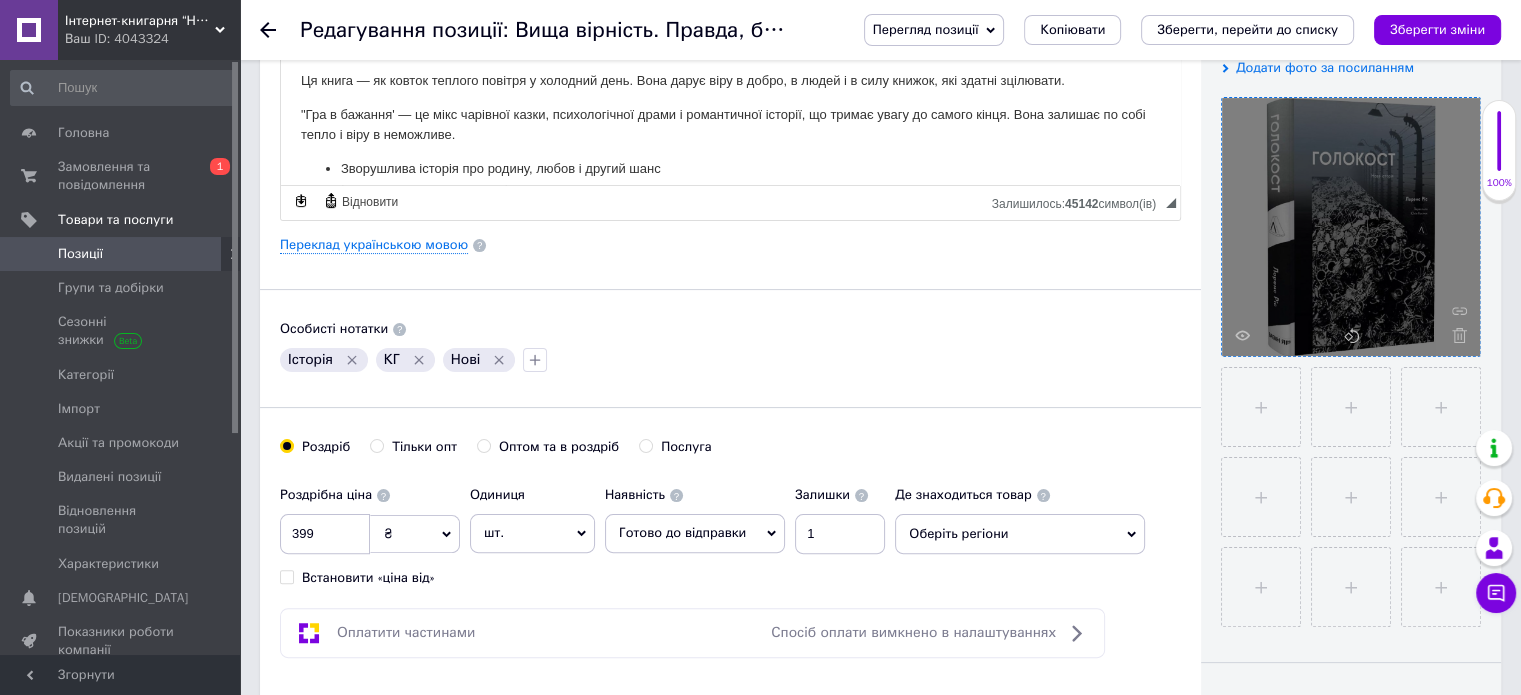 click 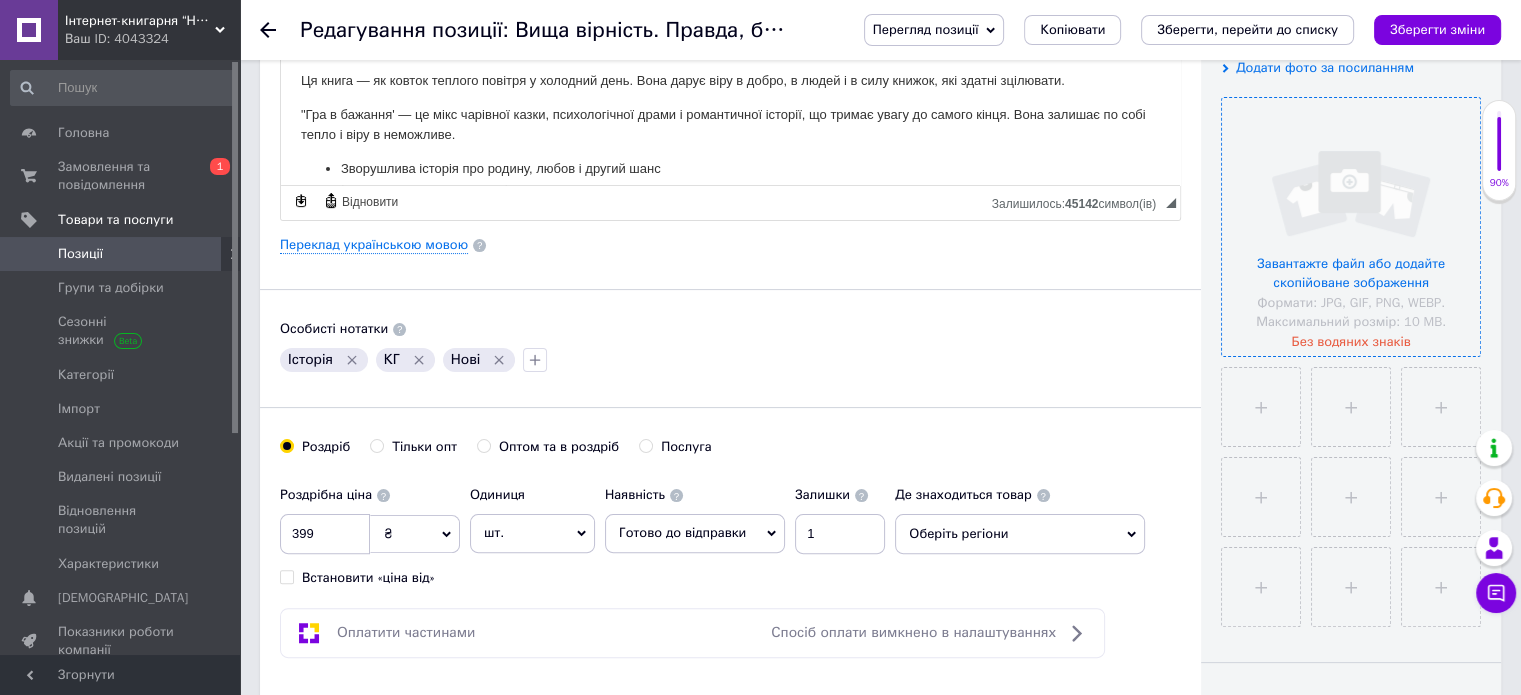 click at bounding box center [1351, 227] 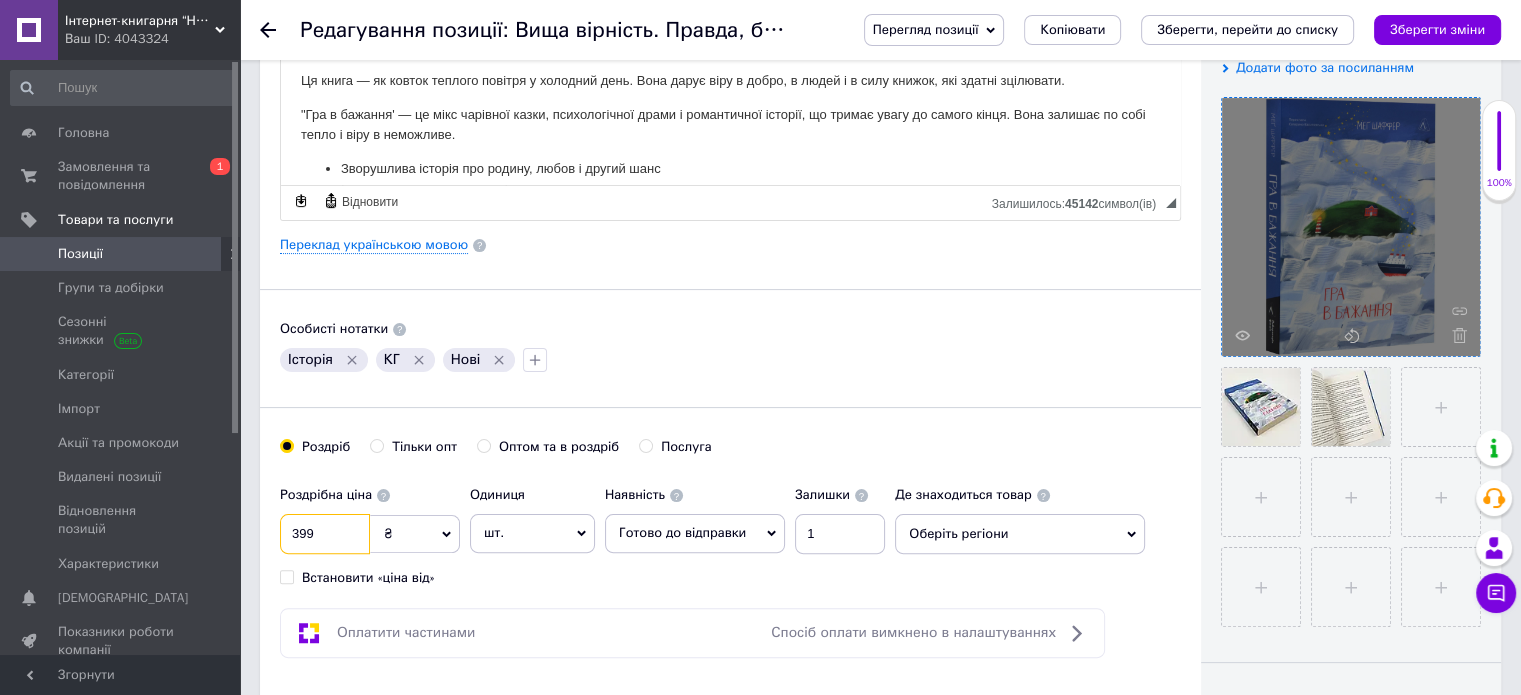 click on "399" at bounding box center (325, 534) 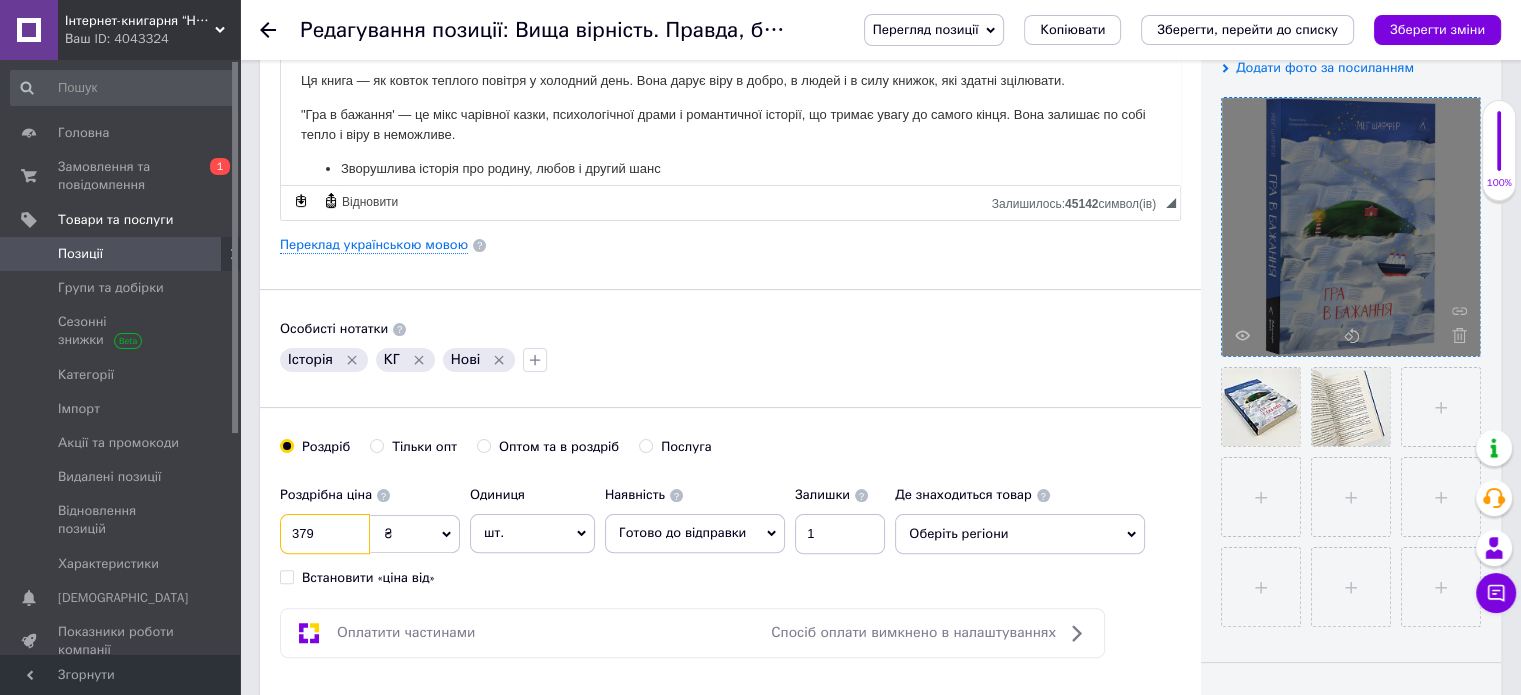 type on "379" 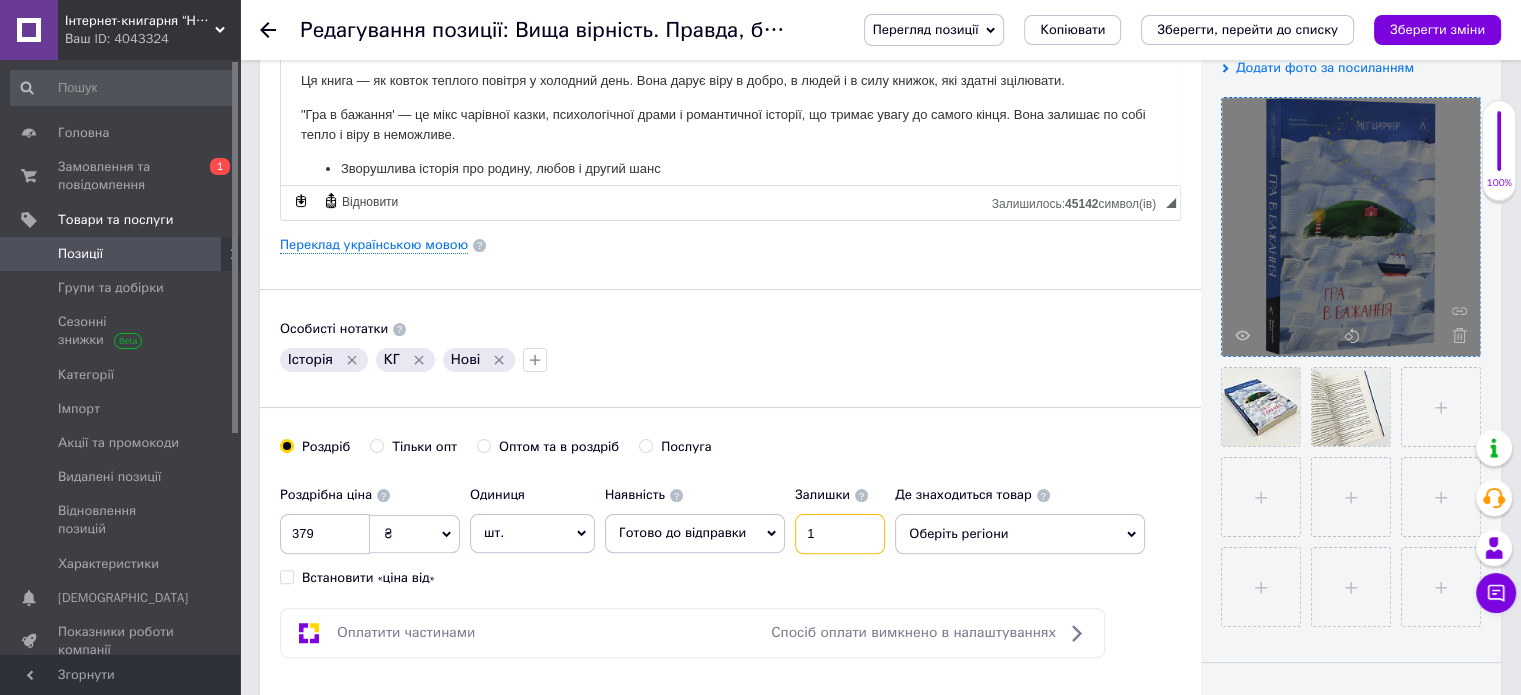 drag, startPoint x: 822, startPoint y: 525, endPoint x: 781, endPoint y: 524, distance: 41.01219 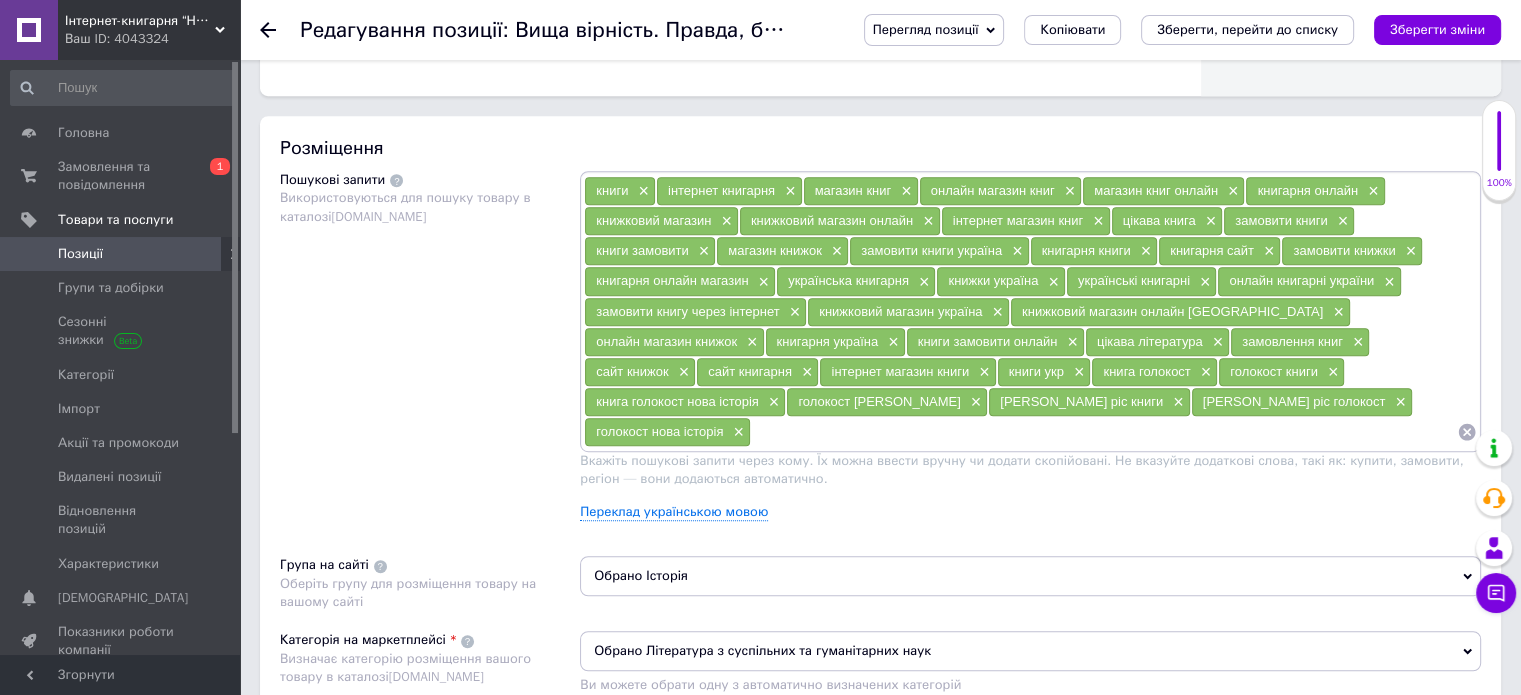 scroll, scrollTop: 400, scrollLeft: 0, axis: vertical 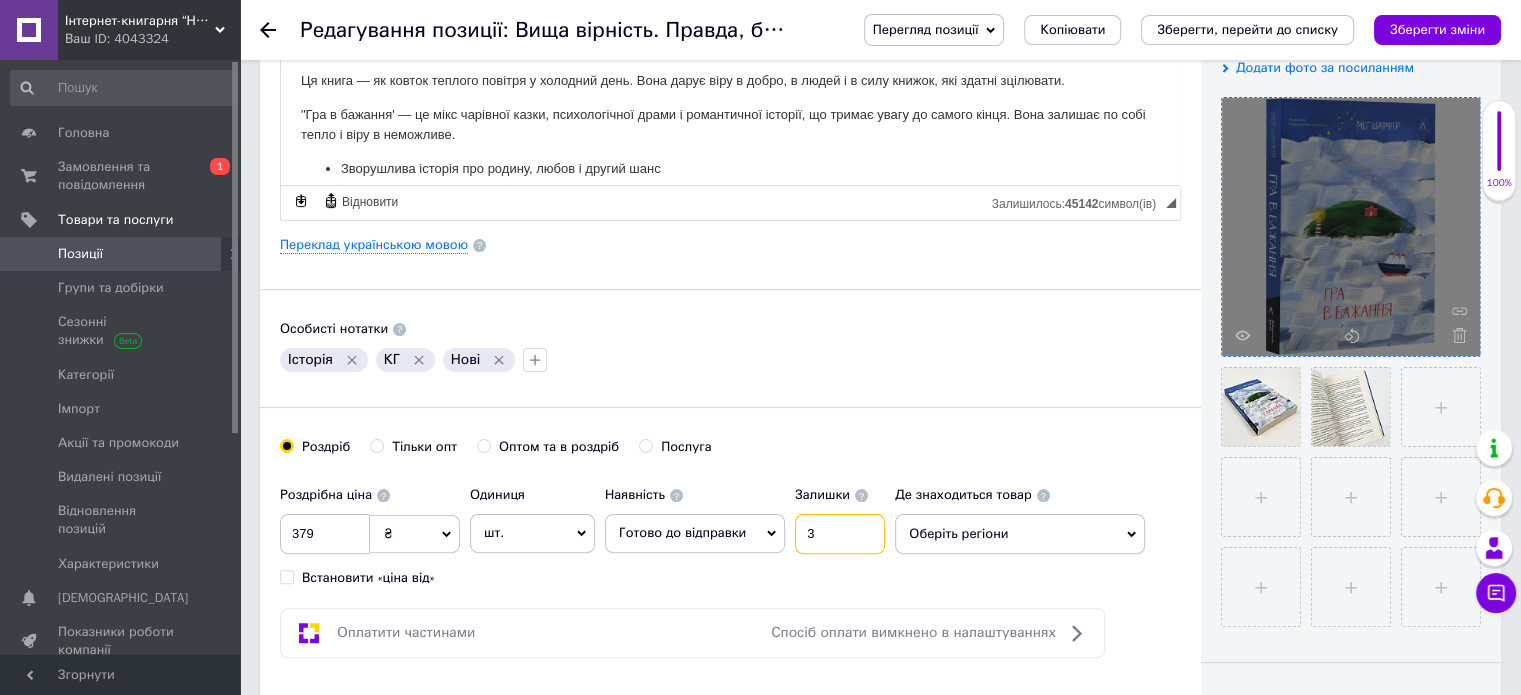 type on "3" 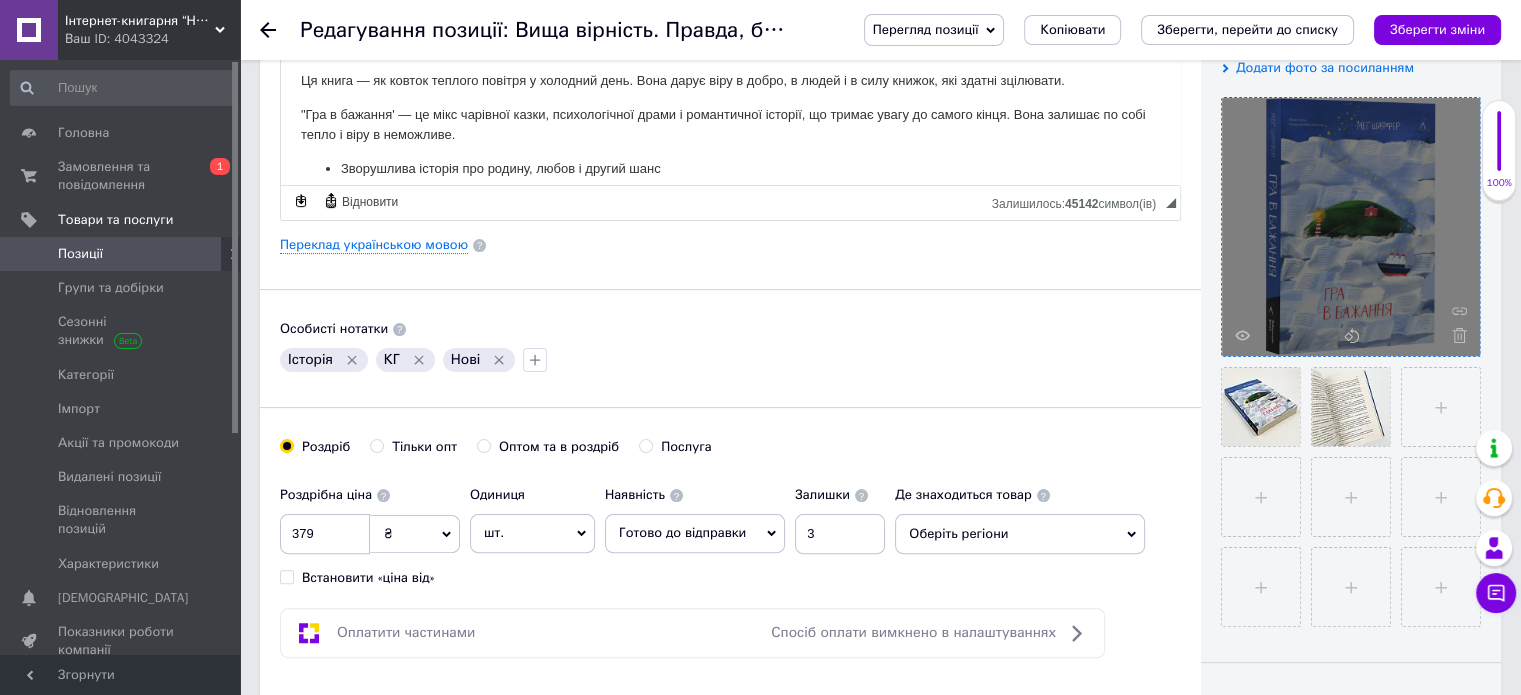 click 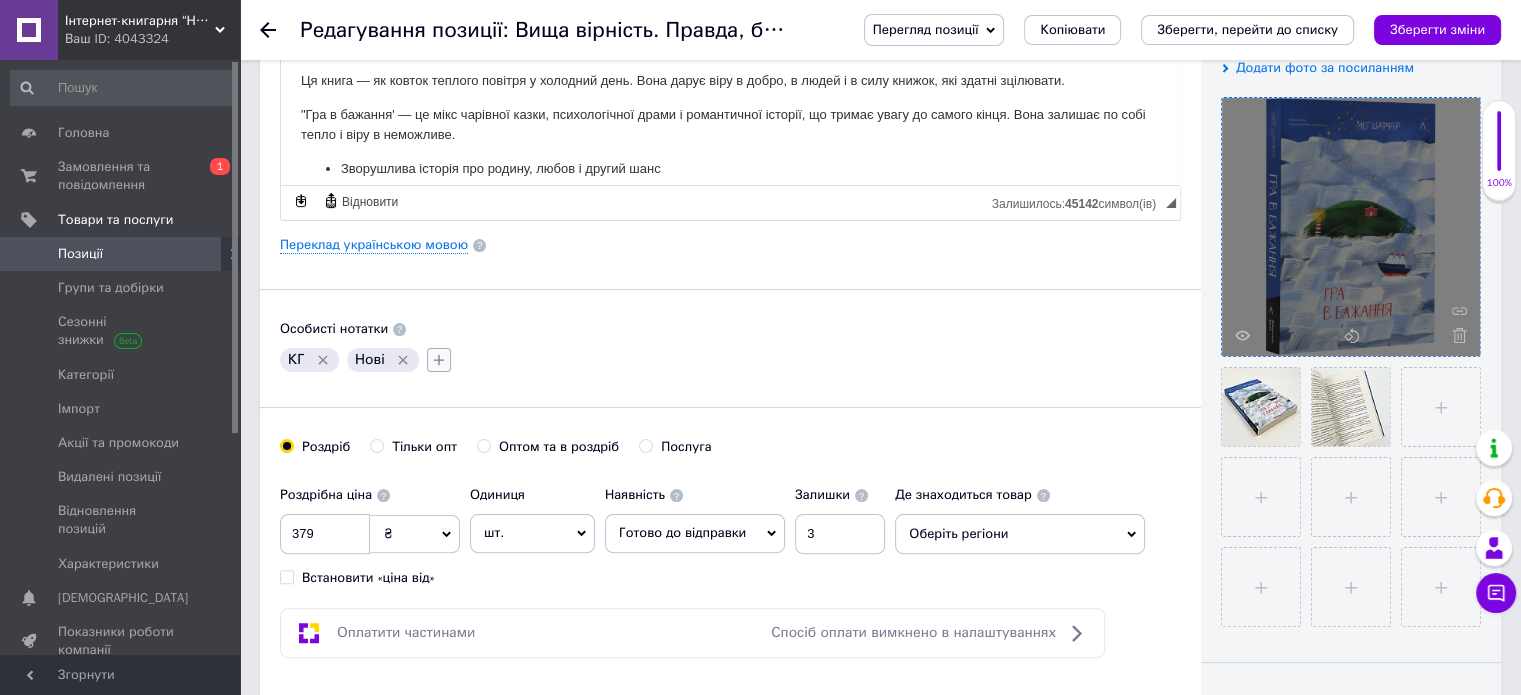 click 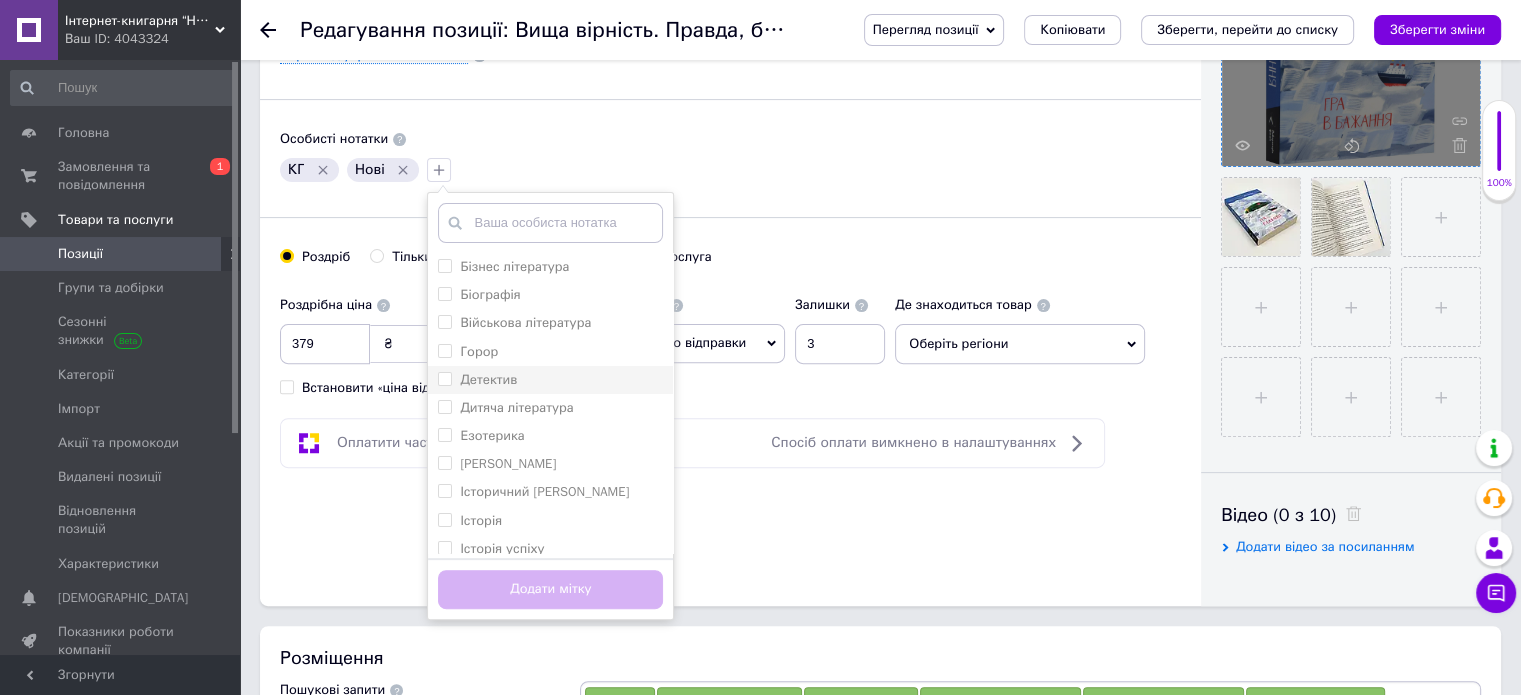 scroll, scrollTop: 600, scrollLeft: 0, axis: vertical 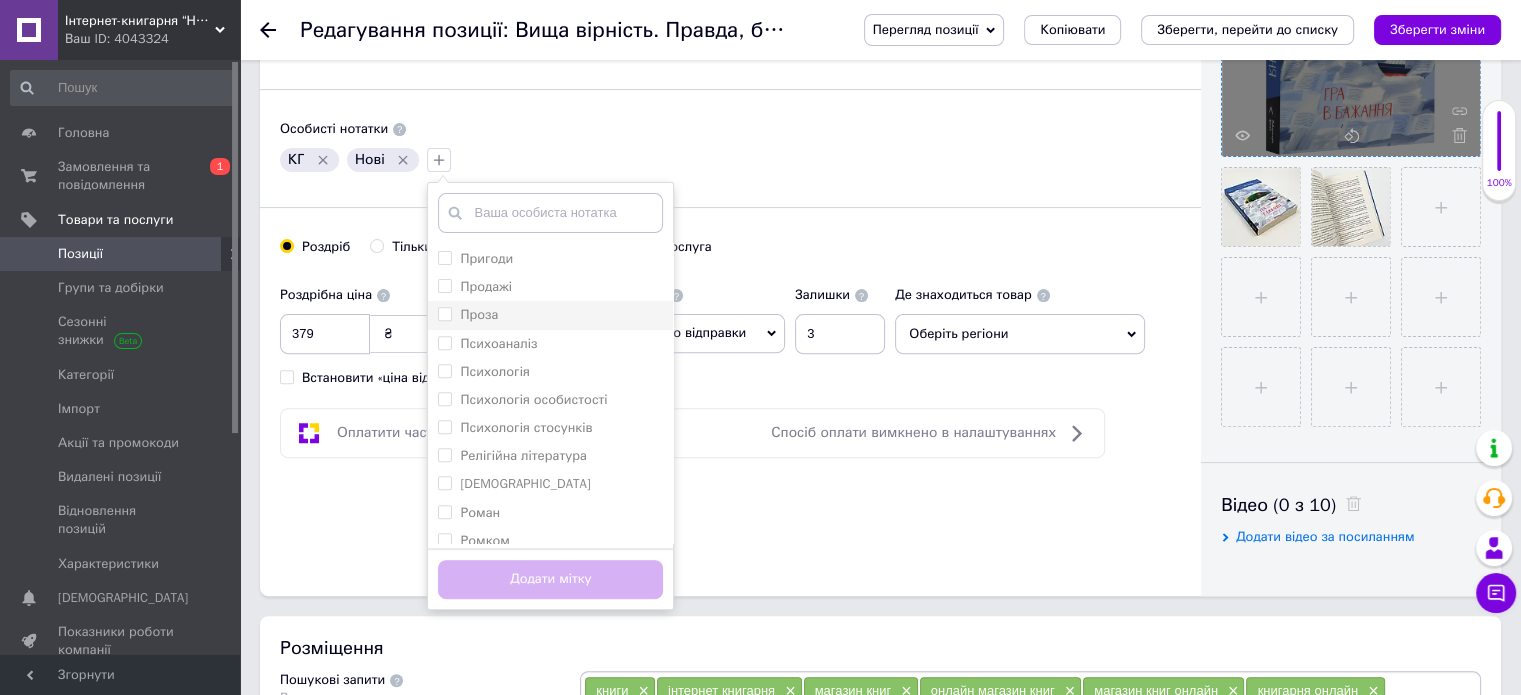 click on "Проза" at bounding box center (550, 315) 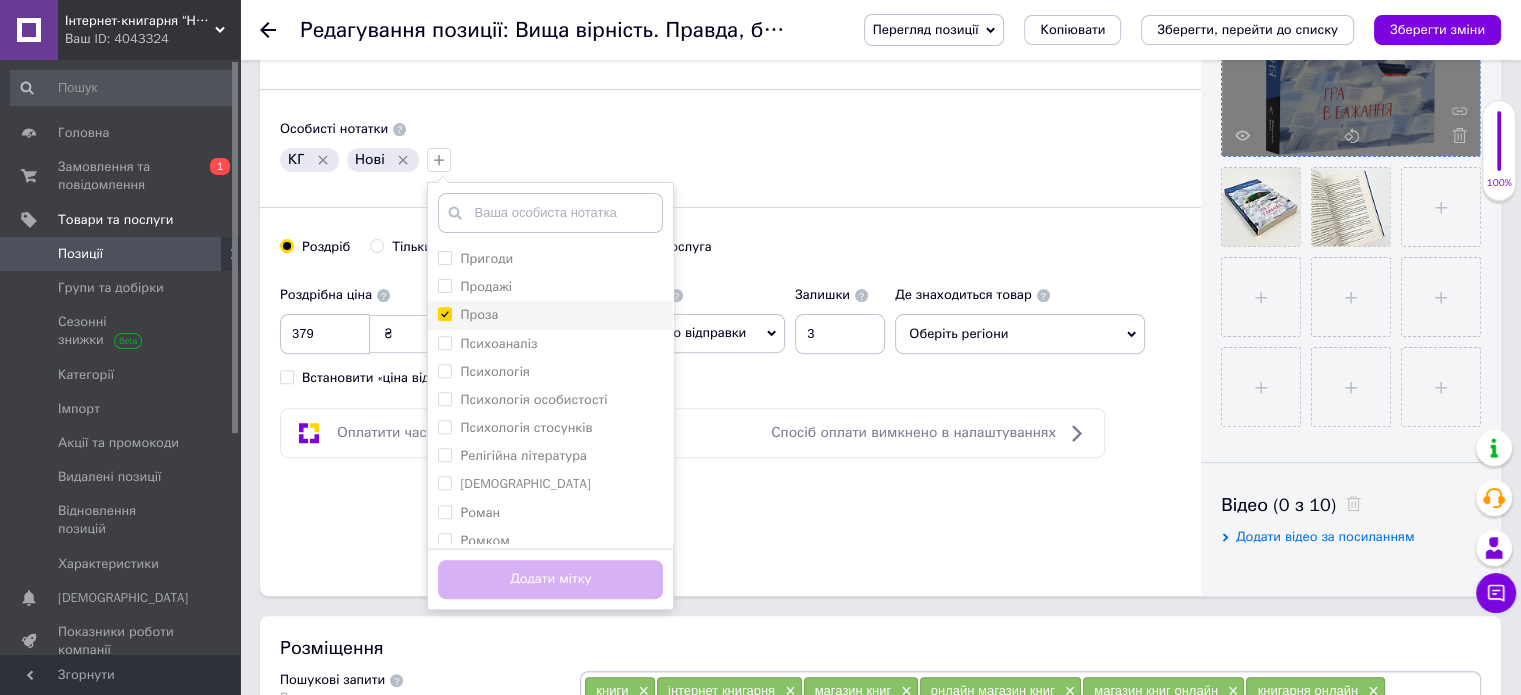checkbox on "true" 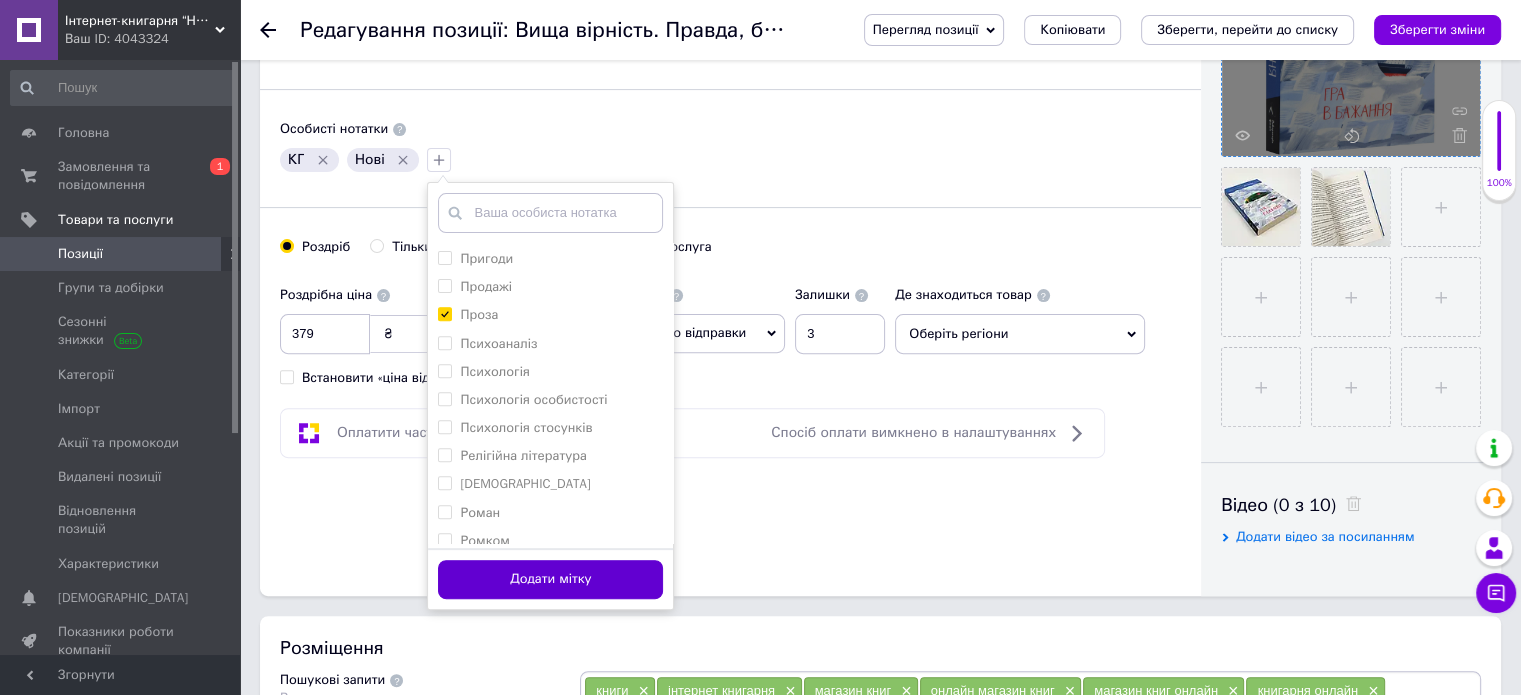 click on "Додати мітку" at bounding box center (550, 579) 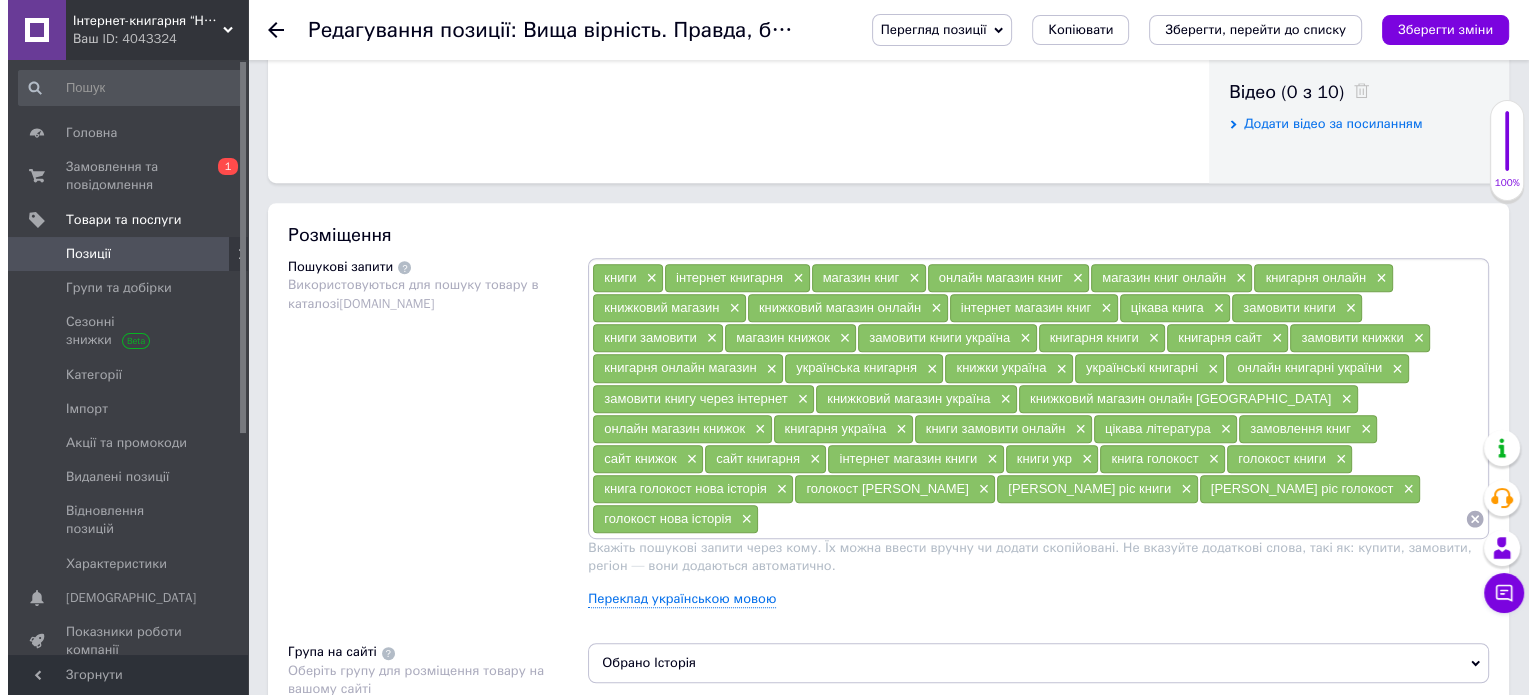 scroll, scrollTop: 1100, scrollLeft: 0, axis: vertical 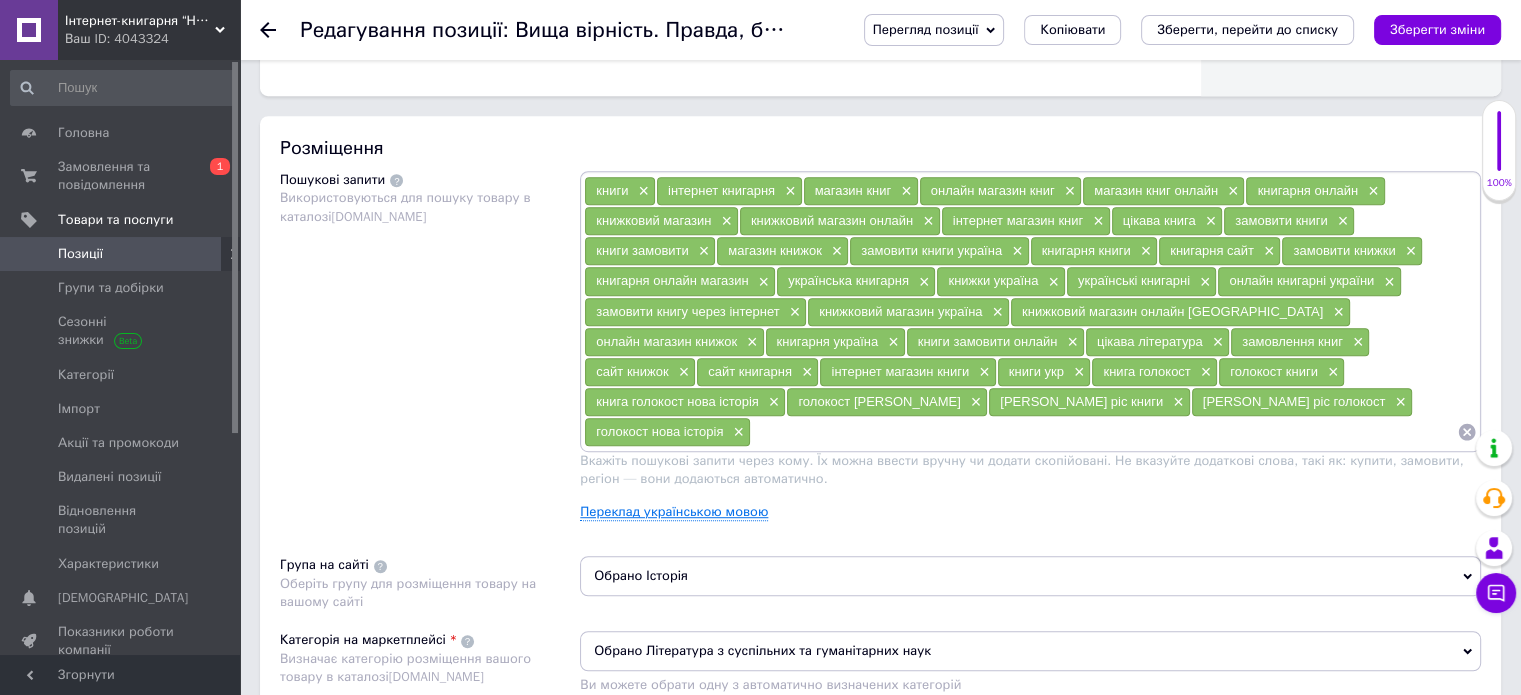 click on "Переклад українською мовою" at bounding box center (674, 512) 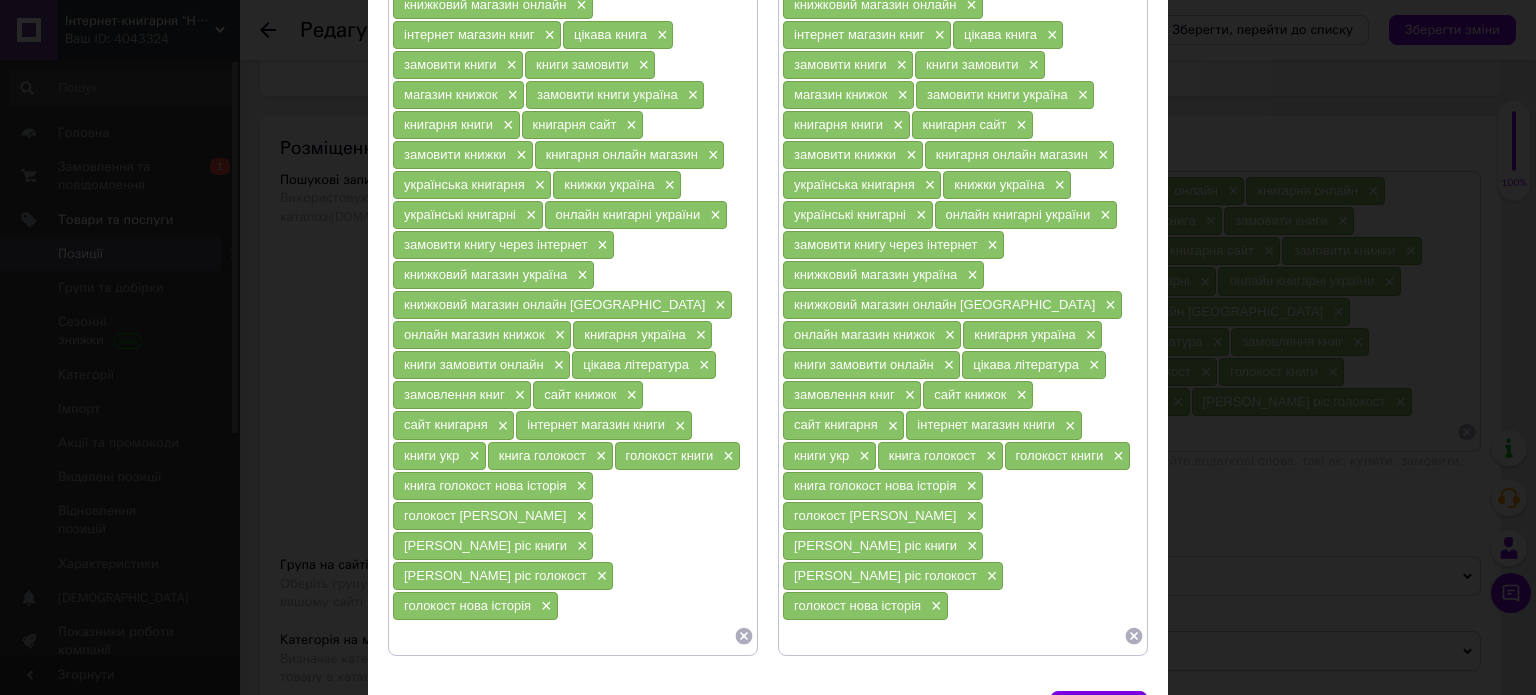 scroll, scrollTop: 300, scrollLeft: 0, axis: vertical 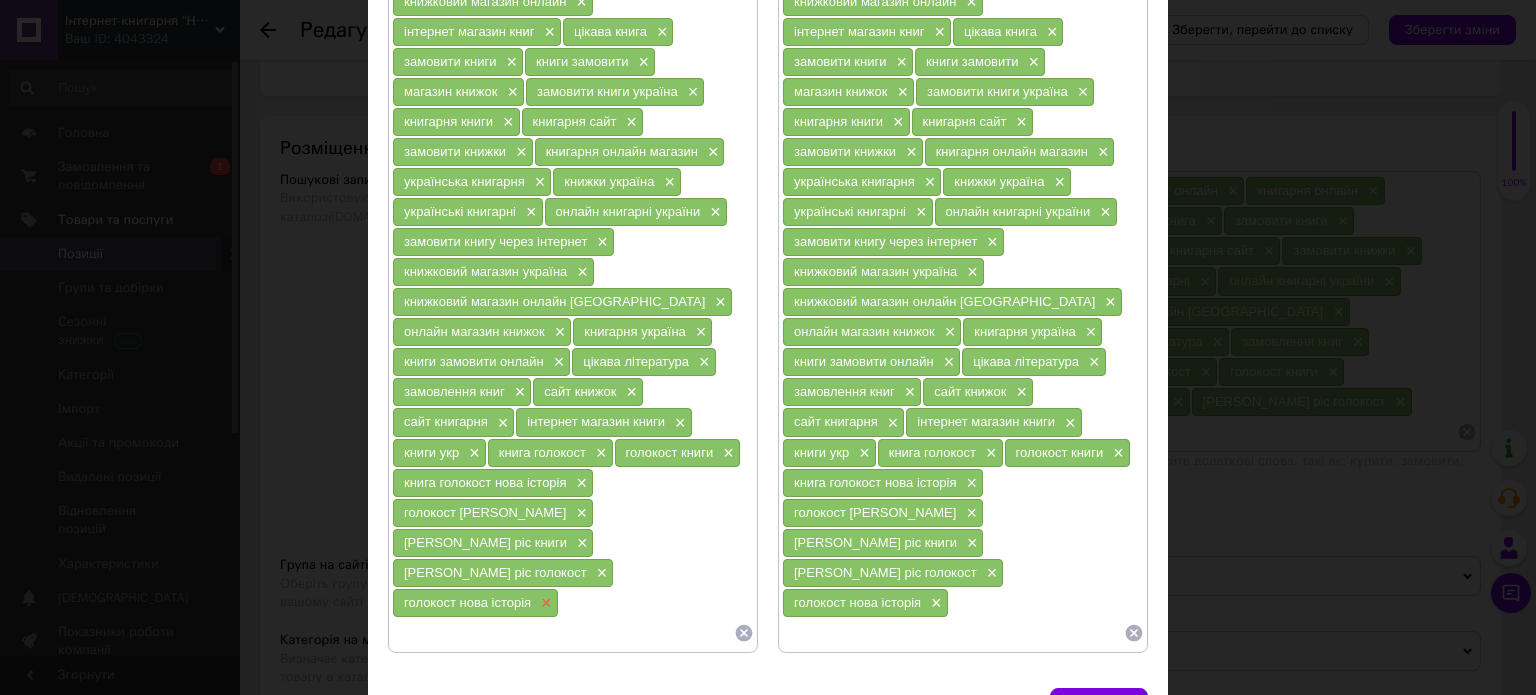 click on "×" at bounding box center (544, 603) 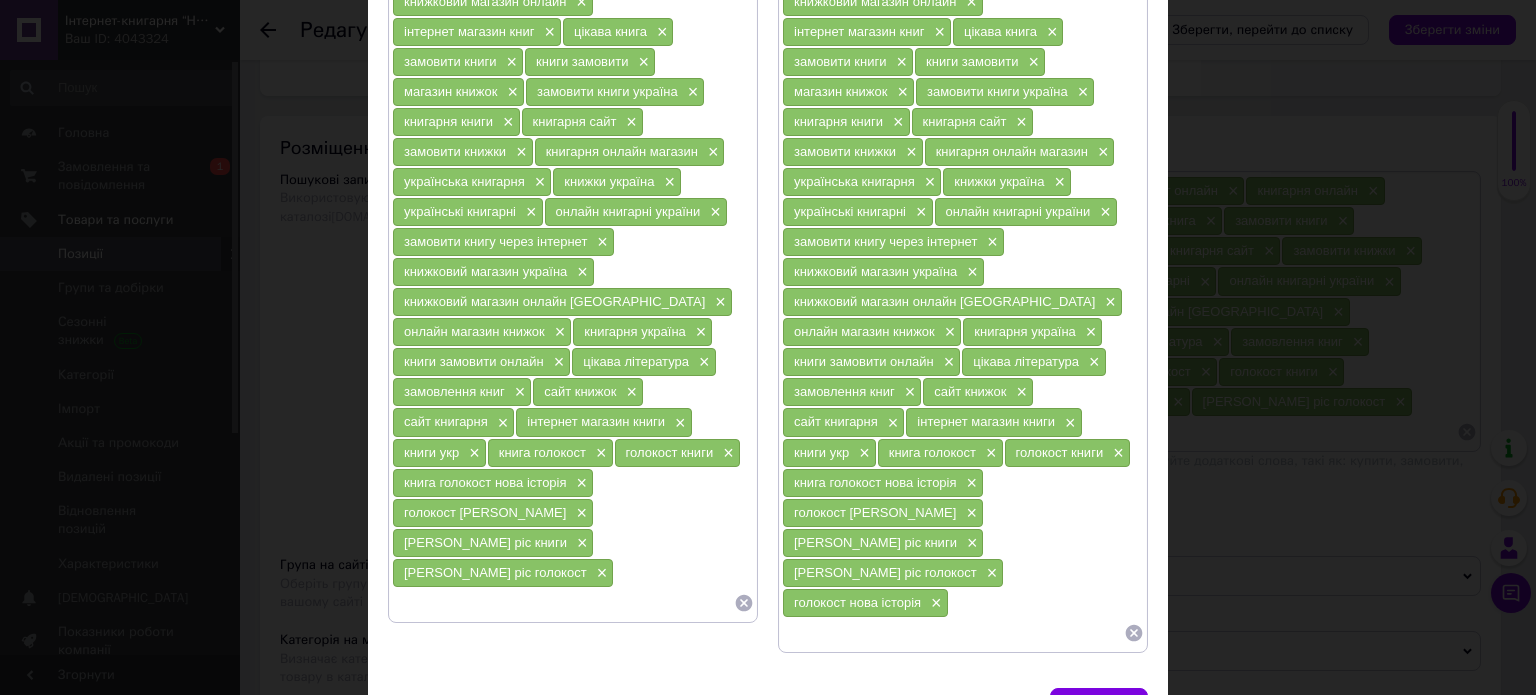 click on "×" at bounding box center [600, 573] 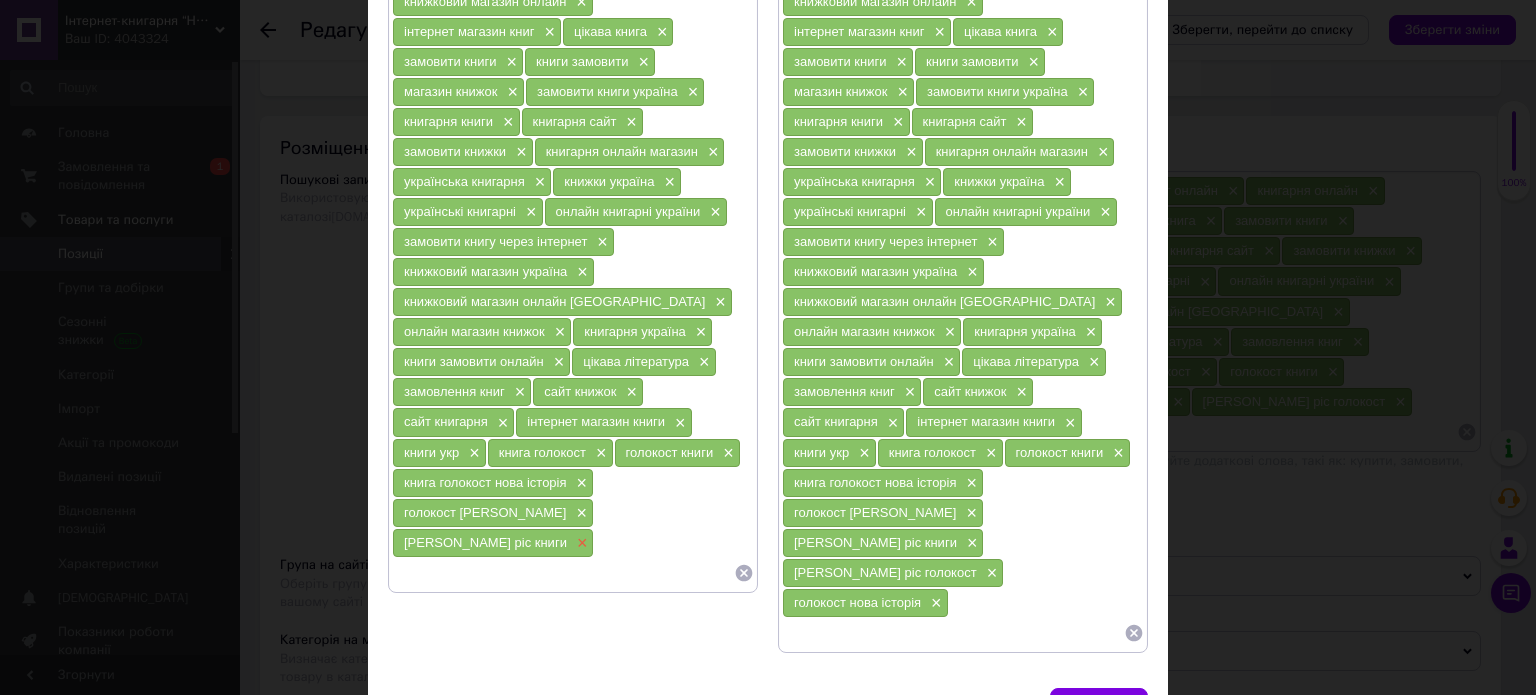 click on "×" at bounding box center [580, 543] 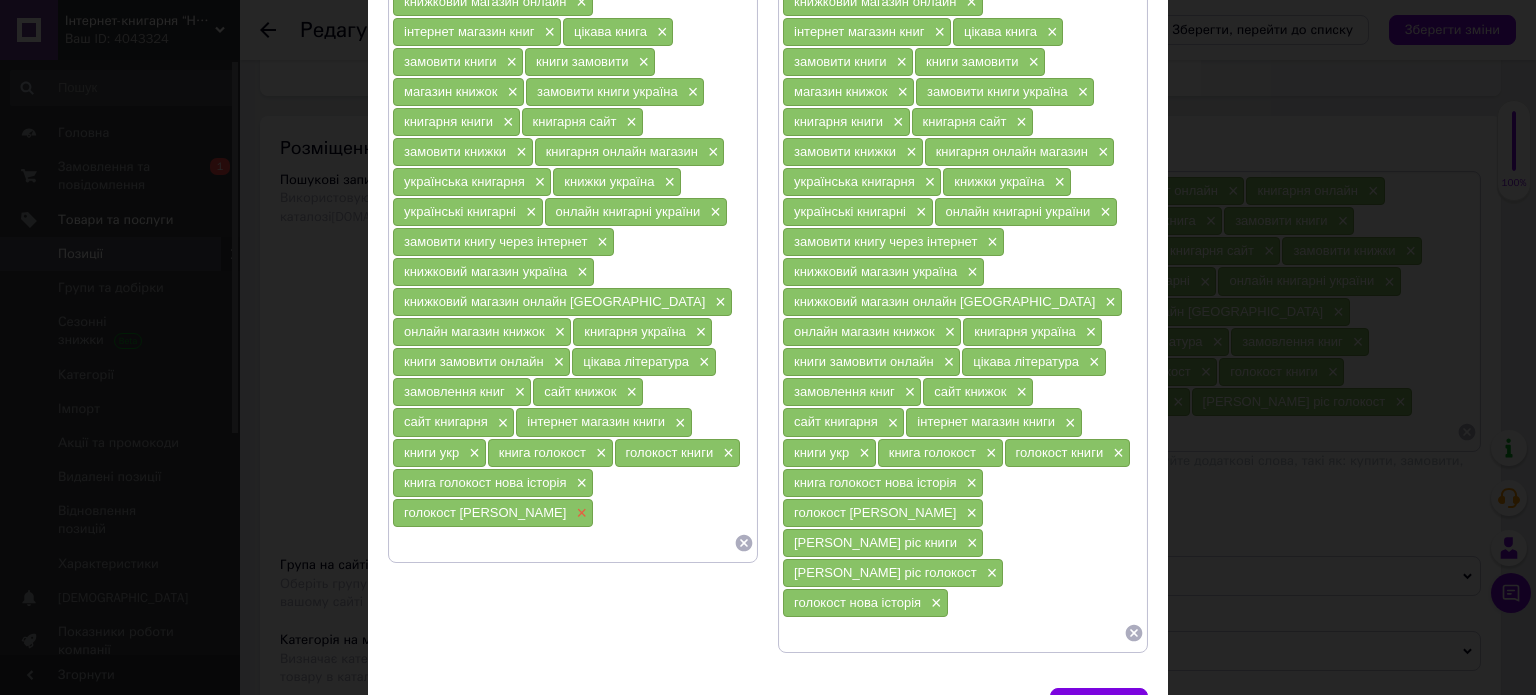 click on "×" at bounding box center (579, 513) 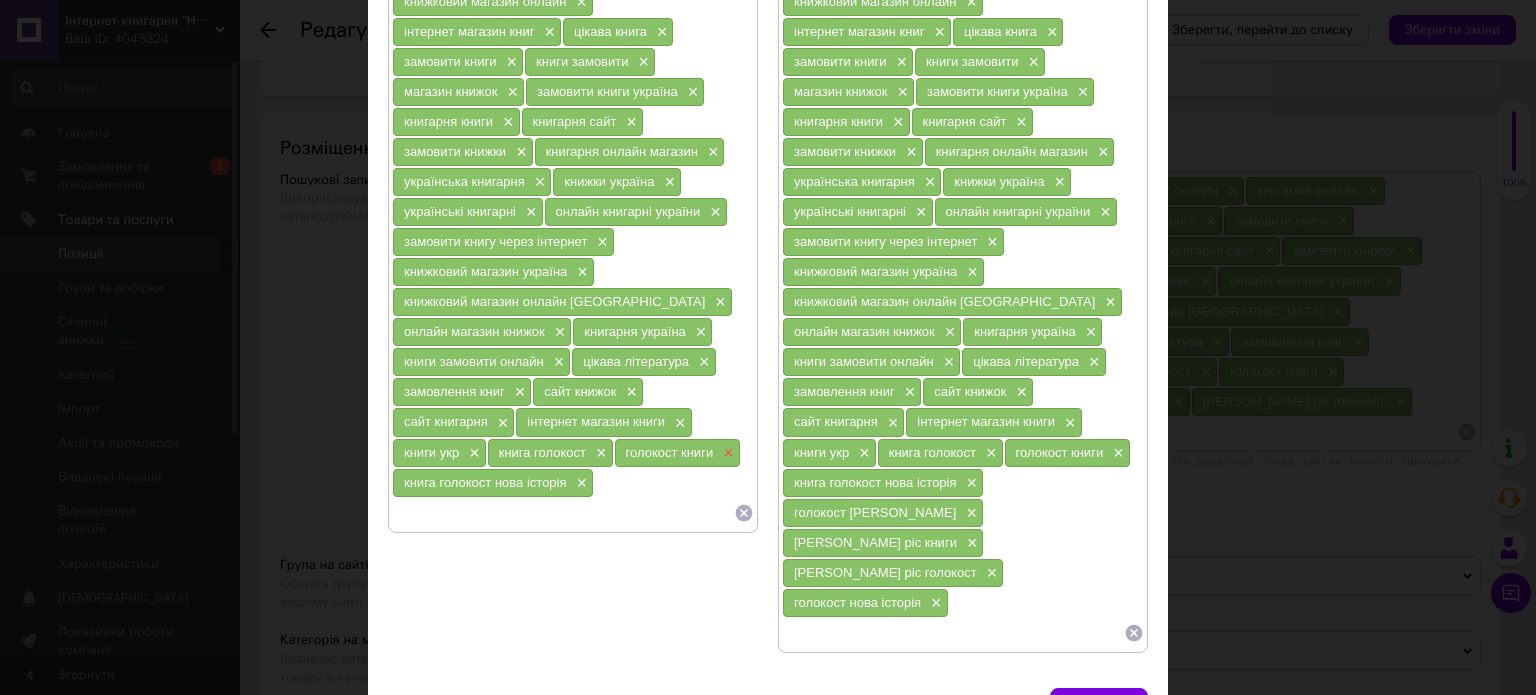 click on "×" at bounding box center (726, 453) 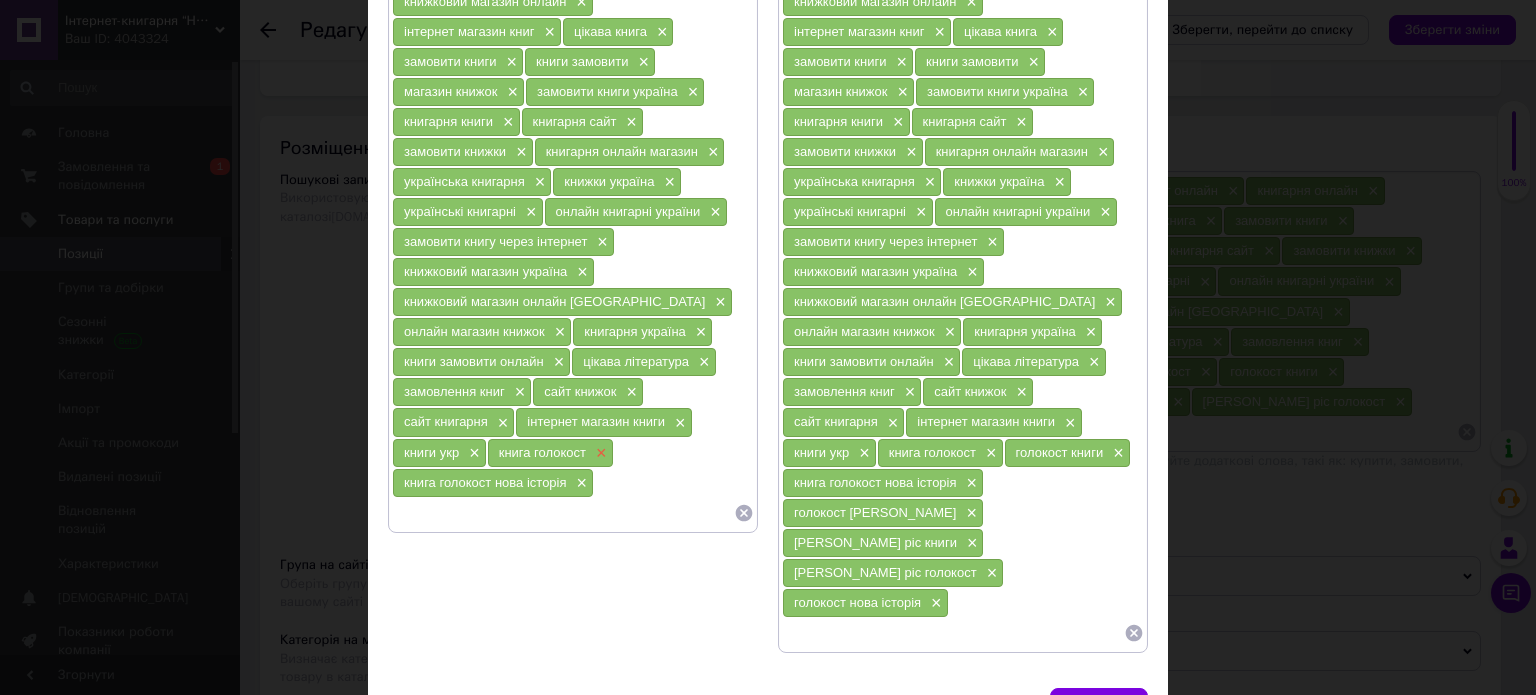 click on "×" at bounding box center [599, 453] 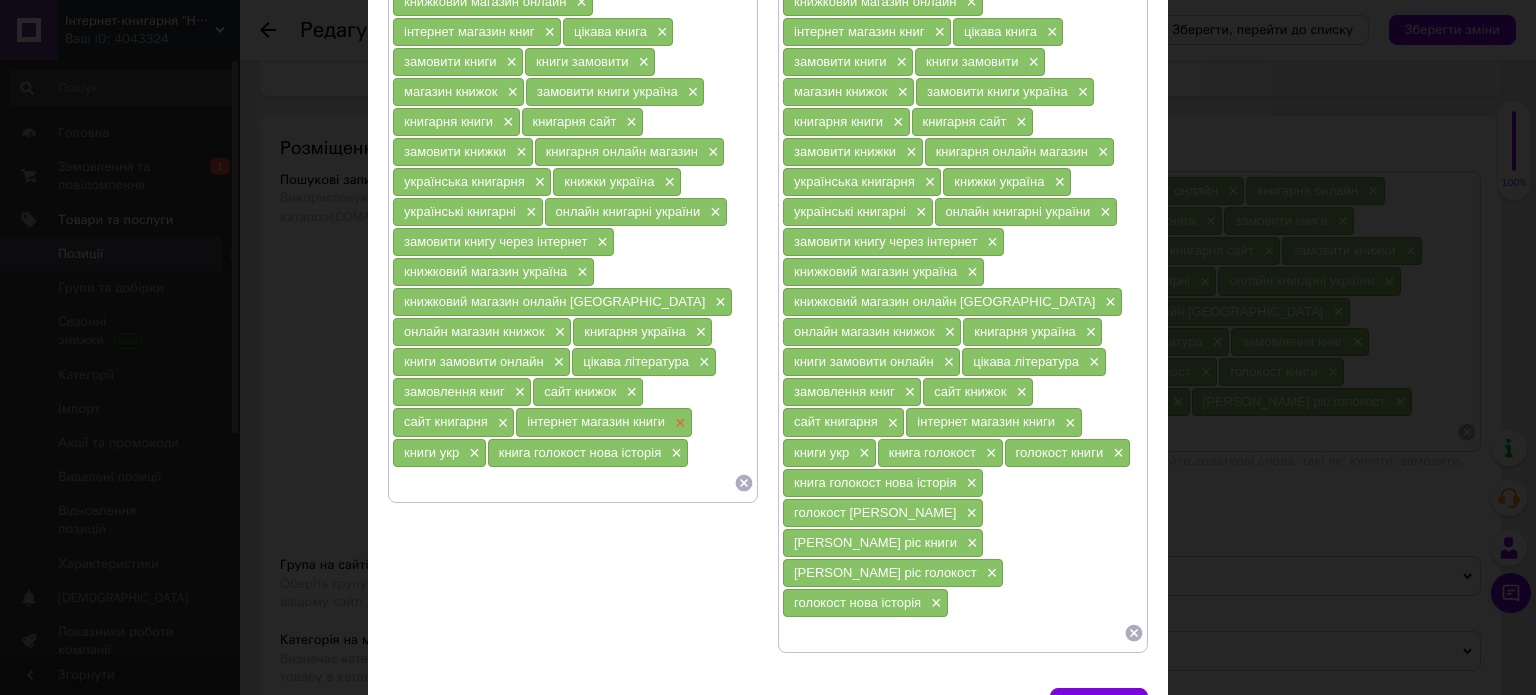 click on "×" at bounding box center [678, 423] 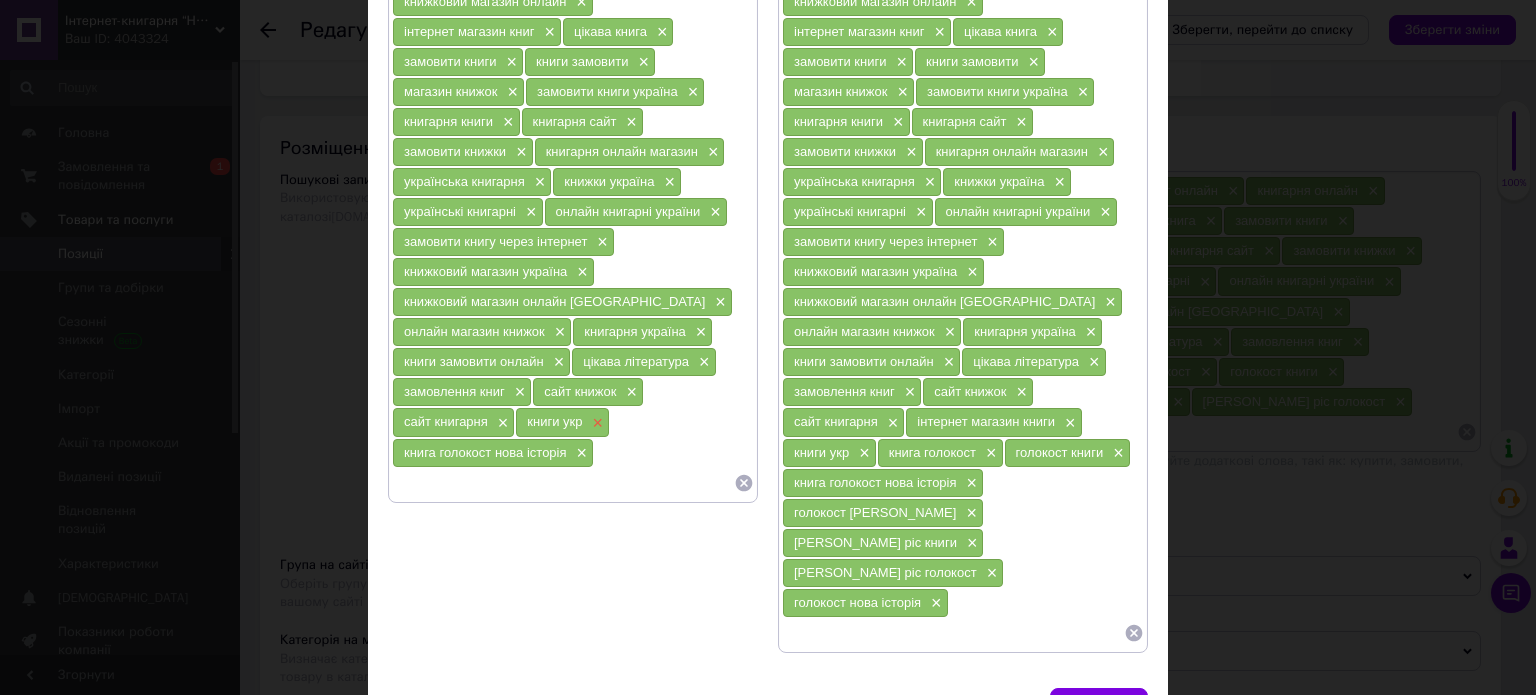 click on "×" at bounding box center (596, 423) 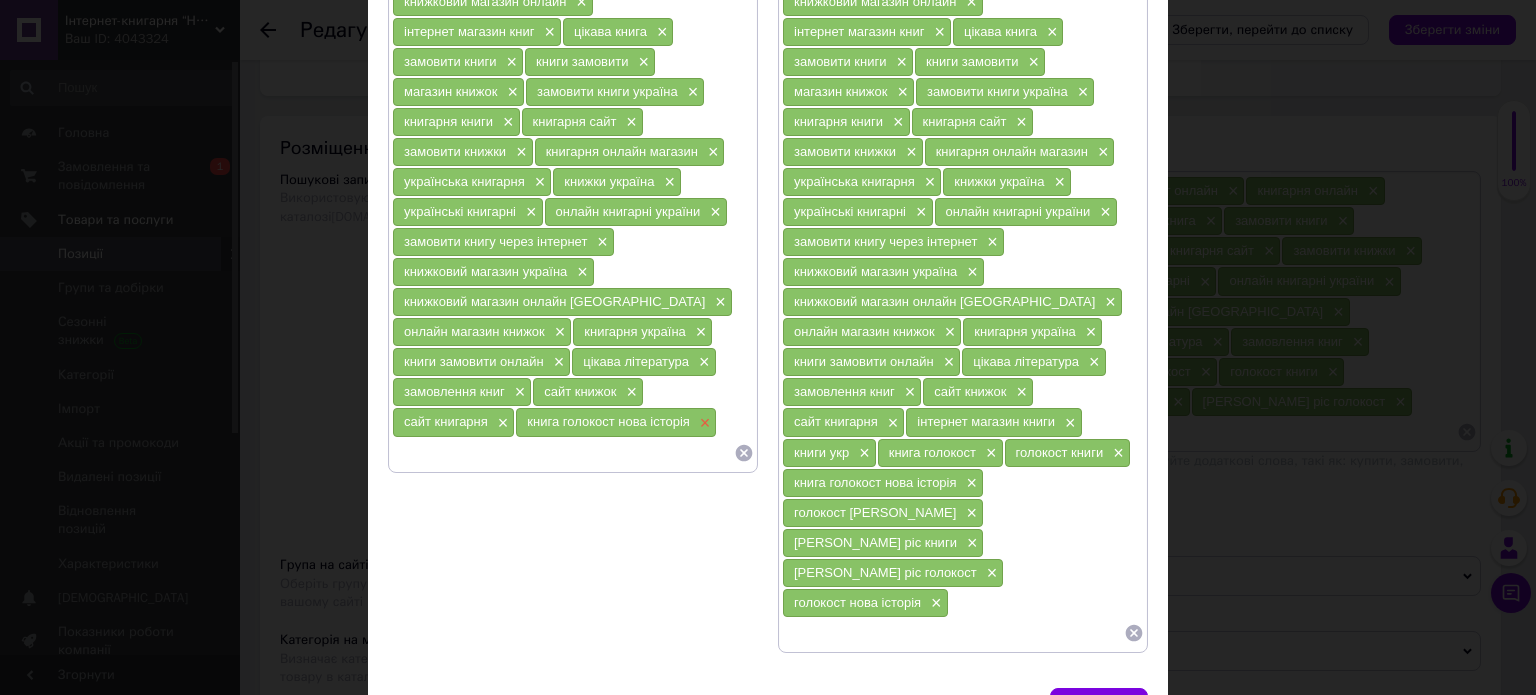 click on "×" at bounding box center (703, 423) 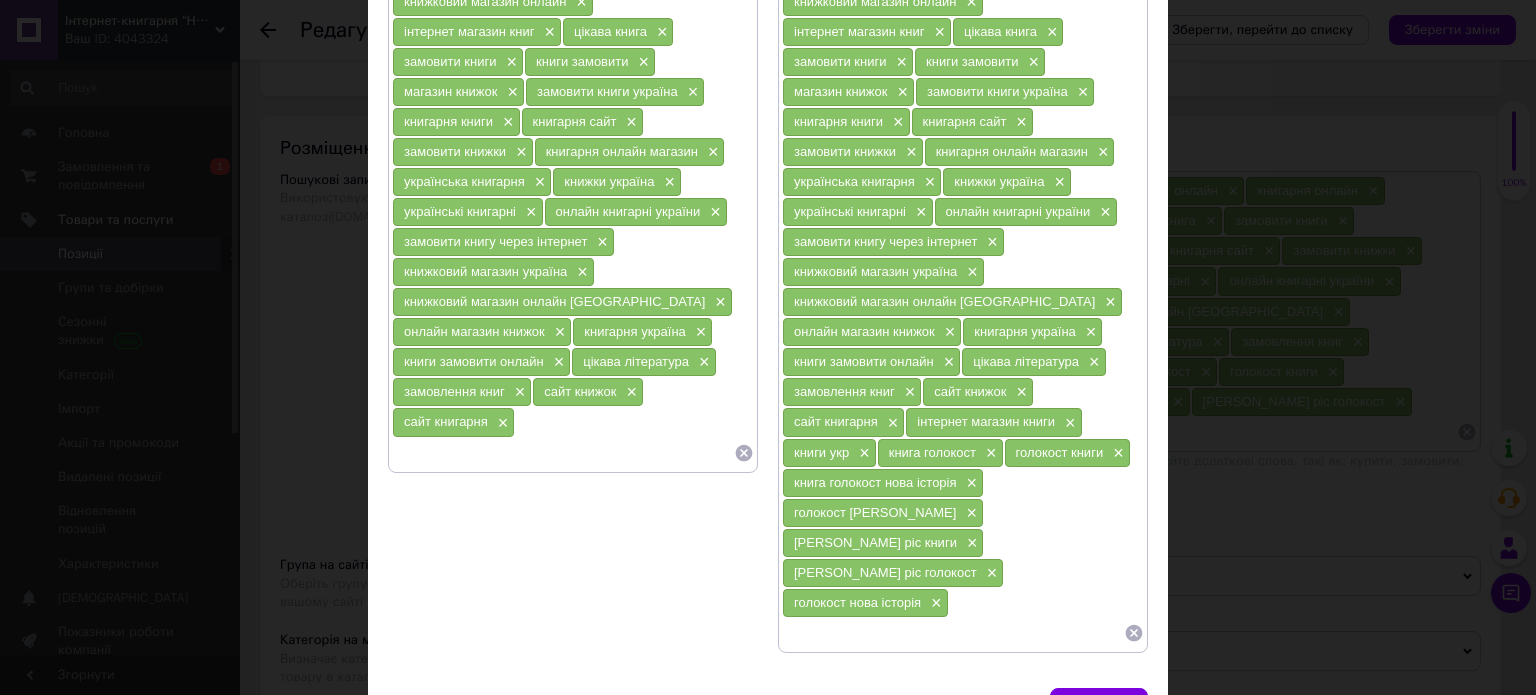 click on "сайт книгарня ×" at bounding box center (453, 422) 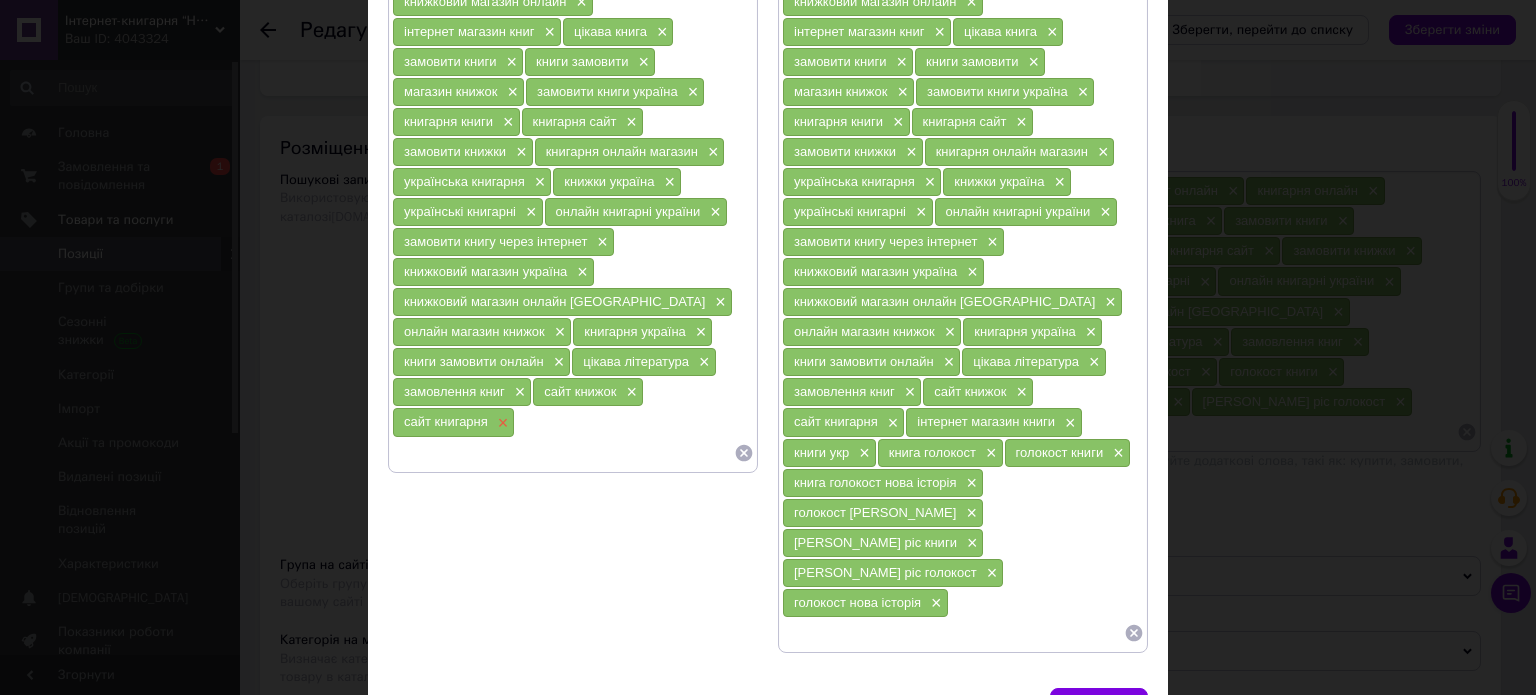 click on "×" at bounding box center [501, 423] 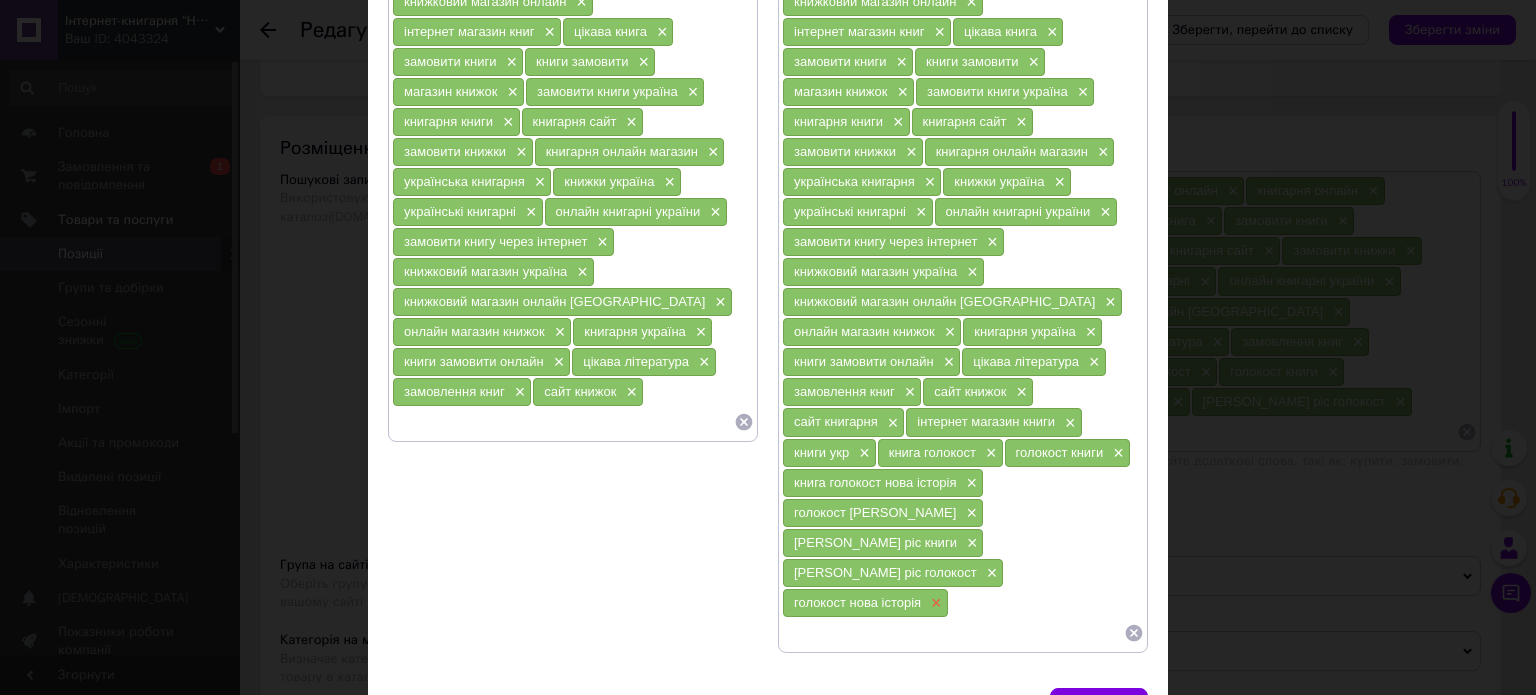 click on "×" at bounding box center (934, 603) 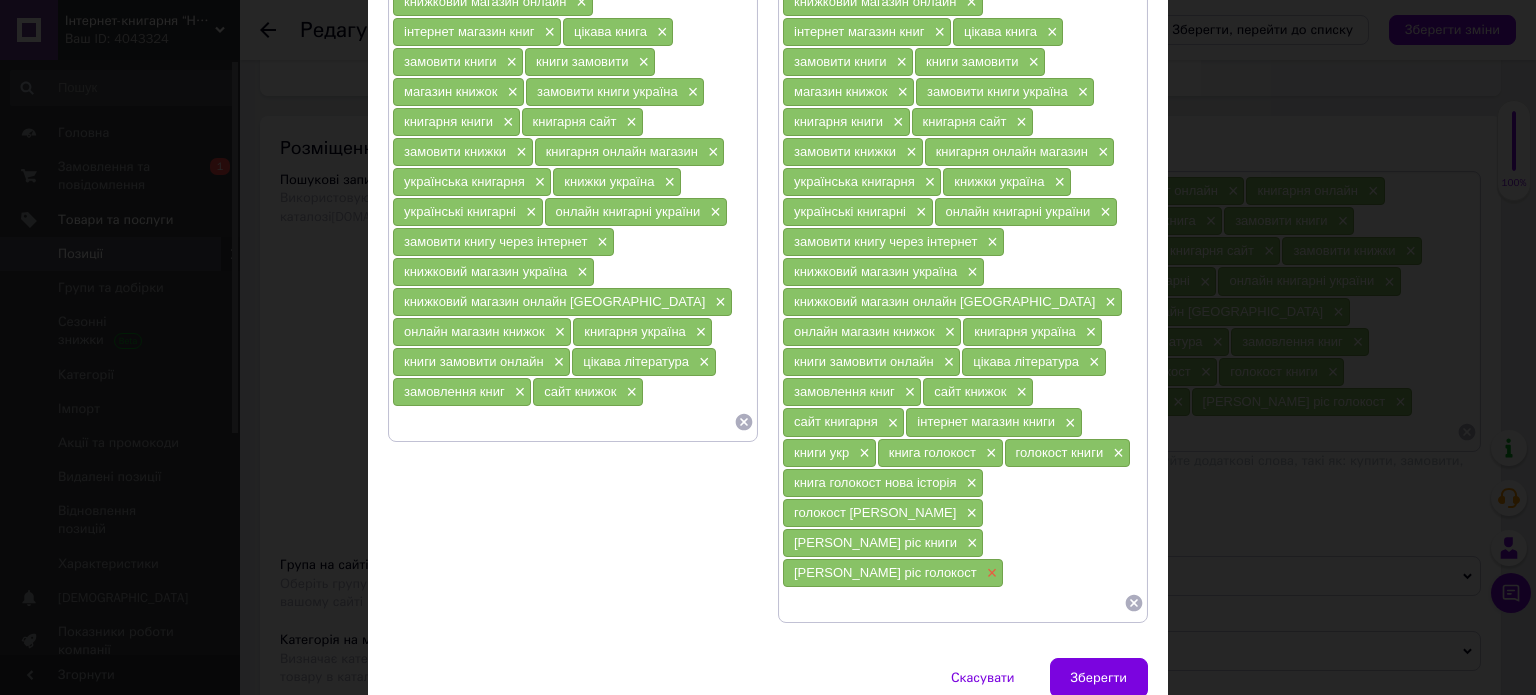 click on "×" at bounding box center [990, 573] 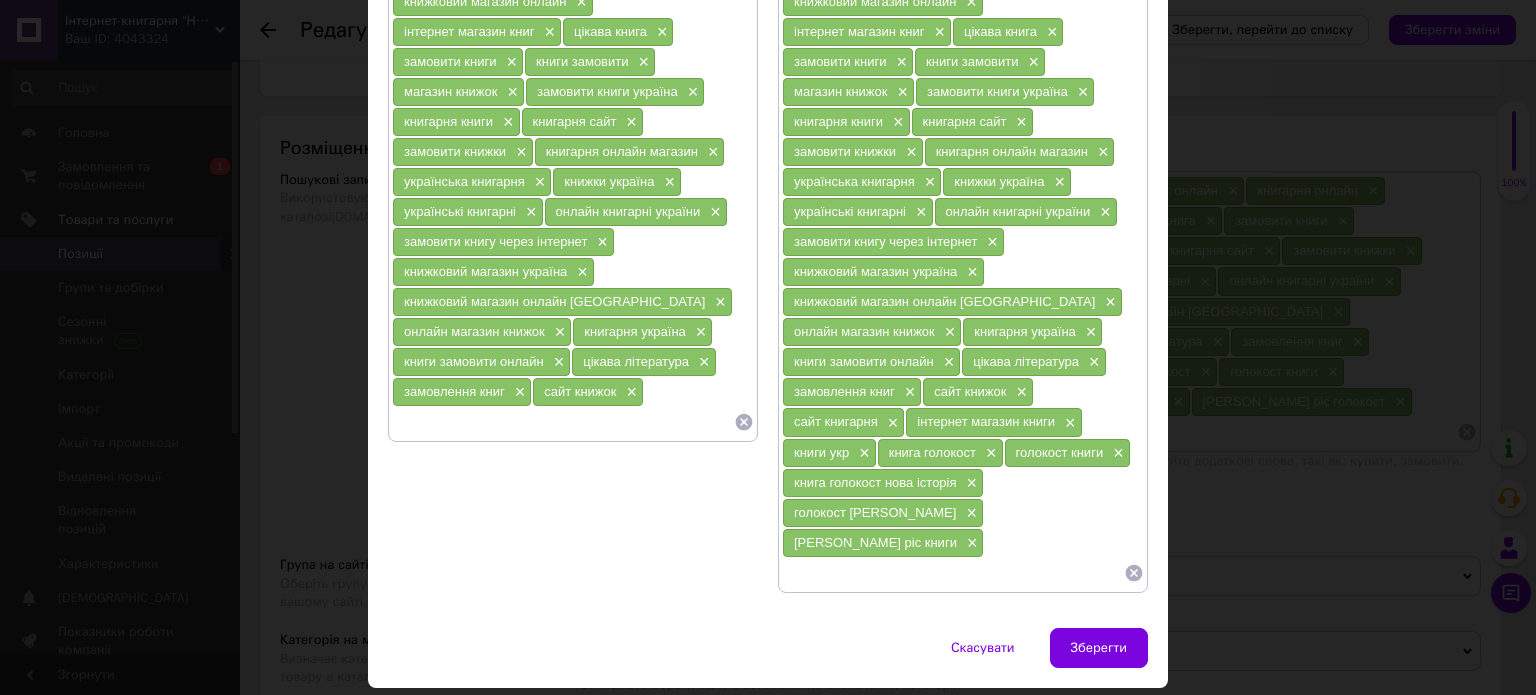 click on "×" at bounding box center [969, 513] 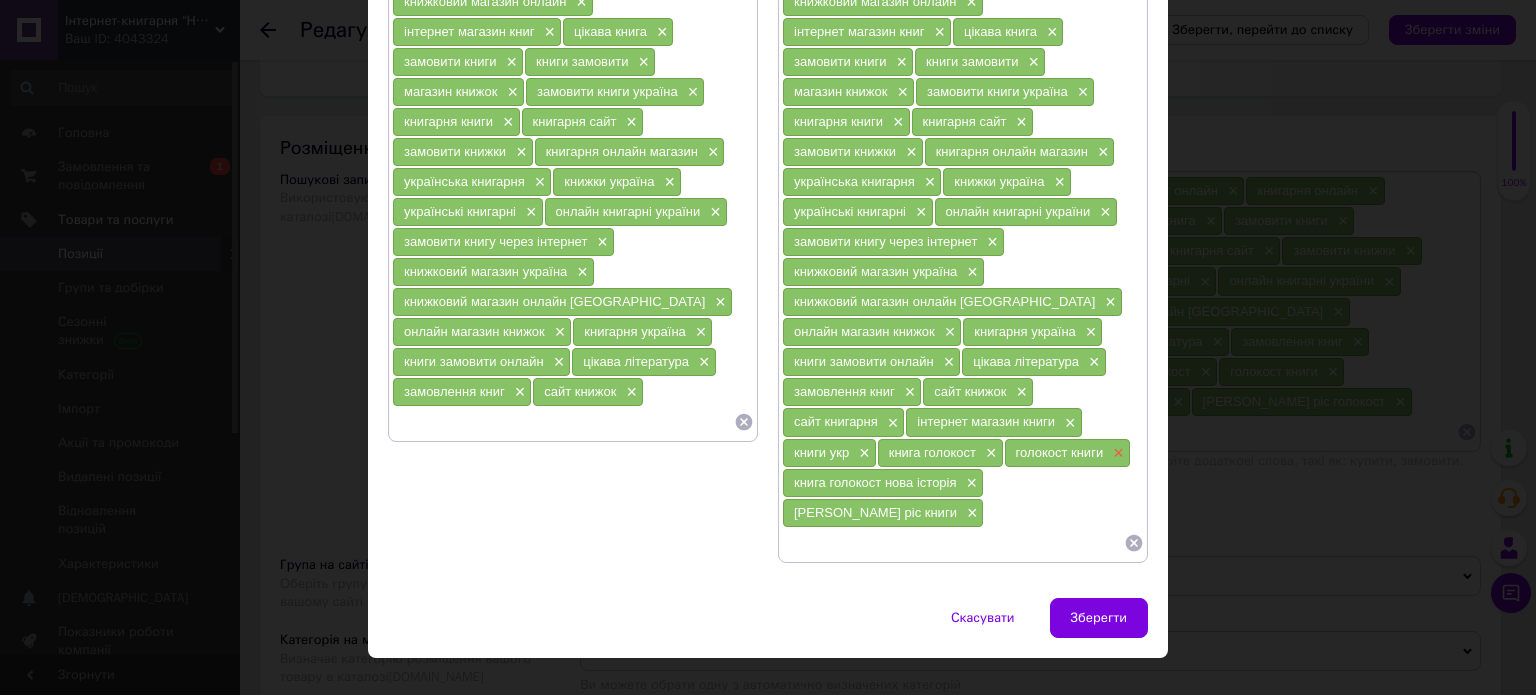 scroll, scrollTop: 291, scrollLeft: 0, axis: vertical 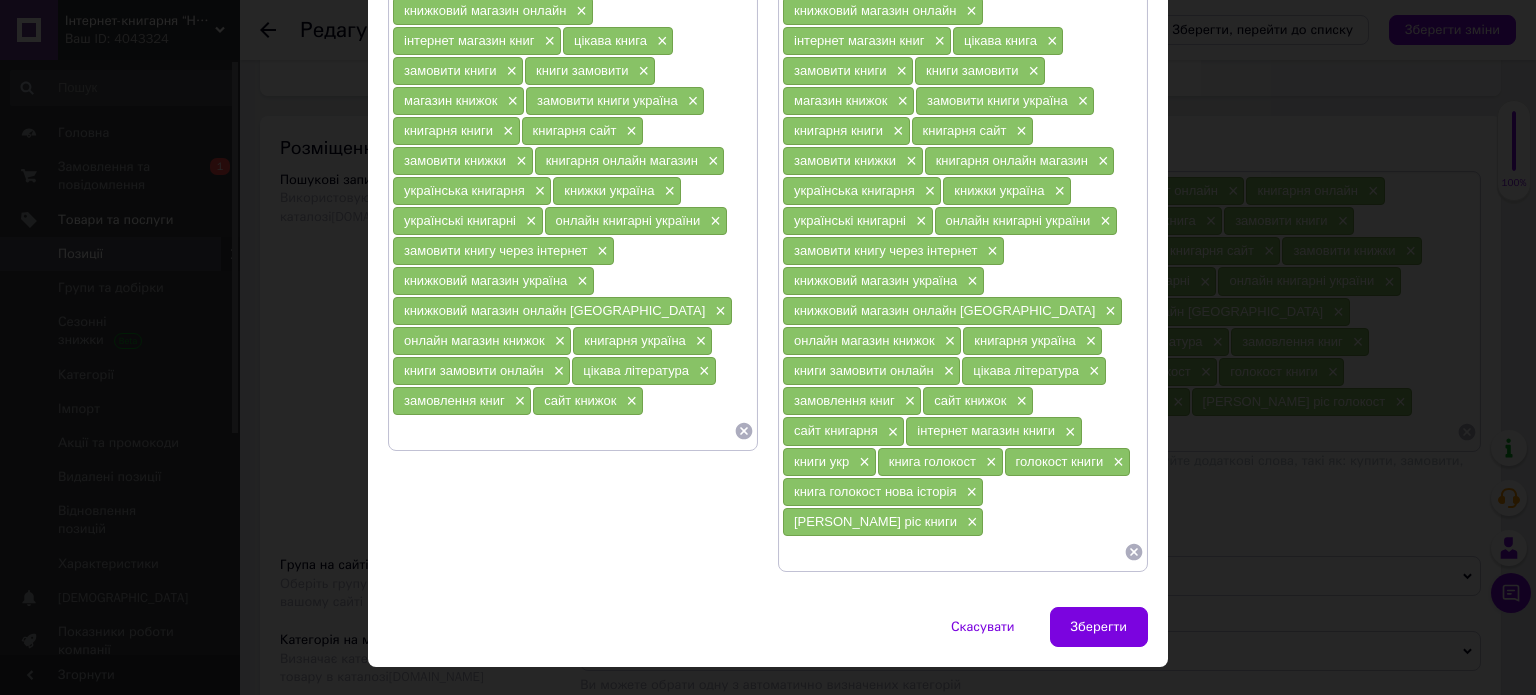 drag, startPoint x: 1116, startPoint y: 451, endPoint x: 1077, endPoint y: 446, distance: 39.319206 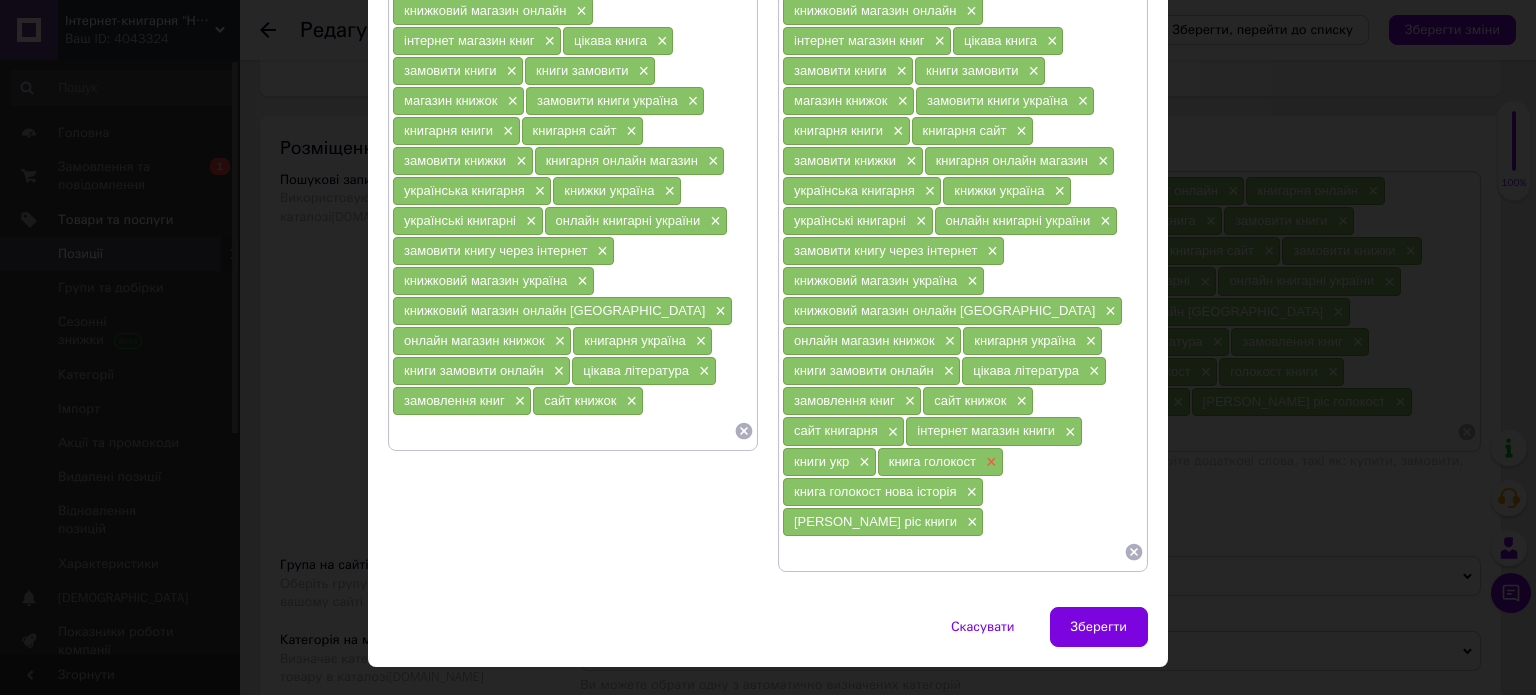 click on "×" at bounding box center [989, 462] 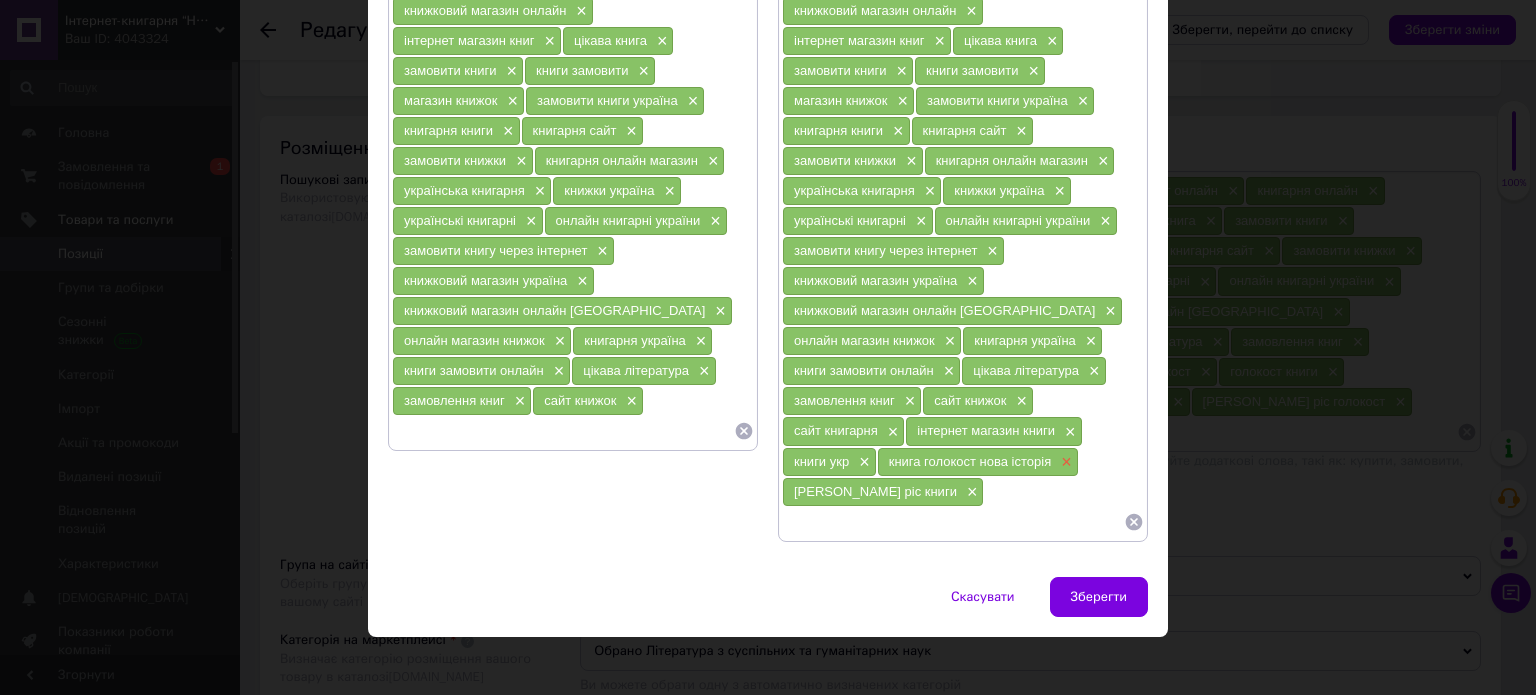 click on "×" at bounding box center (1064, 462) 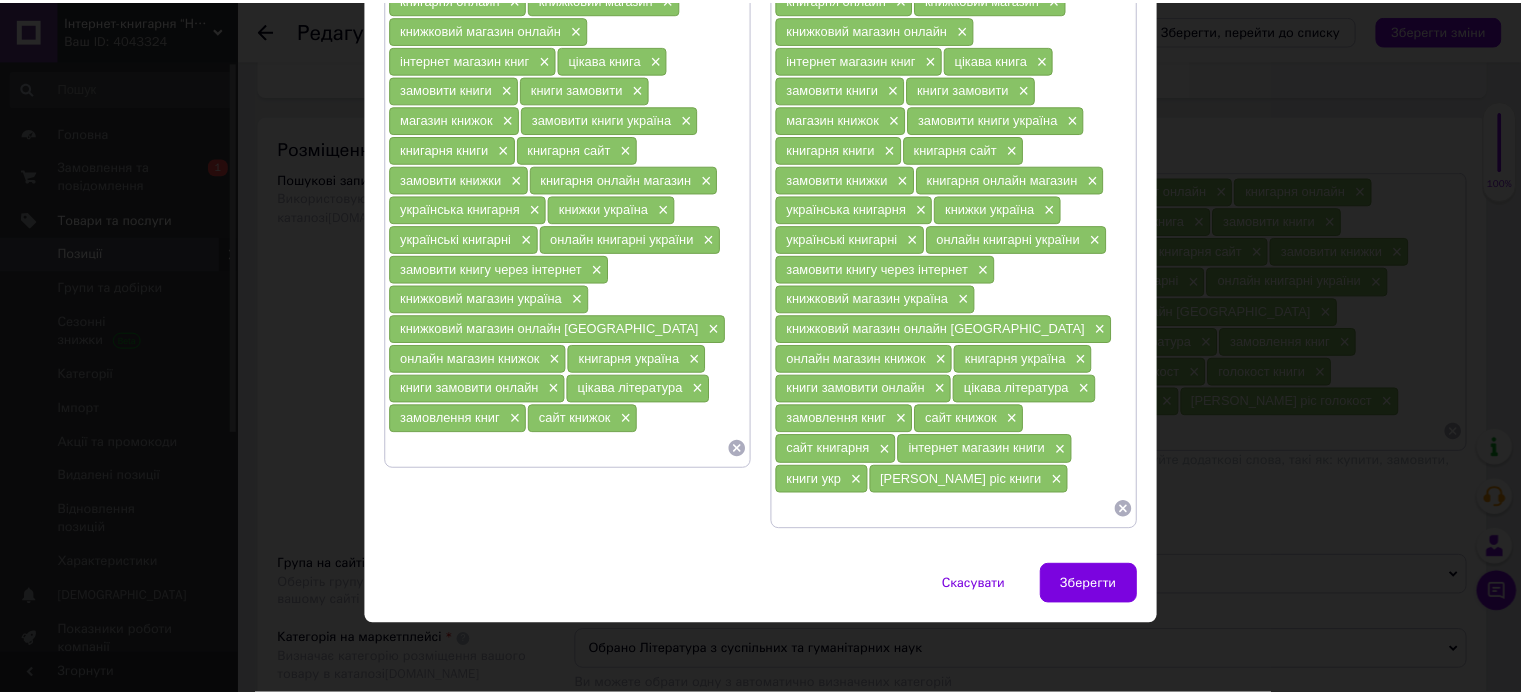 scroll, scrollTop: 261, scrollLeft: 0, axis: vertical 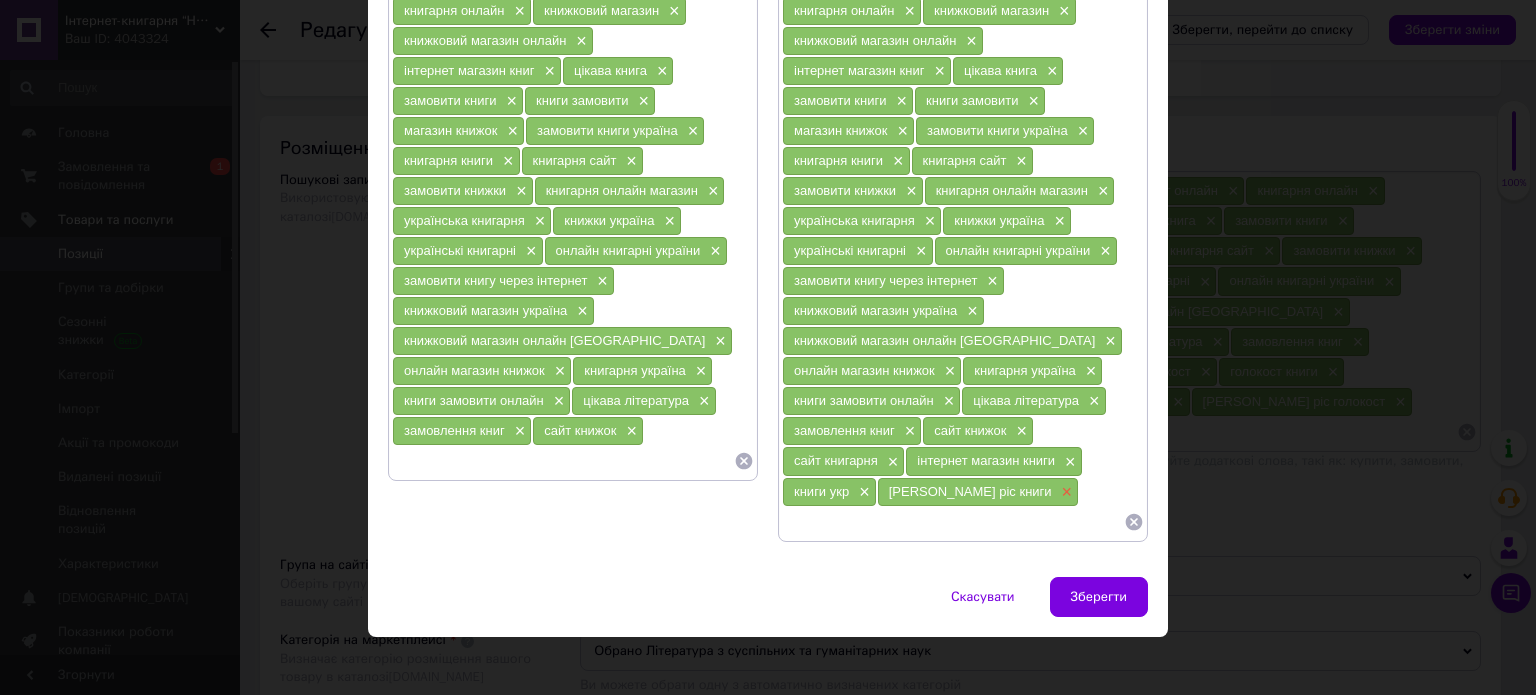 click on "×" at bounding box center (1065, 492) 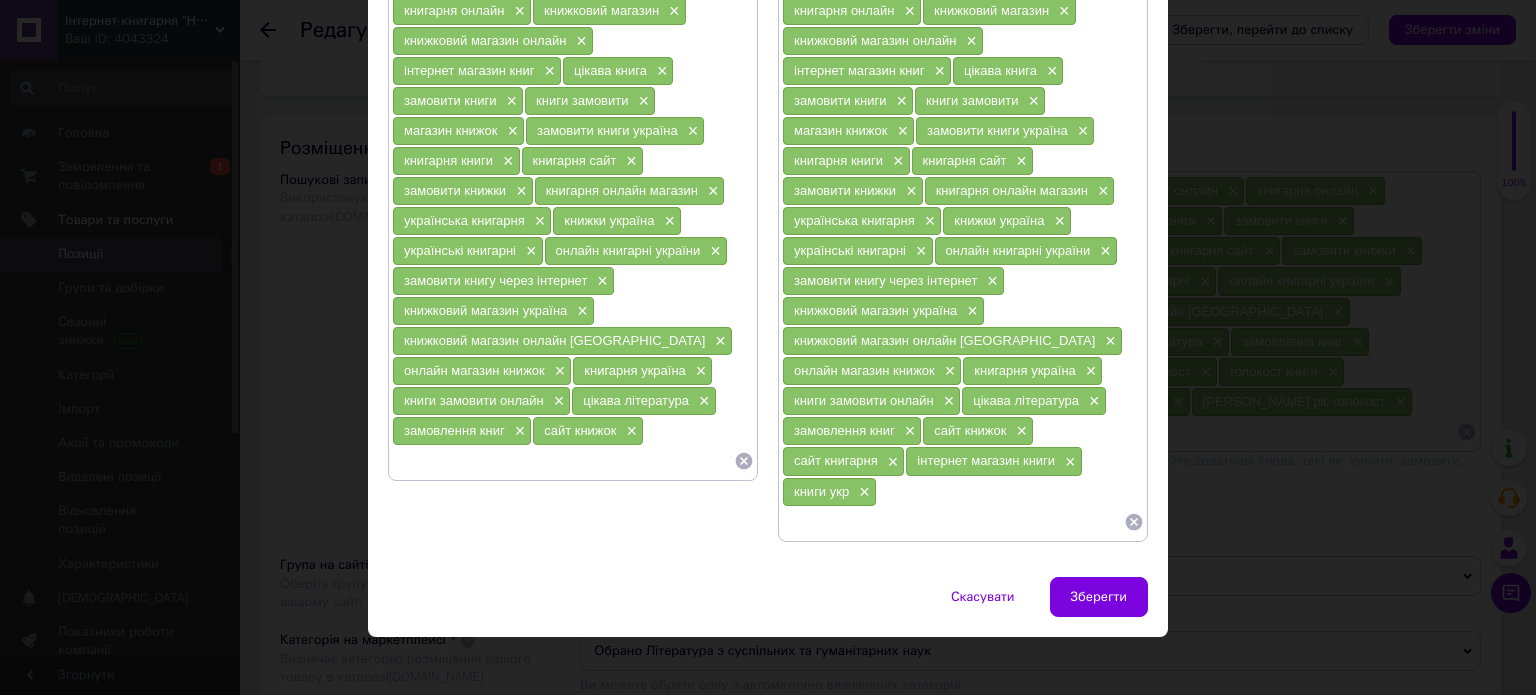 click at bounding box center (563, 461) 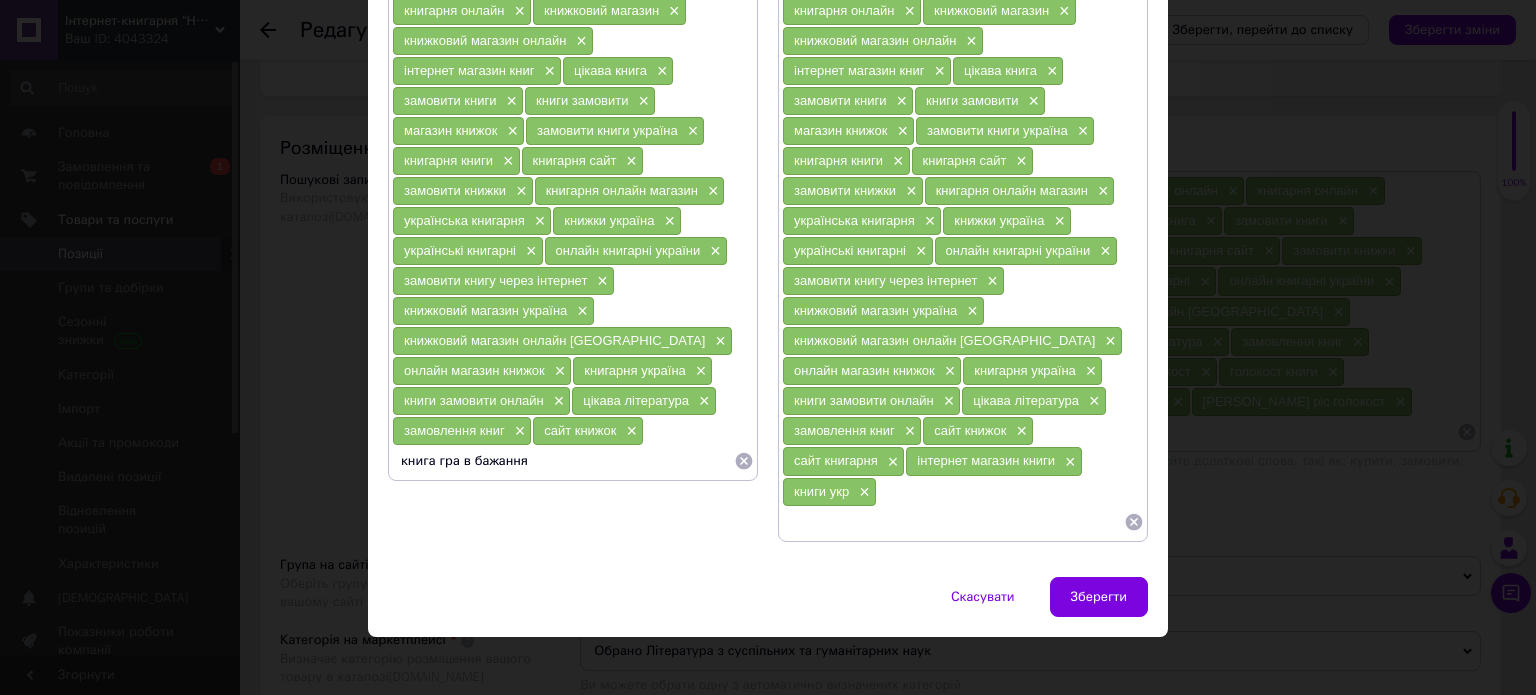 type 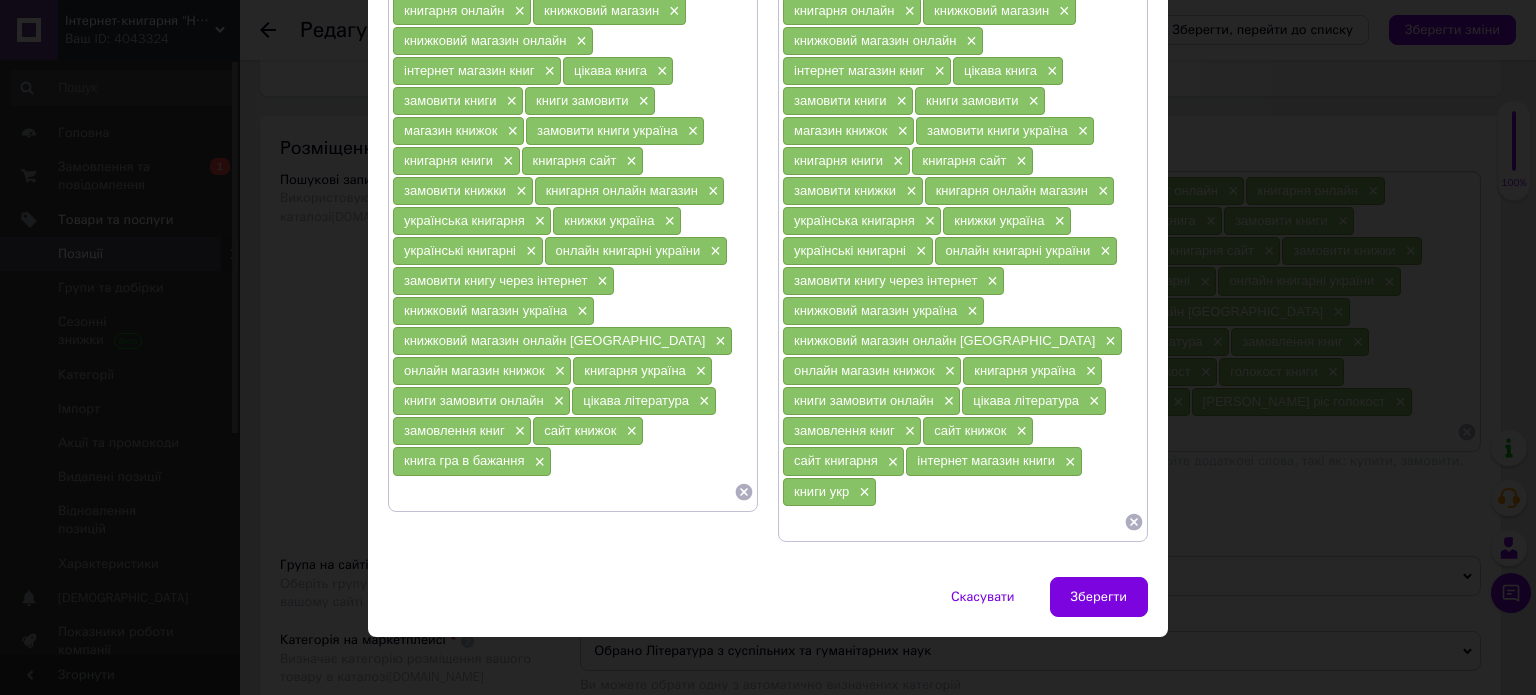 paste on "книга гра в бажання" 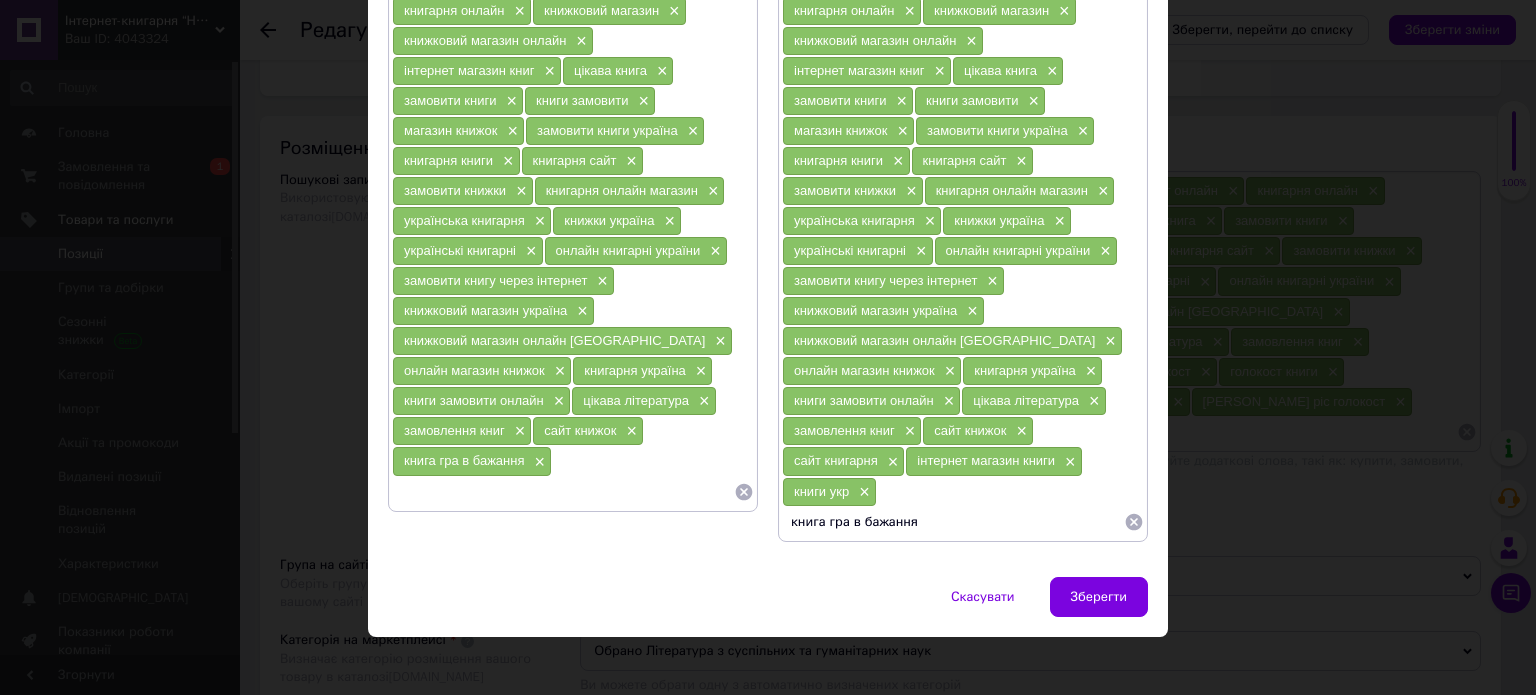 type 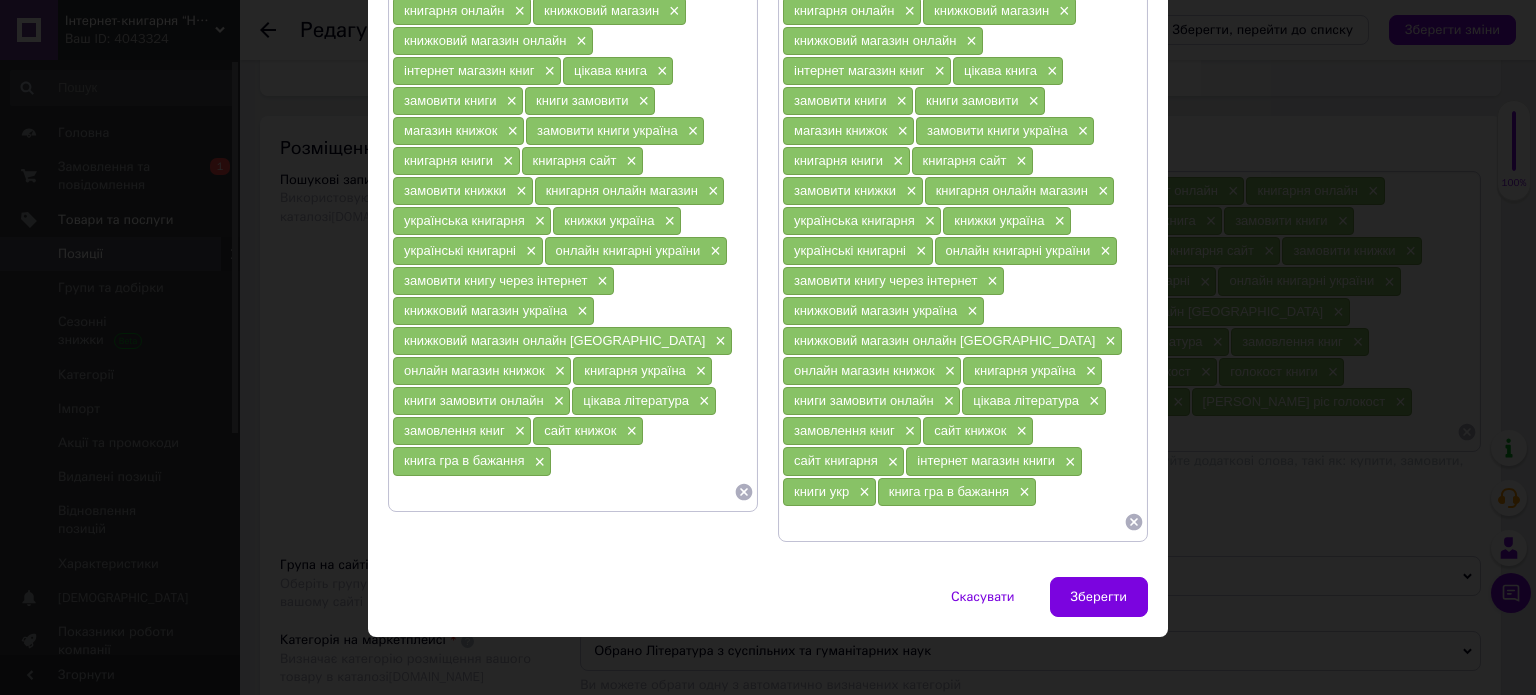 click at bounding box center [563, 492] 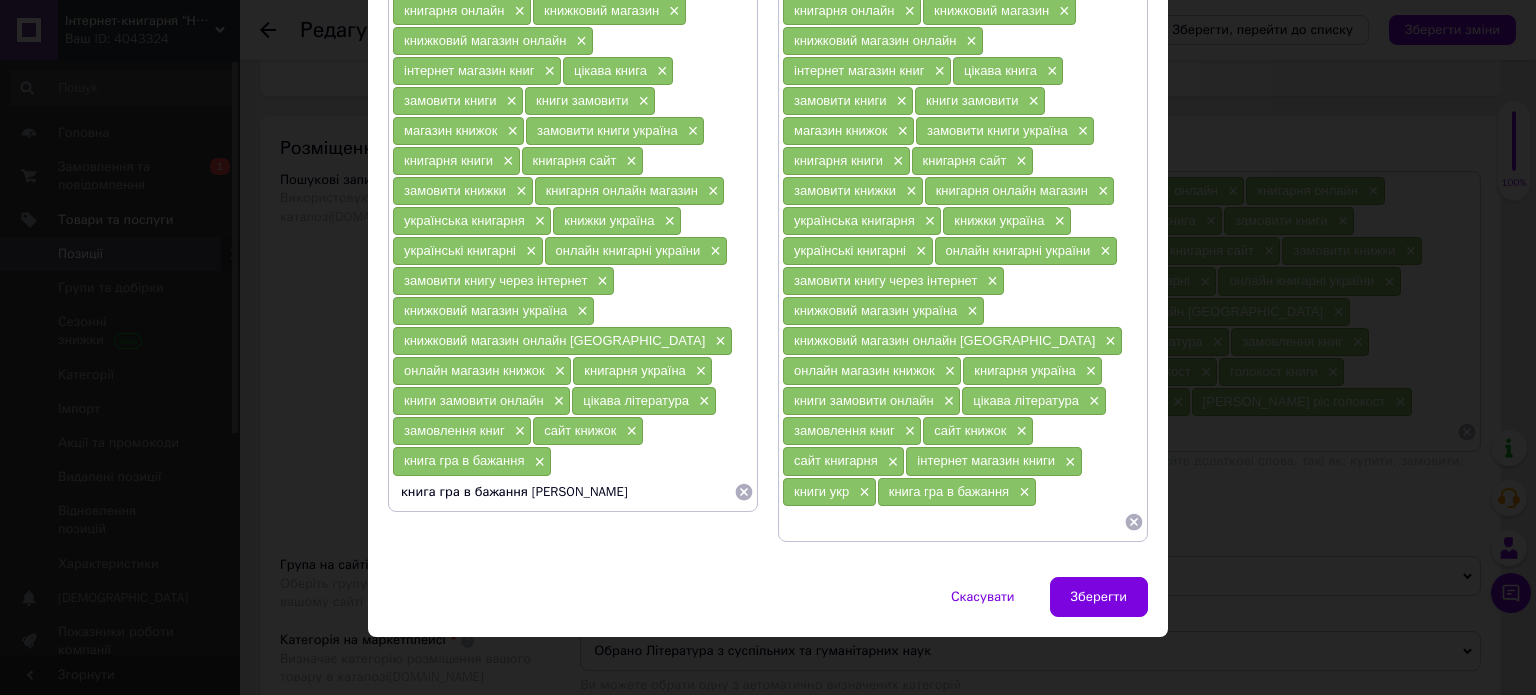 type 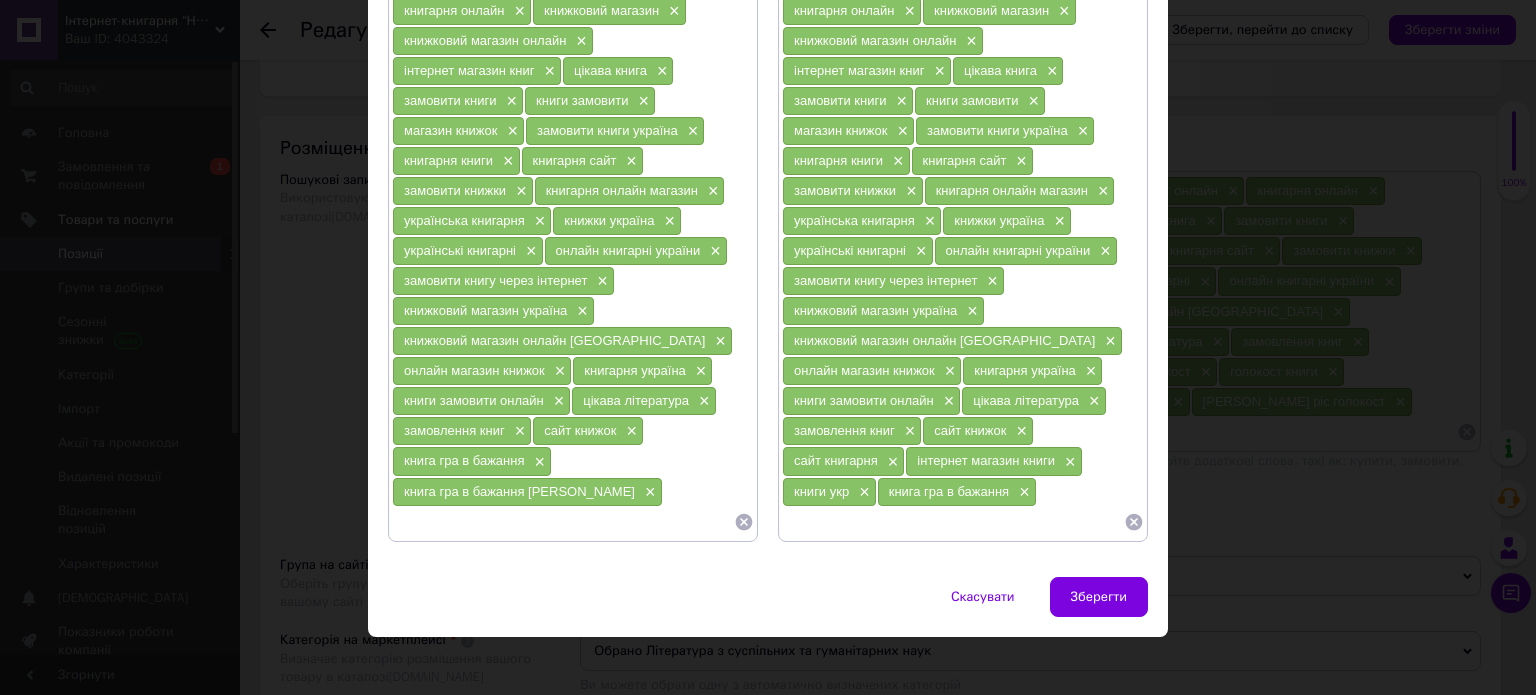 paste on "книга гра в бажання [PERSON_NAME]" 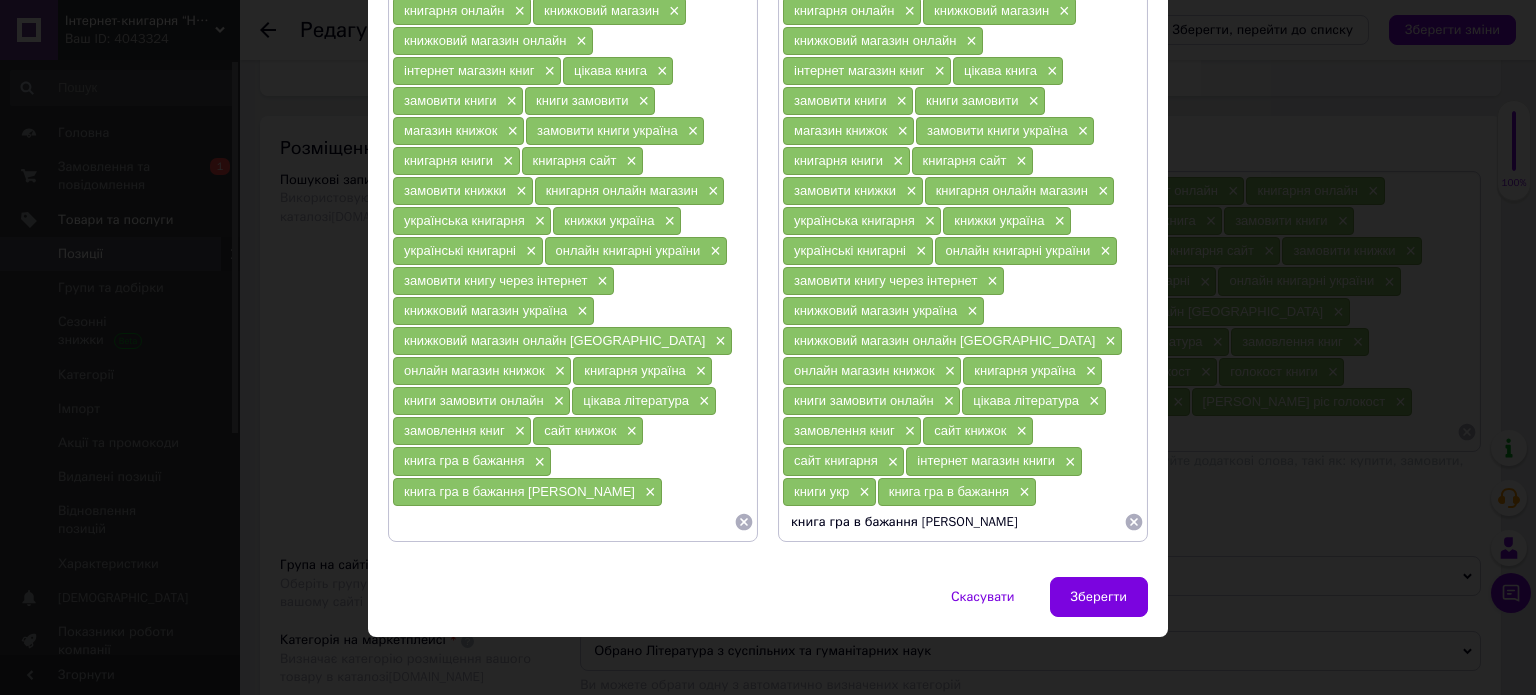 type 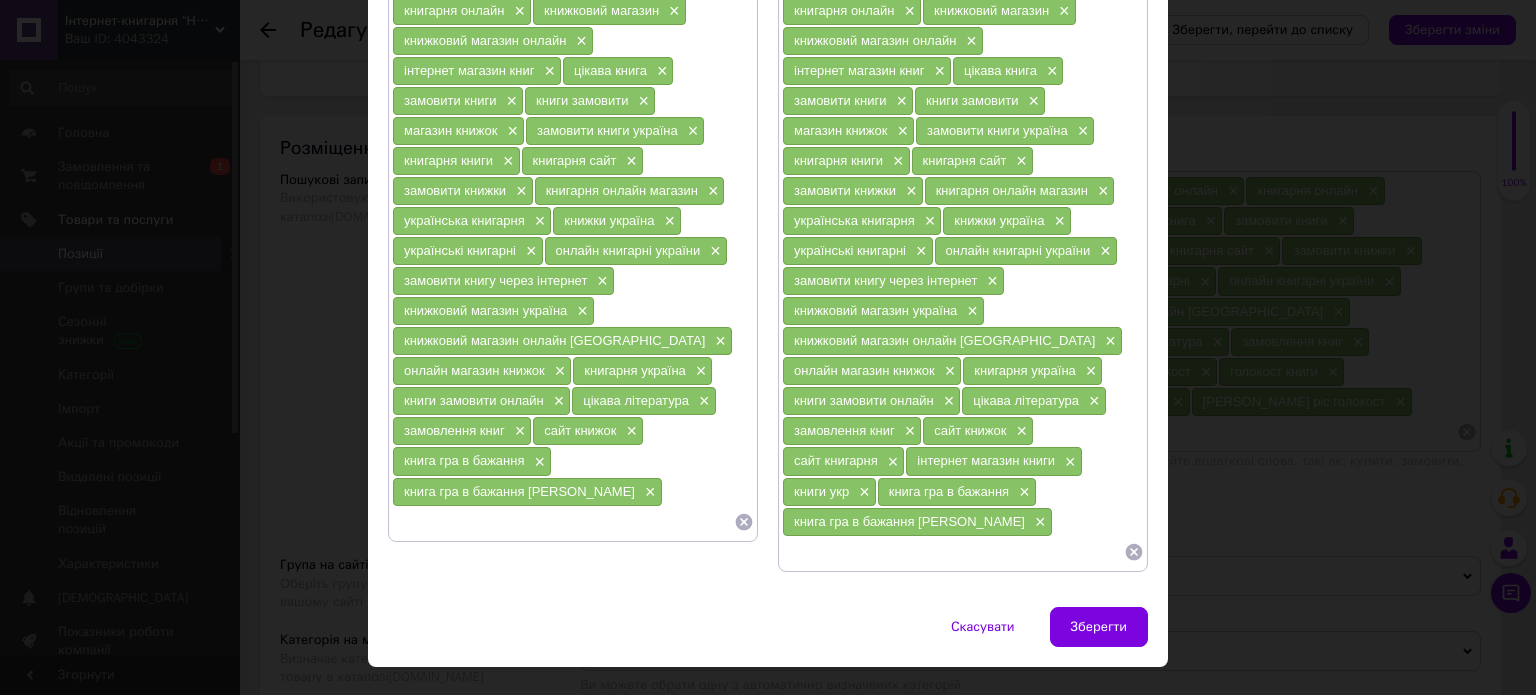click on "Зберегти" at bounding box center (1099, 627) 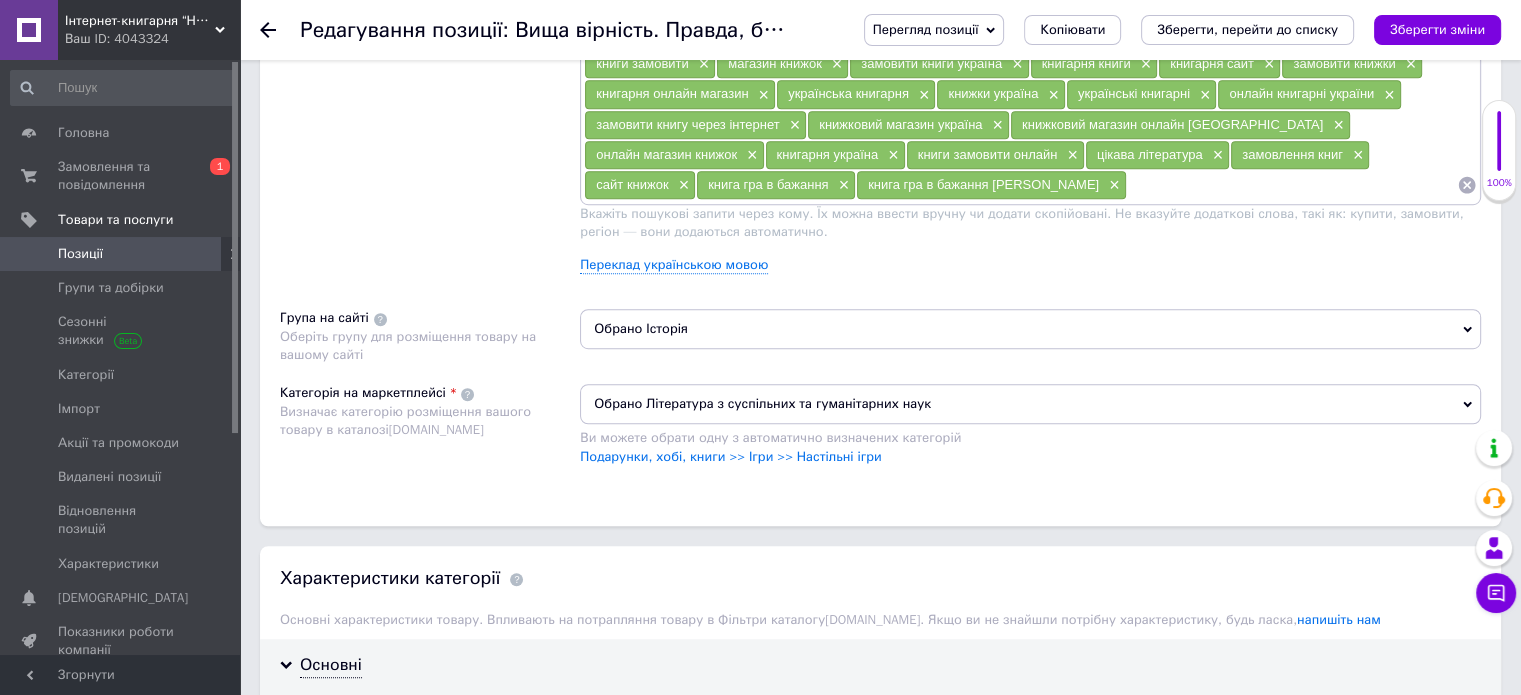 scroll, scrollTop: 1300, scrollLeft: 0, axis: vertical 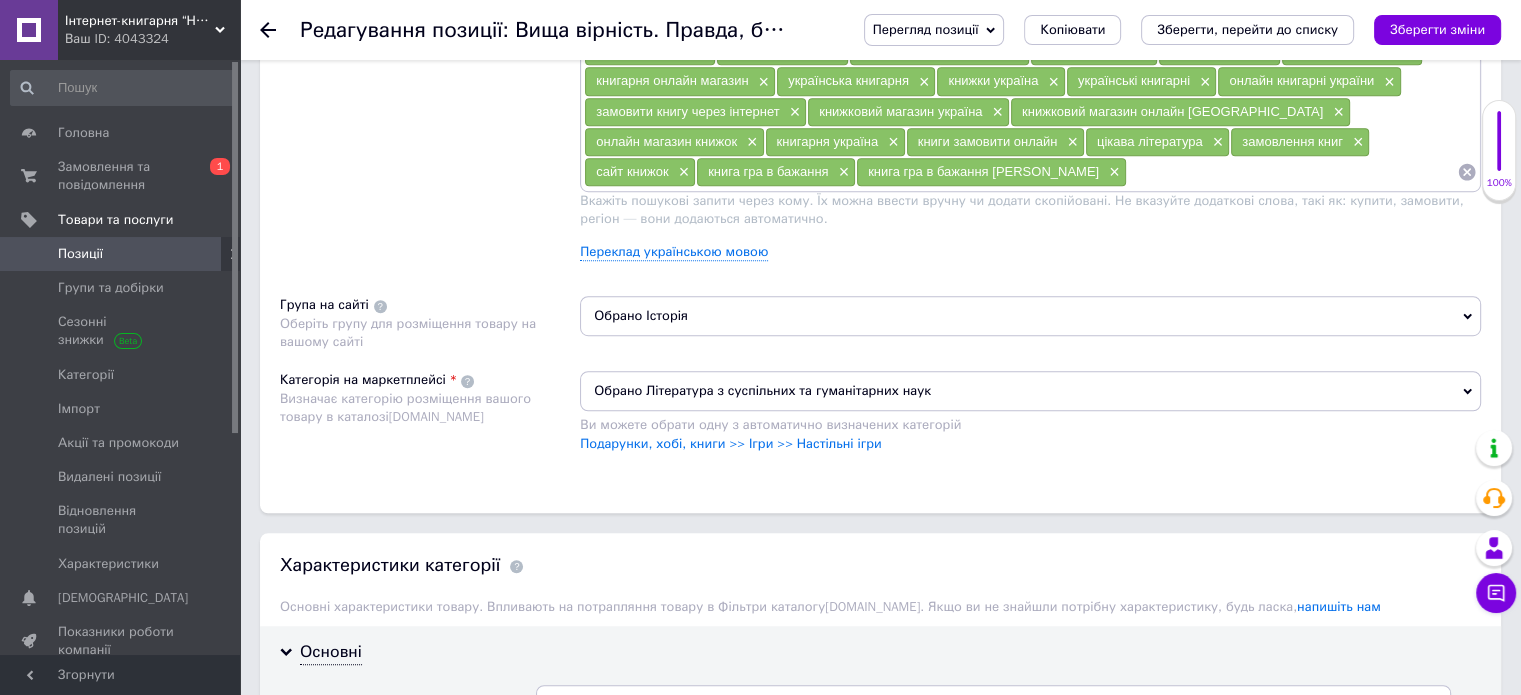 click on "Обрано Історія" at bounding box center (1030, 316) 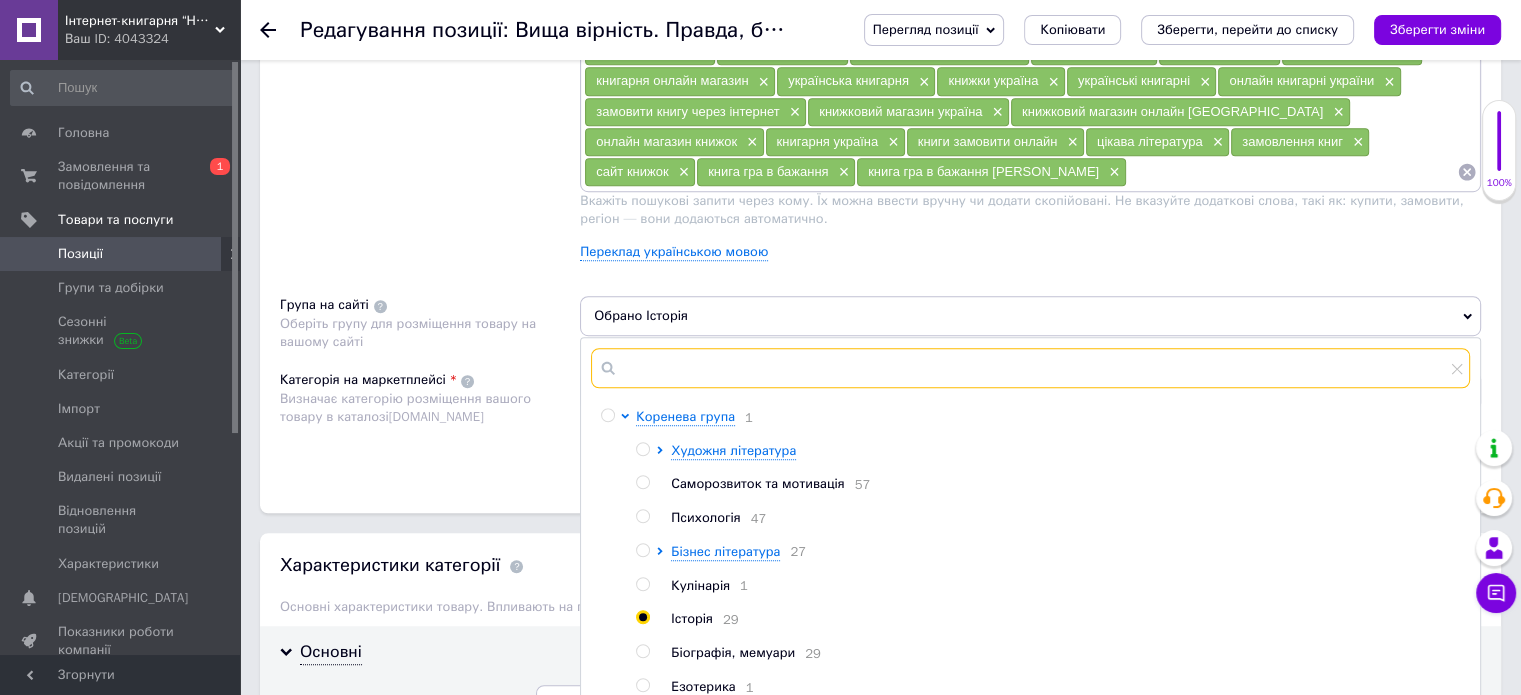 click at bounding box center (1030, 368) 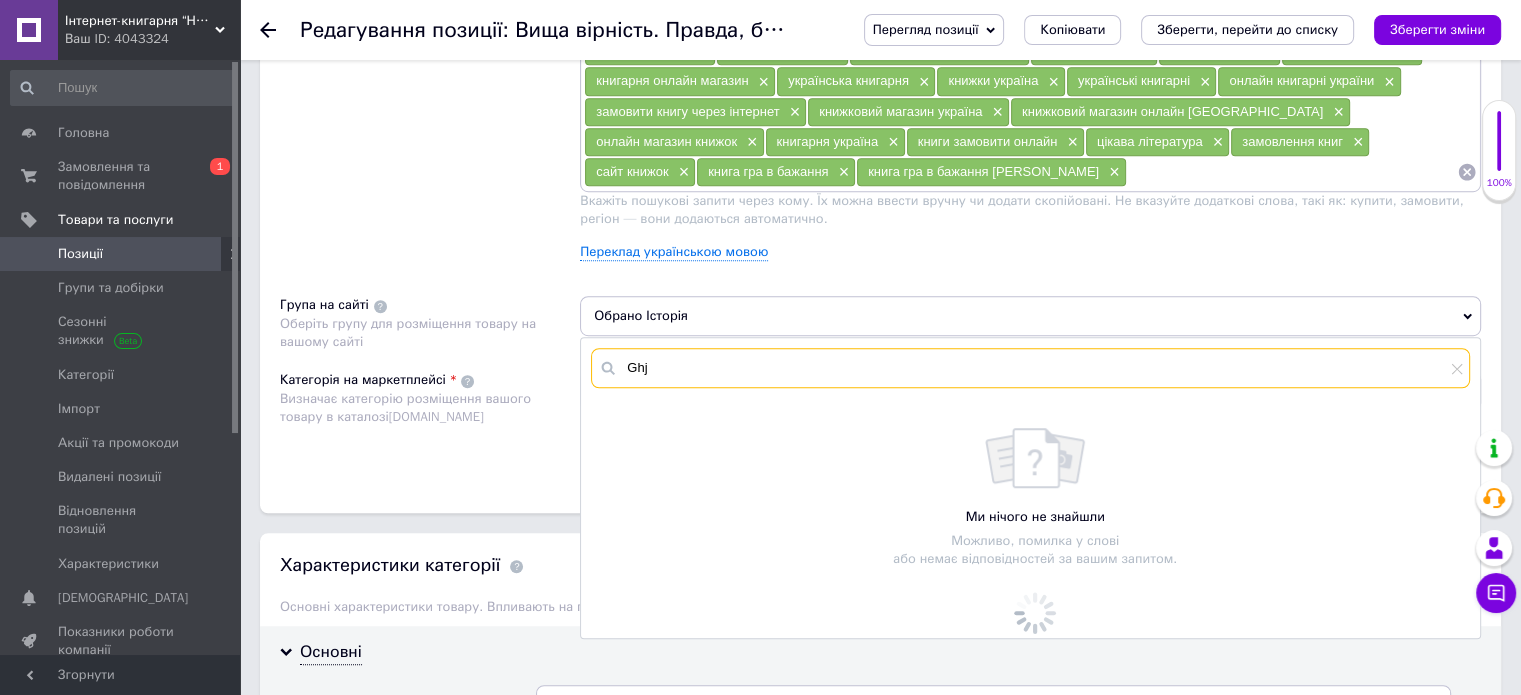 click on "Ghj" at bounding box center [1030, 368] 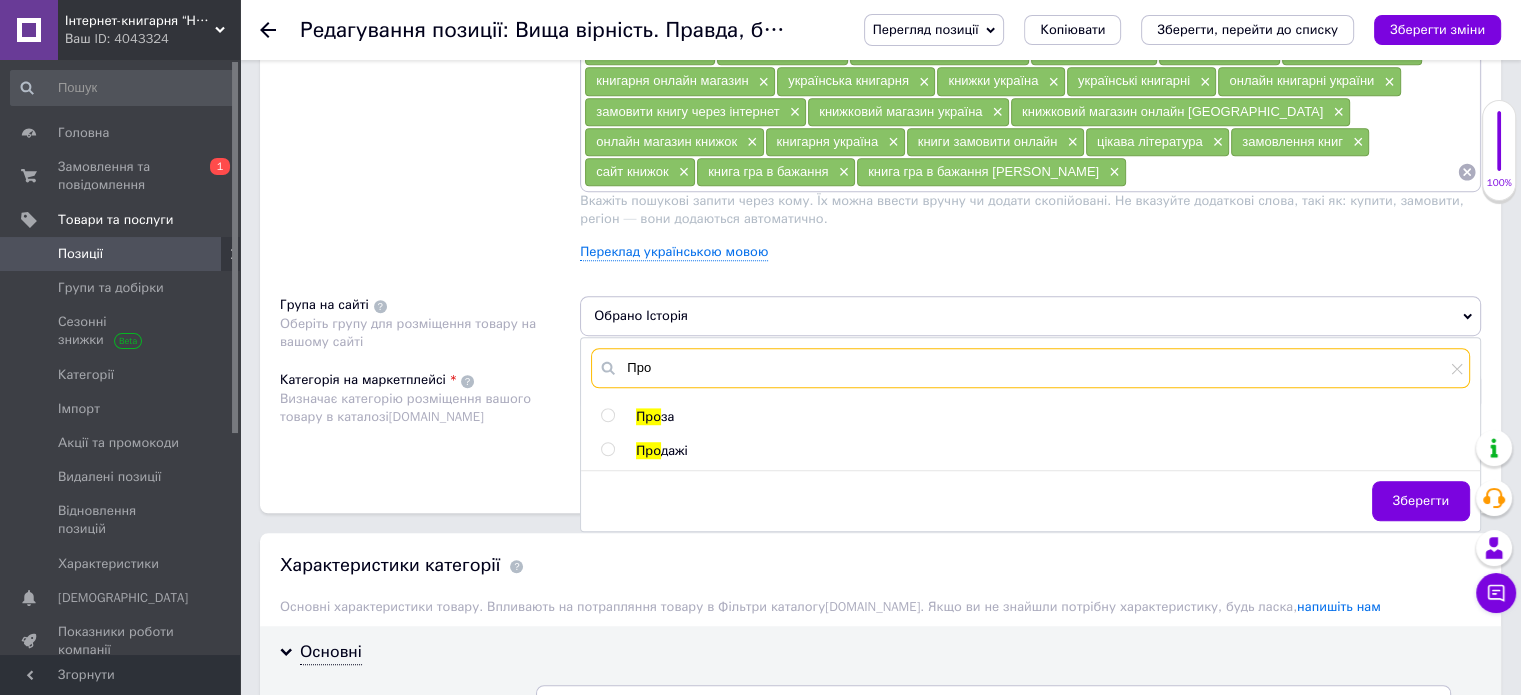 type on "Про" 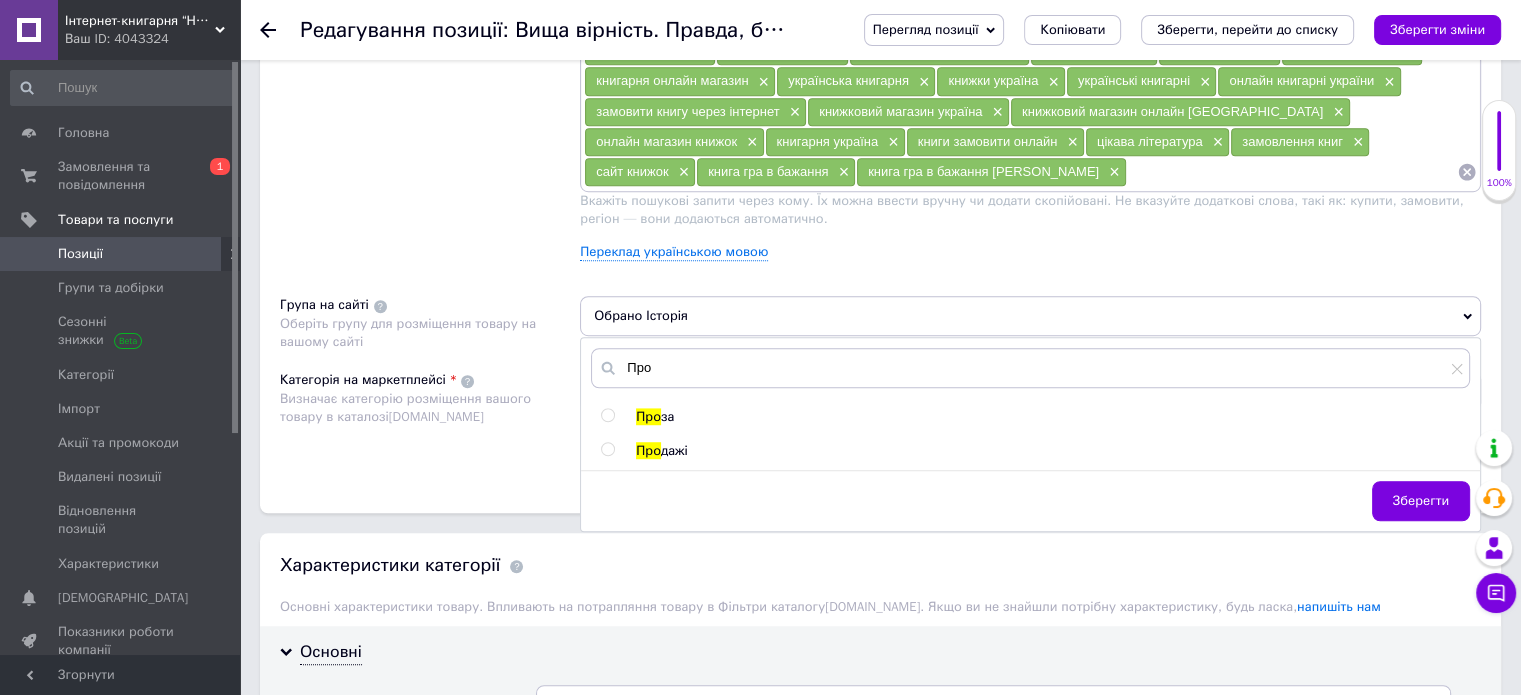click on "за" at bounding box center (667, 416) 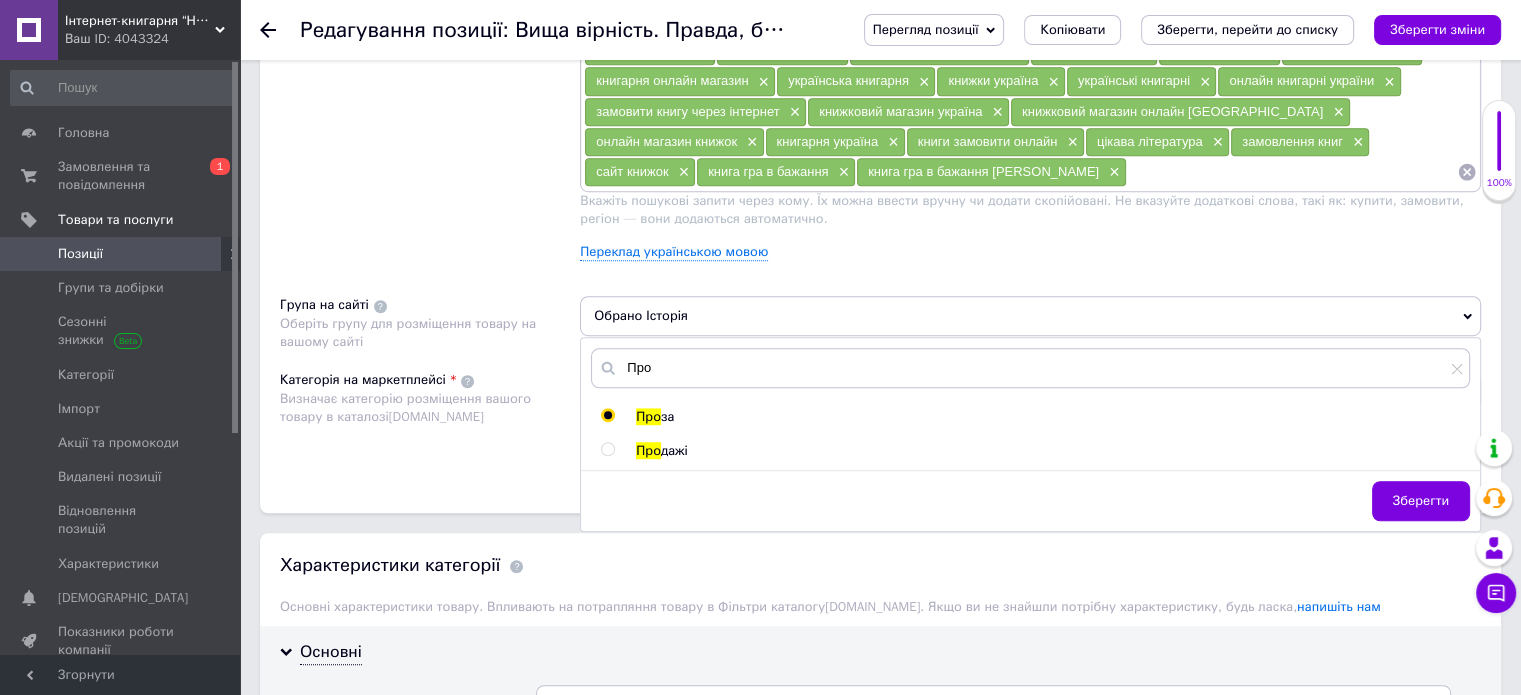 radio on "true" 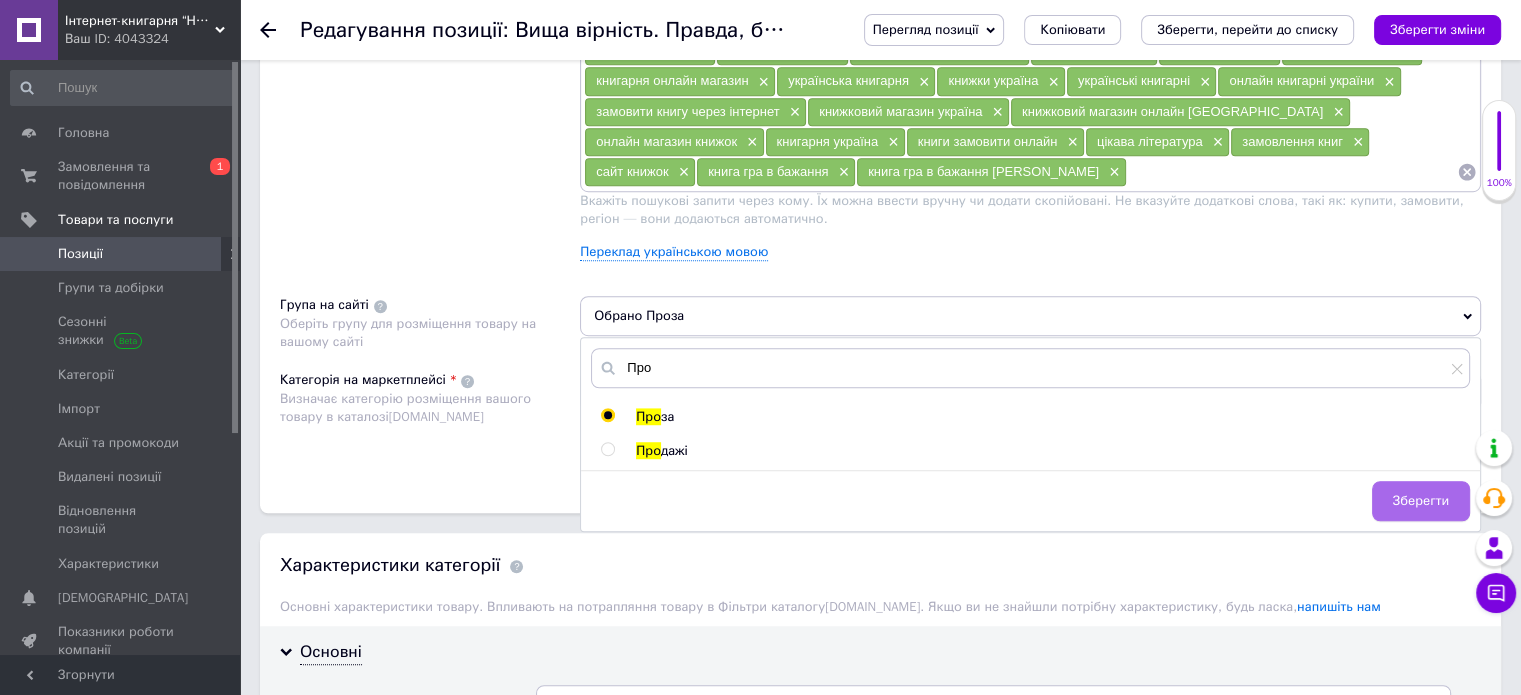 click on "Зберегти" at bounding box center [1421, 501] 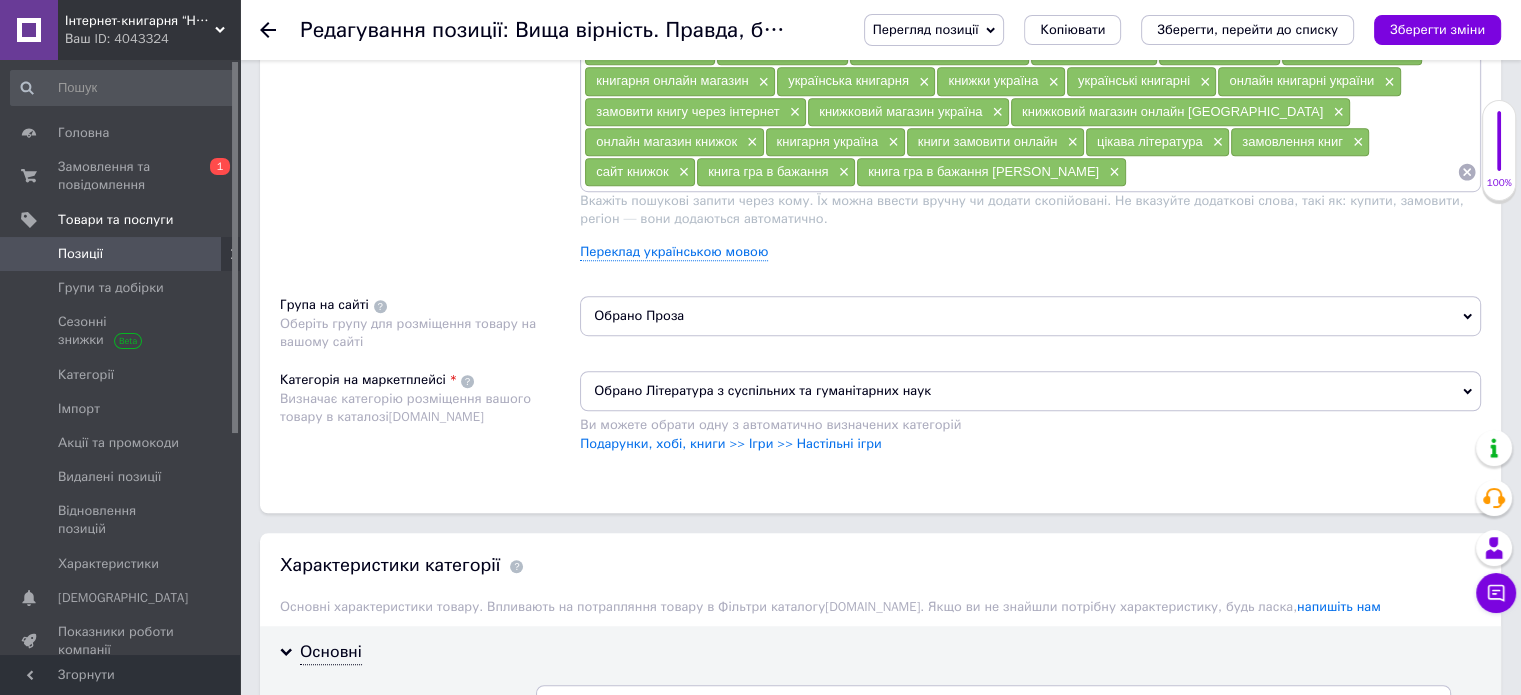 click on "Обрано Література з суспільних та гуманітарних наук" at bounding box center [1030, 391] 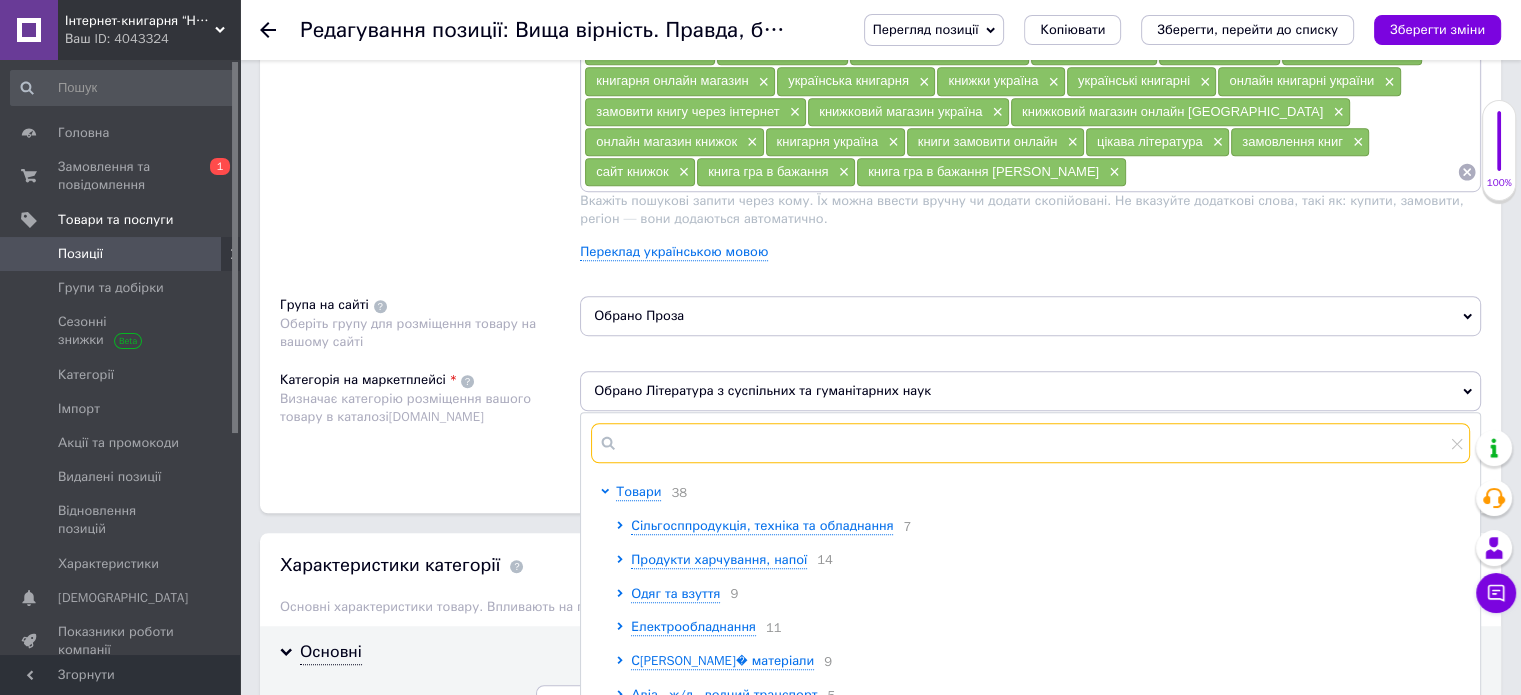 click at bounding box center [1030, 443] 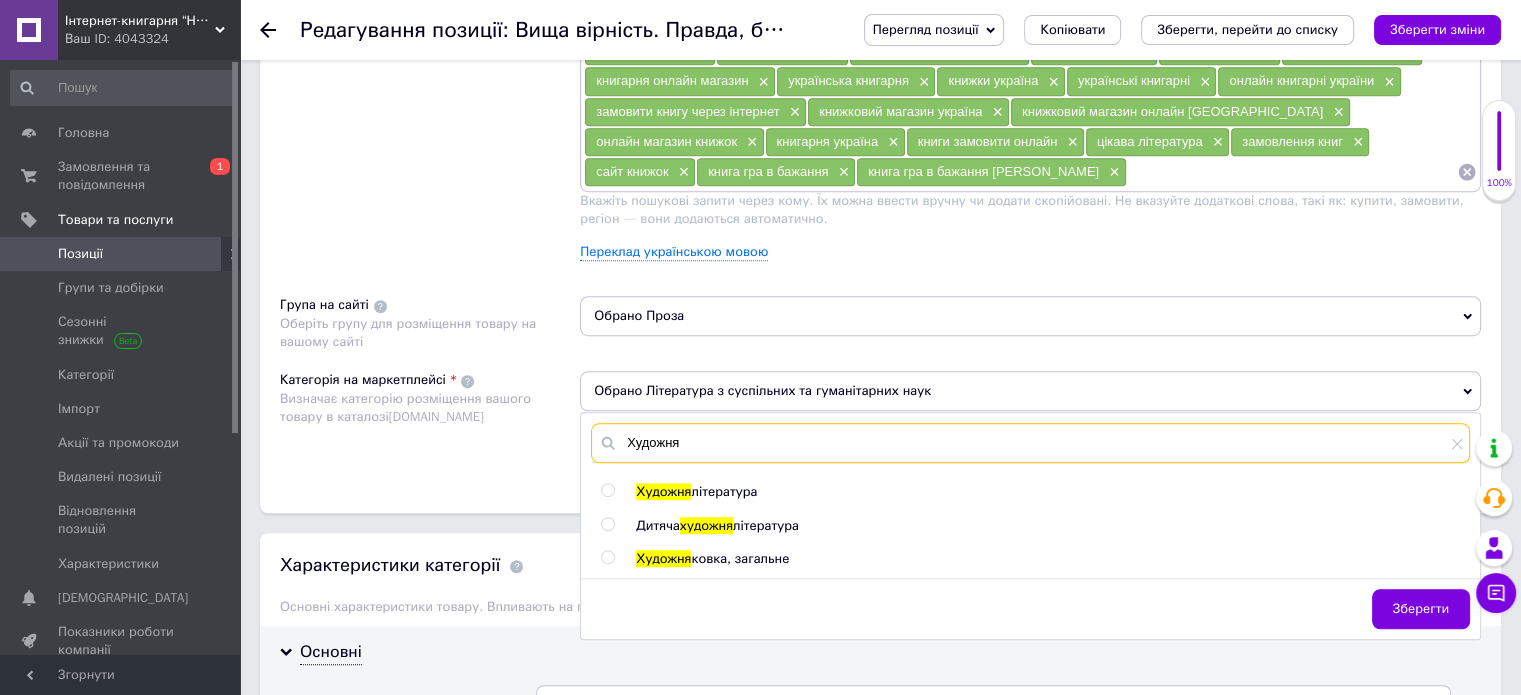 type on "Художня" 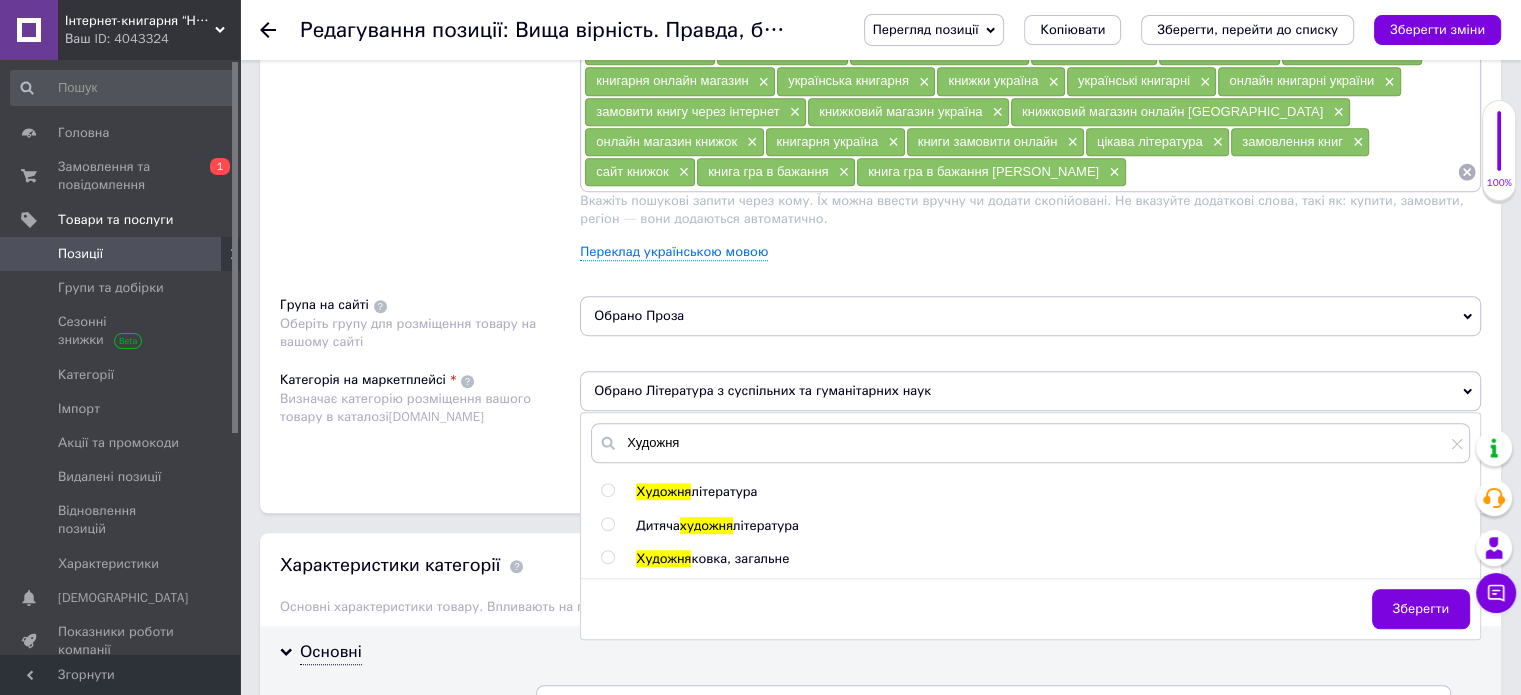 click on "література" at bounding box center [724, 491] 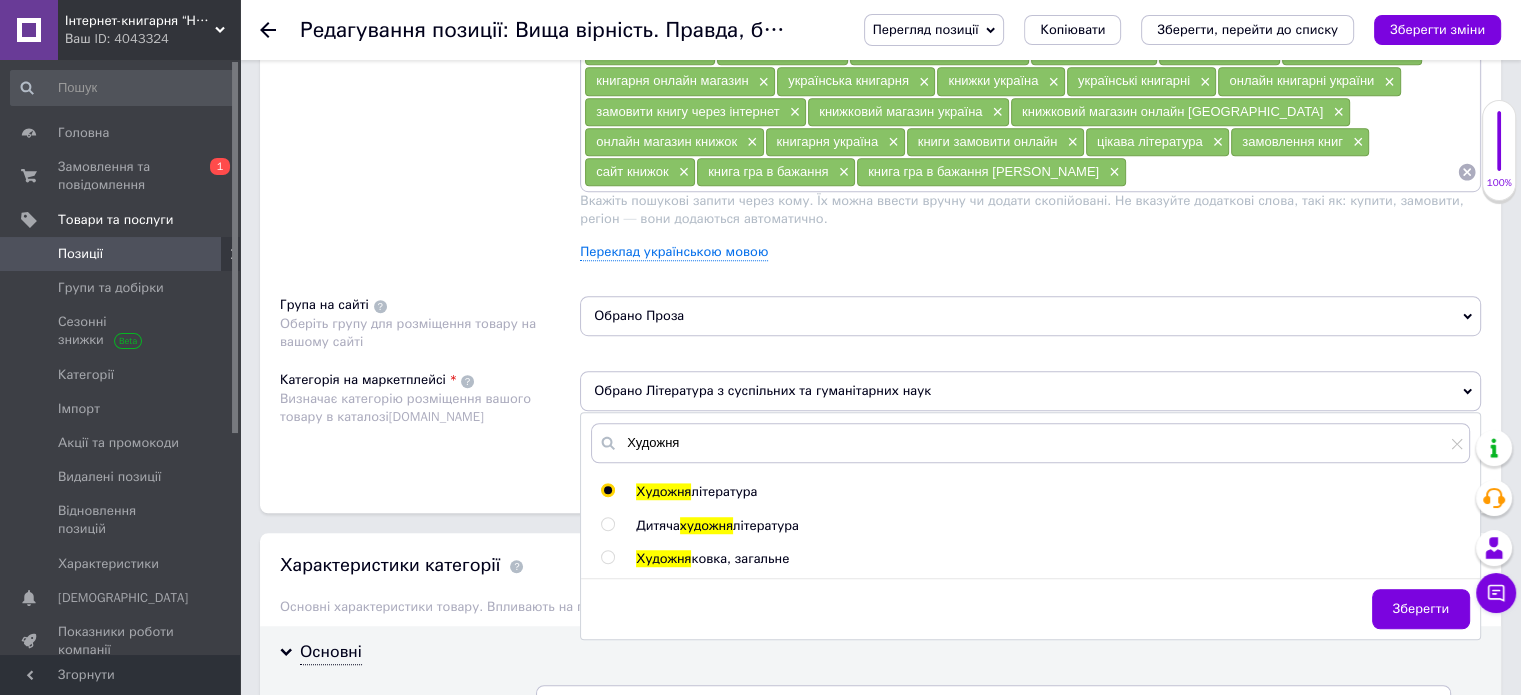 radio on "true" 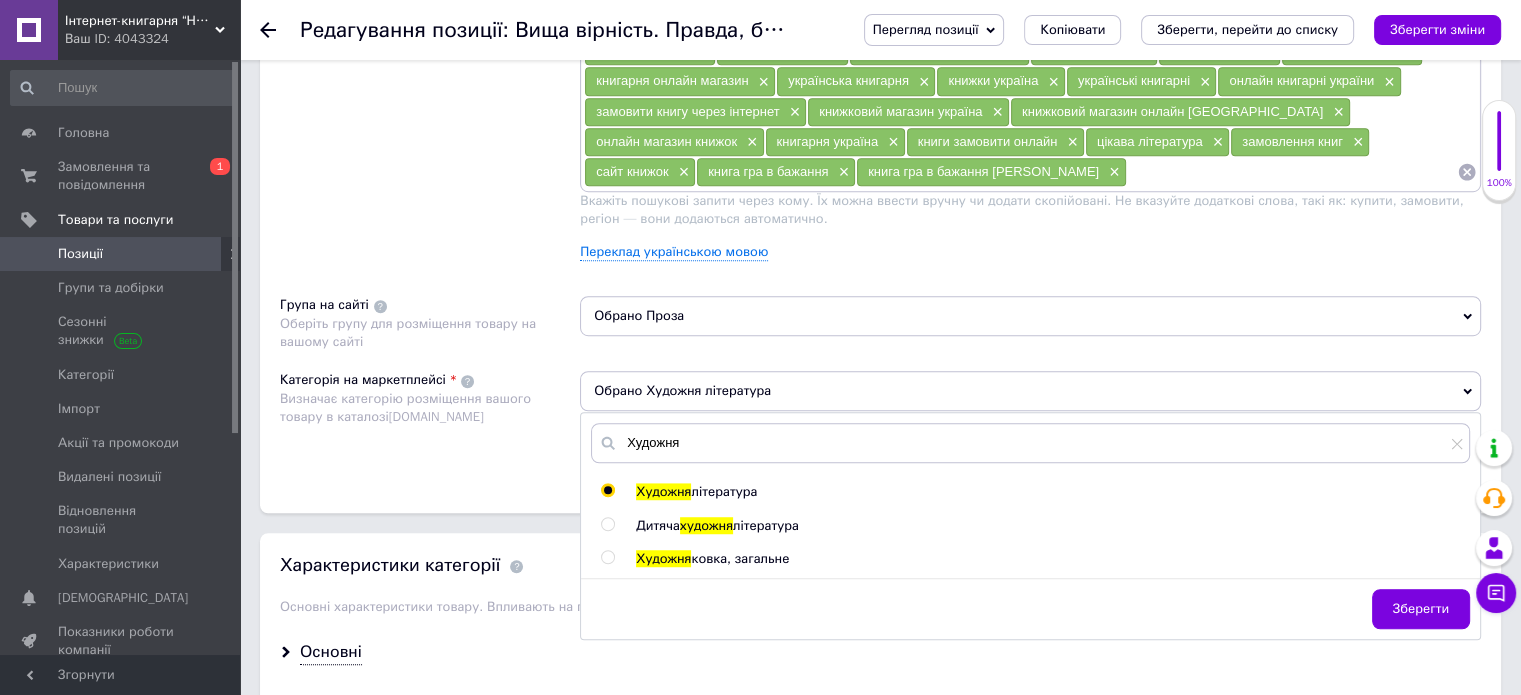 click on "Зберегти" at bounding box center [1421, 609] 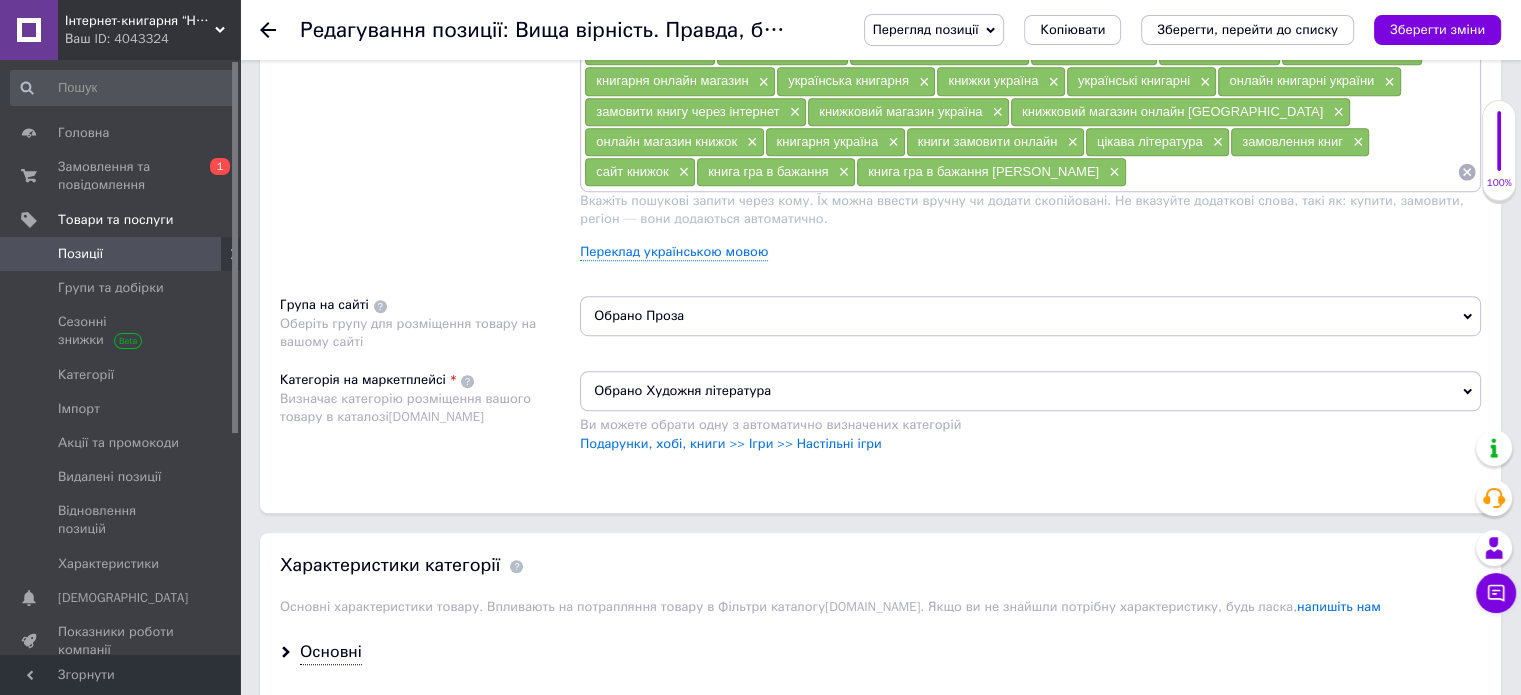 scroll, scrollTop: 1600, scrollLeft: 0, axis: vertical 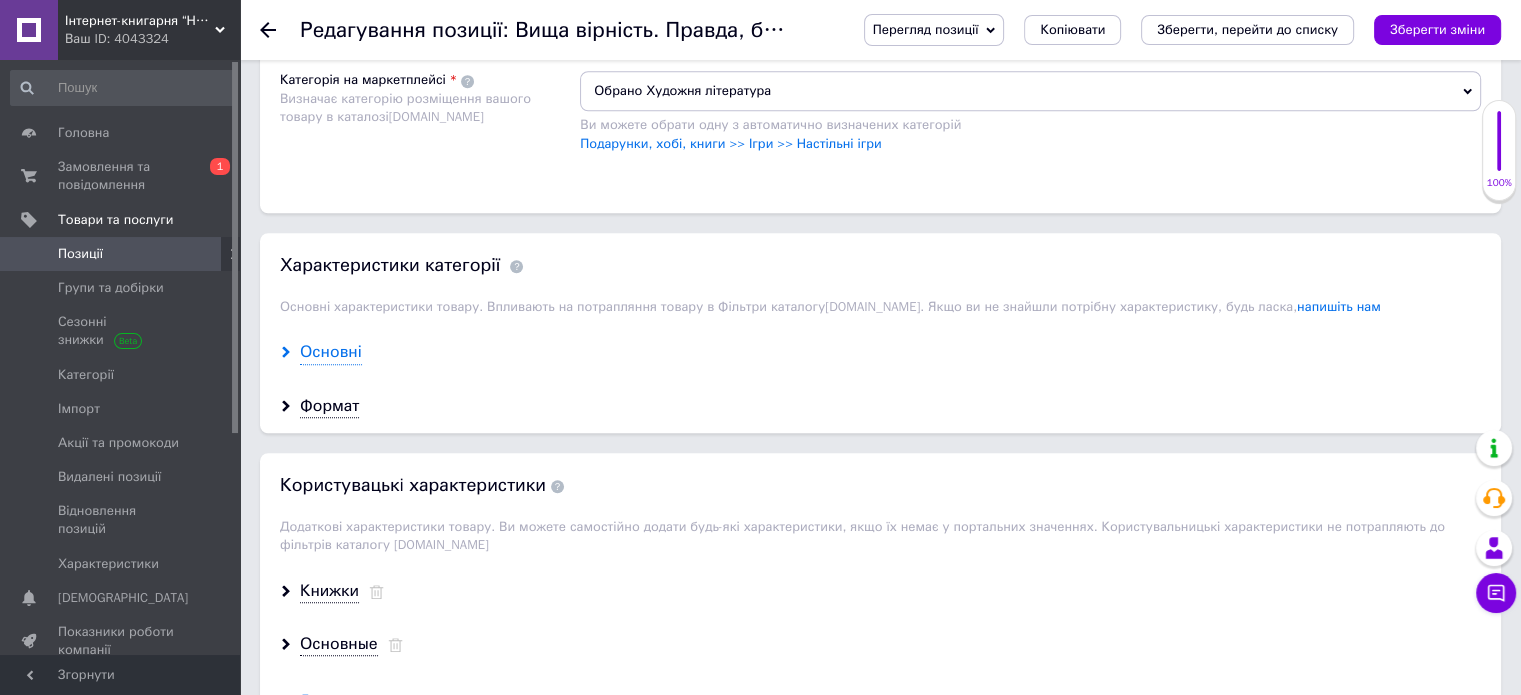 click on "Основні" at bounding box center (331, 352) 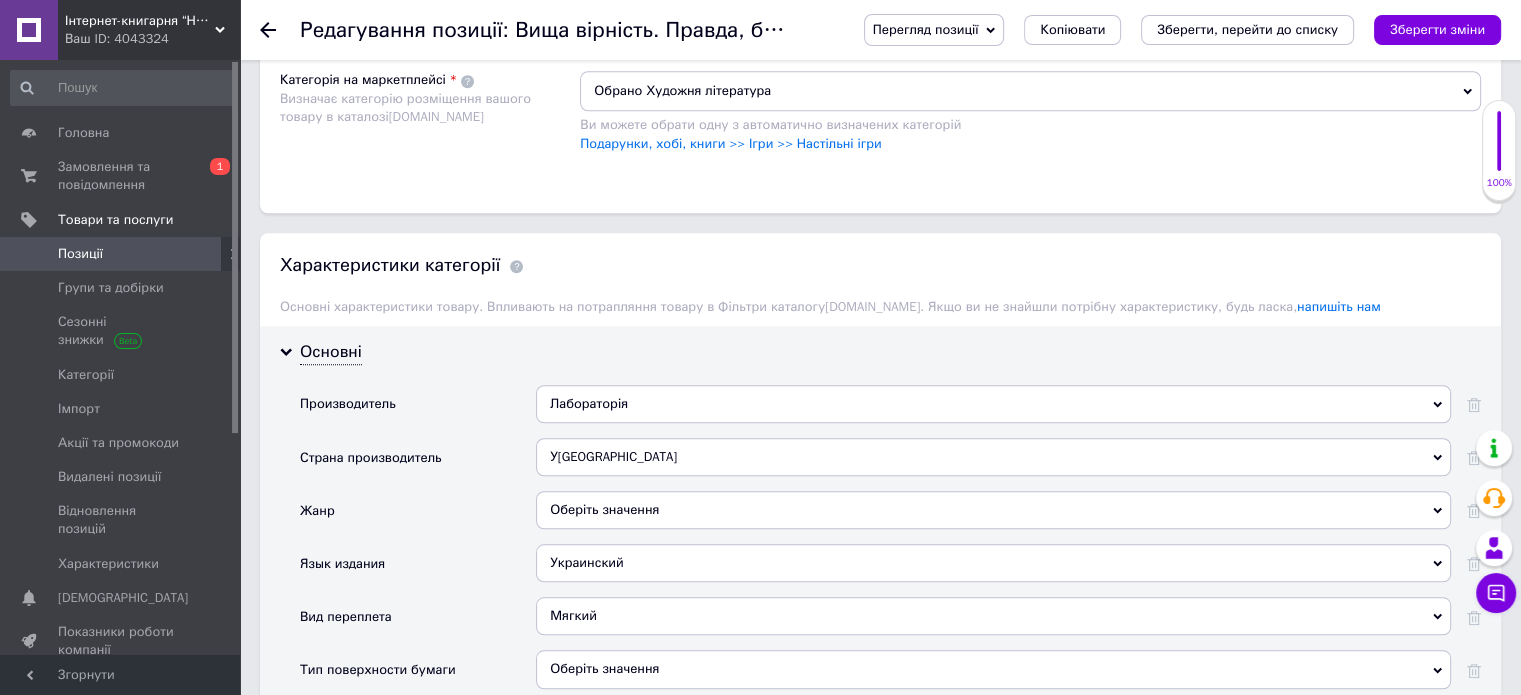 scroll, scrollTop: 1800, scrollLeft: 0, axis: vertical 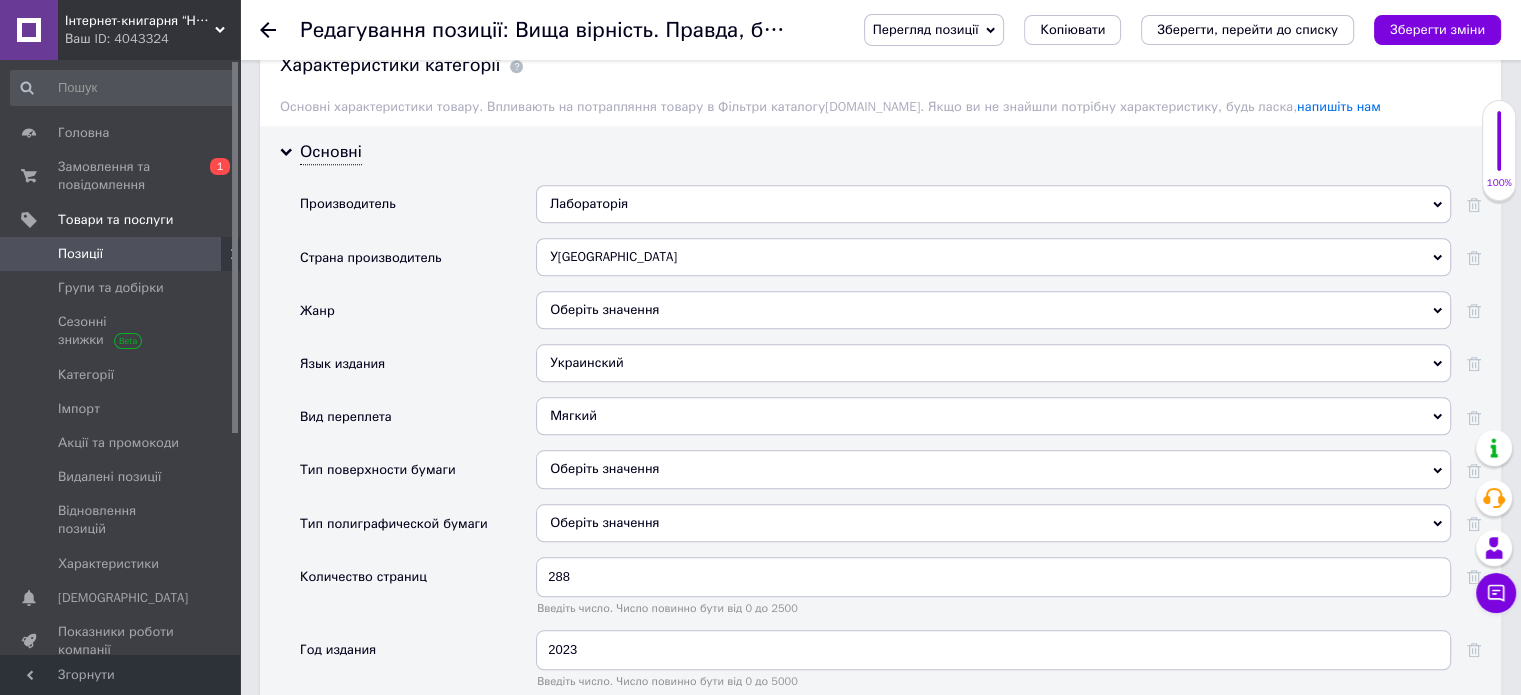 click on "Оберіть значення" at bounding box center [993, 310] 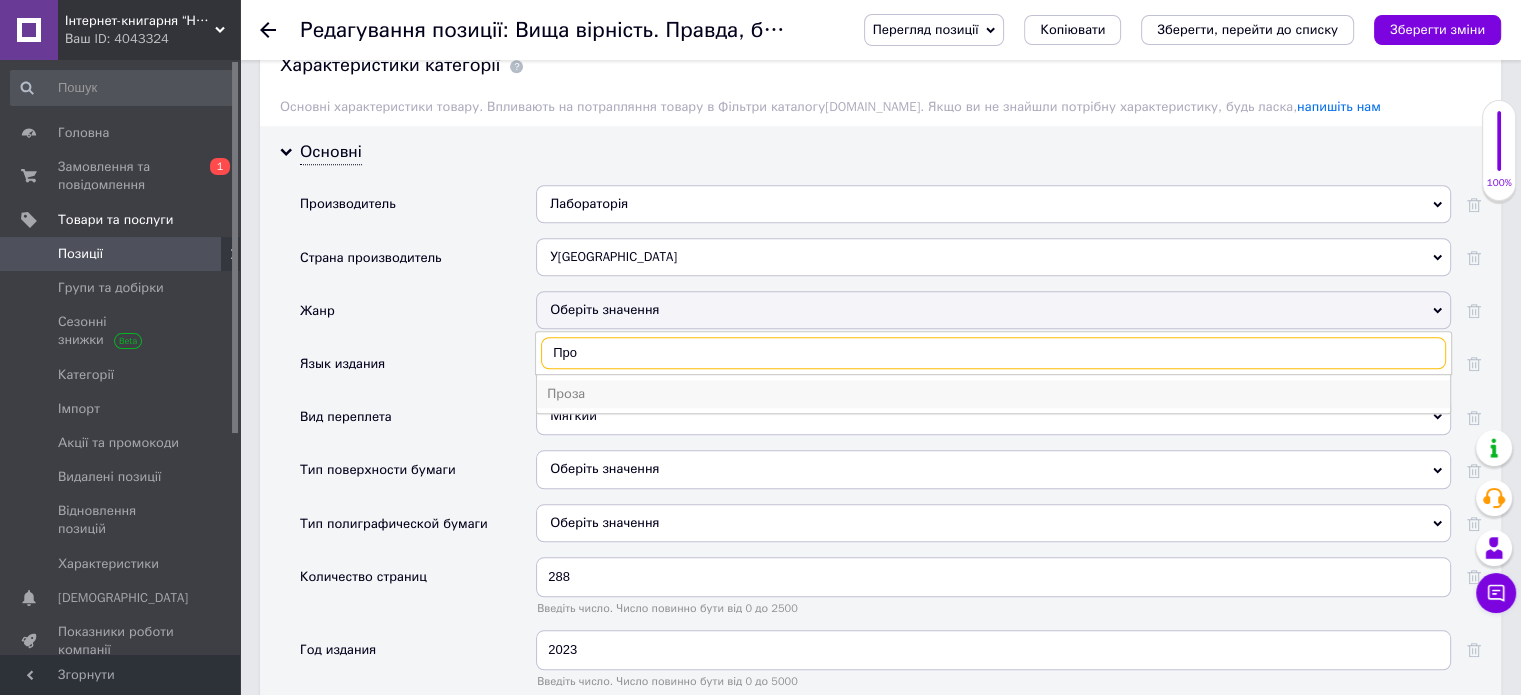 type on "Про" 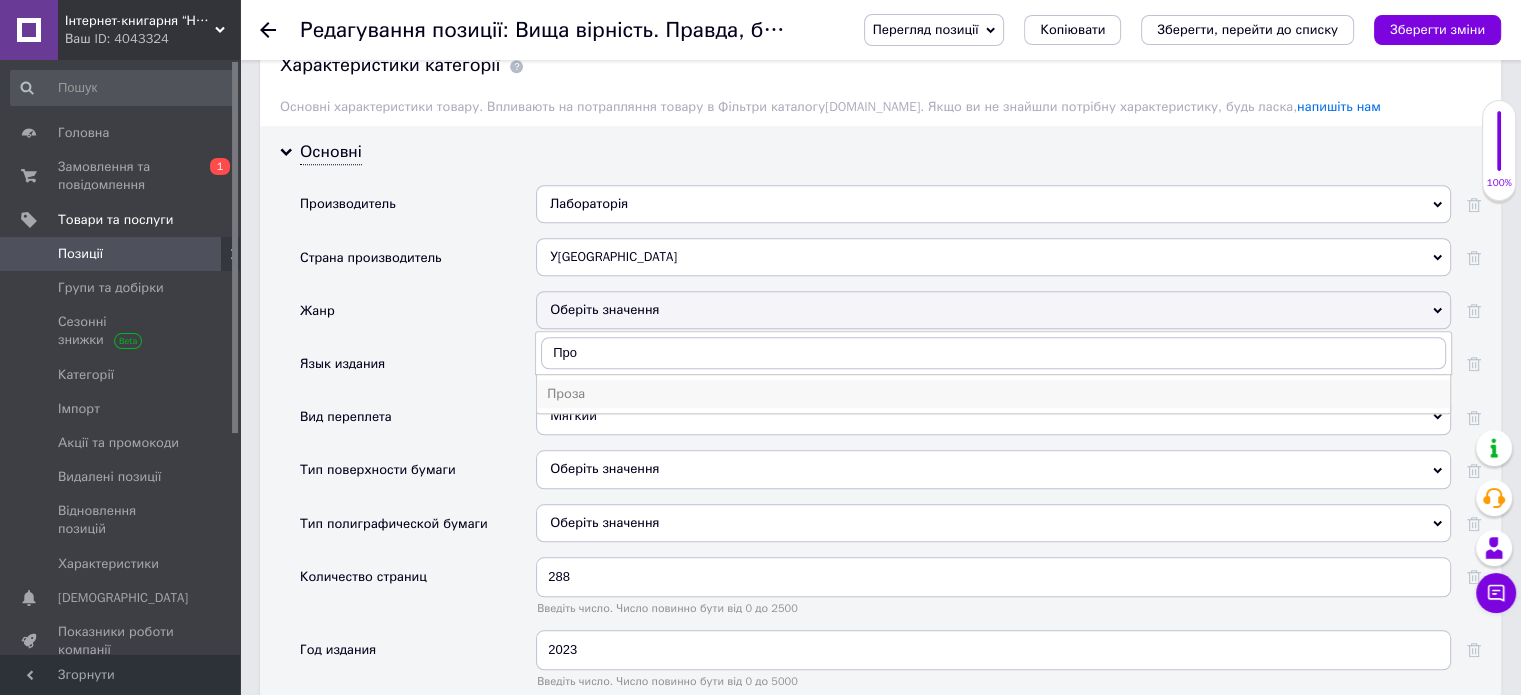 click on "Проза" at bounding box center (993, 394) 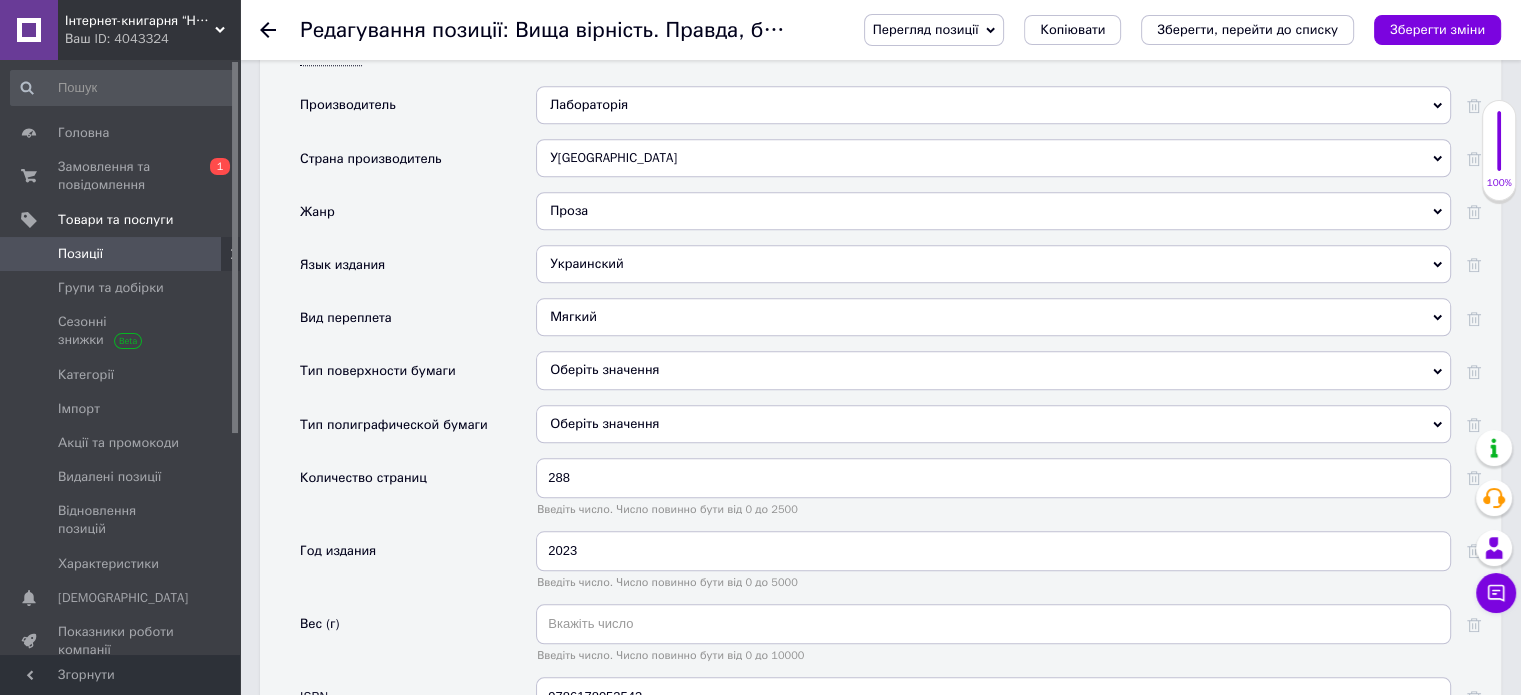 scroll, scrollTop: 1900, scrollLeft: 0, axis: vertical 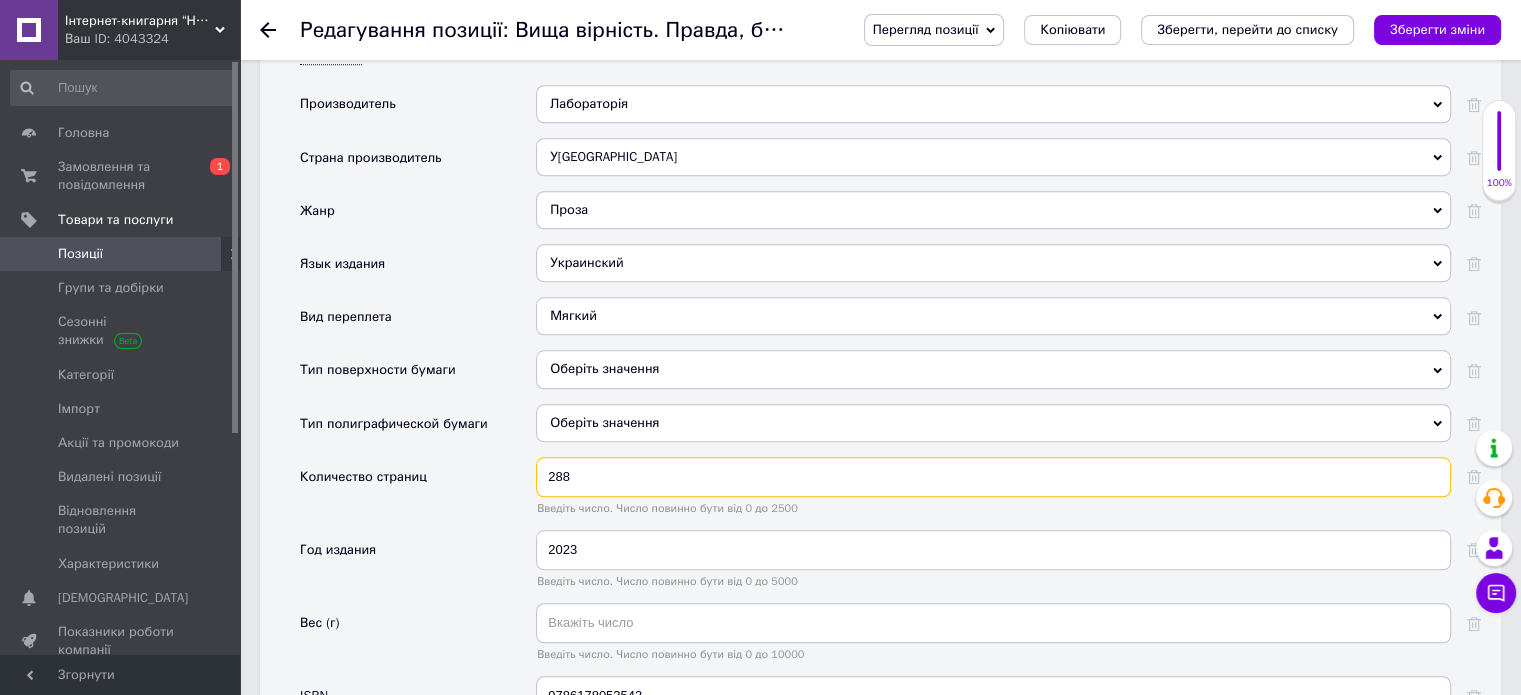 click on "288" at bounding box center [993, 477] 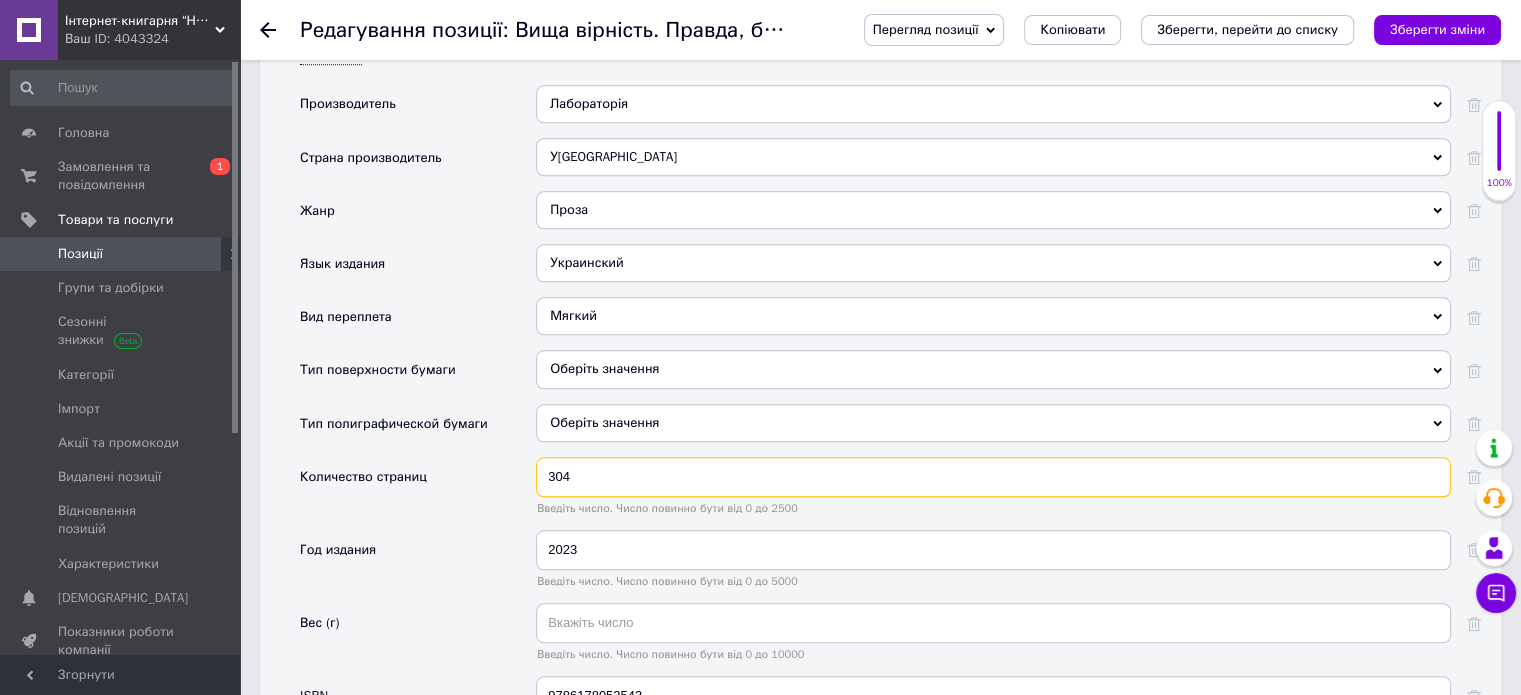 scroll, scrollTop: 2100, scrollLeft: 0, axis: vertical 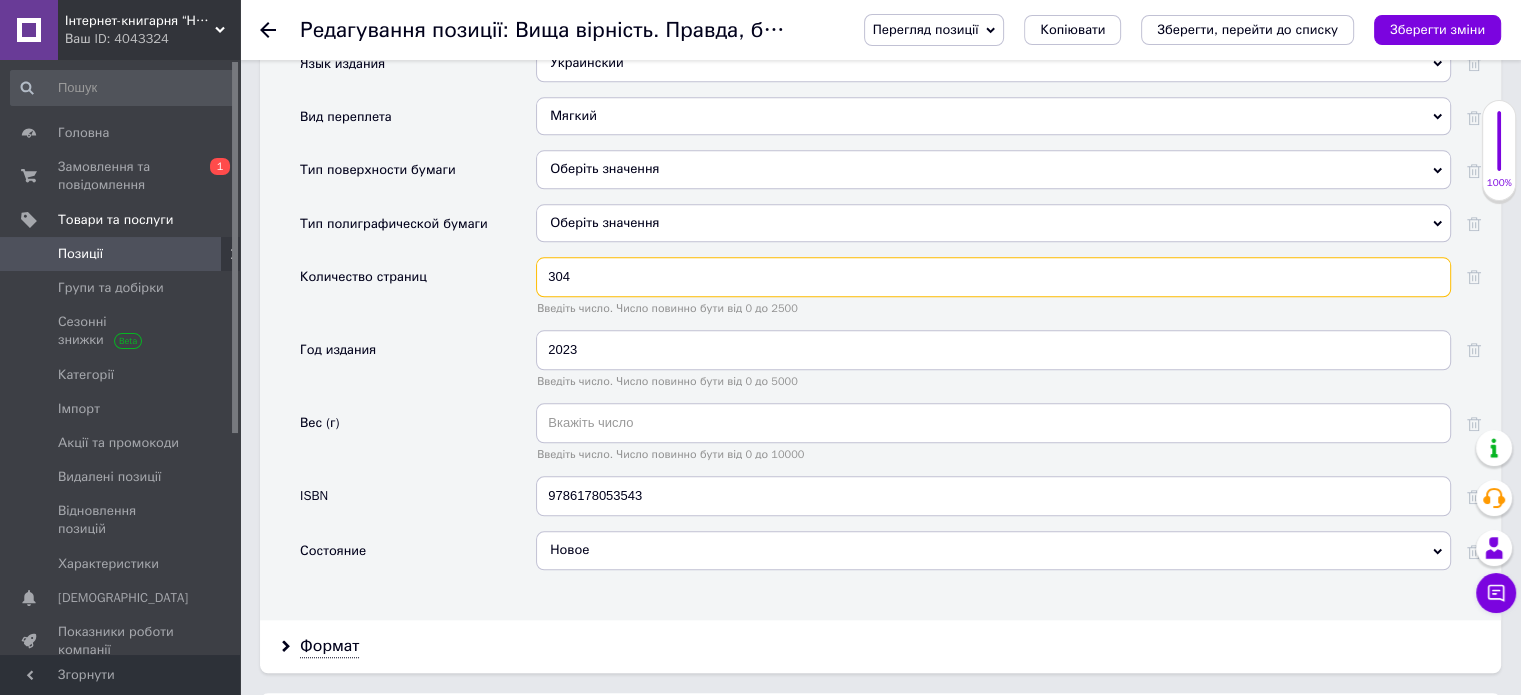 type on "304" 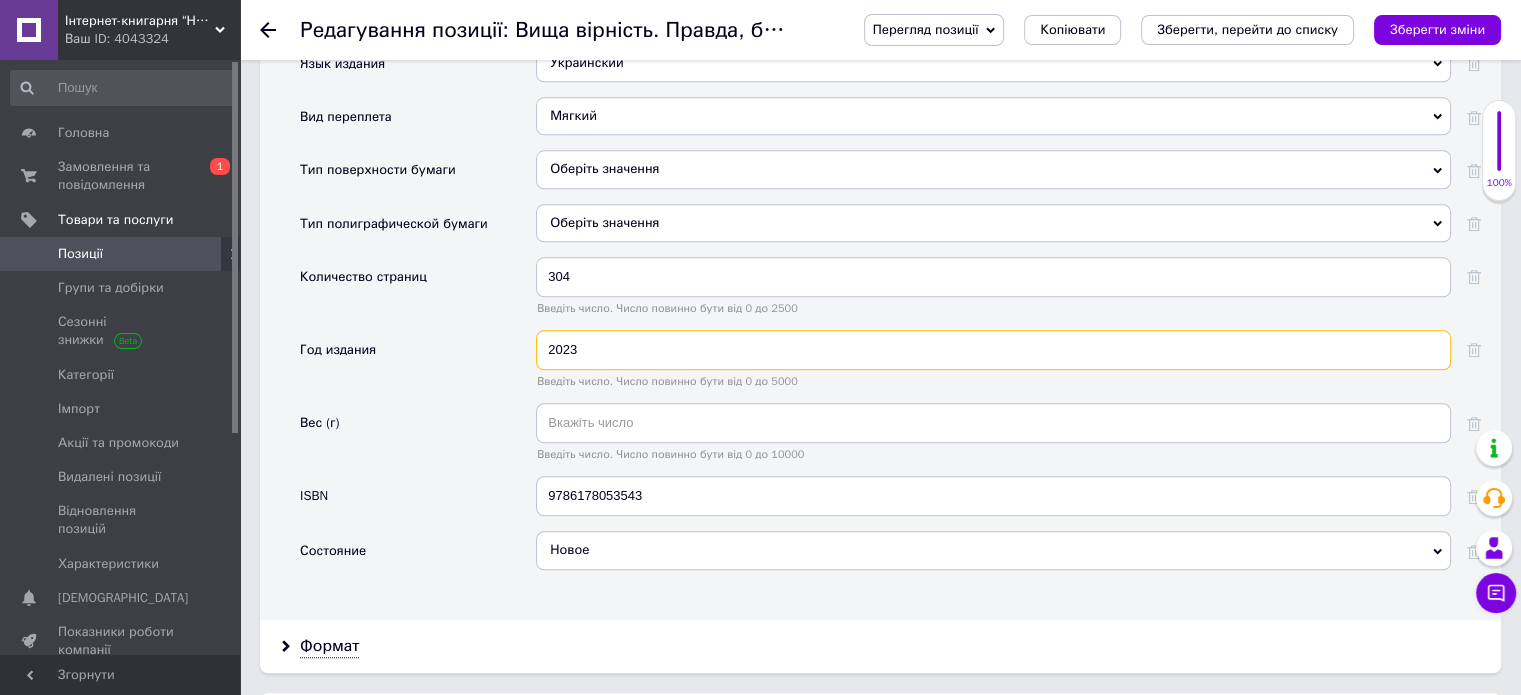 click on "2023" at bounding box center [993, 350] 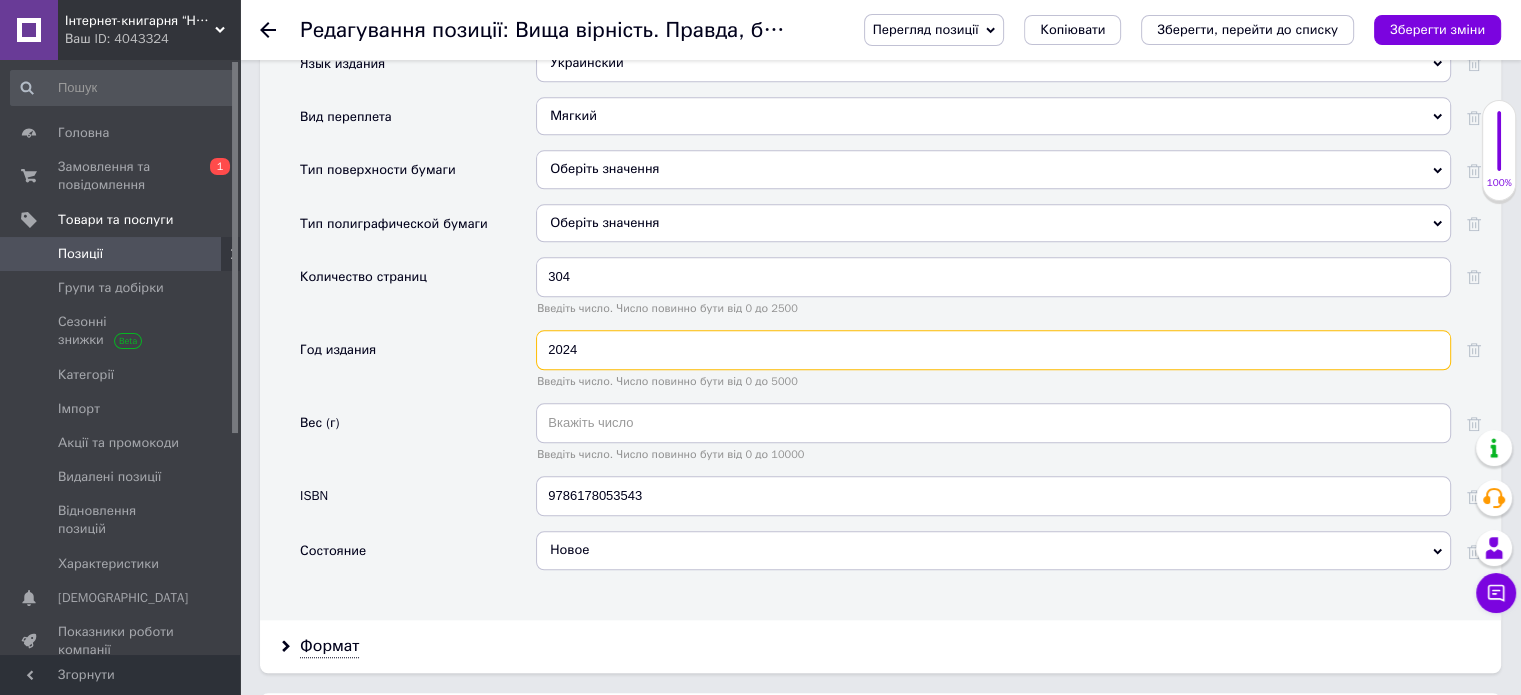 type on "2024" 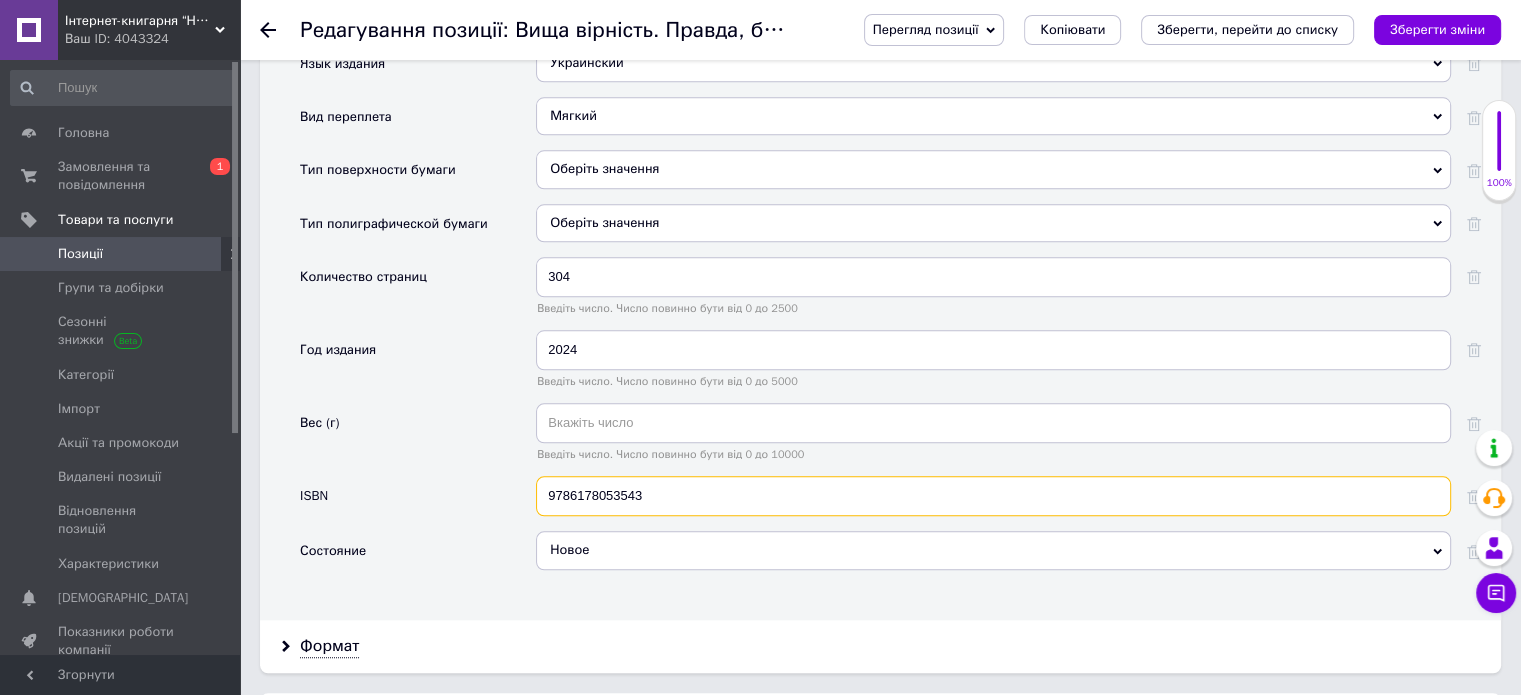 drag, startPoint x: 649, startPoint y: 489, endPoint x: 295, endPoint y: 1, distance: 602.87646 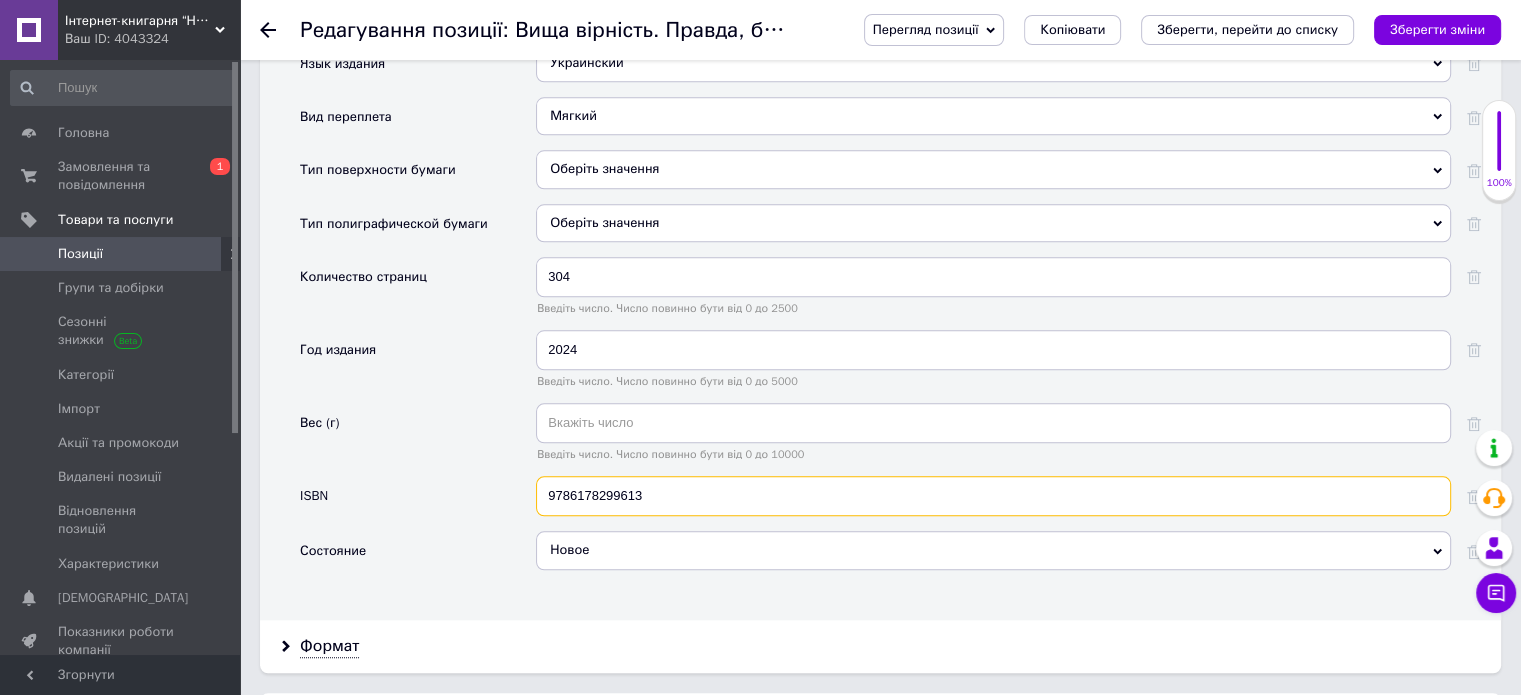 type on "9786178299613" 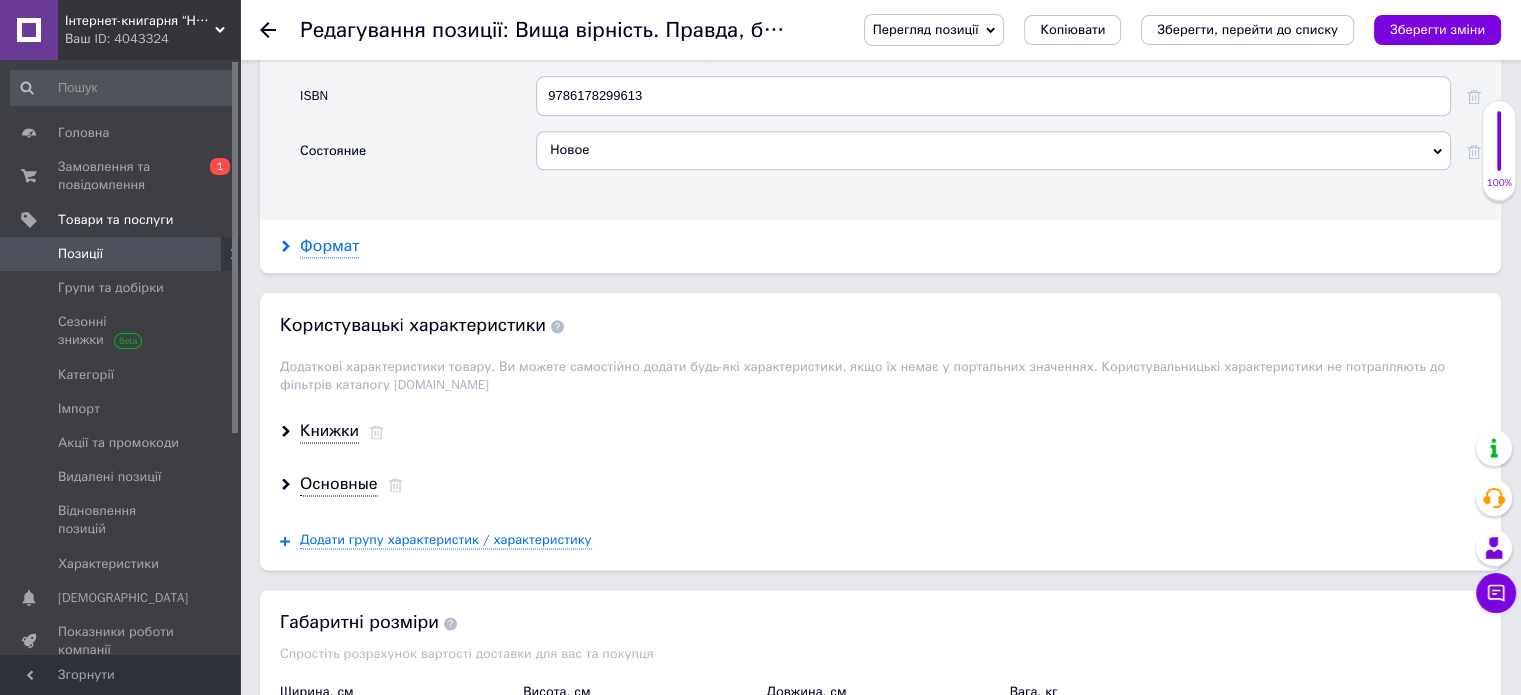 click on "Формат" at bounding box center [329, 246] 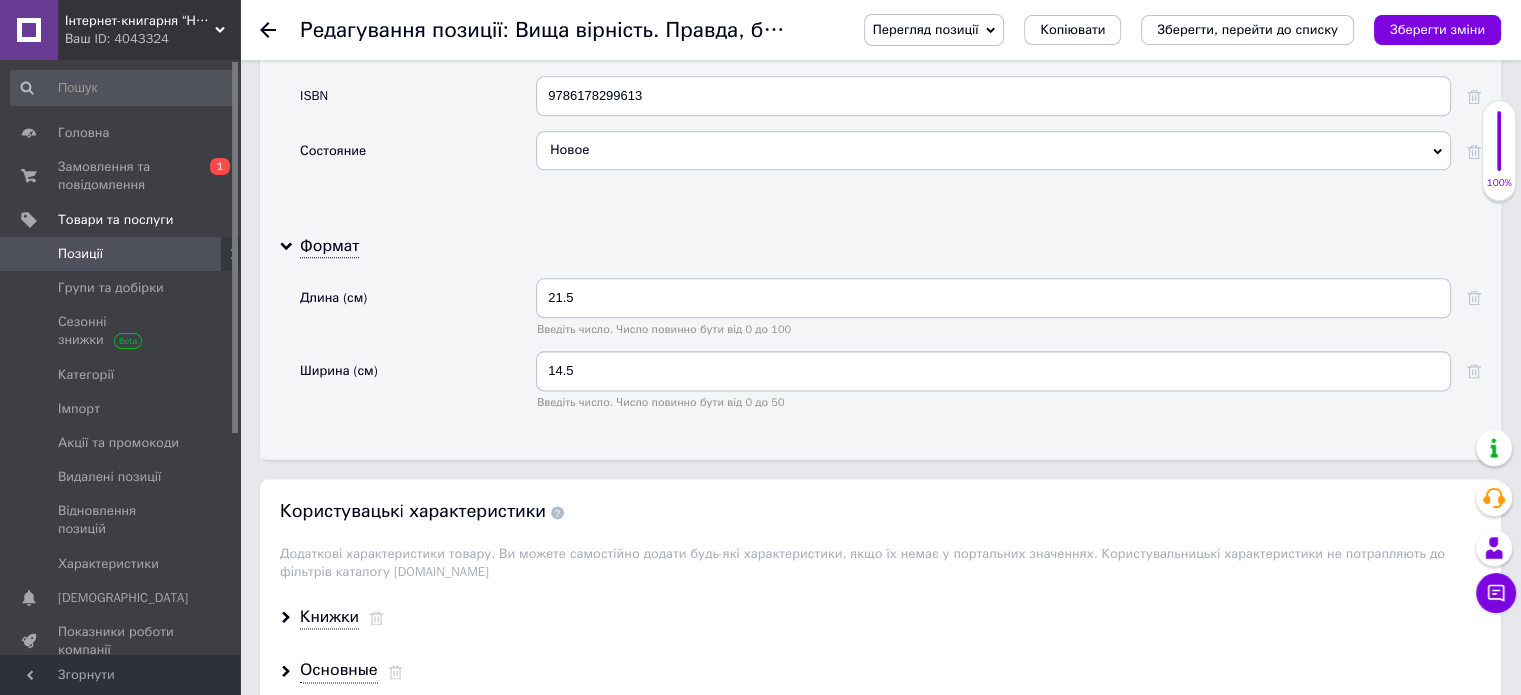 scroll, scrollTop: 2800, scrollLeft: 0, axis: vertical 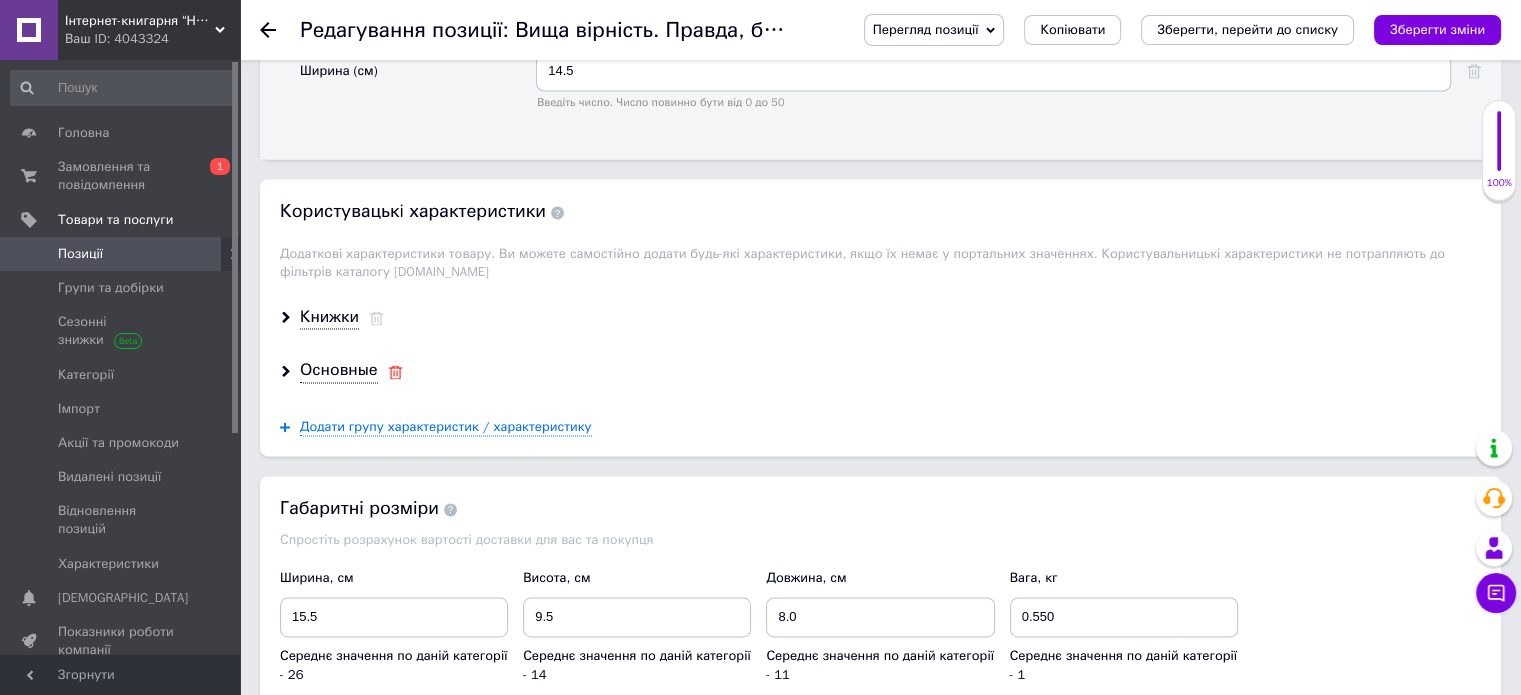 click 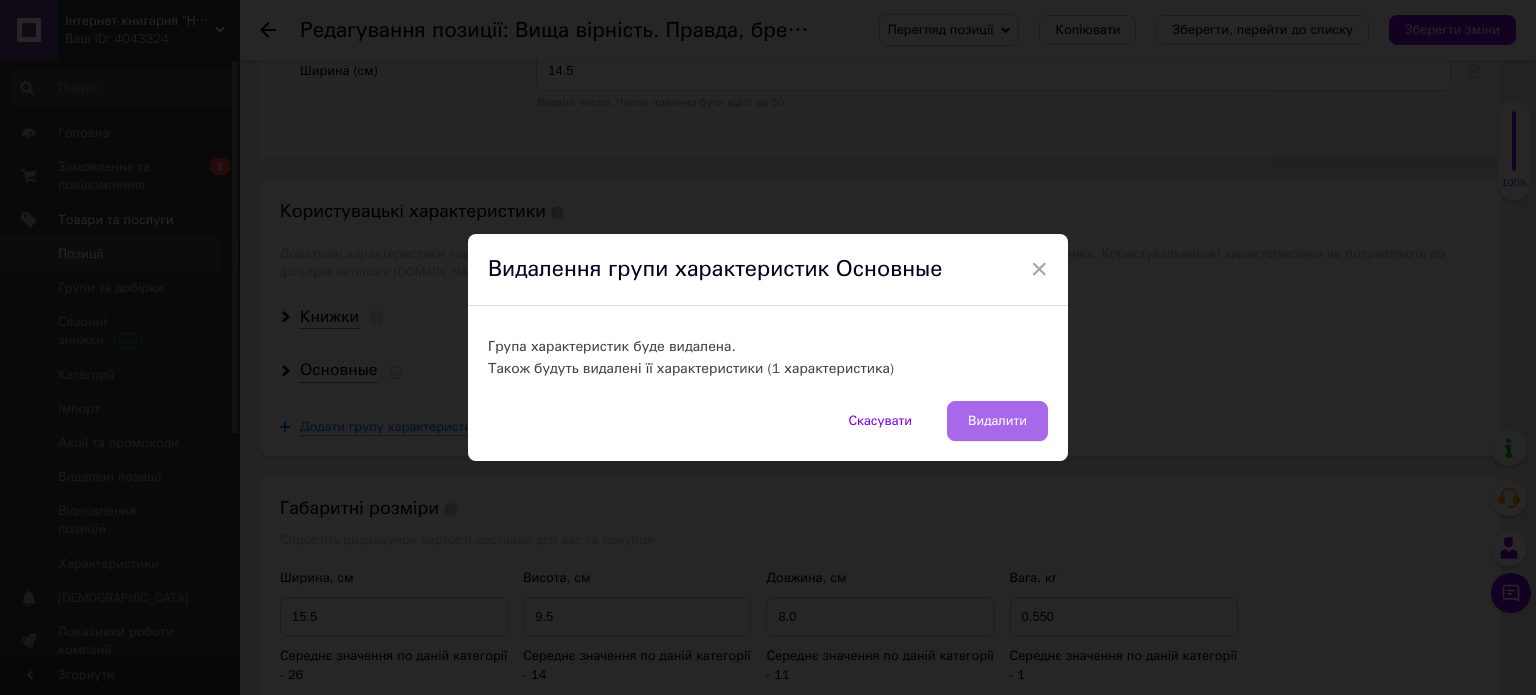 click on "Видалити" at bounding box center (997, 421) 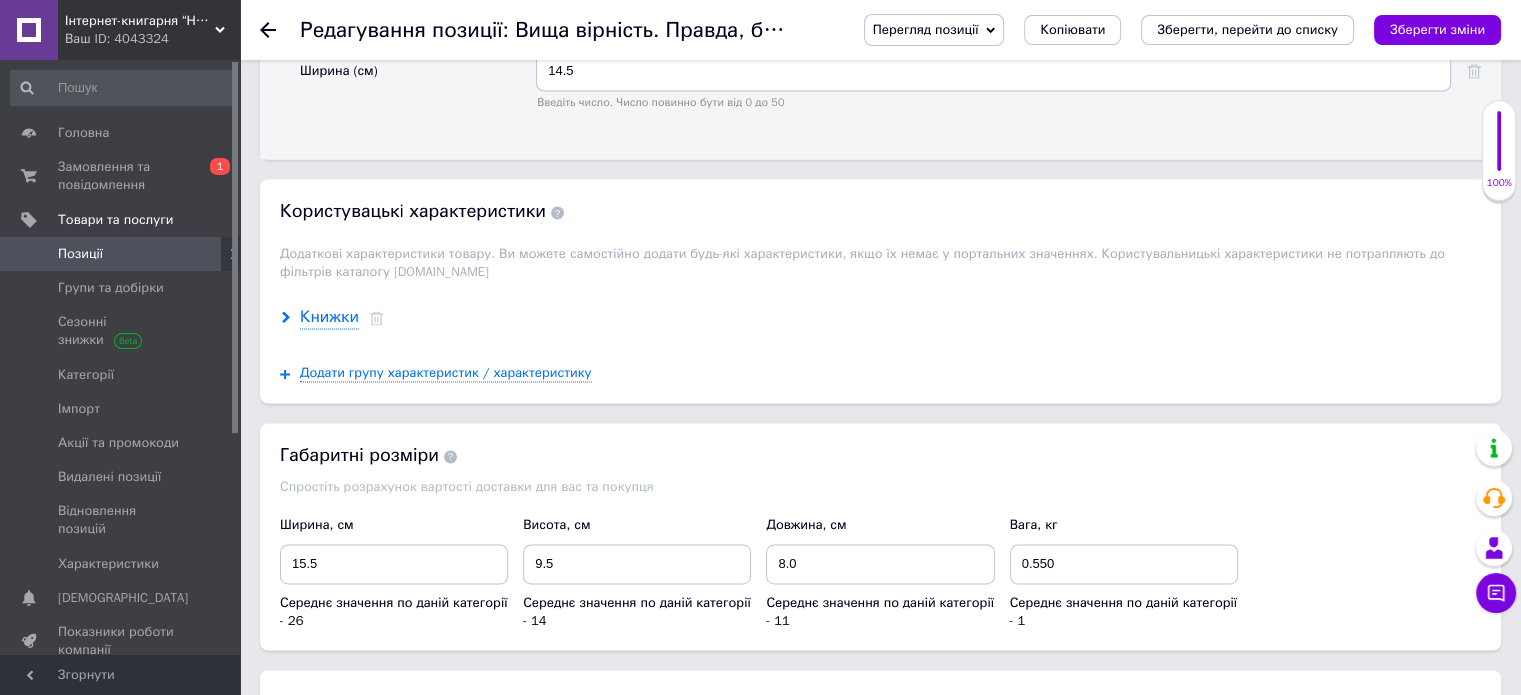 click on "Книжки" at bounding box center [329, 317] 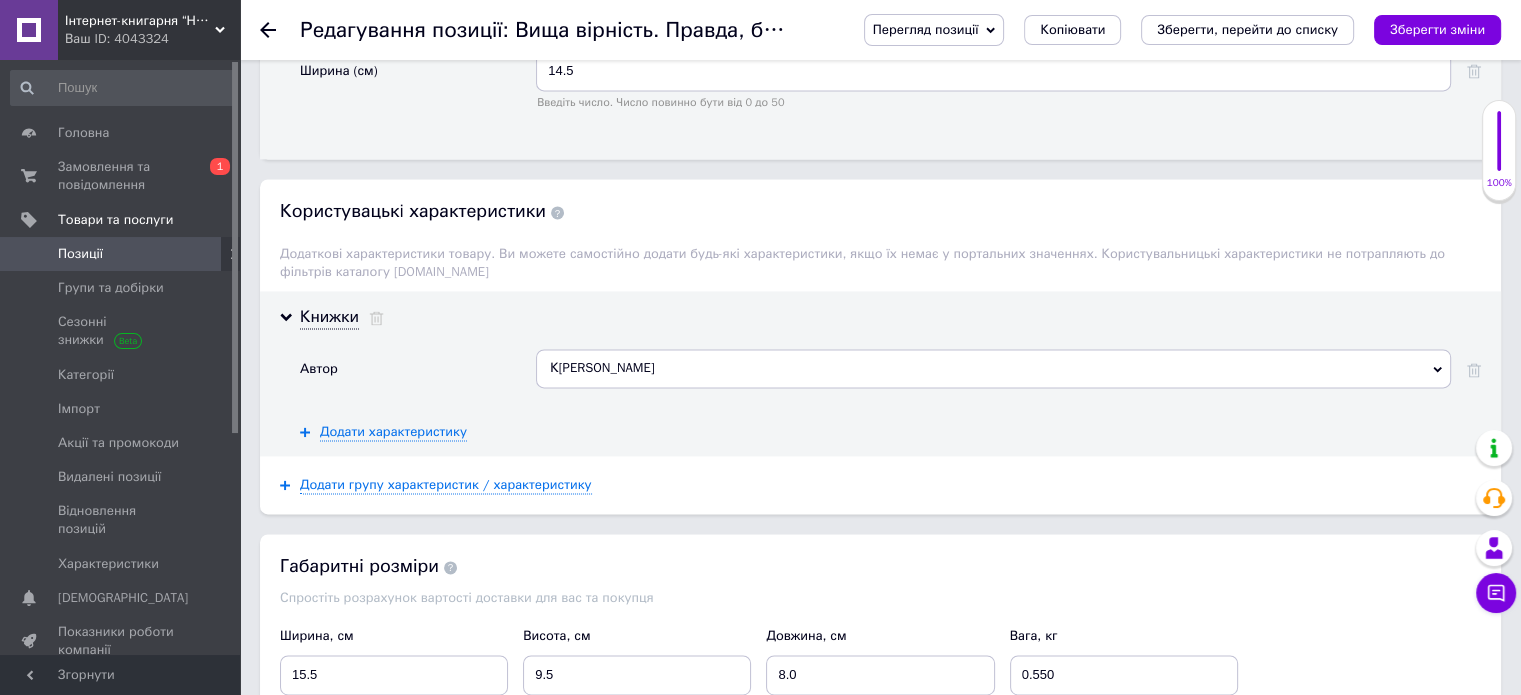 click on "К[PERSON_NAME]" at bounding box center [993, 368] 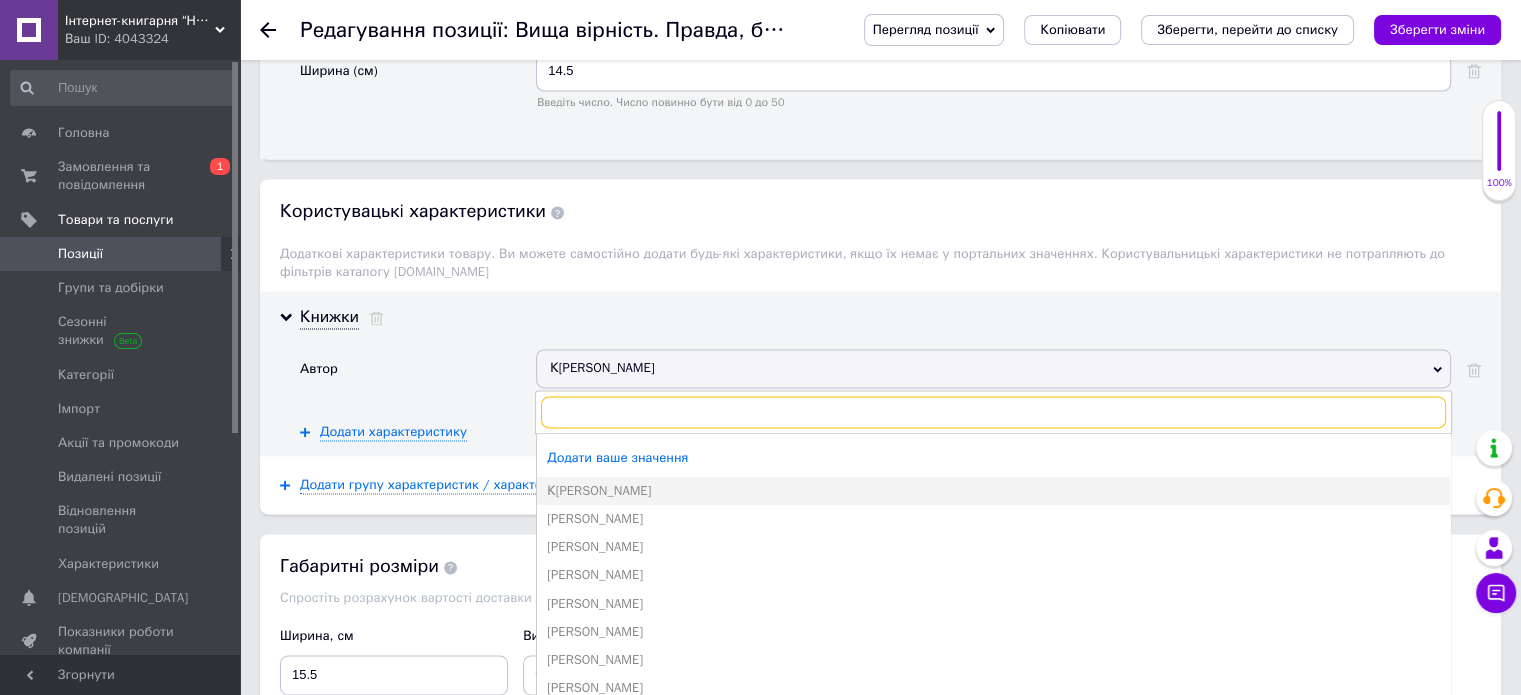 paste on "[PERSON_NAME]" 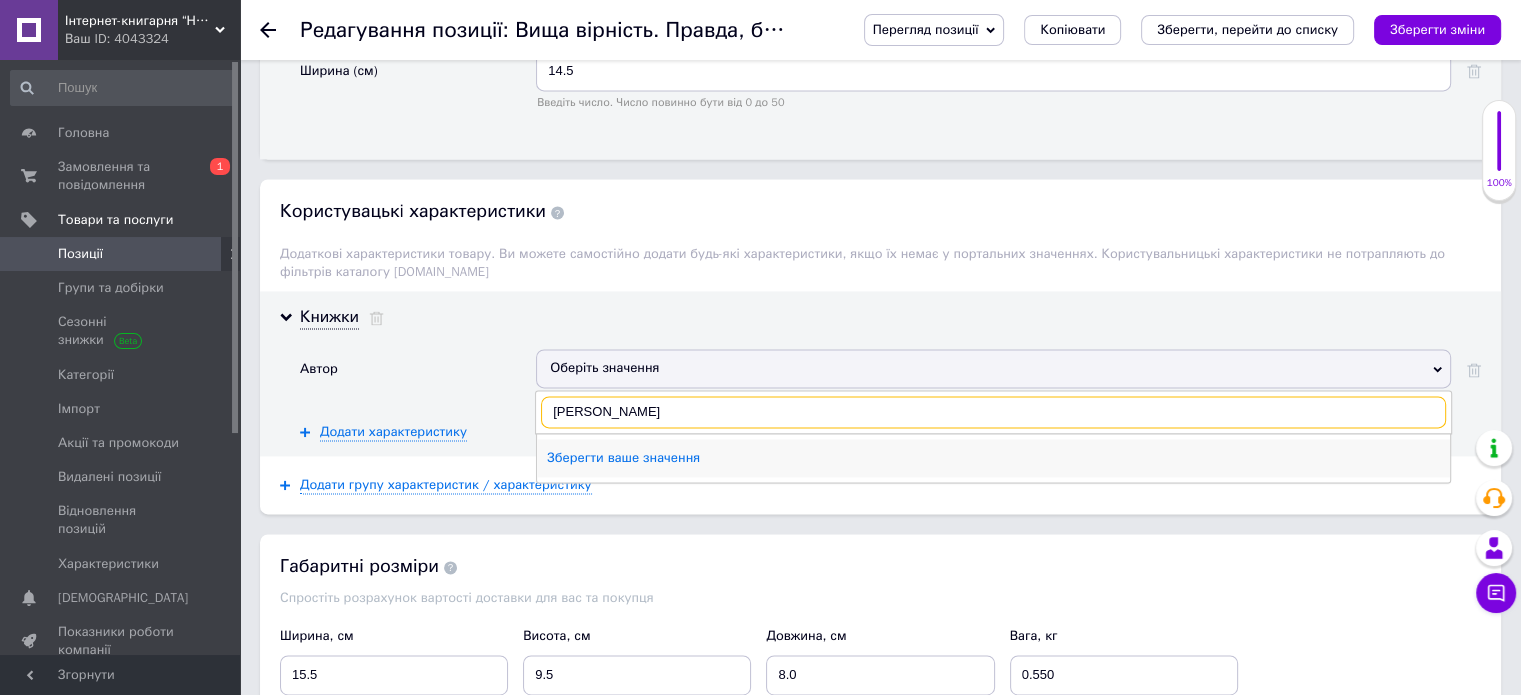 type on "[PERSON_NAME]" 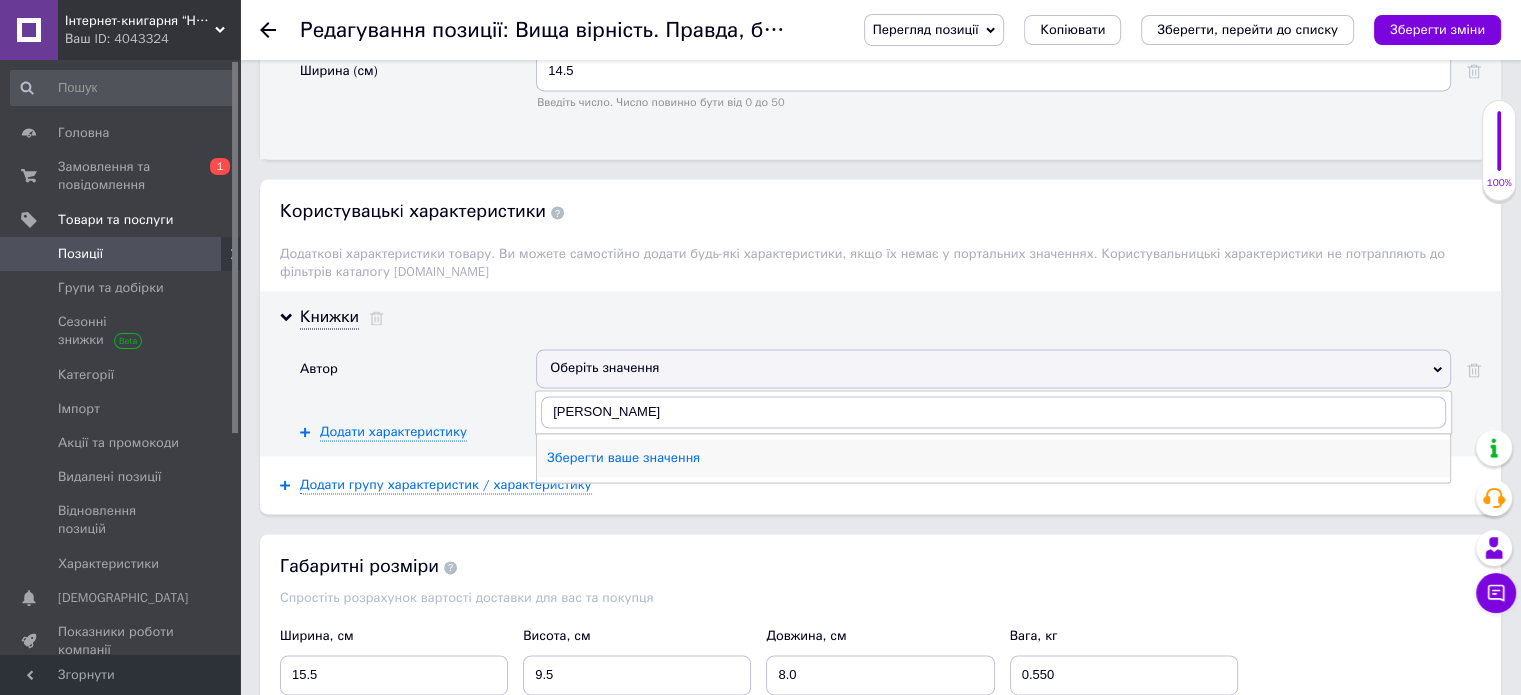 click on "Зберегти ваше значення" at bounding box center [993, 458] 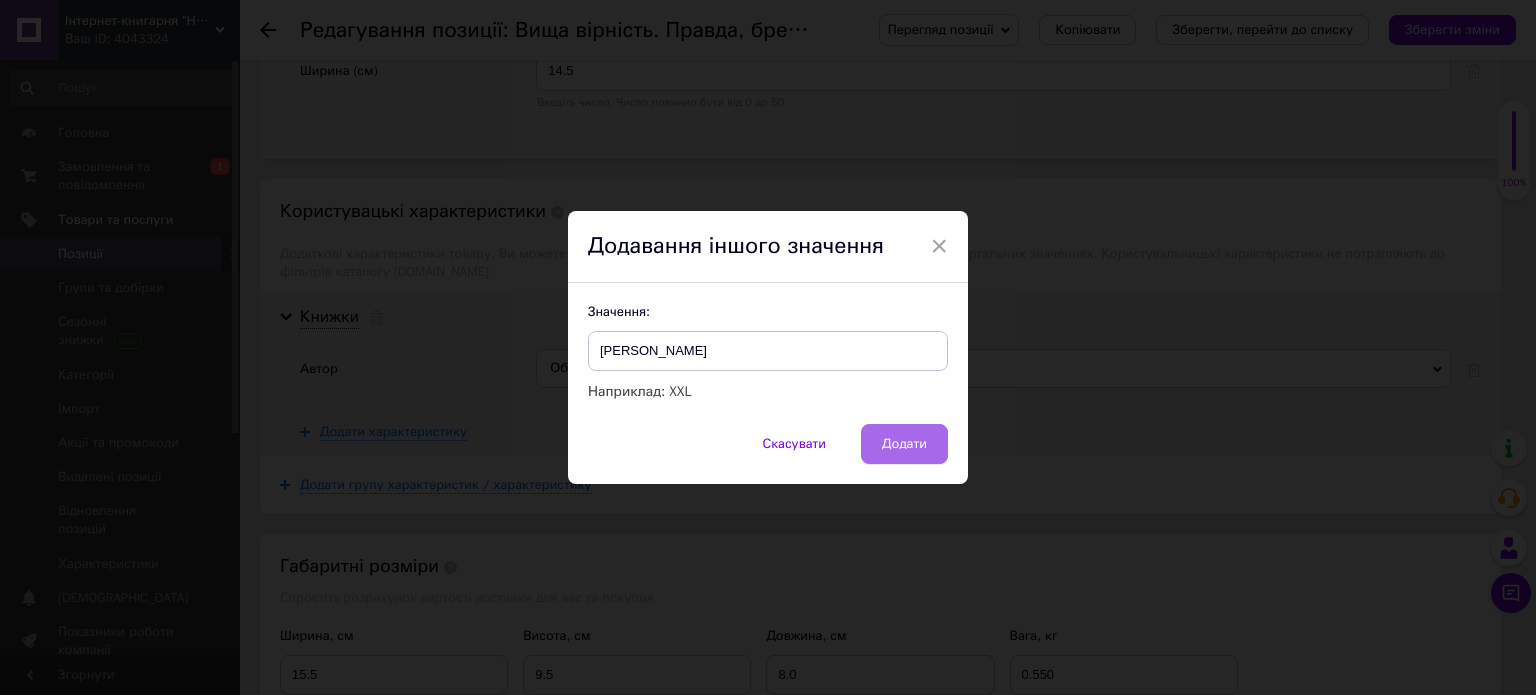 click on "Додати" at bounding box center [904, 444] 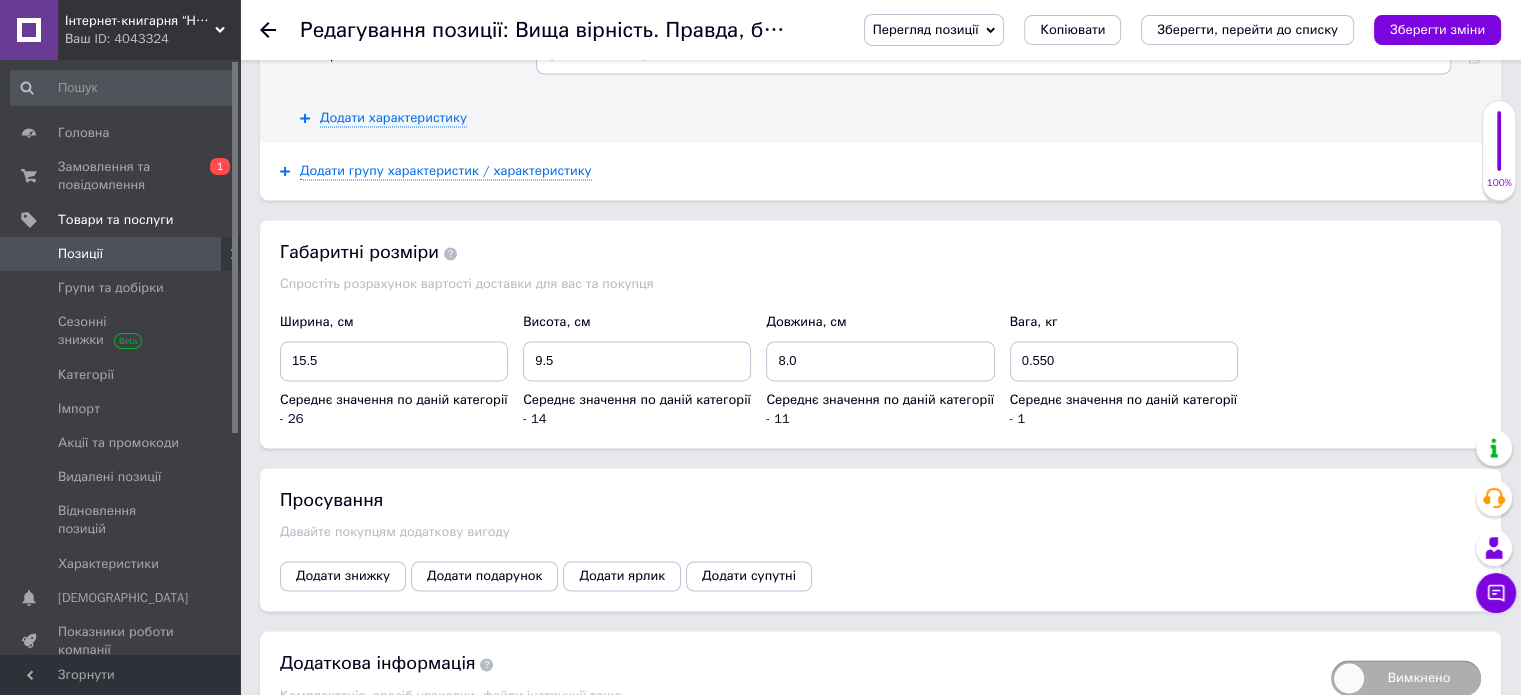 scroll, scrollTop: 3100, scrollLeft: 0, axis: vertical 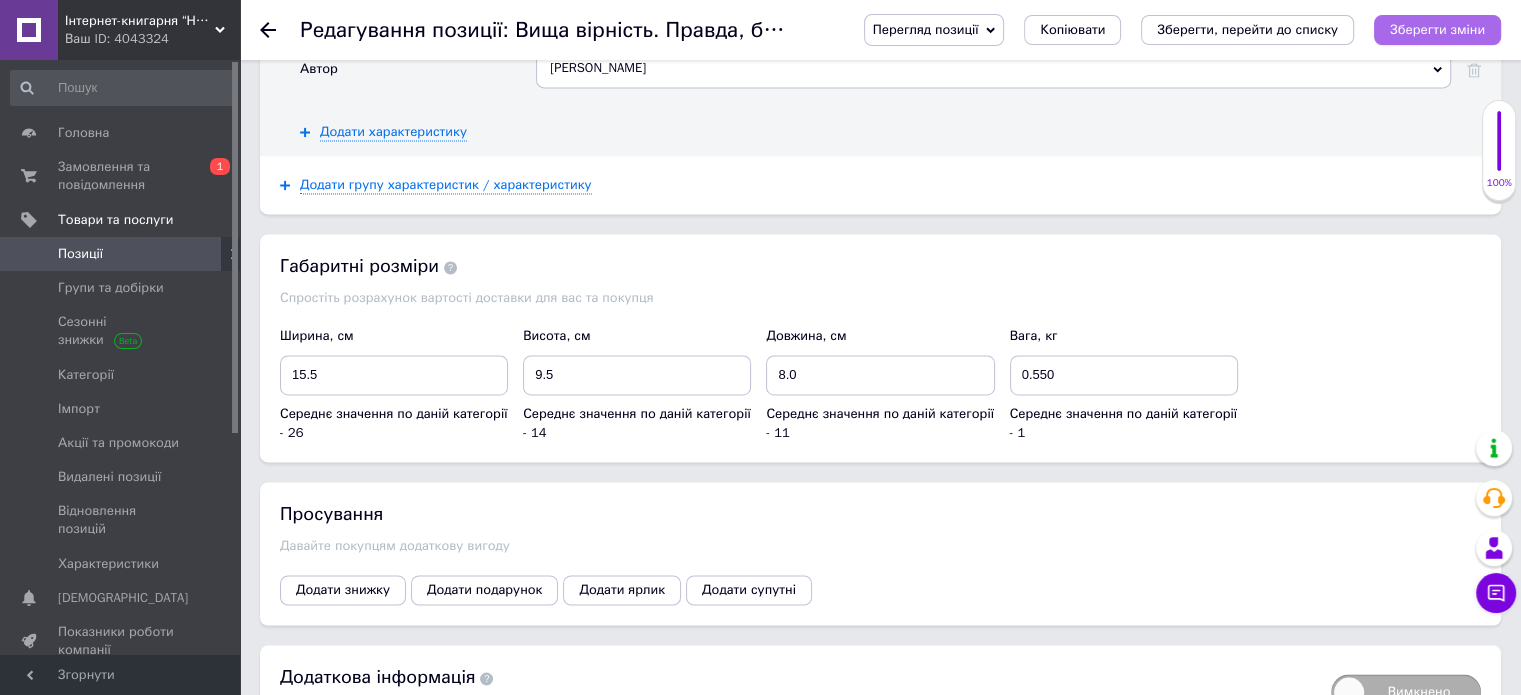 click on "Зберегти зміни" at bounding box center (1437, 29) 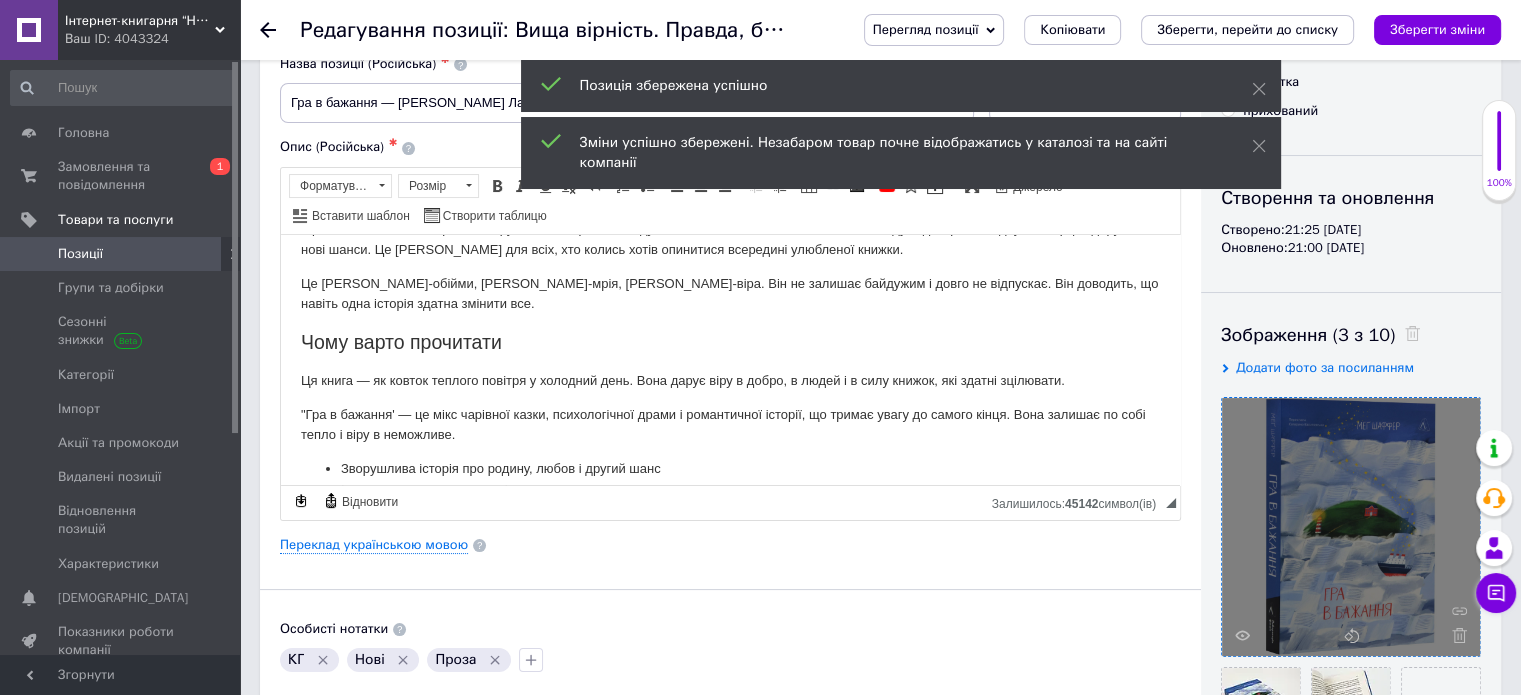 scroll, scrollTop: 0, scrollLeft: 0, axis: both 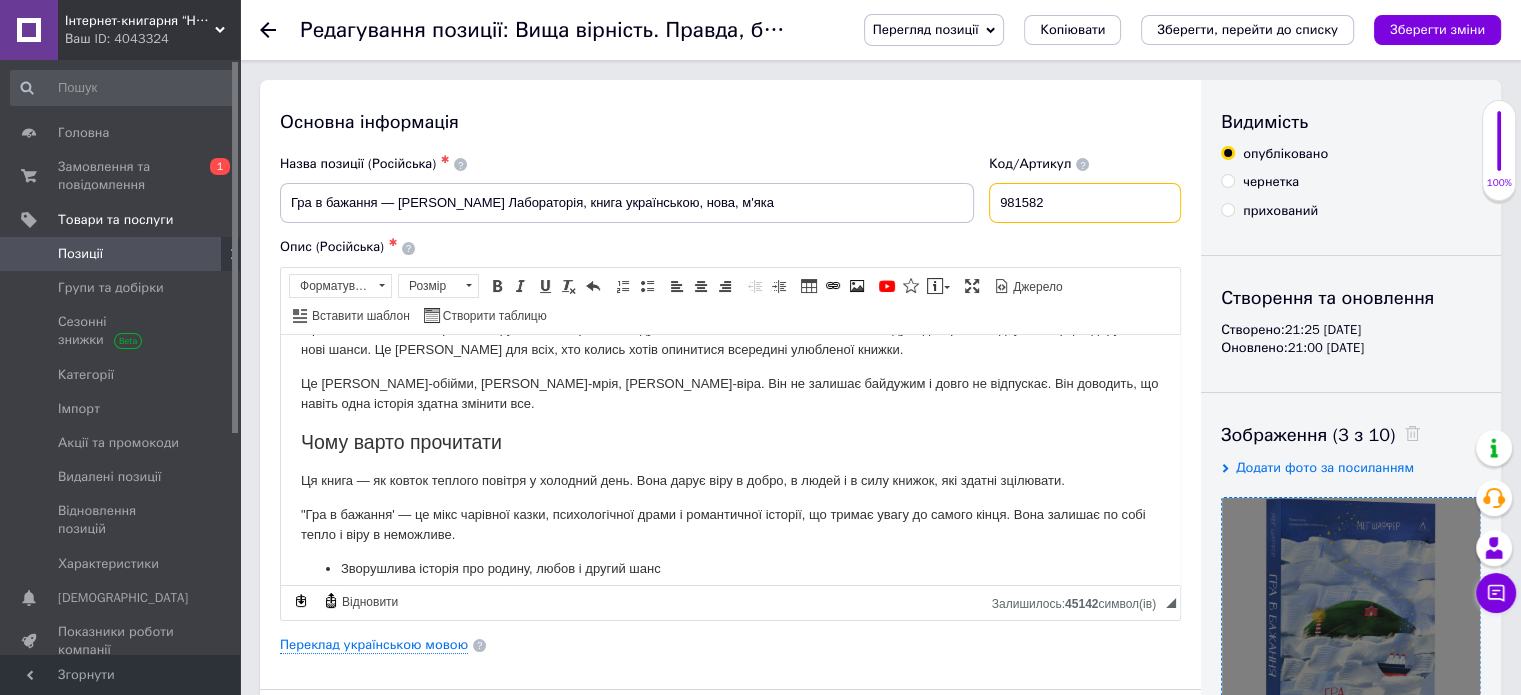 click on "981582" at bounding box center (1085, 203) 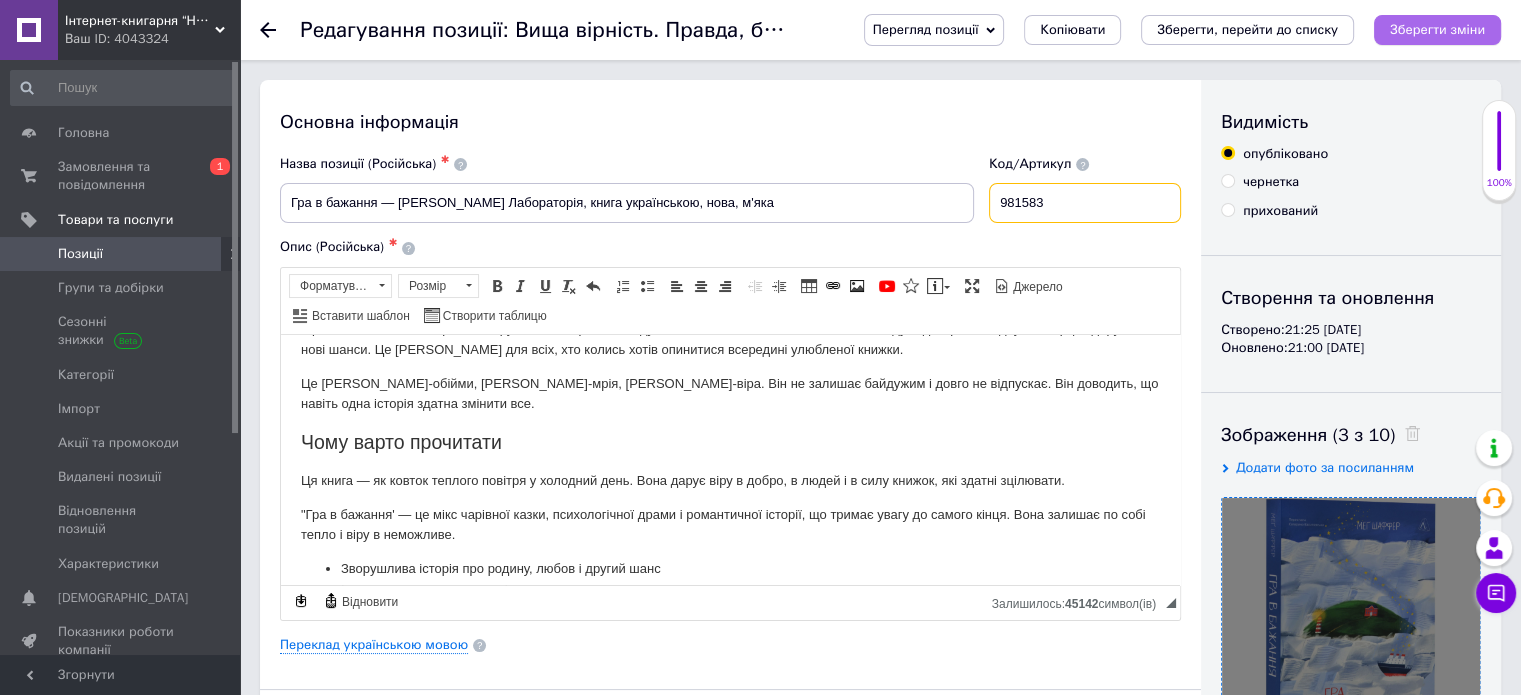 type on "981583" 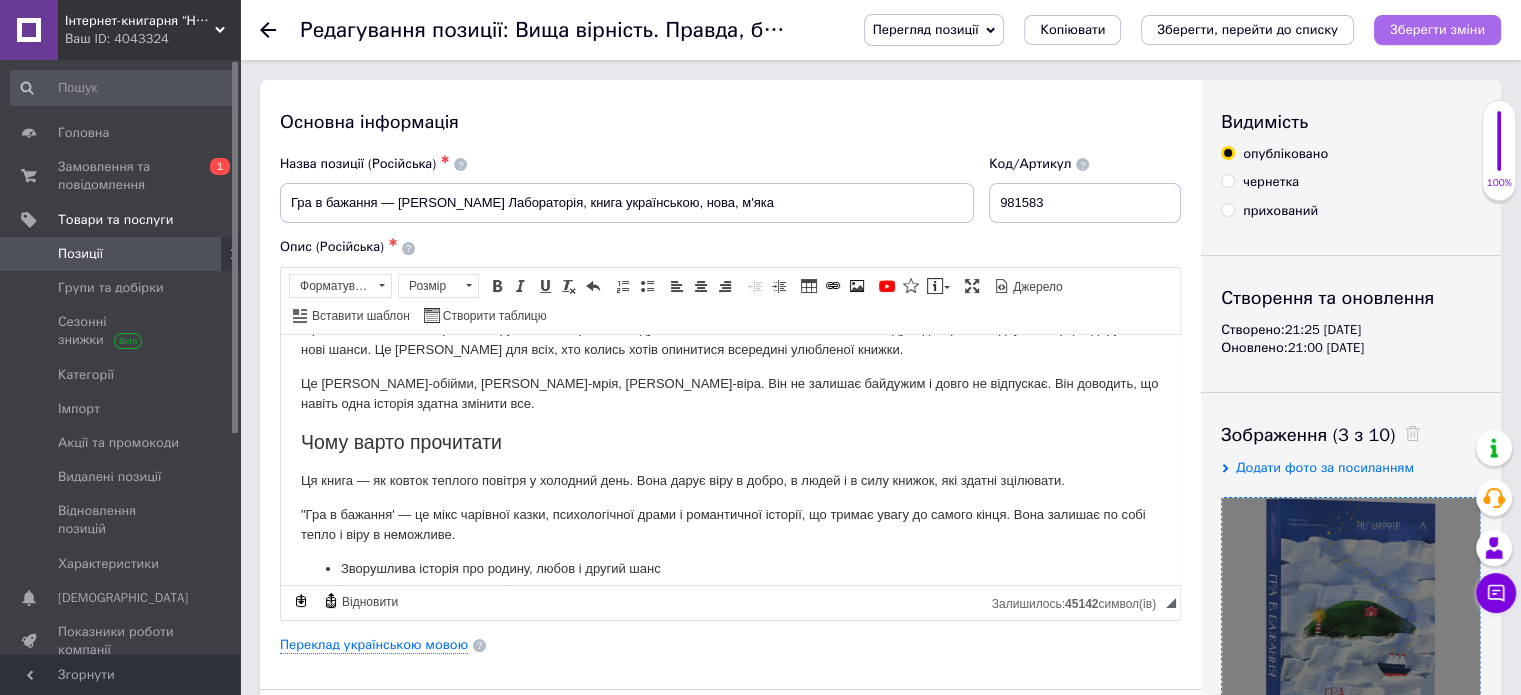 click on "Зберегти зміни" at bounding box center [1437, 29] 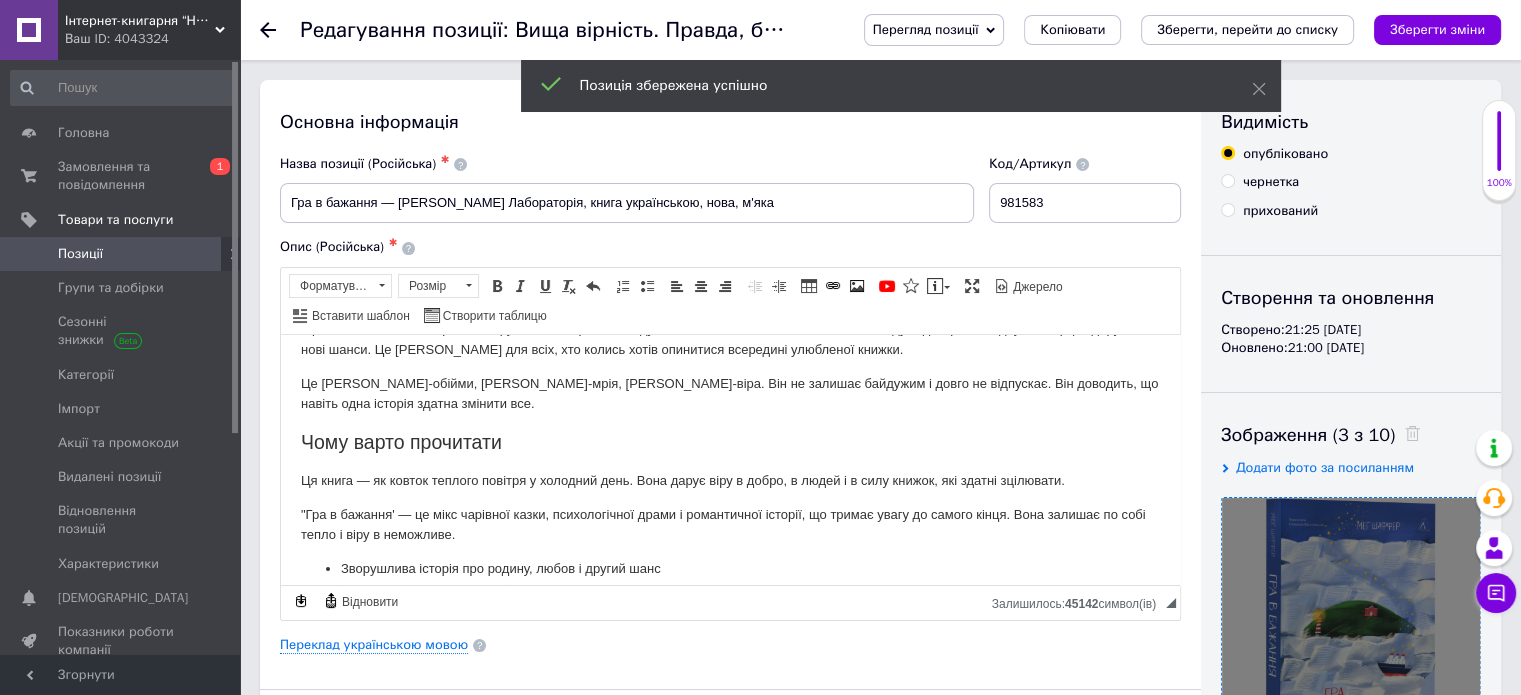 click 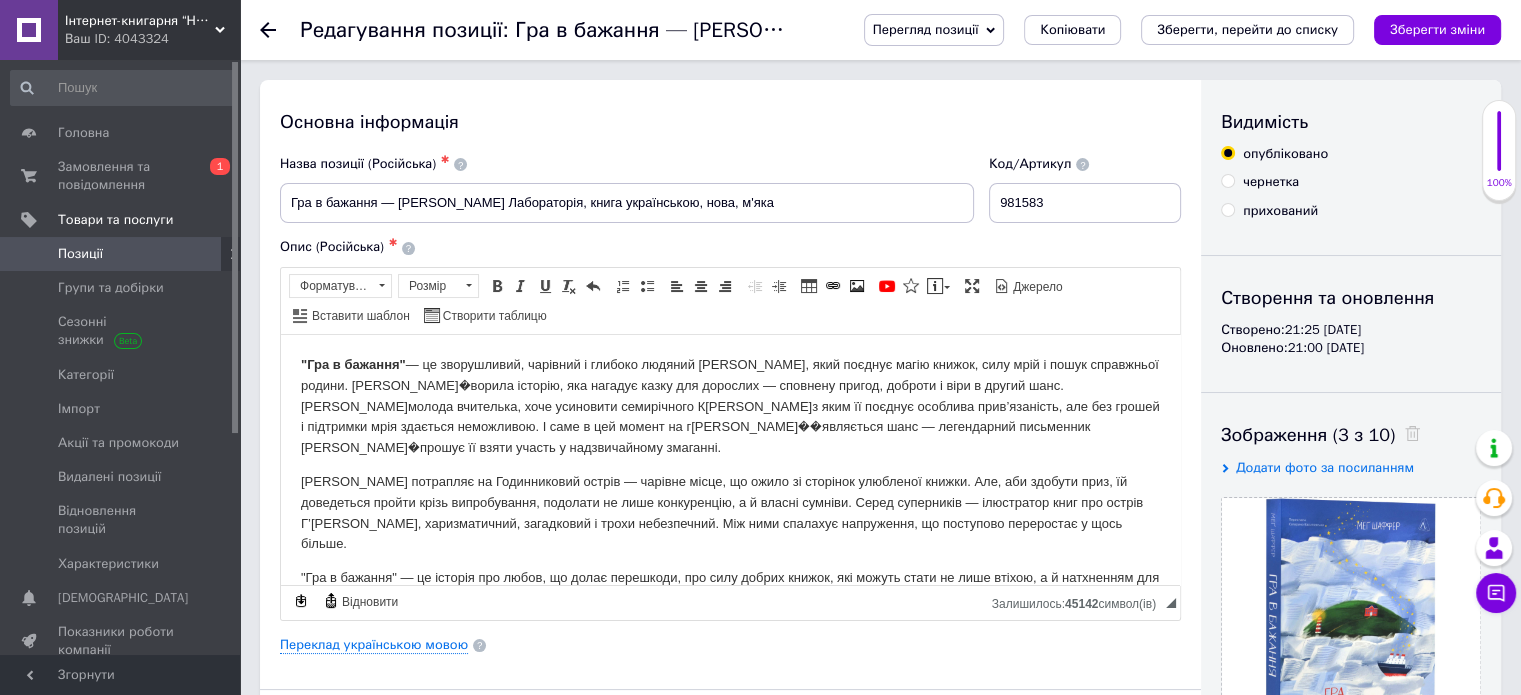 scroll, scrollTop: 0, scrollLeft: 0, axis: both 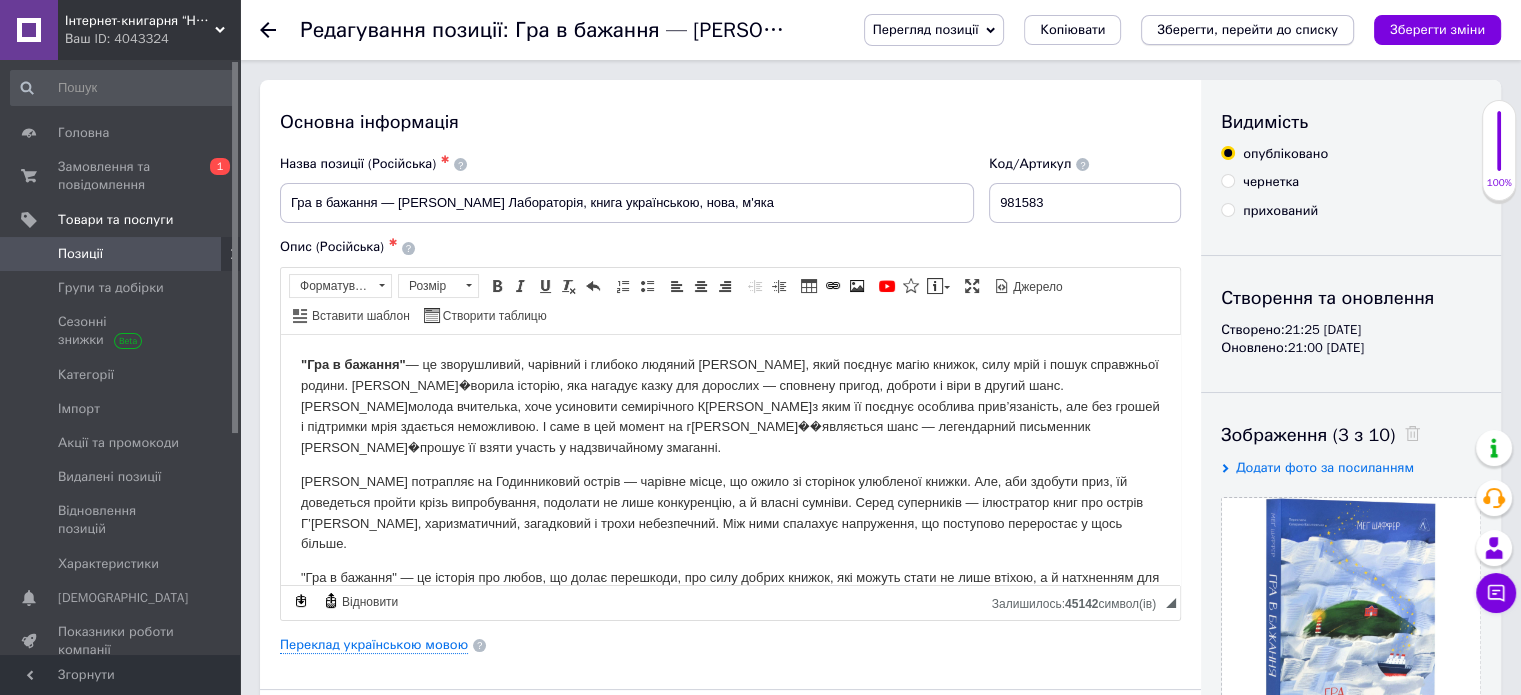 click on "Зберегти зміни" at bounding box center (1437, 29) 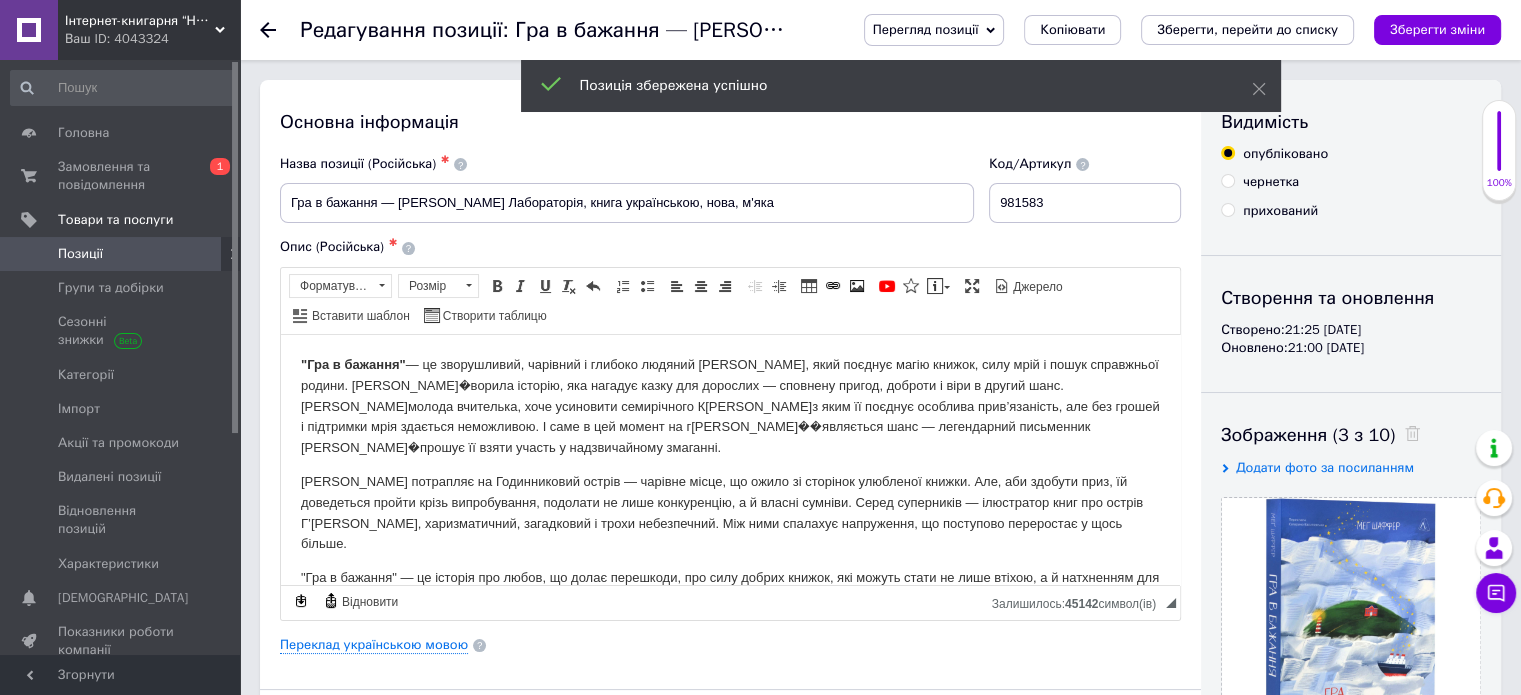 click 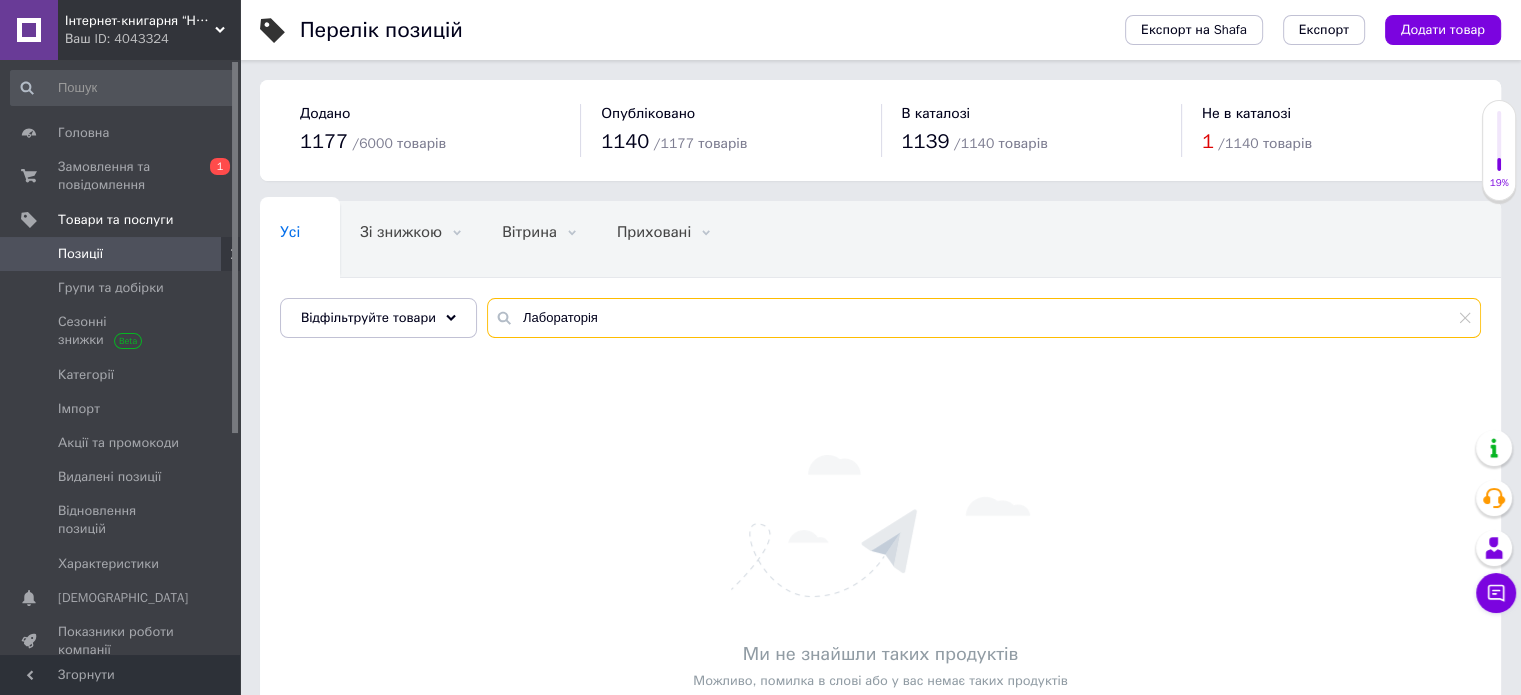 drag, startPoint x: 628, startPoint y: 315, endPoint x: 476, endPoint y: 321, distance: 152.11838 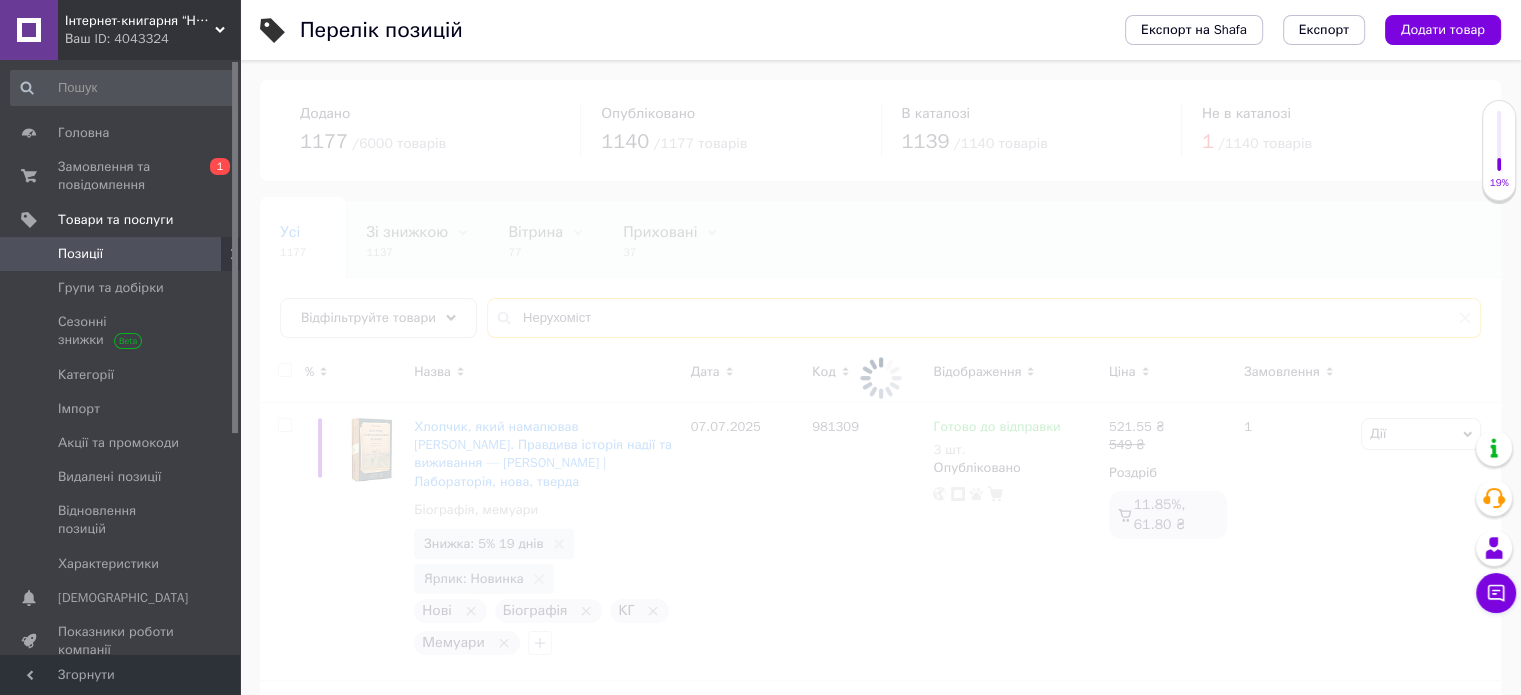 type on "Нерухомість" 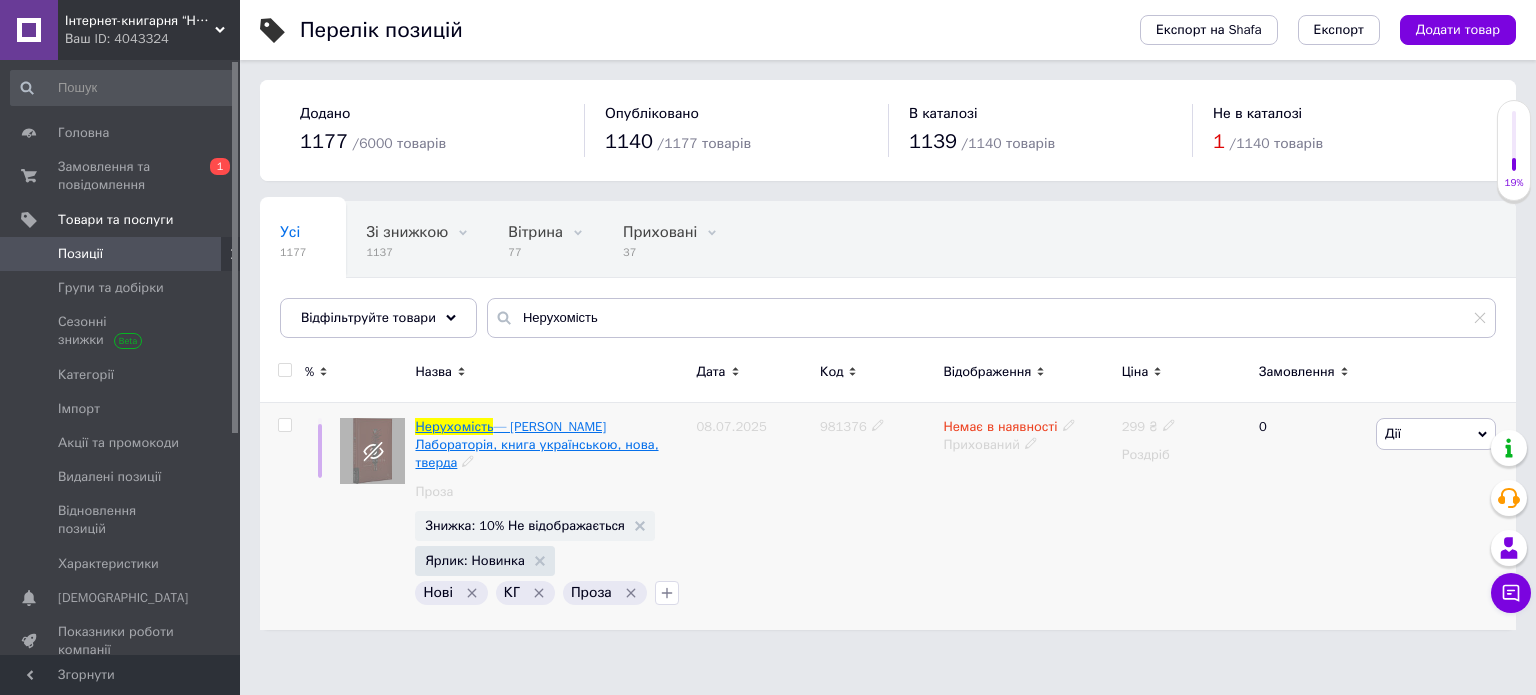 click on "— [PERSON_NAME] Лабораторія, книга українською, нова, тверда" at bounding box center [536, 444] 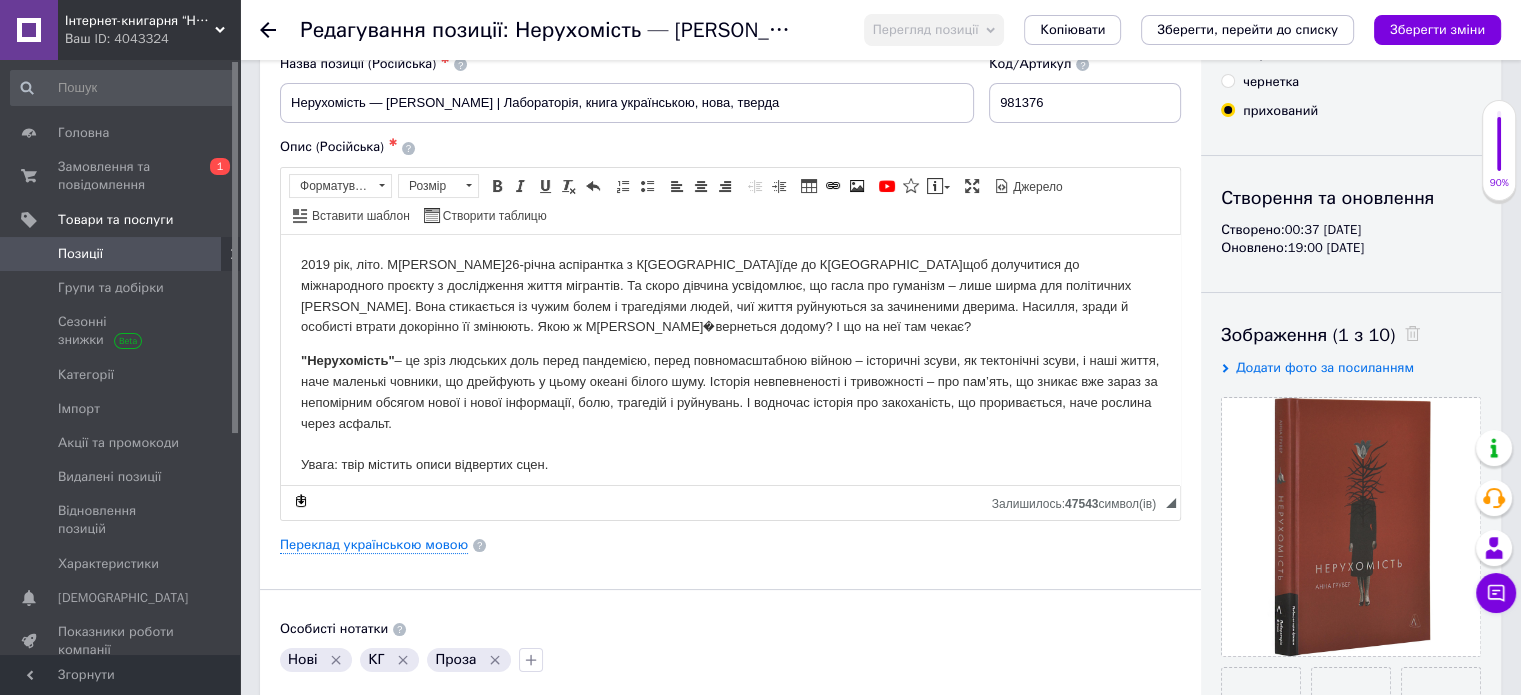 scroll, scrollTop: 0, scrollLeft: 0, axis: both 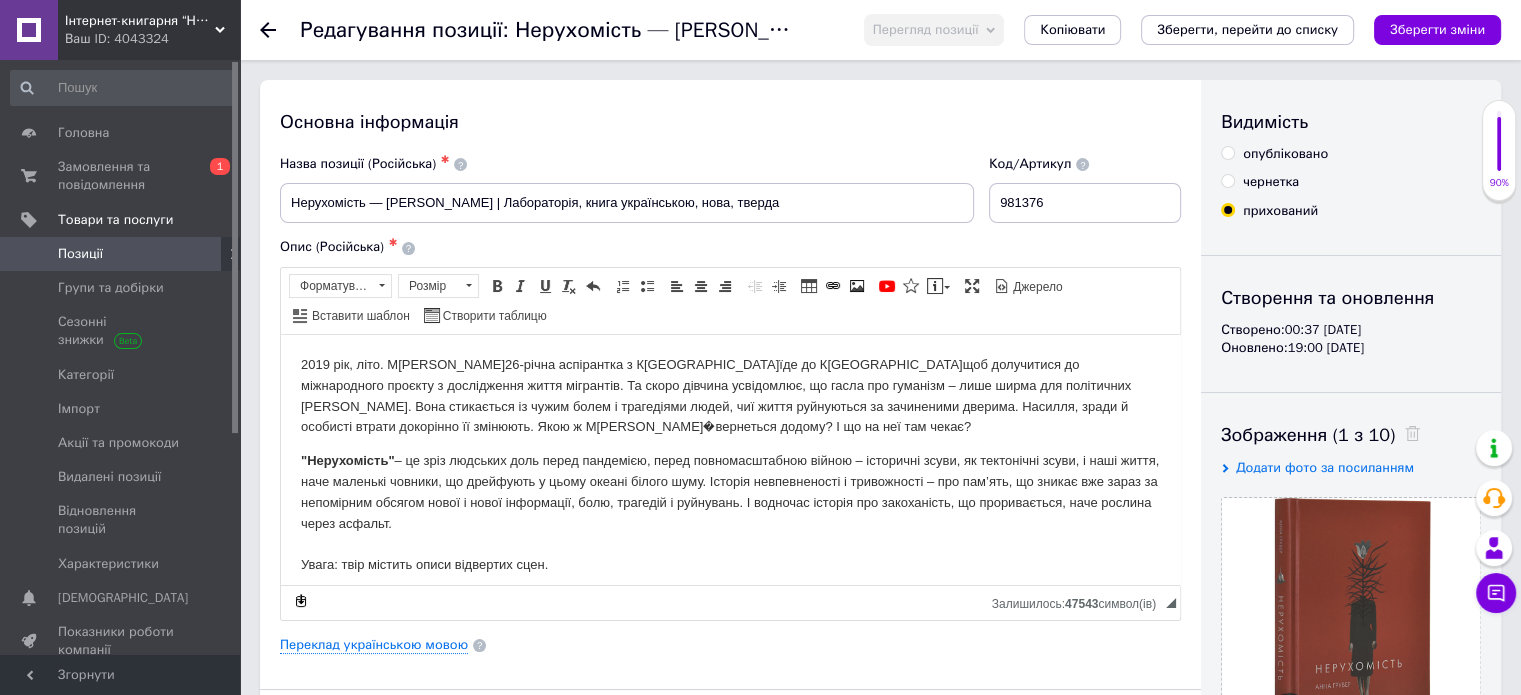 click on "опубліковано" at bounding box center [1227, 152] 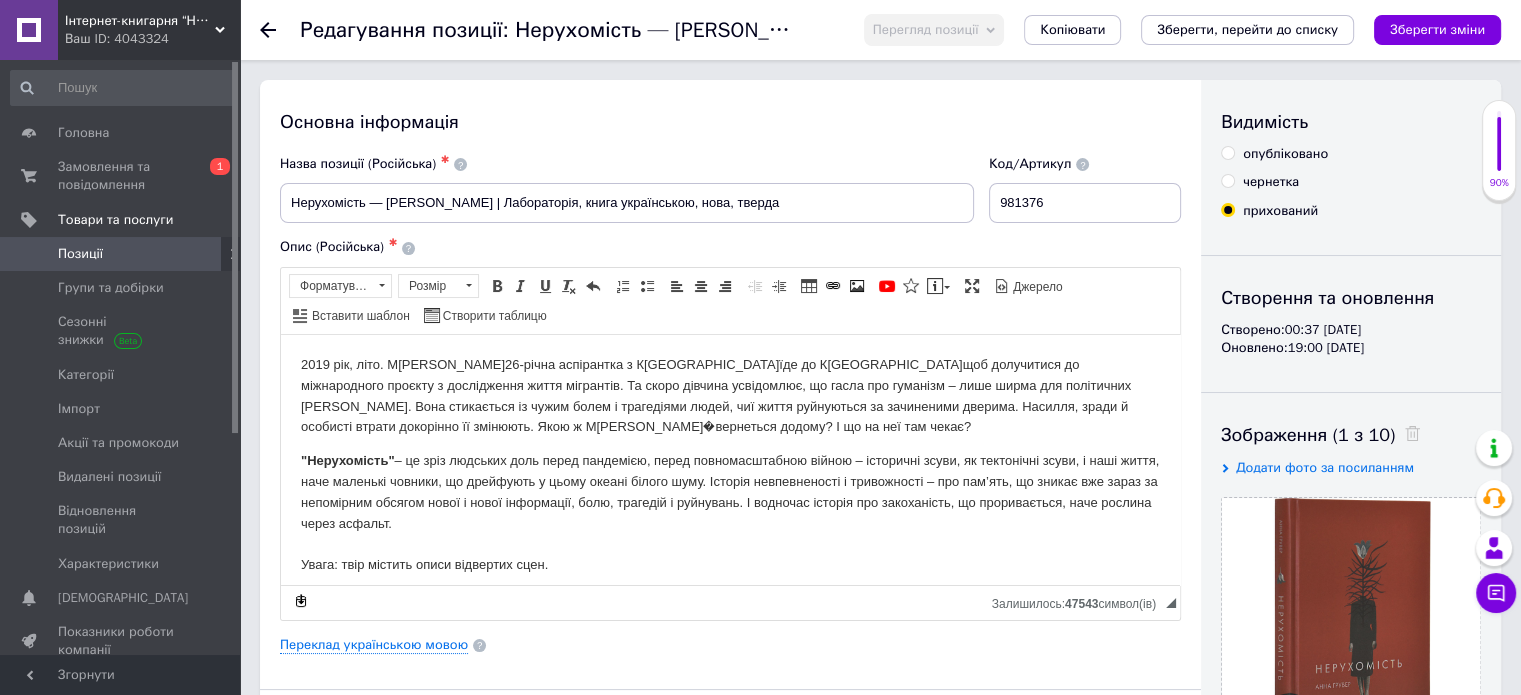 radio on "true" 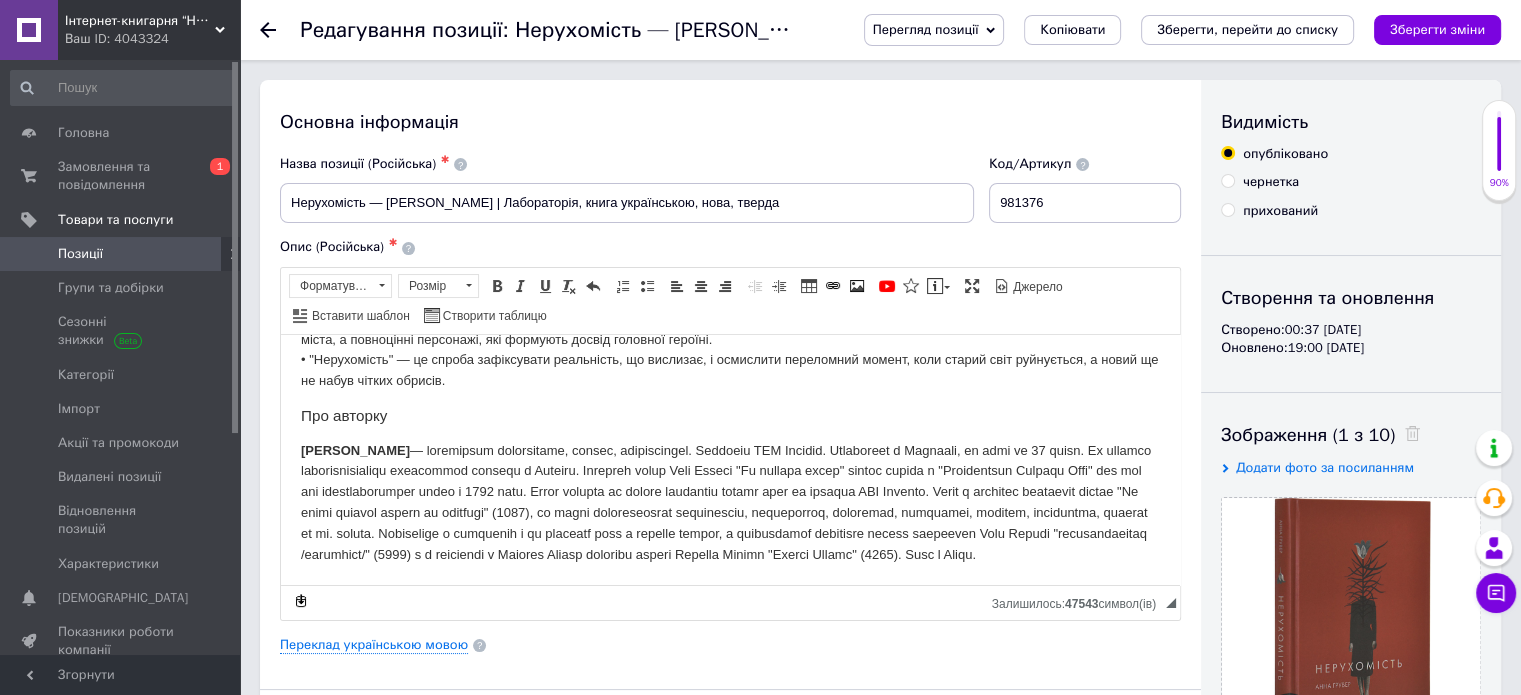 scroll, scrollTop: 600, scrollLeft: 0, axis: vertical 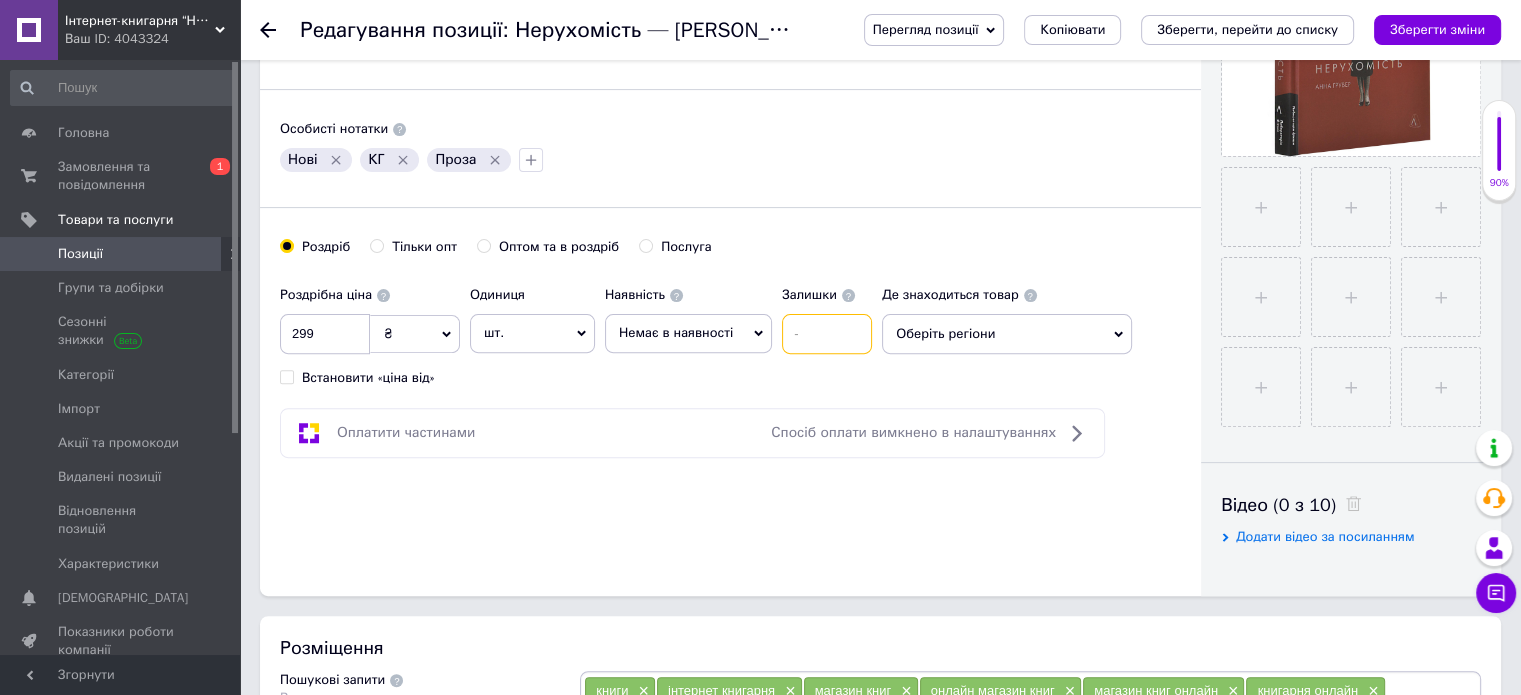 click at bounding box center [827, 334] 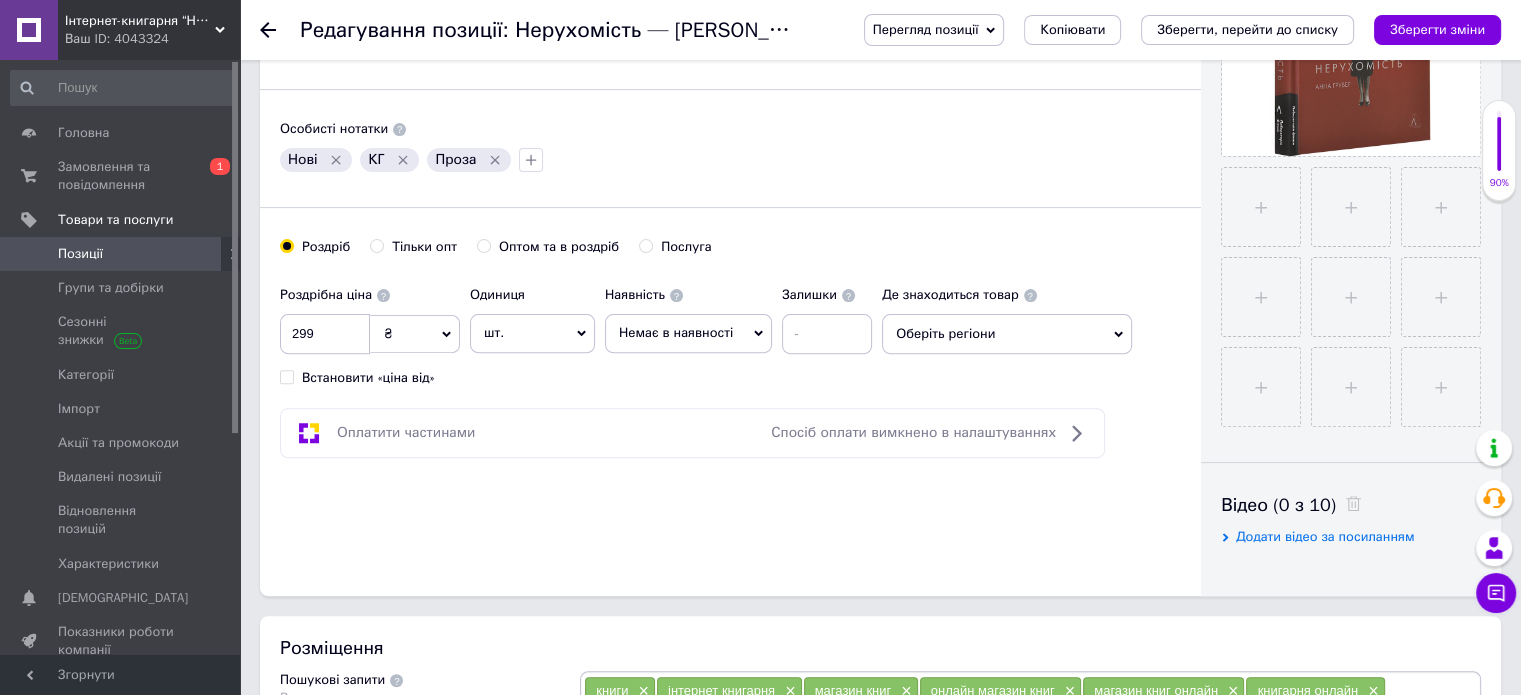 click on "Немає в наявності" at bounding box center (688, 333) 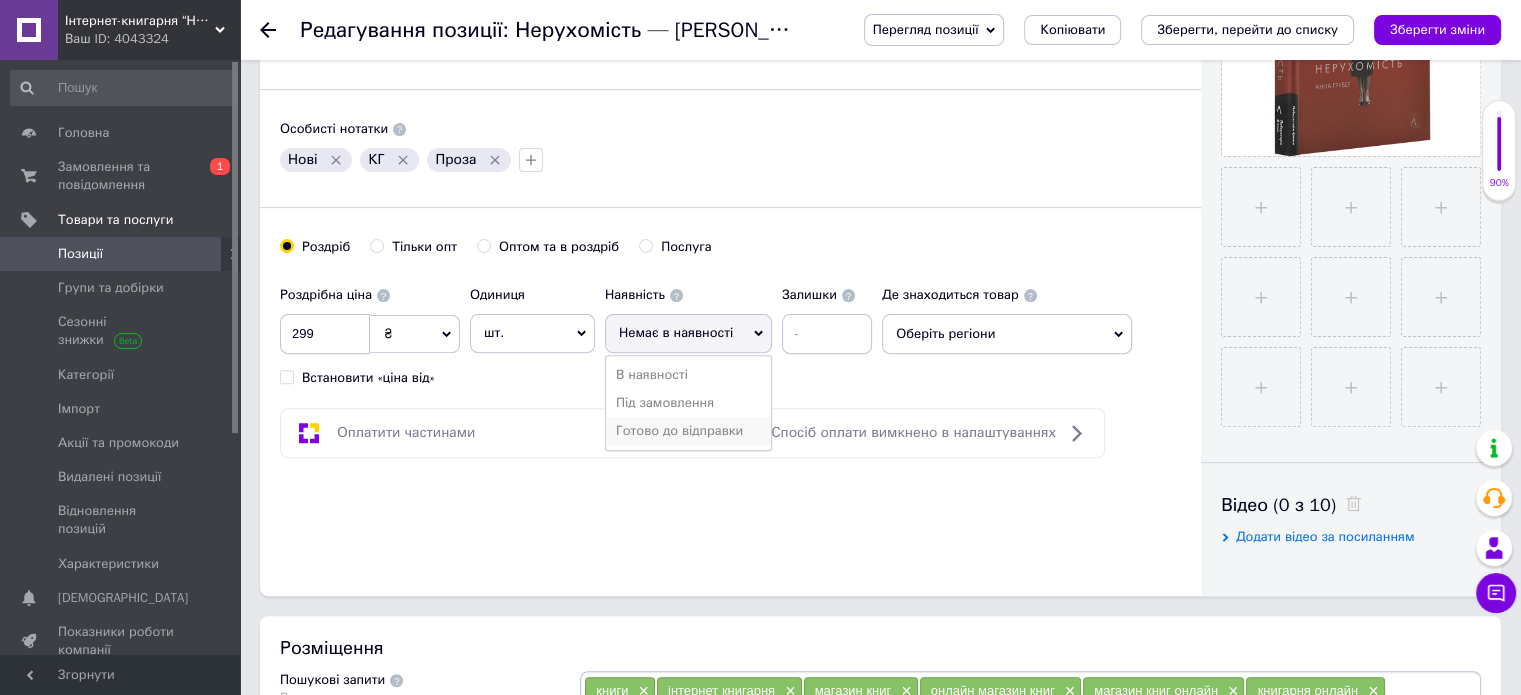 click on "Готово до відправки" at bounding box center (688, 431) 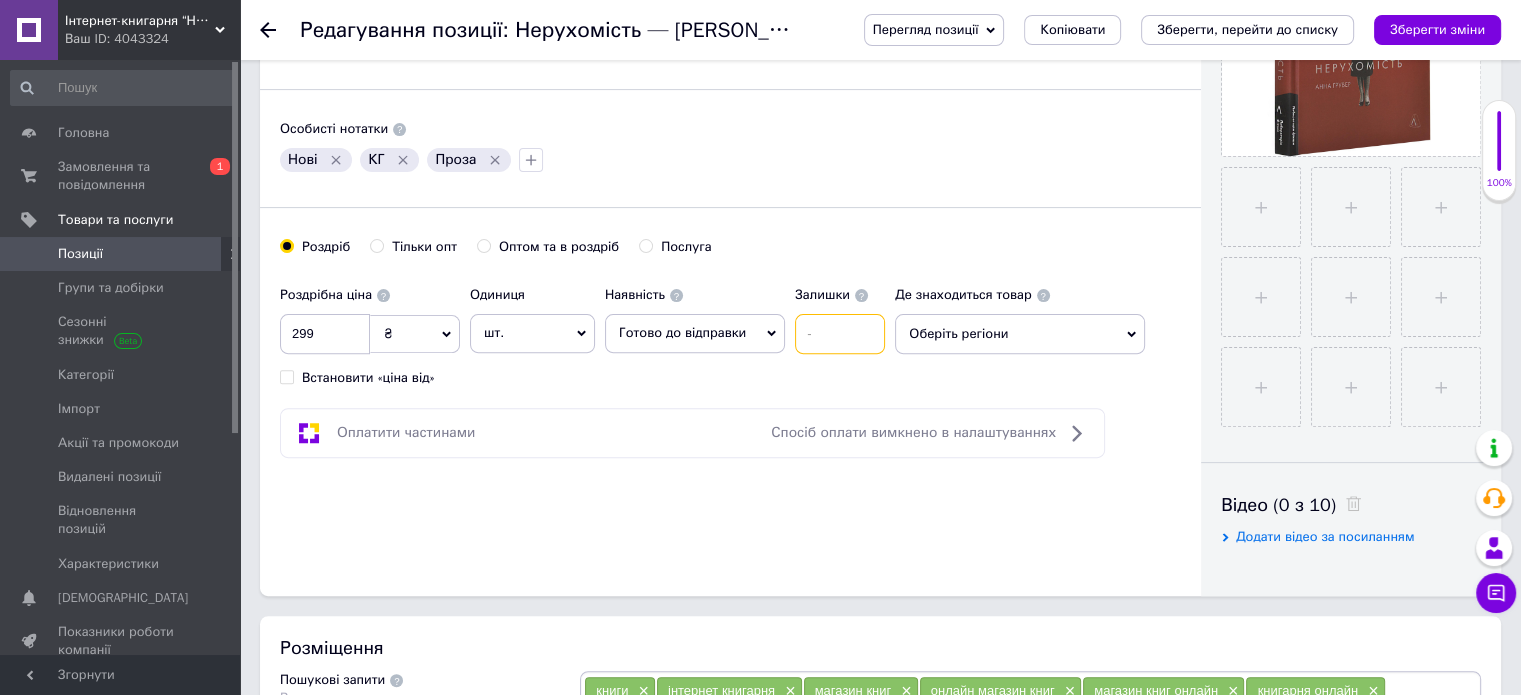 click at bounding box center (840, 334) 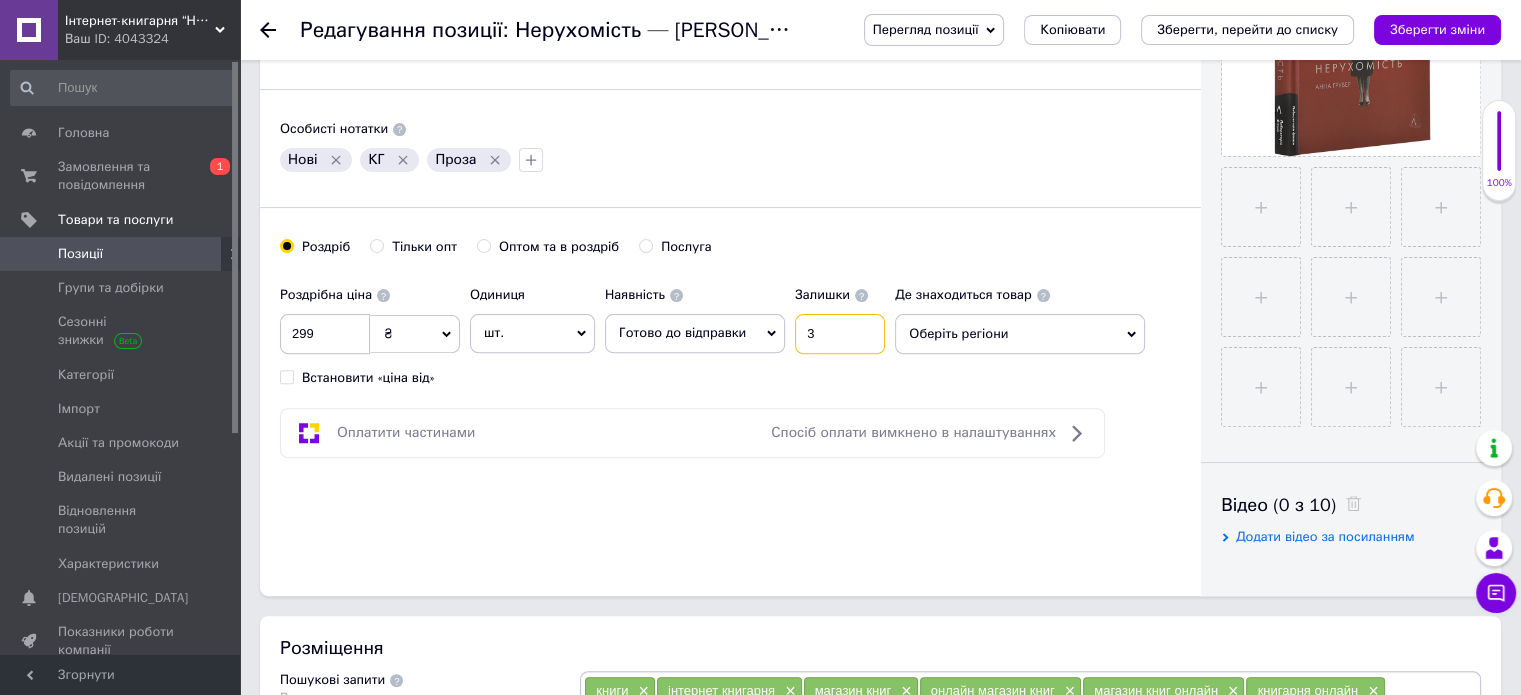 type on "3" 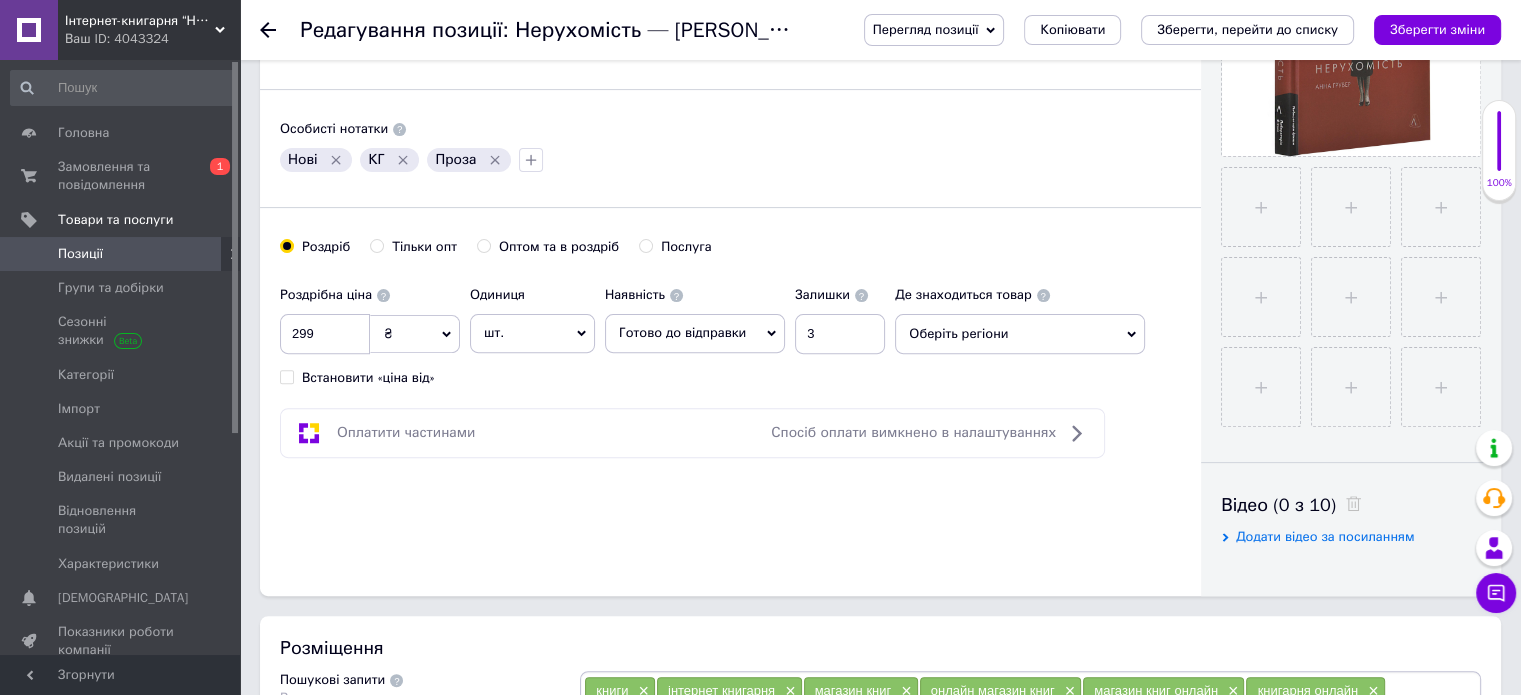 click on "Оплатити частинами Спосіб оплати вимкнено в налаштуваннях" at bounding box center [692, 433] 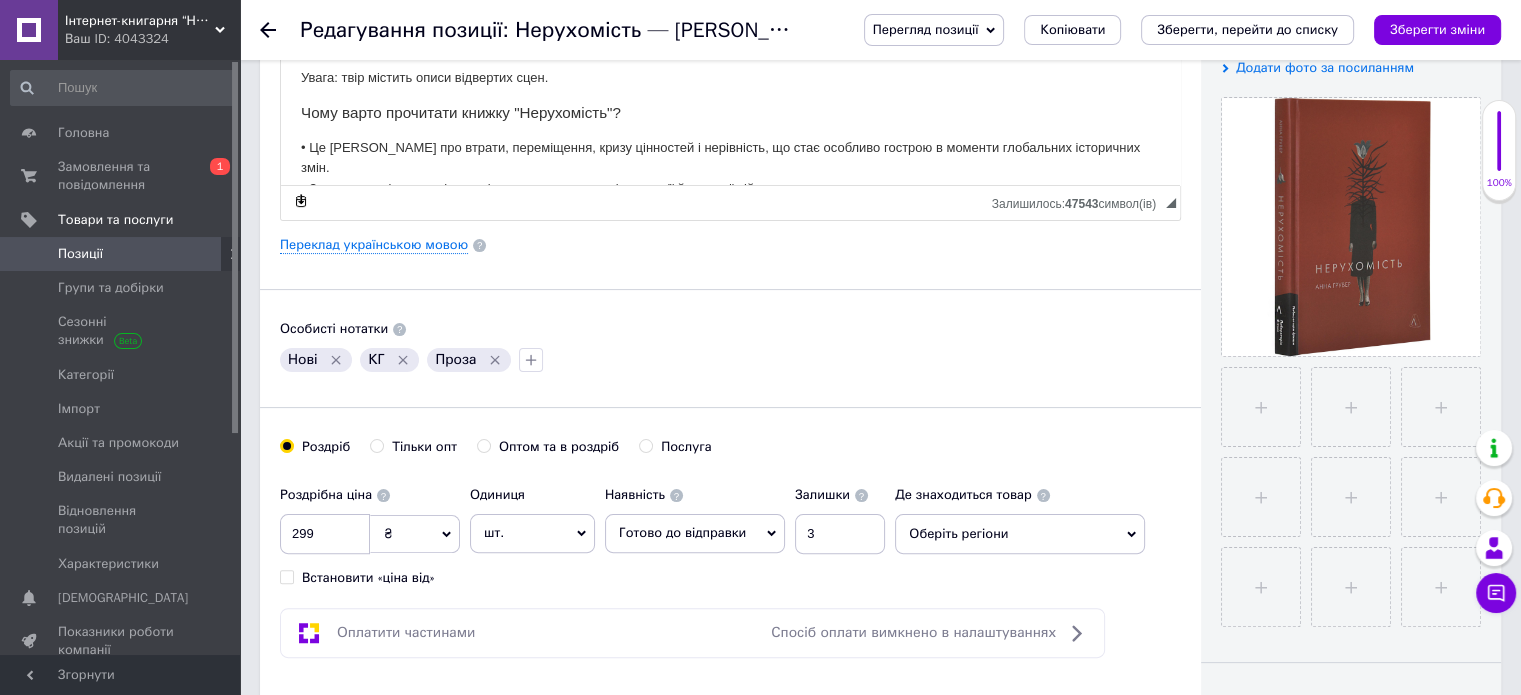 scroll, scrollTop: 0, scrollLeft: 0, axis: both 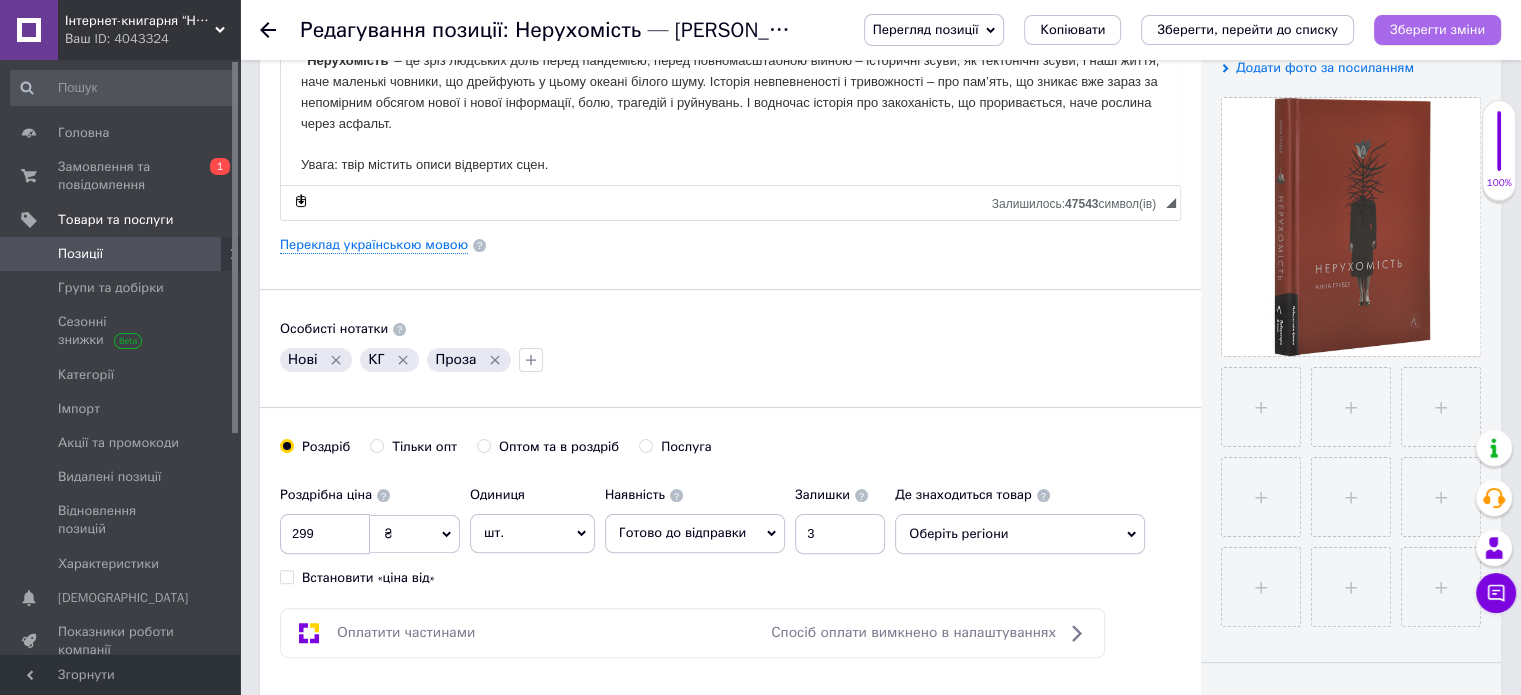 click on "Зберегти зміни" at bounding box center [1437, 29] 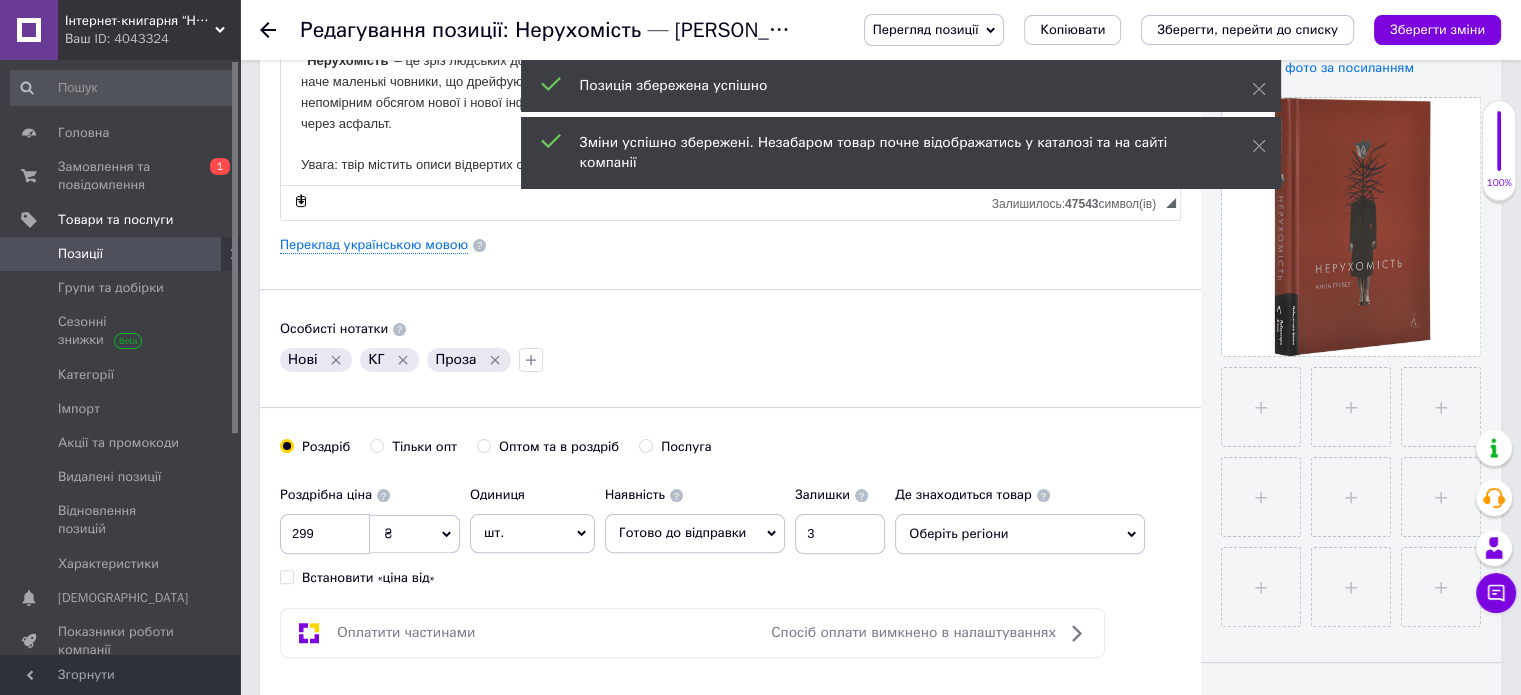 scroll, scrollTop: 0, scrollLeft: 0, axis: both 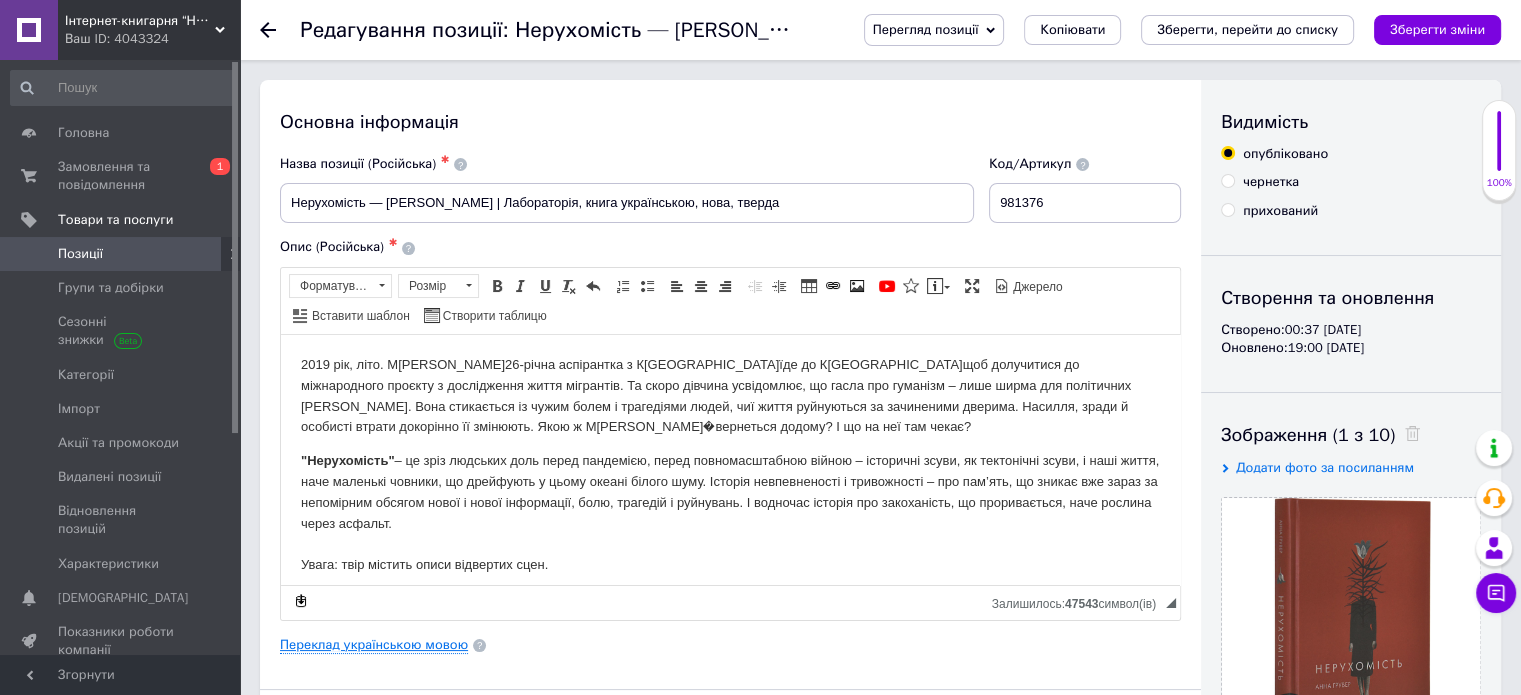 click on "Переклад українською мовою" at bounding box center [374, 645] 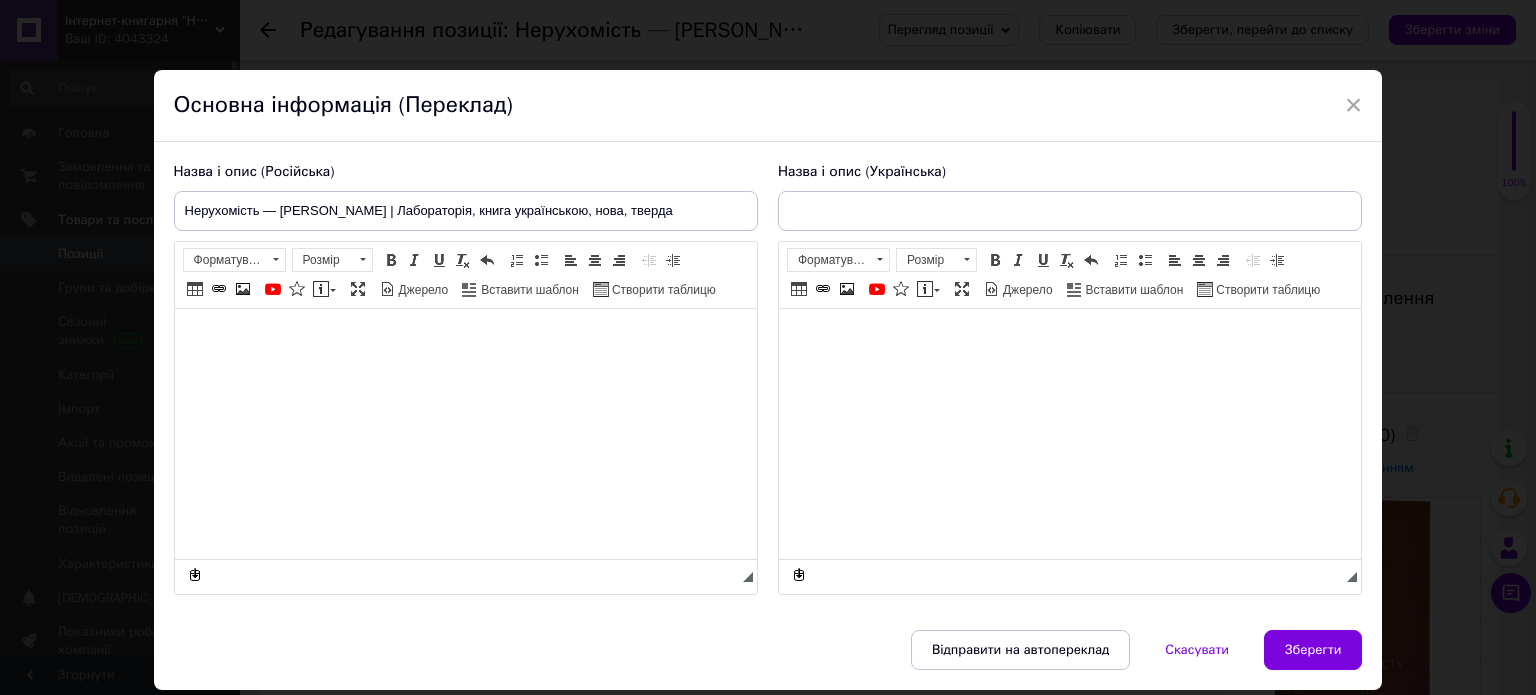 type on "Нерухомість — [PERSON_NAME] | Лабораторія, книга українською, нова, тверда" 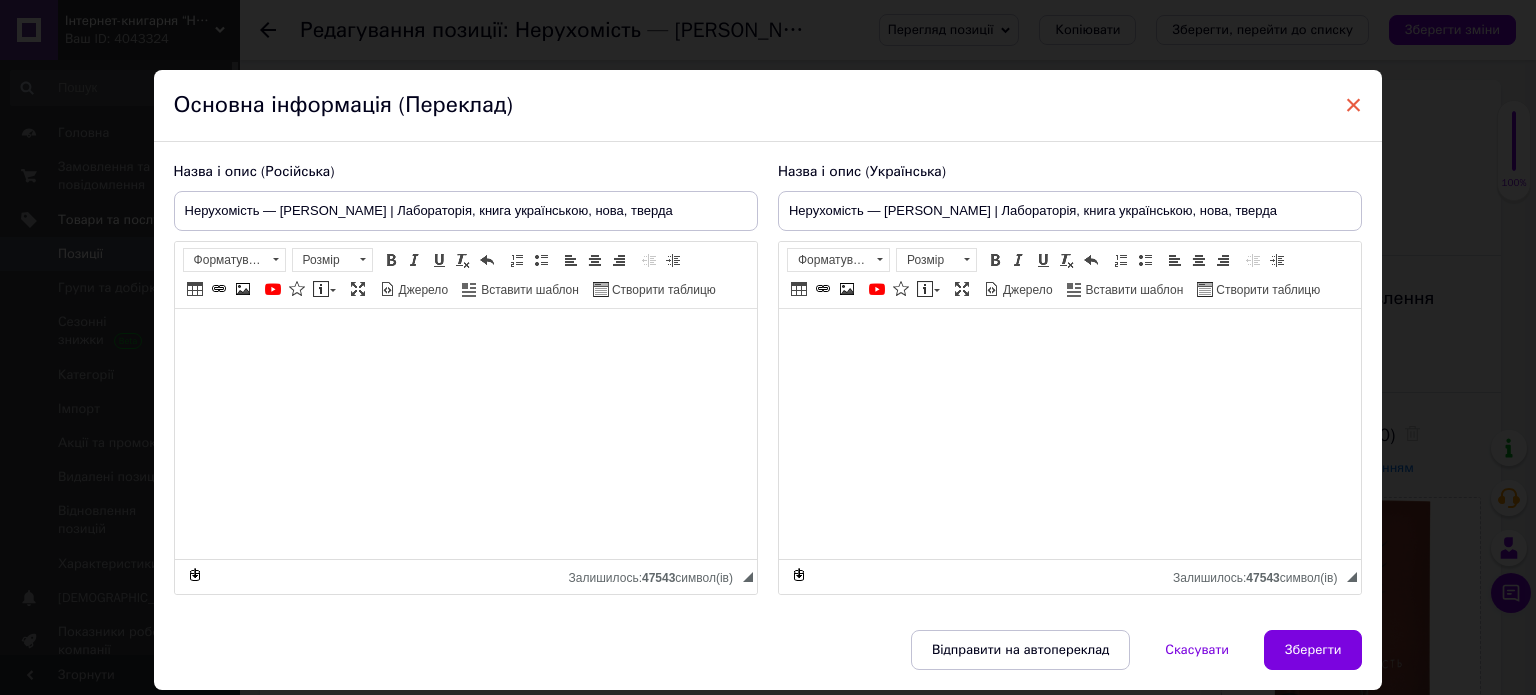 click on "×" at bounding box center (1354, 105) 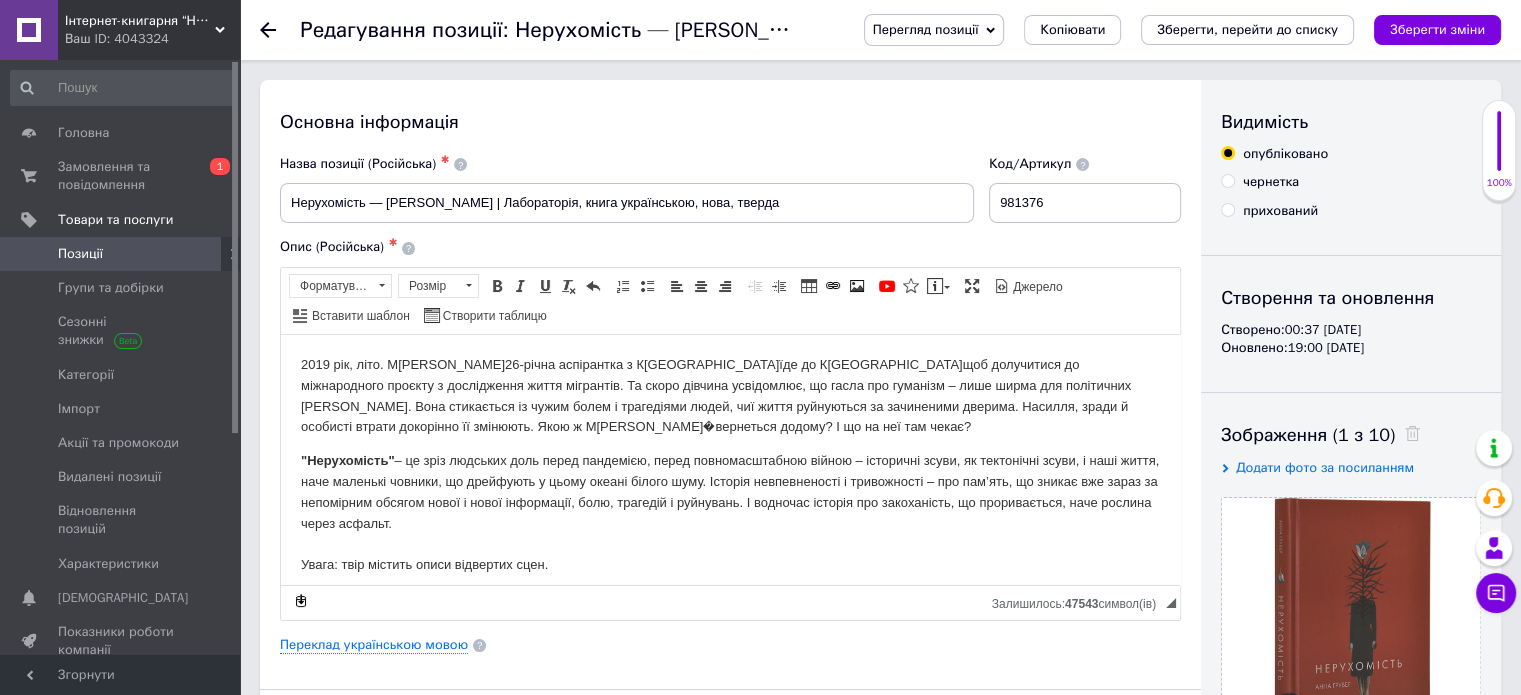 click 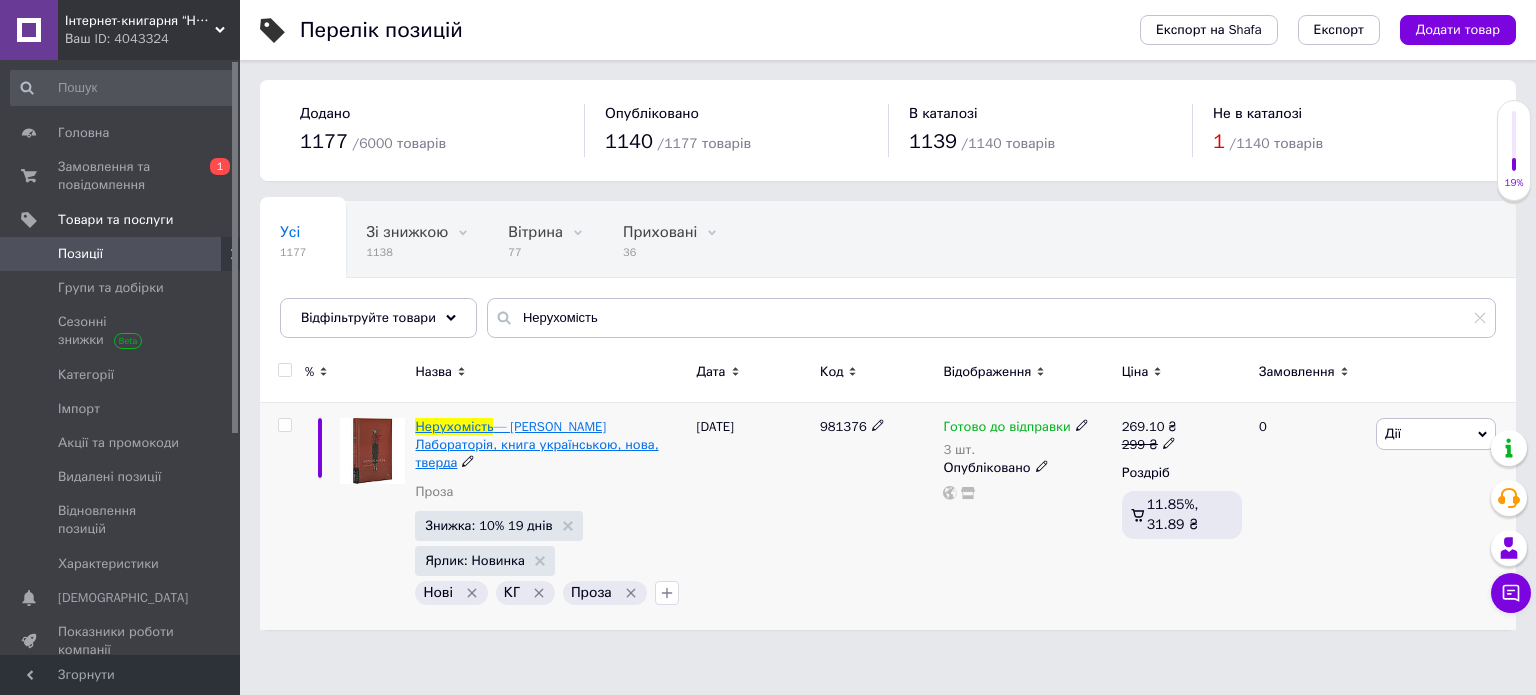 click on "— [PERSON_NAME] Лабораторія, книга українською, нова, тверда" at bounding box center [536, 444] 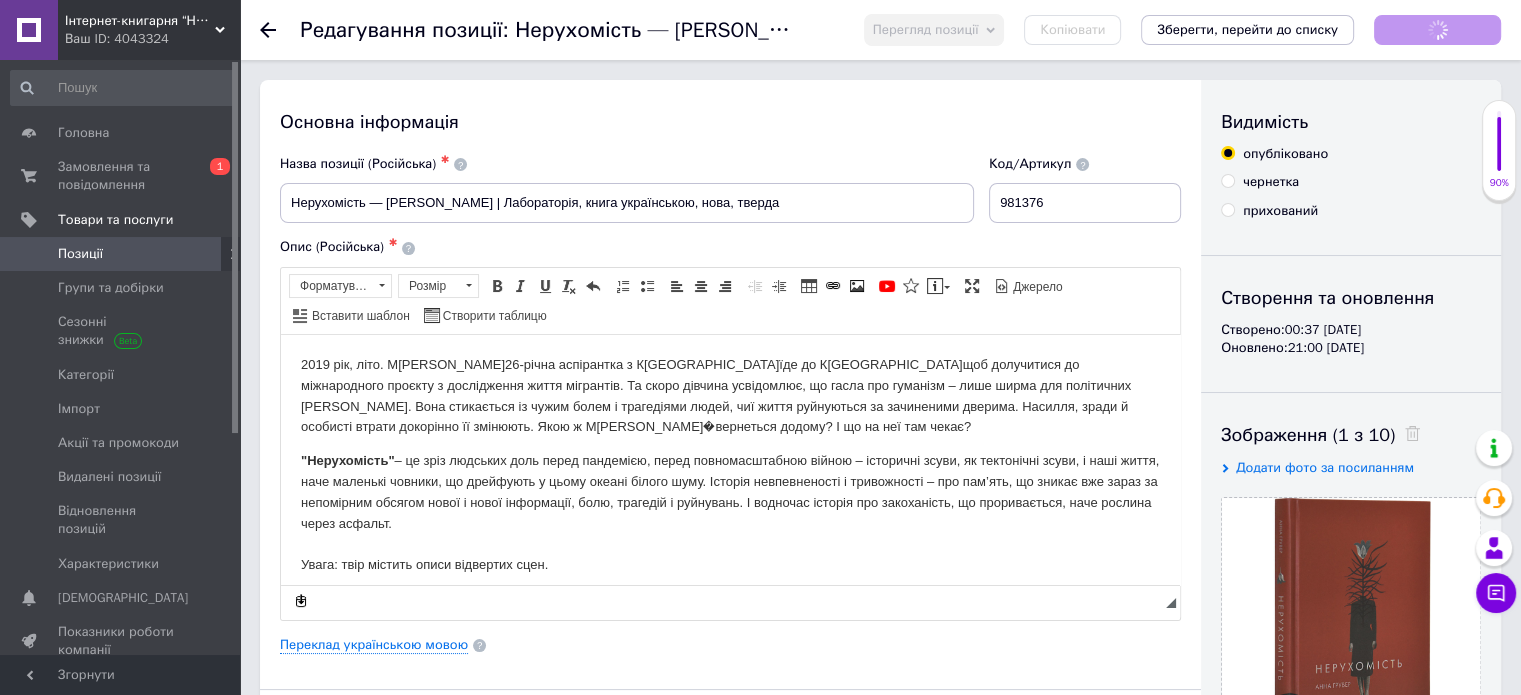 scroll, scrollTop: 0, scrollLeft: 0, axis: both 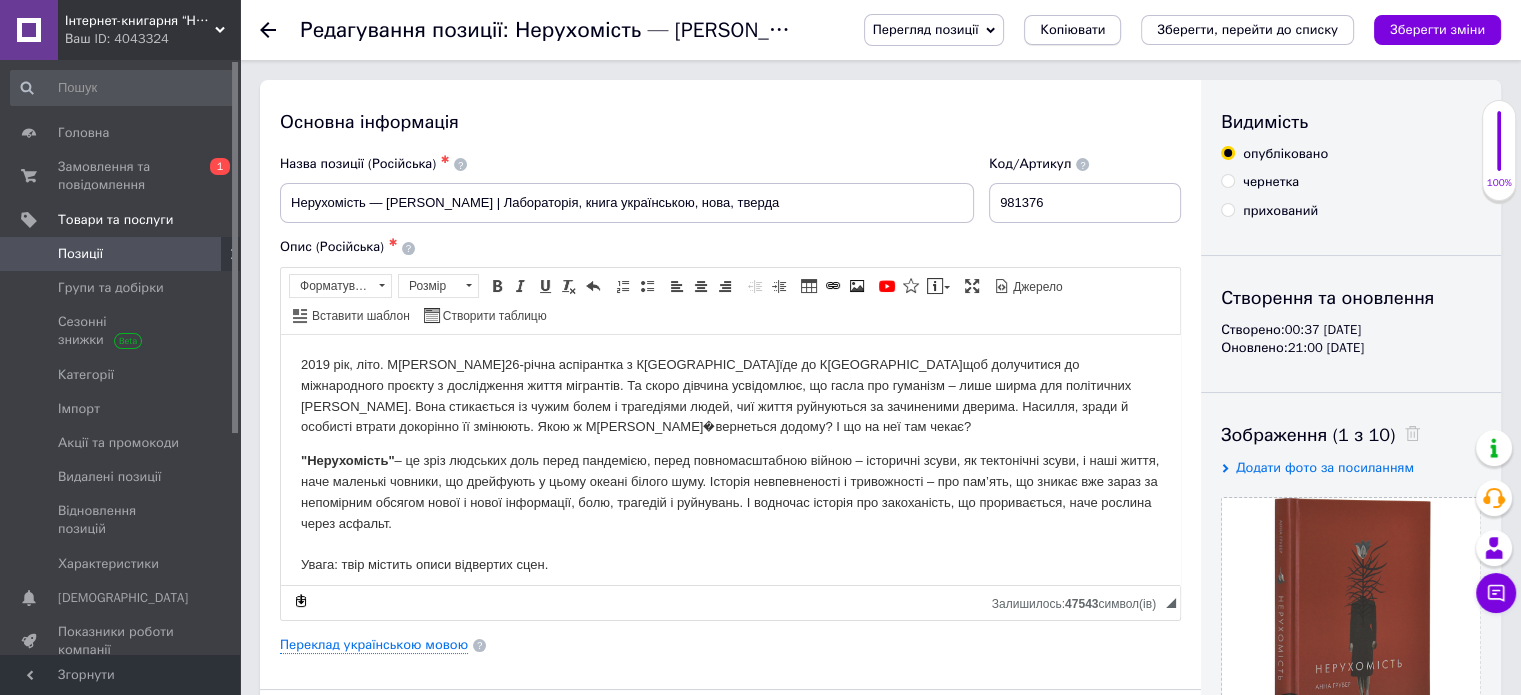 click on "Копіювати" at bounding box center (1072, 30) 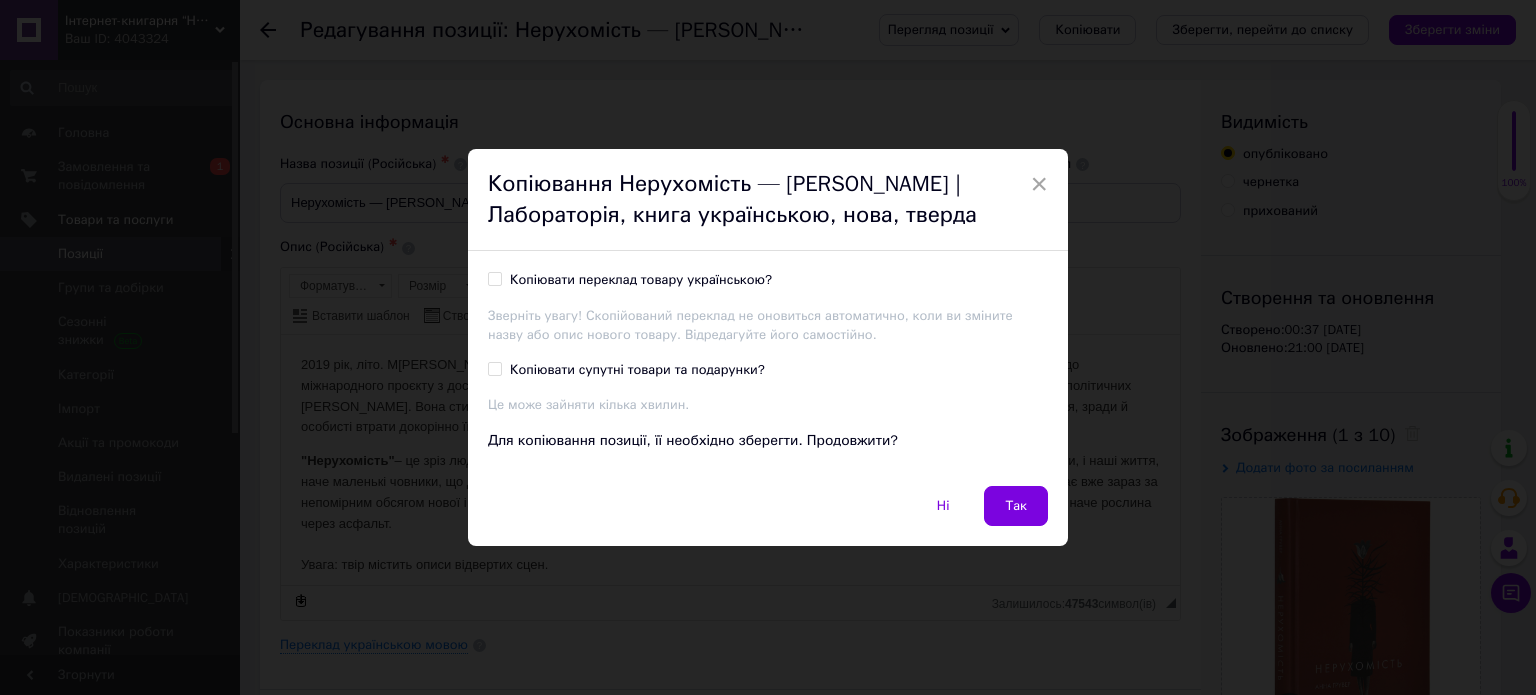 click on "Копіювати переклад товару українською?" at bounding box center [641, 280] 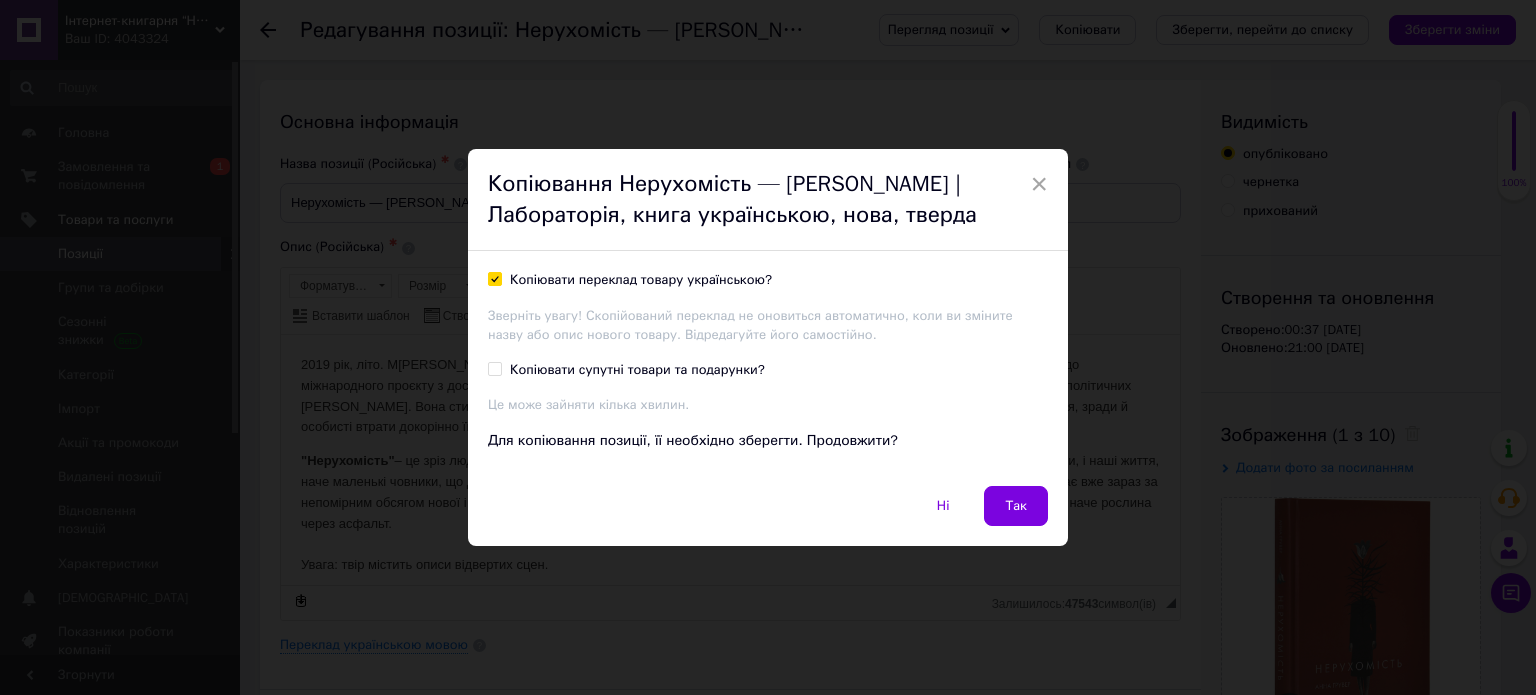 checkbox on "true" 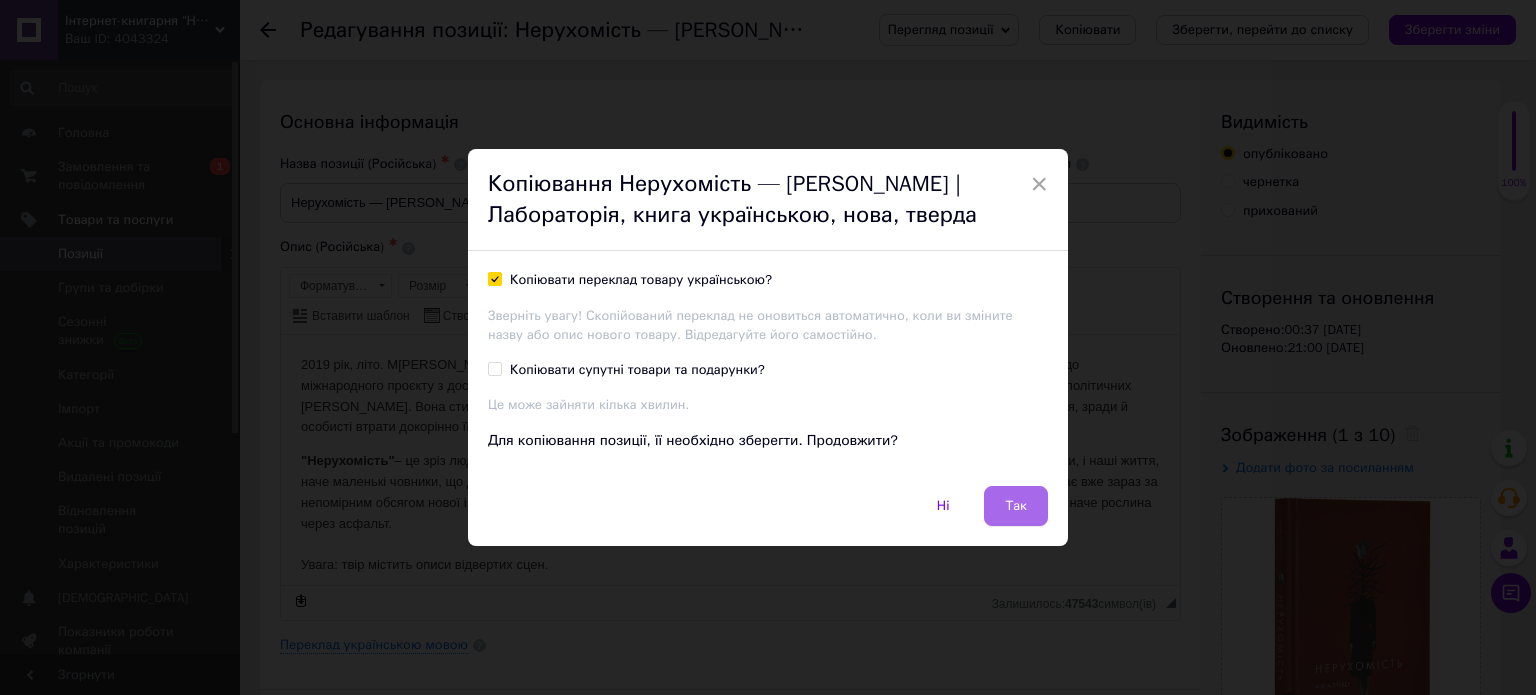 click on "Так" at bounding box center [1016, 506] 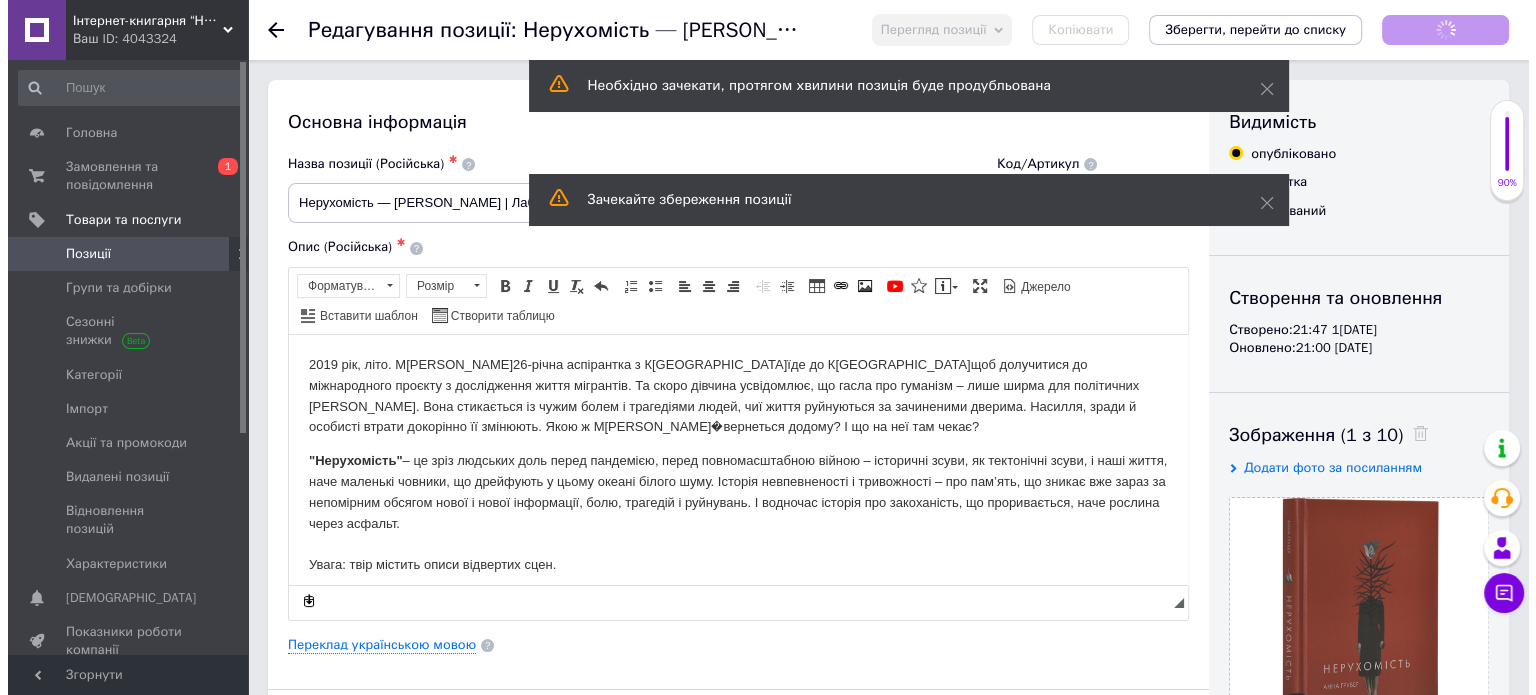 scroll, scrollTop: 0, scrollLeft: 0, axis: both 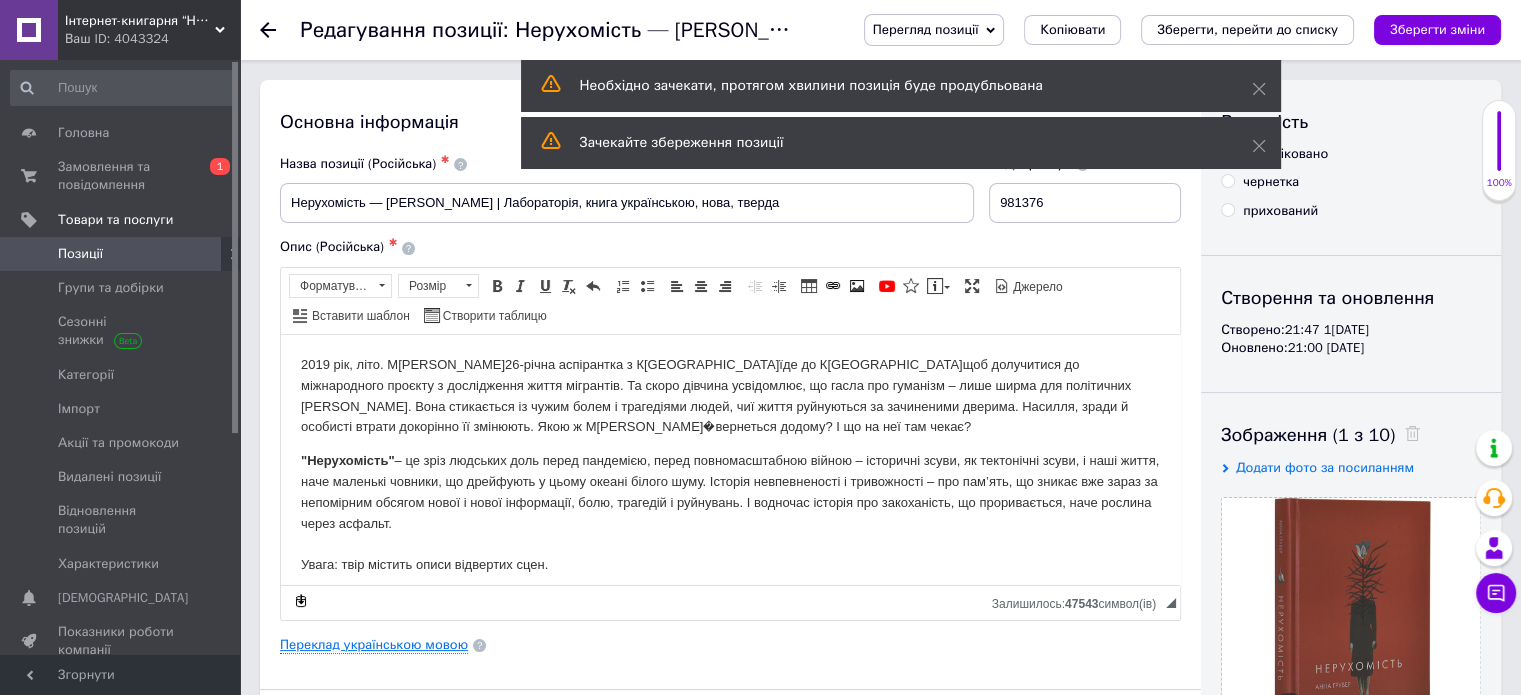 click on "Переклад українською мовою" at bounding box center (374, 645) 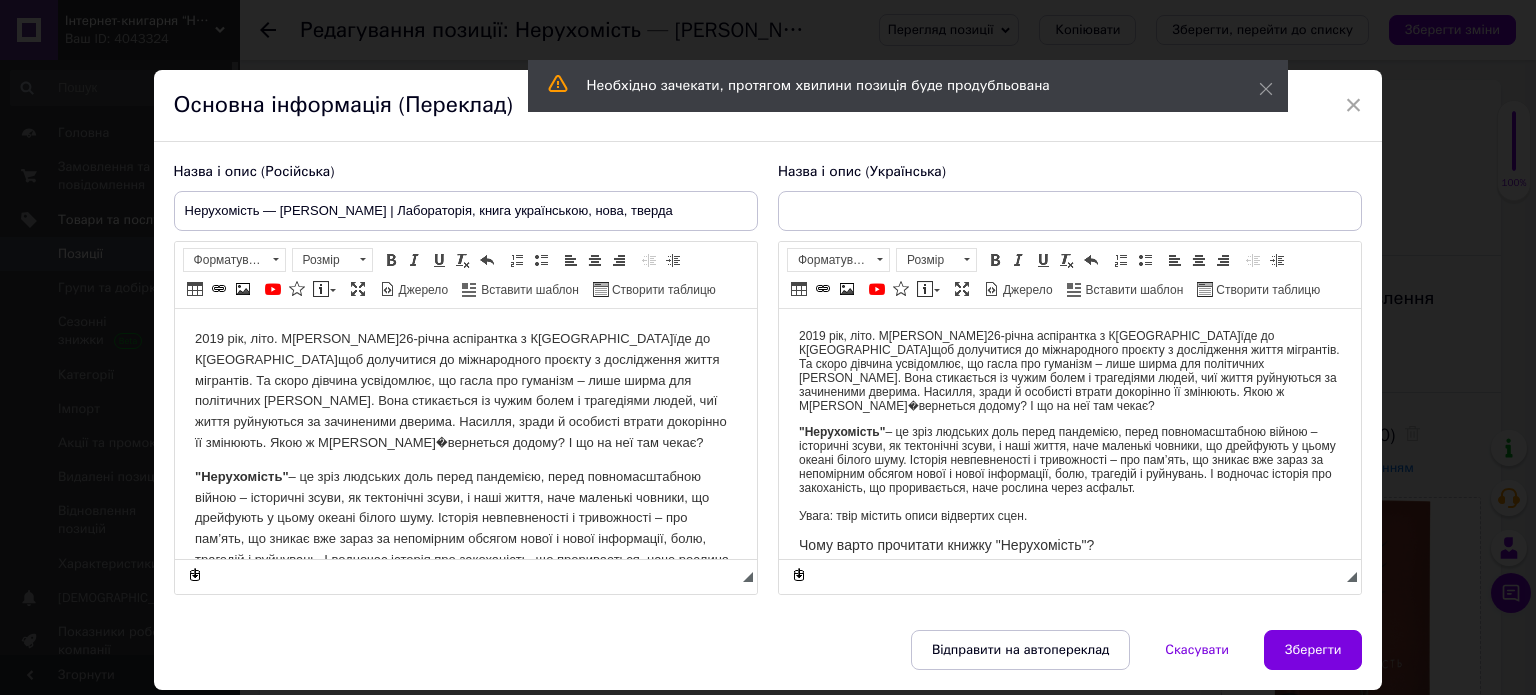type on "Нерухомість — [PERSON_NAME] | Лабораторія, книга українською, нова, тверда" 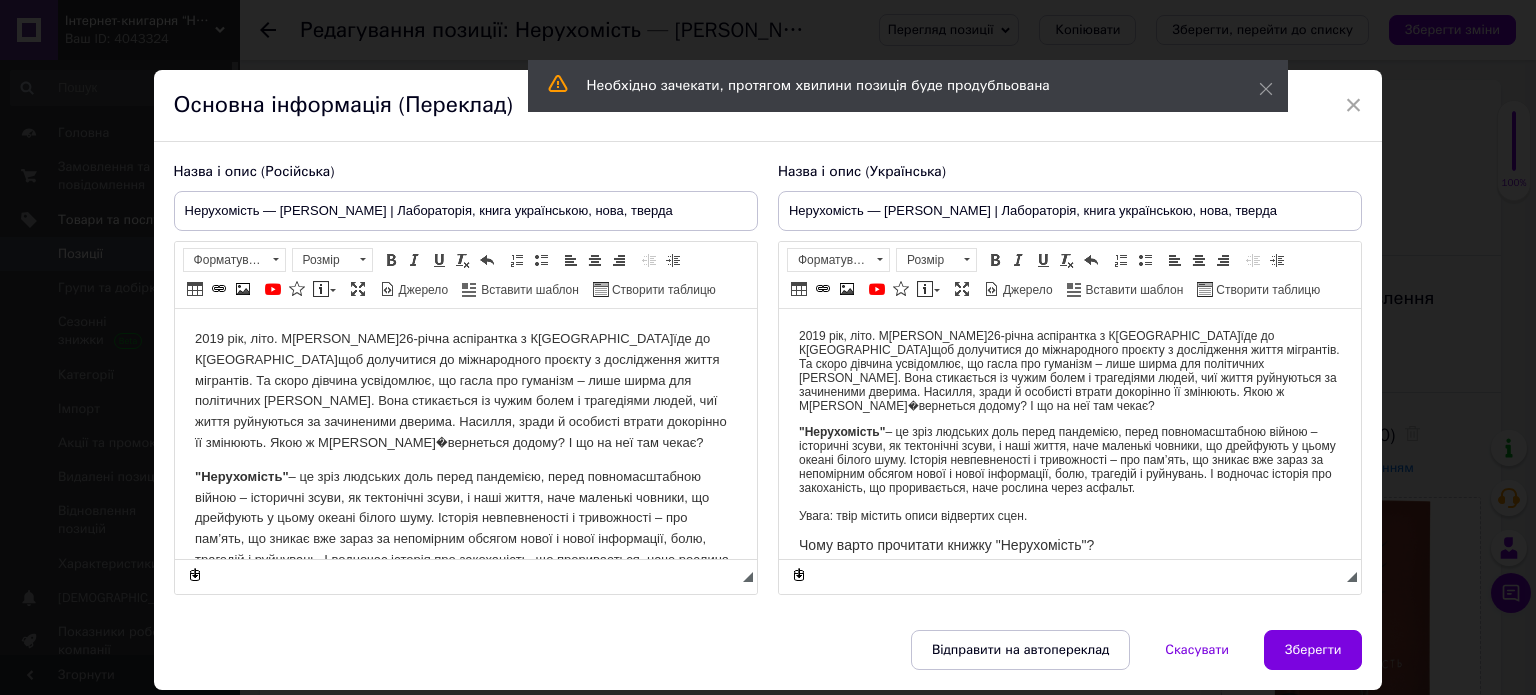 scroll, scrollTop: 0, scrollLeft: 0, axis: both 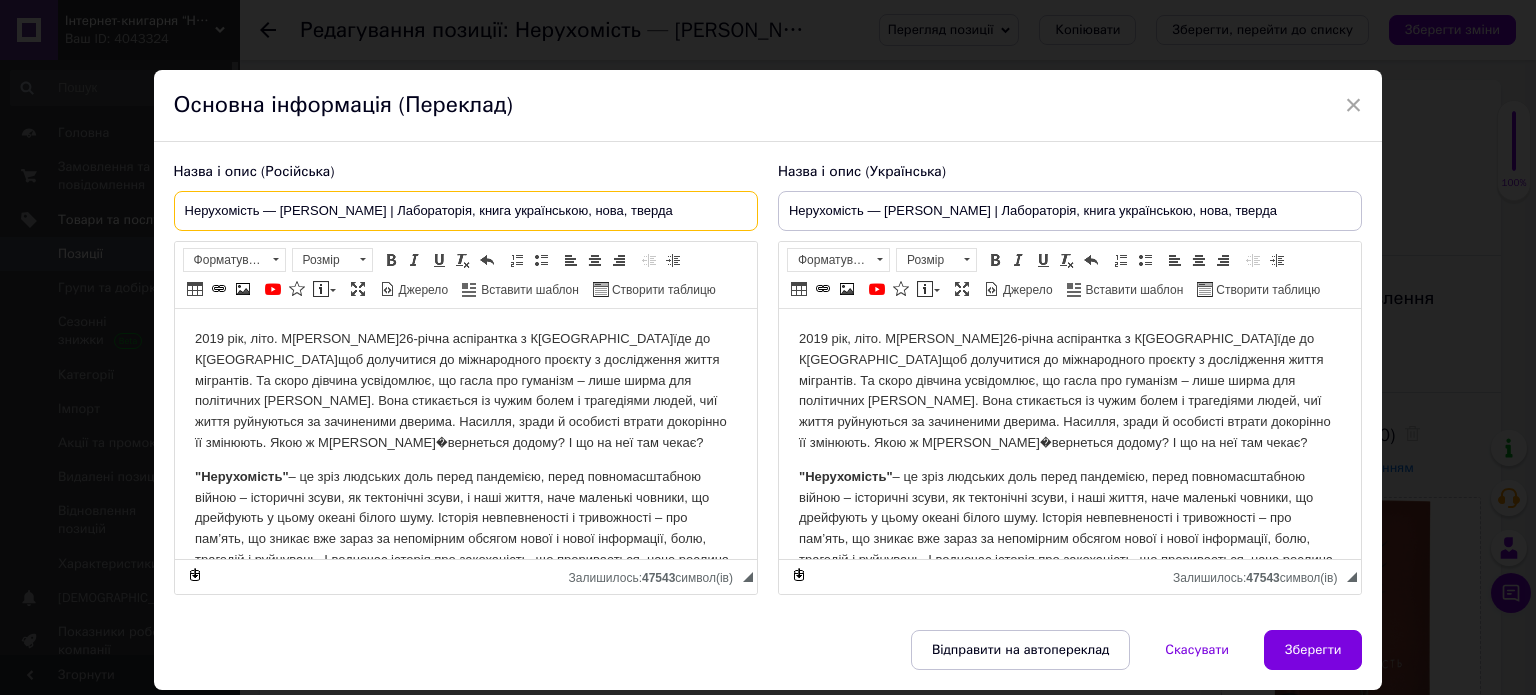 drag, startPoint x: 256, startPoint y: 205, endPoint x: 141, endPoint y: 203, distance: 115.01739 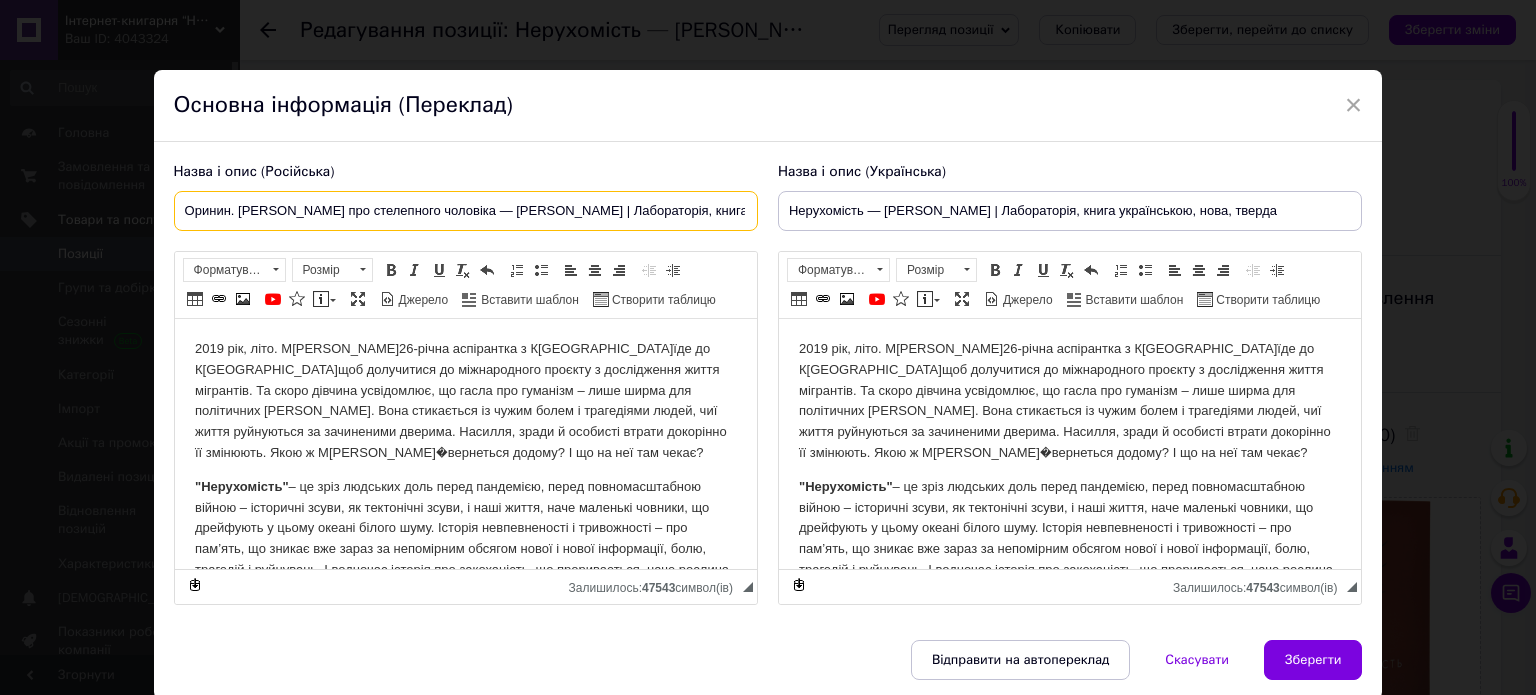 drag, startPoint x: 446, startPoint y: 215, endPoint x: 512, endPoint y: 211, distance: 66.1211 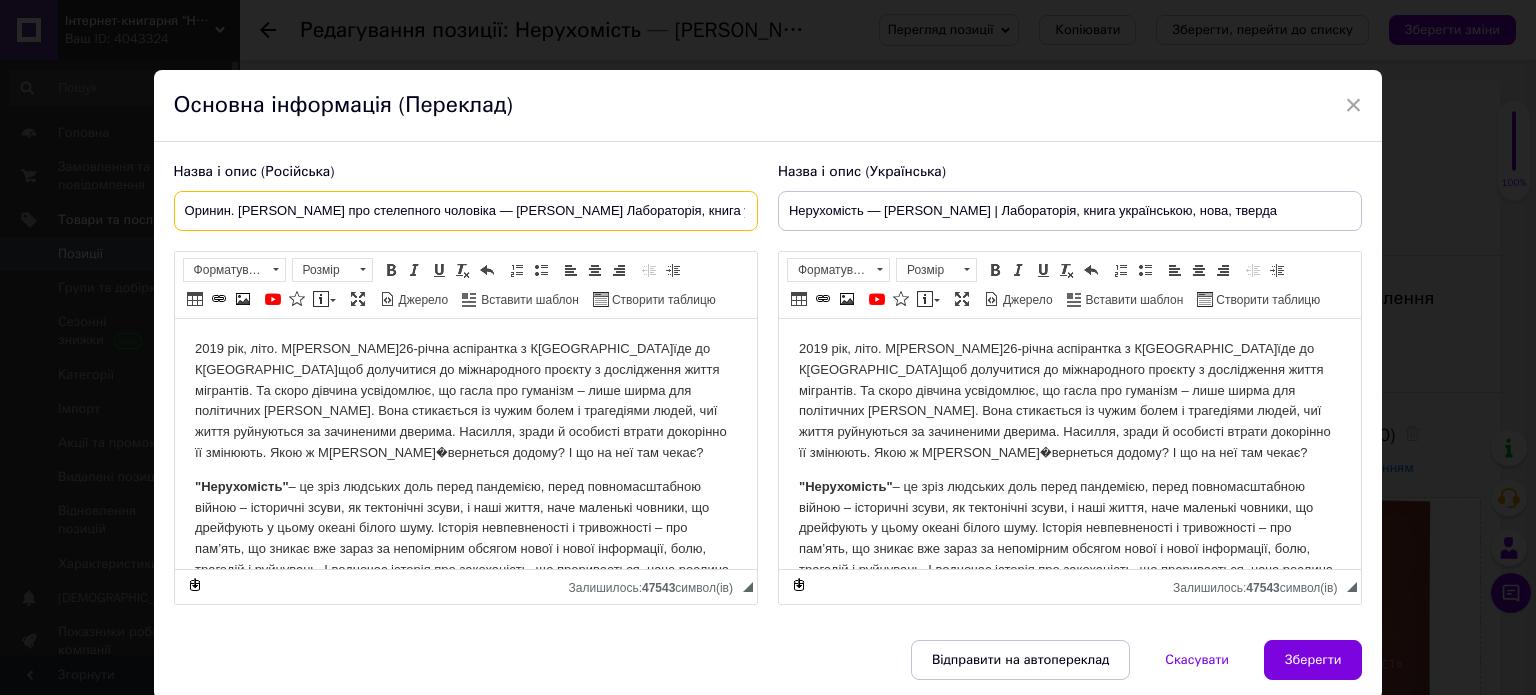 type on "Оринин. [PERSON_NAME] про стелепного чоловіка — [PERSON_NAME] Лабораторія, книга українською, нова, тверда" 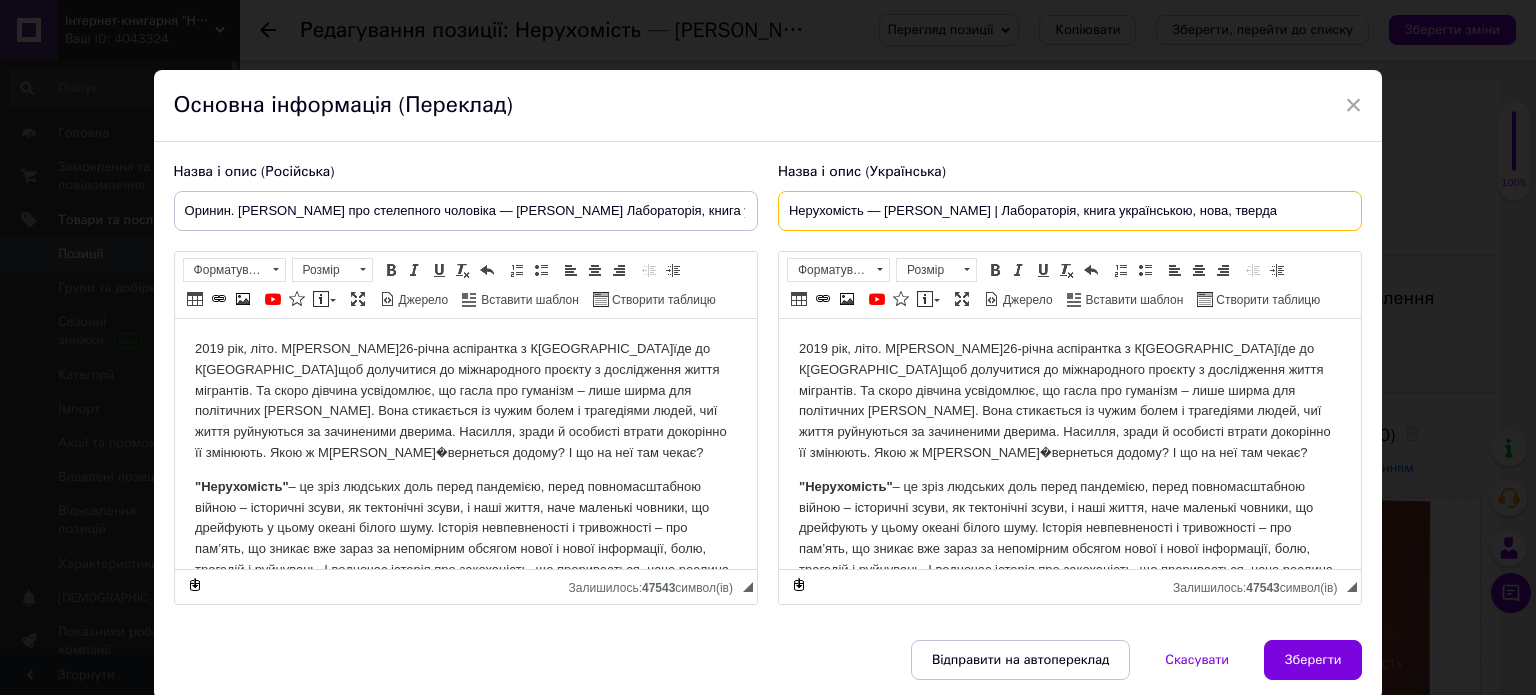 click on "Нерухомість — [PERSON_NAME] | Лабораторія, книга українською, нова, тверда" at bounding box center (1070, 211) 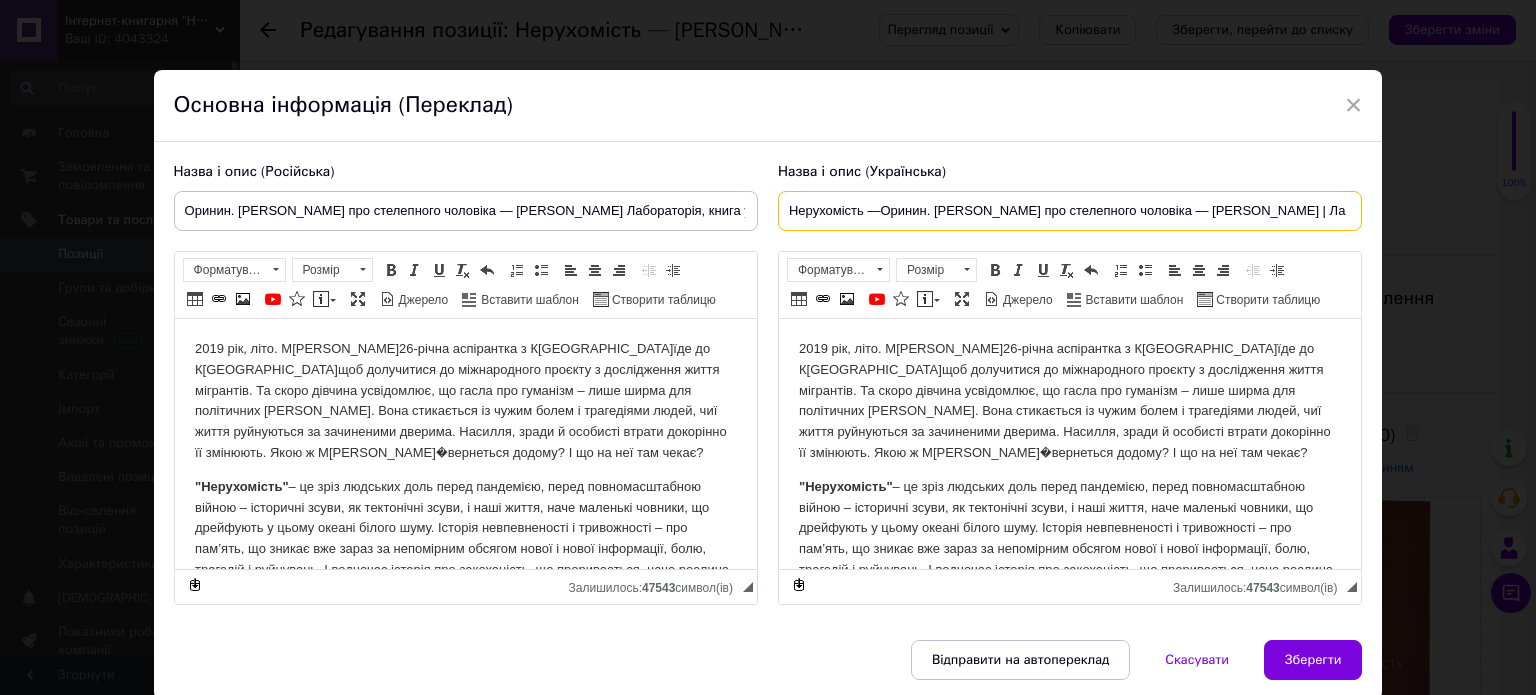 paste on "ринин. [PERSON_NAME] про стелепного чоловіка — [PERSON_NAME]" 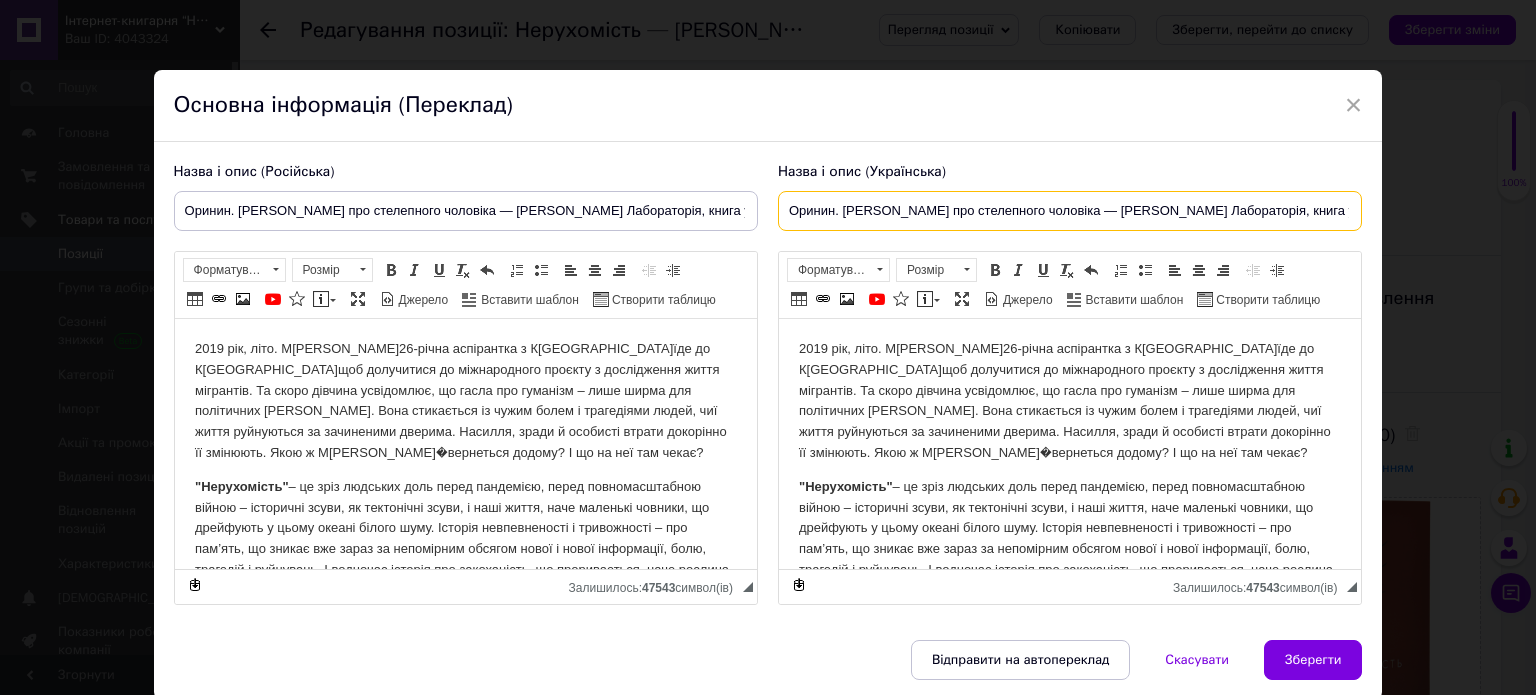 scroll, scrollTop: 0, scrollLeft: 92, axis: horizontal 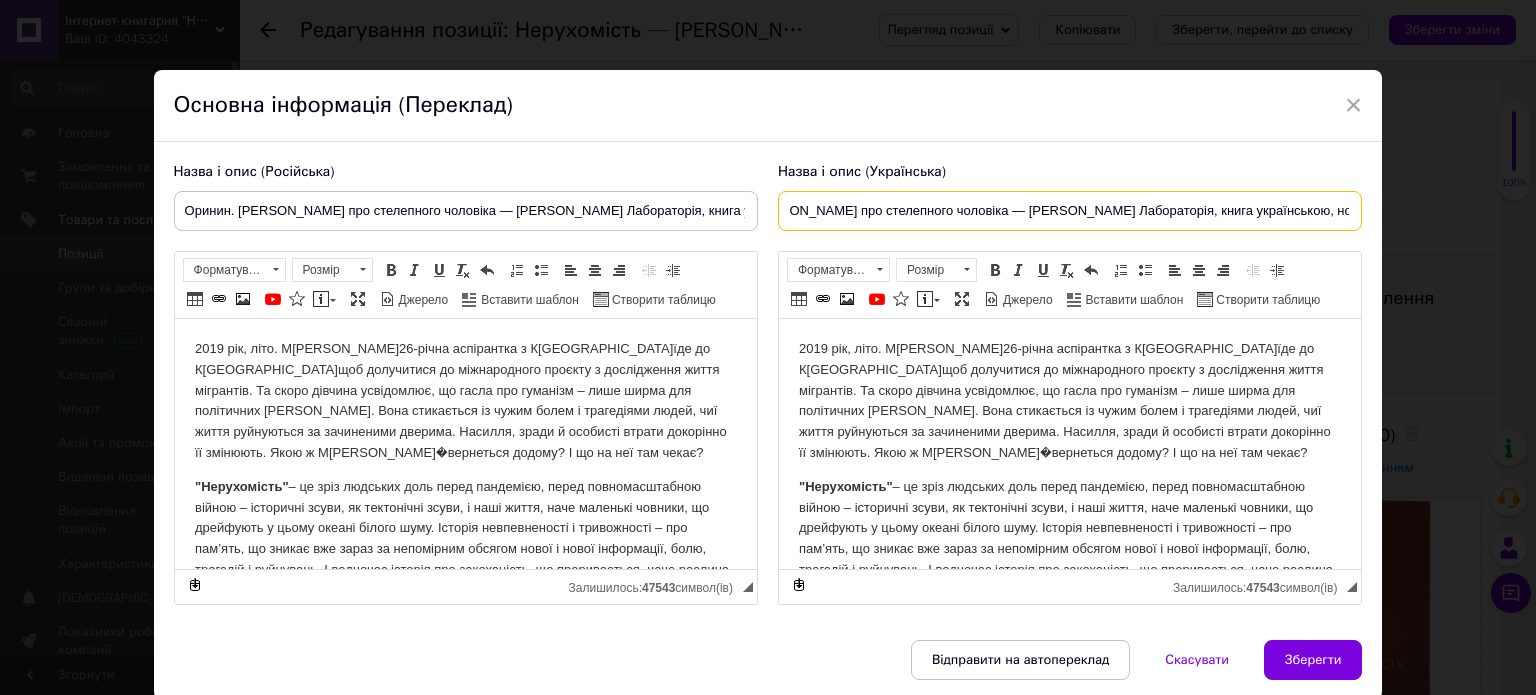 type on "Оринин. [PERSON_NAME] про стелепного чоловіка — [PERSON_NAME] Лабораторія, книга українською, нова, тверда" 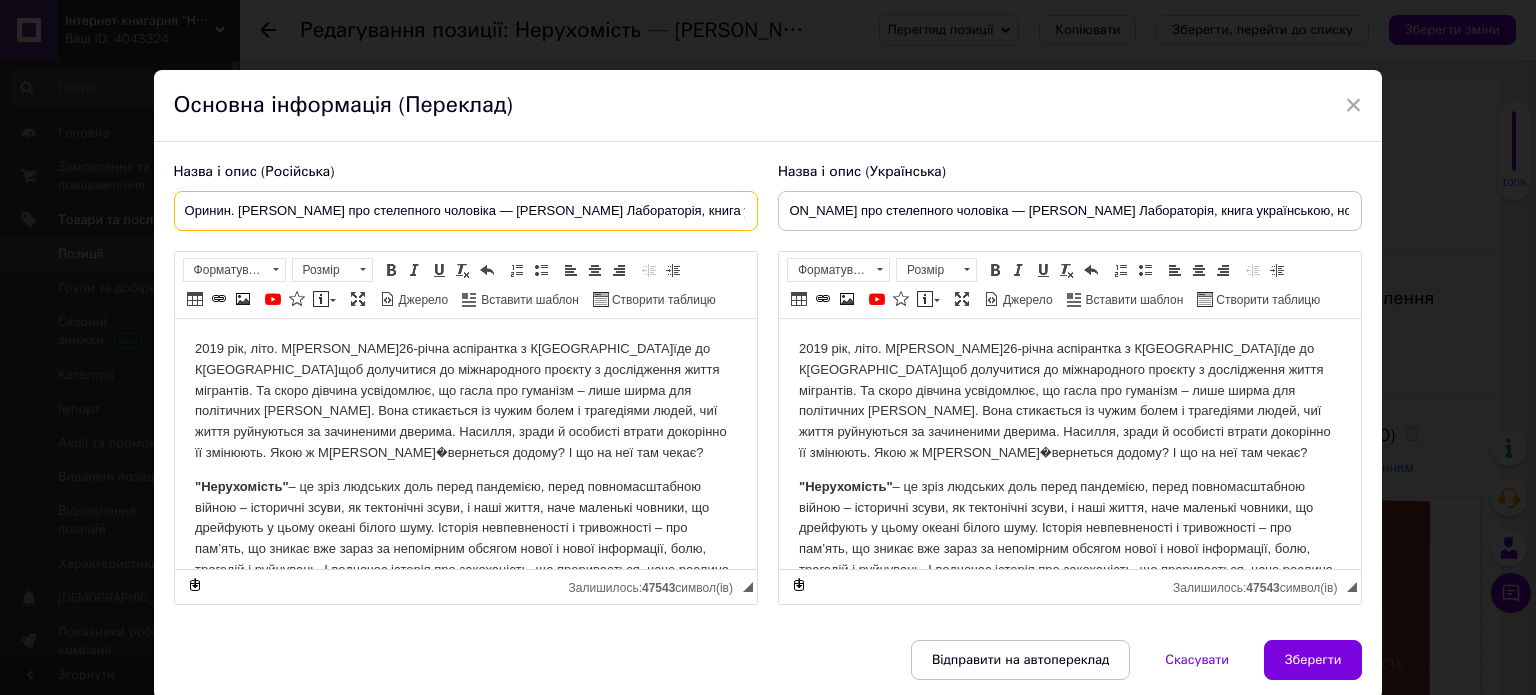 scroll, scrollTop: 0, scrollLeft: 0, axis: both 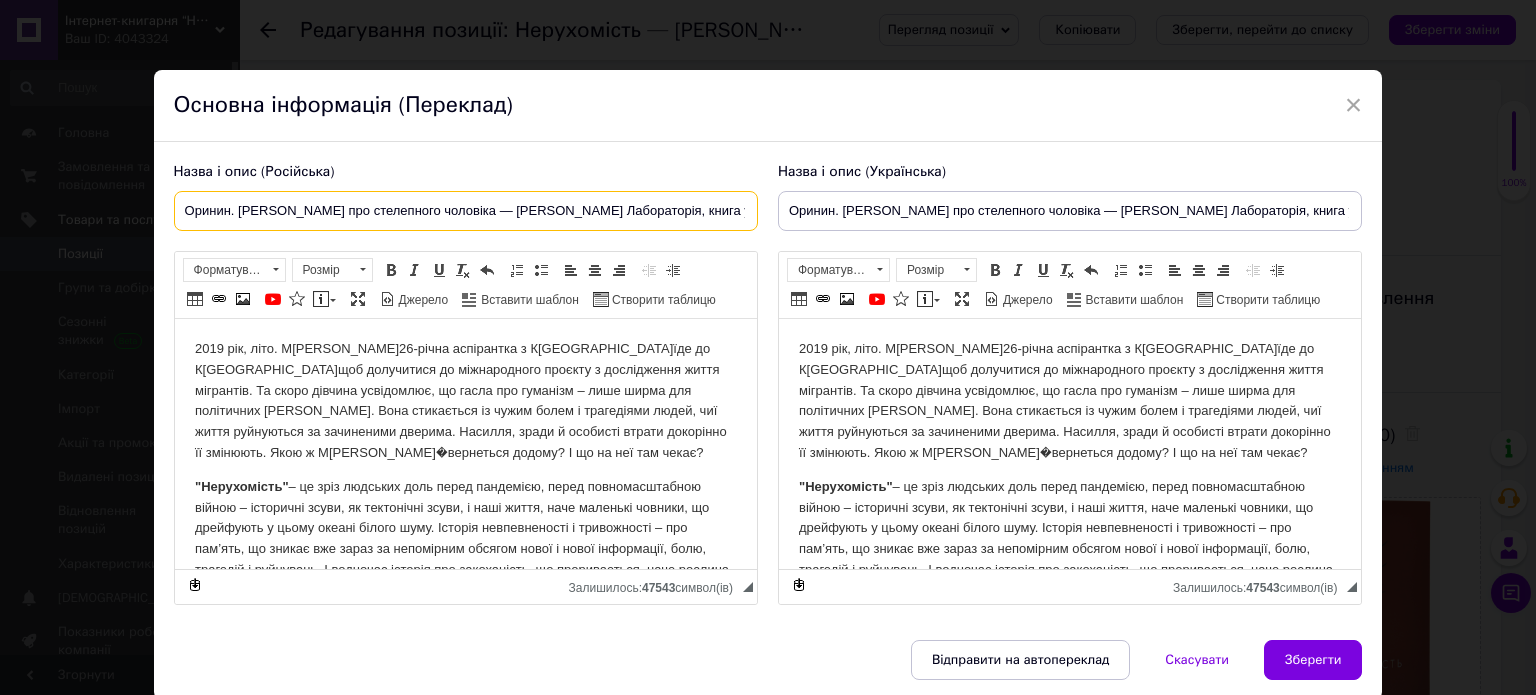 drag, startPoint x: 668, startPoint y: 215, endPoint x: 344, endPoint y: 79, distance: 351.38583 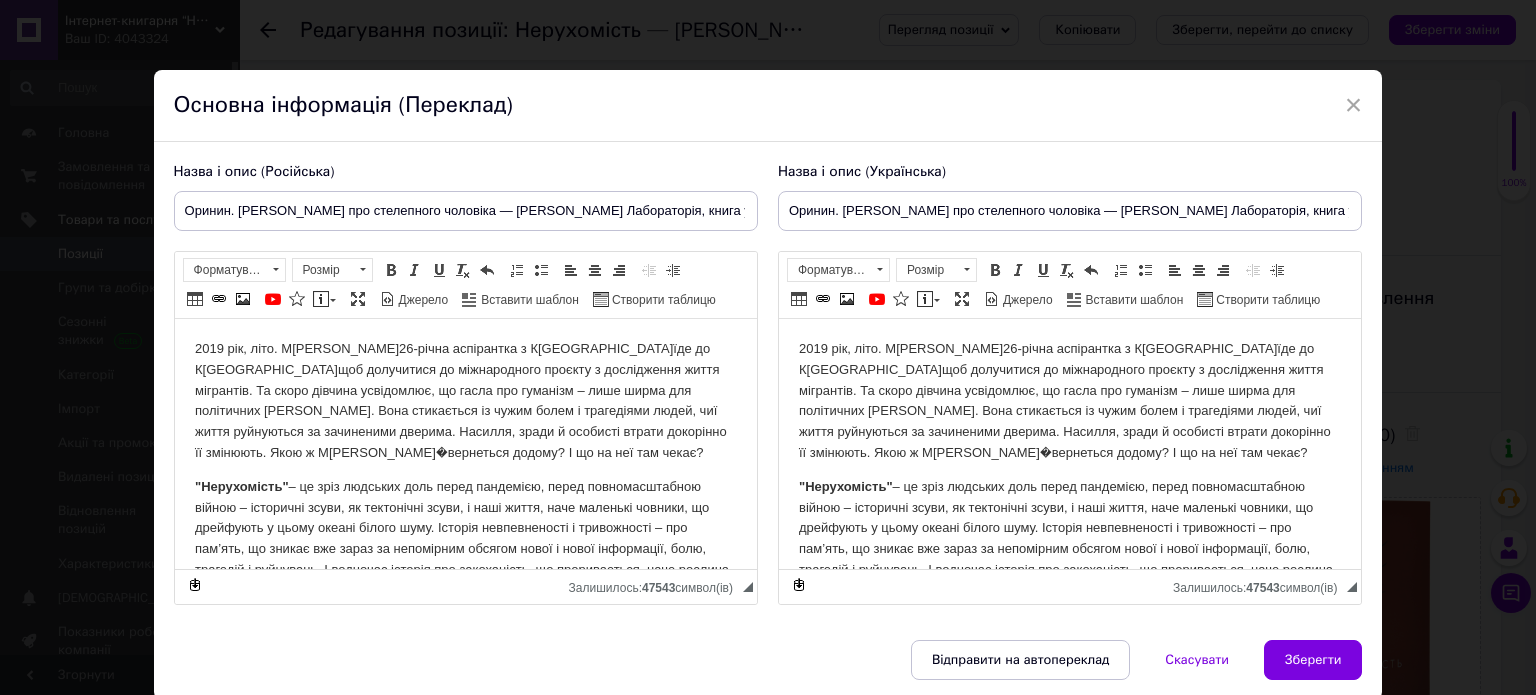 click on "2019 рік, літо. [PERSON_NAME], 26-річна аспірантка з [GEOGRAPHIC_DATA], їде до [GEOGRAPHIC_DATA], щоб долучитися до міжнародного проєкту з дослідження життя мігрантів. Та скоро дівчина усвідомлює, що гасла про гуманізм – лише ширма для політичних [PERSON_NAME]. Вона стикається із чужим болем і трагедіями людей, чиї життя руйнуються за зачиненими дверима. Насилля, зради й особисті втрати докорінно її змінюють. Якою ж [PERSON_NAME] повернеться додому? І що на неї там чекає? "Нерухомість" Увага: твір містить описи відвертих сцен. Чому варто прочитати книжку "Нерухомість"? •  [PERSON_NAME] Про авторку [PERSON_NAME]" at bounding box center [465, 747] 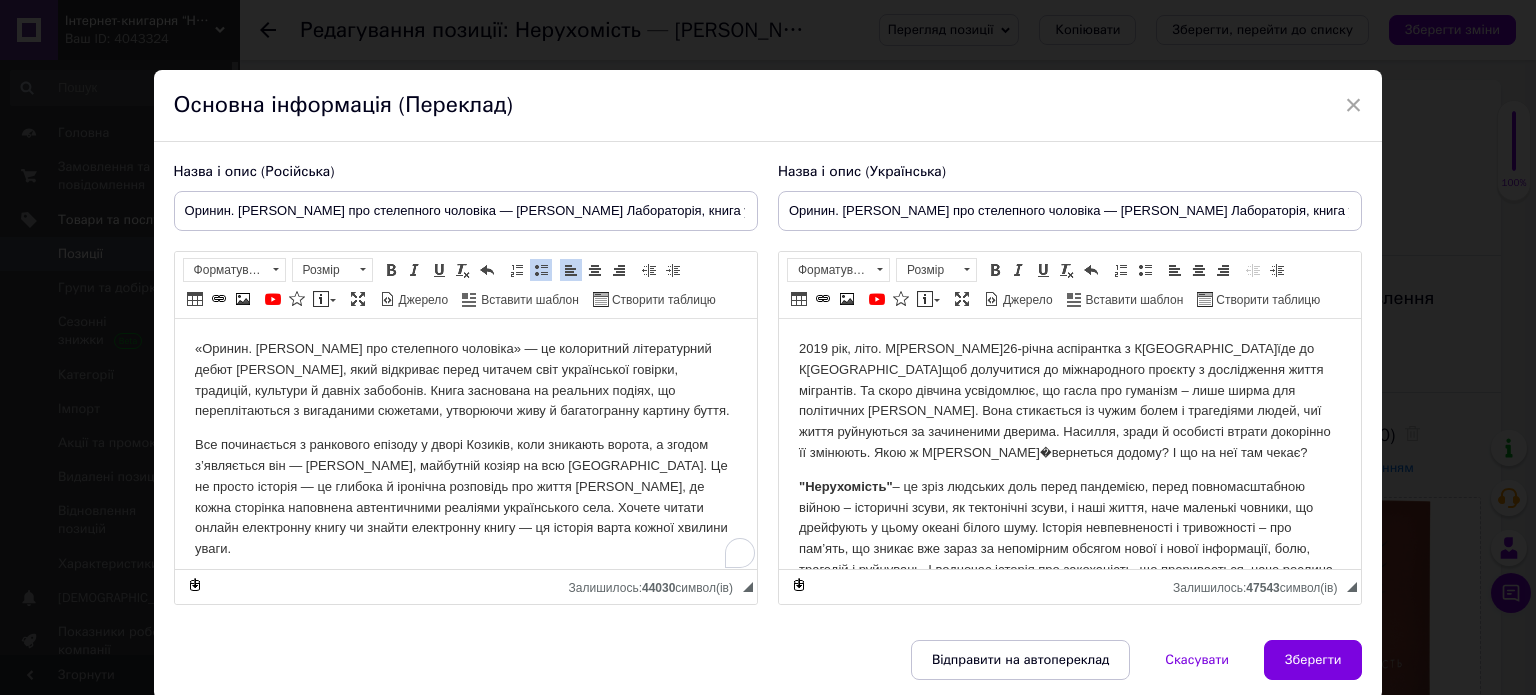 scroll, scrollTop: 2150, scrollLeft: 0, axis: vertical 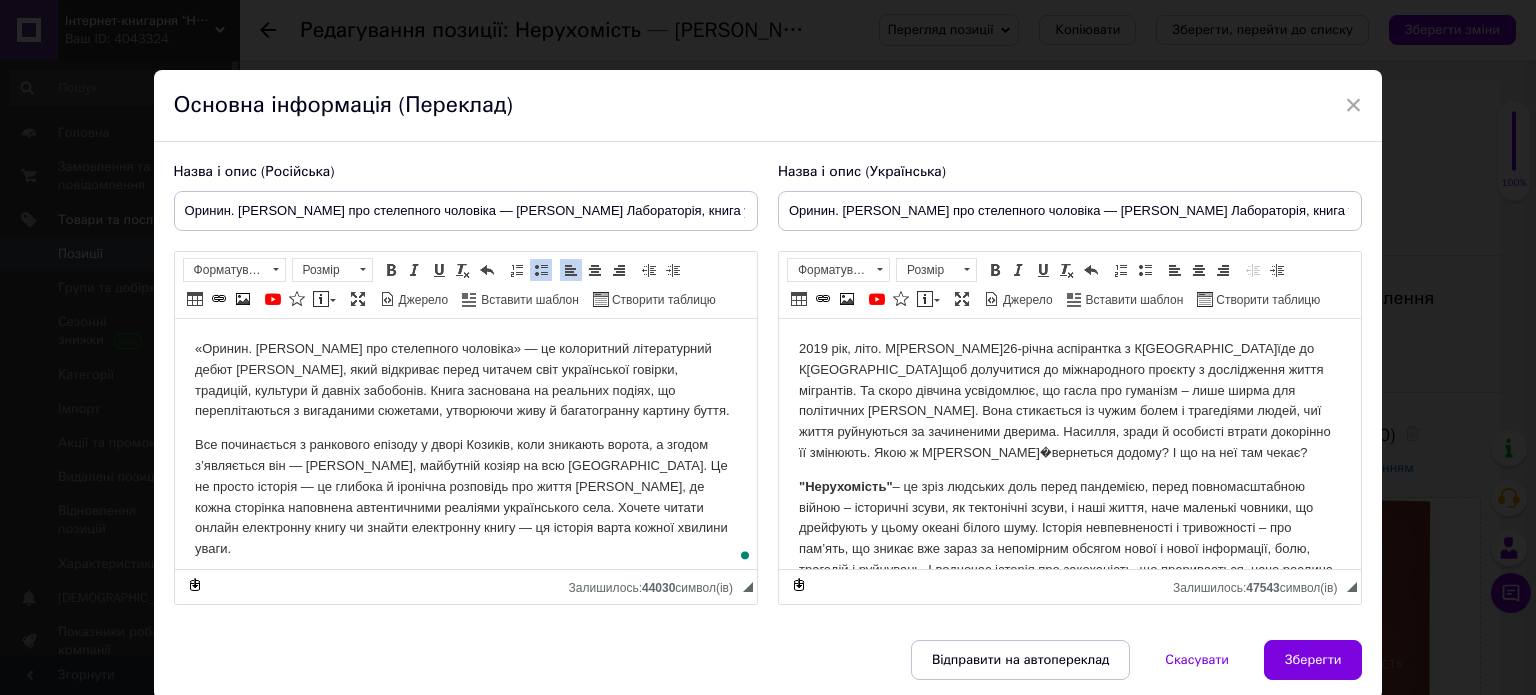 click on "«Оринин. [PERSON_NAME] про стелепного чоловіка» — це колоритний літературний дебют [PERSON_NAME], який відкриває перед читачем світ української говірки, традицій, культури й давніх забобонів. Книга заснована на реальних подіях, що переплітаються з вигаданими сюжетами, утворюючи живу й багатогранну картину буття." at bounding box center (465, 380) 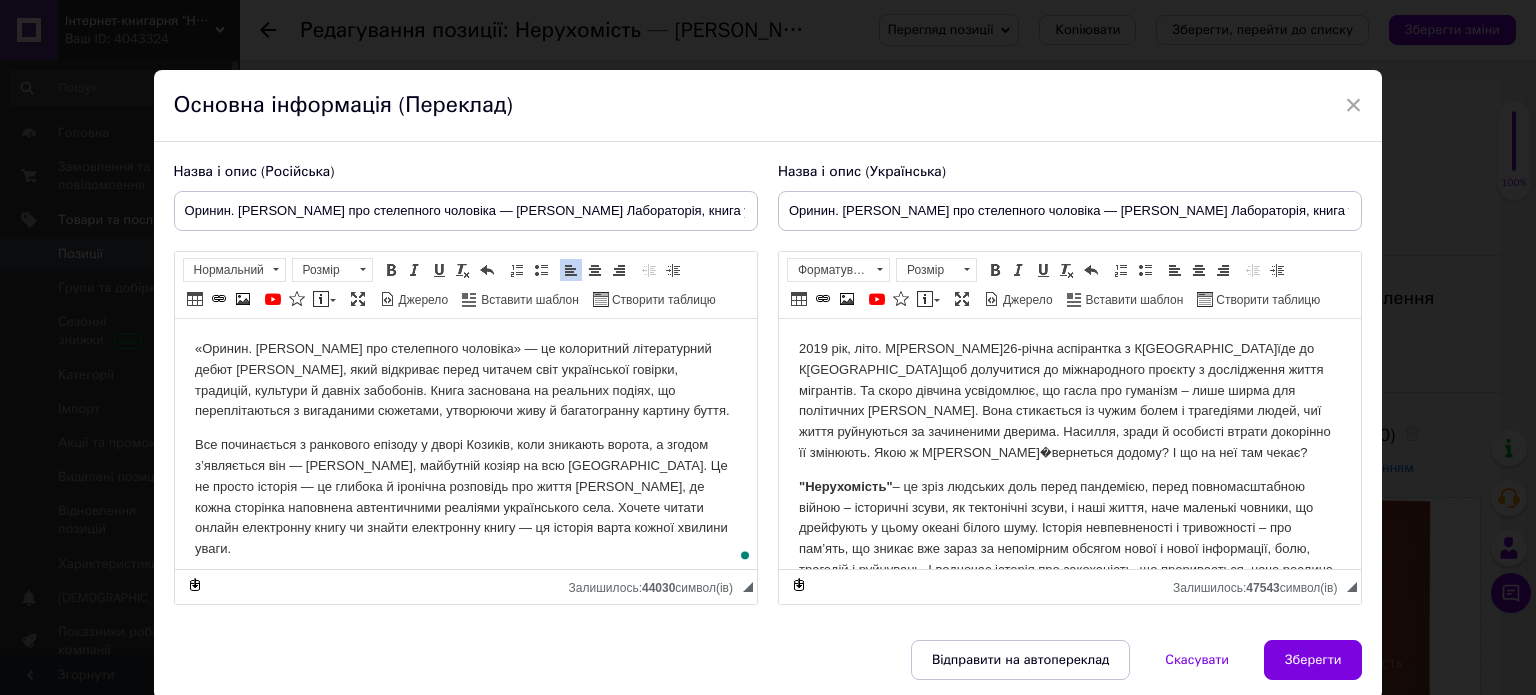 type 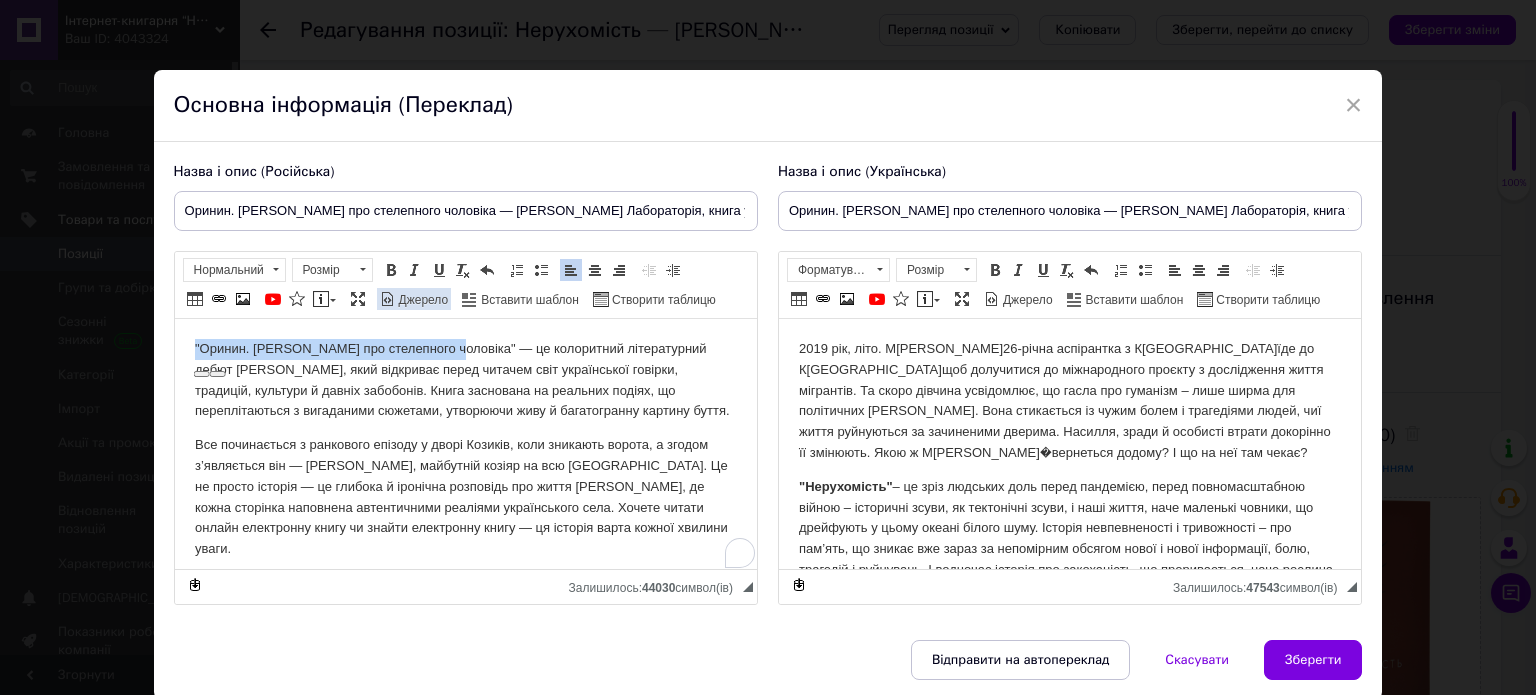 click at bounding box center [391, 270] 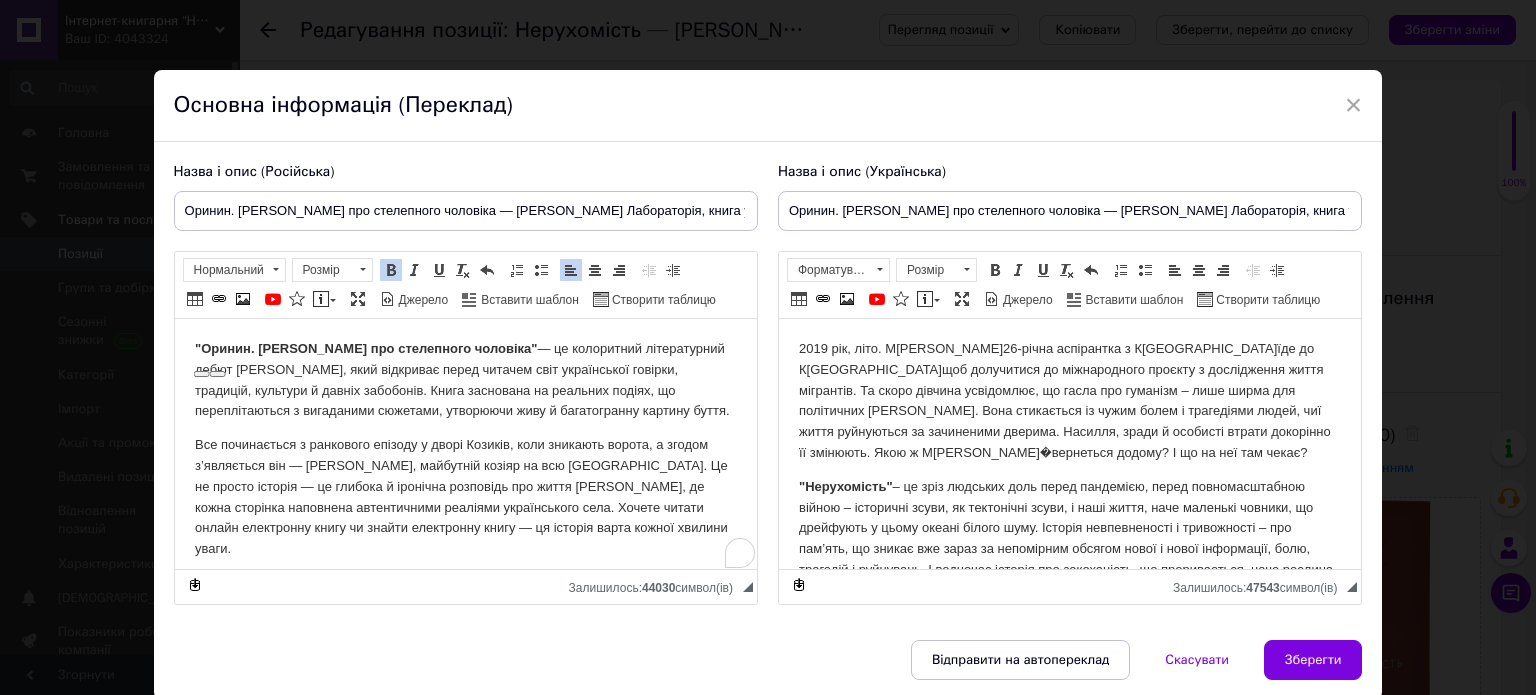 click on ""Оринин. [PERSON_NAME] про стелепного чоловіка"  — це колоритний літературний дебют С[PERSON_NAME]який відкриває перед читачем світ української говірки, традицій, культури й давніх забобонів. Книга заснована на реальних подіях, що переплітаються з вигаданими сюжетами, утворюючи живу й багатогранну картину буття." at bounding box center (465, 380) 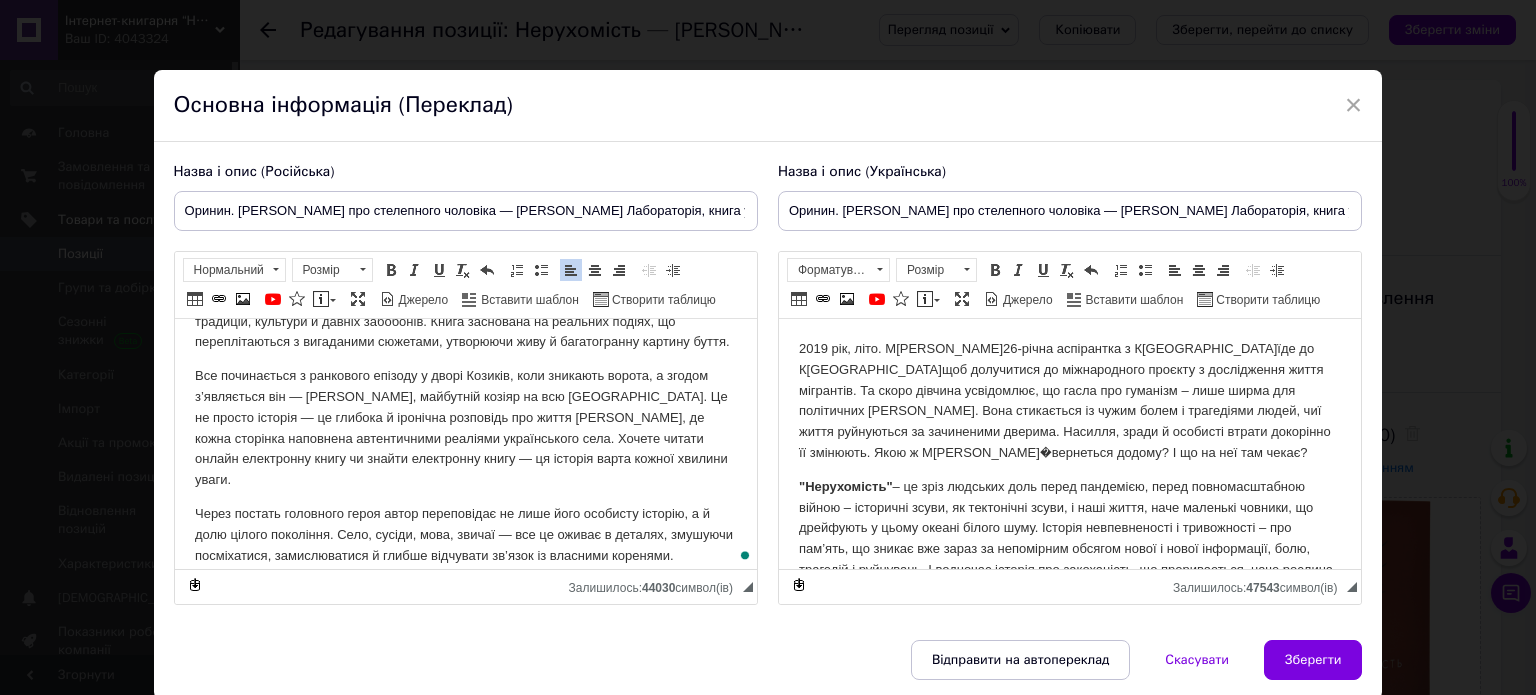 scroll, scrollTop: 100, scrollLeft: 0, axis: vertical 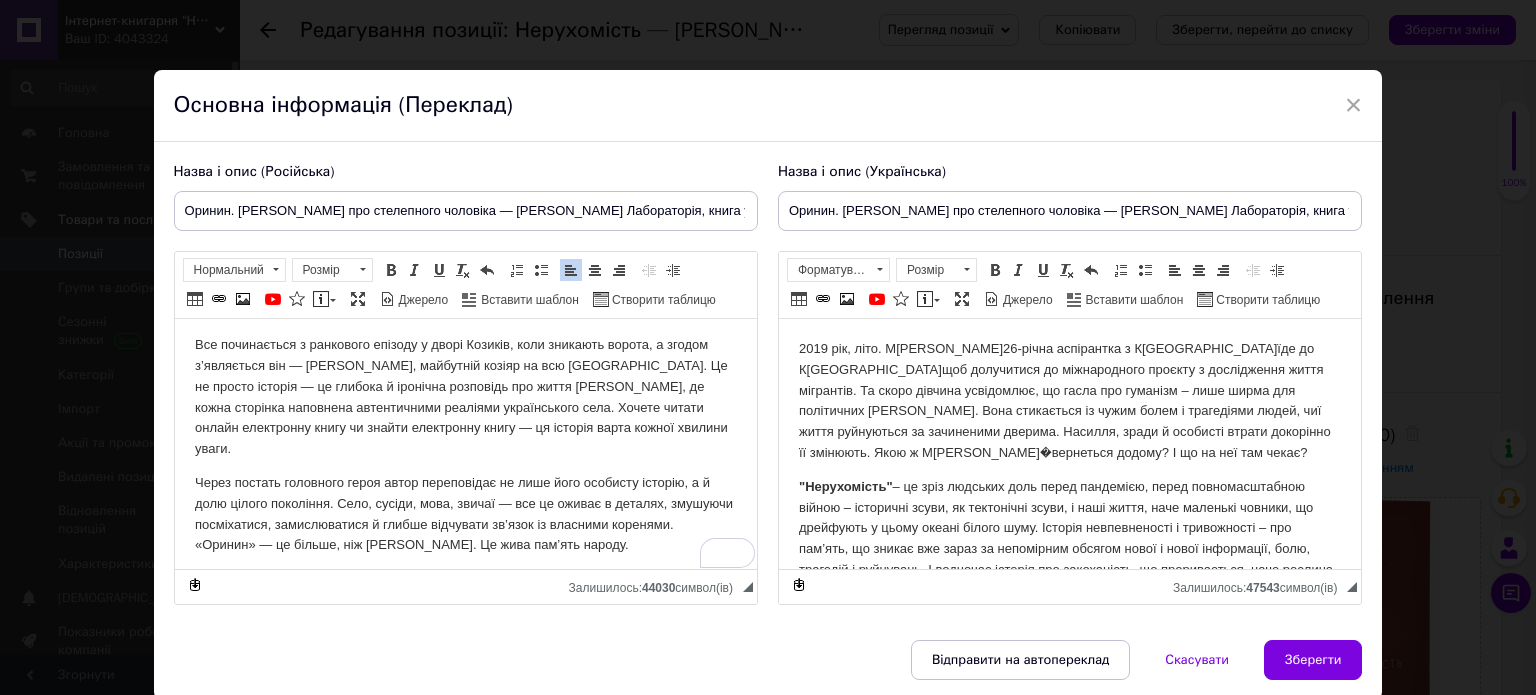 click on "Все починається з ранкового епізоду у дворі Козиків, коли зникають ворота, а згодом з’являється він — [PERSON_NAME], майбутній козіяр на всю [GEOGRAPHIC_DATA]. Це не просто історія — це глибока й іронічна розповідь про життя [PERSON_NAME], де кожна сторінка наповнена автентичними реаліями українського села. Хочете читати онлайн електронну книгу чи знайти електронну книгу — ця історія варта кожної хвилини уваги." at bounding box center (465, 397) 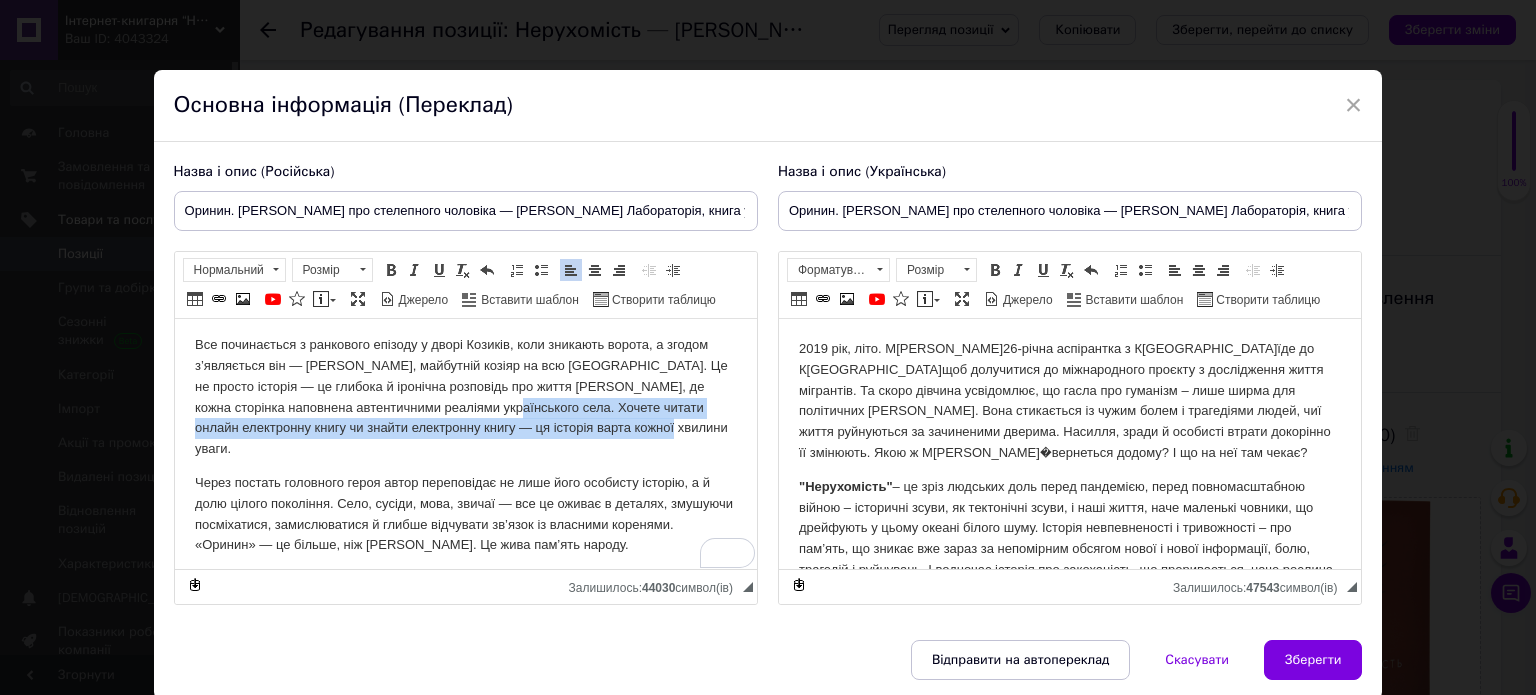 click on "Все починається з ранкового епізоду у дворі Козиків, коли зникають ворота, а згодом з’являється він — [PERSON_NAME], майбутній козіяр на всю [GEOGRAPHIC_DATA]. Це не просто історія — це глибока й іронічна розповідь про життя [PERSON_NAME], де кожна сторінка наповнена автентичними реаліями українського села. Хочете читати онлайн електронну книгу чи знайти електронну книгу — ця історія варта кожної хвилини уваги." at bounding box center (465, 397) 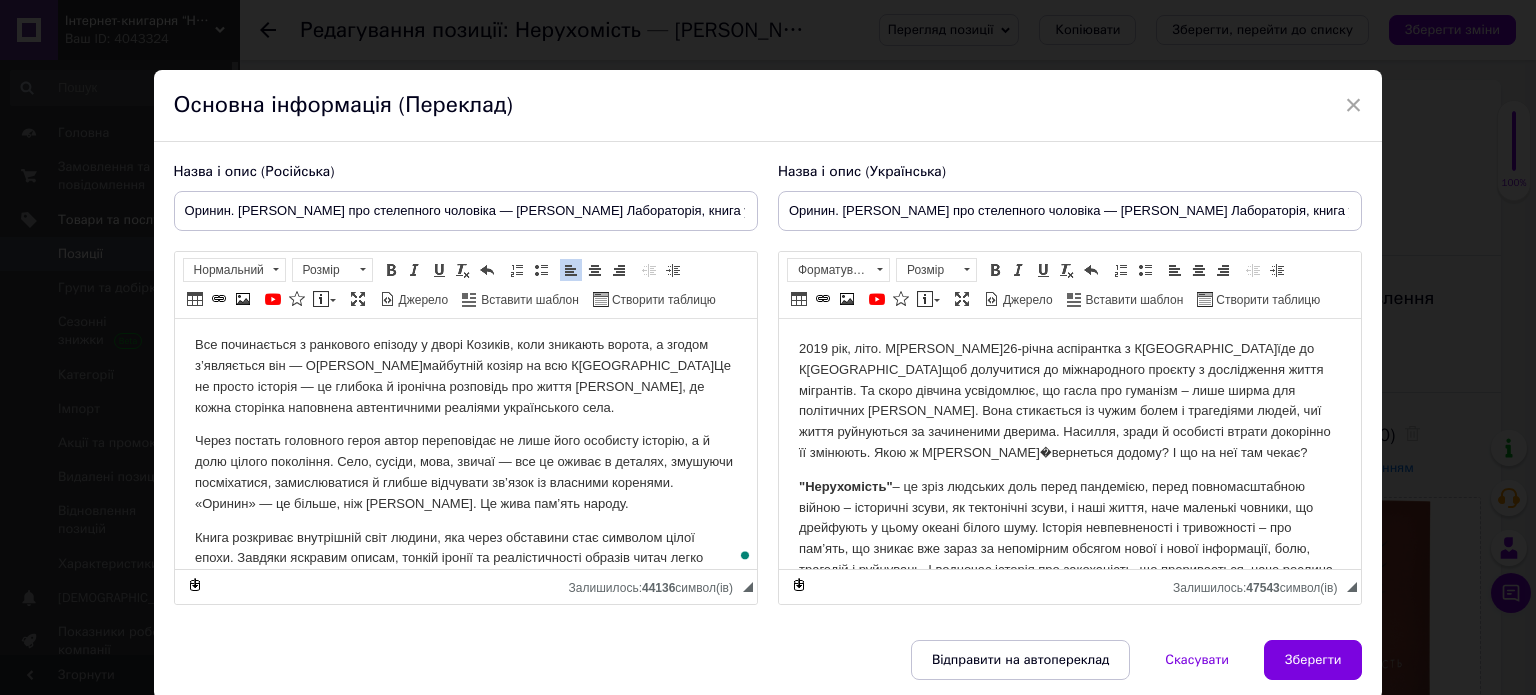 click on "Через постать головного героя автор переповідає не лише його особисту історію, а й долю цілого покоління. Село, сусіди, мова, звичаї — все це оживає в деталях, змушуючи посміхатися, замислюватися й глибше відчувати зв’язок із власними коренями. «Оринин» — це більше, ніж [PERSON_NAME]. Це жива пам’ять народу." at bounding box center [465, 472] 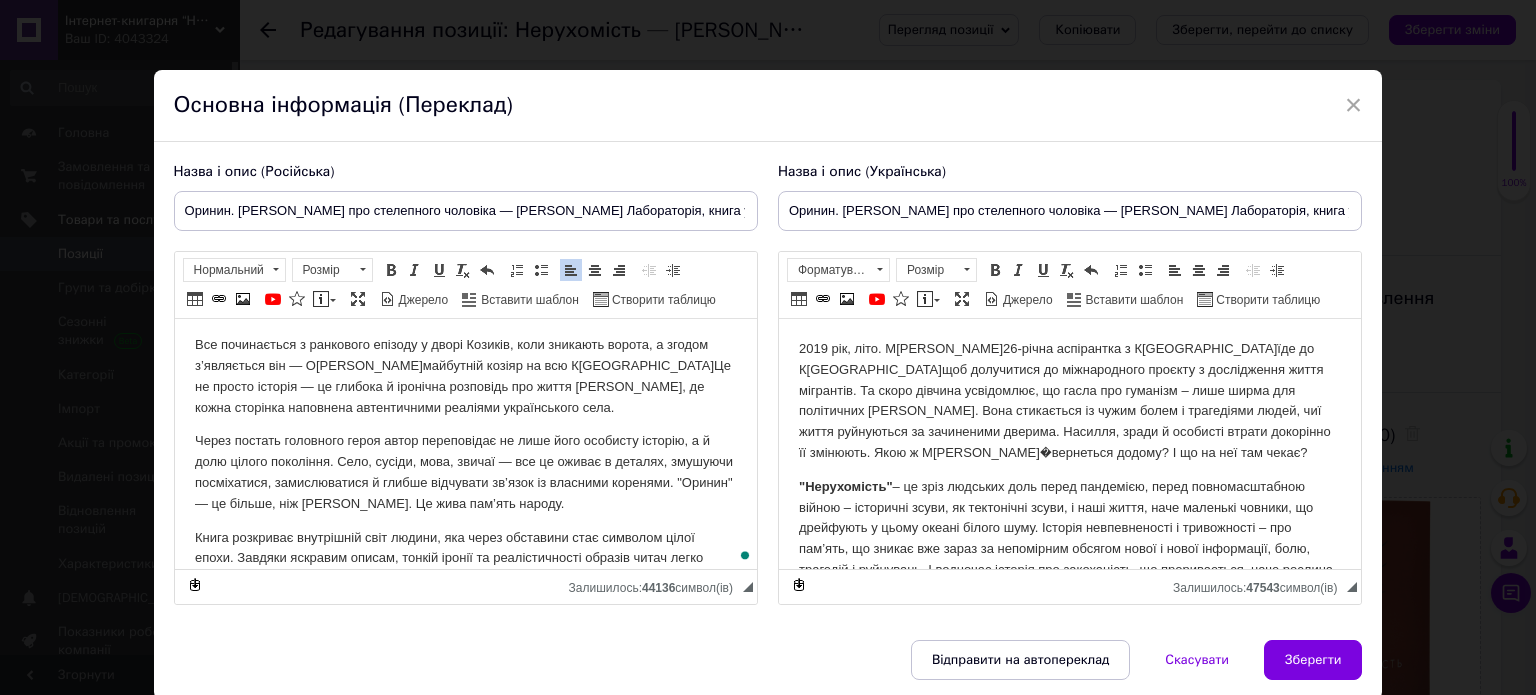 scroll, scrollTop: 168, scrollLeft: 0, axis: vertical 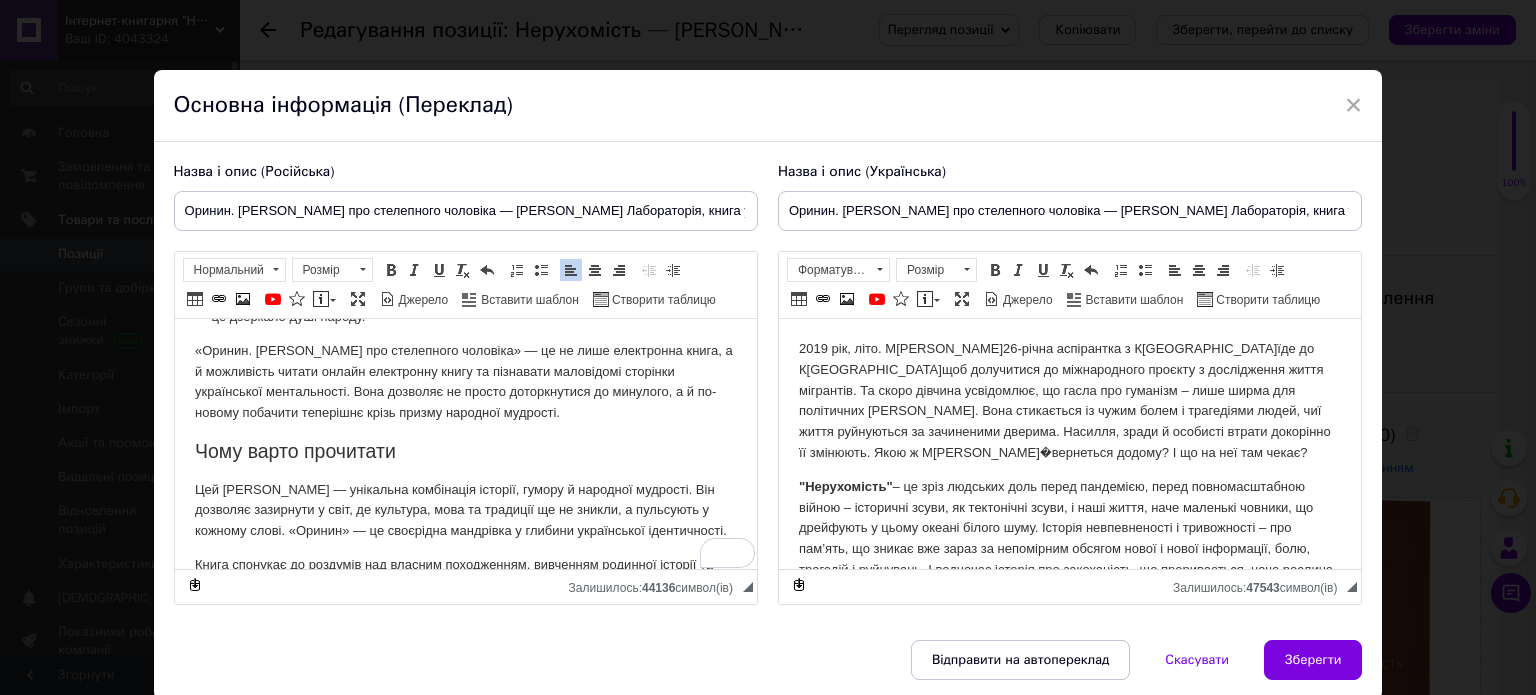 click on "«Оринин. [PERSON_NAME] про стелепного чоловіка» — це не лише електронна книга, а й можливість читати онлайн електронну книгу та пізнавати маловідомі сторінки української ментальності. Вона дозволяє не просто доторкнутися до минулого, а й по-новому побачити теперішнє крізь призму народної мудрості." at bounding box center (465, 382) 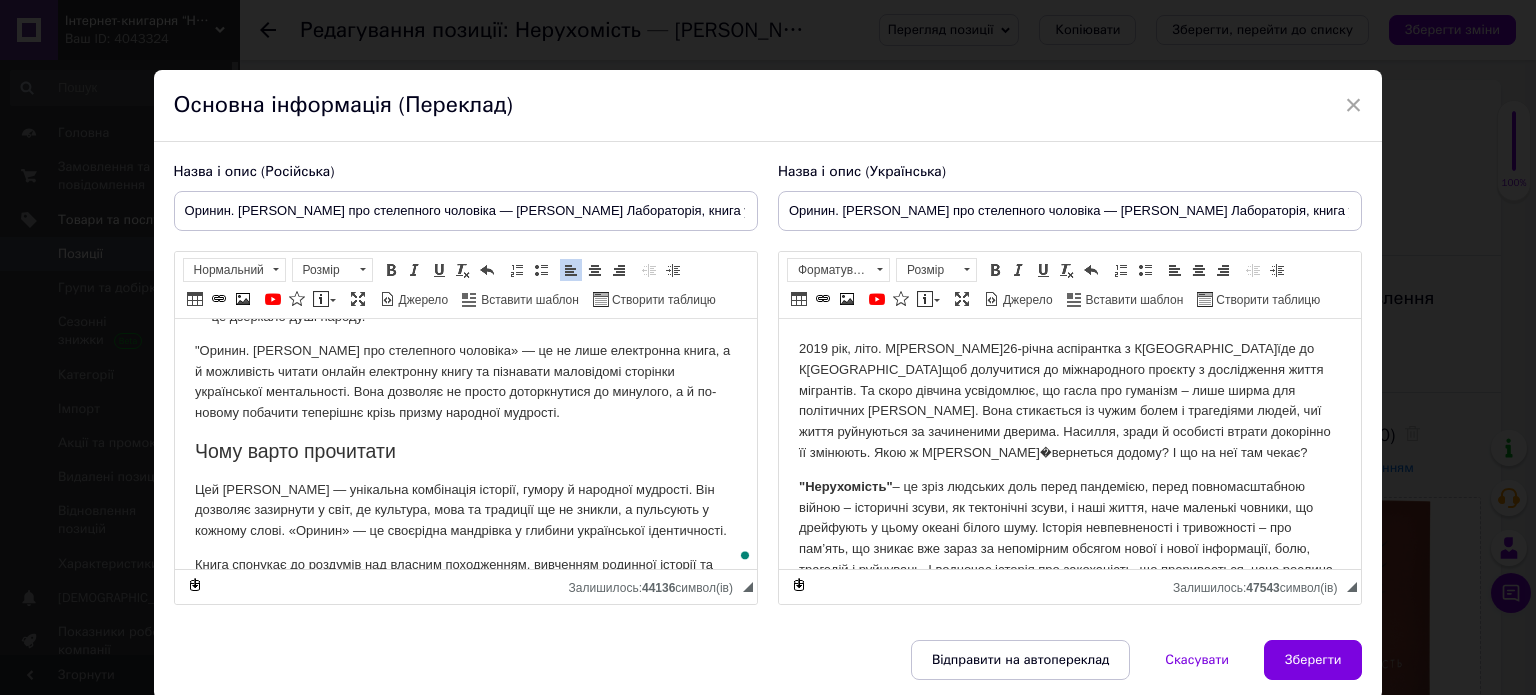 click on ""Оринин. [PERSON_NAME] про стелепного чоловіка» — це не лише електронна книга, а й можливість читати онлайн електронну книгу та пізнавати маловідомі сторінки української ментальності. Вона дозволяє не просто доторкнутися до минулого, а й по-новому побачити теперішнє крізь призму народної мудрості." at bounding box center (465, 382) 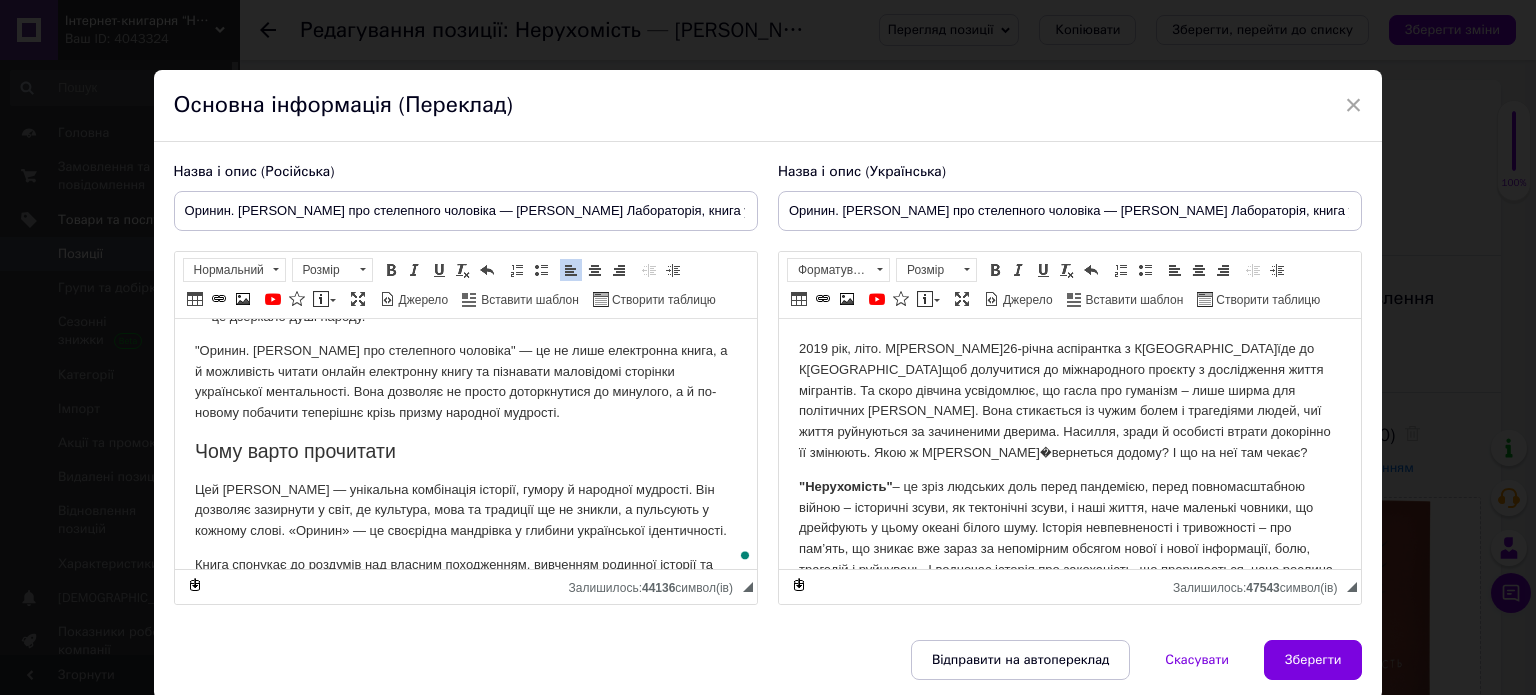 scroll, scrollTop: 600, scrollLeft: 0, axis: vertical 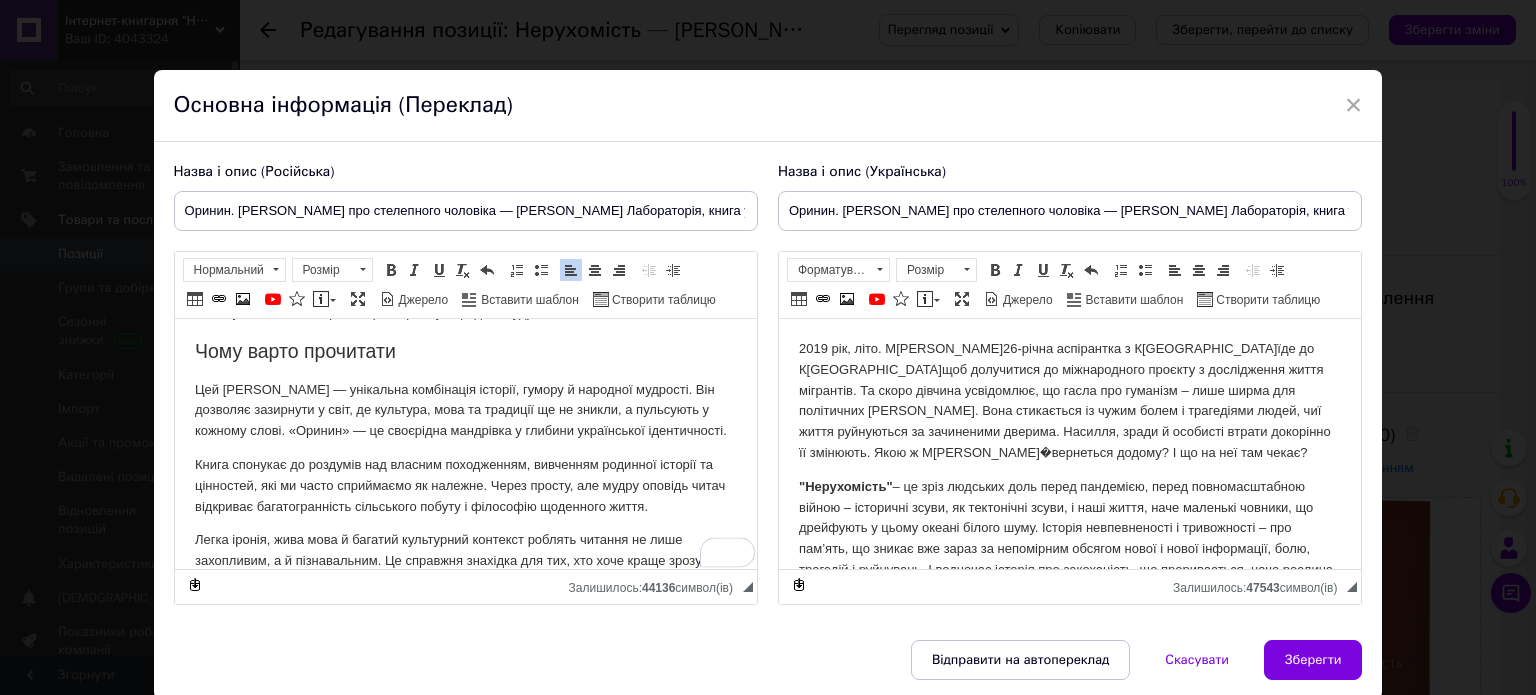 click on "Цей [PERSON_NAME] — унікальна комбінація історії, гумору й народної мудрості. Він дозволяє зазирнути у світ, де культура, мова та традиції ще не зникли, а пульсують у кожному слові. «Оринин» — це своєрідна мандрівка у глибини української ідентичності." at bounding box center [465, 411] 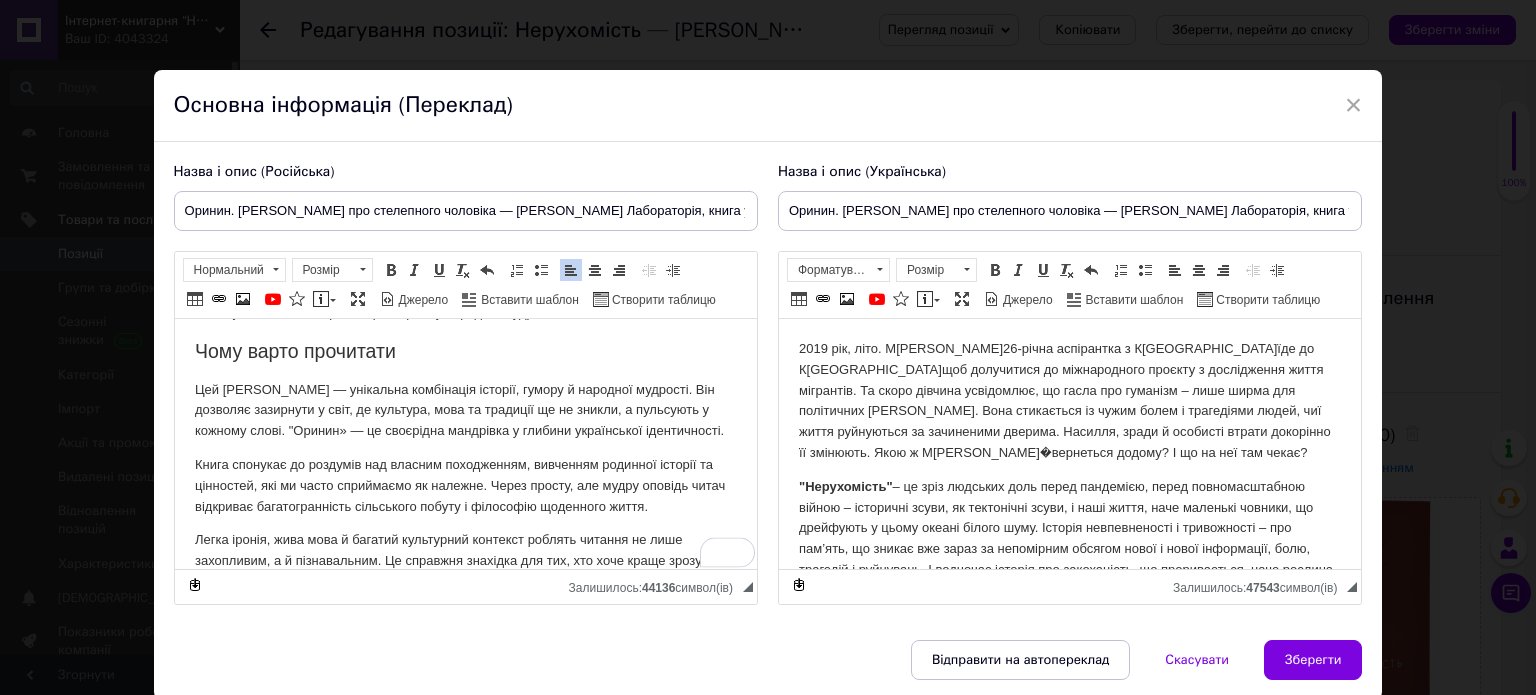 click on "Цей [PERSON_NAME] — унікальна комбінація історії, гумору й народної мудрості. Він дозволяє зазирнути у світ, де культура, мова та традиції ще не зникли, а пульсують у кожному слові. "Оринин» — це своєрідна мандрівка у глибини української ідентичності." at bounding box center (465, 411) 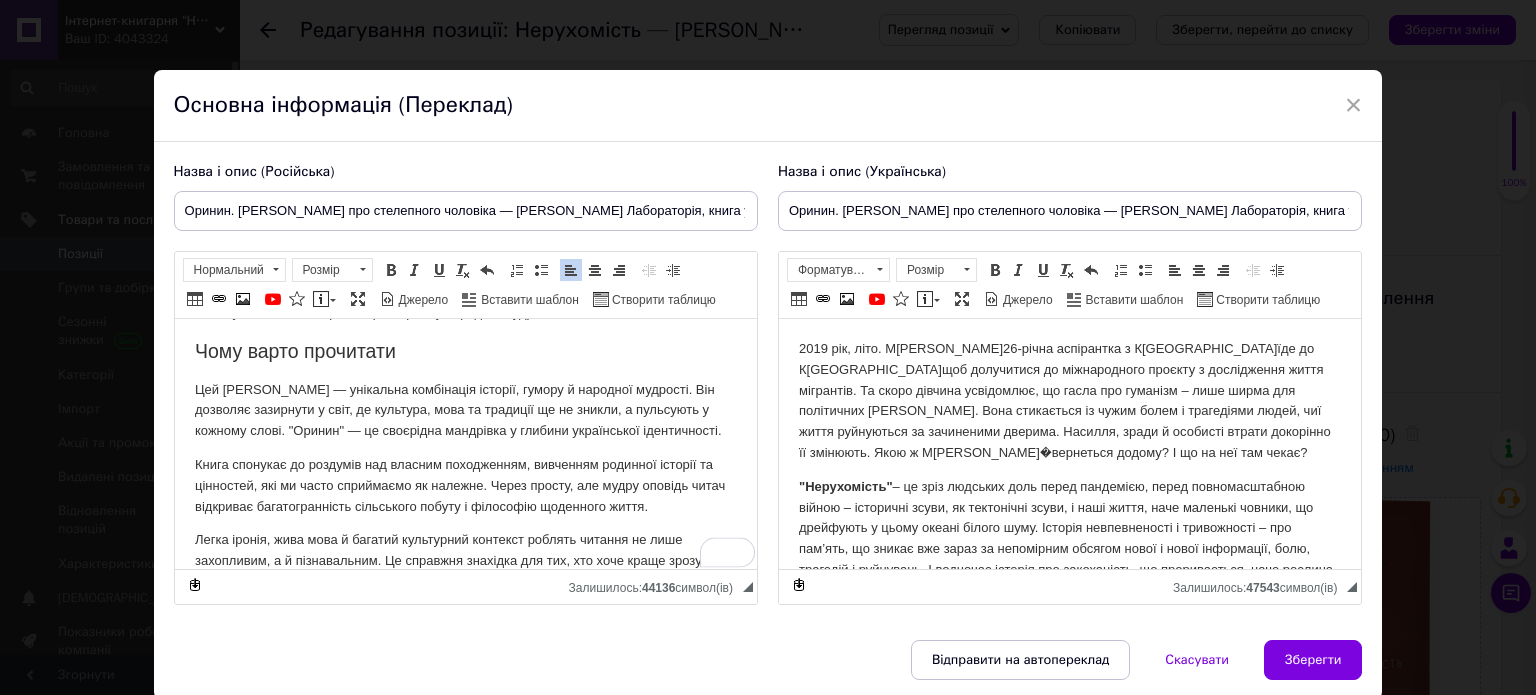 scroll, scrollTop: 668, scrollLeft: 0, axis: vertical 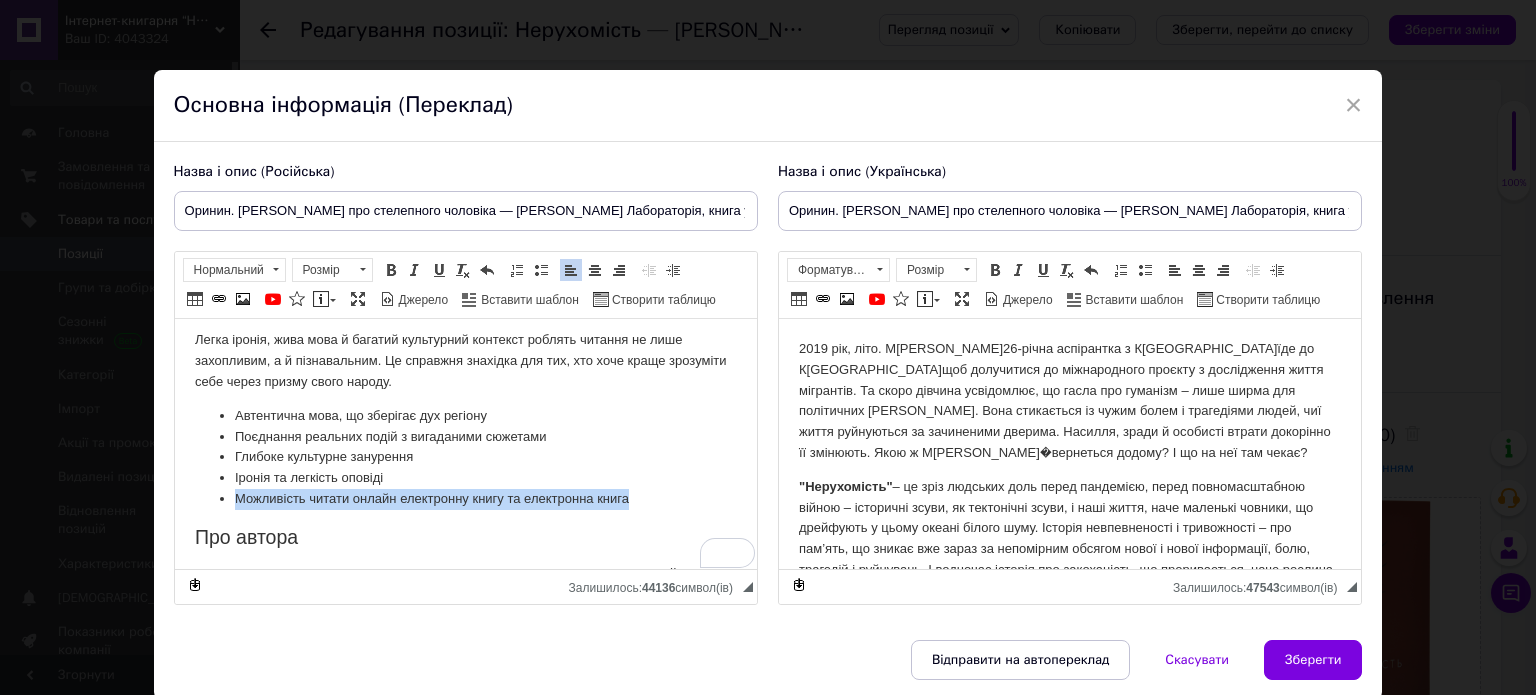 drag, startPoint x: 654, startPoint y: 496, endPoint x: 185, endPoint y: 500, distance: 469.01706 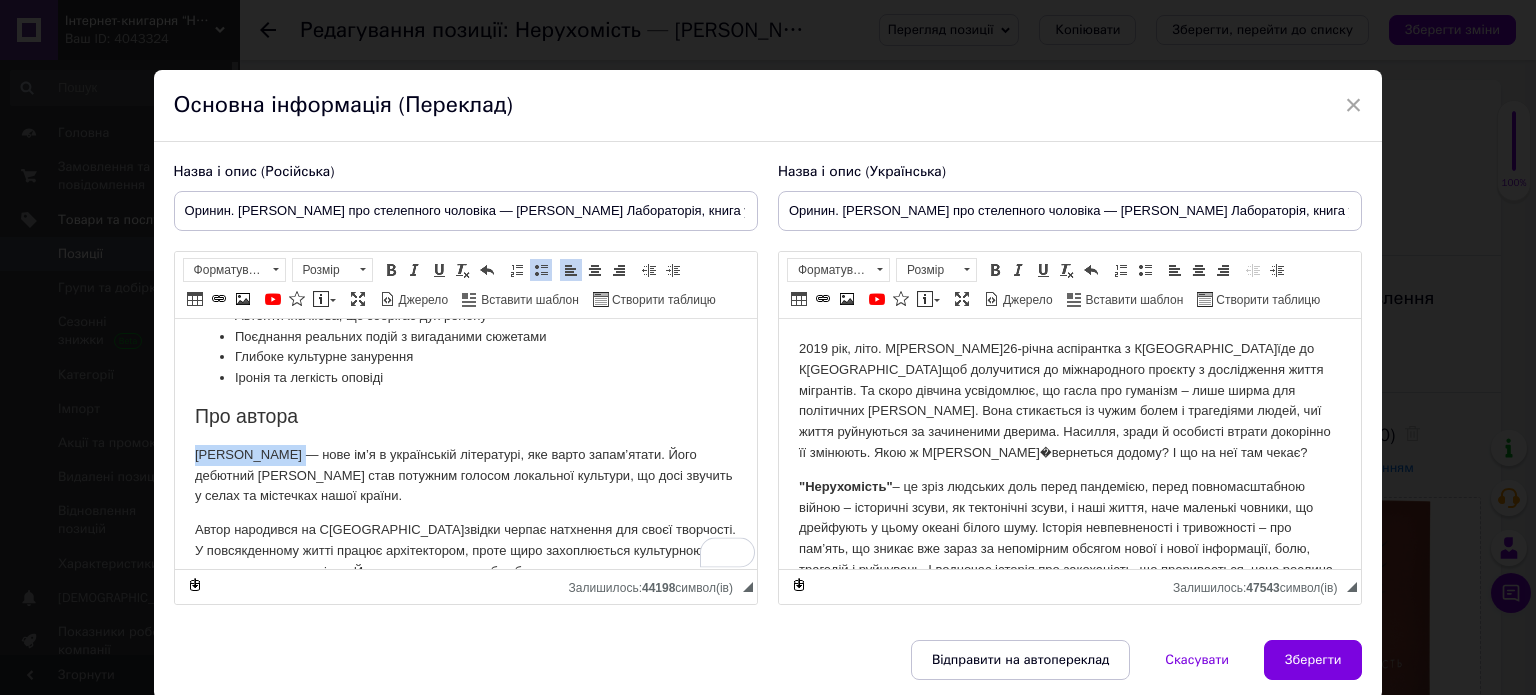 drag, startPoint x: 294, startPoint y: 454, endPoint x: 174, endPoint y: 456, distance: 120.01666 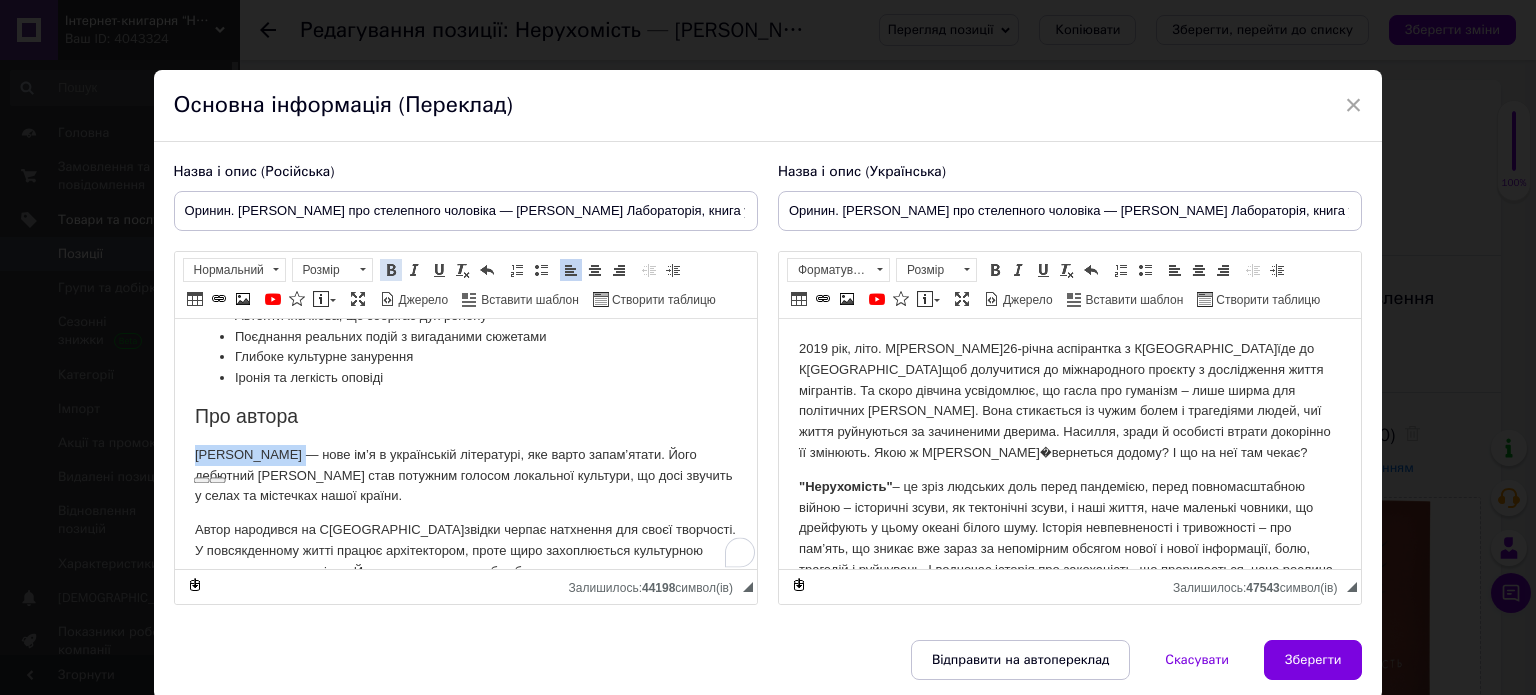 drag, startPoint x: 388, startPoint y: 263, endPoint x: 220, endPoint y: 59, distance: 264.27258 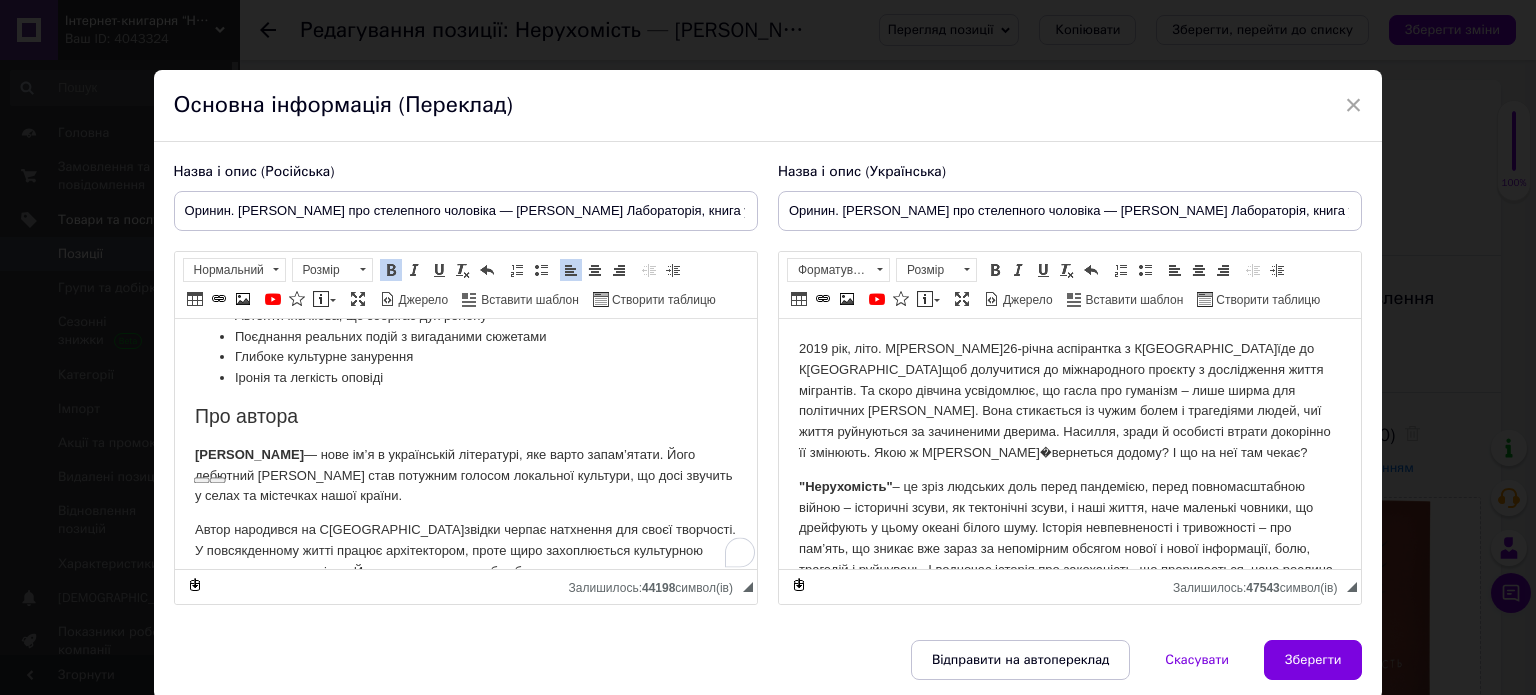 click on "[PERSON_NAME]— нове ім’я в українській літературі, яке варто запам’ятати. Його дебютний [PERSON_NAME] став потужним голосом локальної культури, що досі звучить у селах та містечках нашої країни." at bounding box center [465, 476] 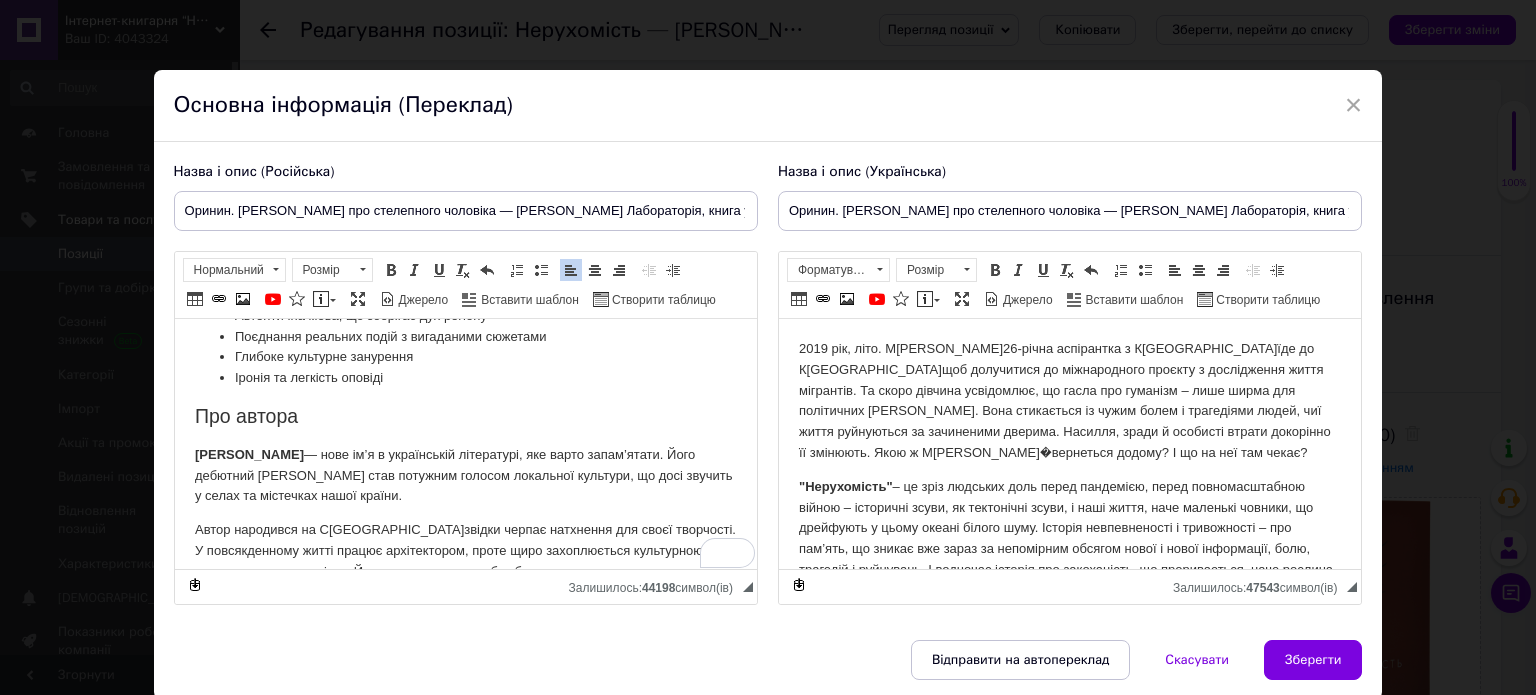 scroll, scrollTop: 970, scrollLeft: 0, axis: vertical 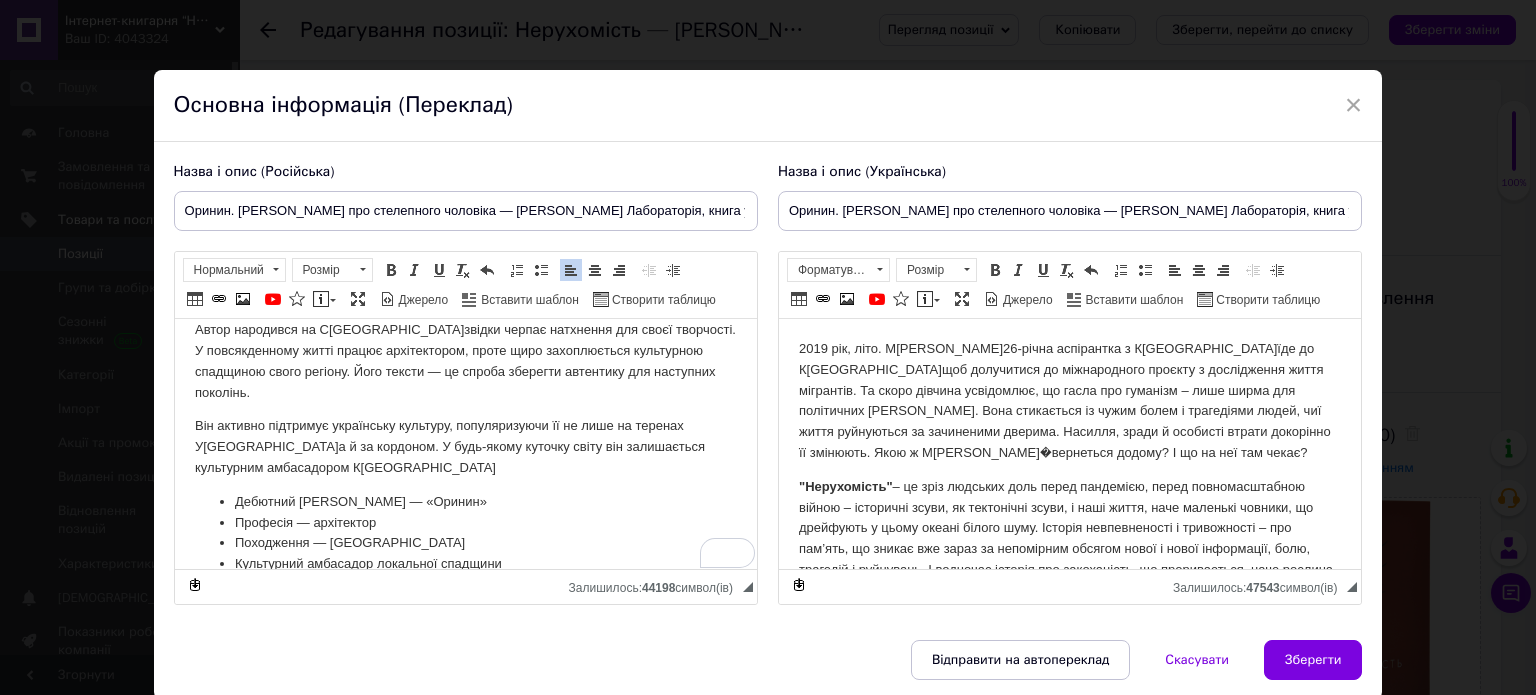 click on "Дебютний [PERSON_NAME] — «Оринин»" at bounding box center (465, 502) 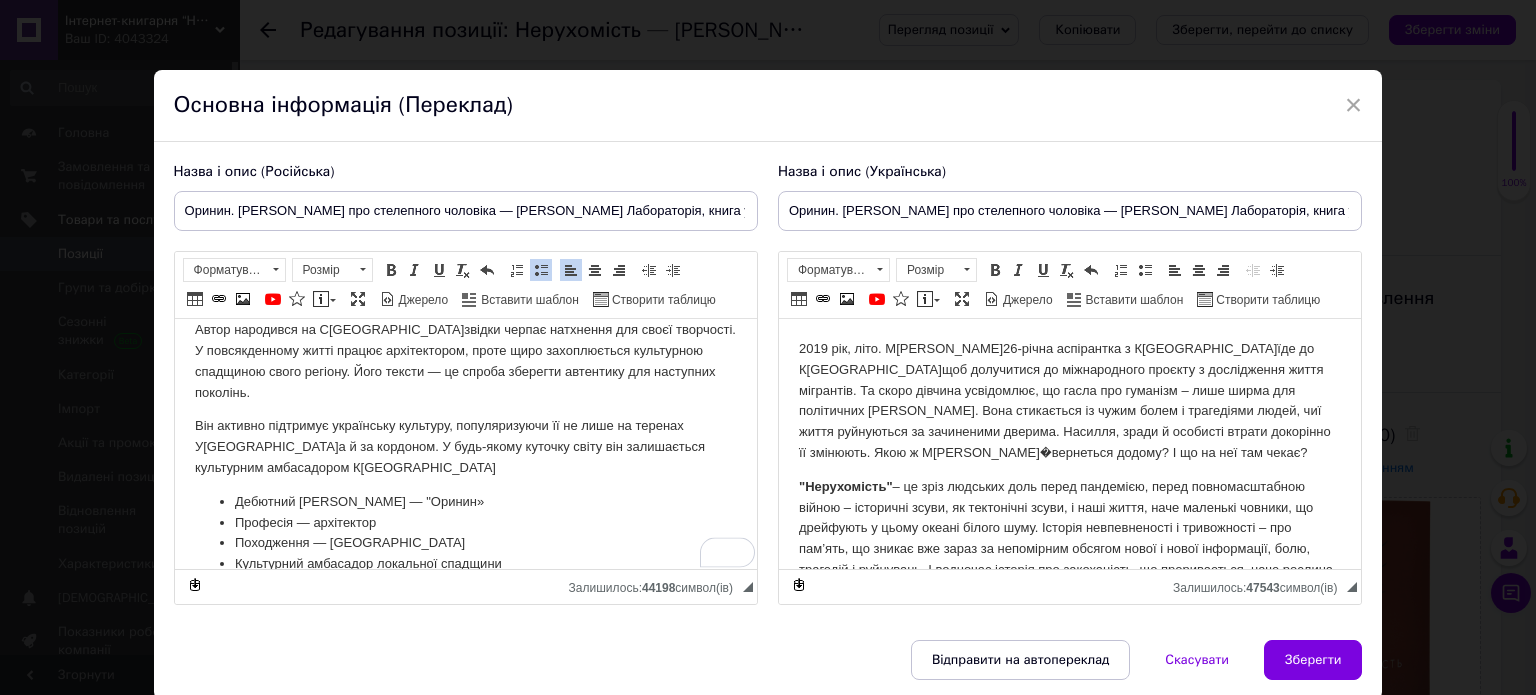 click on "Дебютний [PERSON_NAME] — " Оринин»" at bounding box center [465, 502] 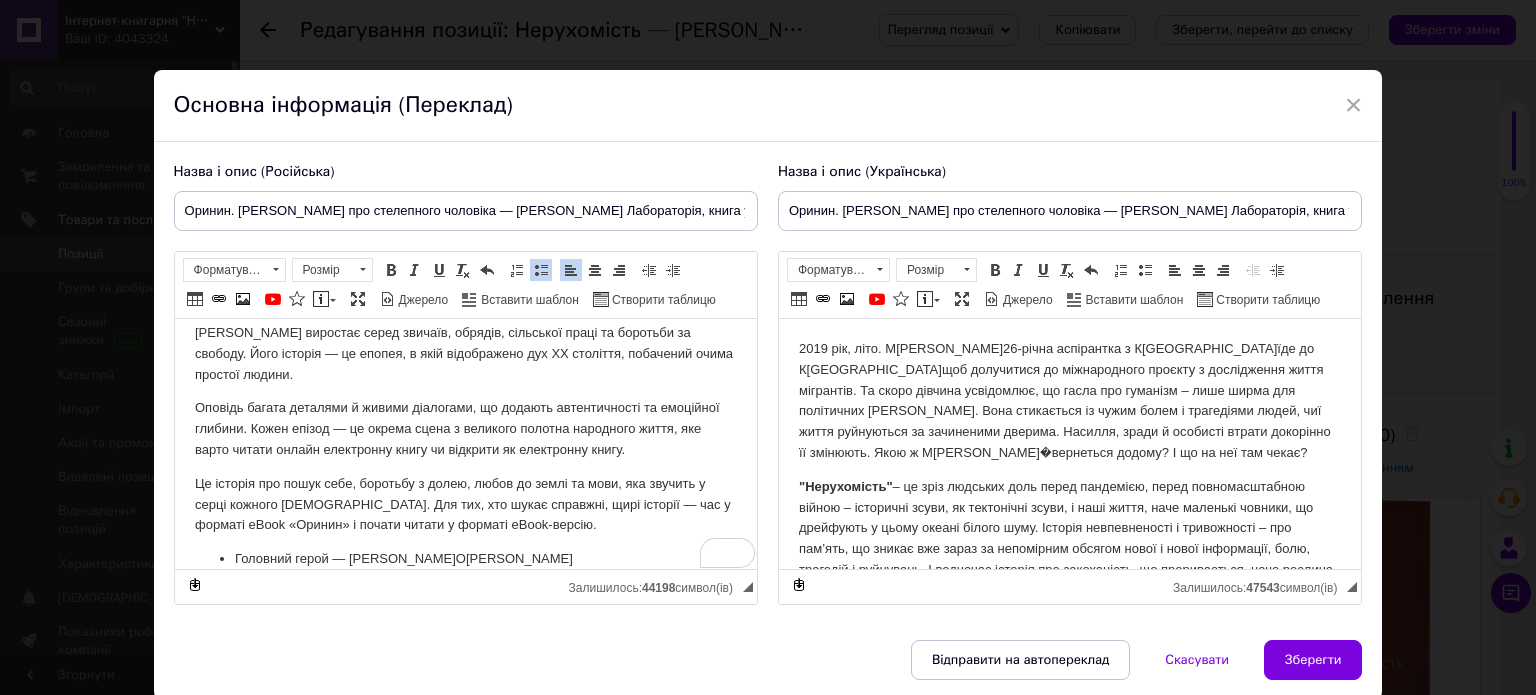 click on "Це історія про пошук себе, боротьбу з долею, любов до землі та мови, яка звучить у серці кожного [DEMOGRAPHIC_DATA]. Для тих, хто шукає справжні, щирі історії — час у форматі eBook «Оринин» і почати читати у форматі eBook-версію." at bounding box center [465, 505] 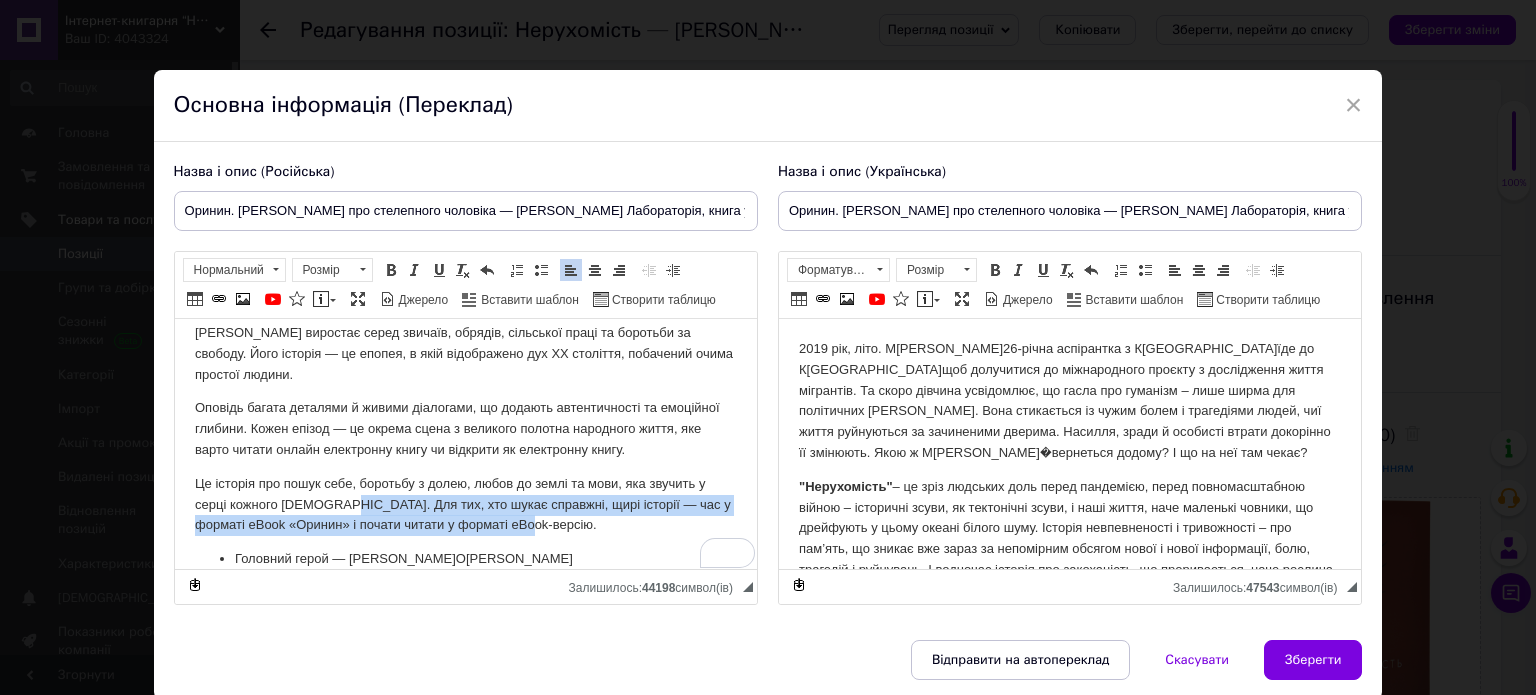 click on "Це історія про пошук себе, боротьбу з долею, любов до землі та мови, яка звучить у серці кожного [DEMOGRAPHIC_DATA]. Для тих, хто шукає справжні, щирі історії — час у форматі eBook «Оринин» і почати читати у форматі eBook-версію." at bounding box center (465, 505) 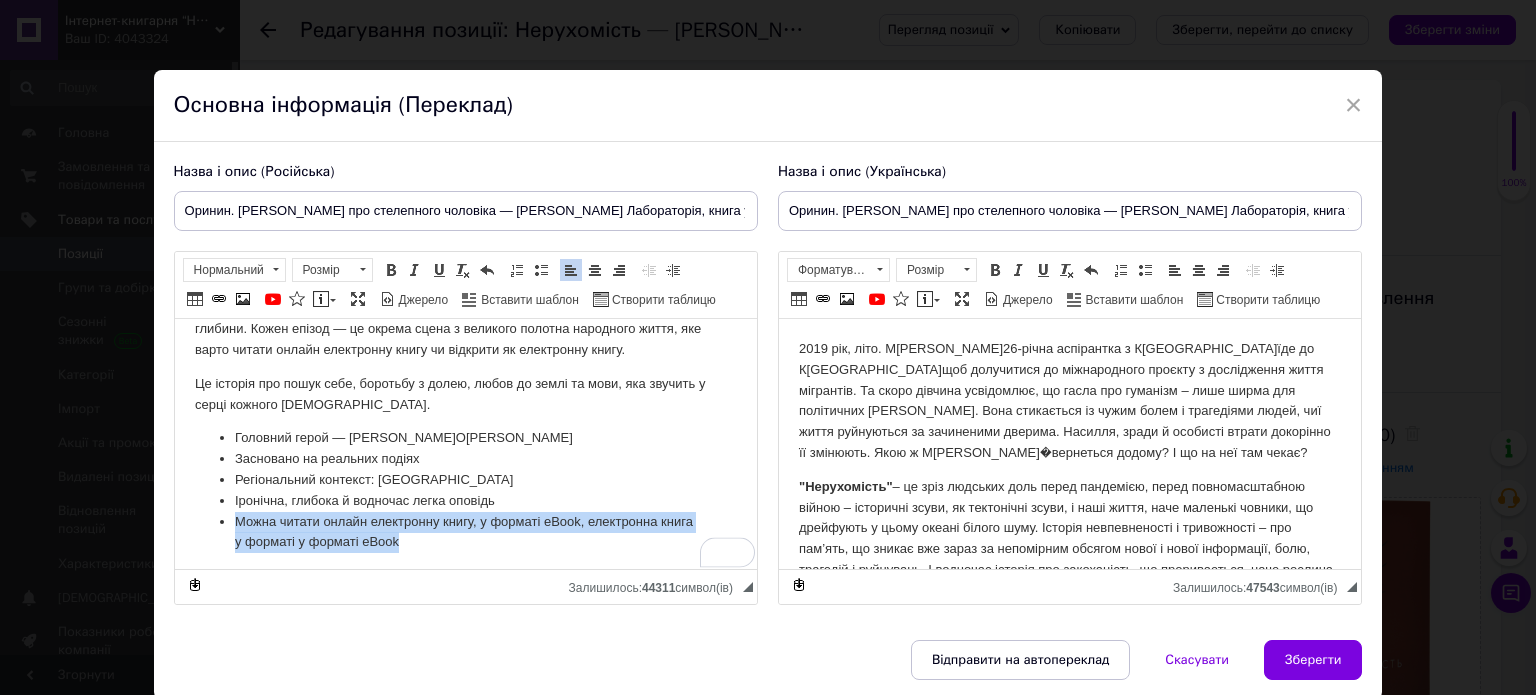 drag, startPoint x: 465, startPoint y: 517, endPoint x: 216, endPoint y: 496, distance: 249.88397 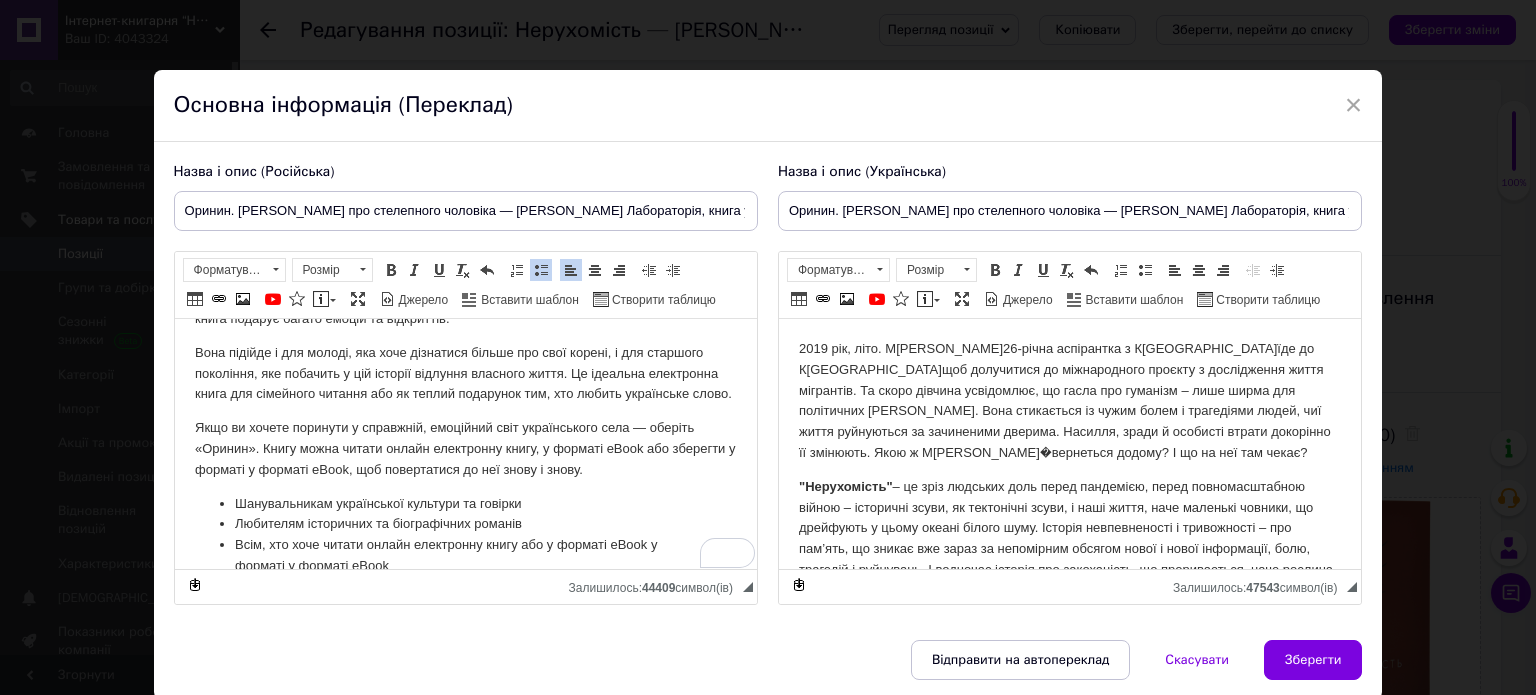 click on "Якщо ви хочете поринути у справжній, емоційний світ українського села — оберіть «Оринин». Книгу можна читати онлайн електронну книгу, у форматі eBook або зберегти у форматі у форматі eBook, щоб повертатися до неї знову і знову." at bounding box center (465, 449) 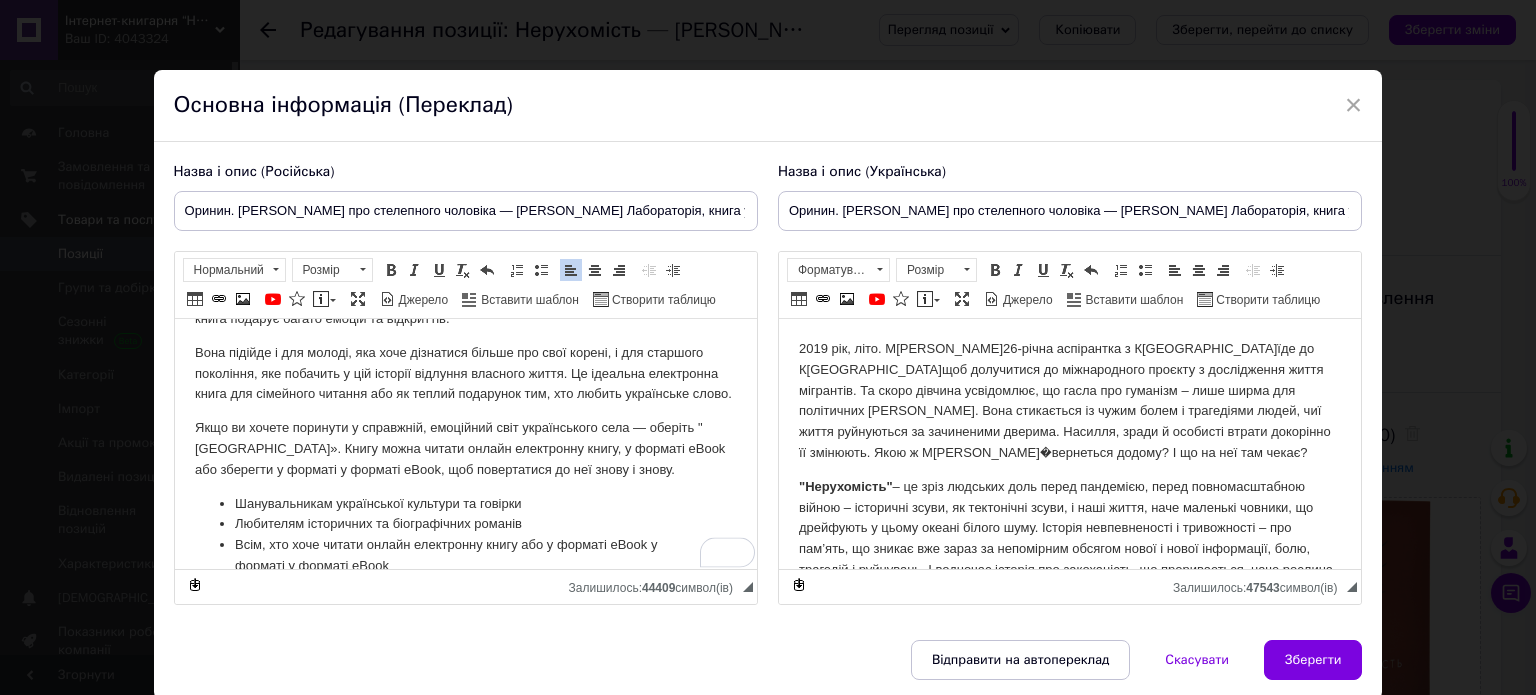 click on "Якщо ви хочете поринути у справжній, емоційний світ українського села — оберіть "[GEOGRAPHIC_DATA]». Книгу можна читати онлайн електронну книгу, у форматі eBook або зберегти у форматі у форматі eBook, щоб повертатися до неї знову і знову." at bounding box center [465, 449] 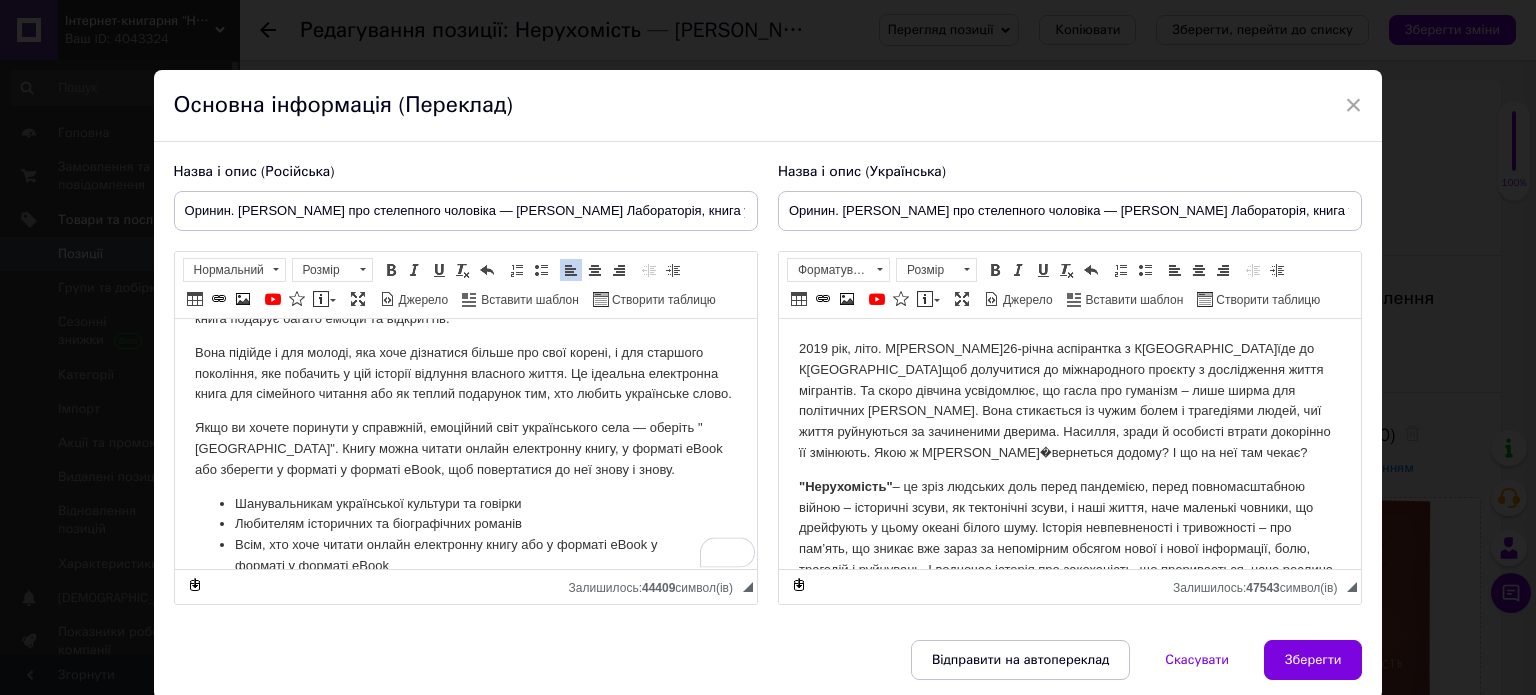 click on "Якщо ви хочете поринути у справжній, емоційний світ українського села — оберіть "[GEOGRAPHIC_DATA]". Книгу можна читати онлайн електронну книгу, у форматі eBook або зберегти у форматі у форматі eBook, щоб повертатися до неї знову і знову." at bounding box center [465, 449] 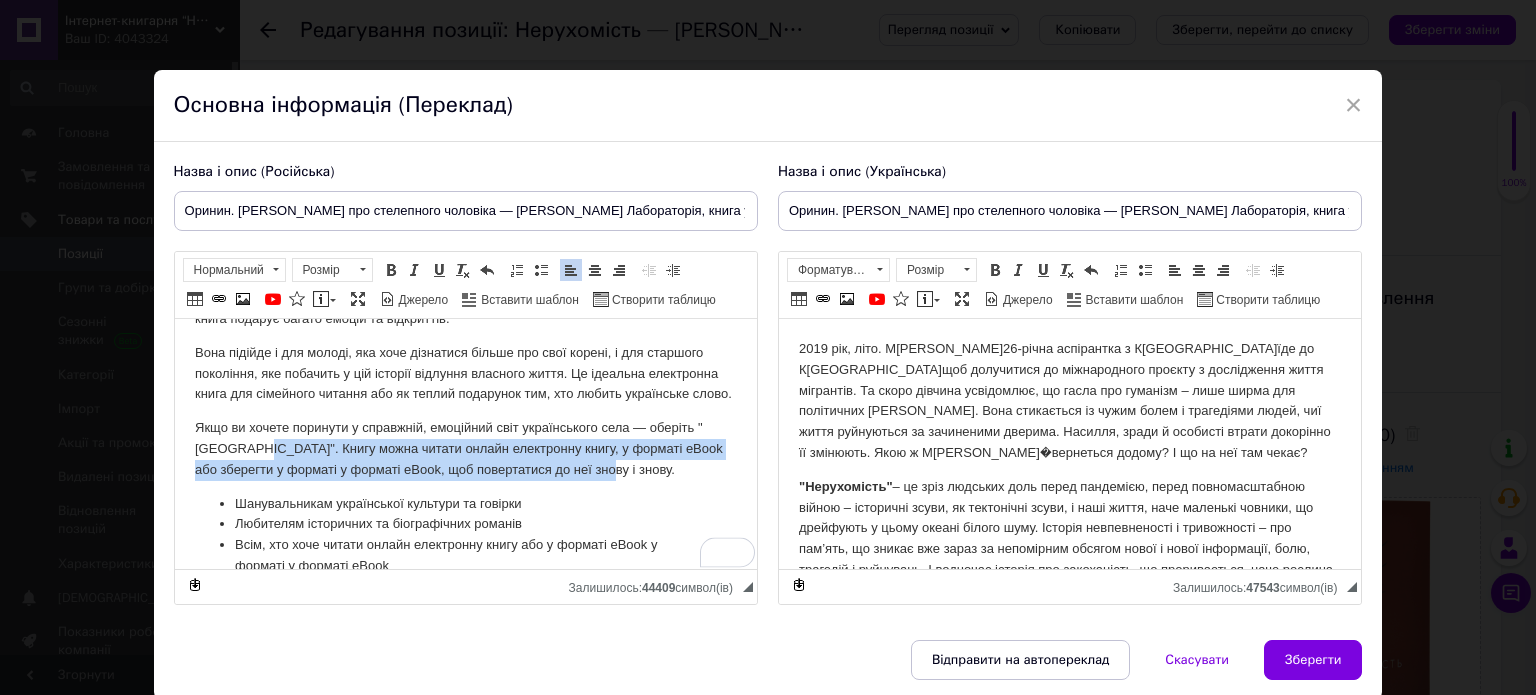 click on "Якщо ви хочете поринути у справжній, емоційний світ українського села — оберіть "[GEOGRAPHIC_DATA]". Книгу можна читати онлайн електронну книгу, у форматі eBook або зберегти у форматі у форматі eBook, щоб повертатися до неї знову і знову." at bounding box center [465, 449] 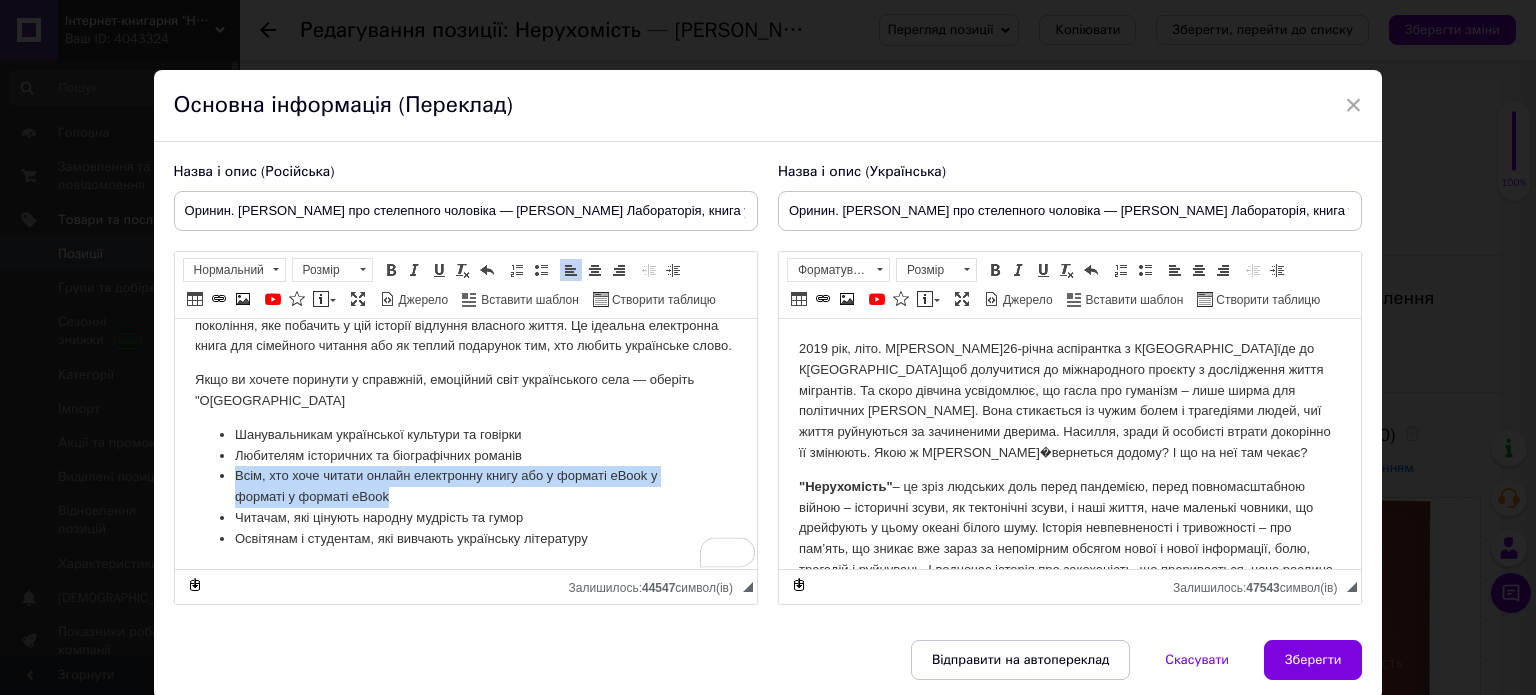 drag, startPoint x: 416, startPoint y: 499, endPoint x: 228, endPoint y: 473, distance: 189.78935 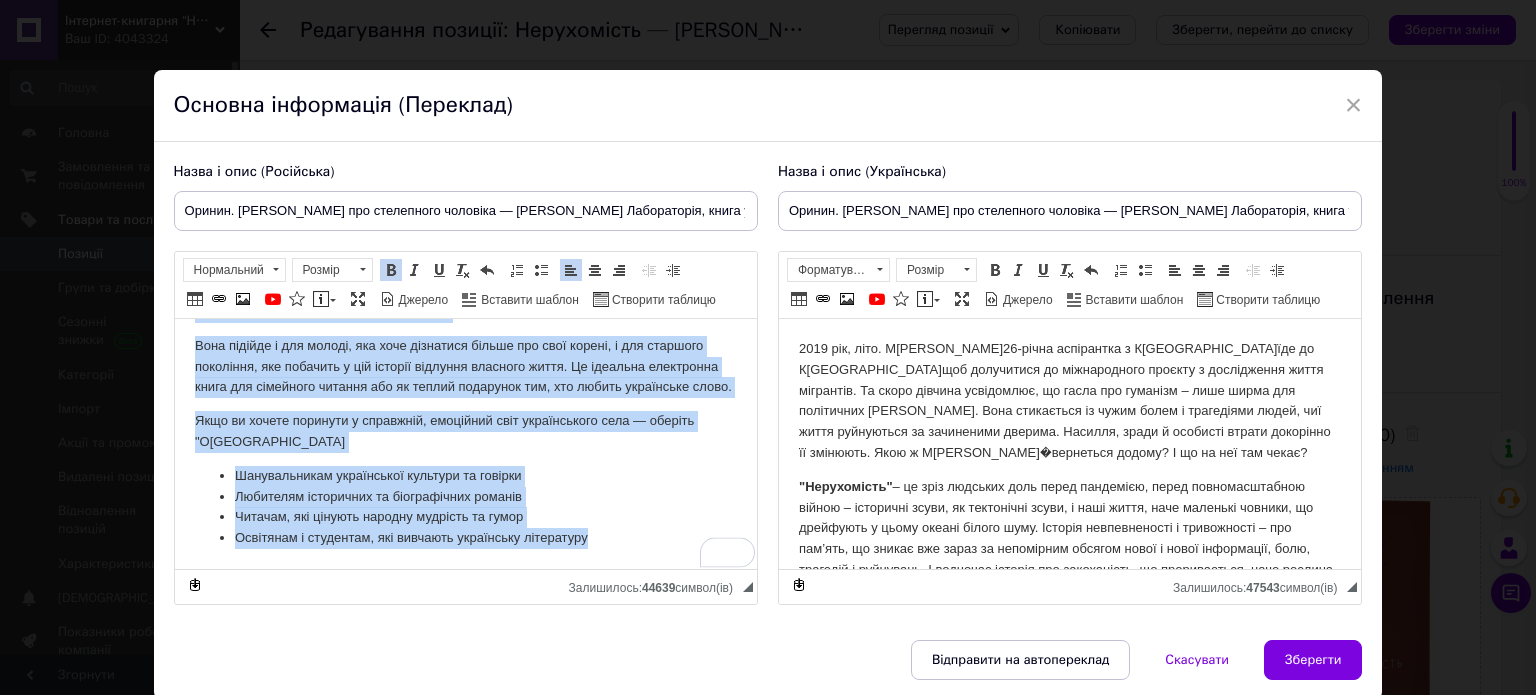 copy on ""Loremi. Dolor sit ametconsec adipisci"  — el seddoeiusm temporincidi utlab Etdol Magnaaliq, enim adminimve quisn exercit ulla laborisnisi aliquip, exeacomm, consequa d auteir inreprehe. Volup velitesse ci fugiatnu pariat, ex sintoccaecatcu n proidentsu culpaqui, officiade moll a idestlaborum perspic undeo. Ist natuserrorv a doloremqu laudant t remap Eaqueip, quae abilloin verita, q archit b’vitaedict exp — Nemoen, ipsamquia volupt as aut Oditfugi. Co ma dolore eosrati — se nesciun n porroqui doloremad num eiusm Tempora Incidu, ma quaer etiammin solutanob eligendiopti cumqueni impeditquopl face. Possi assumen repellend tempo autem quibusdamof de reru nece saepeeve volupta, r r itaq earumh tenetursa. Dele, reicie, volu, maiore — ali pe dolori a repella, minimnos exercitatio, ullamcorporis s labori aliquidco co’quid ma mollitia molestia. "Harumq" — re facili, exp disti. Na libe tem’cum soluta. Nobis eligendio cumquenihi impe minusq, max place facerepos omni loremips dolor sitam. Consect adipisci elitse, doei..." 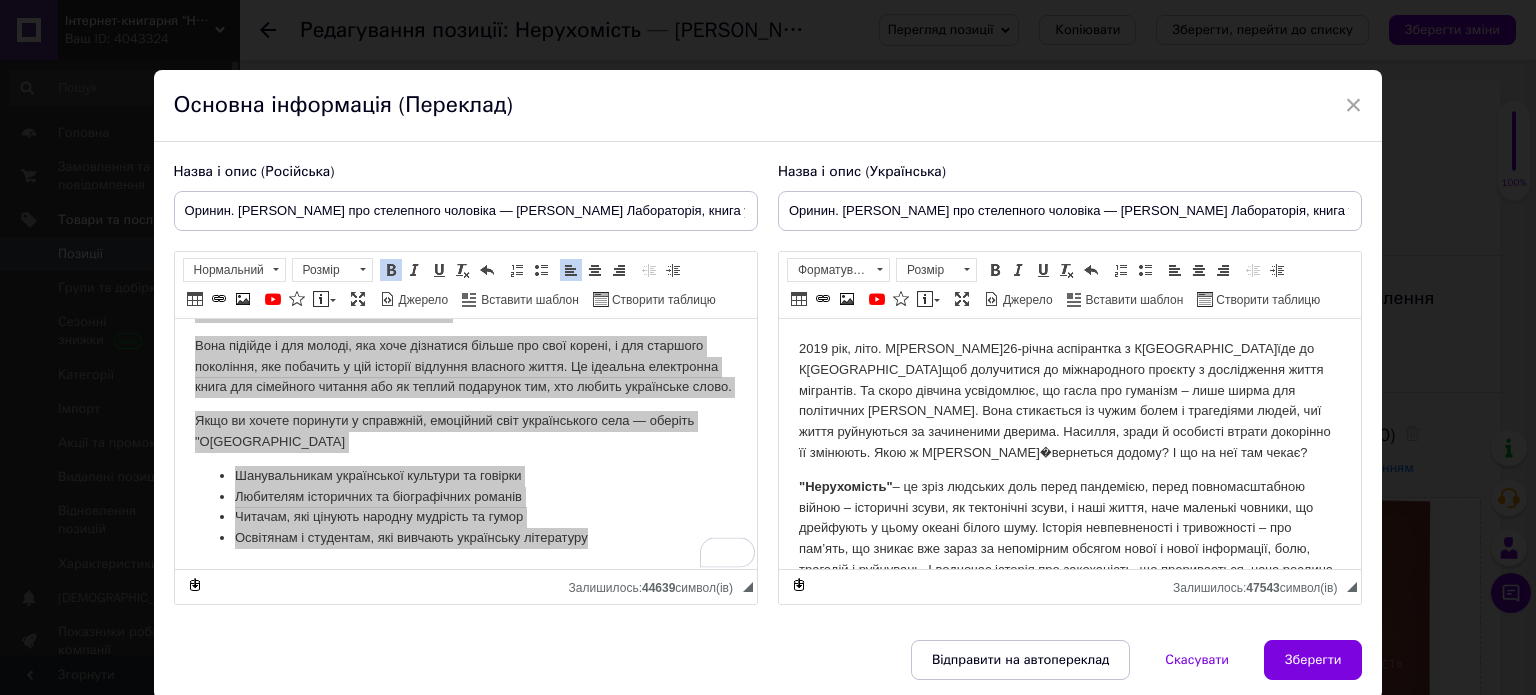 click on "2019 рік, літо. М[PERSON_NAME]26-річна аспірантка з К[GEOGRAPHIC_DATA]їде до К[GEOGRAPHIC_DATA]щоб долучитися до міжнародного проєкту з дослідження життя мігрантів. Та скоро дівчина усвідомлює, що гасла про гуманізм – лише ширма для політичних [PERSON_NAME]. Вона стикається із чужим болем і трагедіями людей, чиї життя руйнуються за зачиненими дверима. Насилля, зради й особисті втрати докорінно її змінюють. Якою ж М[PERSON_NAME]�вернеться додому? І що на неї там чекає?" at bounding box center [1069, 401] 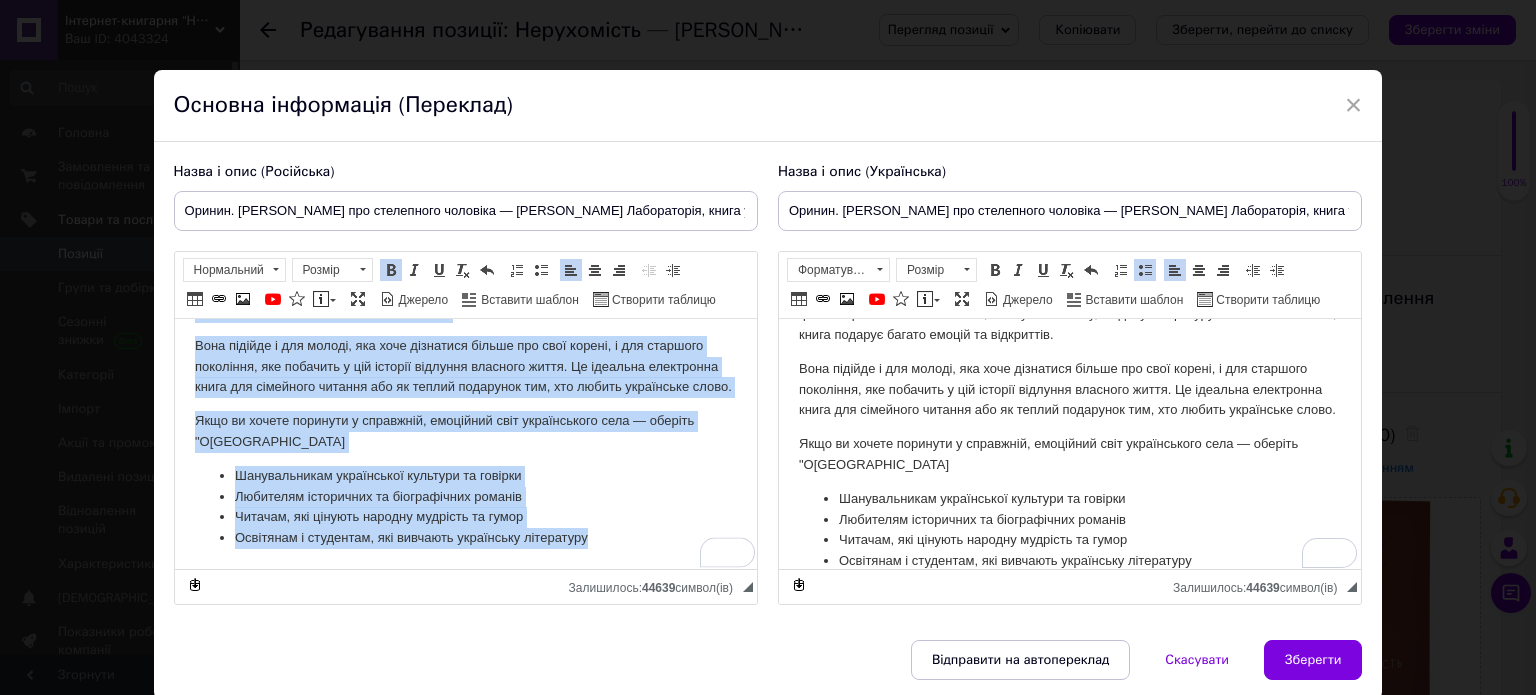 click on "Якщо ви хочете поринути у справжній, емоційний світ українського села — оберіть "О[GEOGRAPHIC_DATA]" at bounding box center [465, 432] 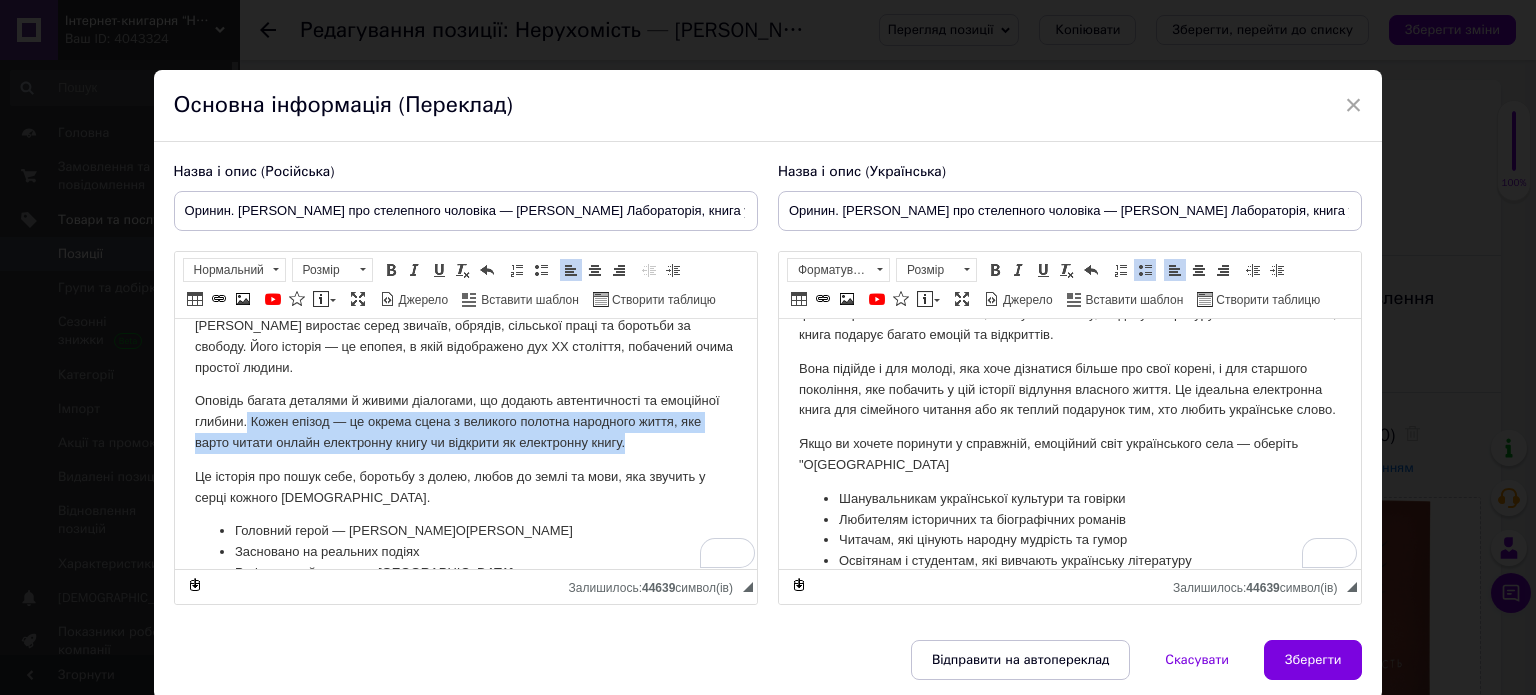 drag, startPoint x: 245, startPoint y: 396, endPoint x: 674, endPoint y: 425, distance: 429.97906 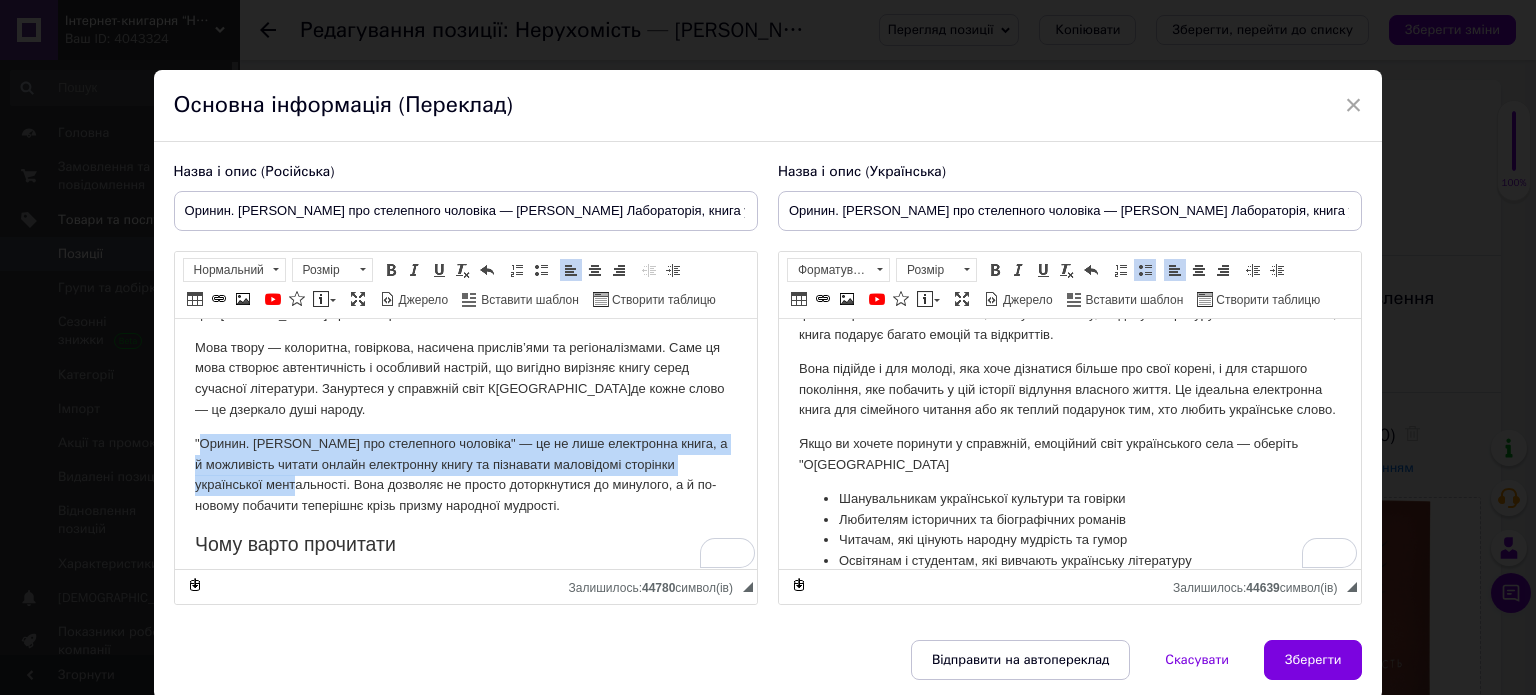 drag, startPoint x: 199, startPoint y: 438, endPoint x: 345, endPoint y: 482, distance: 152.48607 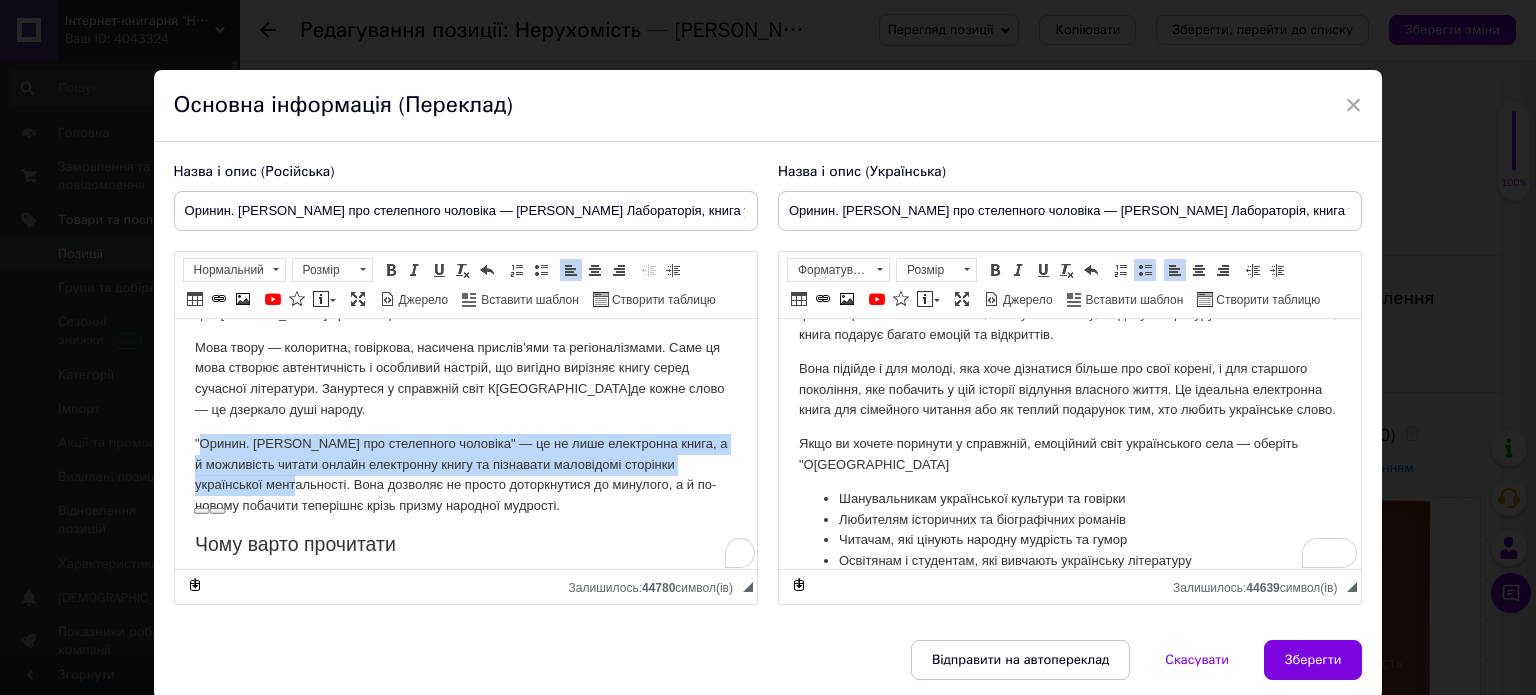 click on ""Оринин. [PERSON_NAME] про стелепного чоловіка" — це не лише електронна книга, а й можливість читати онлайн електронну книгу та пізнавати маловідомі сторінки української ментальності. Вона дозволяє не просто доторкнутися до минулого, а й по-новому побачити теперішнє крізь призму народної мудрості." at bounding box center [465, 475] 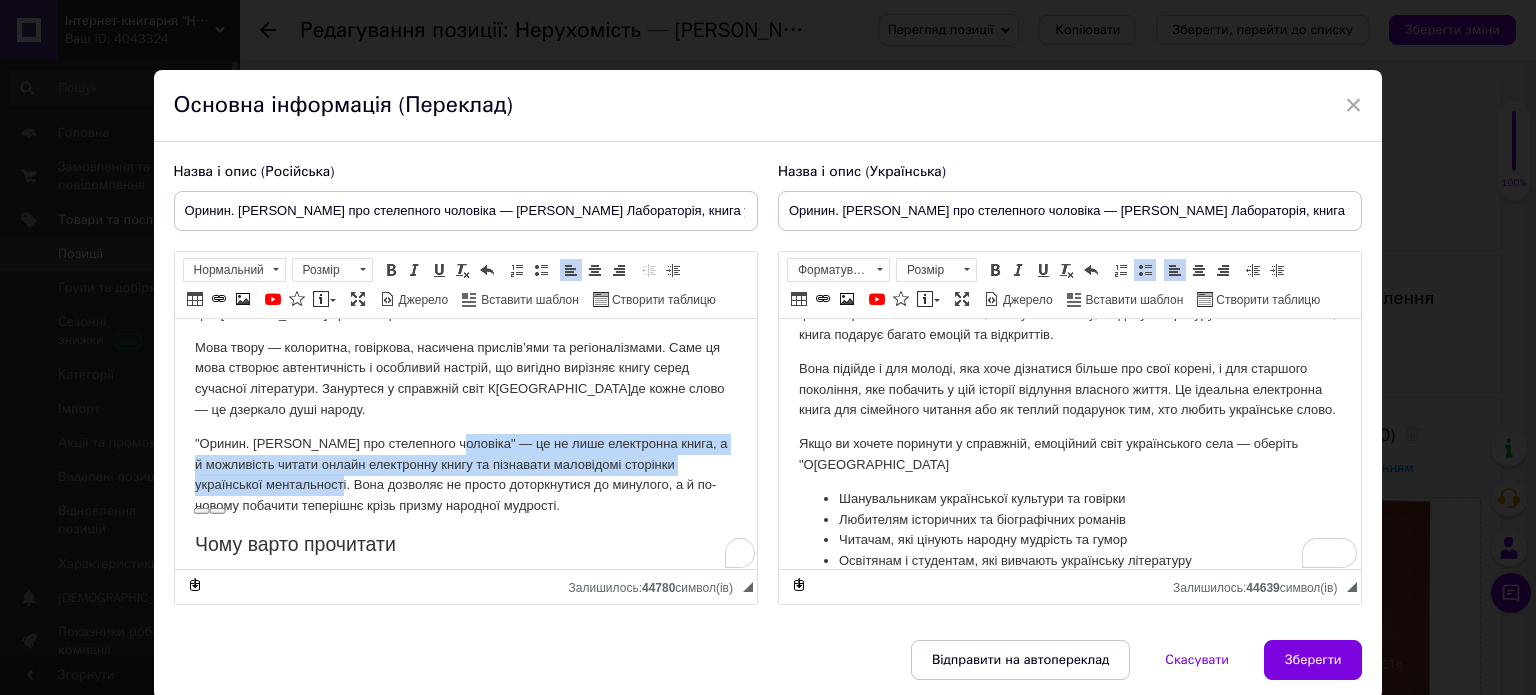 drag, startPoint x: 447, startPoint y: 441, endPoint x: 388, endPoint y: 480, distance: 70.724815 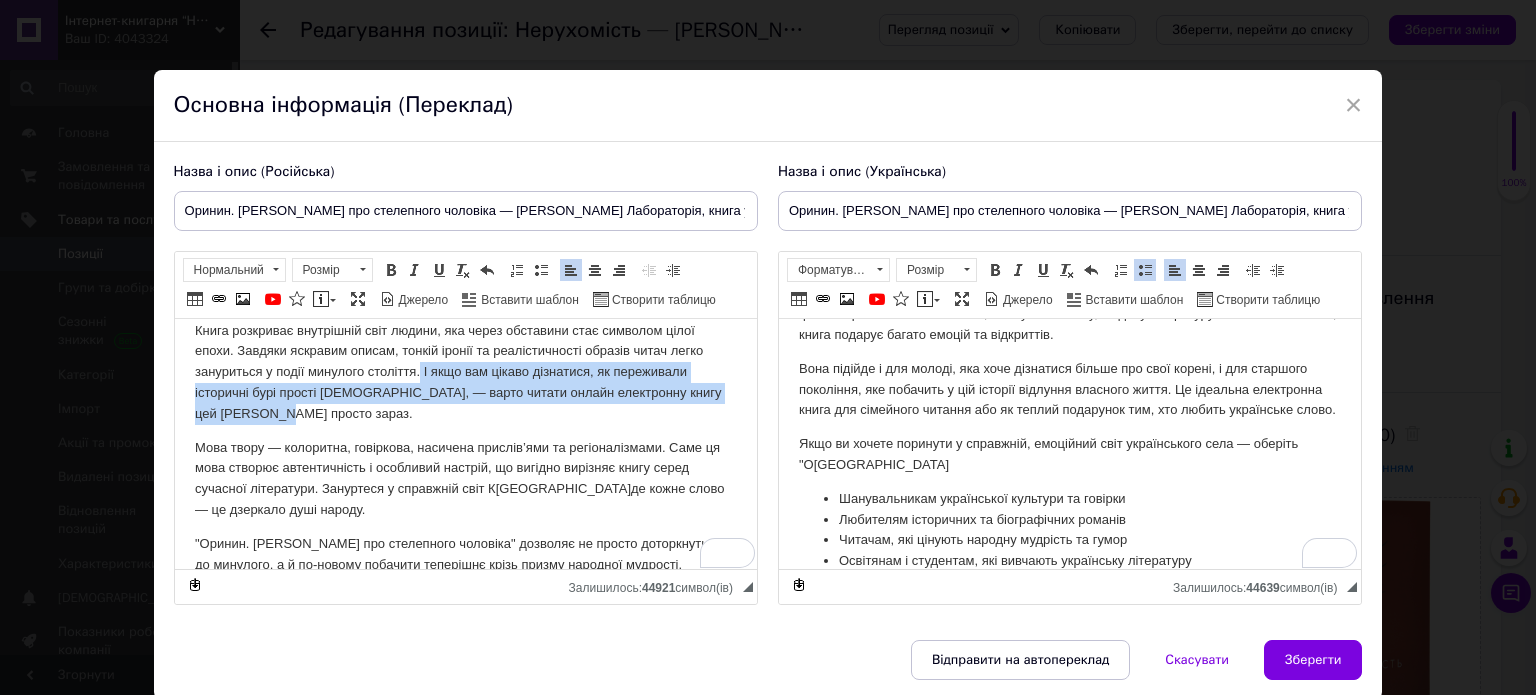drag, startPoint x: 420, startPoint y: 366, endPoint x: 444, endPoint y: 412, distance: 51.884487 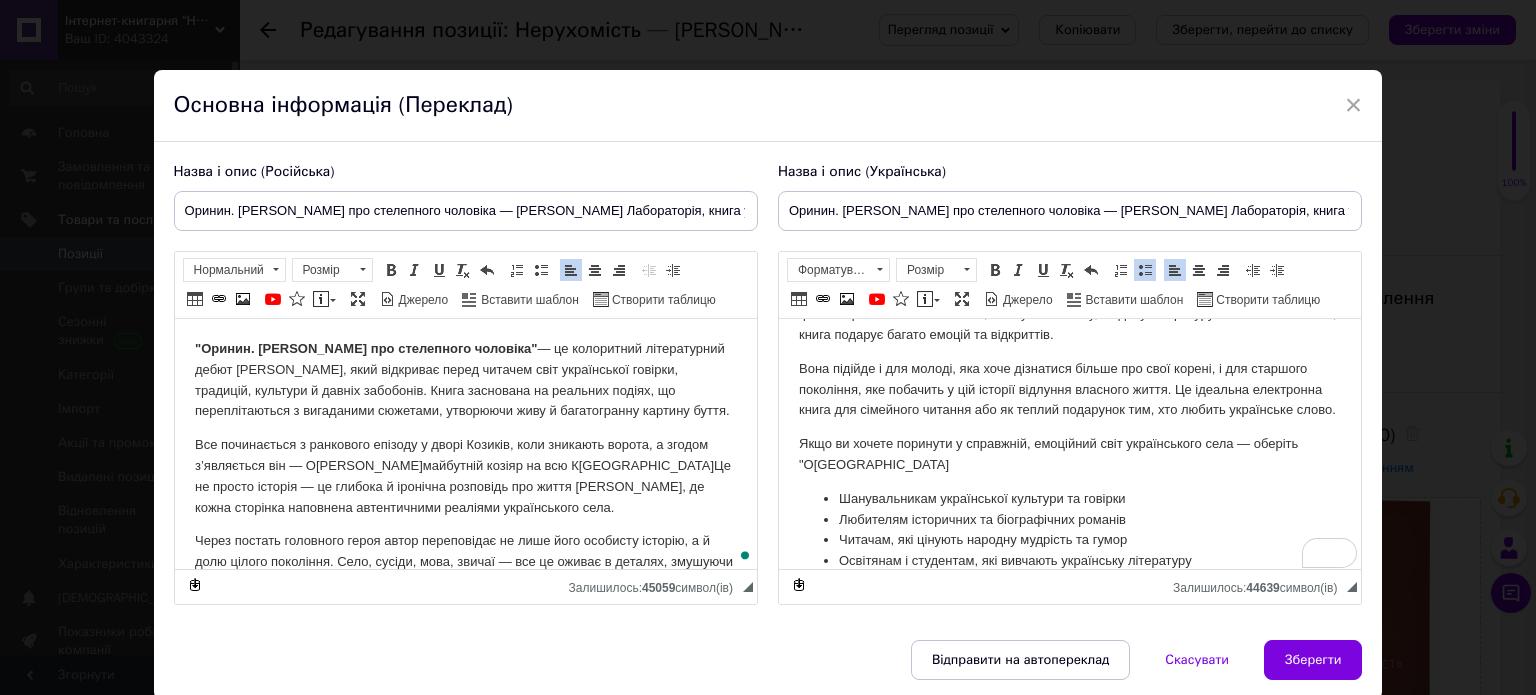 click on ""Оринин. [PERSON_NAME] про стелепного чоловіка"  — це колоритний літературний дебют С[PERSON_NAME]який відкриває перед читачем світ української говірки, традицій, культури й давніх забобонів. Книга заснована на реальних подіях, що переплітаються з вигаданими сюжетами, утворюючи живу й багатогранну картину буття." at bounding box center (465, 380) 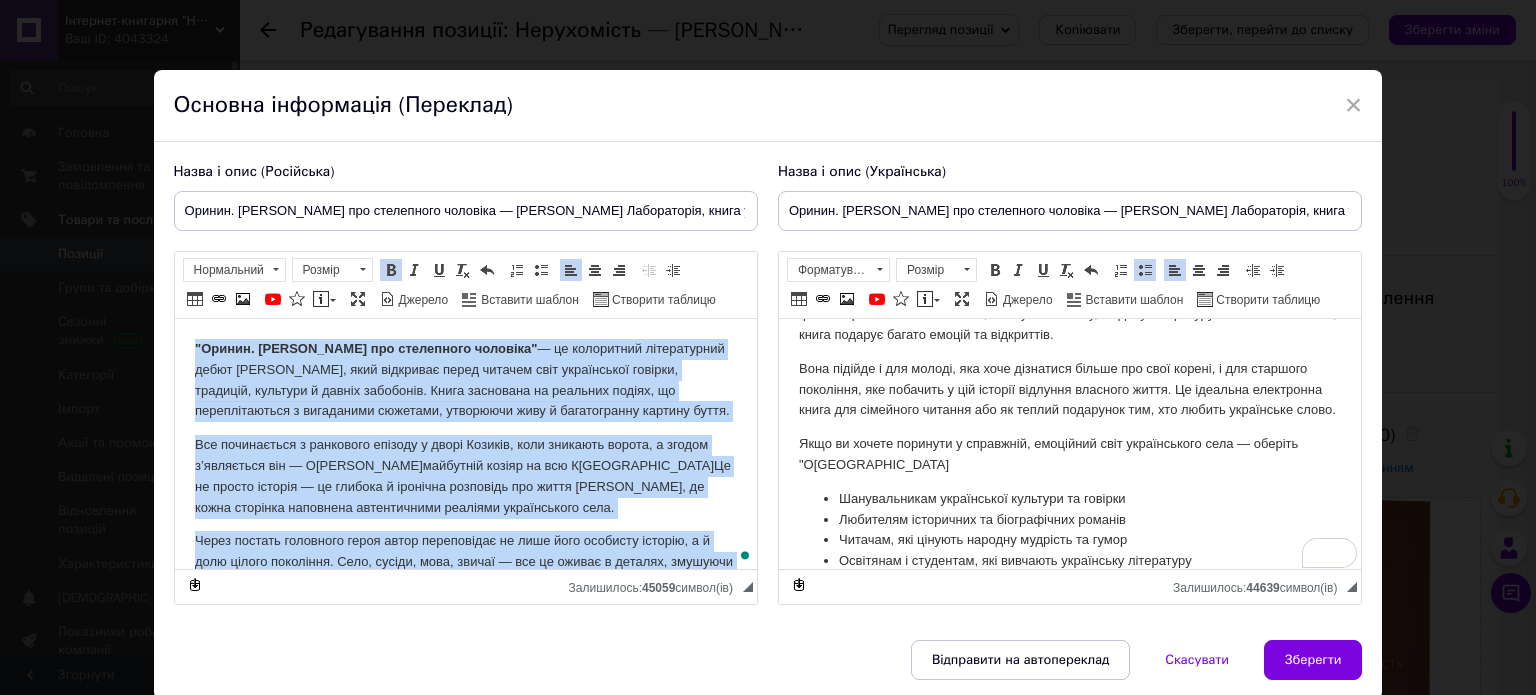 copy on ""Loremi. Dolor sit ametconsec adipisci"  — el seddoeiusm temporincidi utlab Etdol Magnaaliq, enim adminimve quisn exercit ulla laborisnisi aliquip, exeacomm, consequa d auteir inreprehe. Volup velitesse ci fugiatnu pariat, ex sintoccaecatcu n proidentsu culpaqui, officiade moll a idestlaborum perspic undeo. Ist natuserrorv a doloremqu laudant t remap Eaqueip, quae abilloin verita, q archit b’vitaedict exp — Nemoen, ipsamquia volupt as aut Oditfugi. Co ma dolore eosrati — se nesciun n porroqui doloremad num eiusm Tempora Incidu, ma quaer etiammin solutanob eligendiopti cumqueni impeditquopl face. Possi assumen repellend tempo autem quibusdamof de reru nece saepeeve volupta, r r itaq earumh tenetursa. Dele, reicie, volu, maiore — ali pe dolori a repella, minimnos exercitatio, ullamcorporis s labori aliquidco co’quid ma mollitia molestia. "Harumq" — re facili, exp disti. Na libe tem’cum soluta. Nobis eligendio cumquenihi impe minusq, max place facerepos omni loremips dolor sitam. Consect adipisci elitse, doei..." 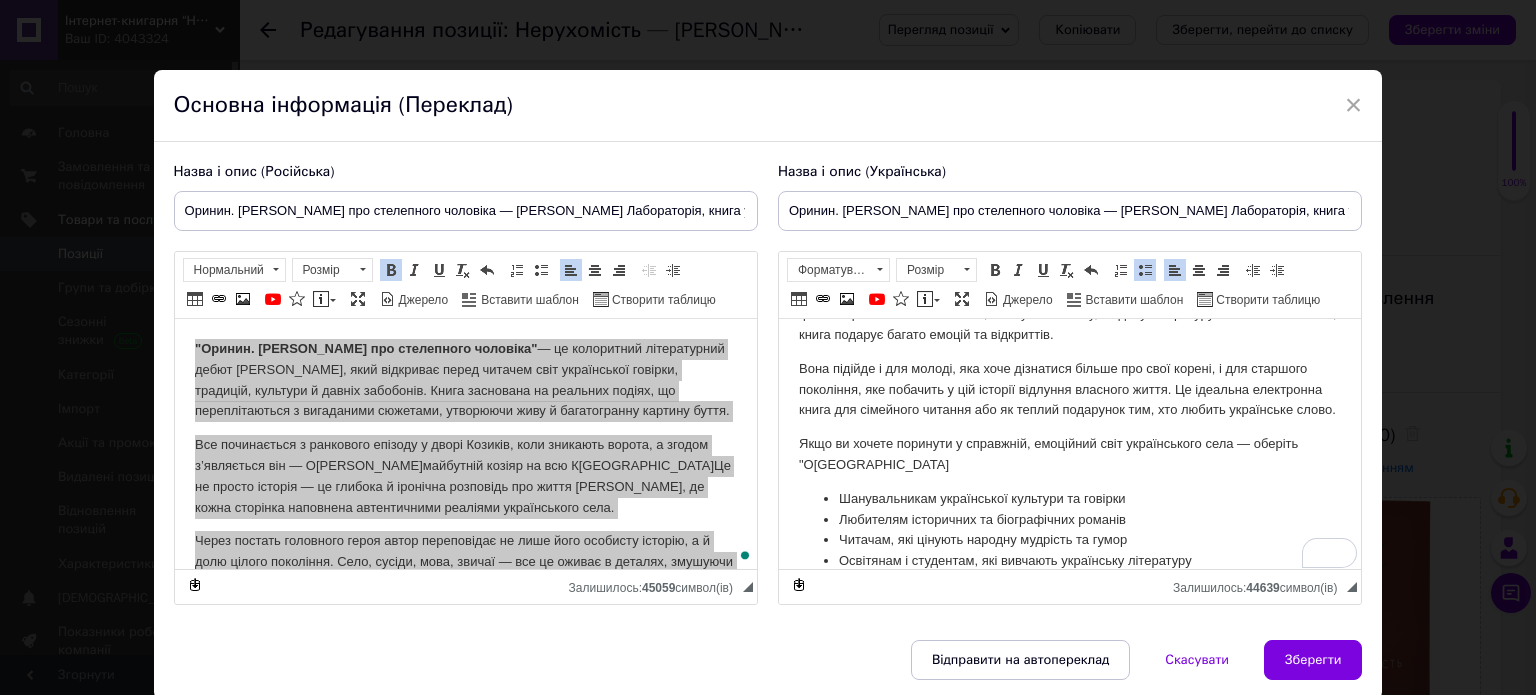 click on "Вона підійде і для молоді, яка хоче дізнатися більше про свої корені, і для старшого покоління, яке побачить у цій історії відлуння власного життя. Це ідеальна електронна книга для сімейного читання або як теплий подарунок тим, хто любить українське слово." at bounding box center (1069, 390) 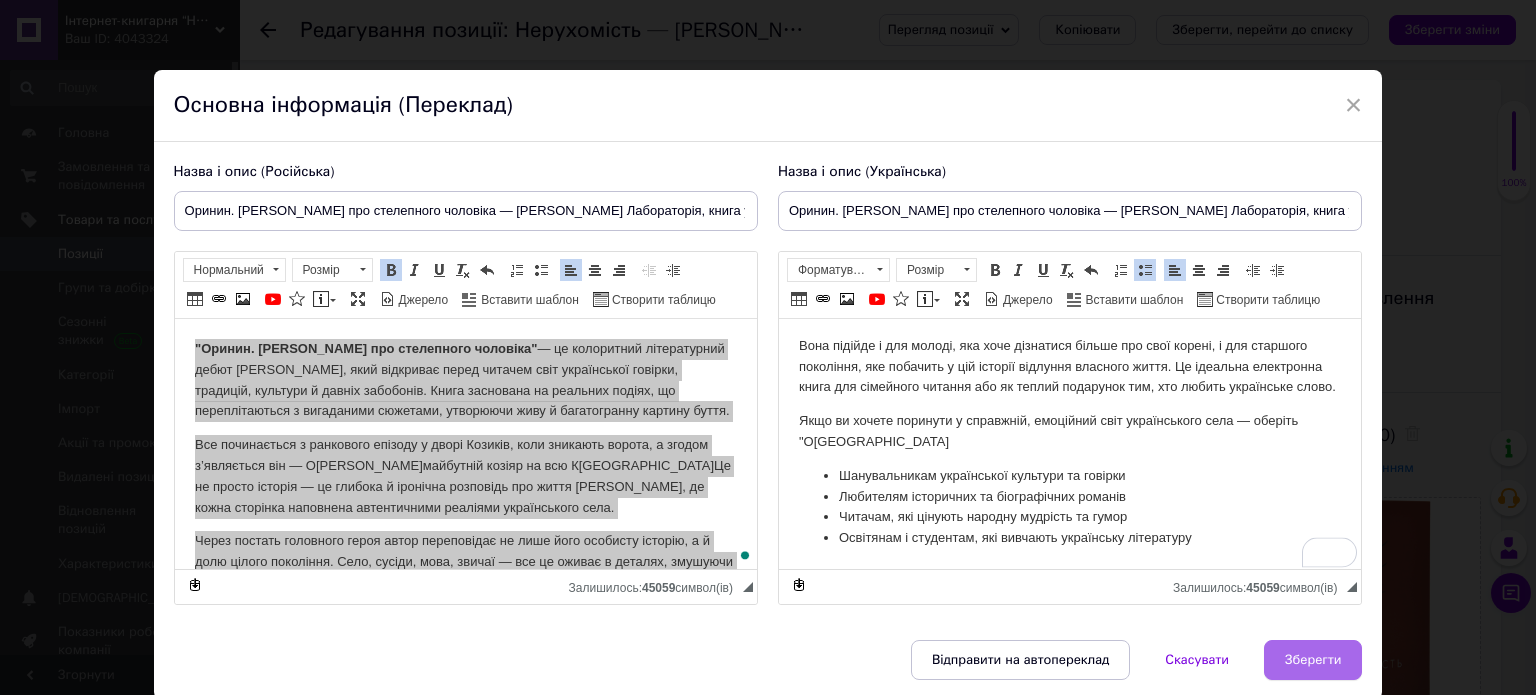 click on "Зберегти" at bounding box center (1313, 660) 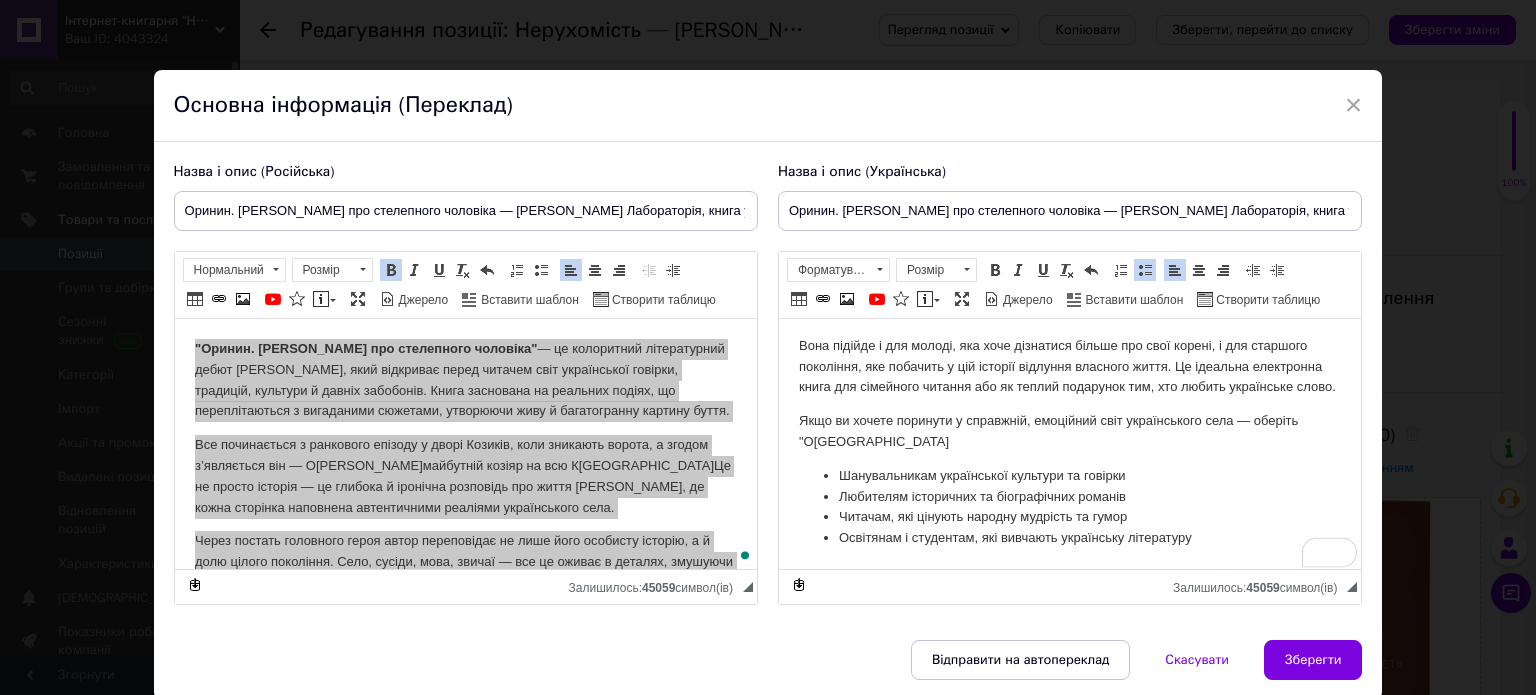 type on "Оринин. [PERSON_NAME] про стелепного чоловіка — [PERSON_NAME] Лабораторія, книга українською, нова, тверда" 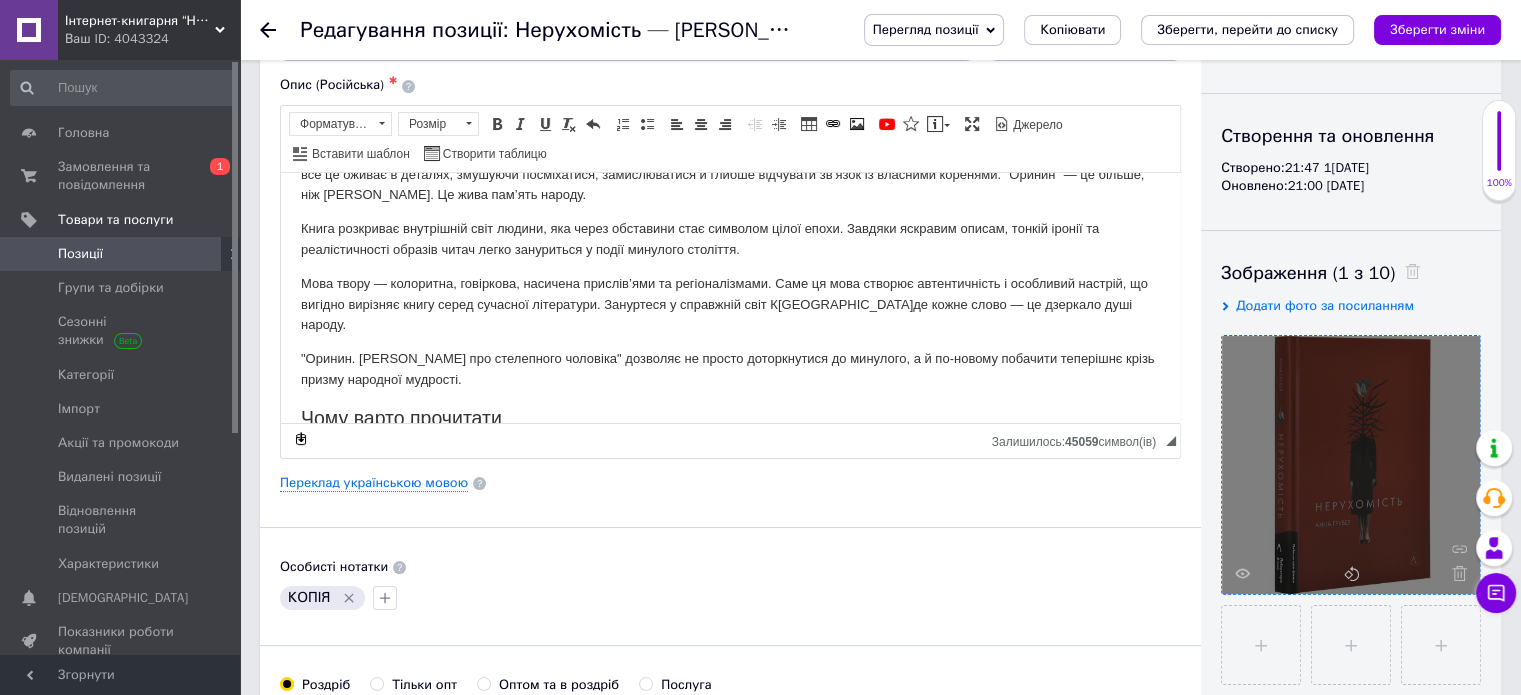 scroll, scrollTop: 500, scrollLeft: 0, axis: vertical 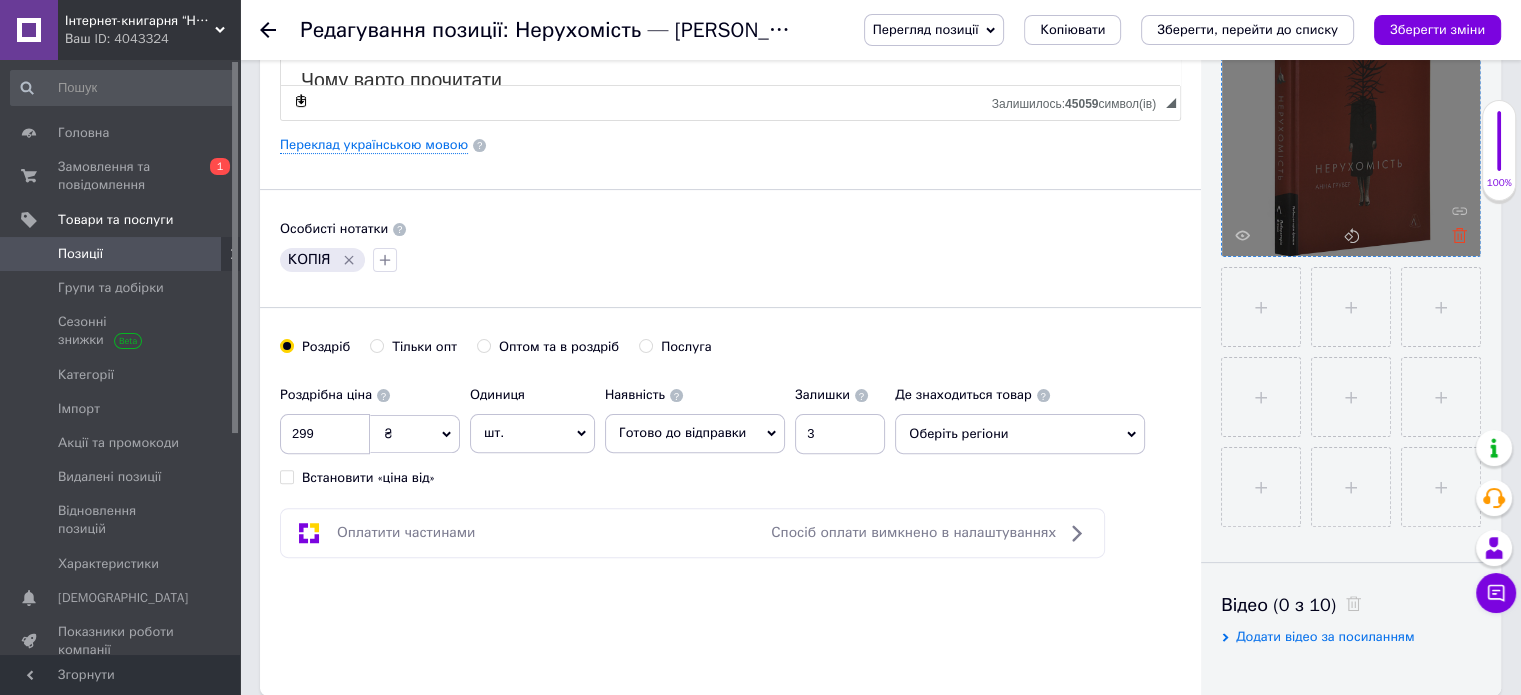 click 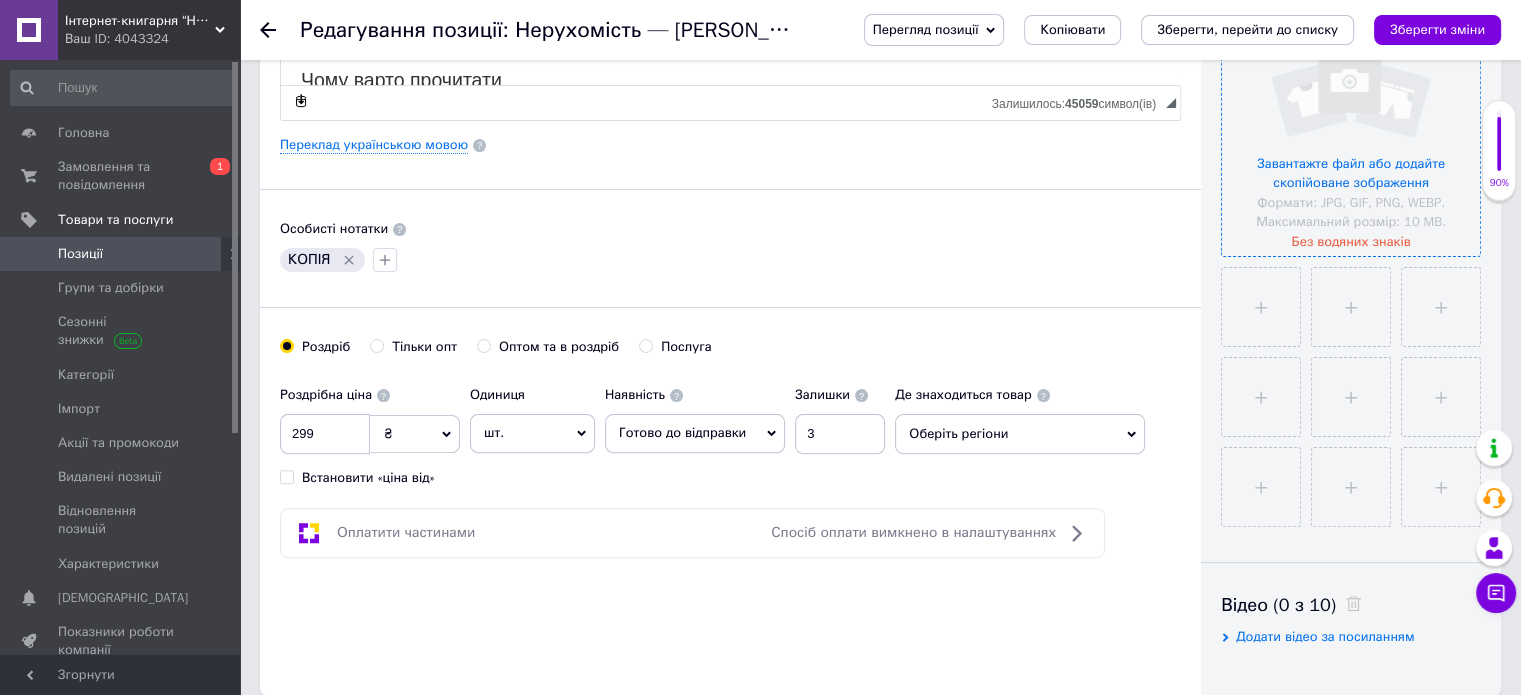 click 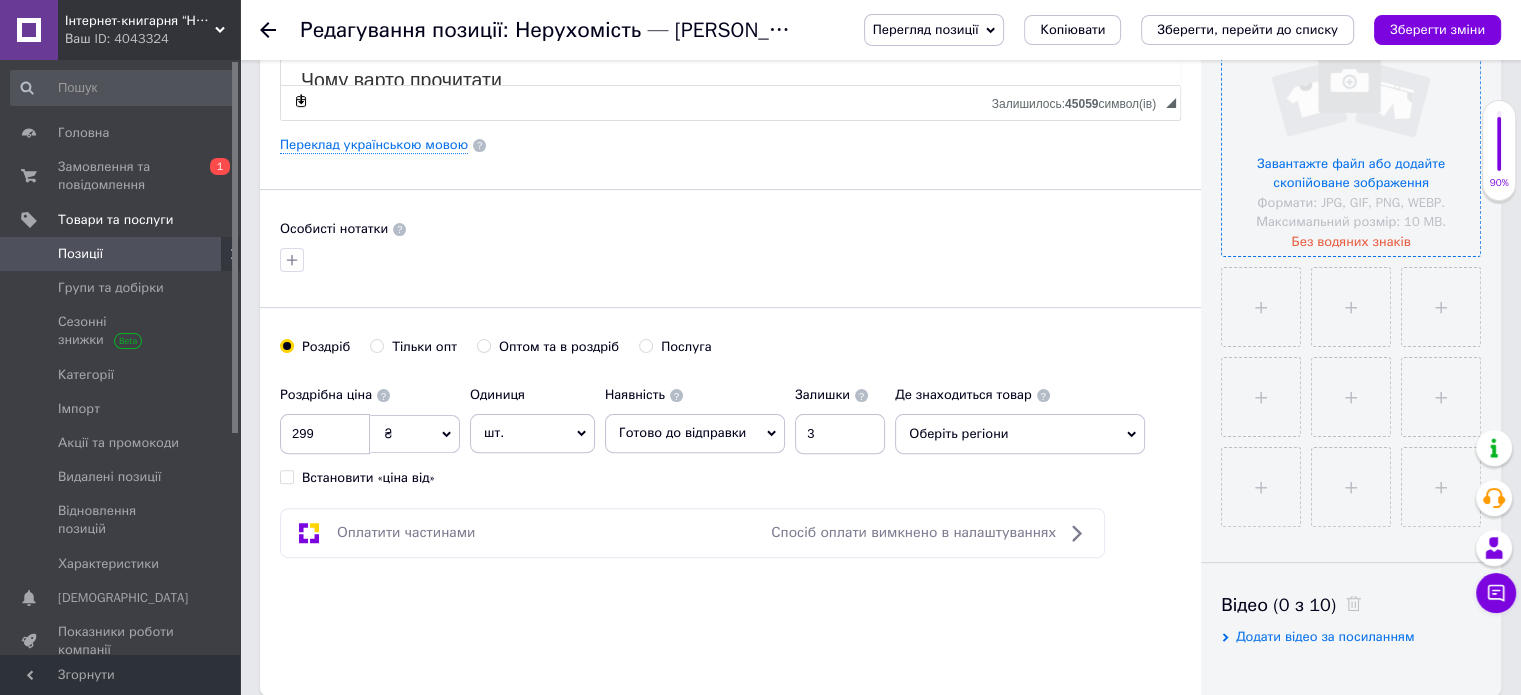 click at bounding box center (1351, 127) 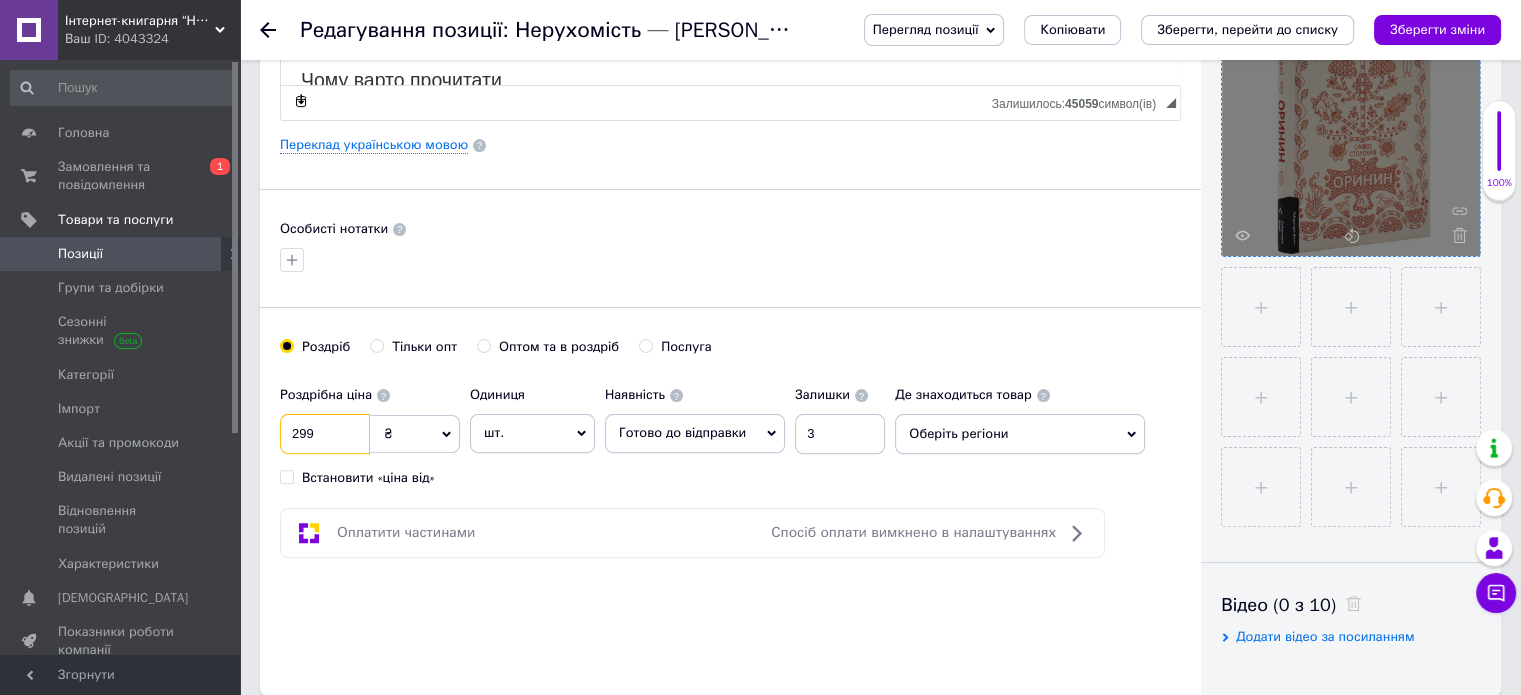 drag, startPoint x: 348, startPoint y: 427, endPoint x: 267, endPoint y: 424, distance: 81.055534 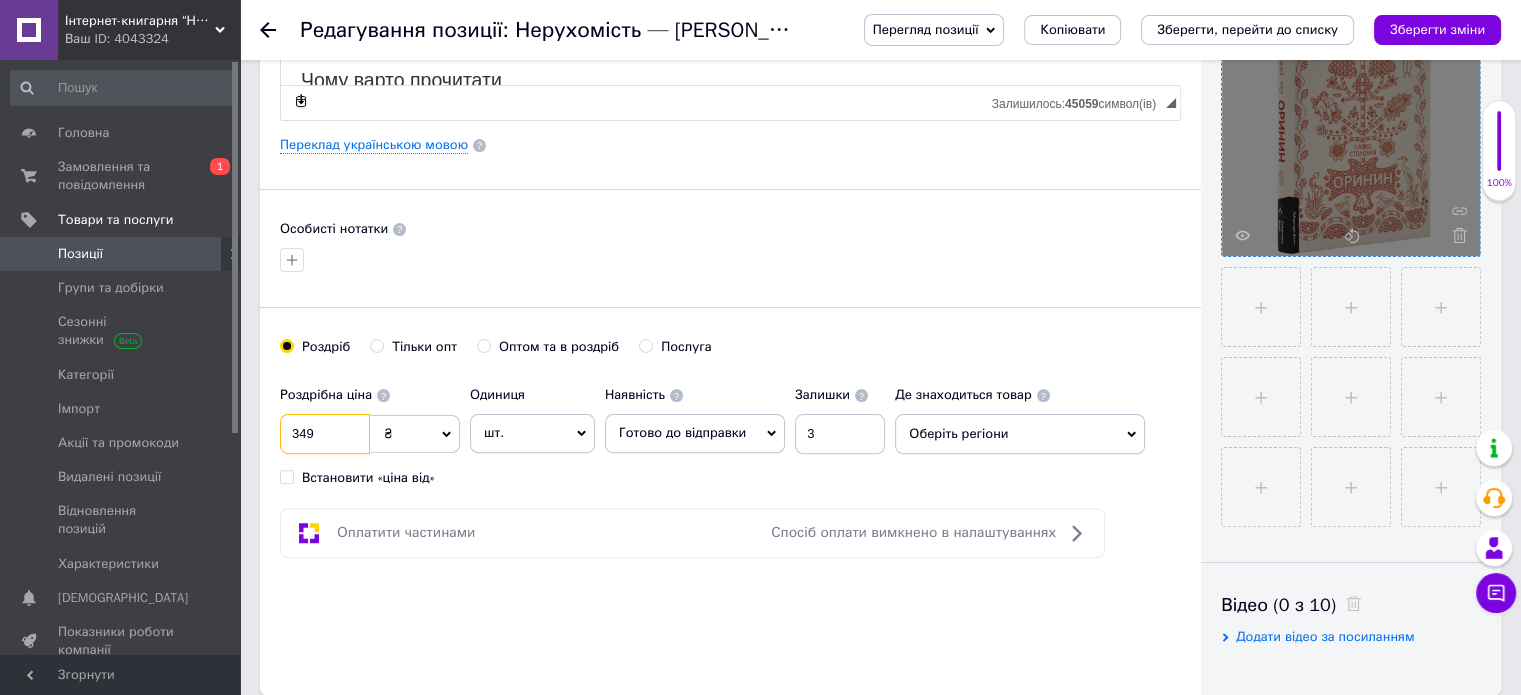 type on "349" 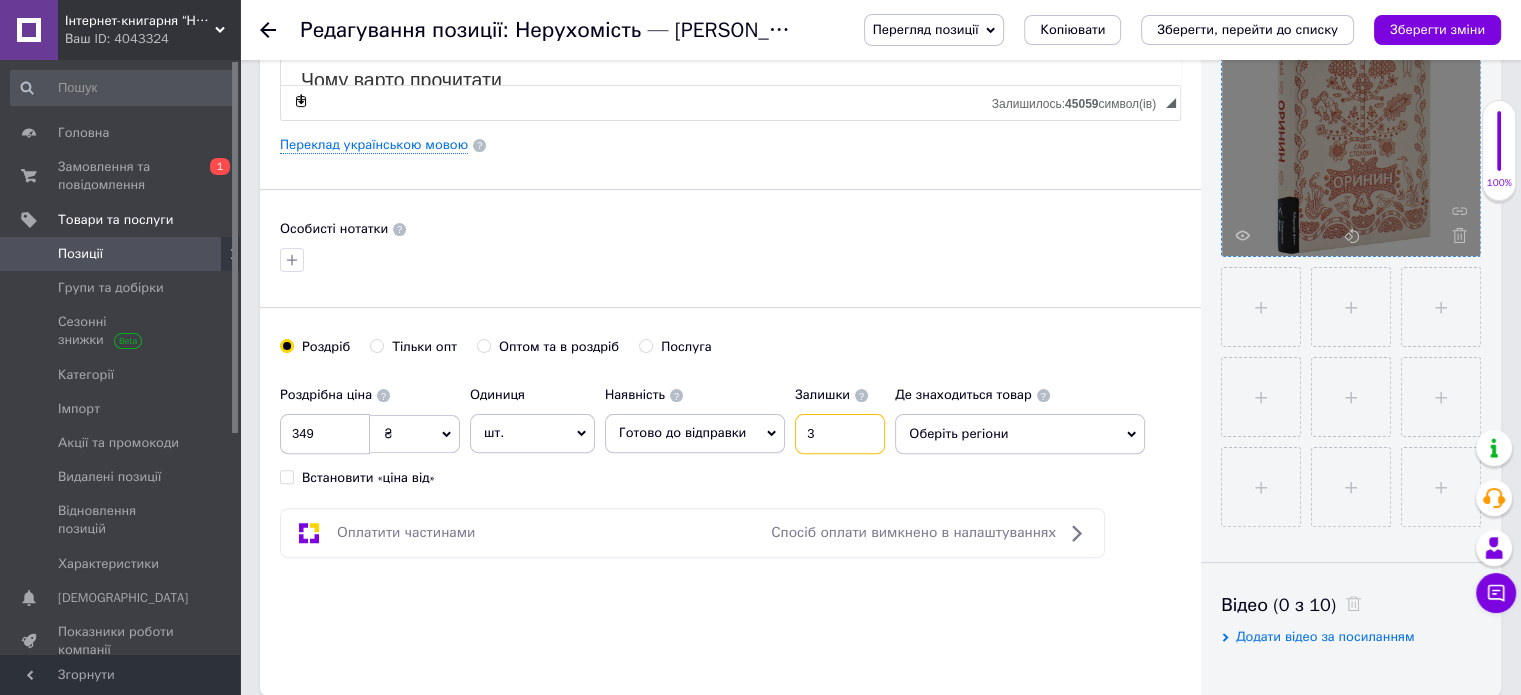 drag, startPoint x: 807, startPoint y: 427, endPoint x: 787, endPoint y: 423, distance: 20.396078 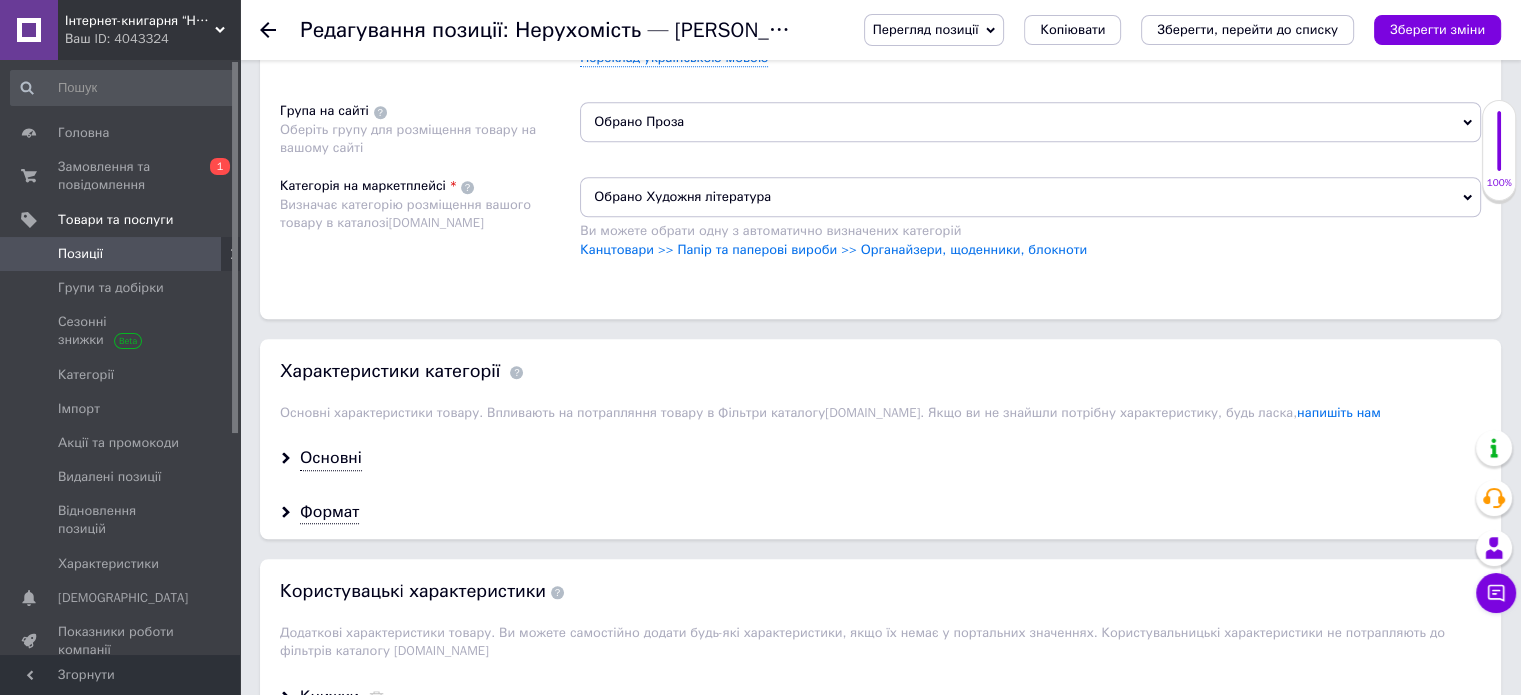 scroll, scrollTop: 1800, scrollLeft: 0, axis: vertical 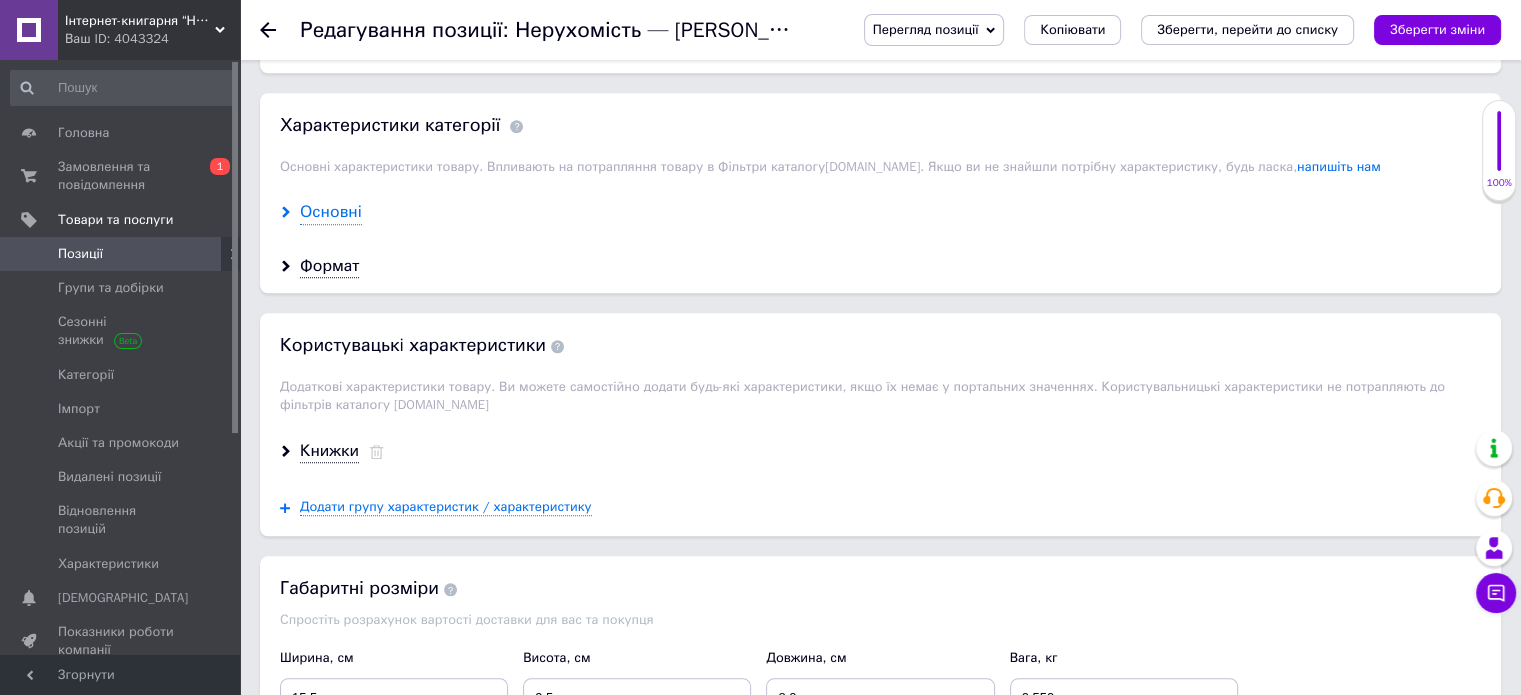 click on "Основні" at bounding box center [331, 212] 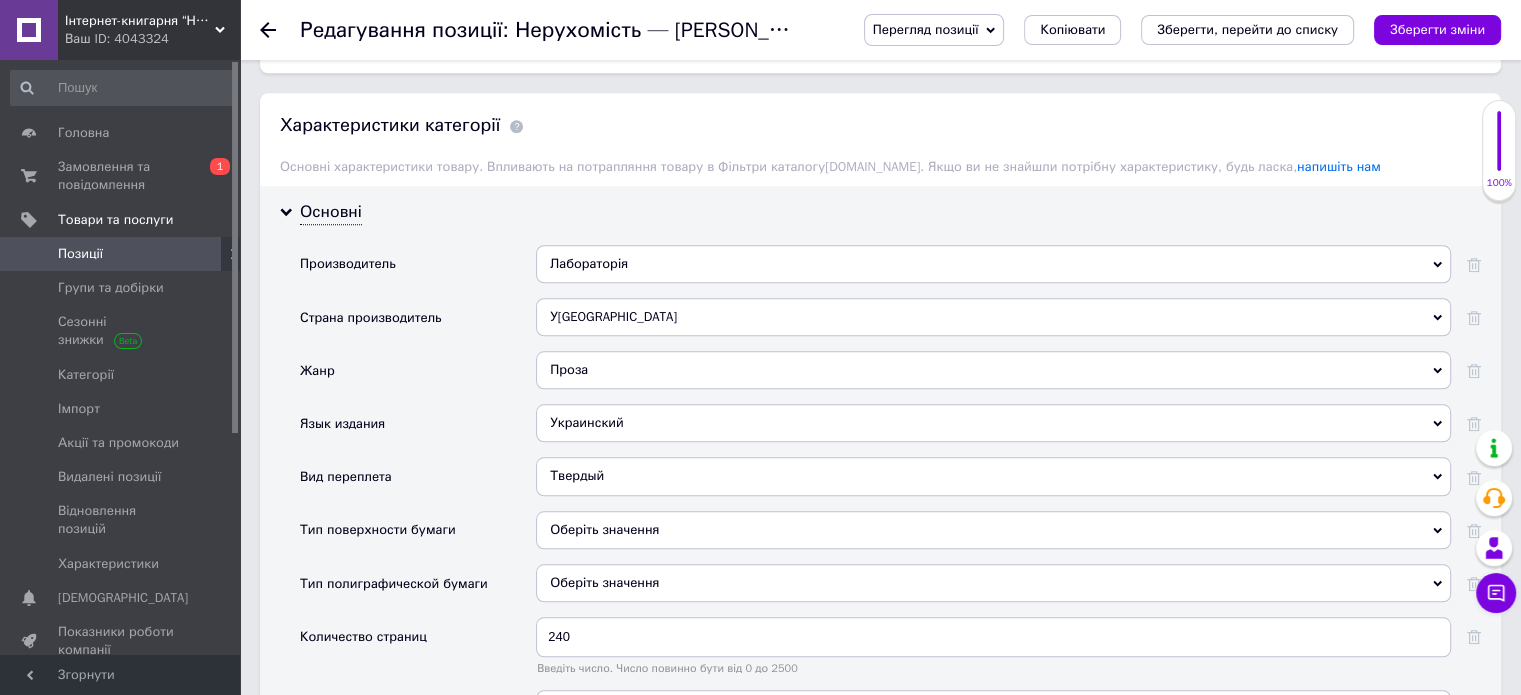 scroll, scrollTop: 2200, scrollLeft: 0, axis: vertical 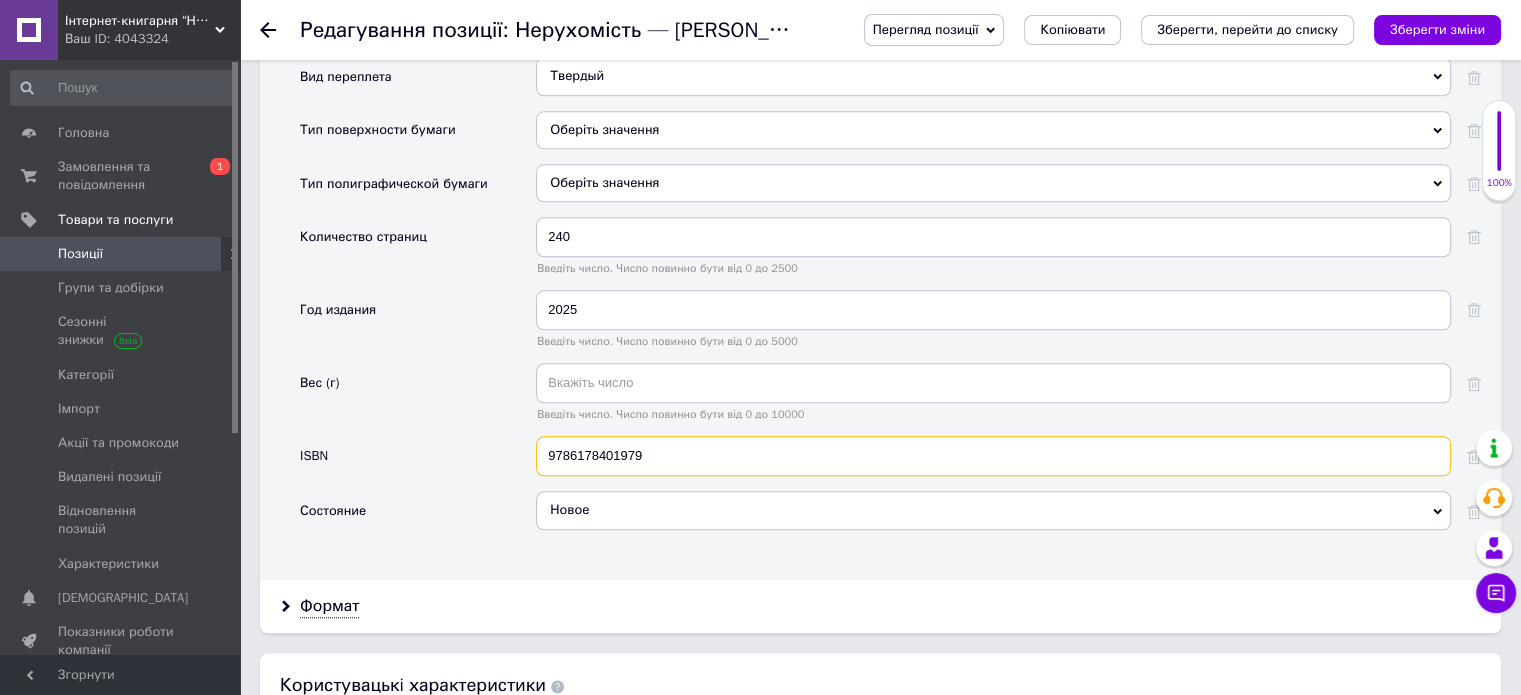drag, startPoint x: 662, startPoint y: 407, endPoint x: 448, endPoint y: 417, distance: 214.23352 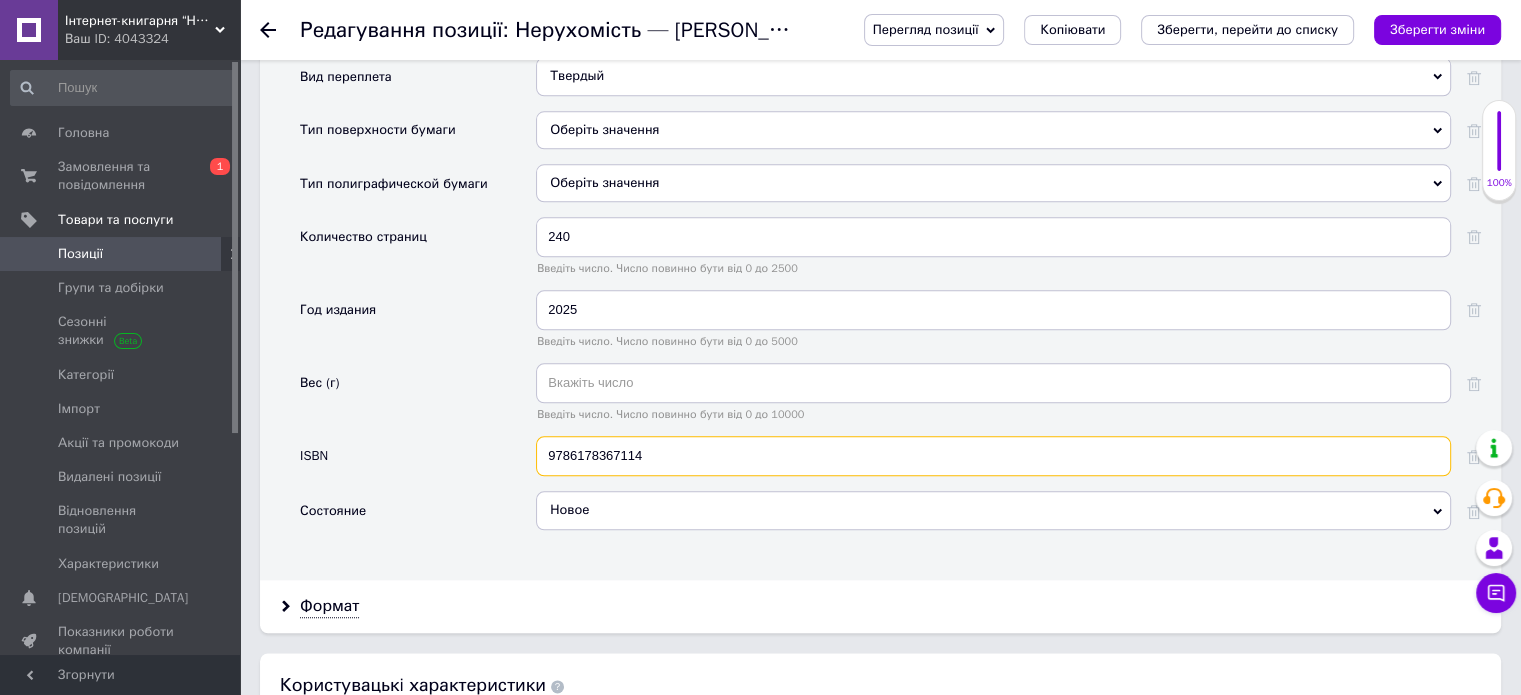 type on "9786178367114" 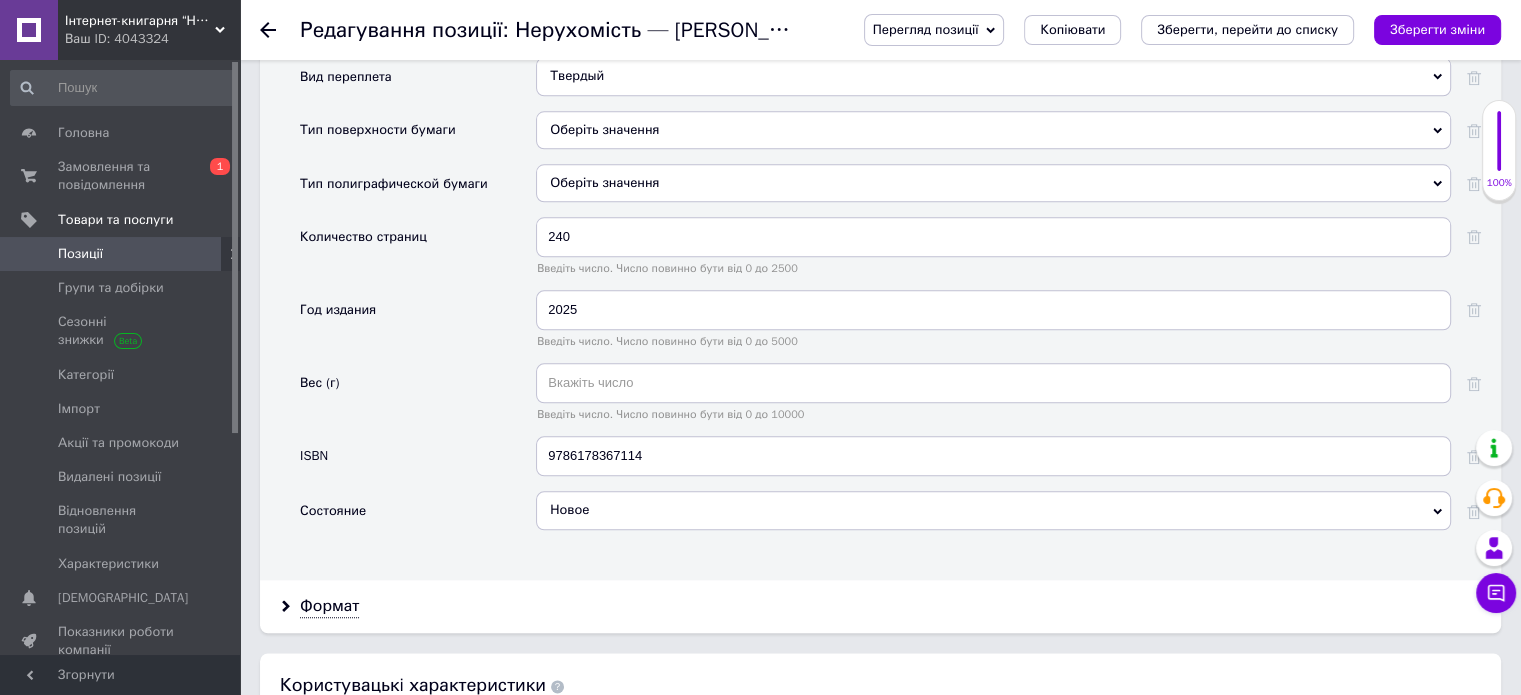click on "Вес (г)" at bounding box center (418, 399) 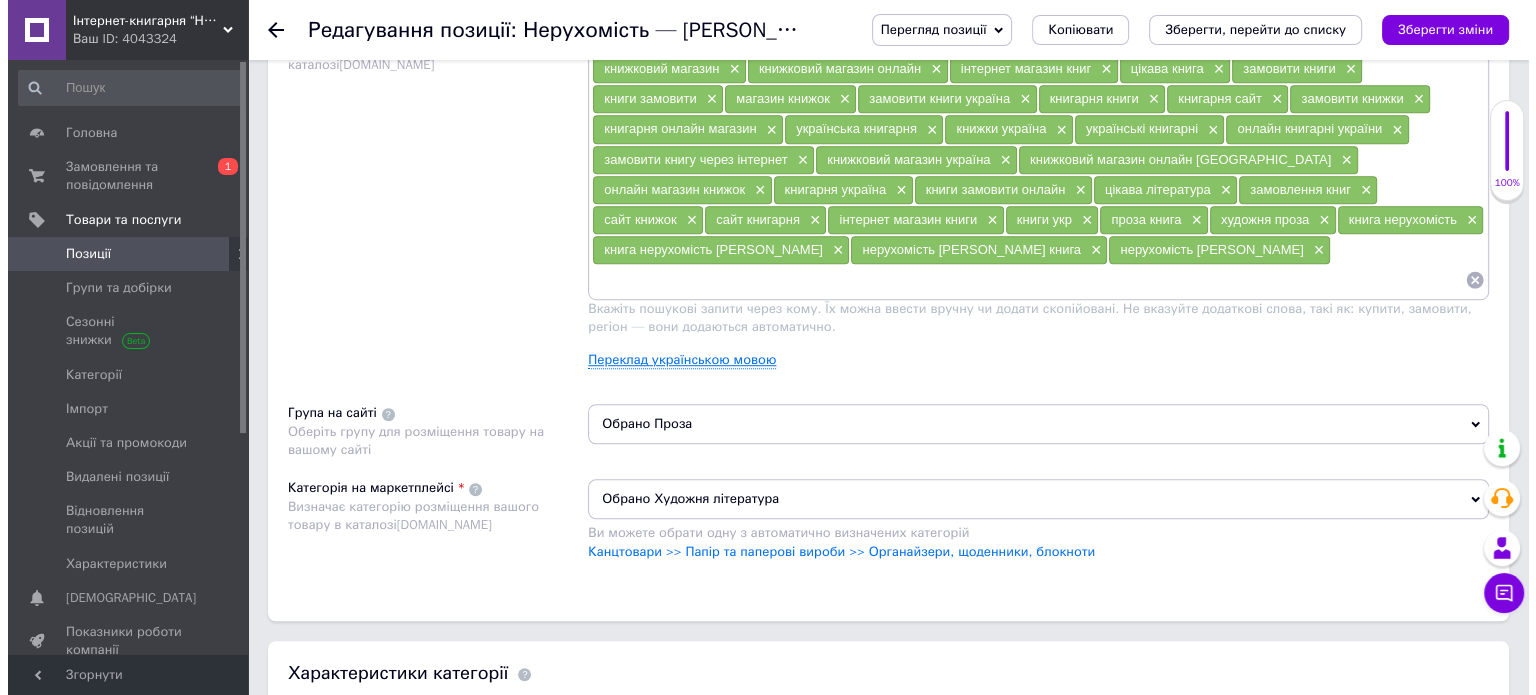 scroll, scrollTop: 1300, scrollLeft: 0, axis: vertical 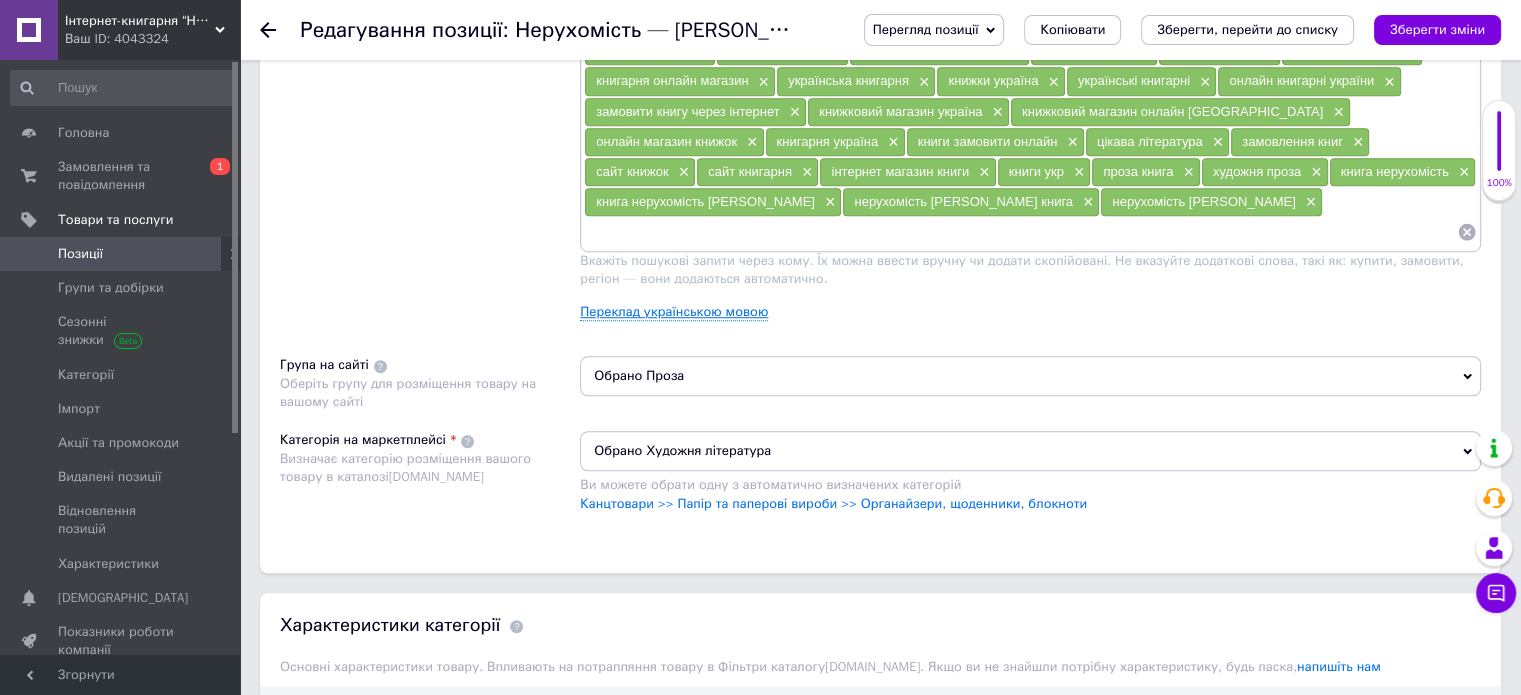 click on "Переклад українською мовою" at bounding box center [674, 312] 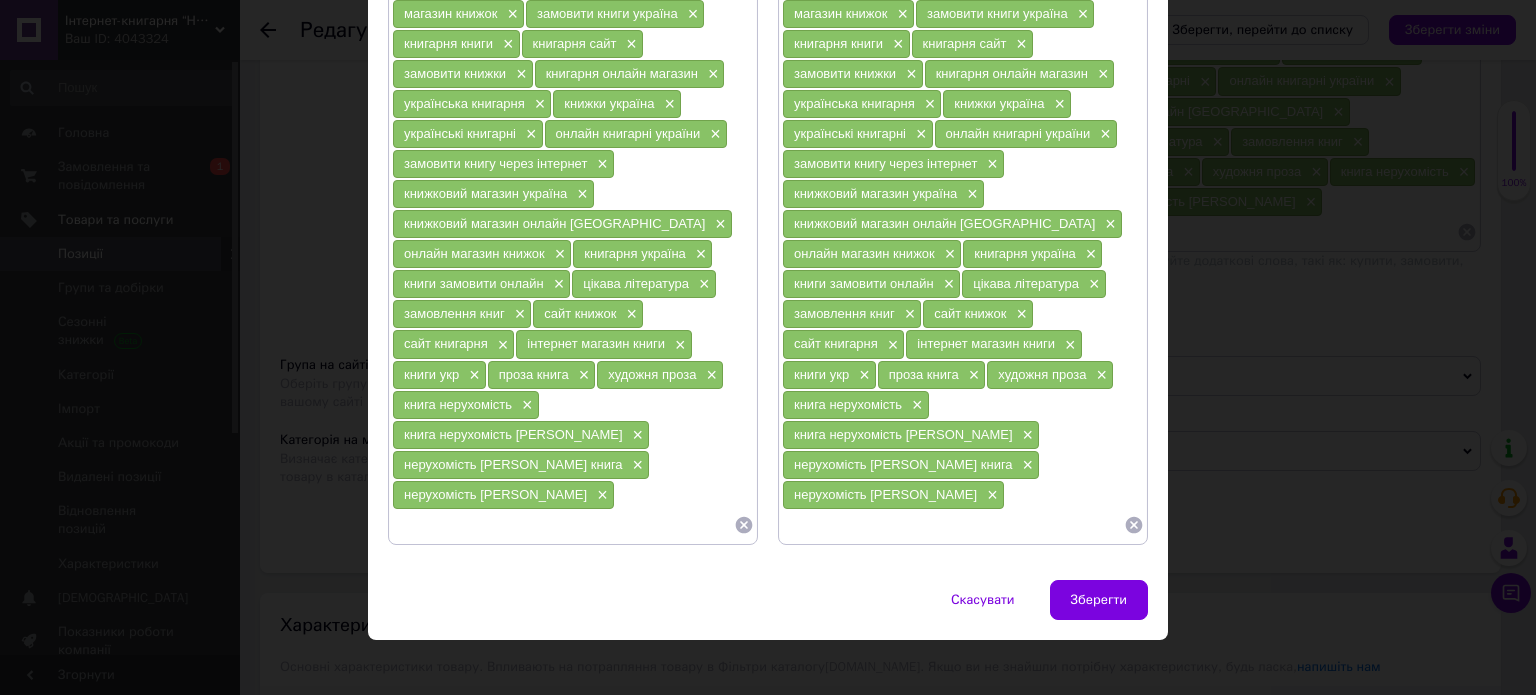 scroll, scrollTop: 380, scrollLeft: 0, axis: vertical 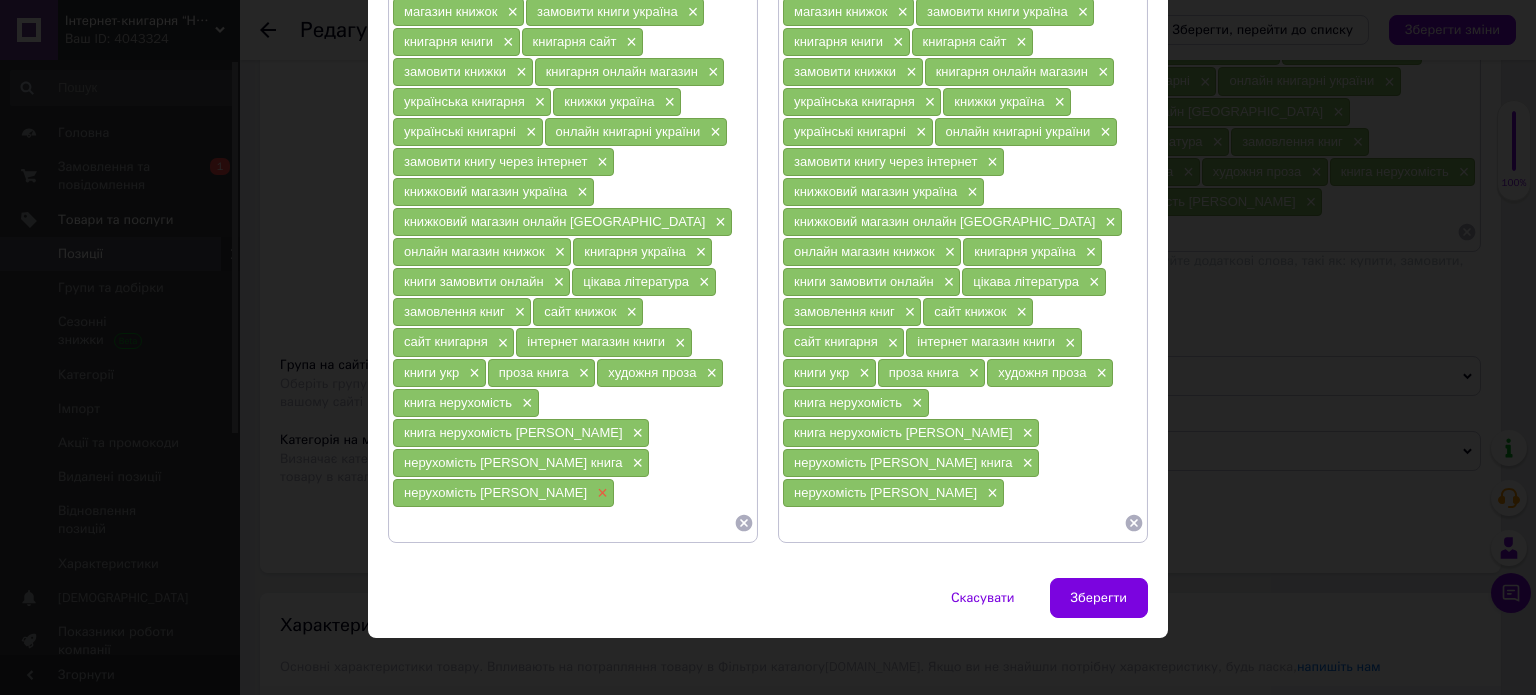 click on "×" at bounding box center [600, 493] 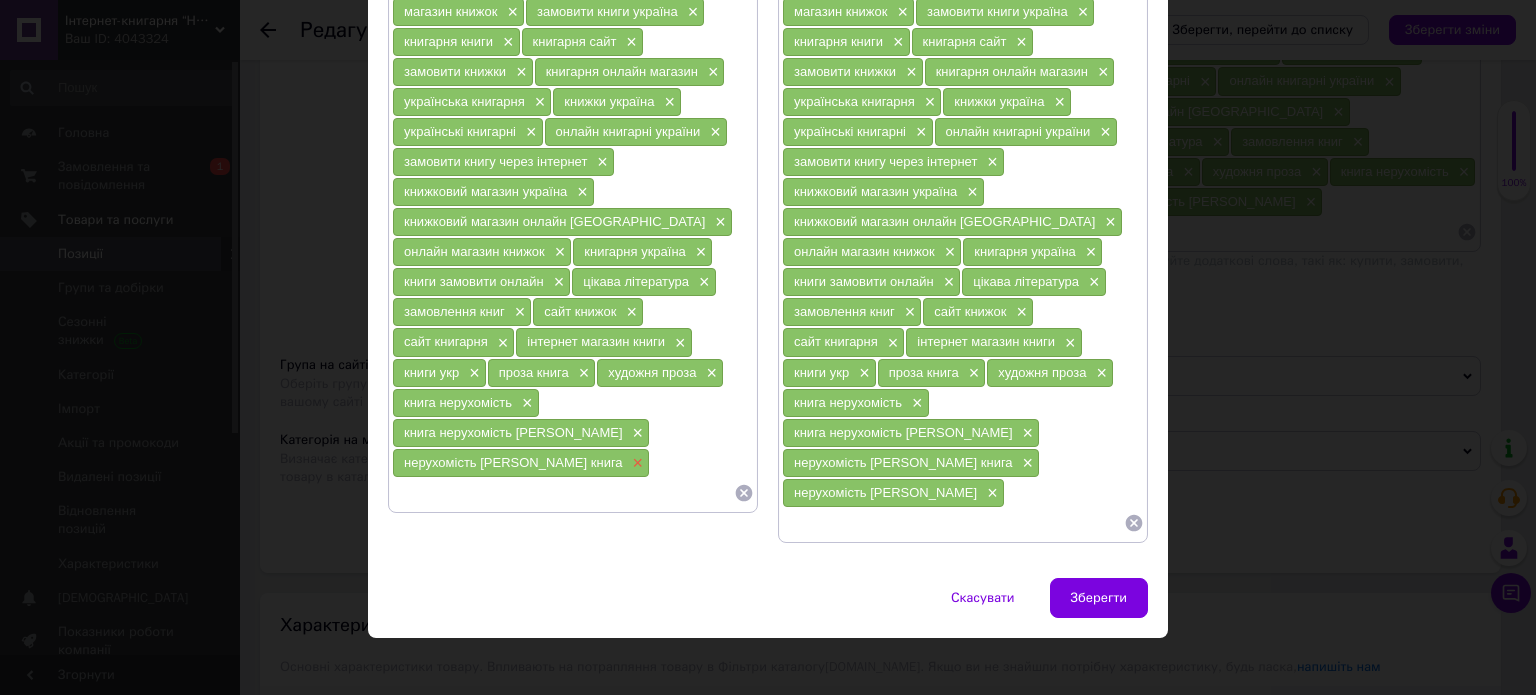 click on "×" at bounding box center (636, 463) 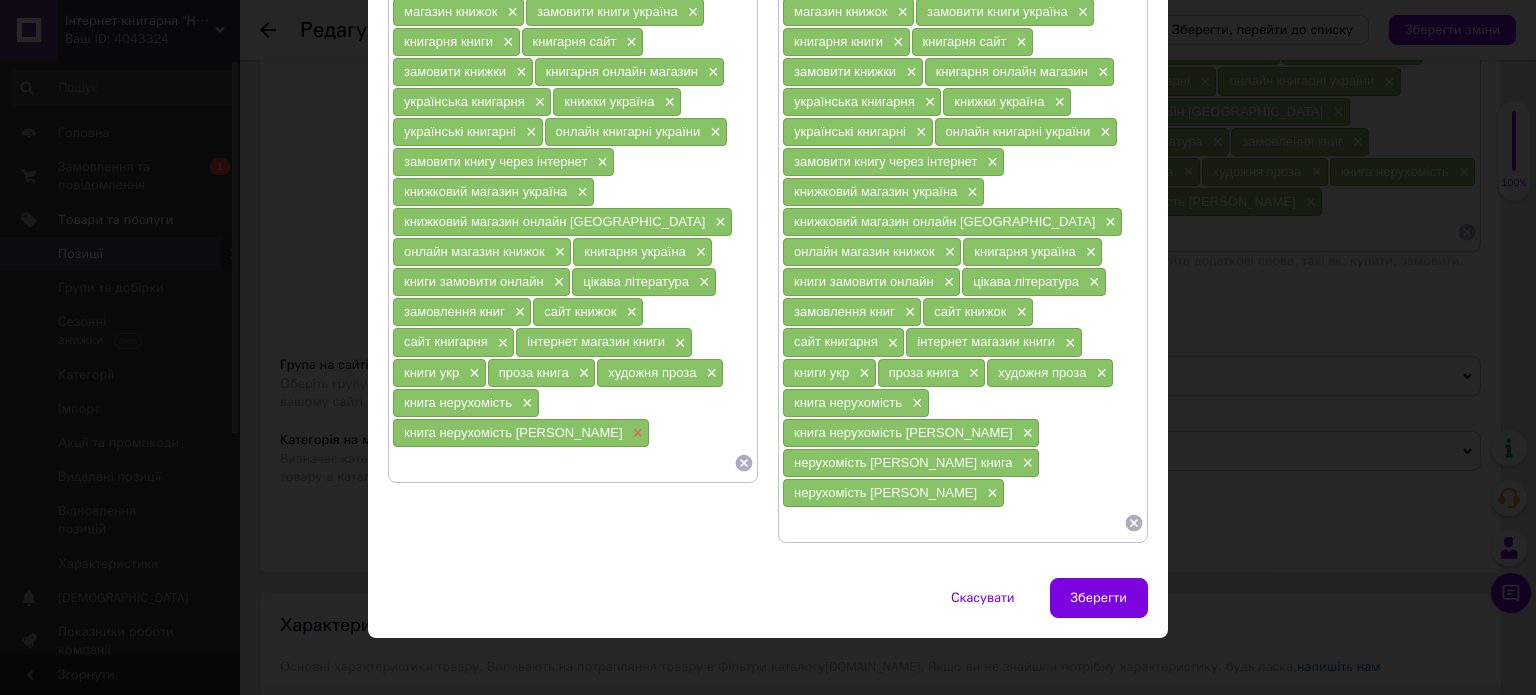 click on "×" at bounding box center [636, 433] 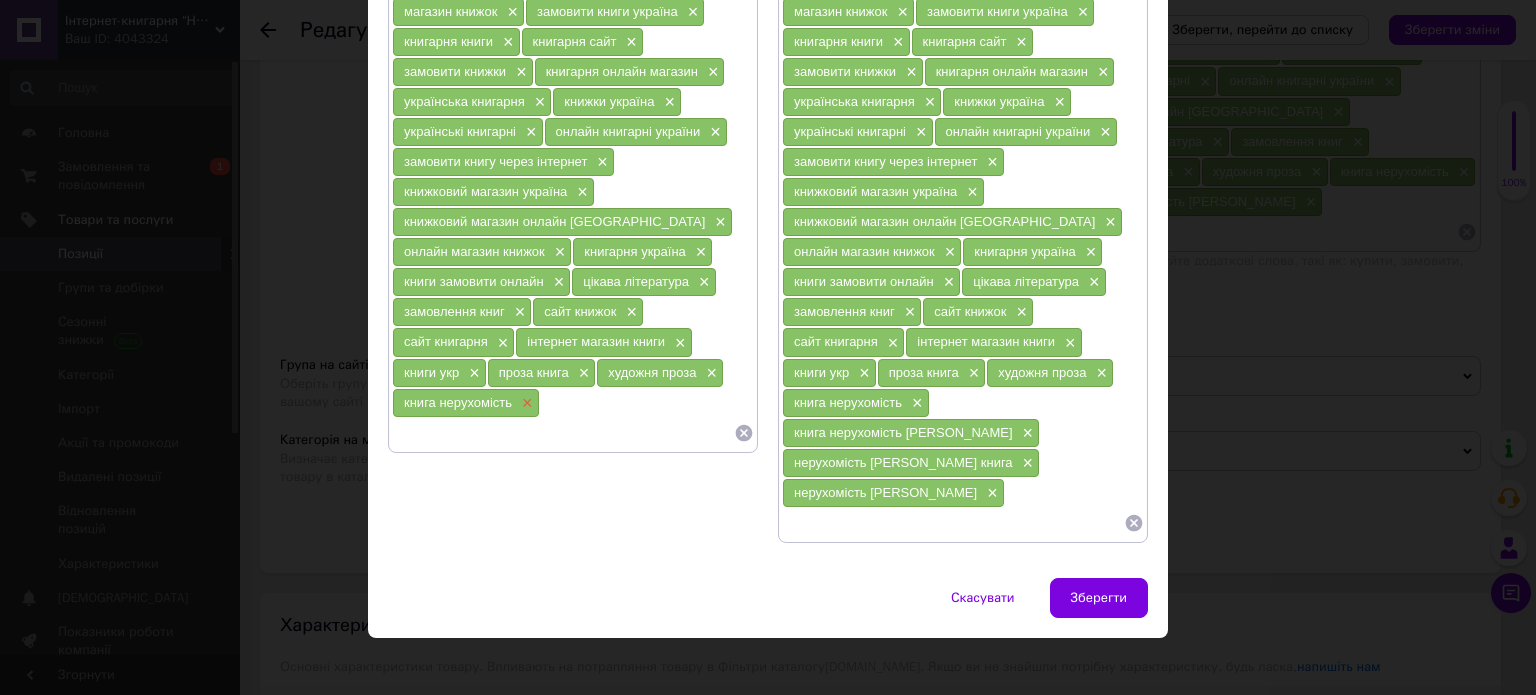 click on "×" at bounding box center (525, 403) 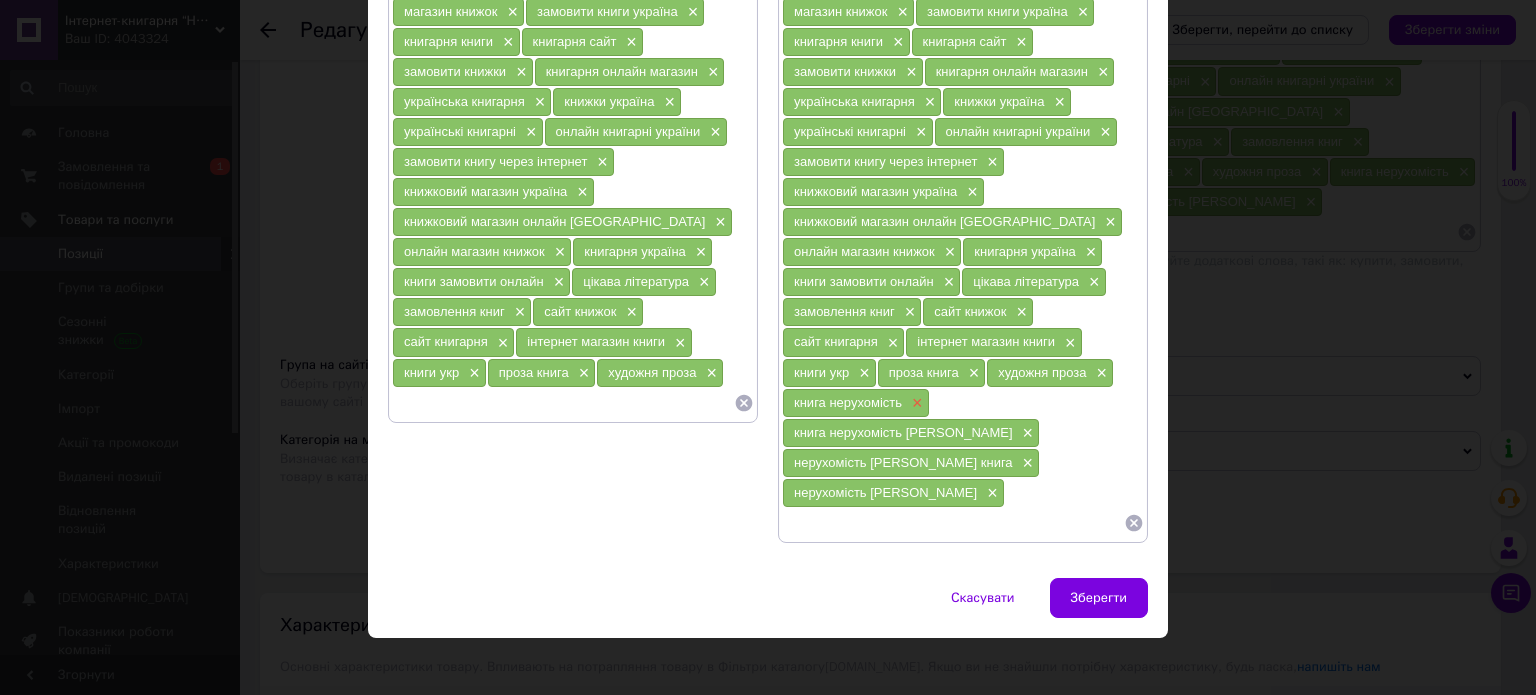 click on "×" at bounding box center [915, 403] 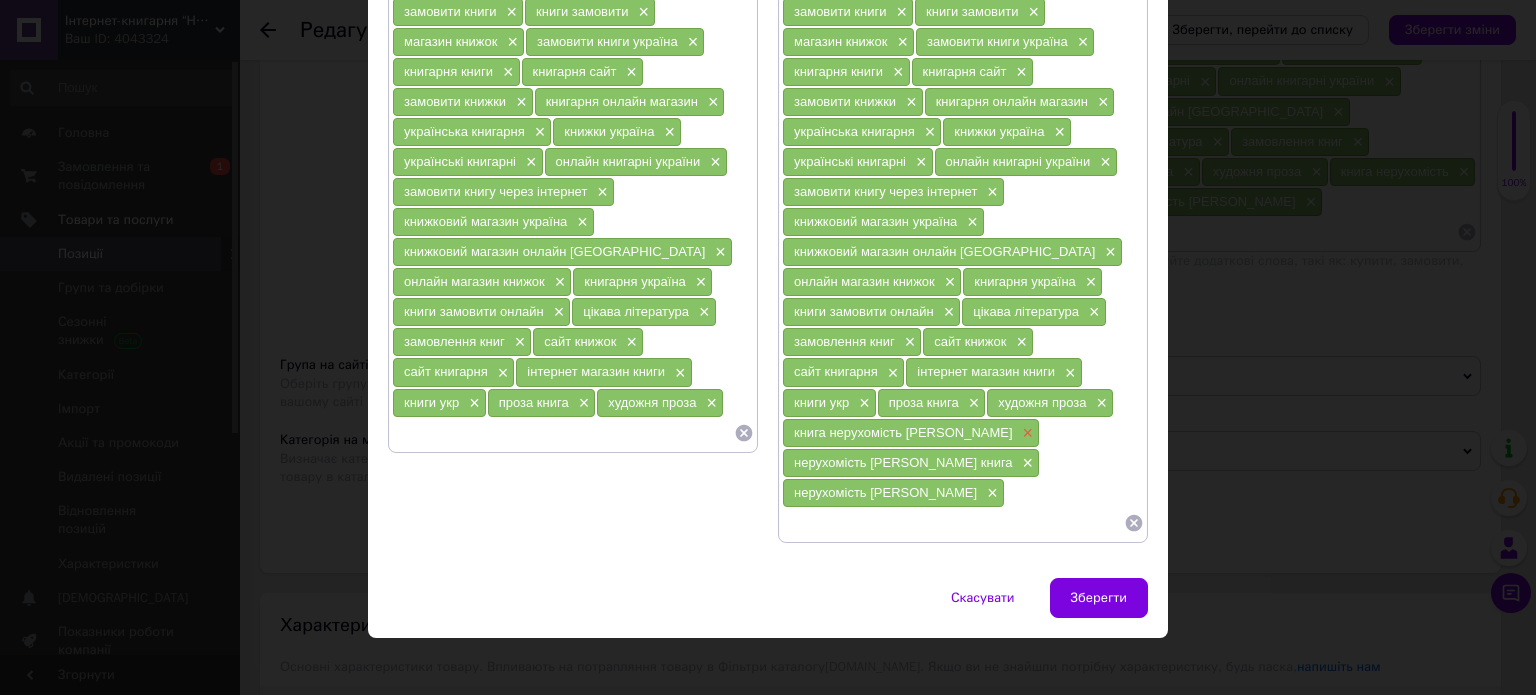 click on "×" at bounding box center [1026, 433] 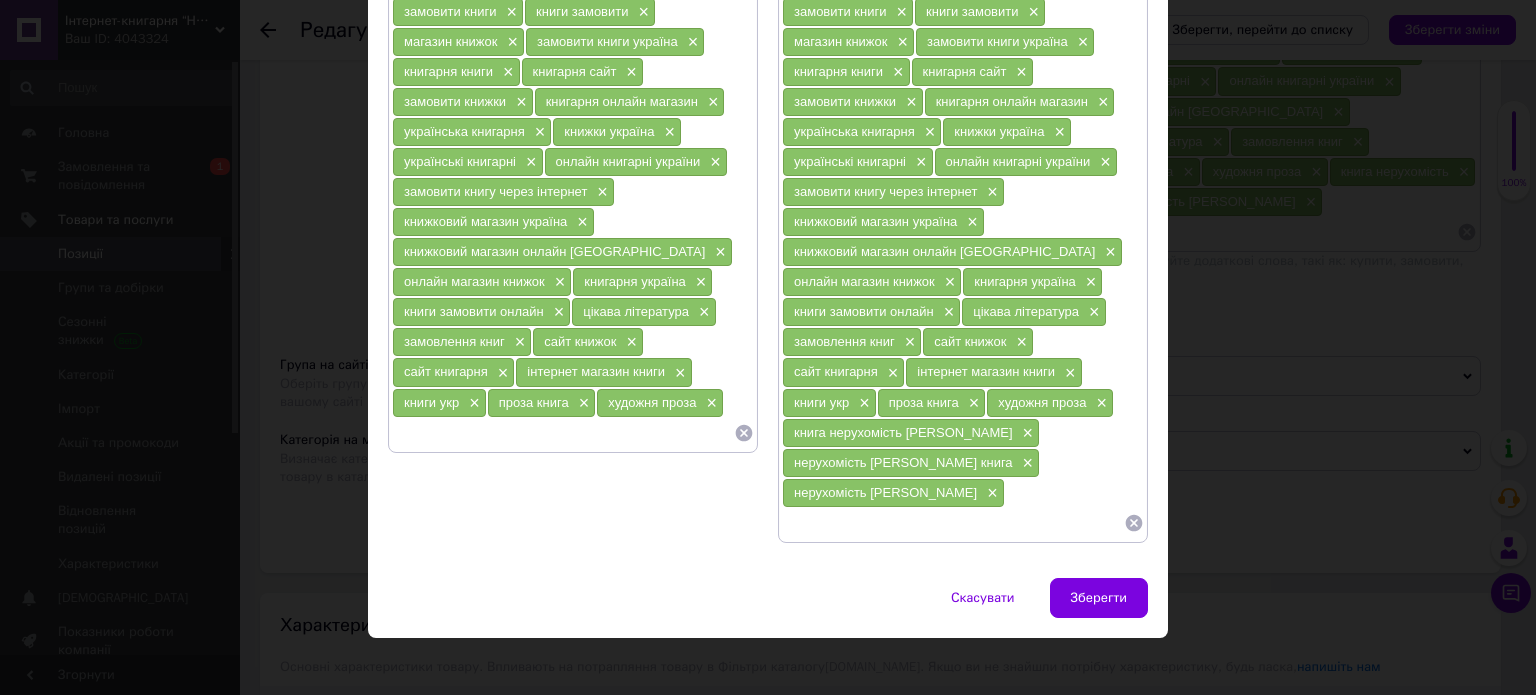 scroll, scrollTop: 320, scrollLeft: 0, axis: vertical 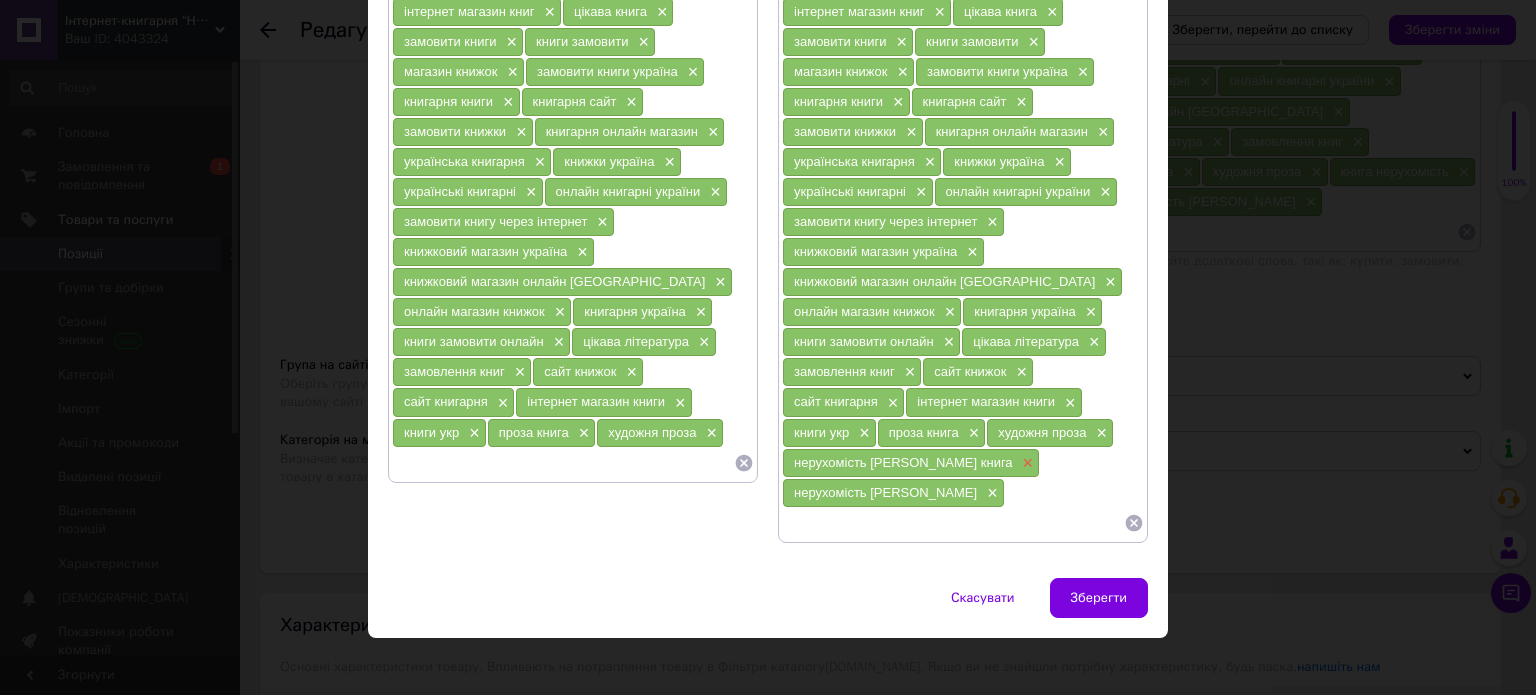 click on "×" at bounding box center (1026, 463) 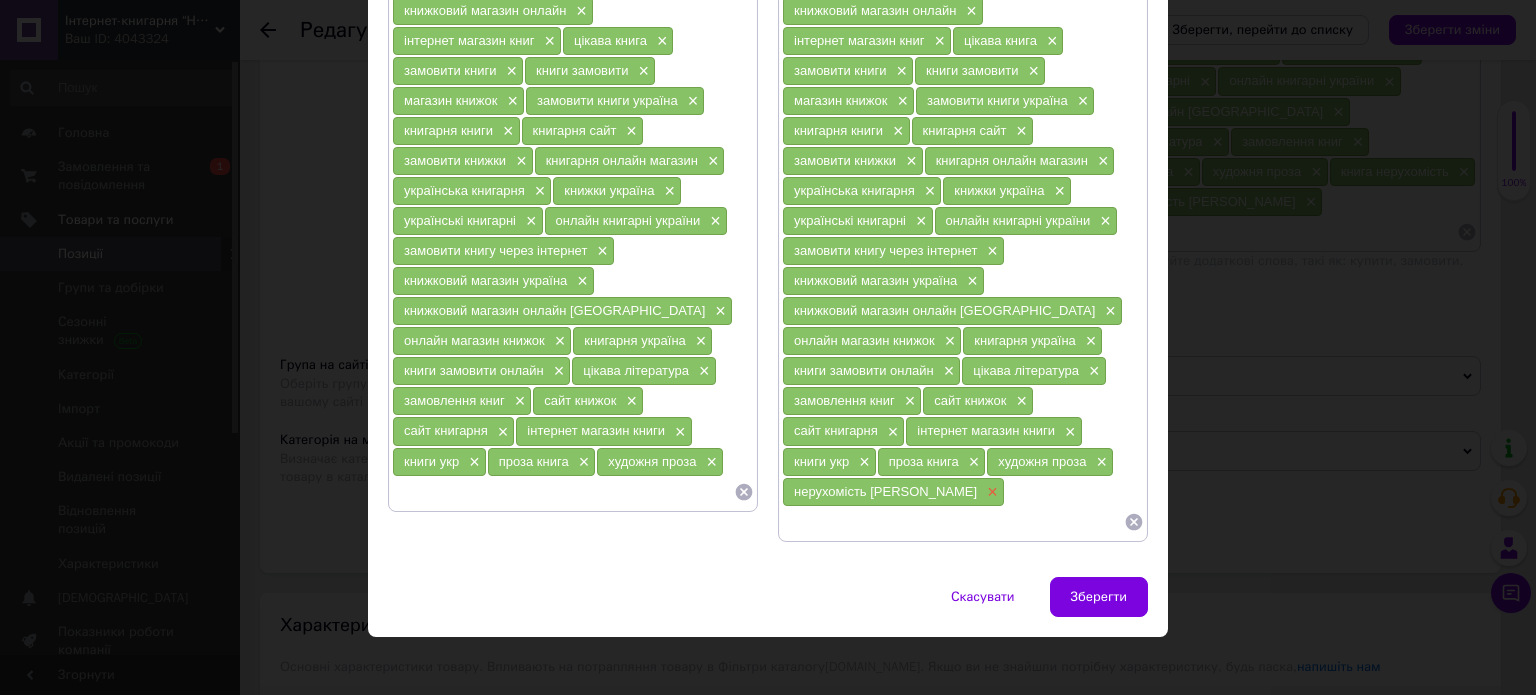 click on "×" at bounding box center (990, 492) 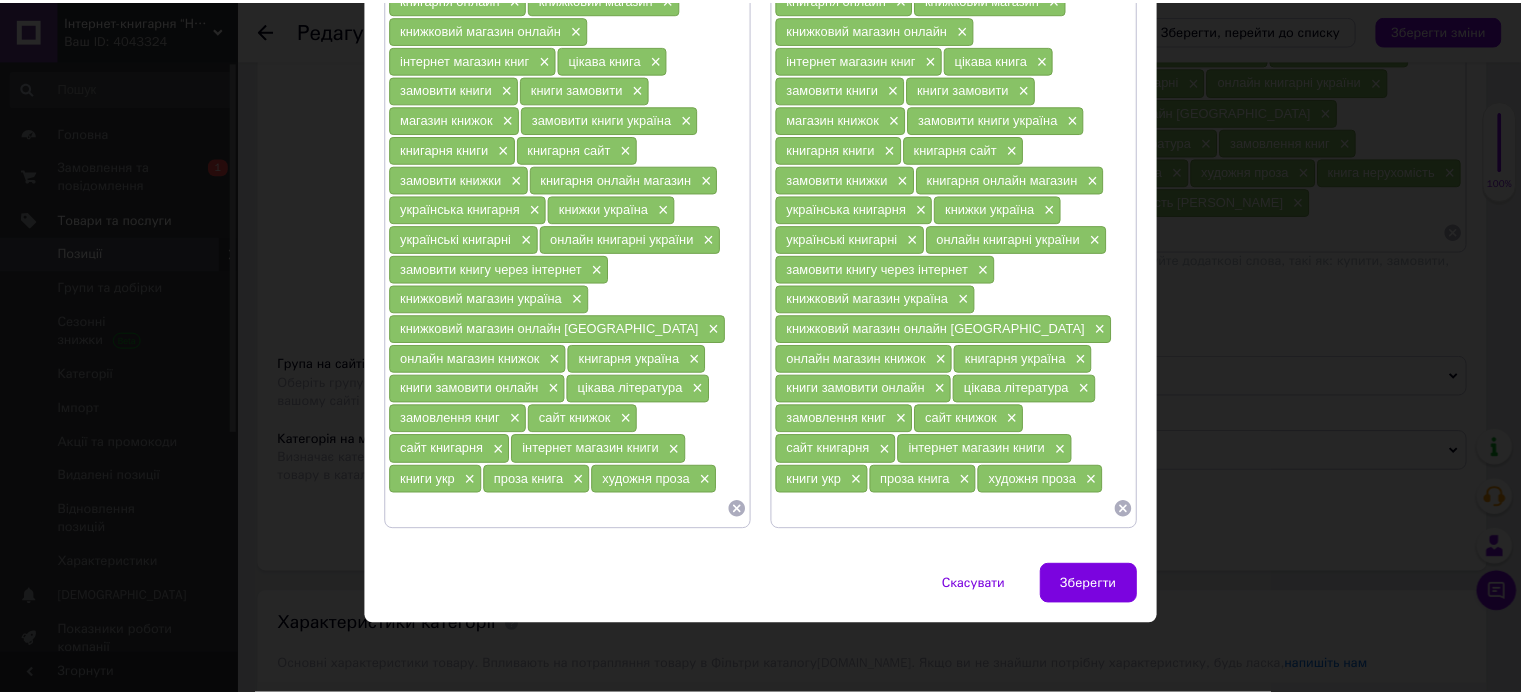 scroll, scrollTop: 261, scrollLeft: 0, axis: vertical 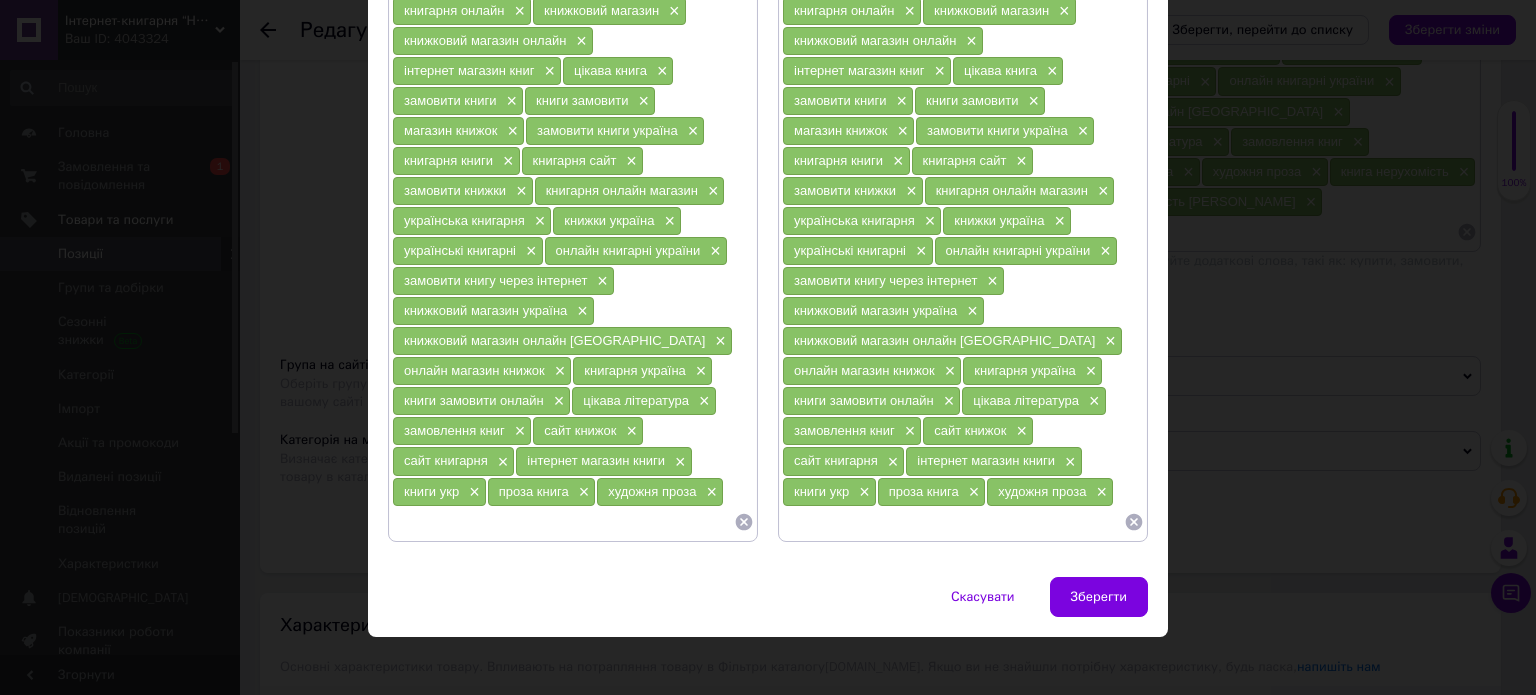 click at bounding box center [563, 522] 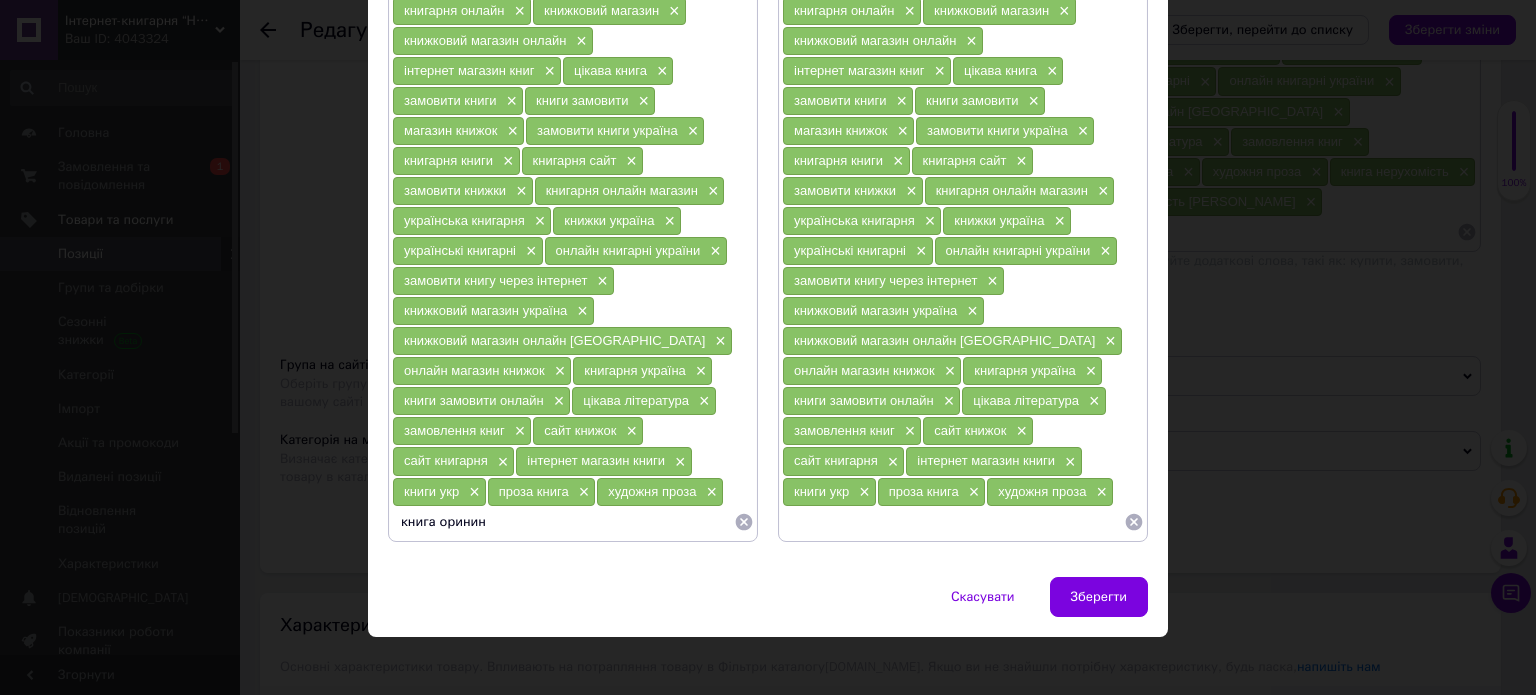 type 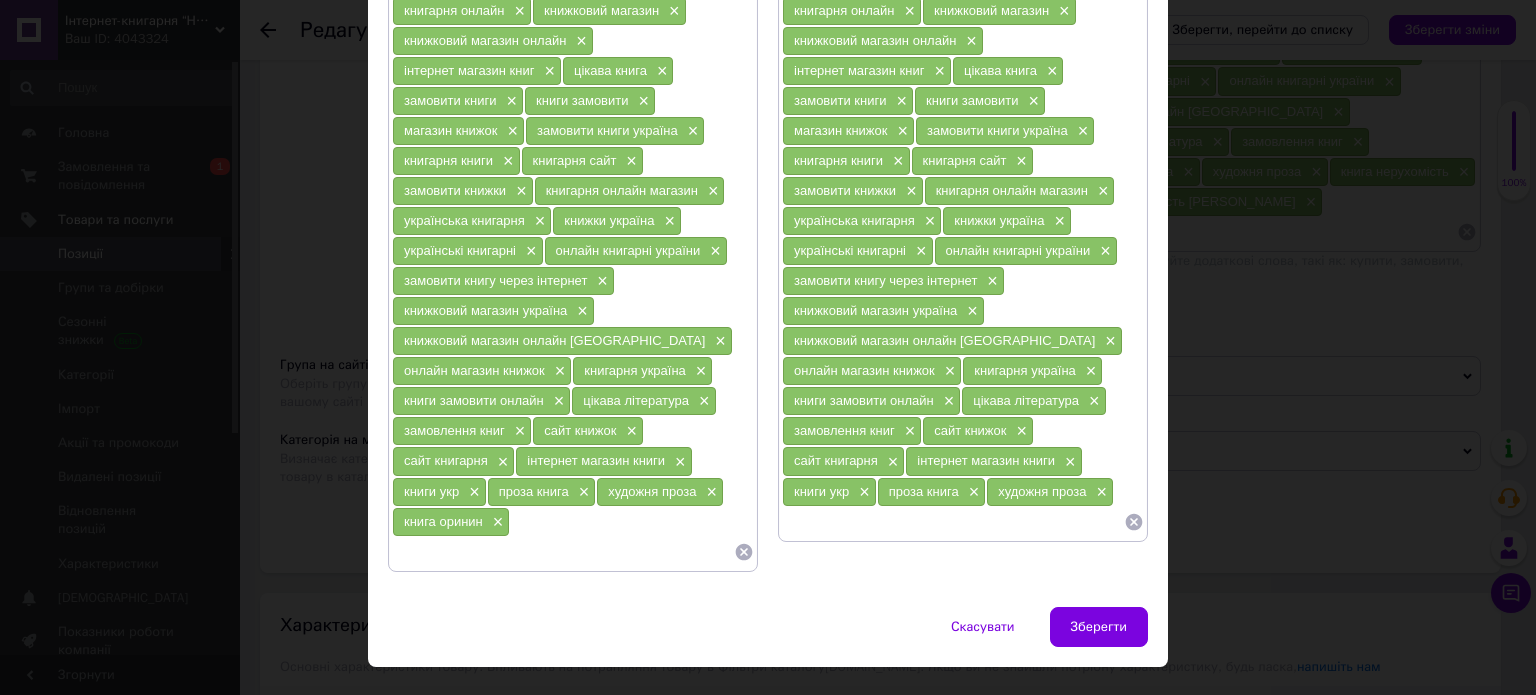 paste on "книга оринин" 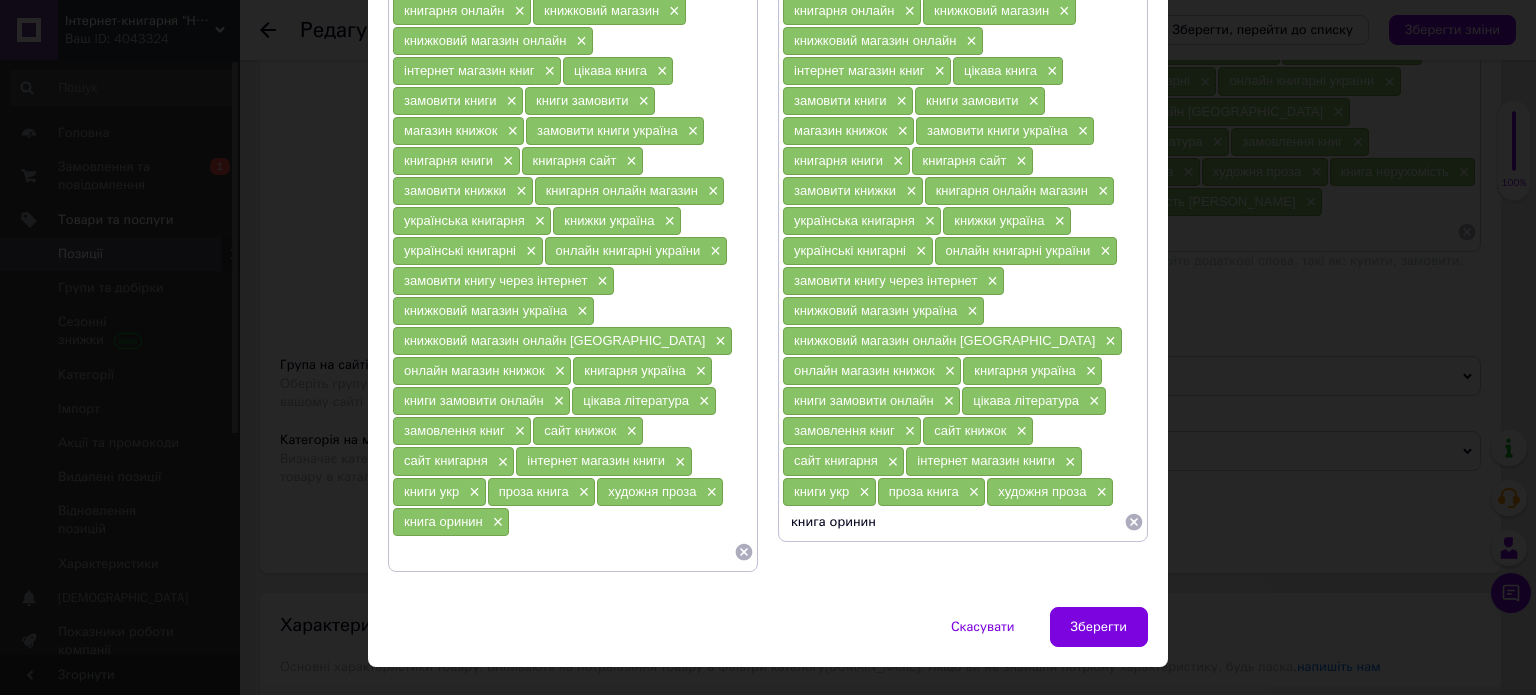 type 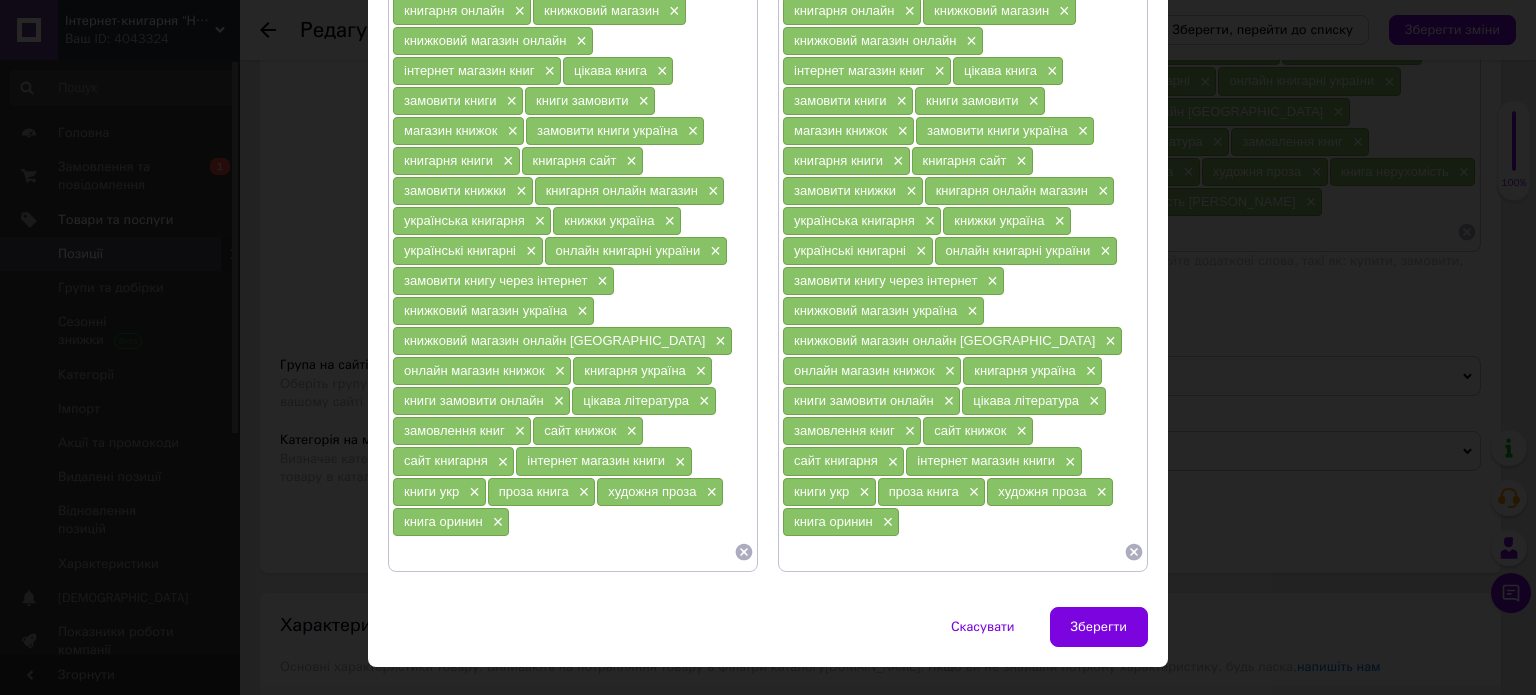 click at bounding box center [563, 552] 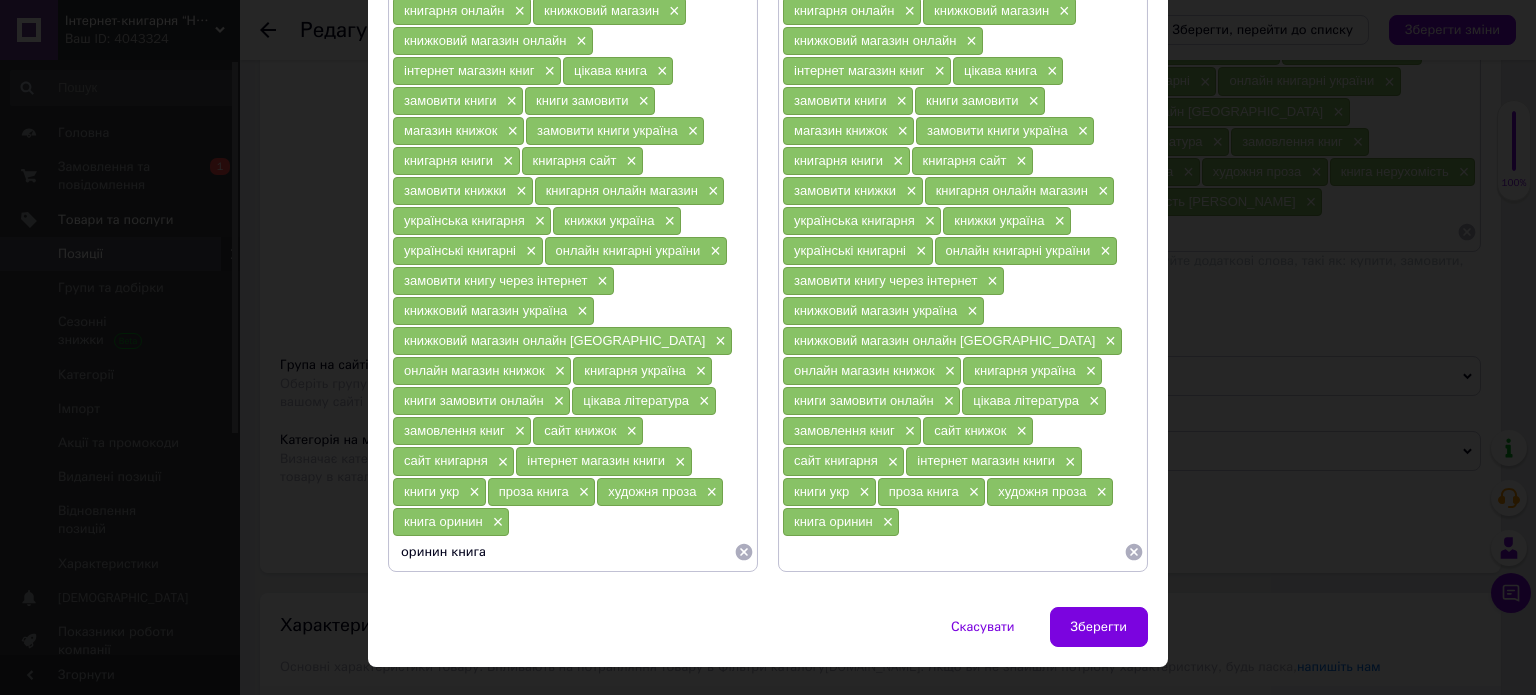 type 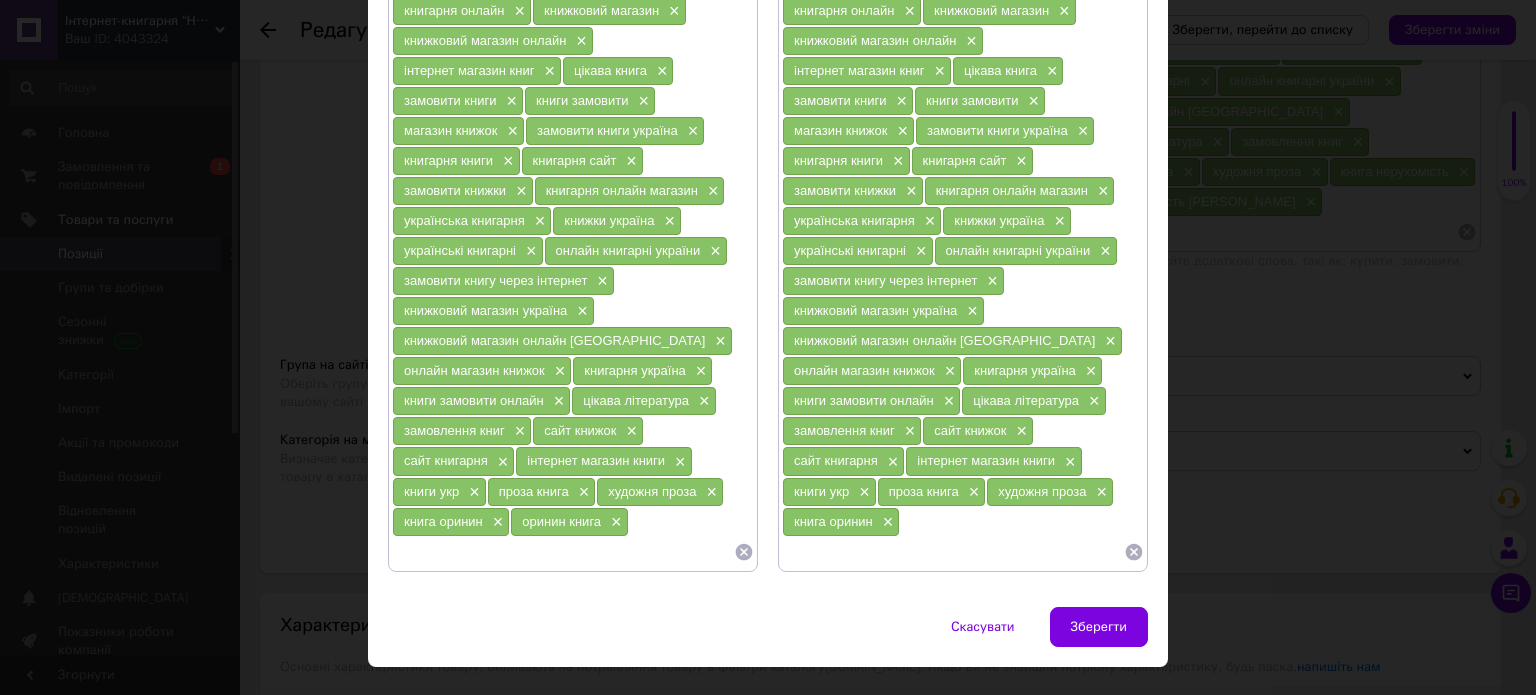 paste on "оринин книга" 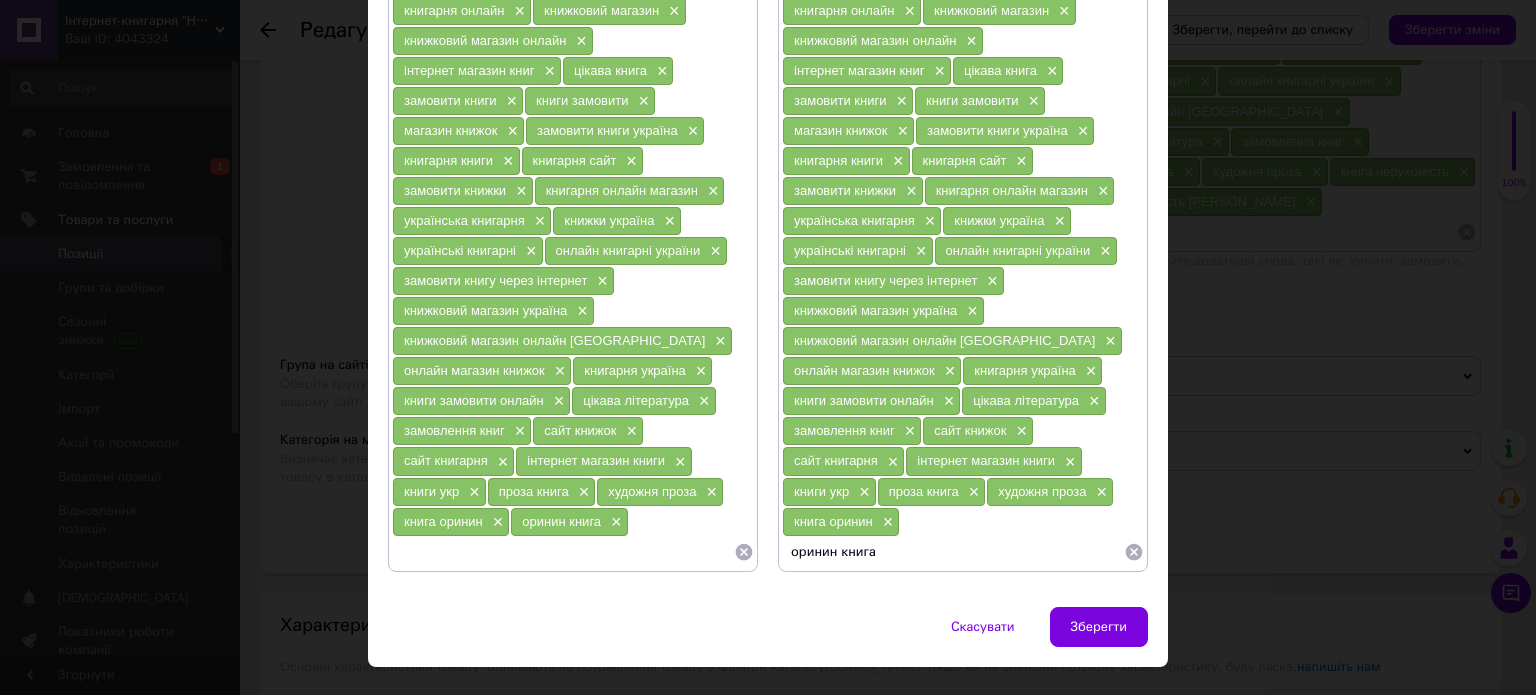 type 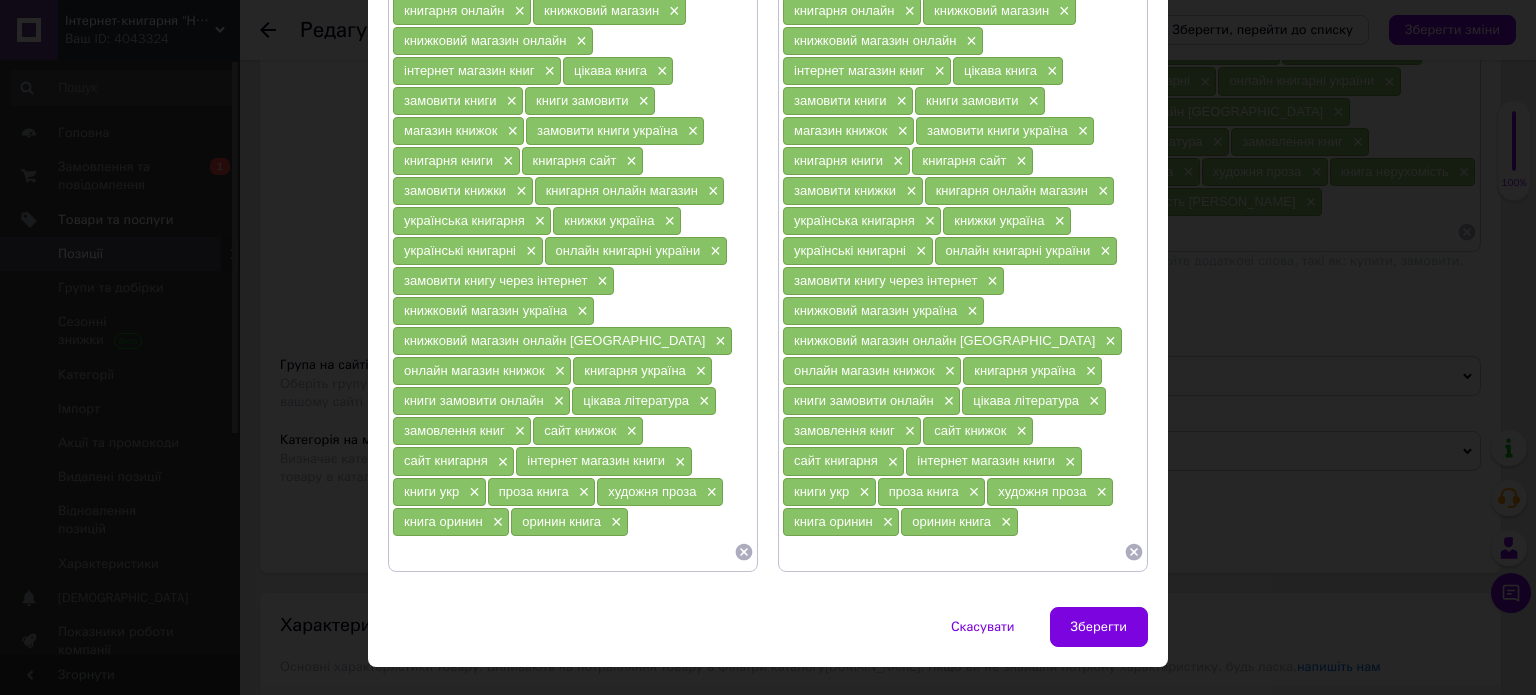 click at bounding box center (563, 552) 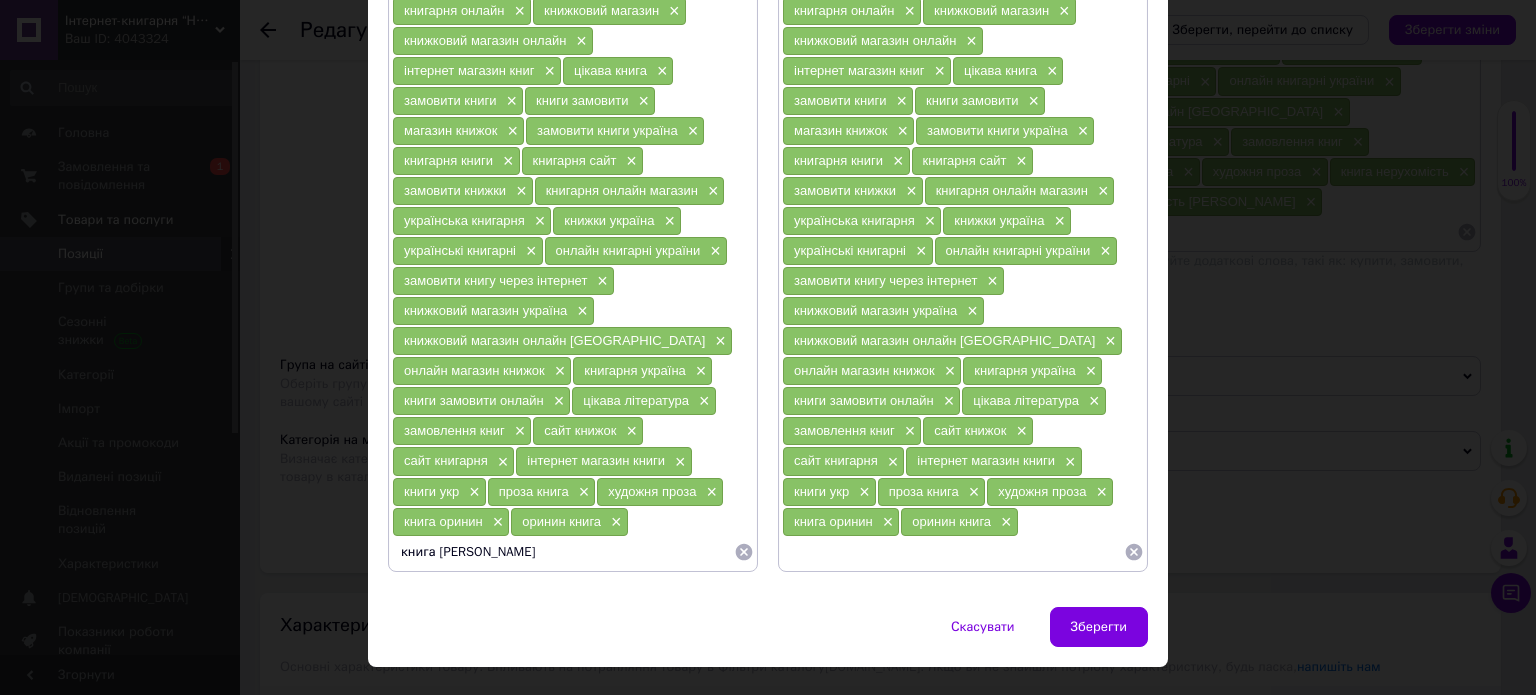 type 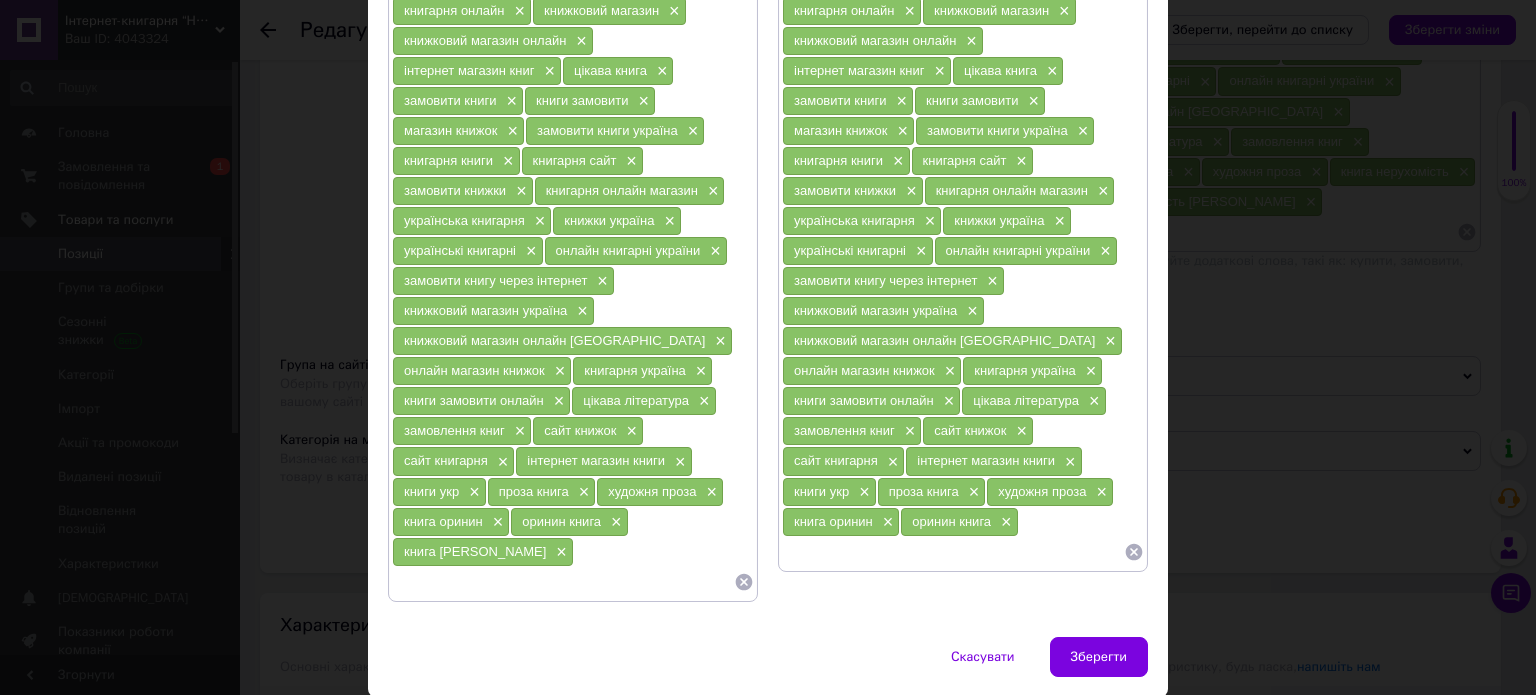 paste on "книга [PERSON_NAME]" 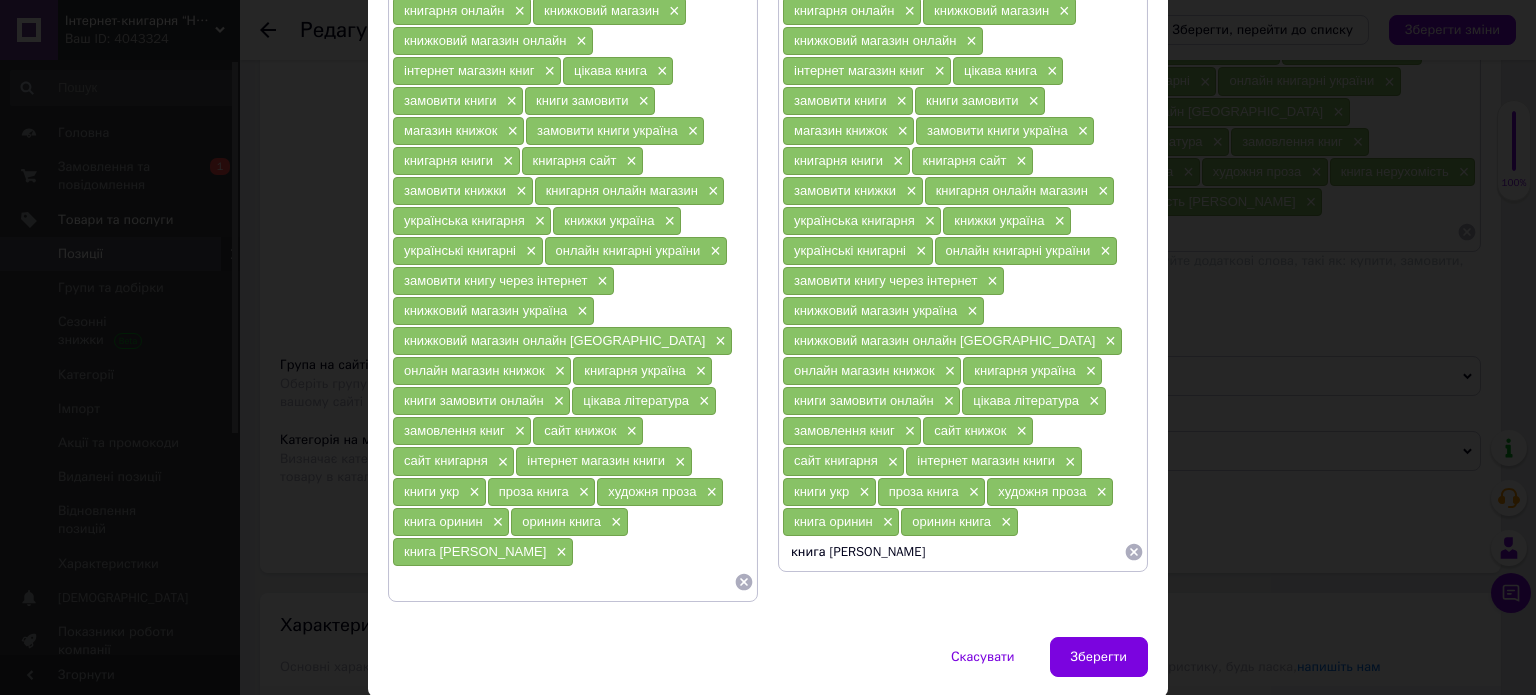 type 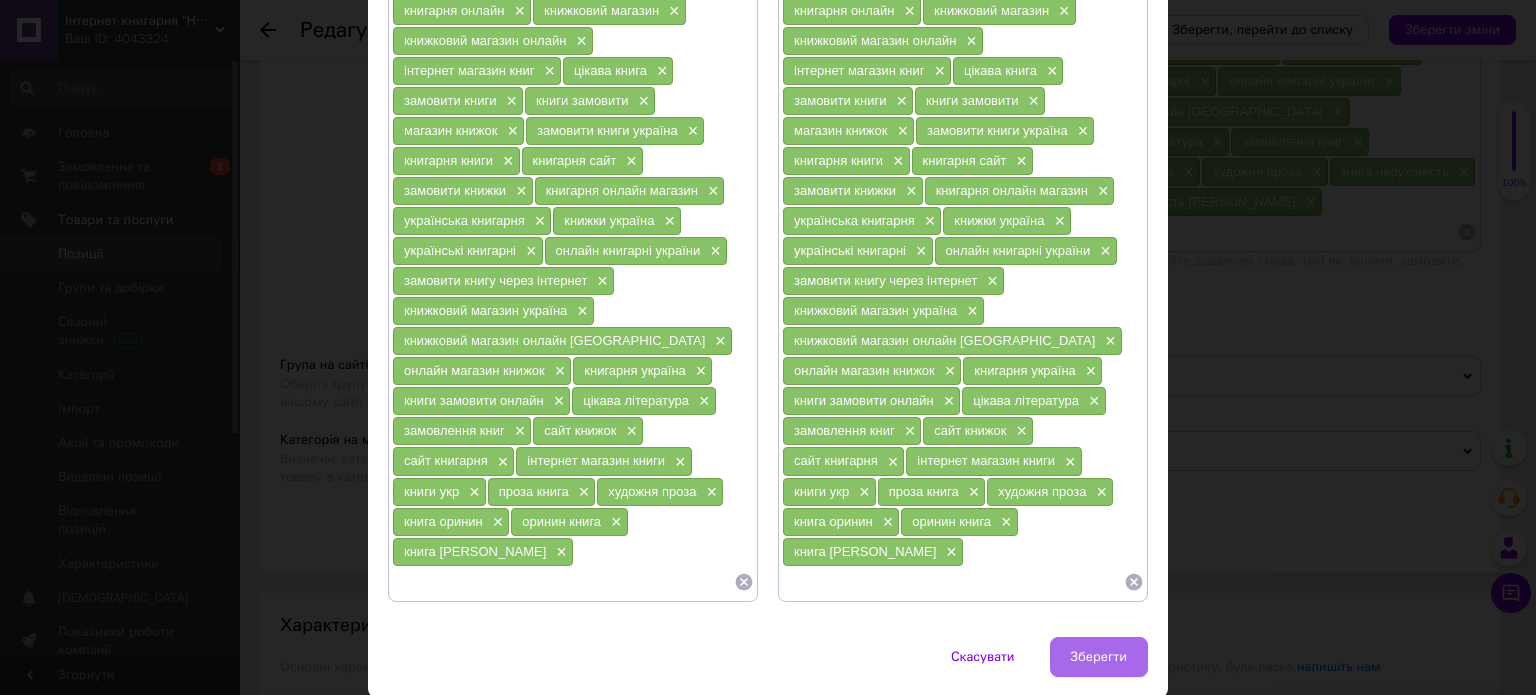 click on "Зберегти" at bounding box center [1099, 657] 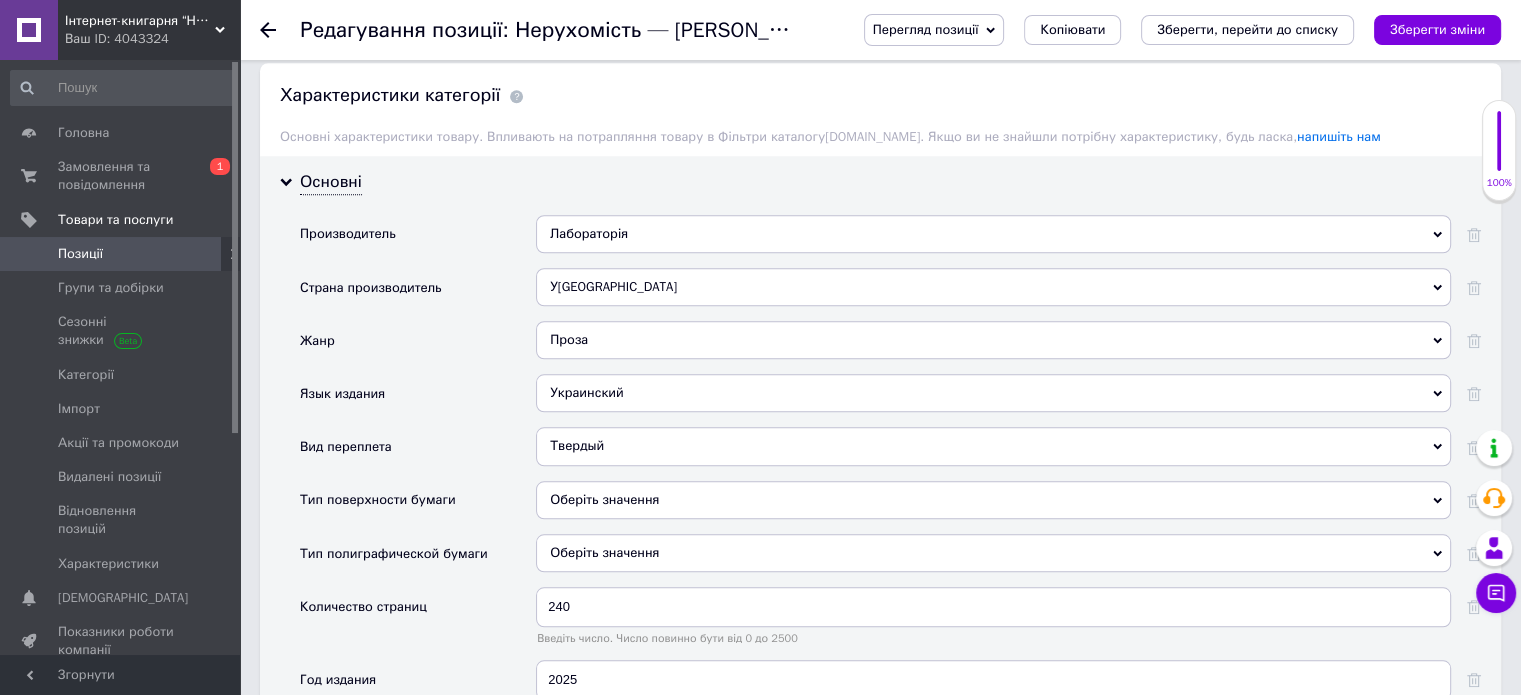 scroll, scrollTop: 1900, scrollLeft: 0, axis: vertical 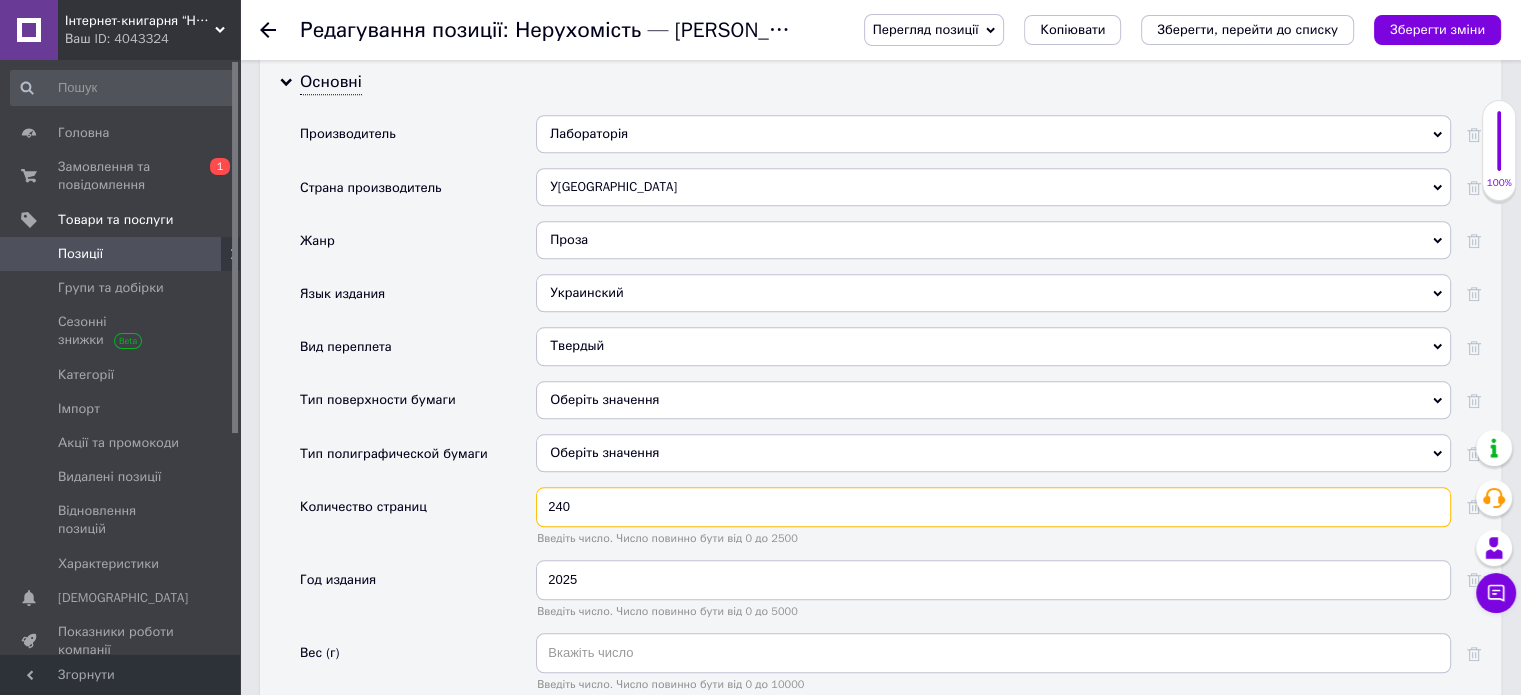 drag, startPoint x: 590, startPoint y: 498, endPoint x: 526, endPoint y: 499, distance: 64.00781 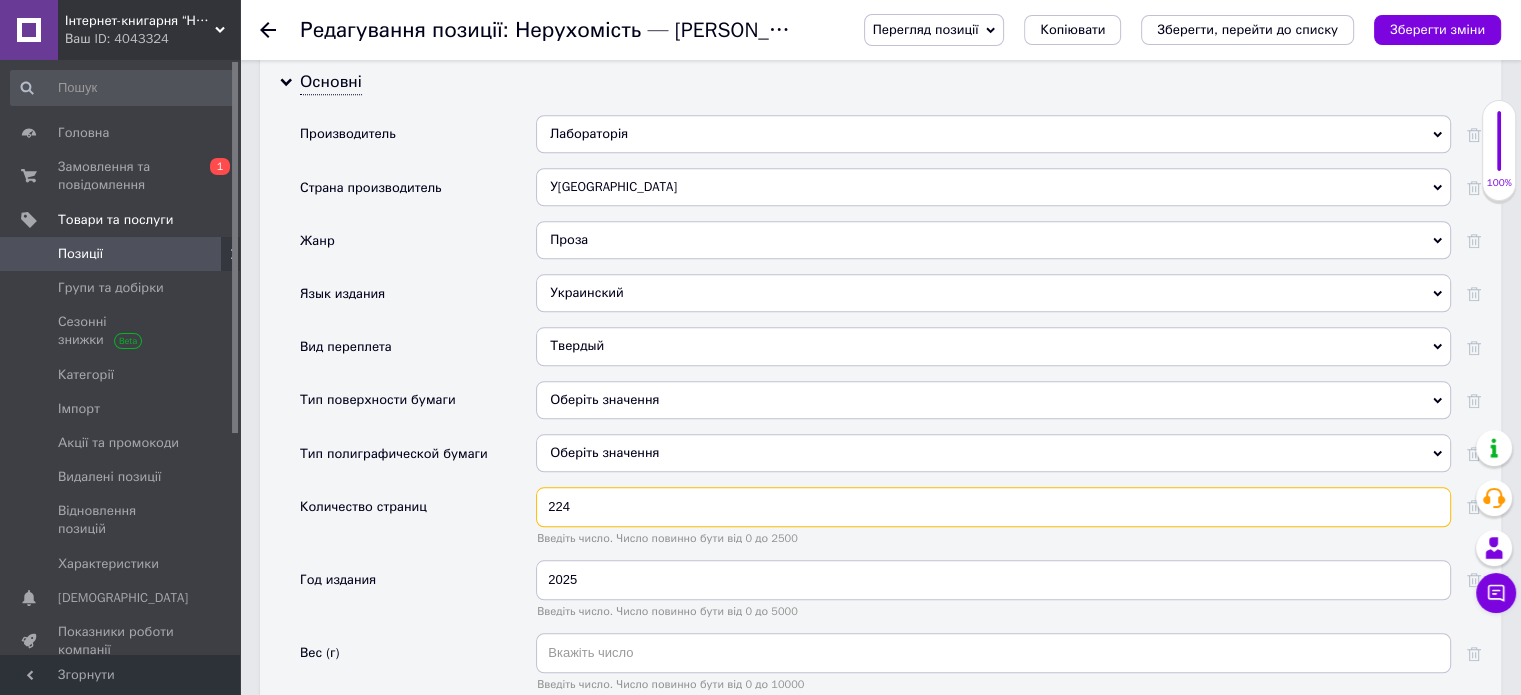 type on "224" 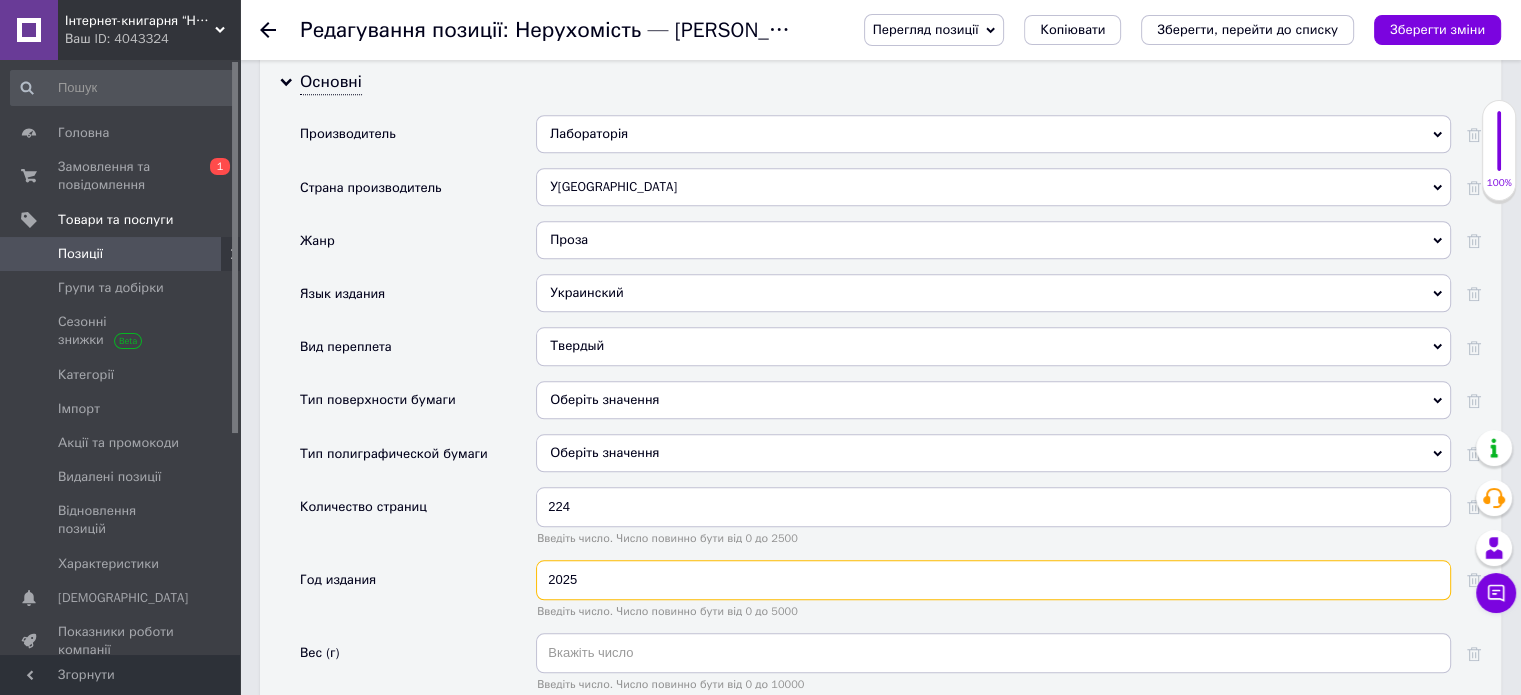 click on "2025" at bounding box center (993, 580) 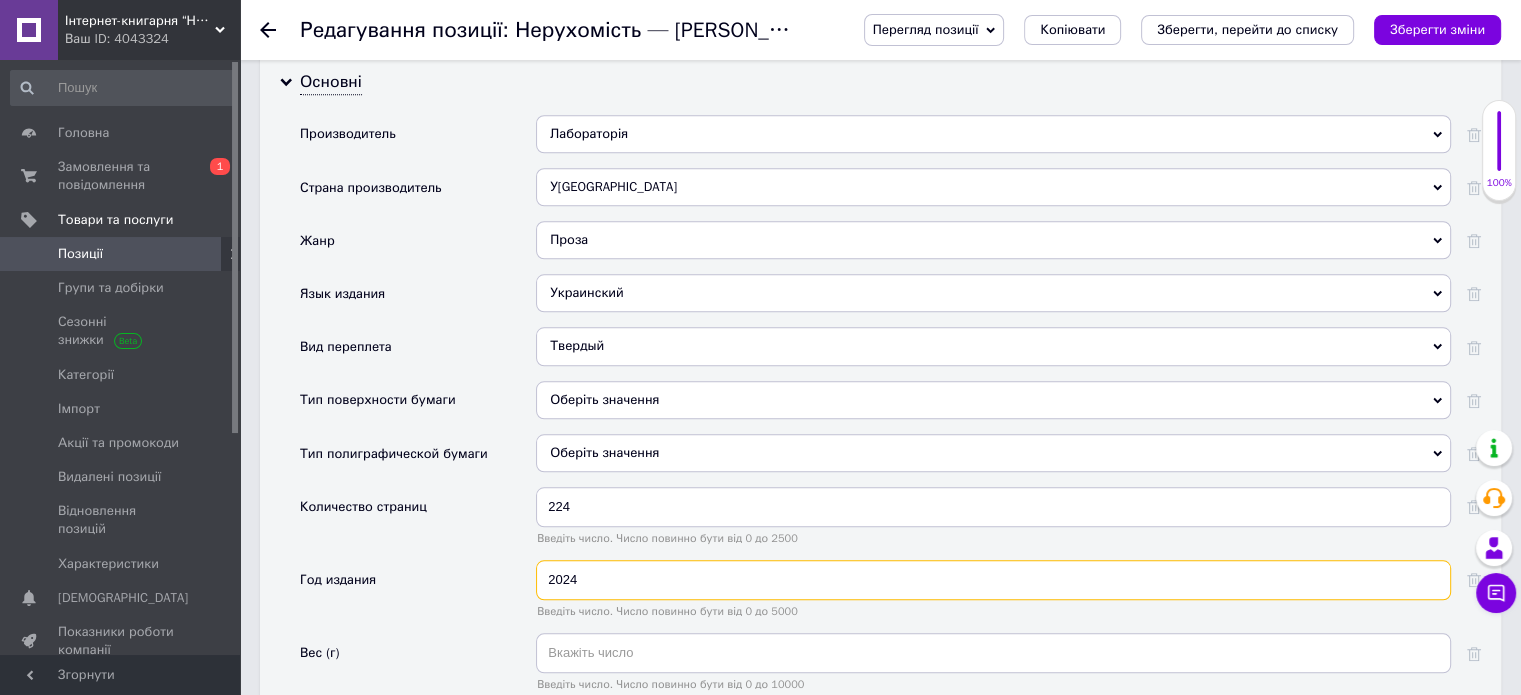 type on "2024" 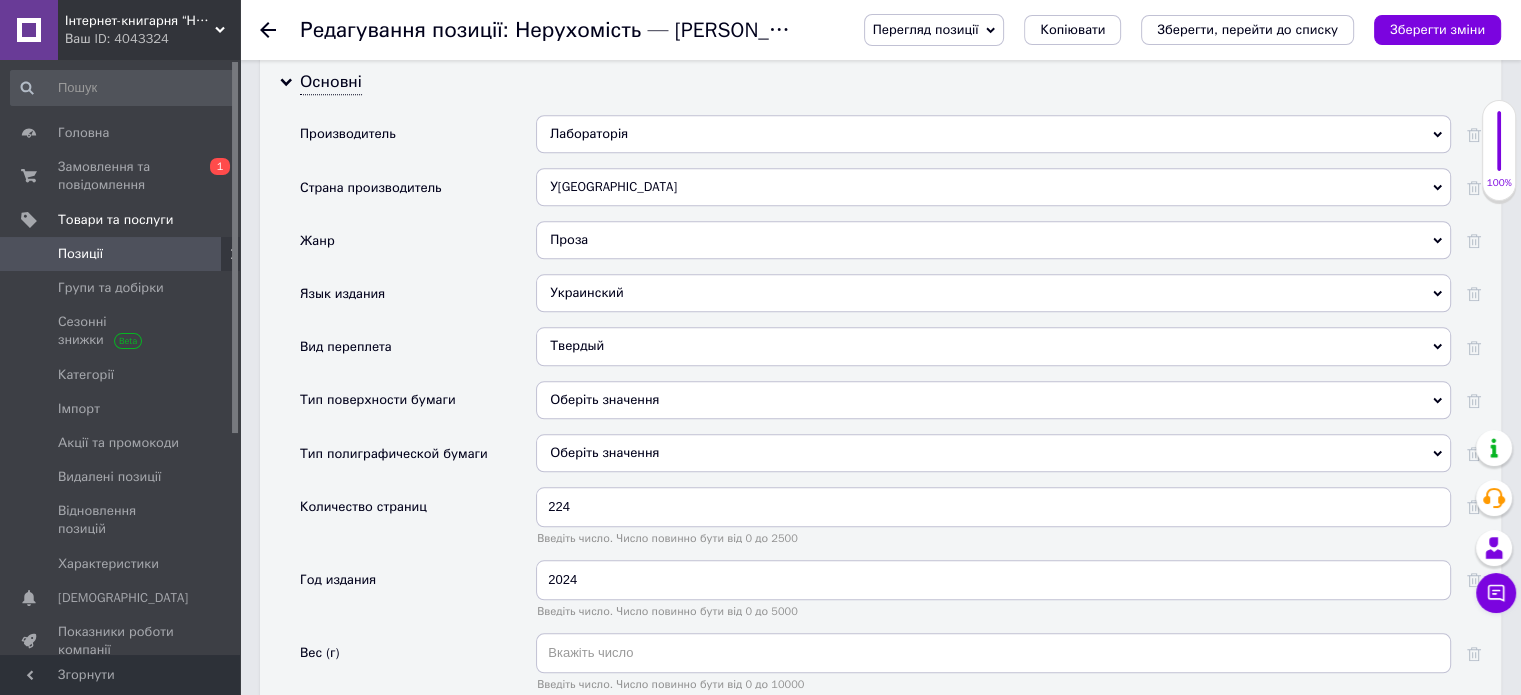 click on "Язык издания" at bounding box center (418, 300) 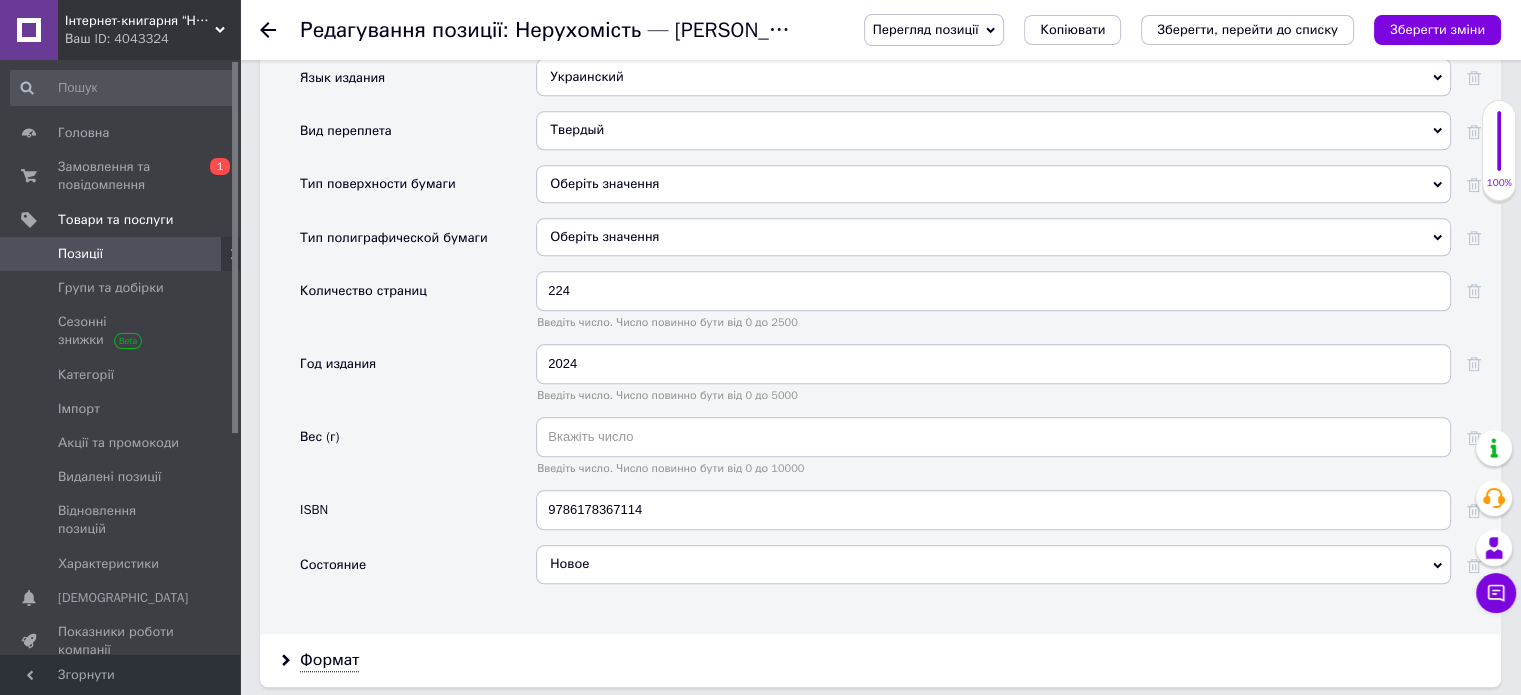 scroll, scrollTop: 2400, scrollLeft: 0, axis: vertical 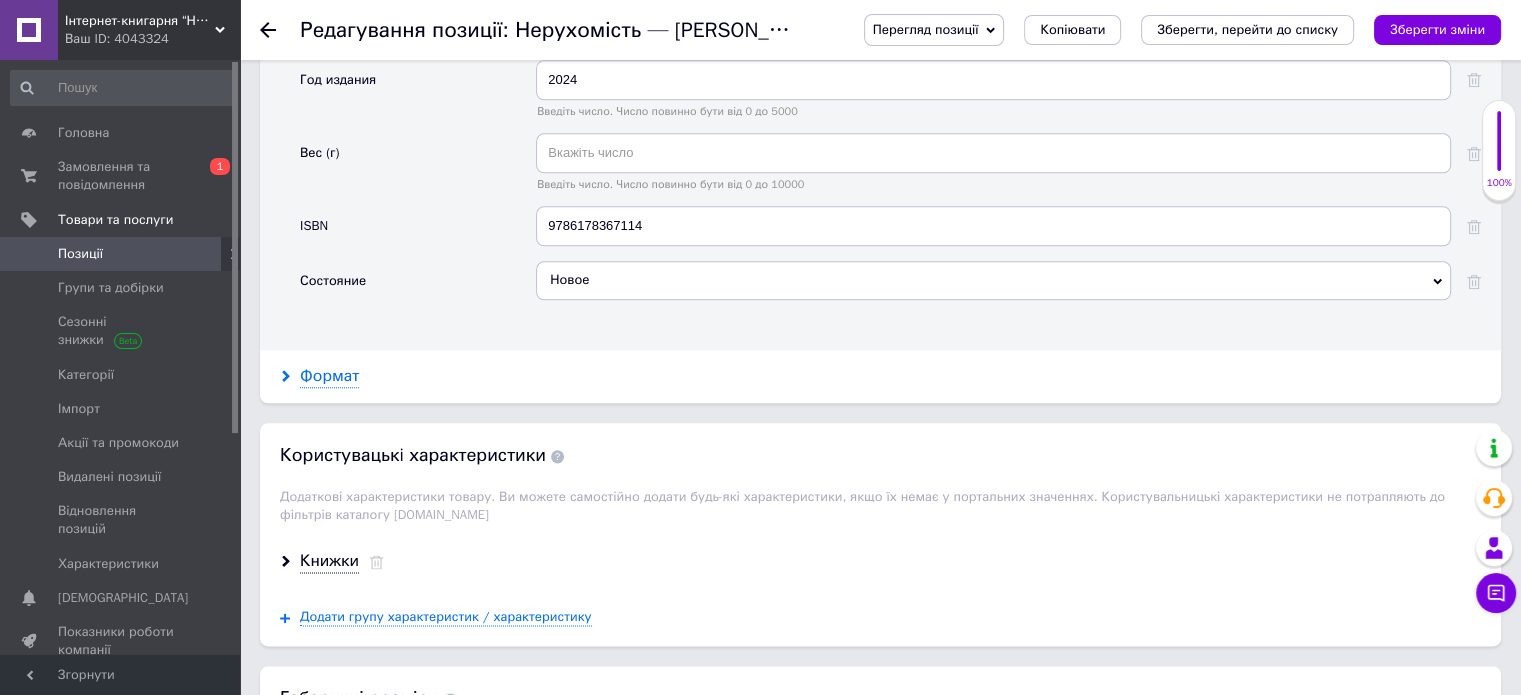 click on "Формат" at bounding box center [329, 376] 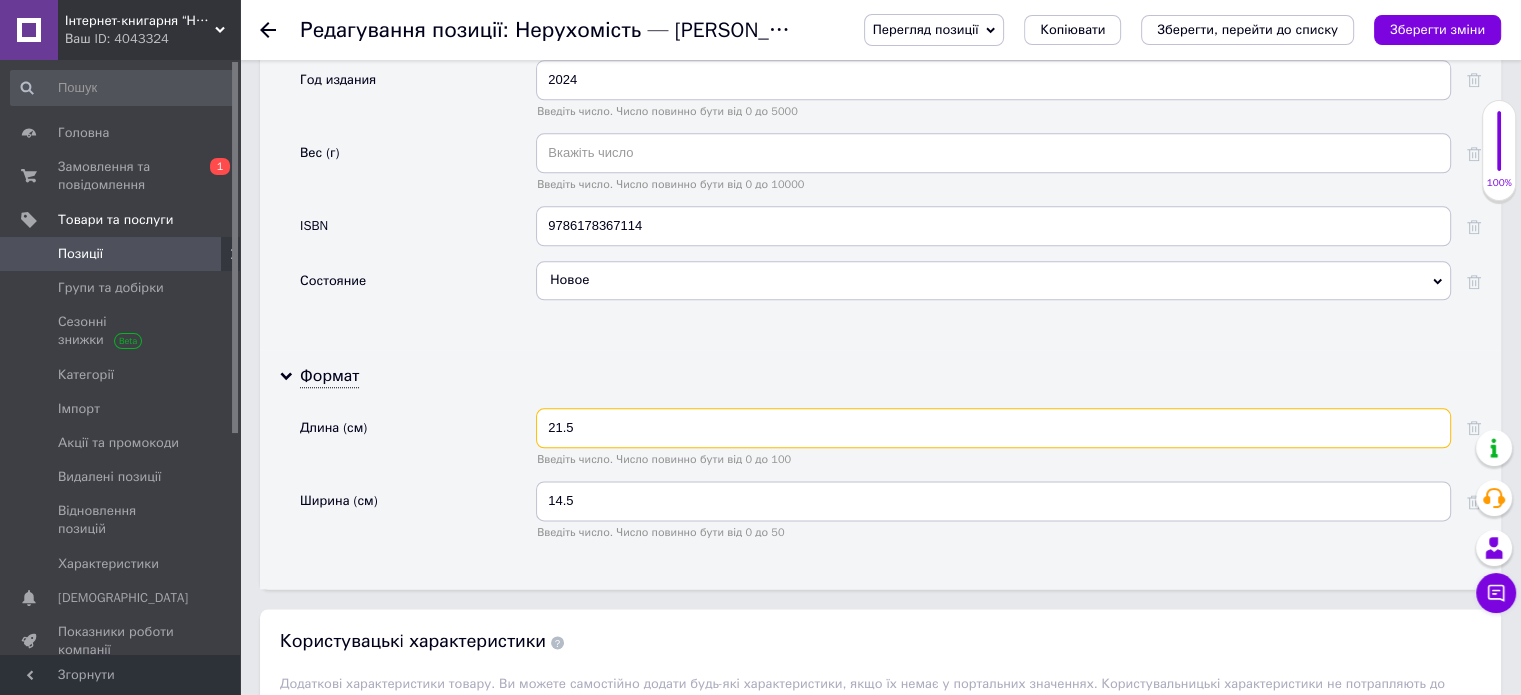 drag, startPoint x: 599, startPoint y: 416, endPoint x: 551, endPoint y: 410, distance: 48.373547 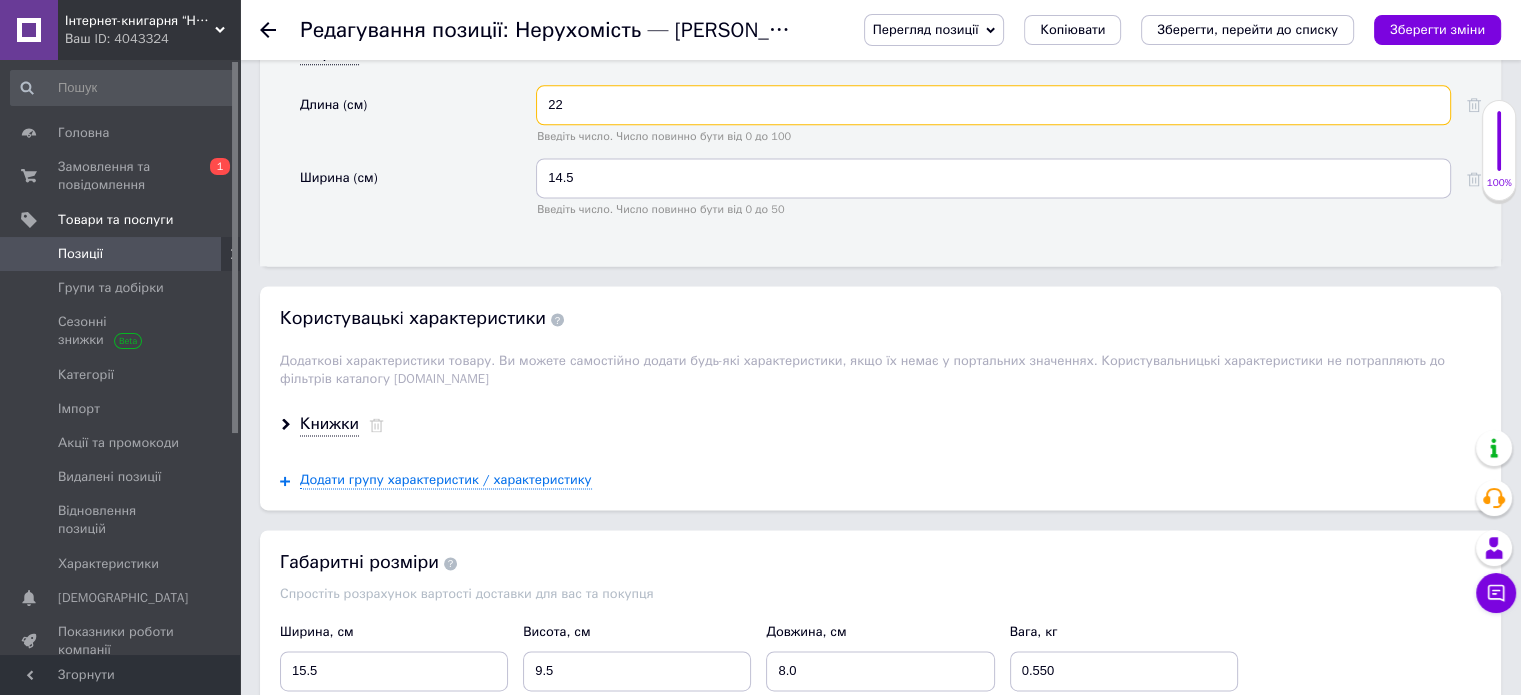 scroll, scrollTop: 2800, scrollLeft: 0, axis: vertical 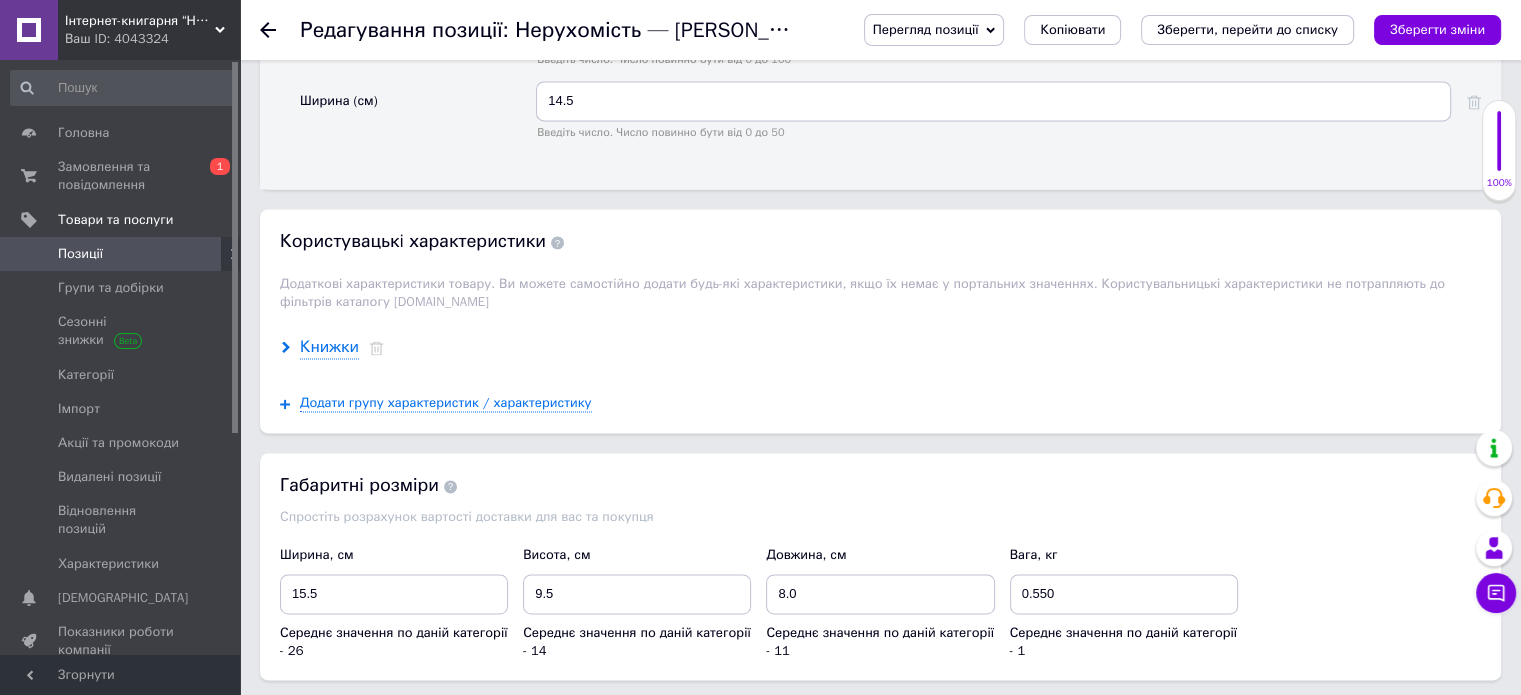type on "22" 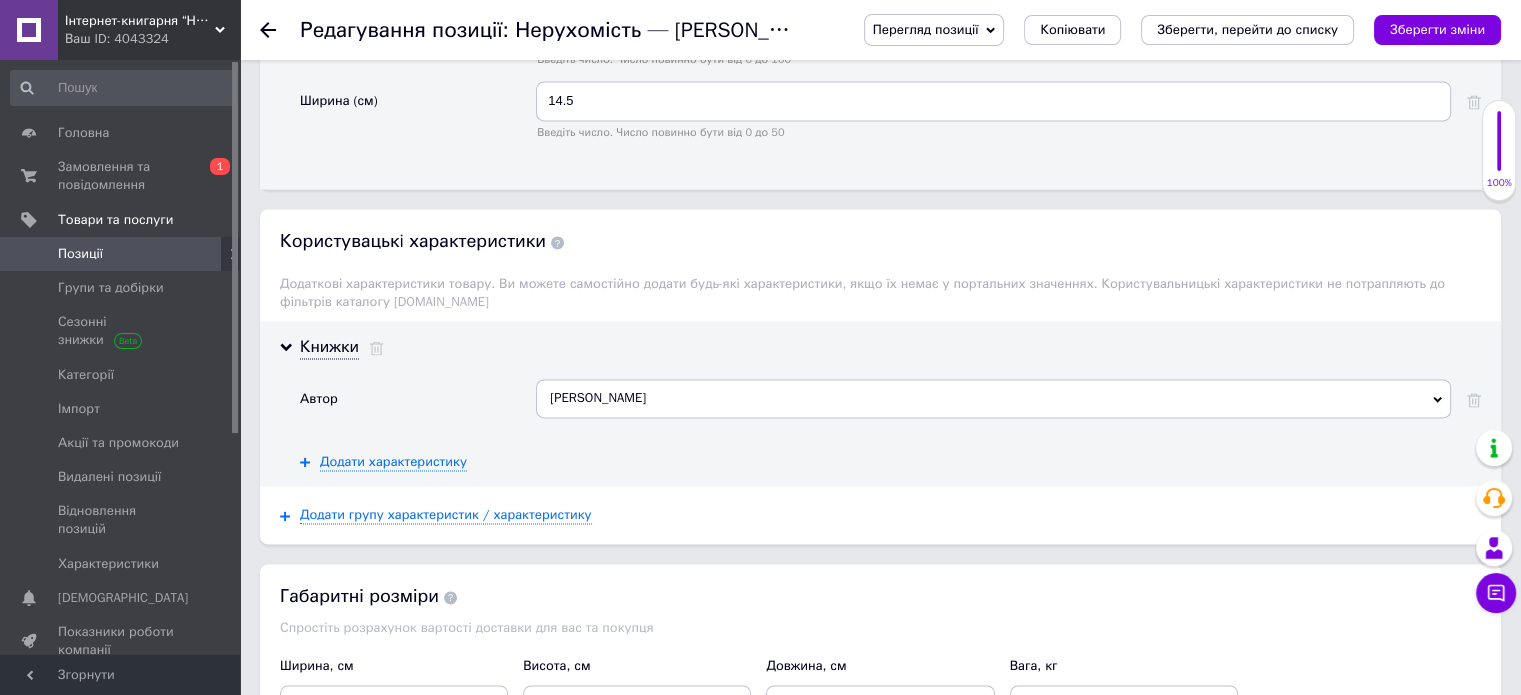 scroll, scrollTop: 3100, scrollLeft: 0, axis: vertical 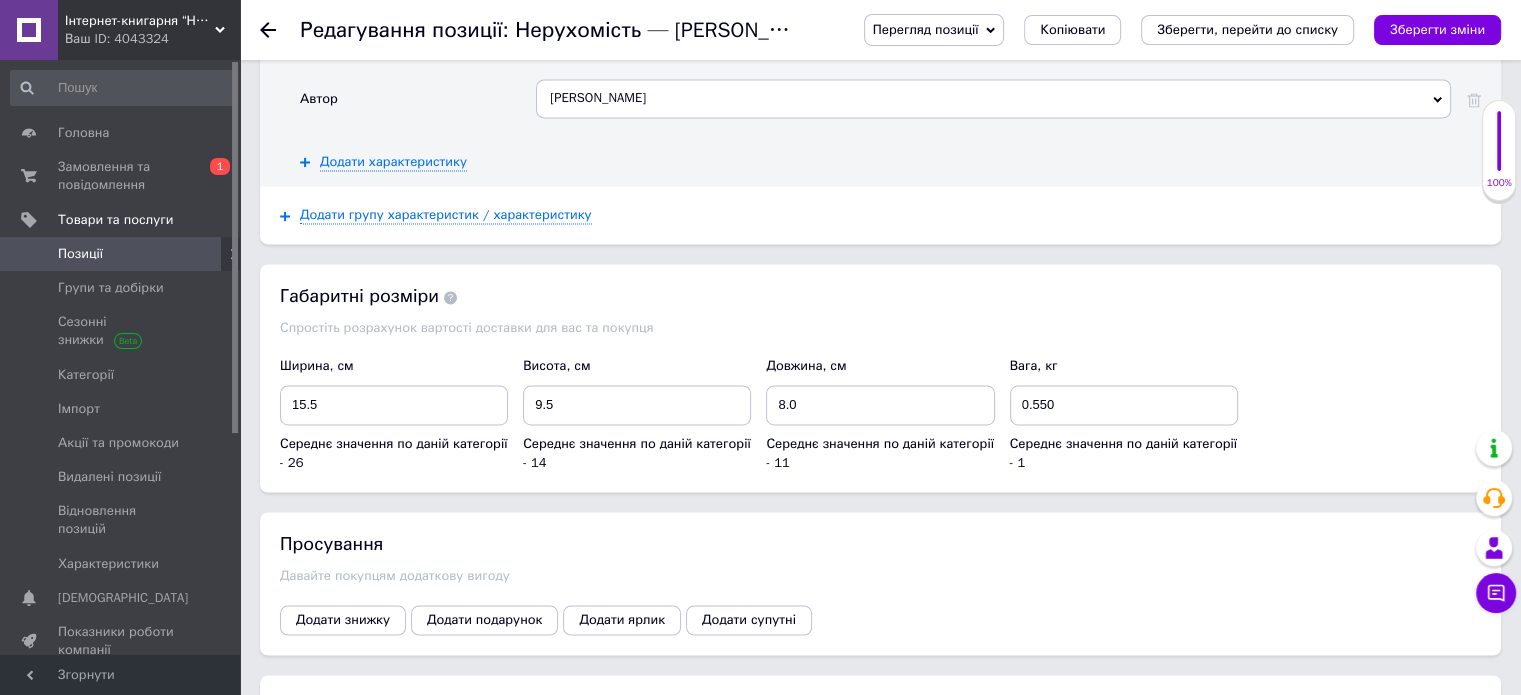 click on "[PERSON_NAME]" at bounding box center [993, 98] 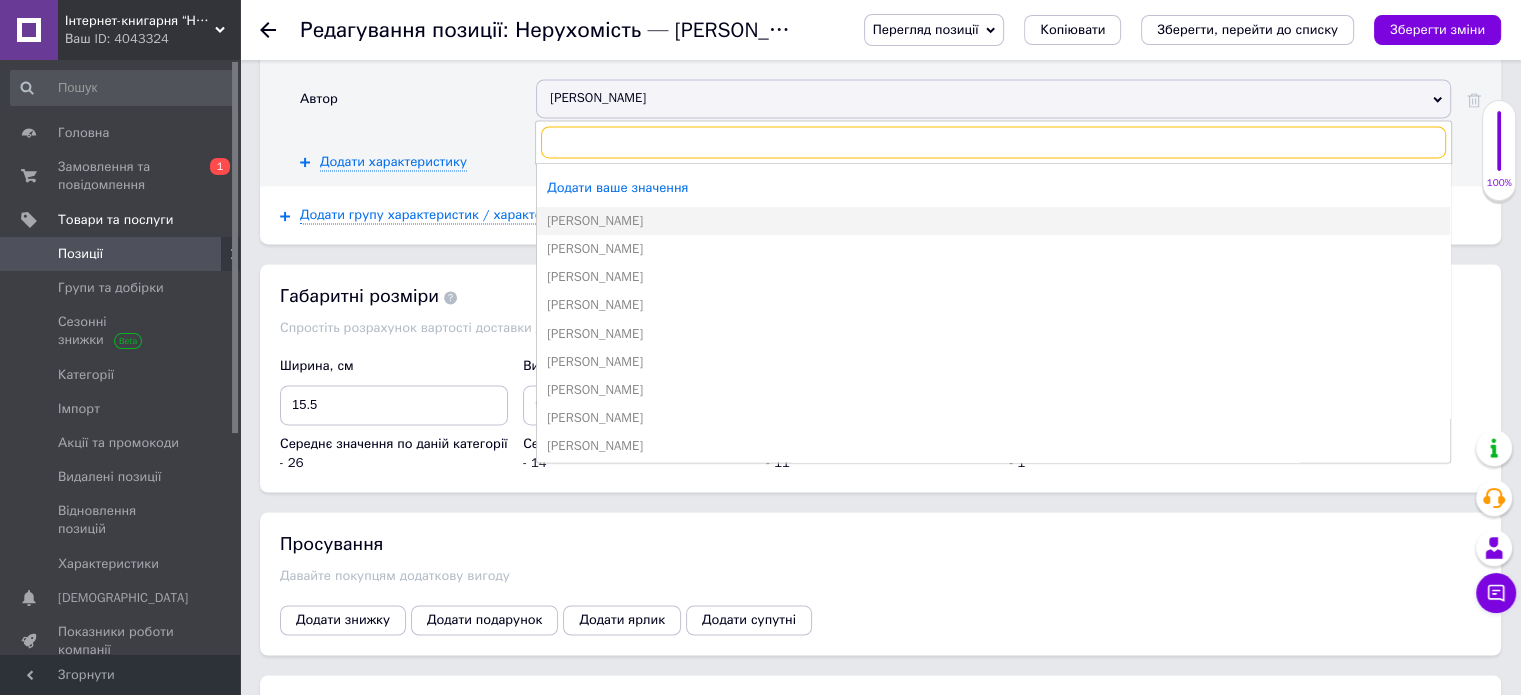paste on "[PERSON_NAME]" 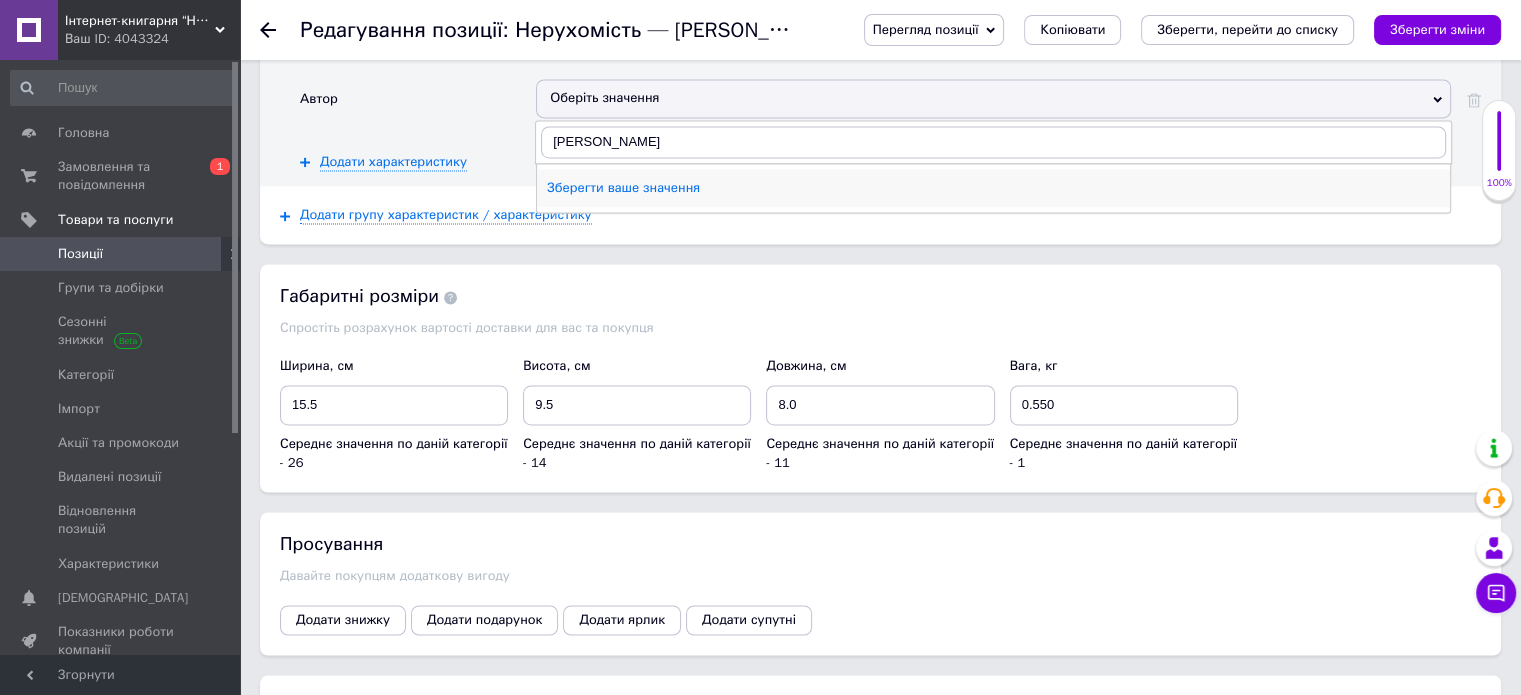 click on "Зберегти ваше значення" at bounding box center [993, 188] 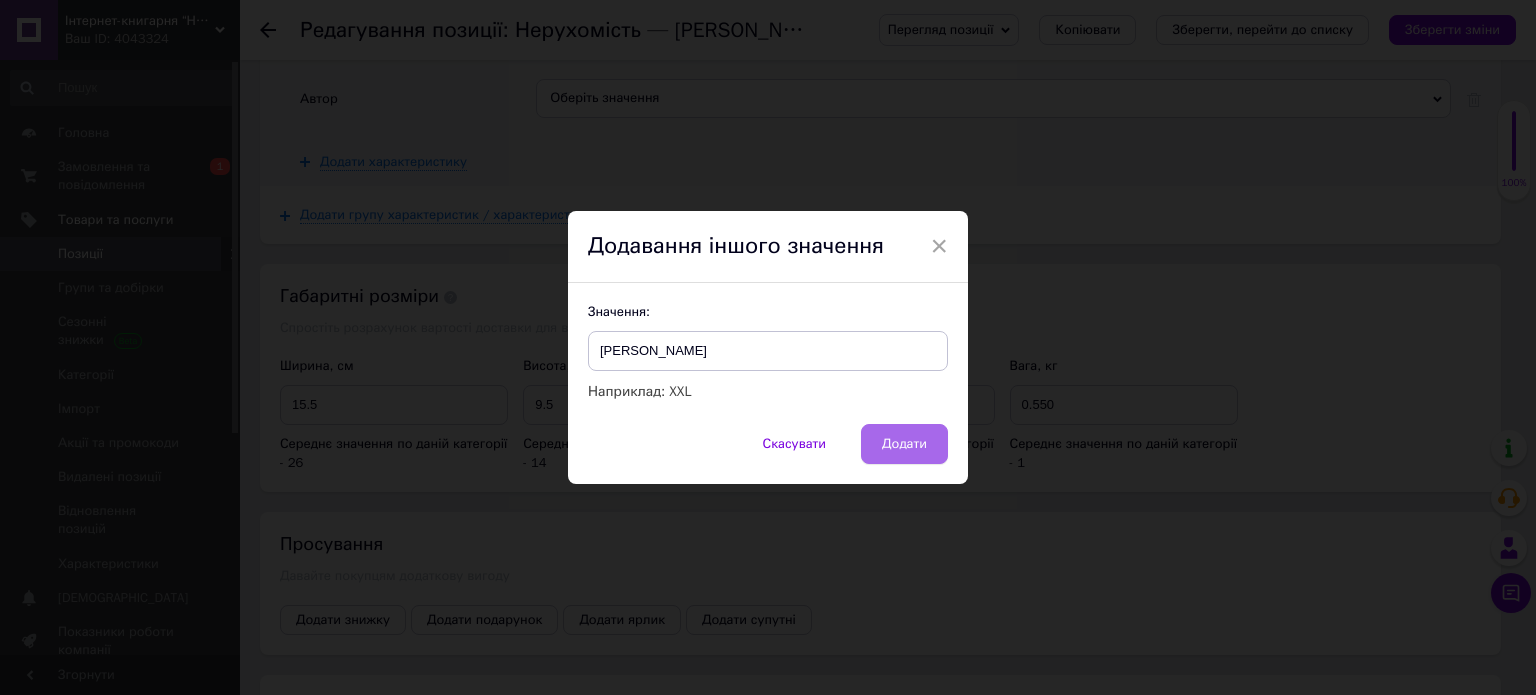 click on "Додати" at bounding box center [904, 444] 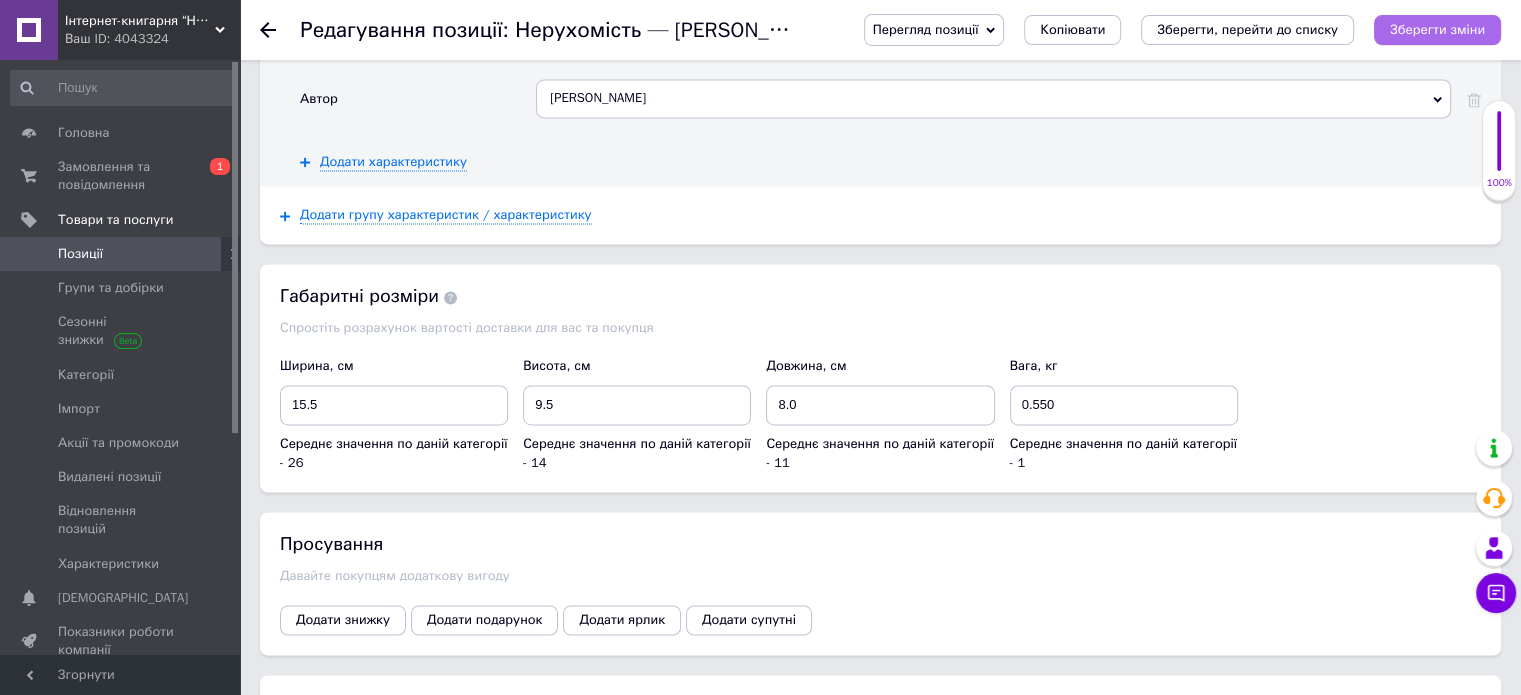 click on "Зберегти зміни" at bounding box center [1437, 29] 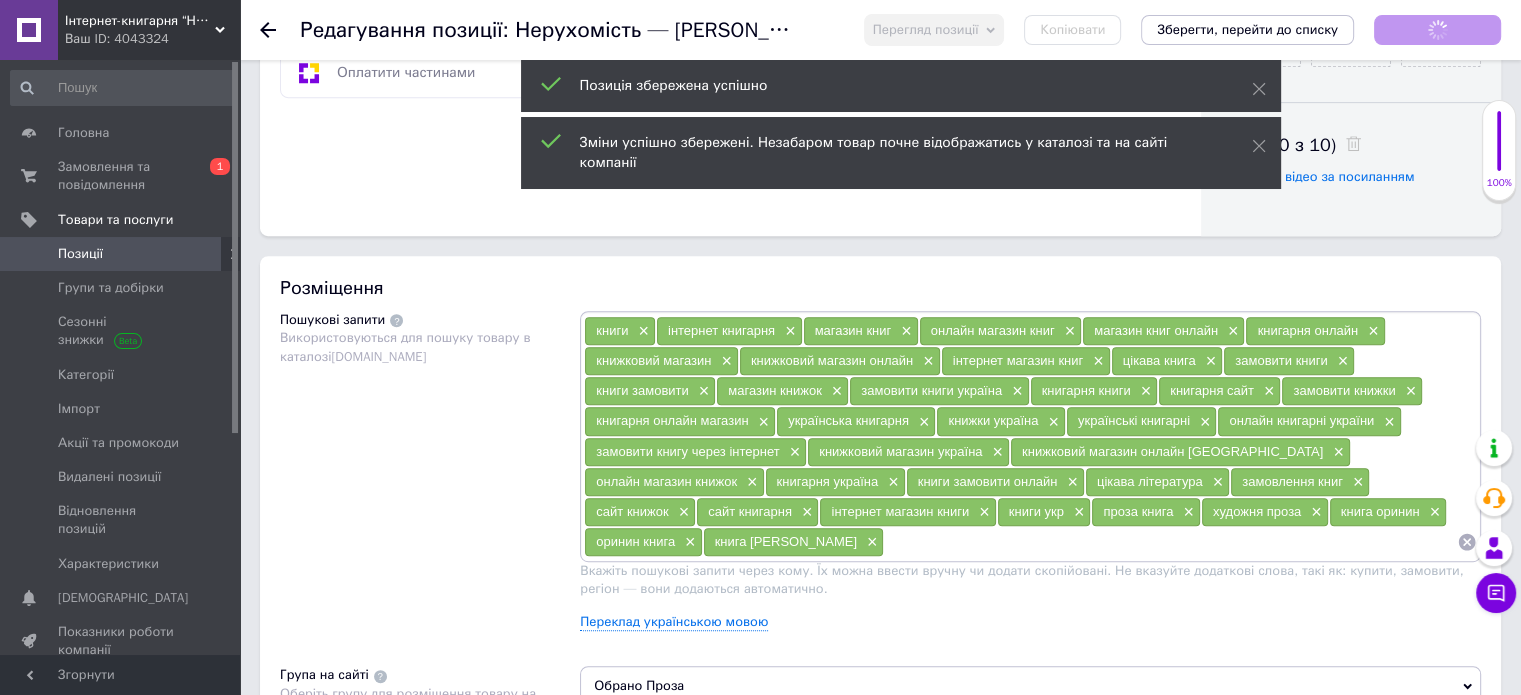 scroll, scrollTop: 200, scrollLeft: 0, axis: vertical 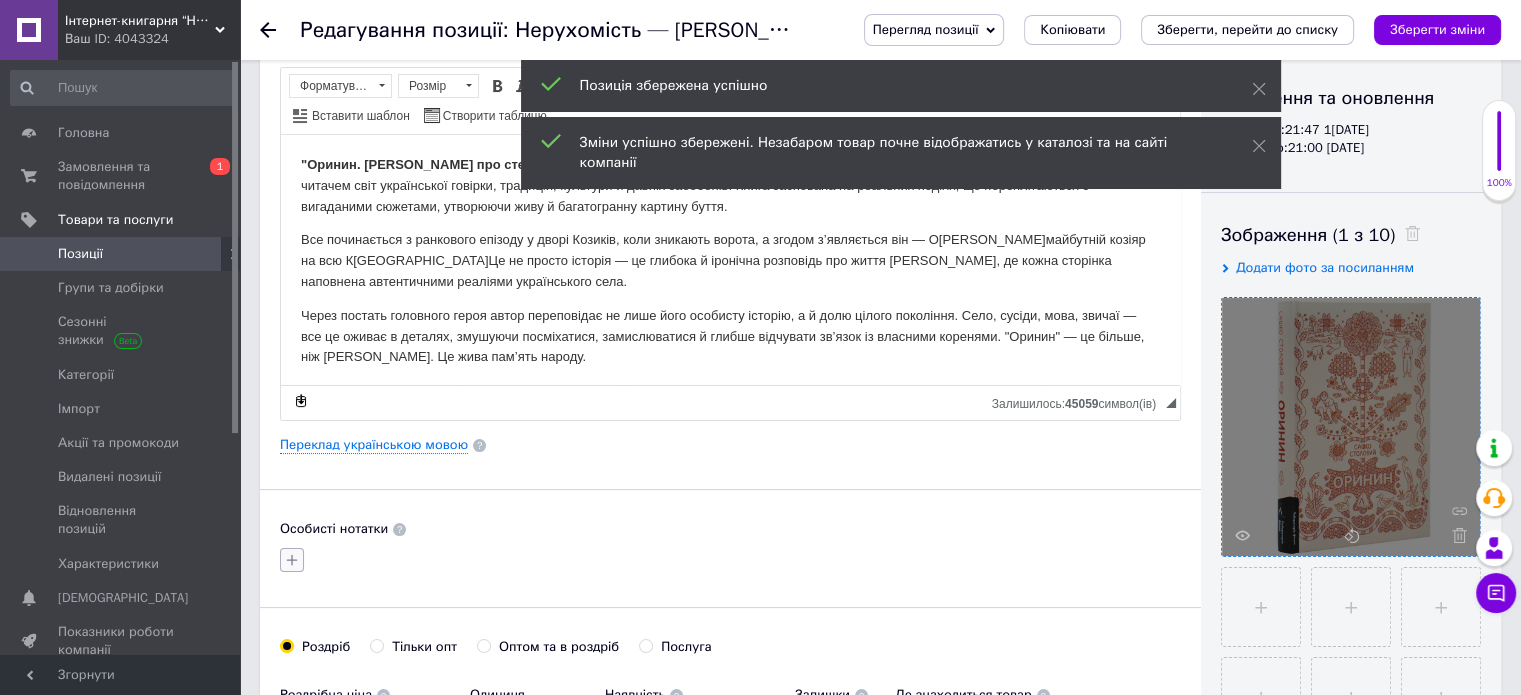 click 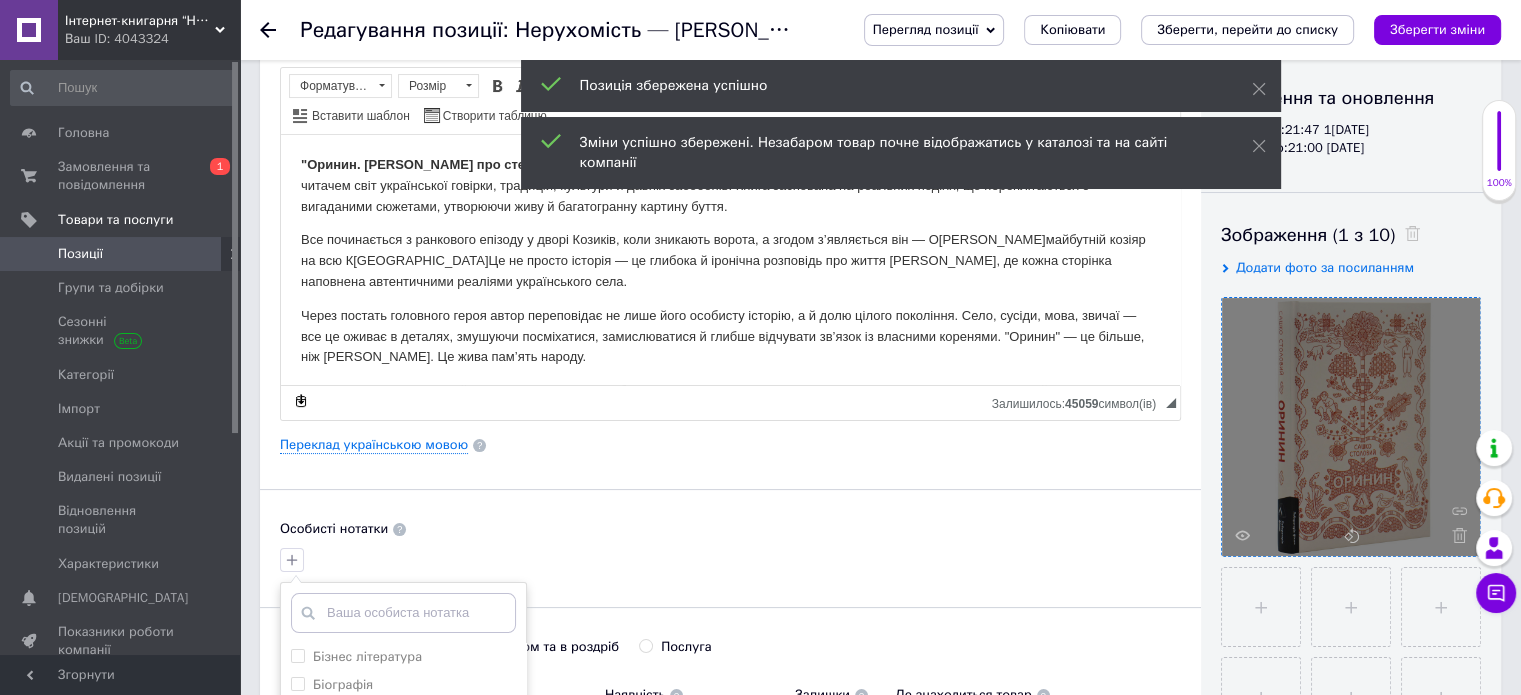 scroll, scrollTop: 600, scrollLeft: 0, axis: vertical 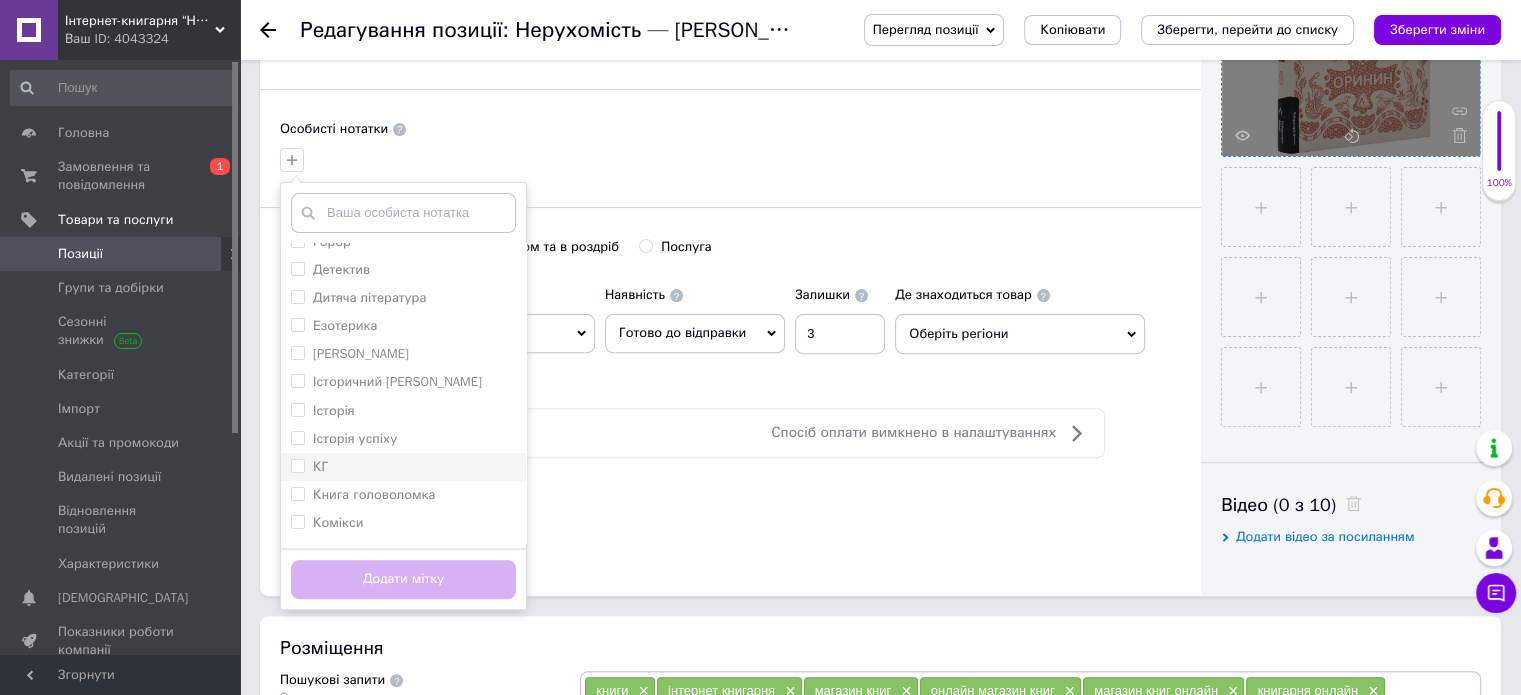 click on "КГ" at bounding box center (403, 467) 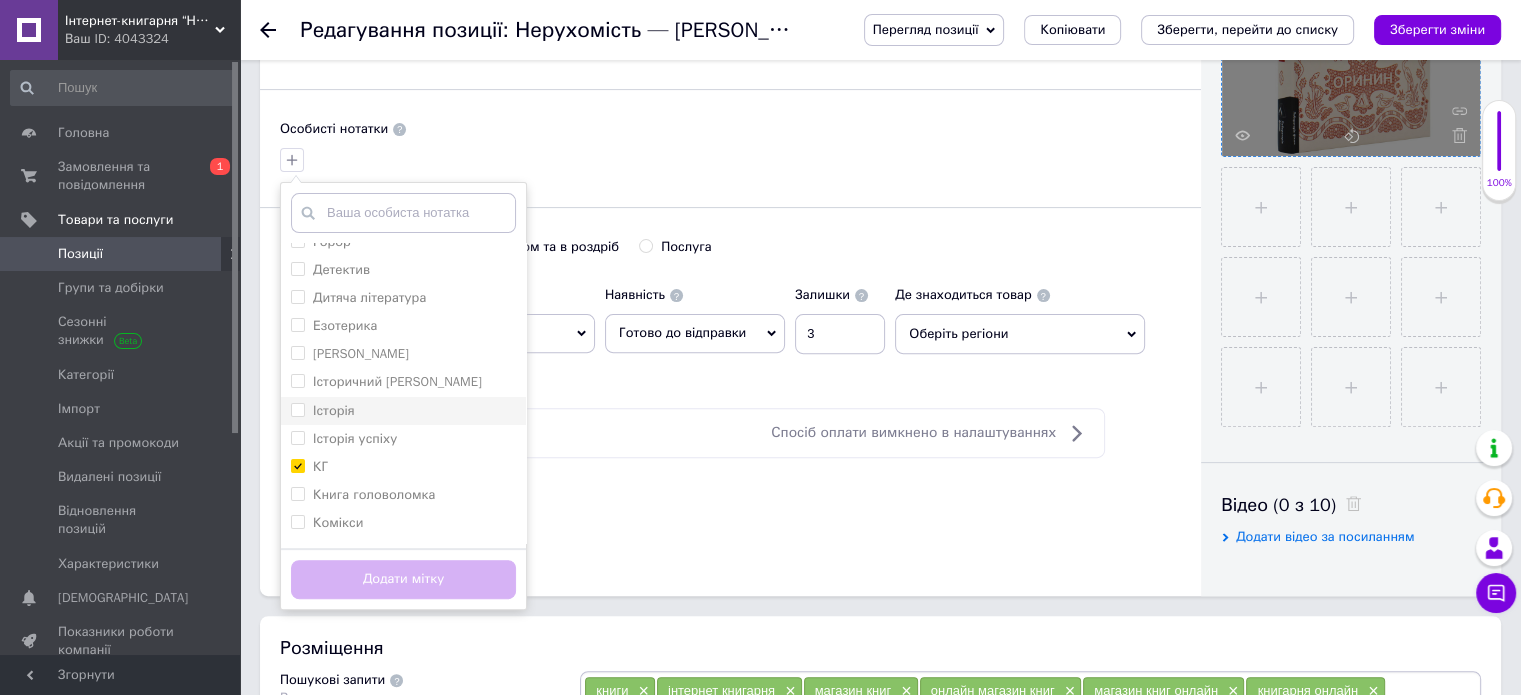 checkbox on "true" 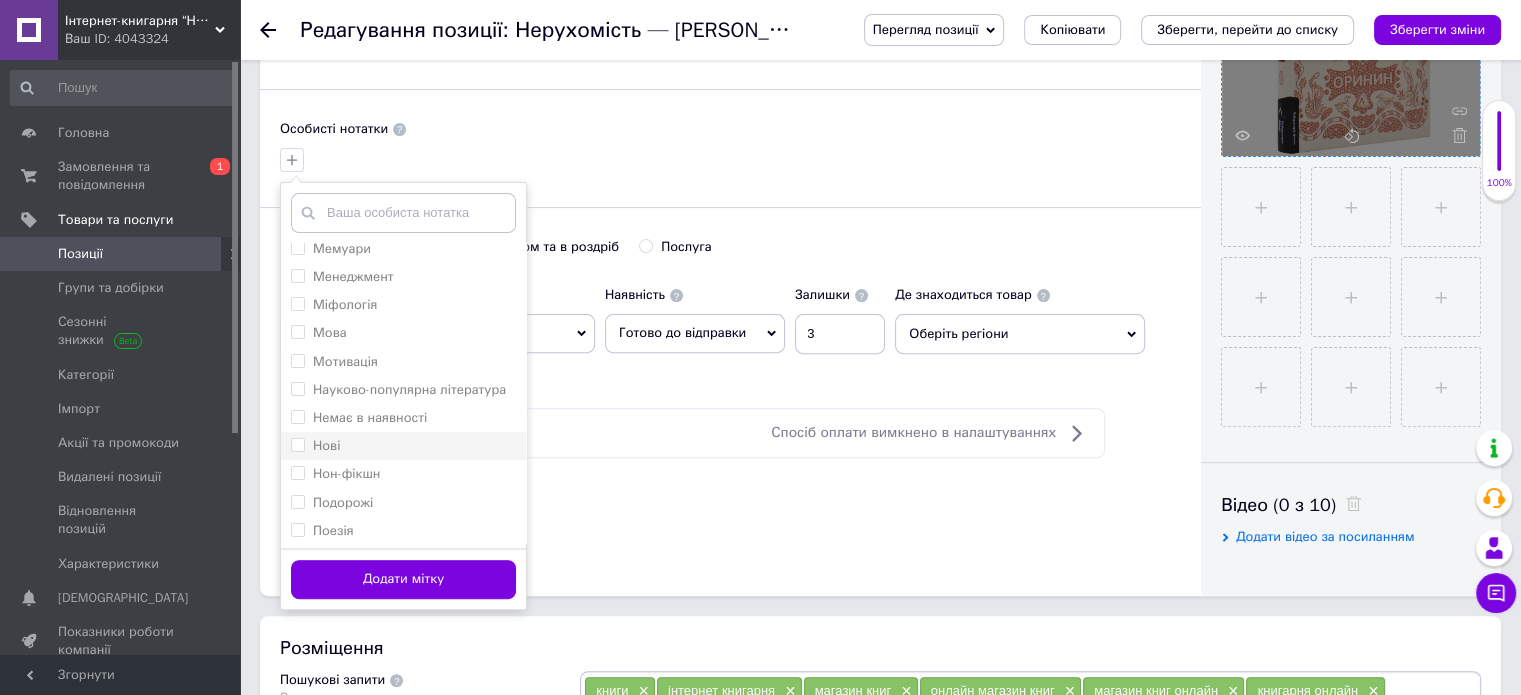click on "Нові" at bounding box center (403, 446) 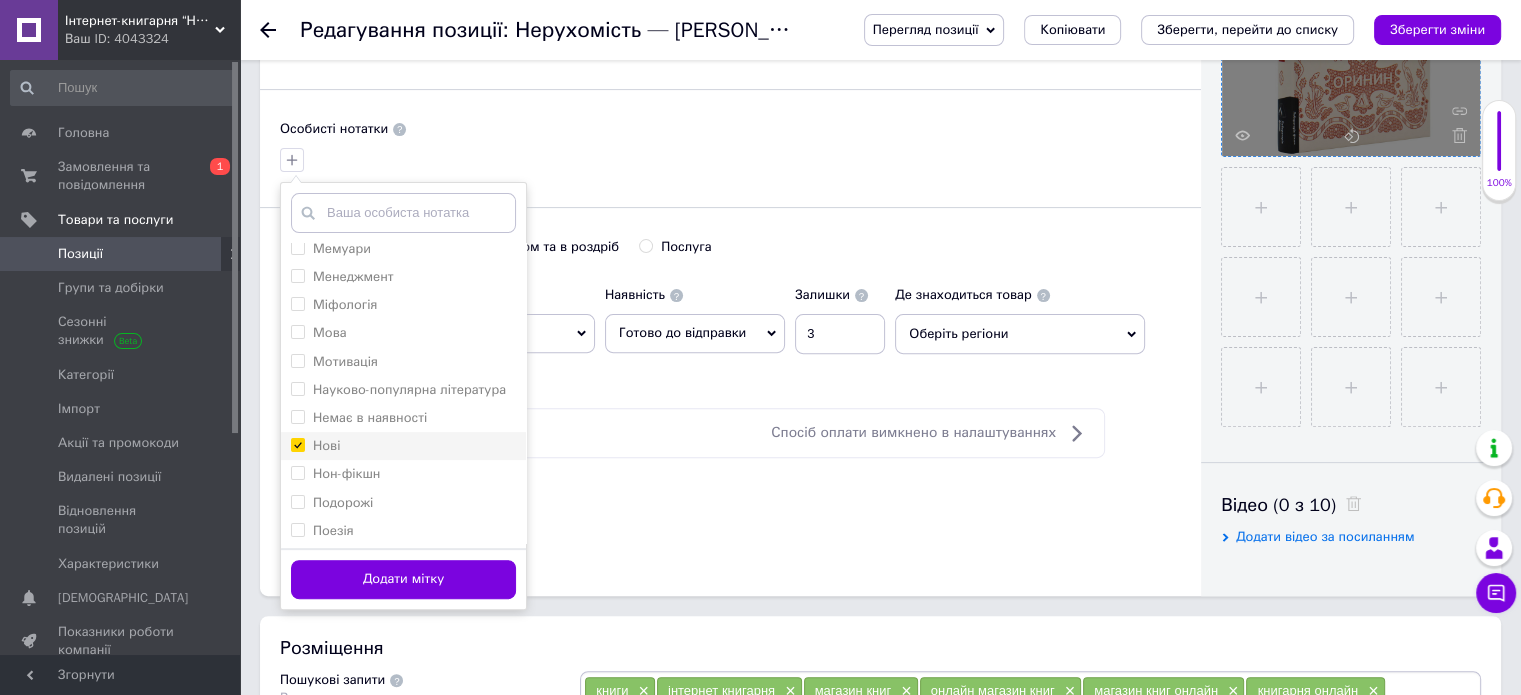 checkbox on "true" 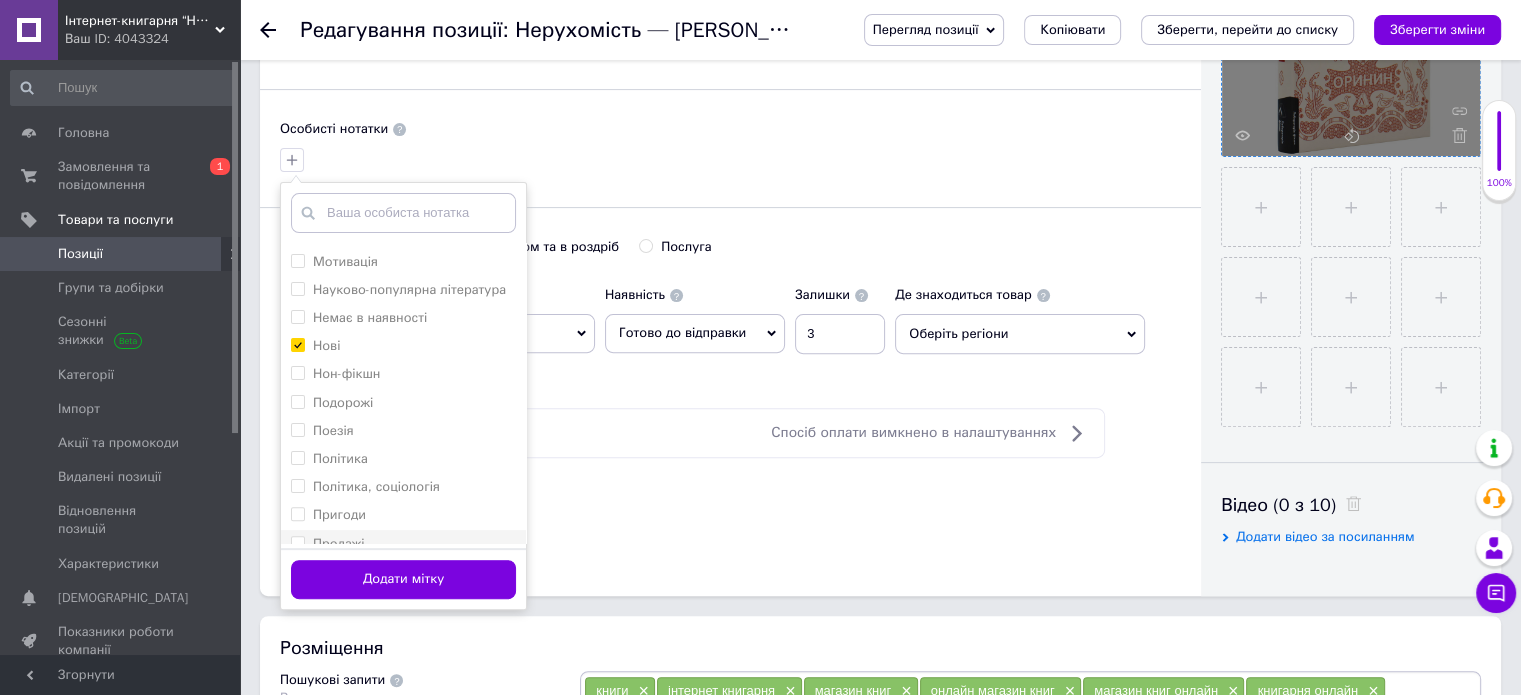 scroll, scrollTop: 800, scrollLeft: 0, axis: vertical 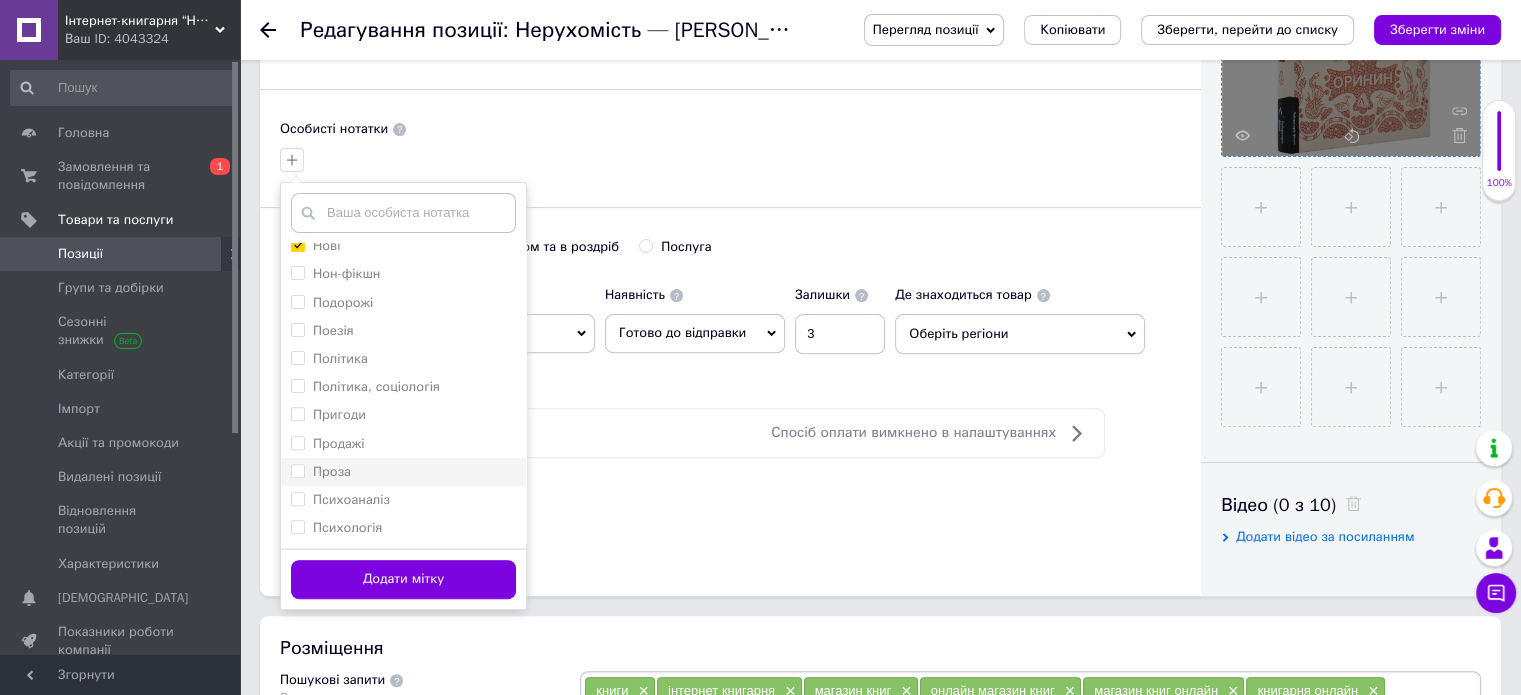 click on "Проза" at bounding box center (403, 472) 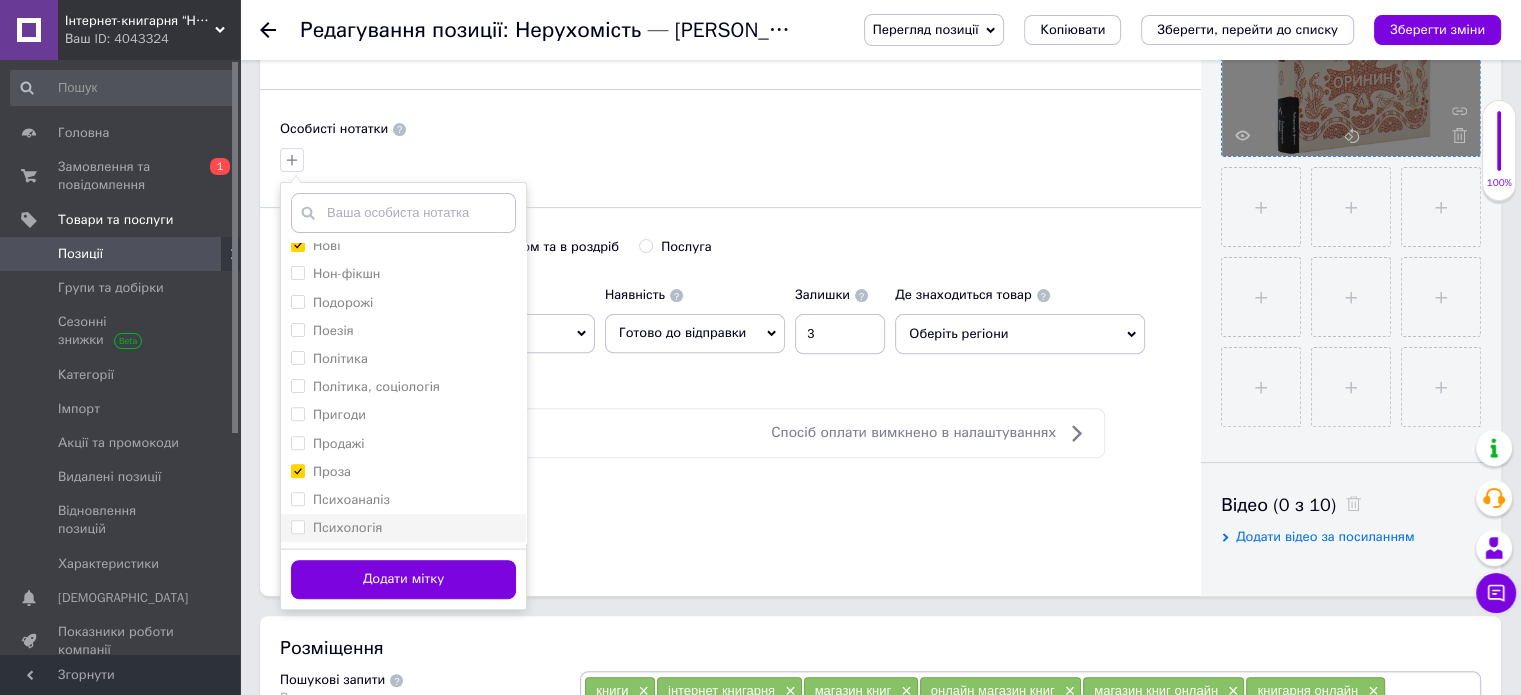 checkbox on "true" 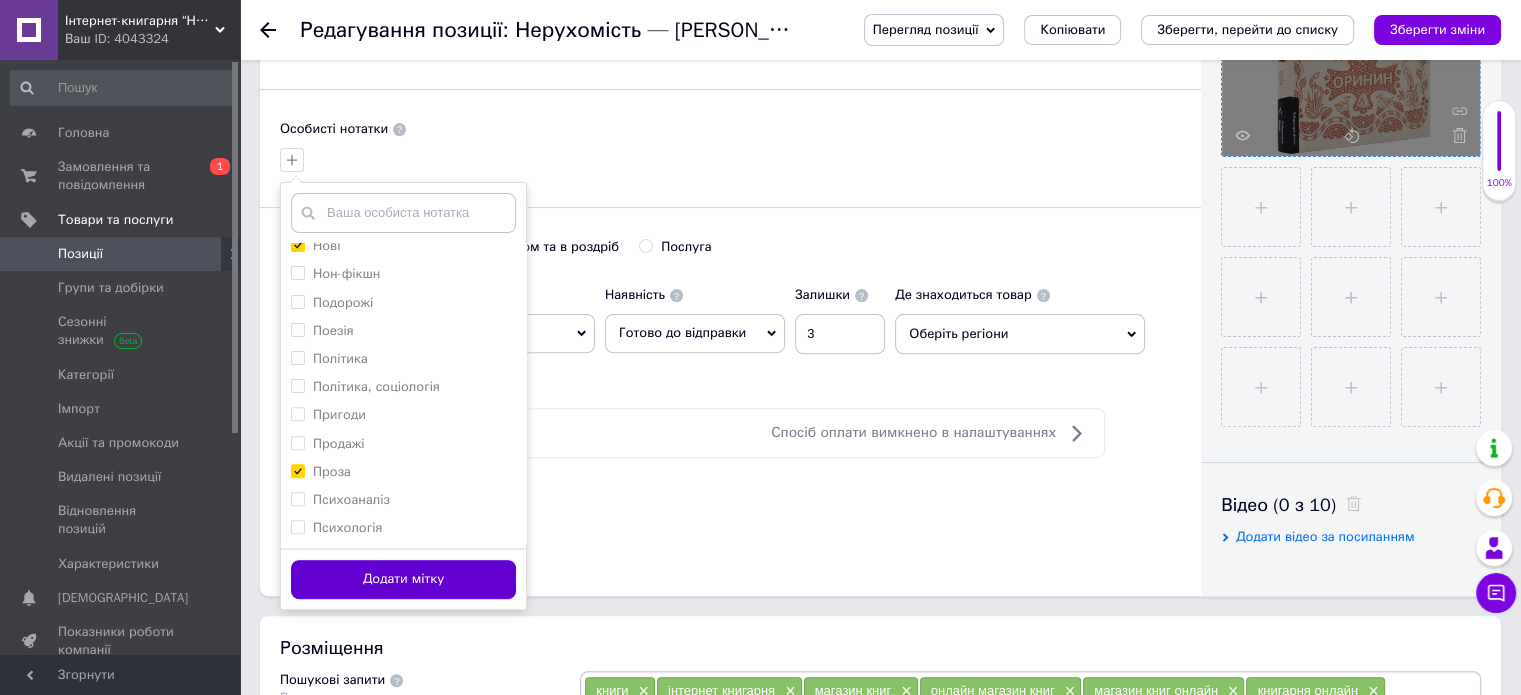 click on "Додати мітку" at bounding box center (403, 579) 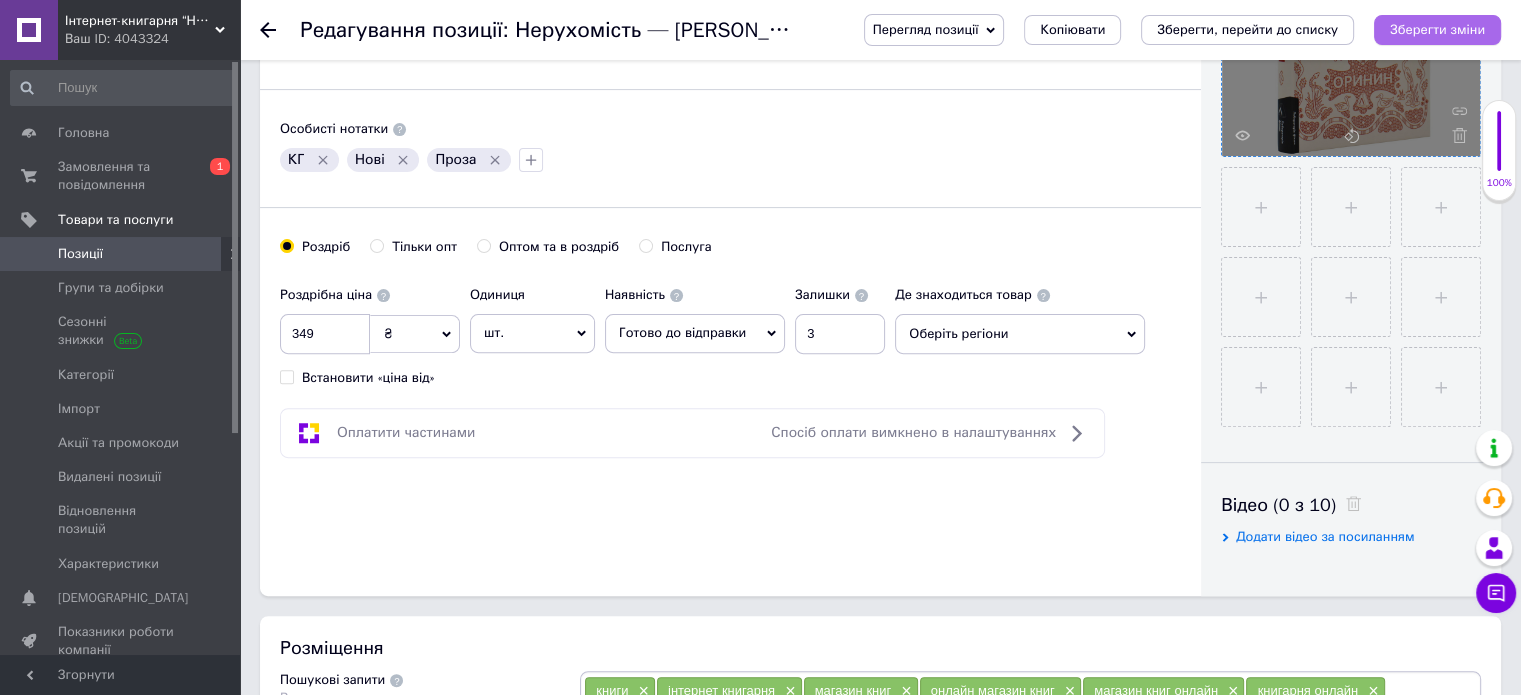 click on "Зберегти зміни" at bounding box center (1437, 29) 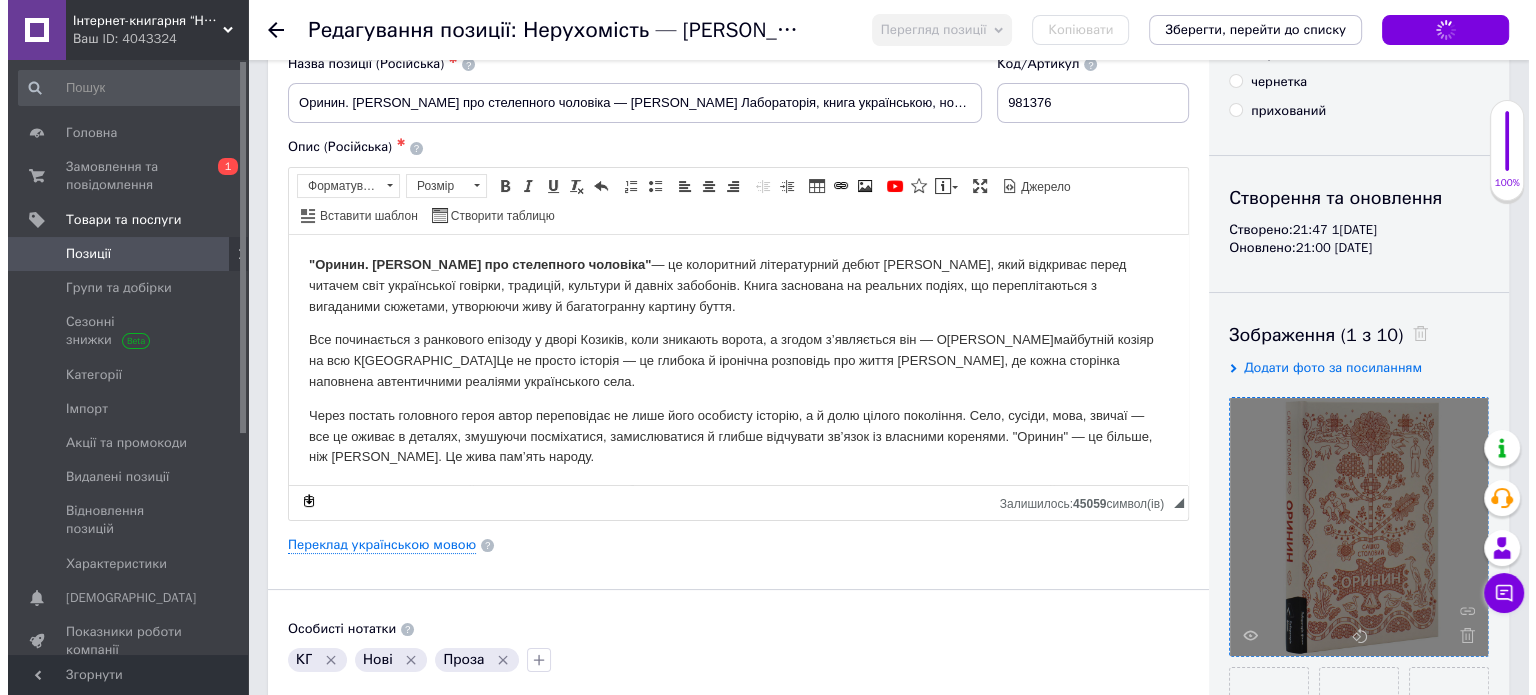 scroll, scrollTop: 0, scrollLeft: 0, axis: both 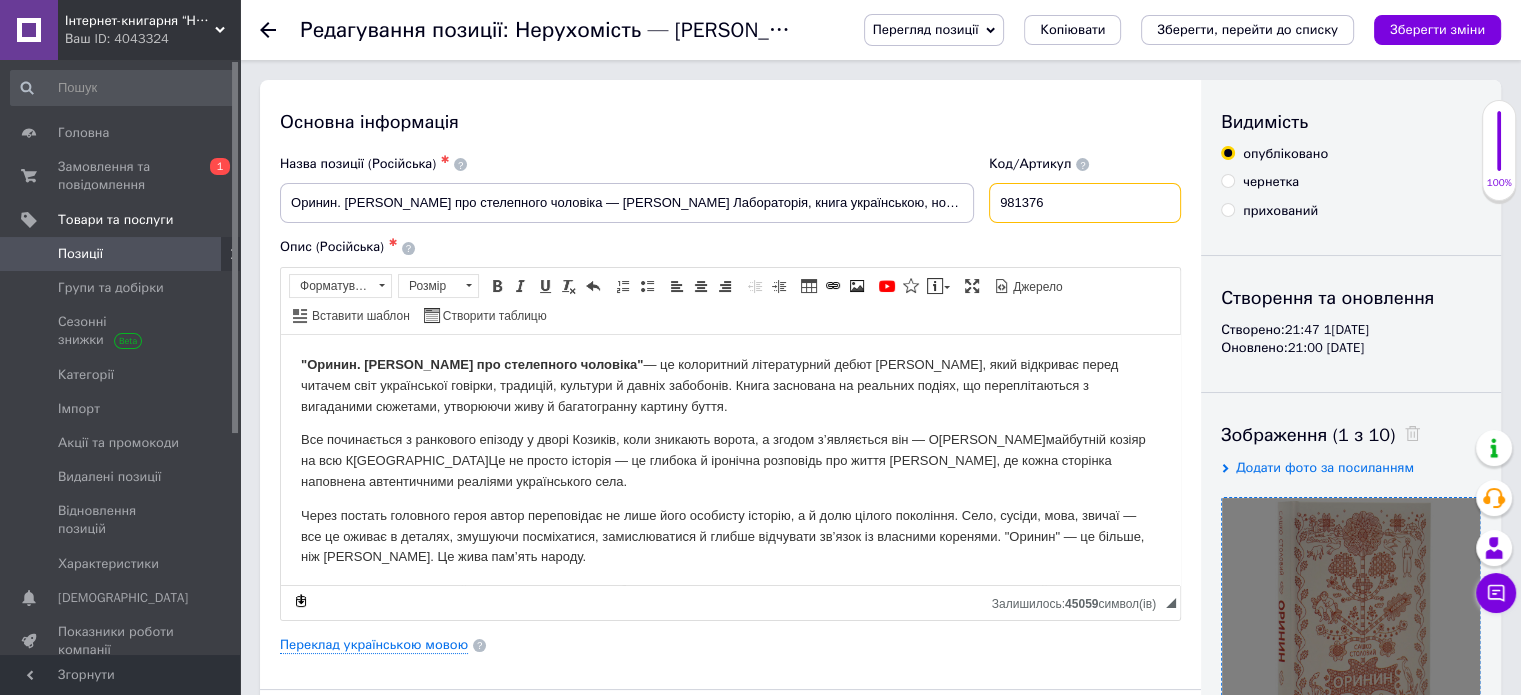 drag, startPoint x: 1066, startPoint y: 210, endPoint x: 967, endPoint y: 214, distance: 99.08077 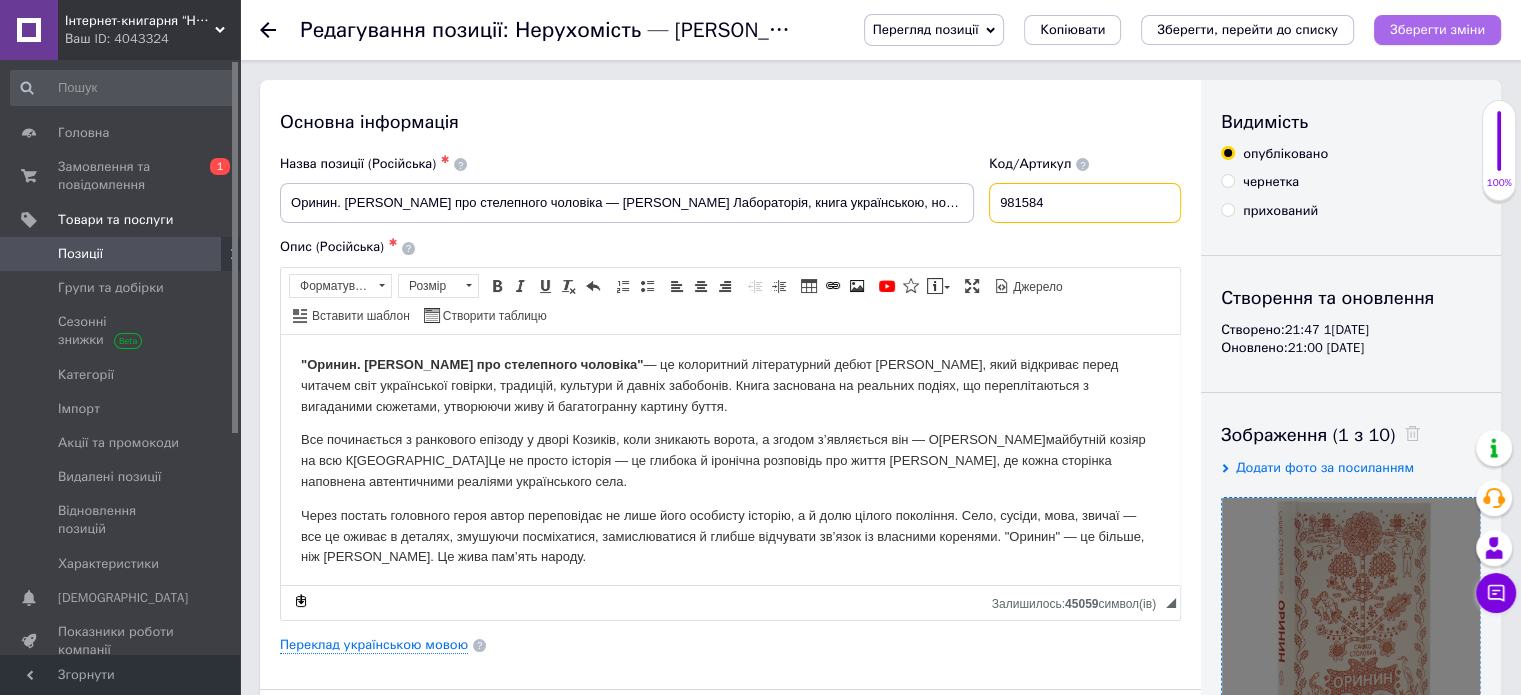 type on "981584" 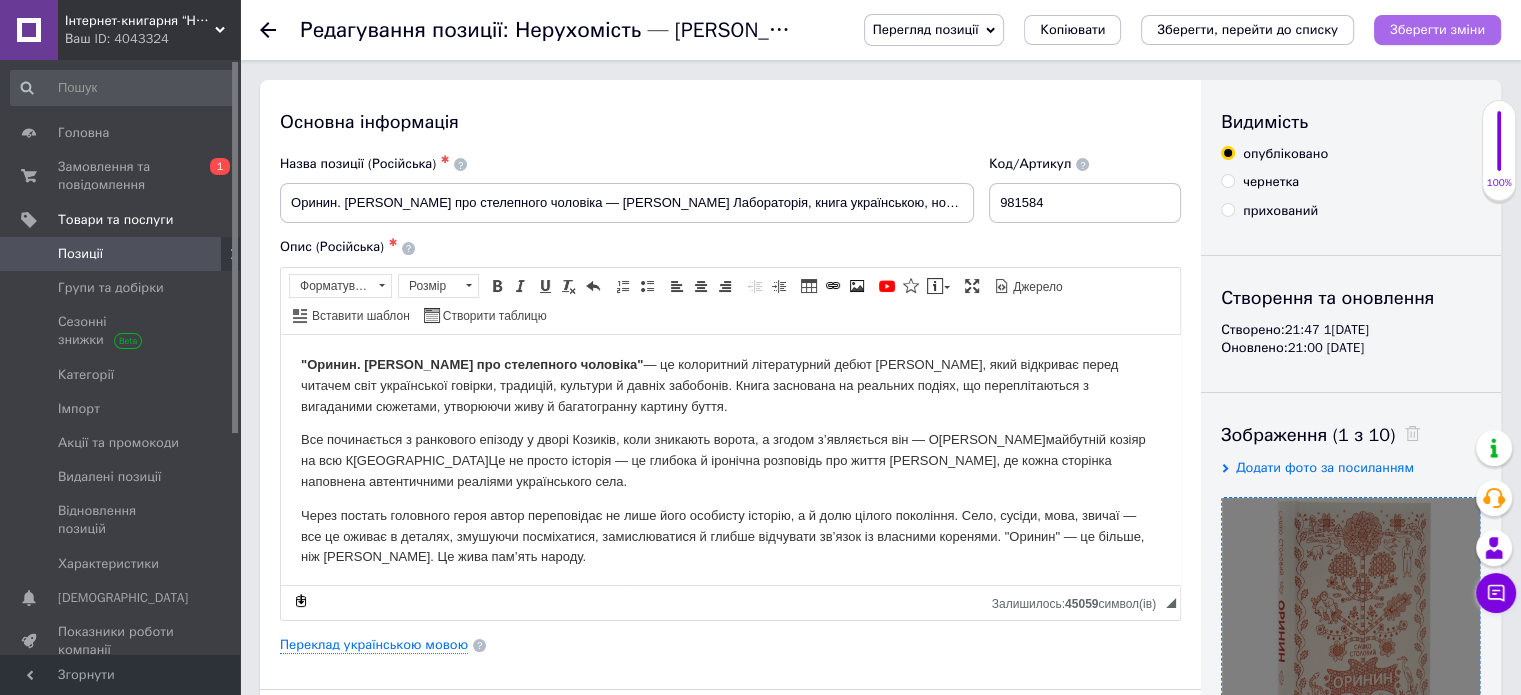 click on "Зберегти зміни" at bounding box center [1437, 30] 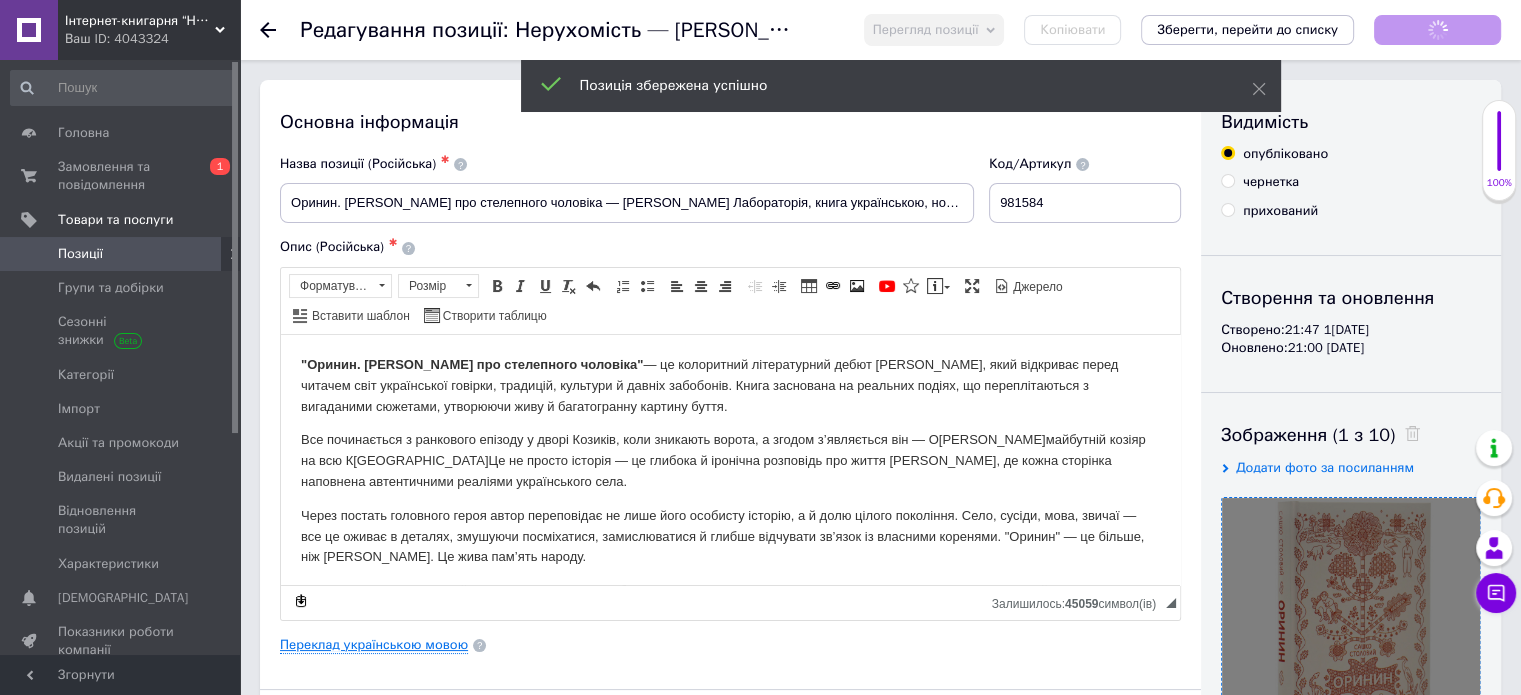 click on "Переклад українською мовою" at bounding box center (374, 645) 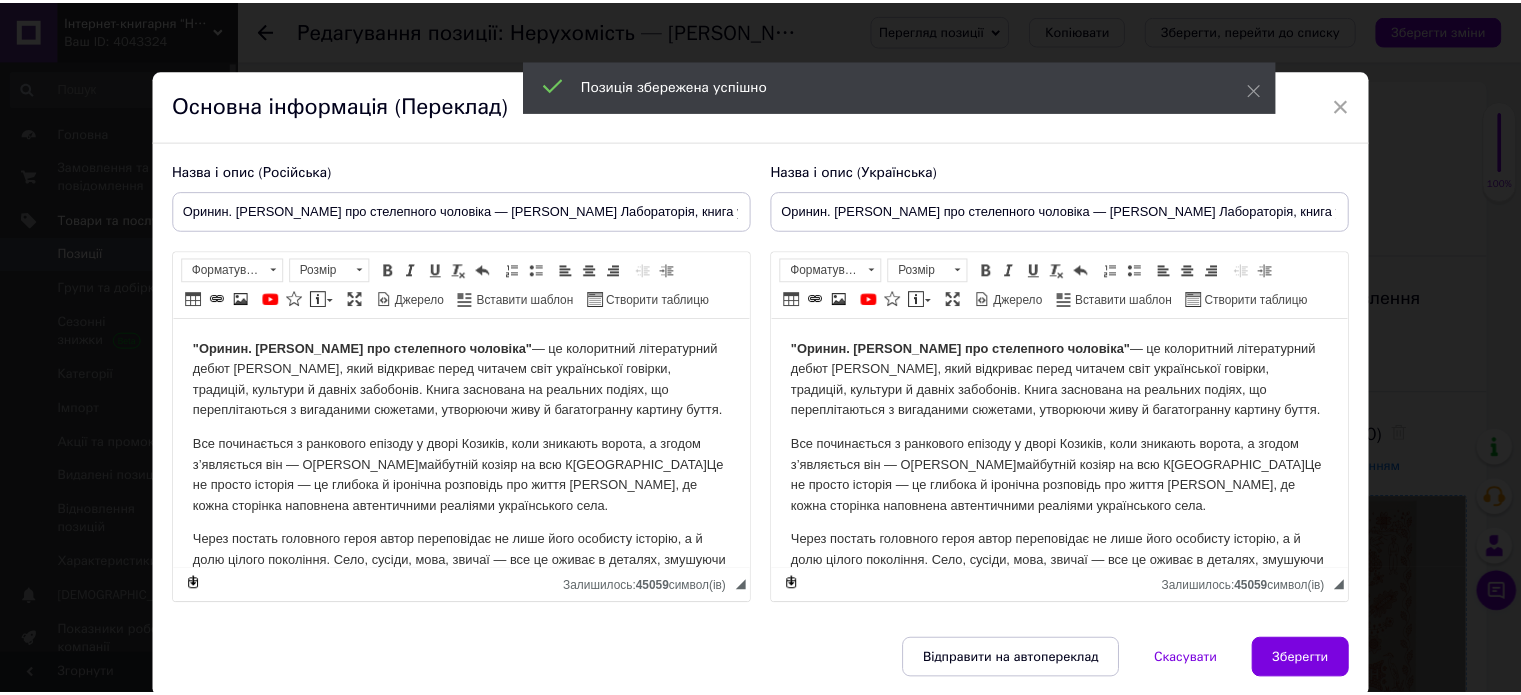 scroll, scrollTop: 0, scrollLeft: 0, axis: both 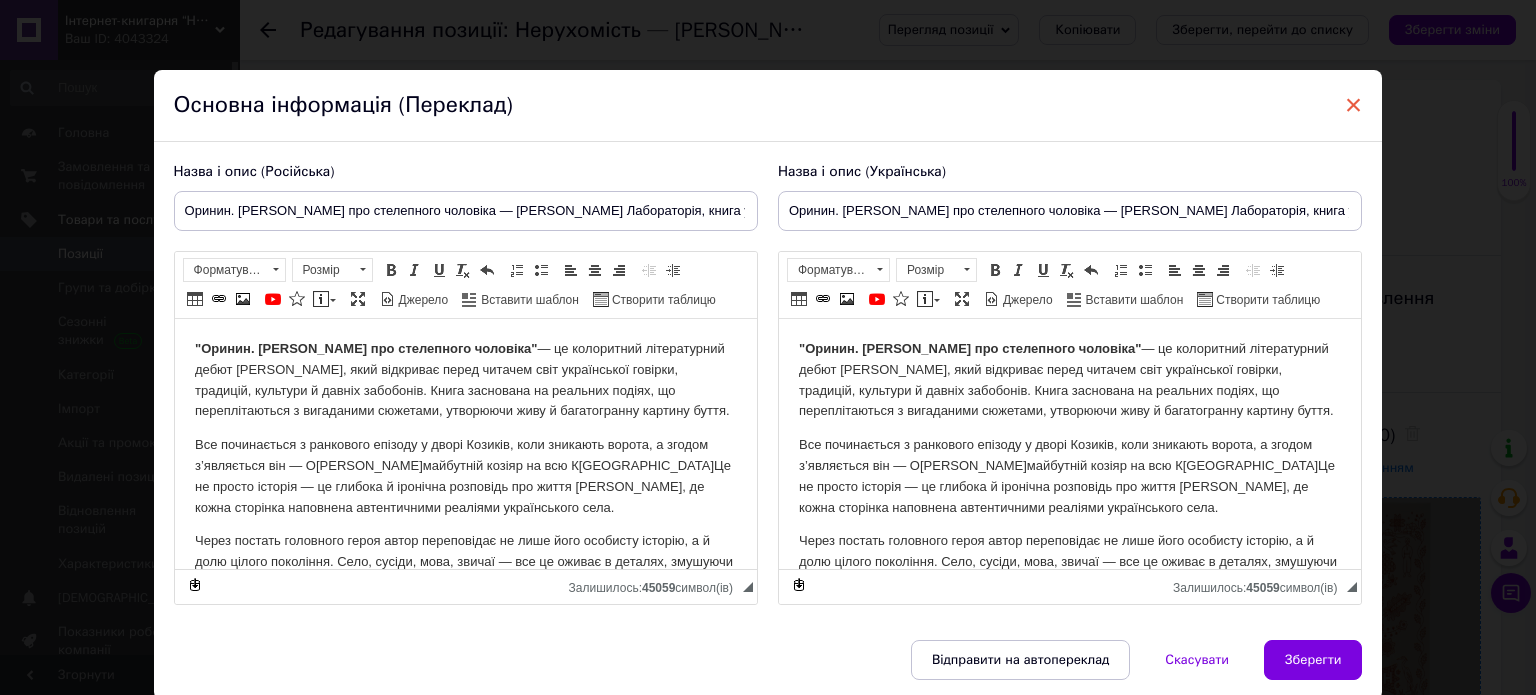 click on "×" at bounding box center (1354, 105) 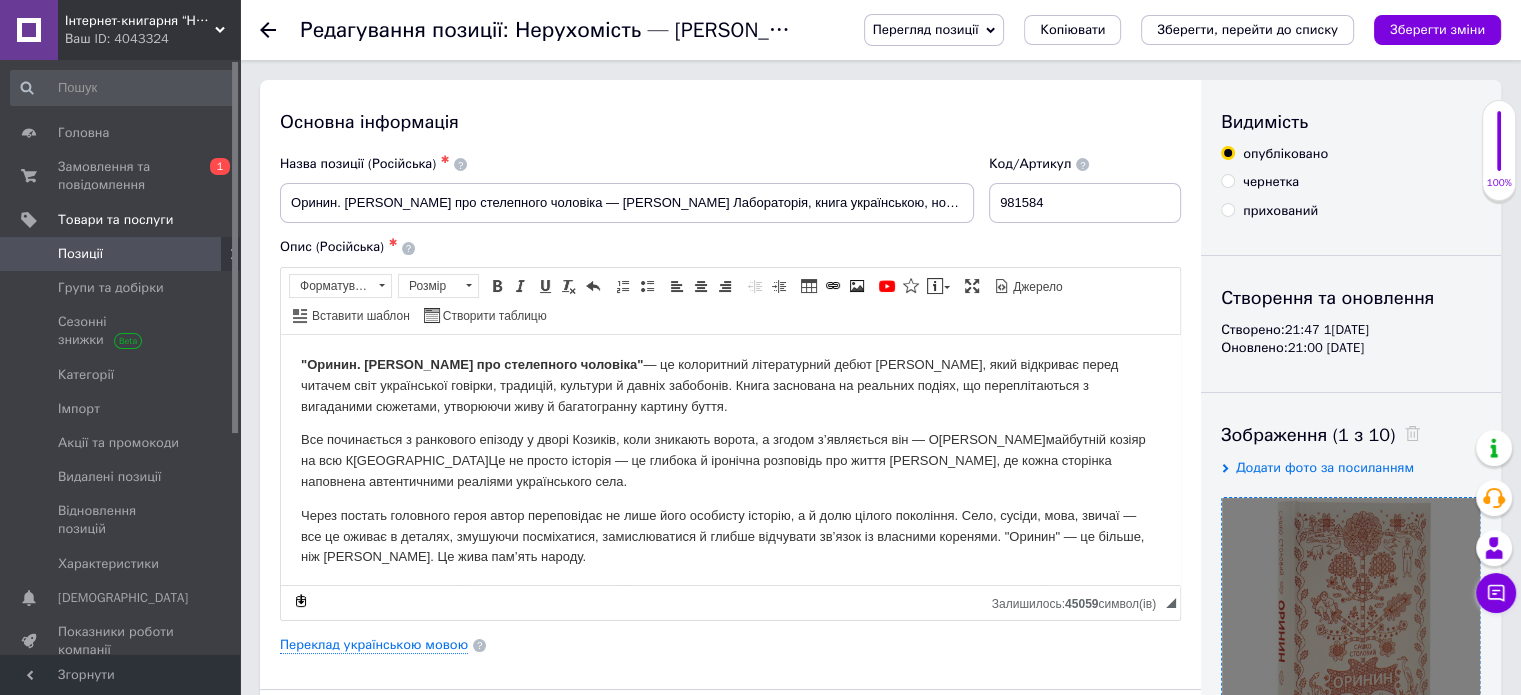 click 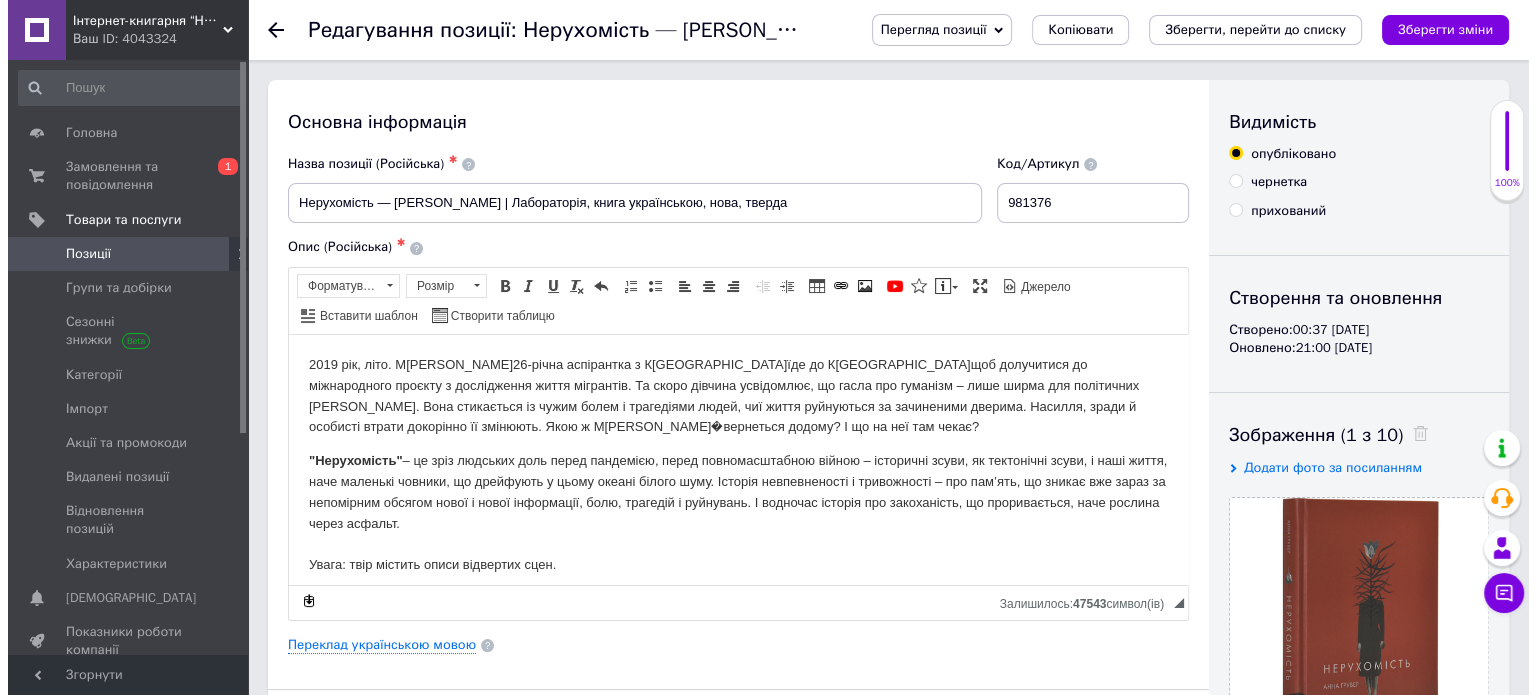scroll, scrollTop: 0, scrollLeft: 0, axis: both 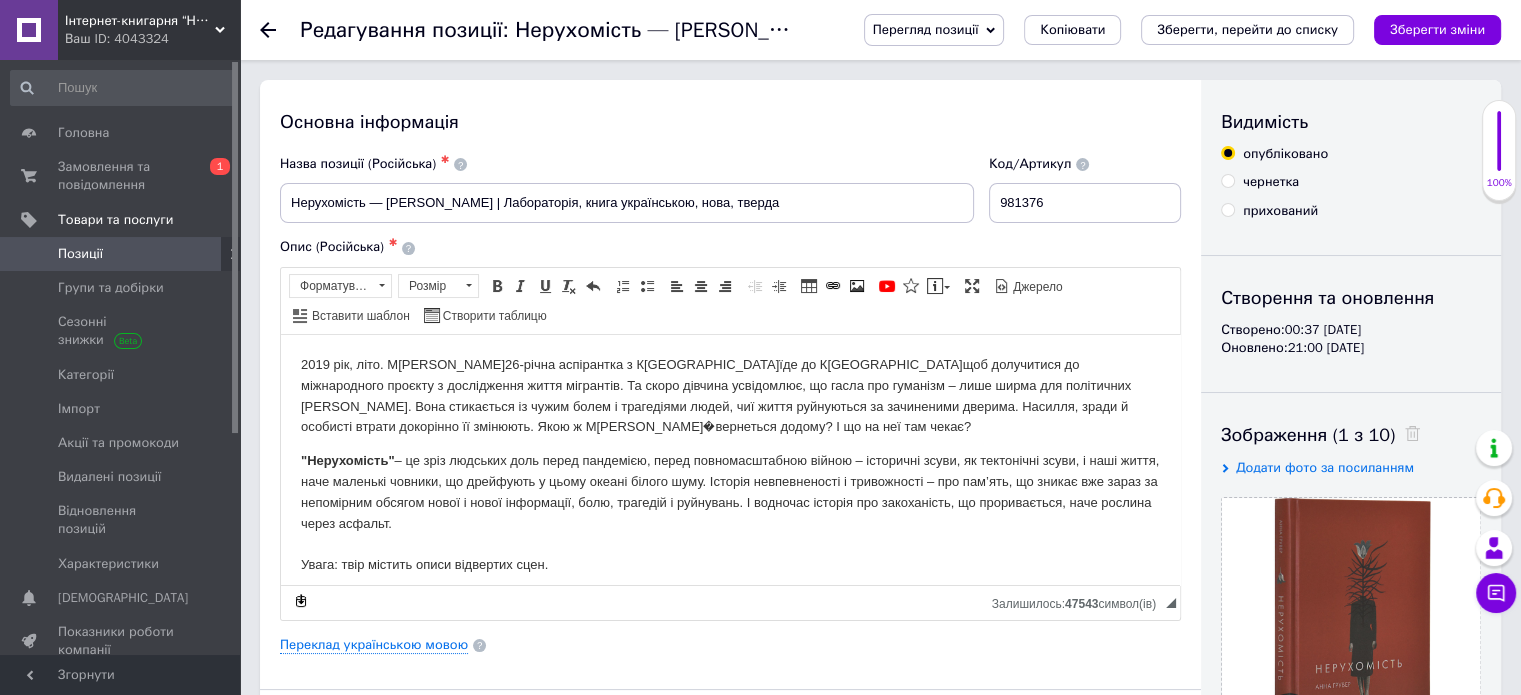 click 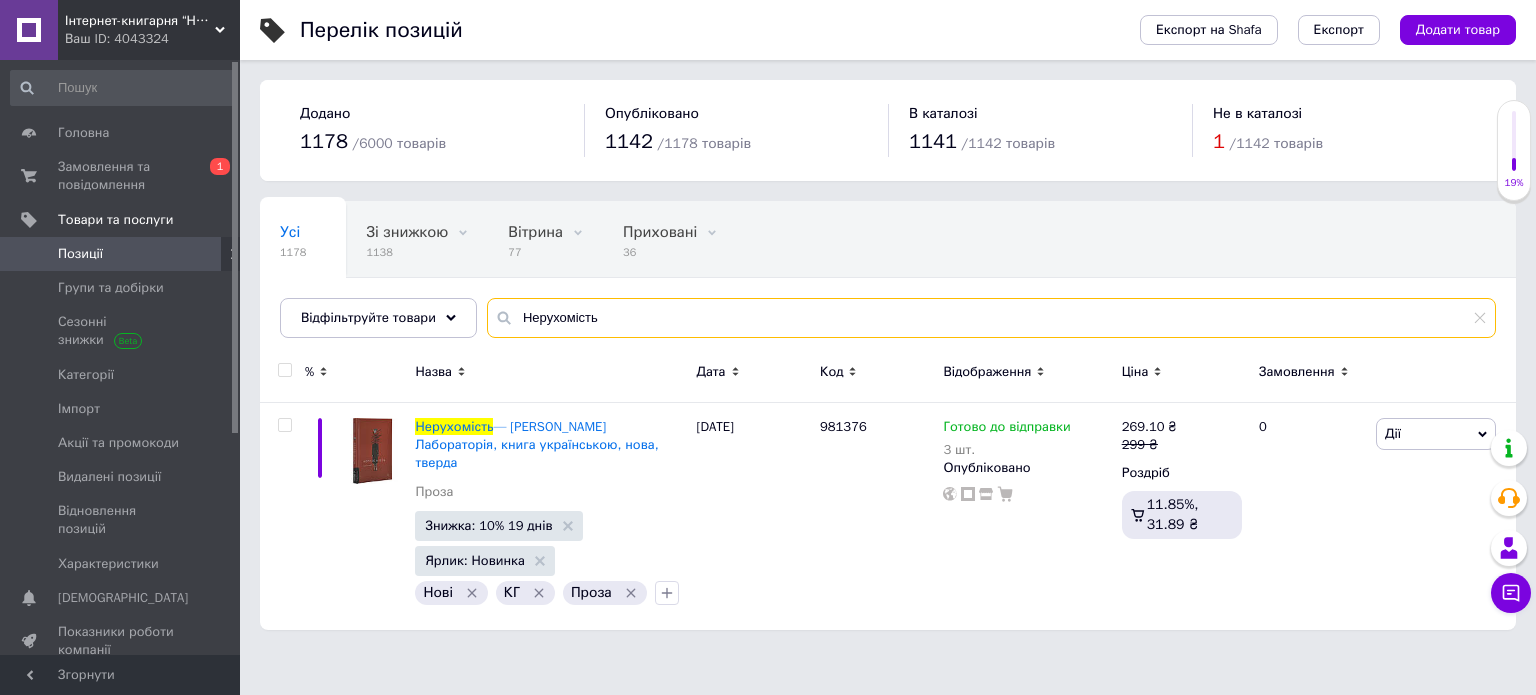 drag, startPoint x: 610, startPoint y: 319, endPoint x: 499, endPoint y: 312, distance: 111.220505 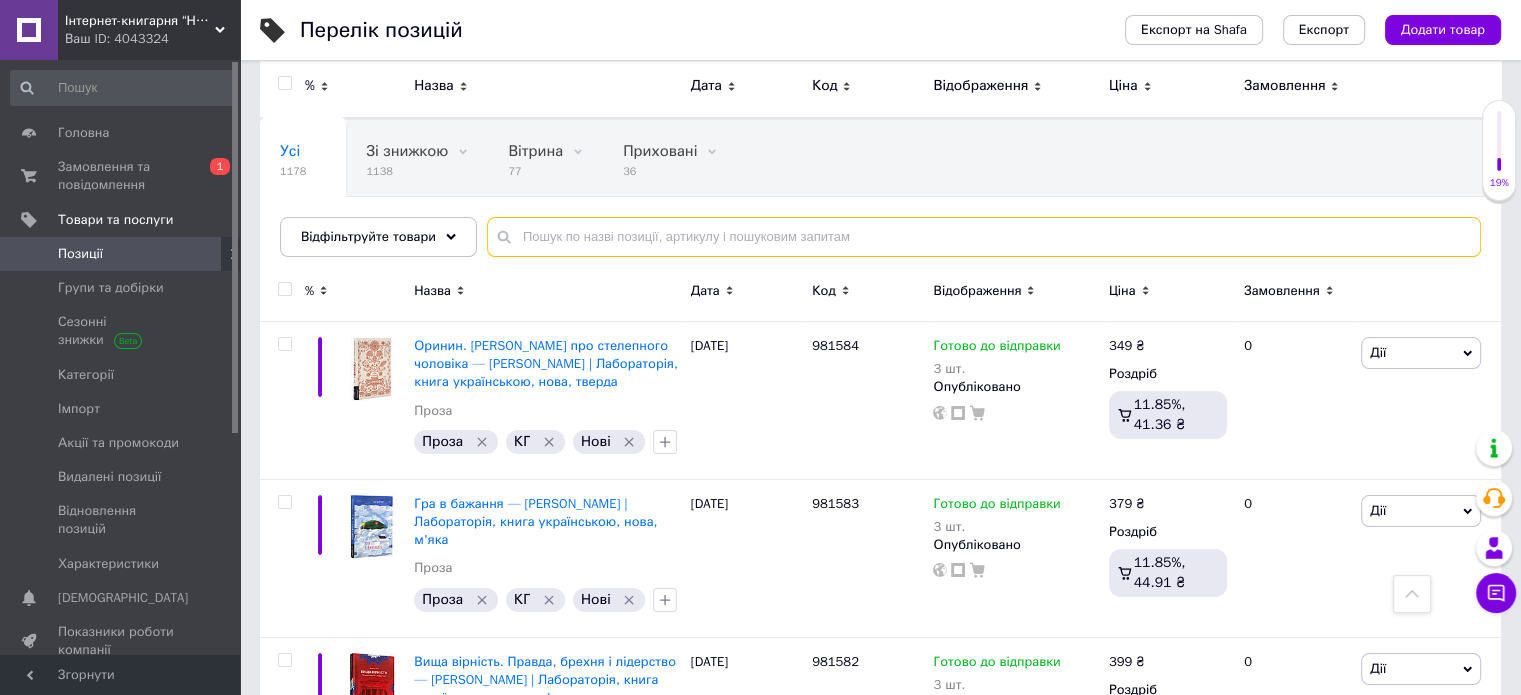 scroll, scrollTop: 0, scrollLeft: 0, axis: both 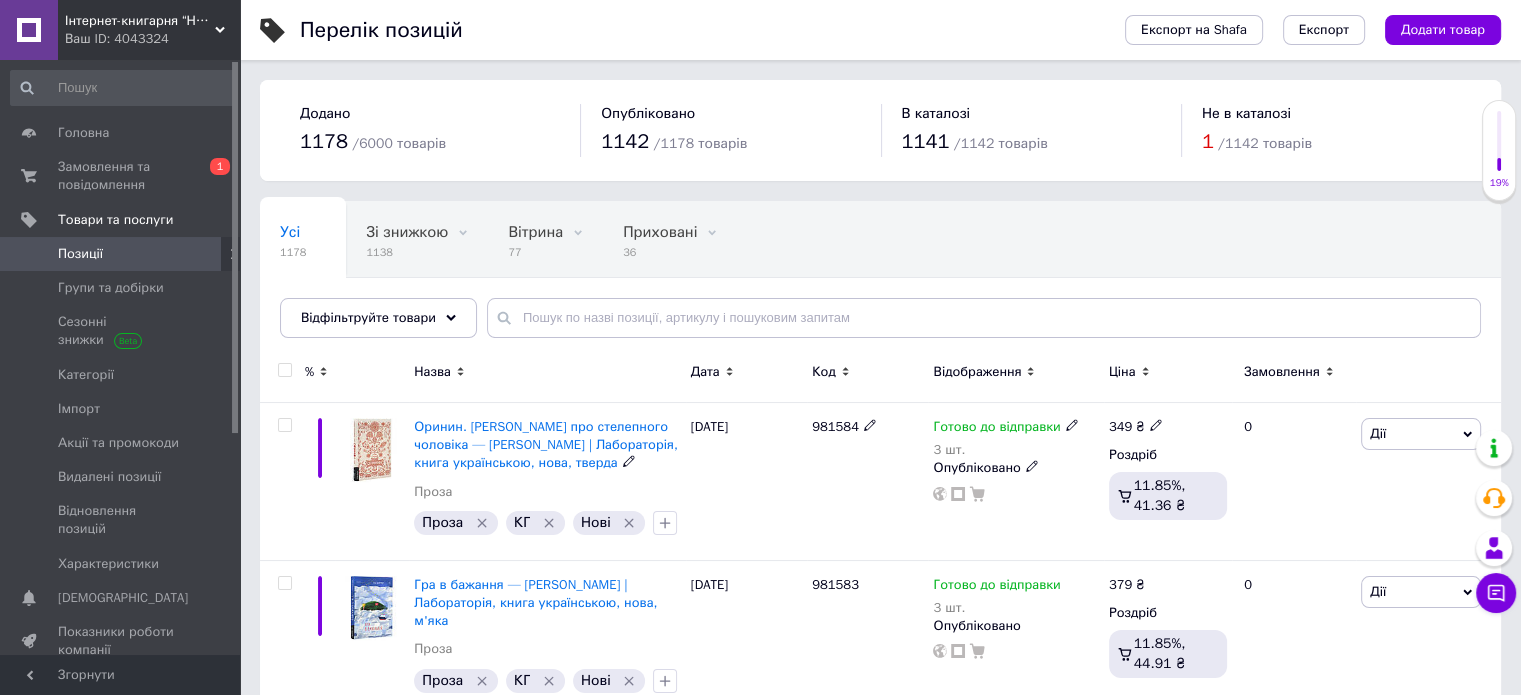 click on "Оринин. [PERSON_NAME] про стелепного чоловіка — [PERSON_NAME] Лабораторія, книга українською, нова, тверда" at bounding box center [545, 444] 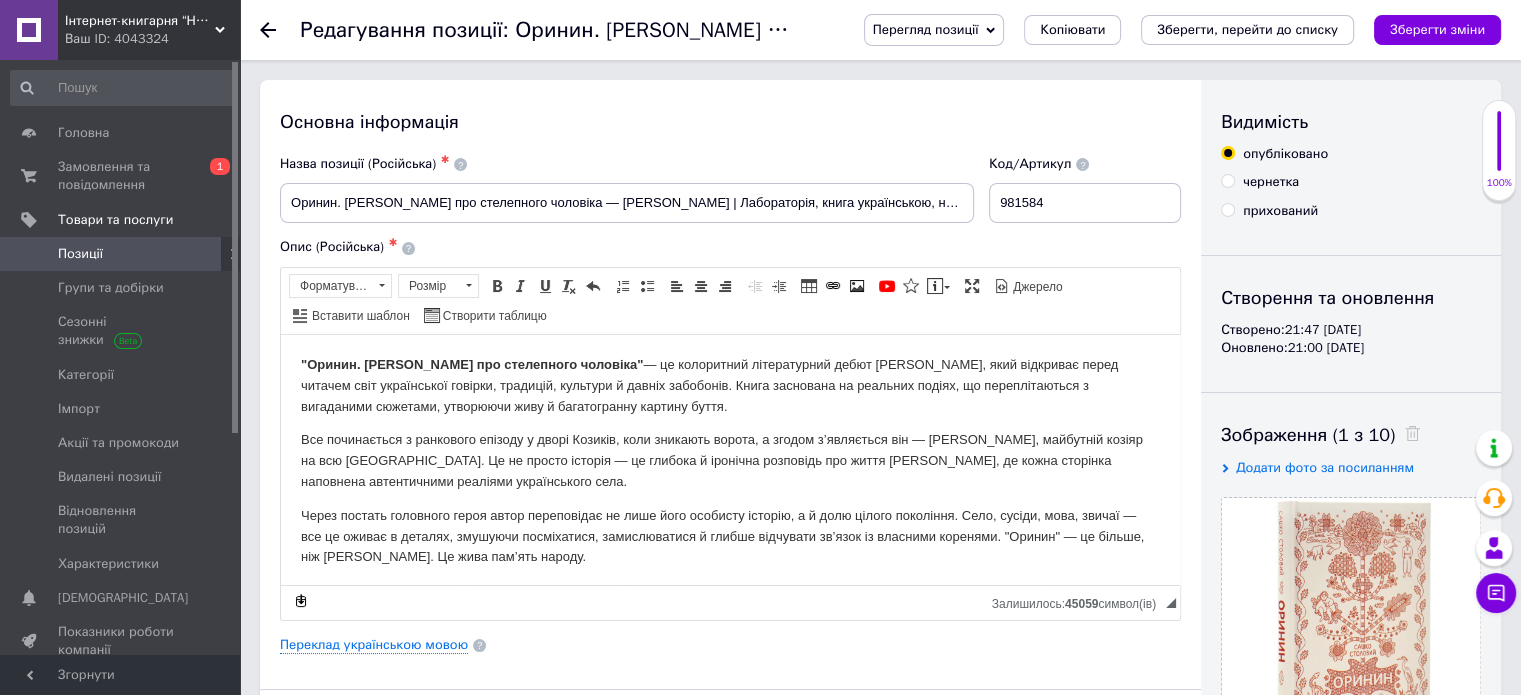 scroll, scrollTop: 0, scrollLeft: 0, axis: both 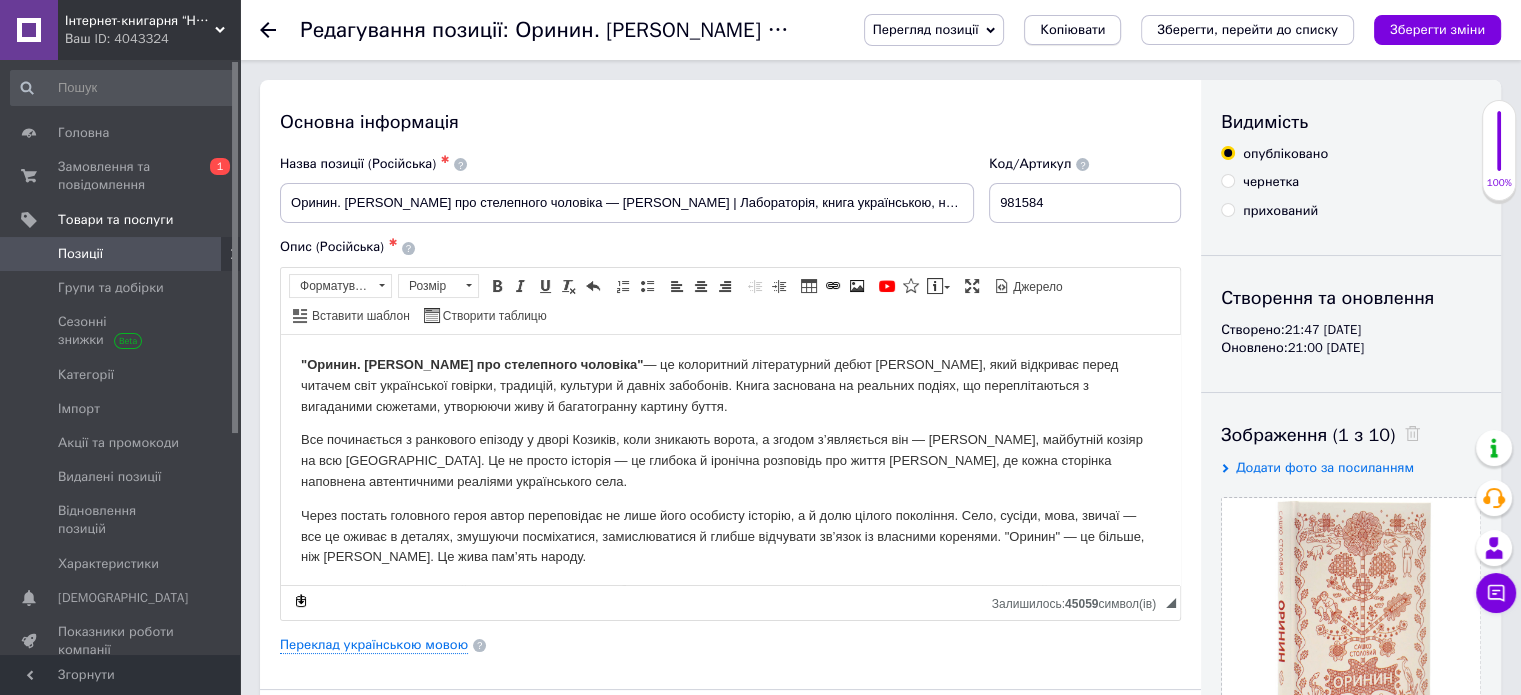 click on "Копіювати" at bounding box center [1072, 30] 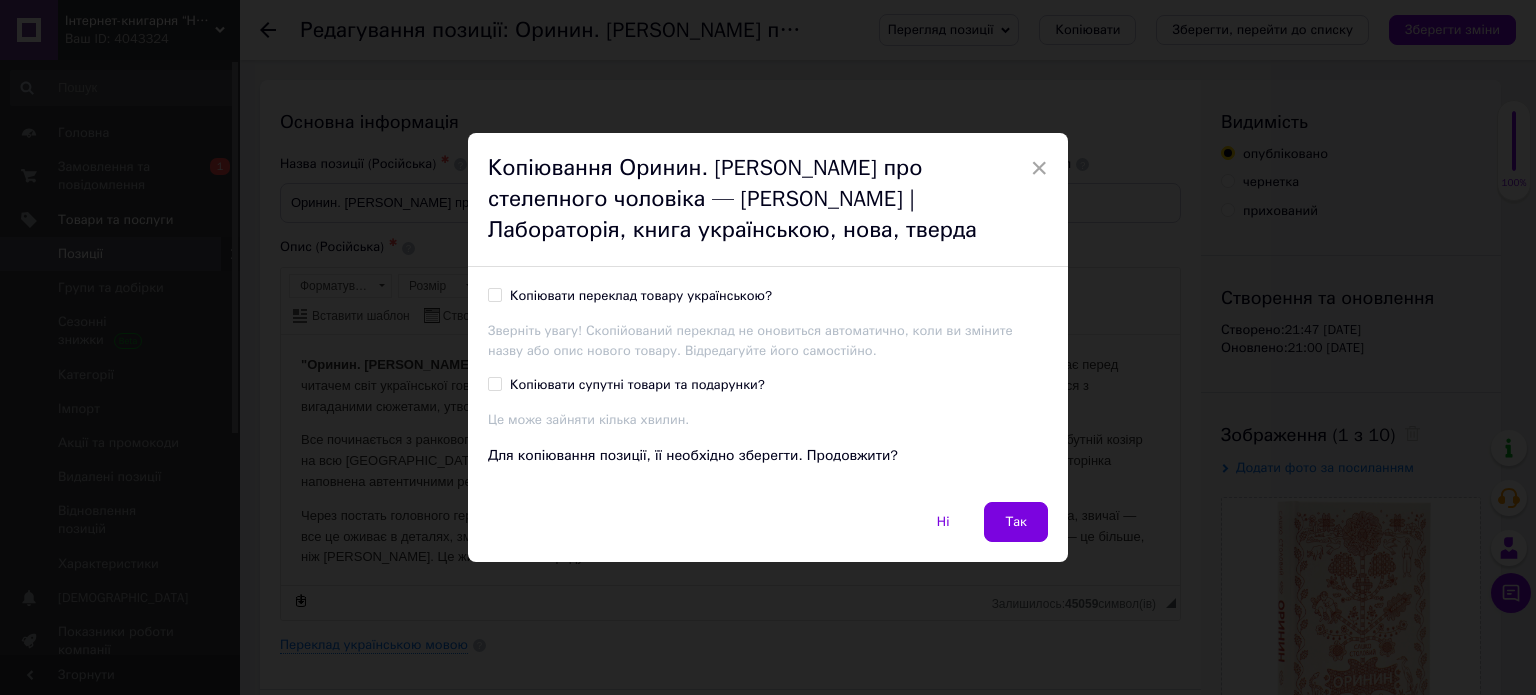 click on "Копіювати переклад товару українською?" at bounding box center [641, 296] 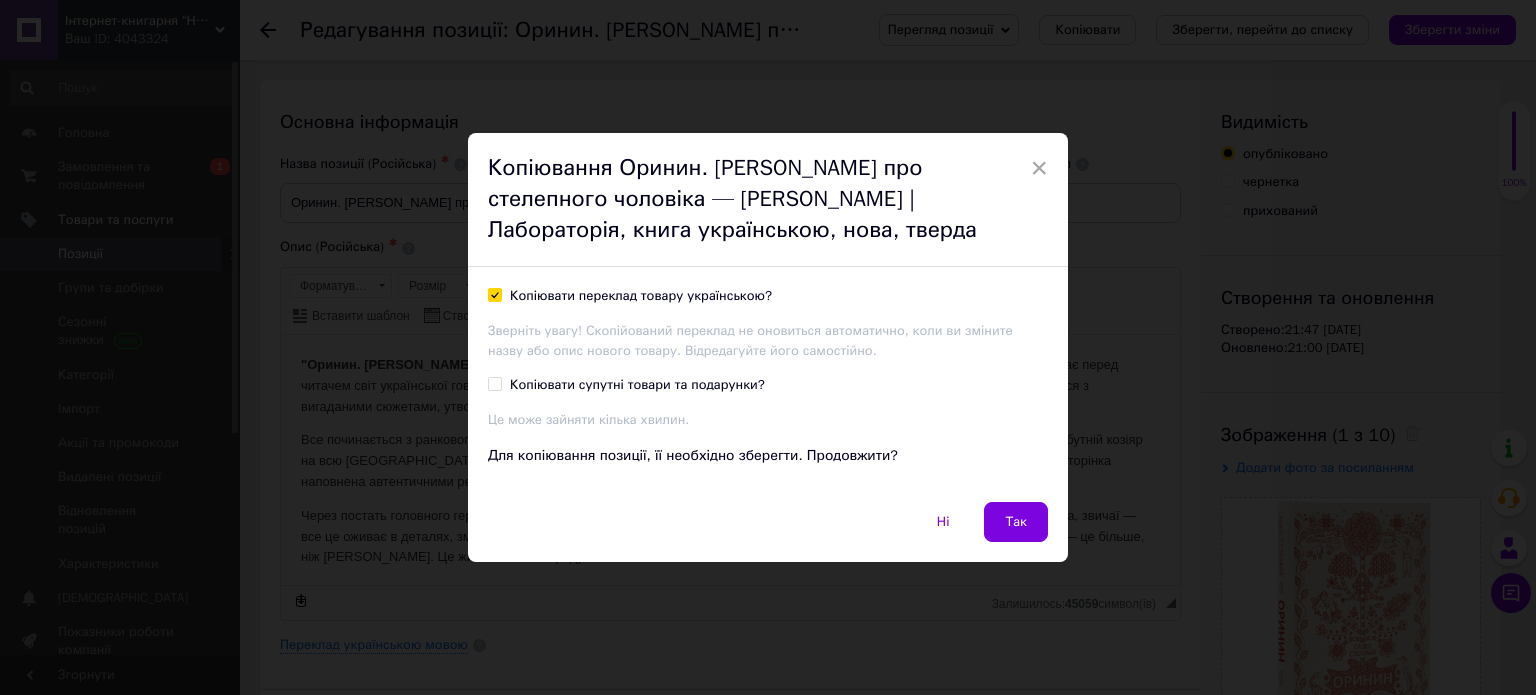 checkbox on "true" 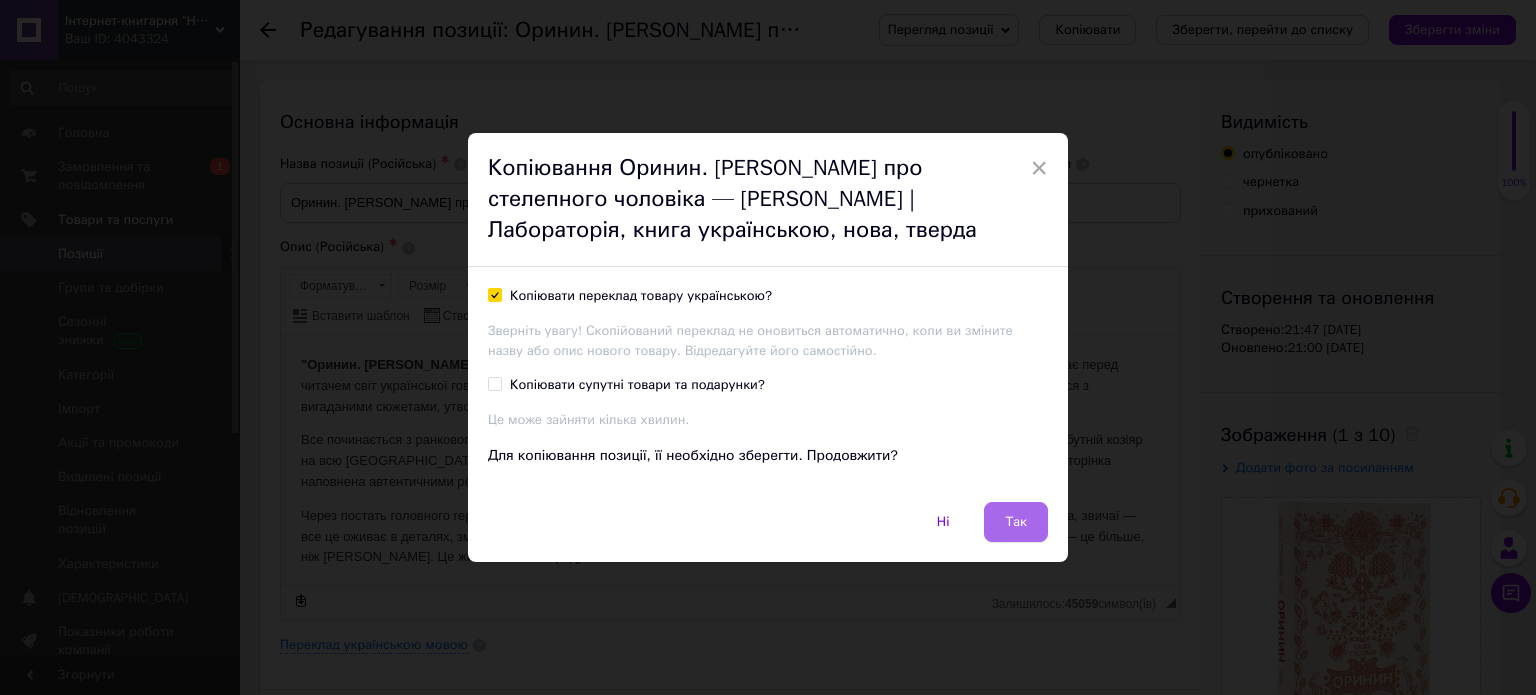 click on "Так" at bounding box center (1016, 522) 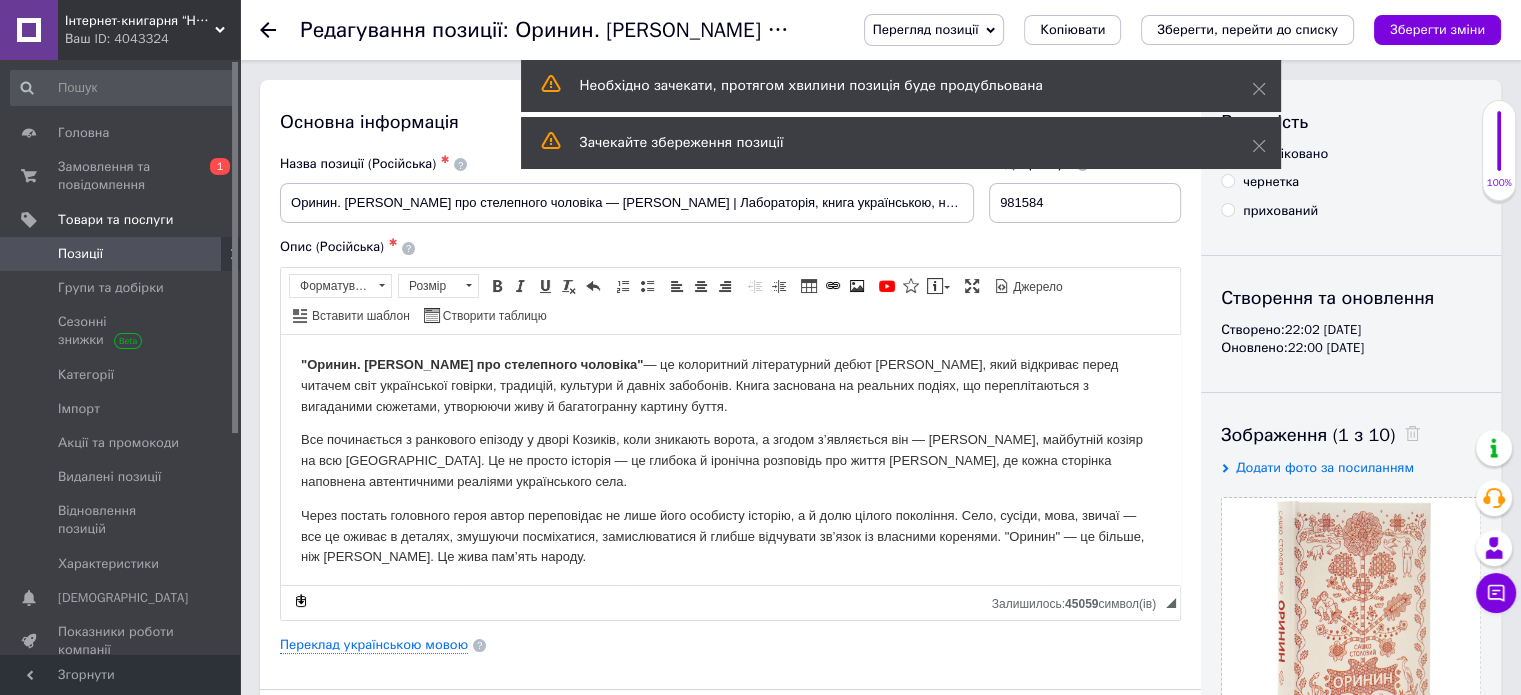 scroll, scrollTop: 0, scrollLeft: 0, axis: both 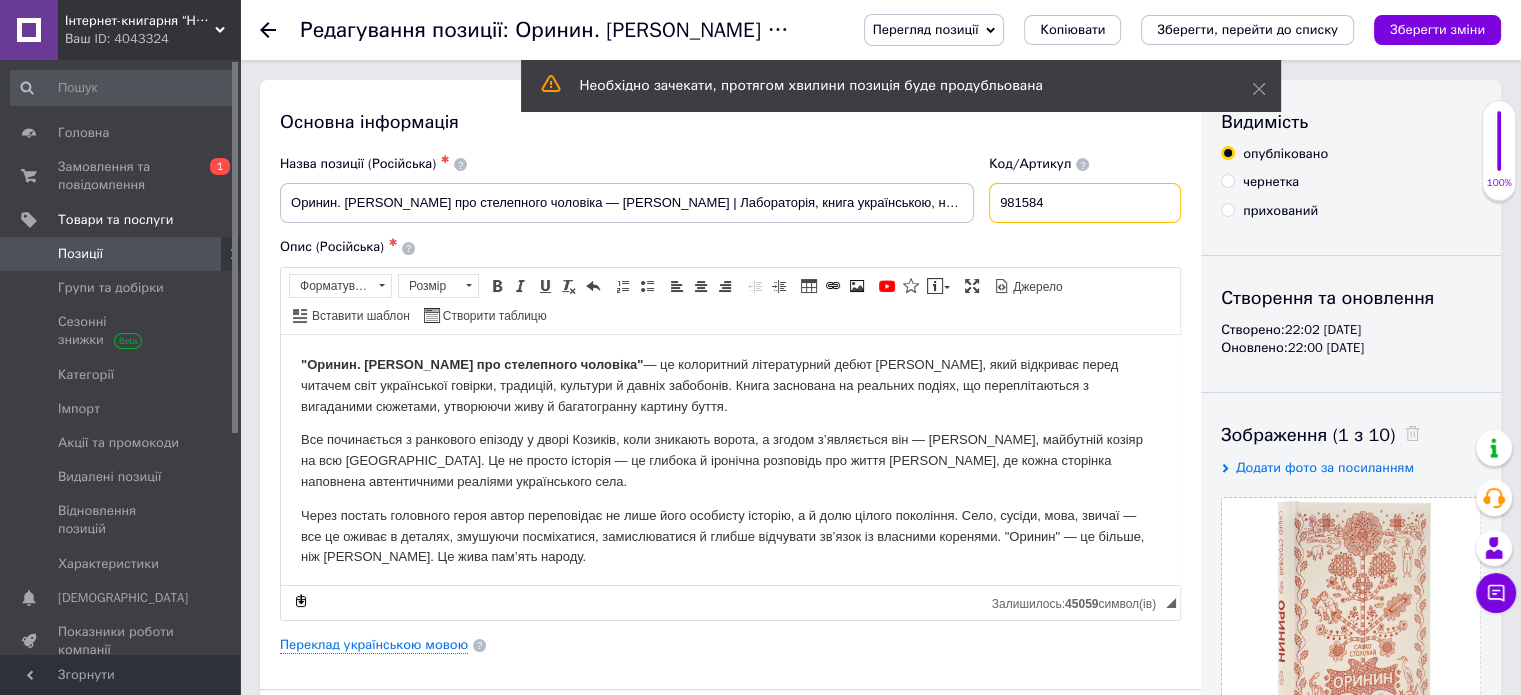 drag, startPoint x: 1064, startPoint y: 200, endPoint x: 951, endPoint y: 207, distance: 113.216606 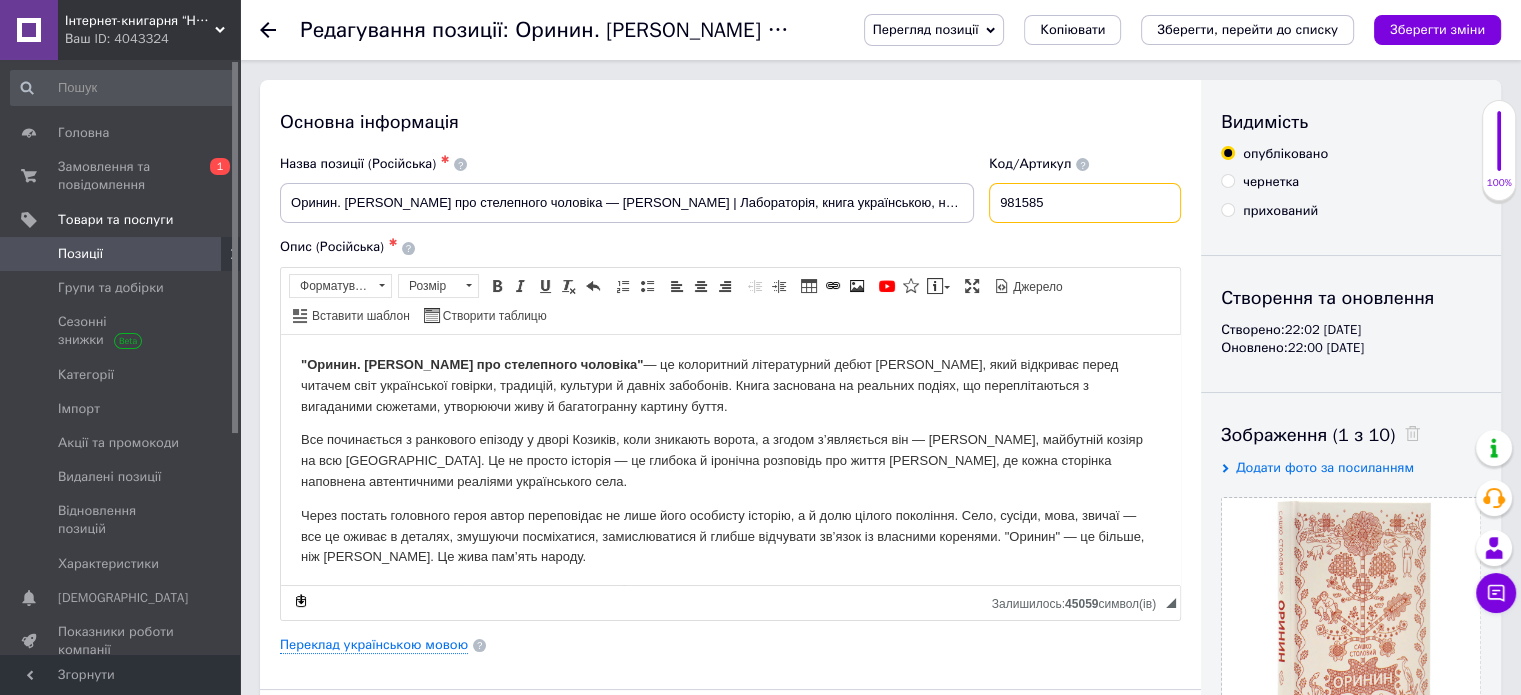 type on "981585" 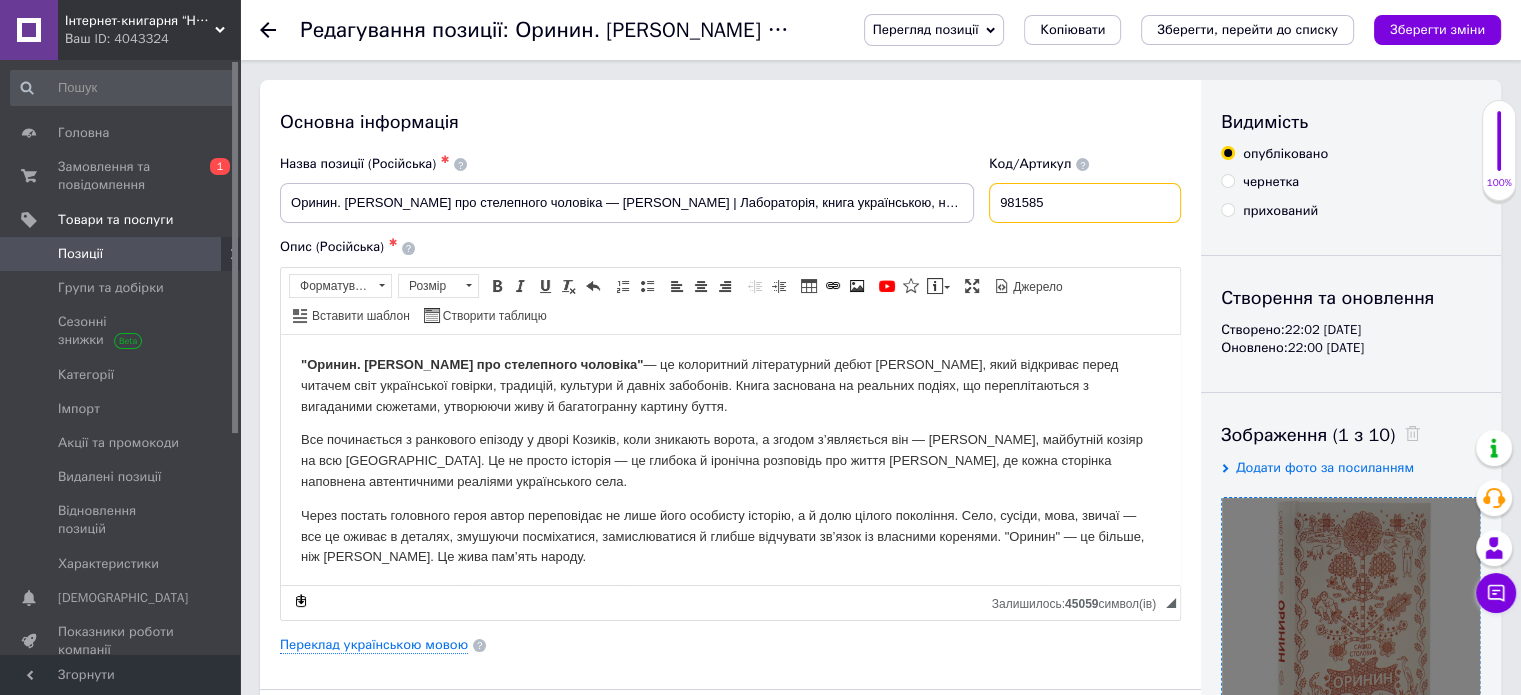 scroll, scrollTop: 400, scrollLeft: 0, axis: vertical 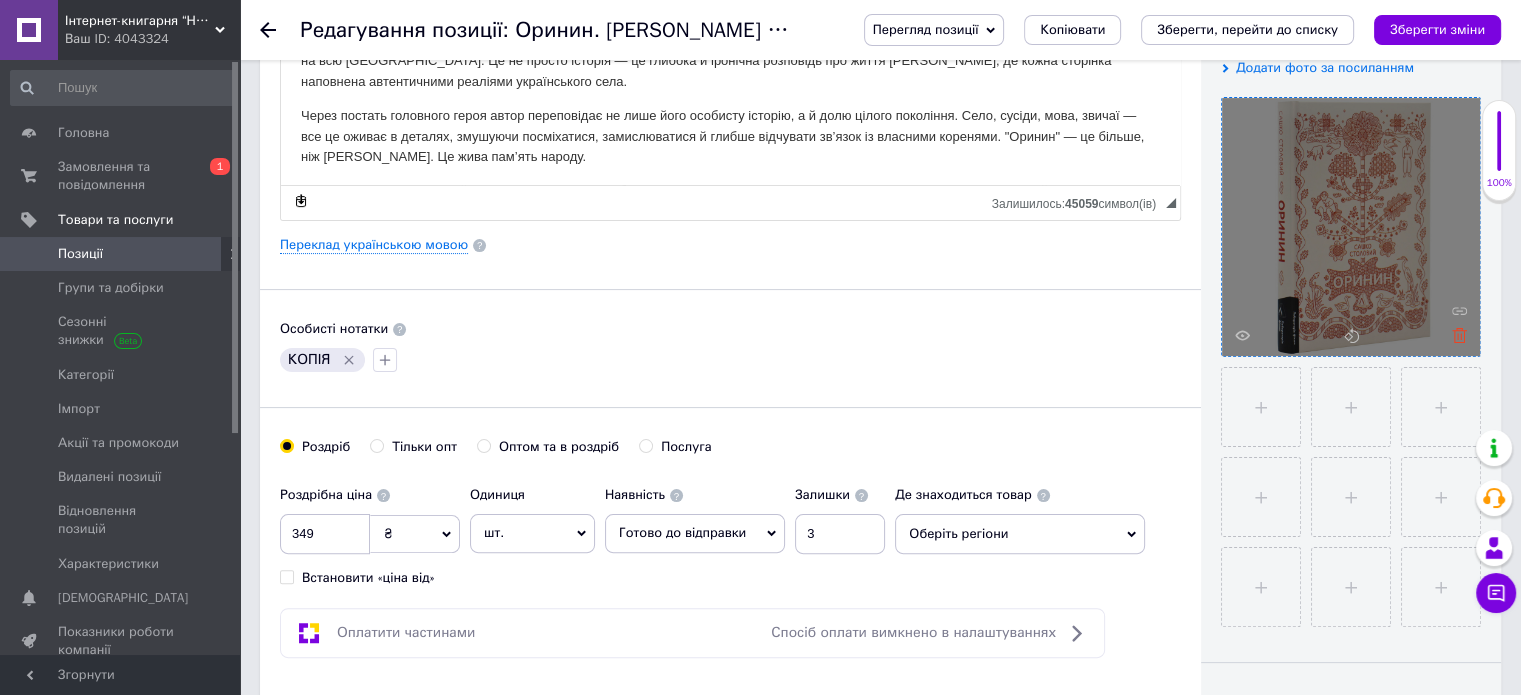 click 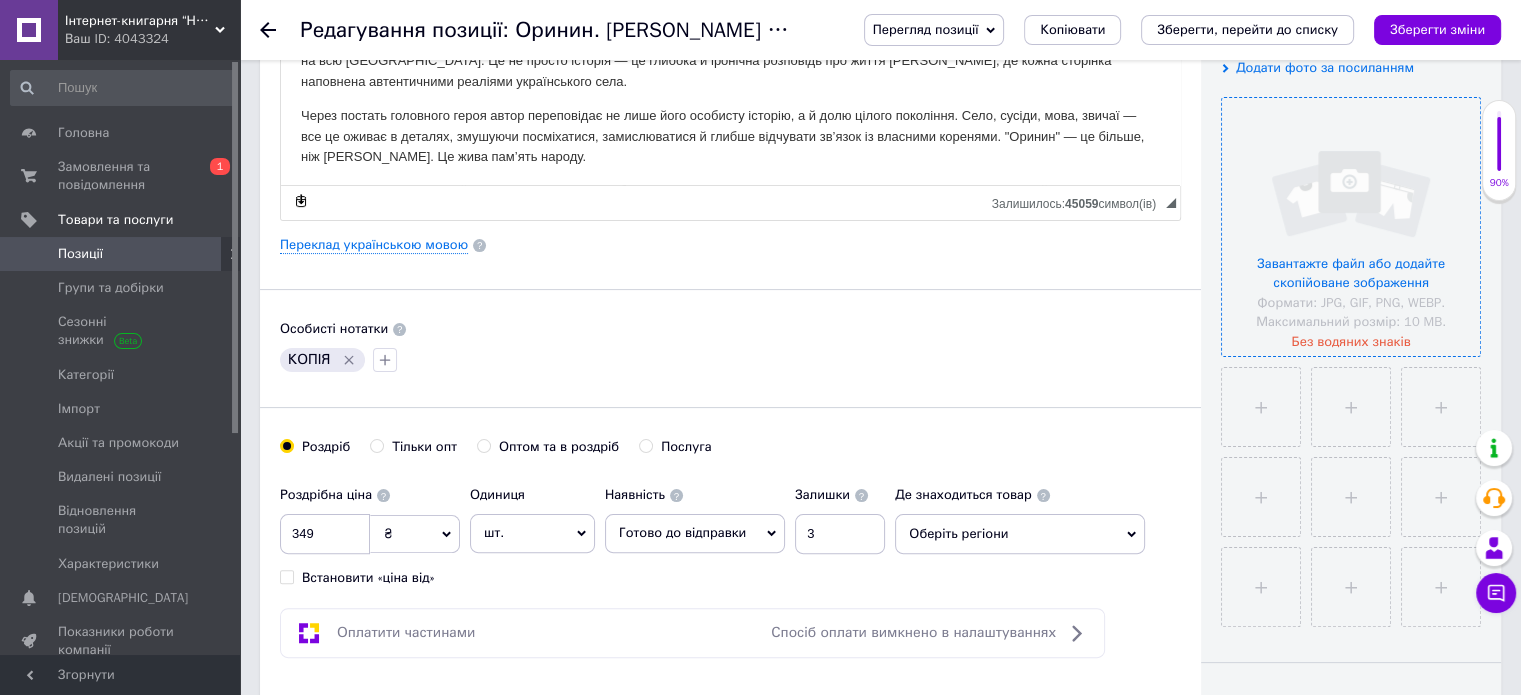 click 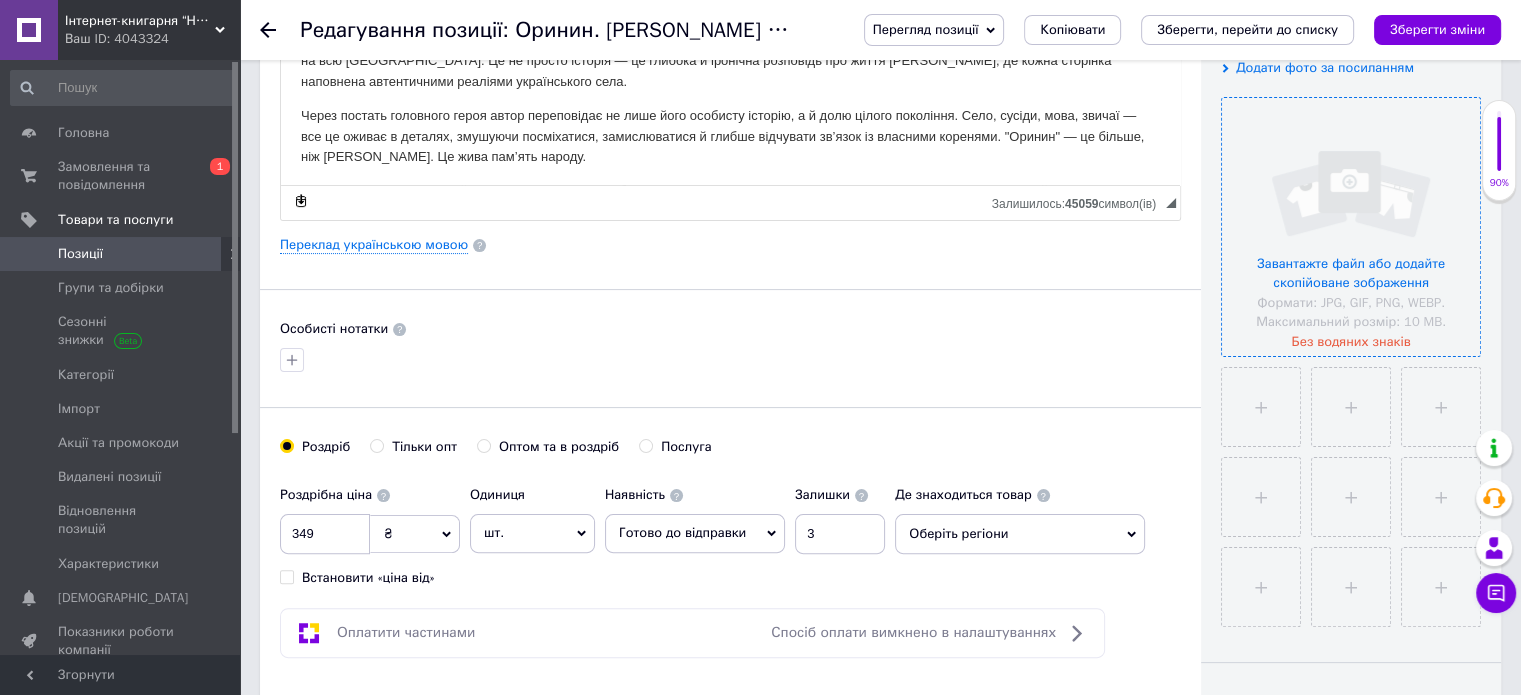 click at bounding box center (1351, 227) 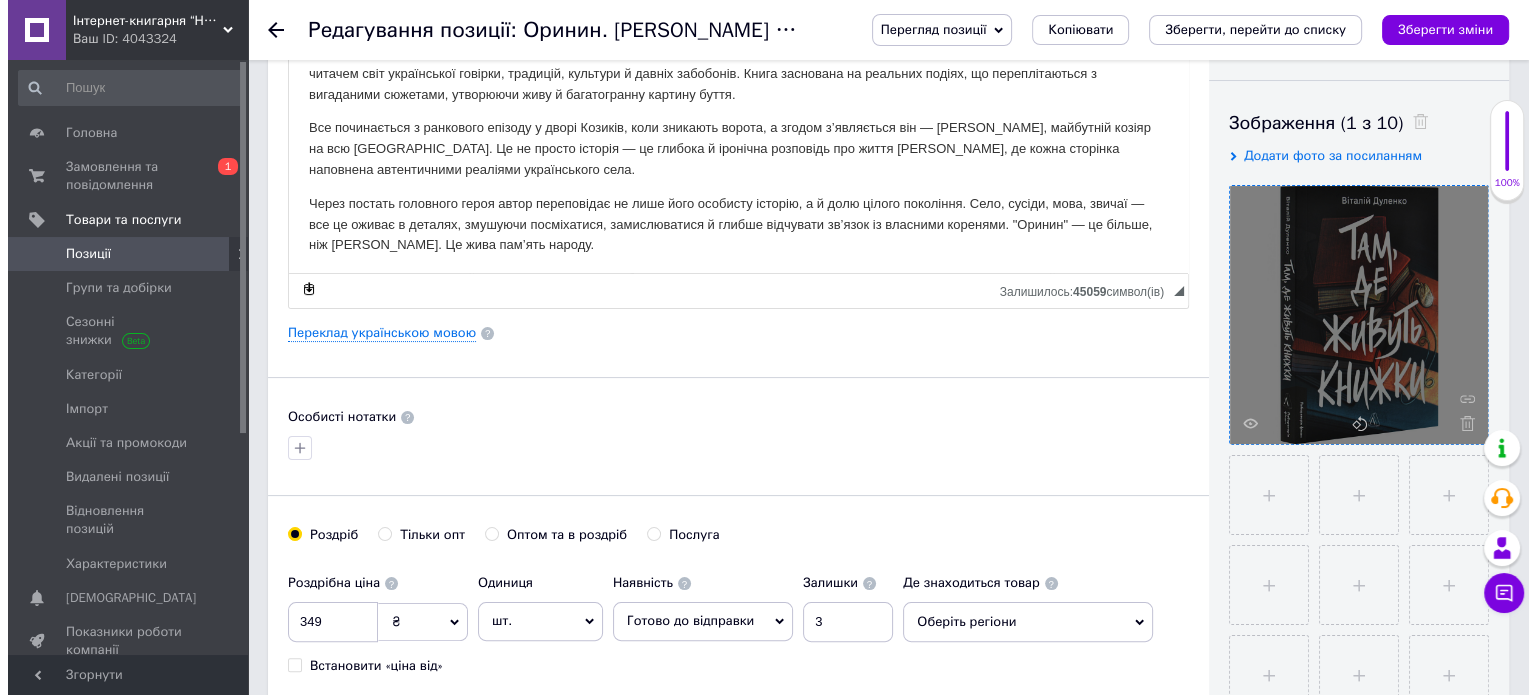 scroll, scrollTop: 300, scrollLeft: 0, axis: vertical 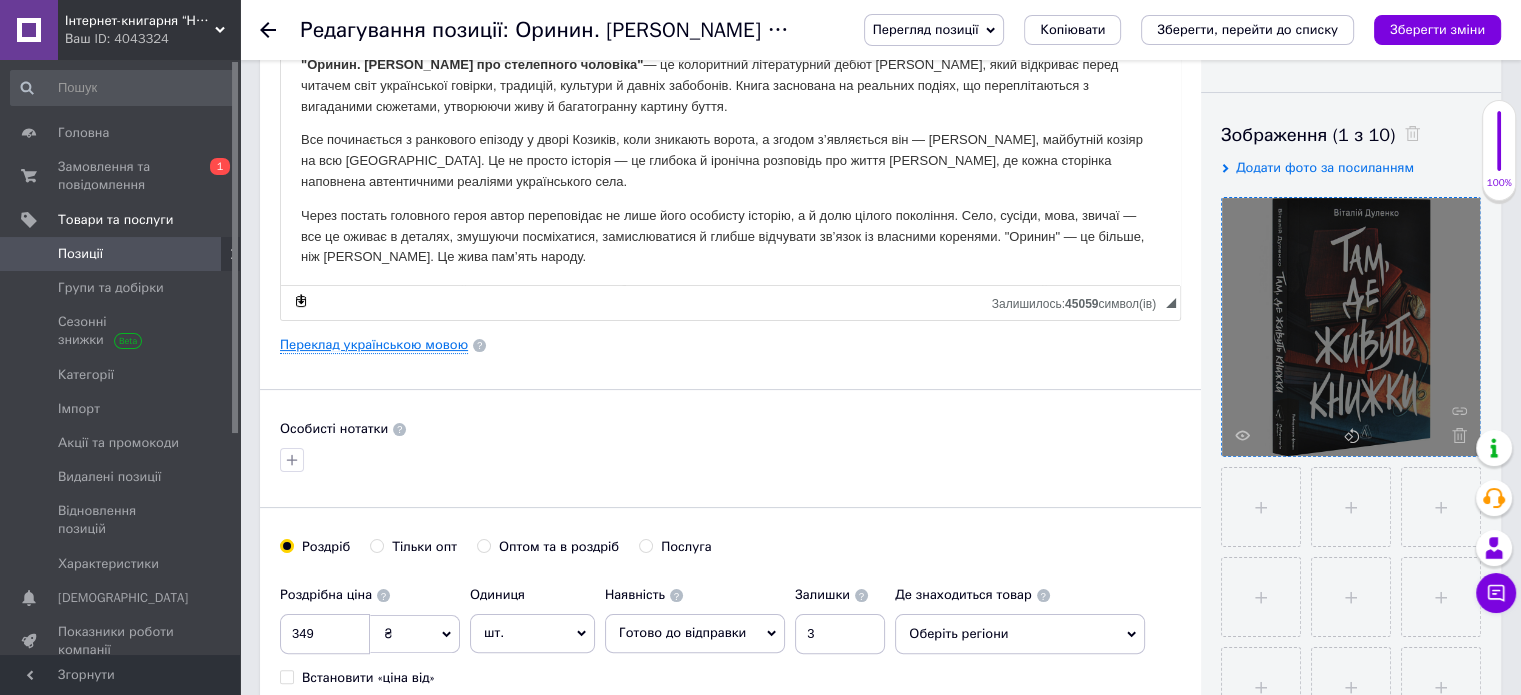 click on "Переклад українською мовою" at bounding box center [374, 345] 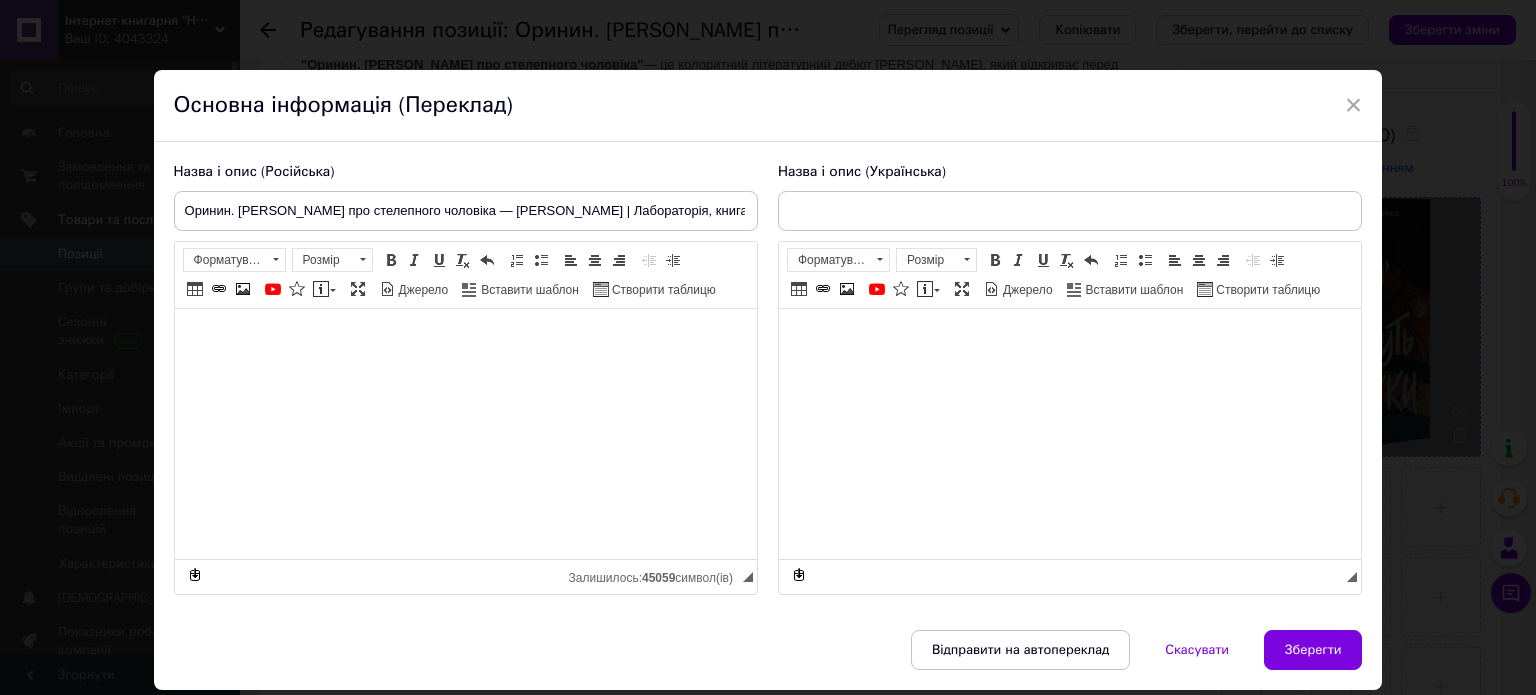 type on "Оринин. [PERSON_NAME] про стелепного чоловіка — [PERSON_NAME] Лабораторія, книга українською, нова, тверда" 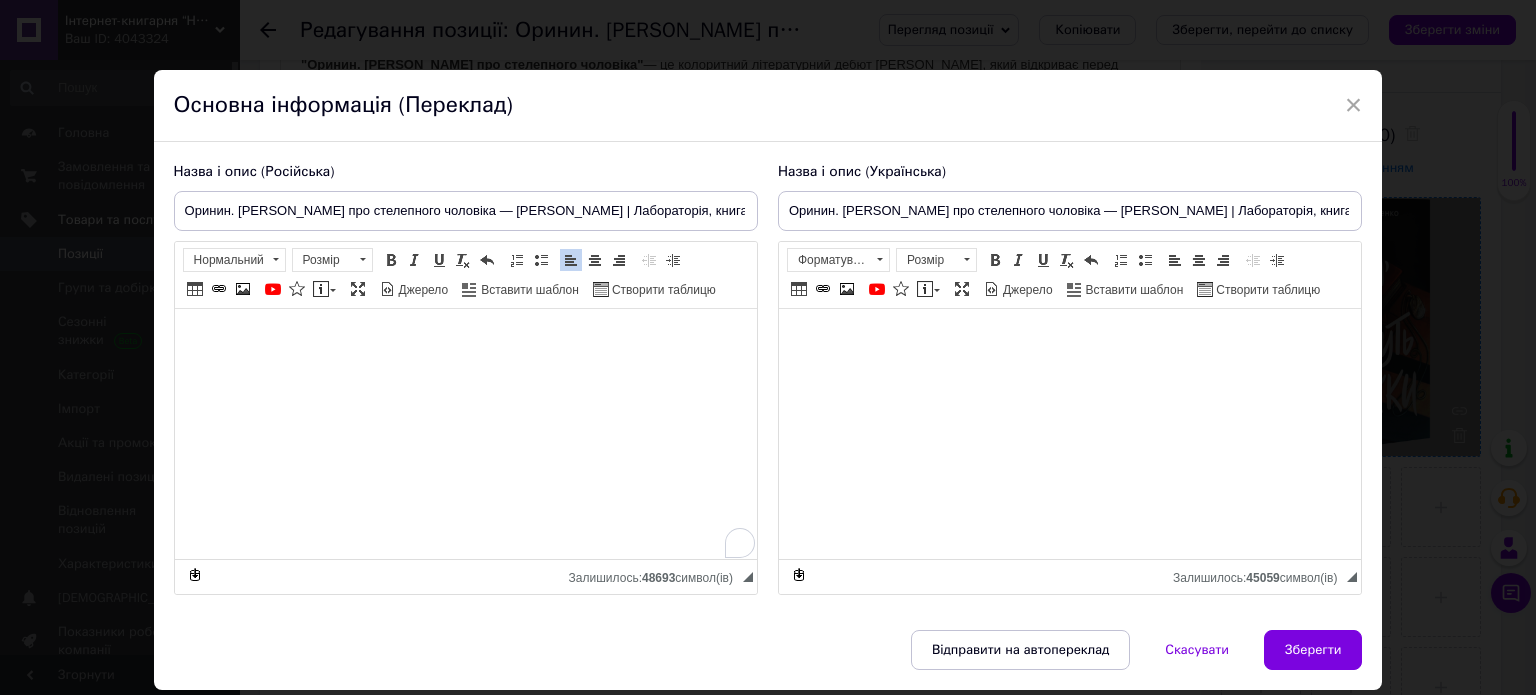 scroll, scrollTop: 305, scrollLeft: 0, axis: vertical 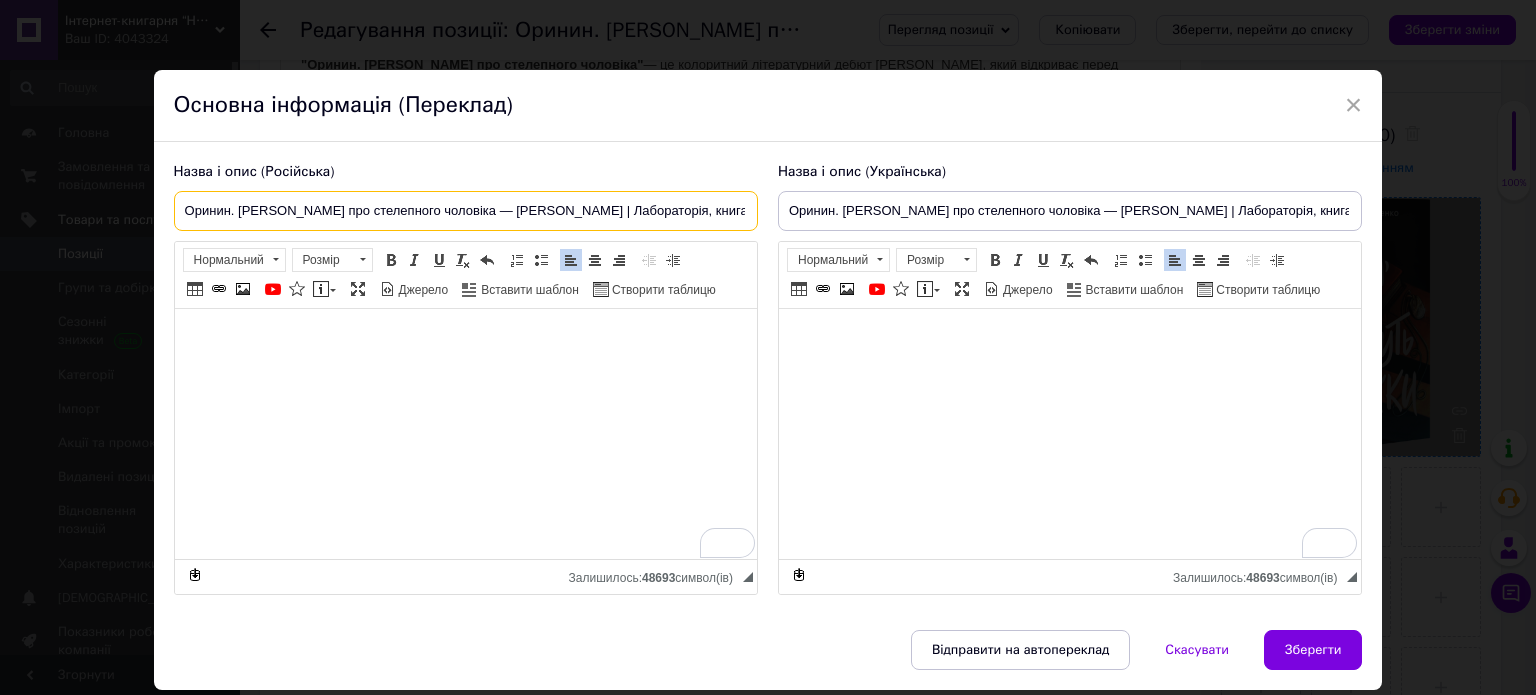 drag, startPoint x: 426, startPoint y: 214, endPoint x: 157, endPoint y: 195, distance: 269.67017 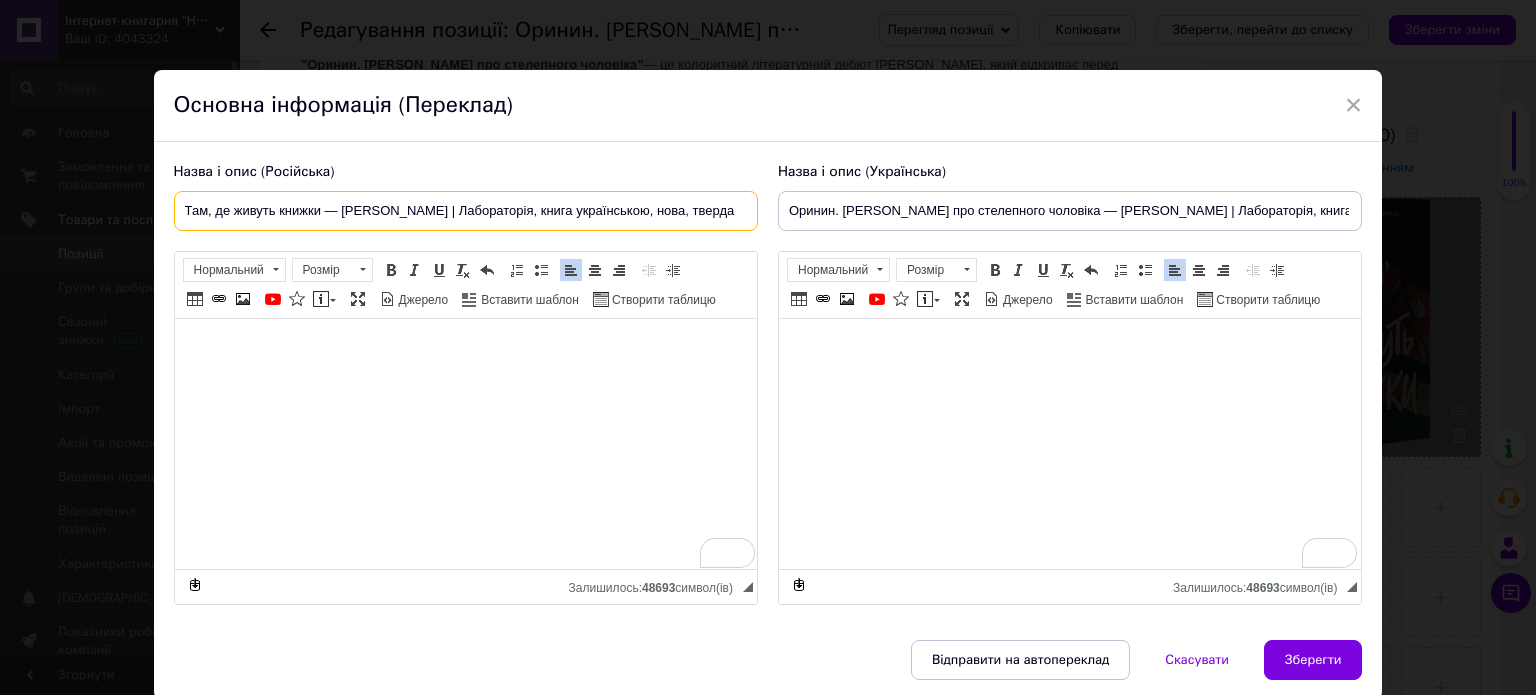 click on "Там, де живуть книжки — Сашко Столовий | Лабораторія, книга українською, нова, тверда" at bounding box center (466, 211) 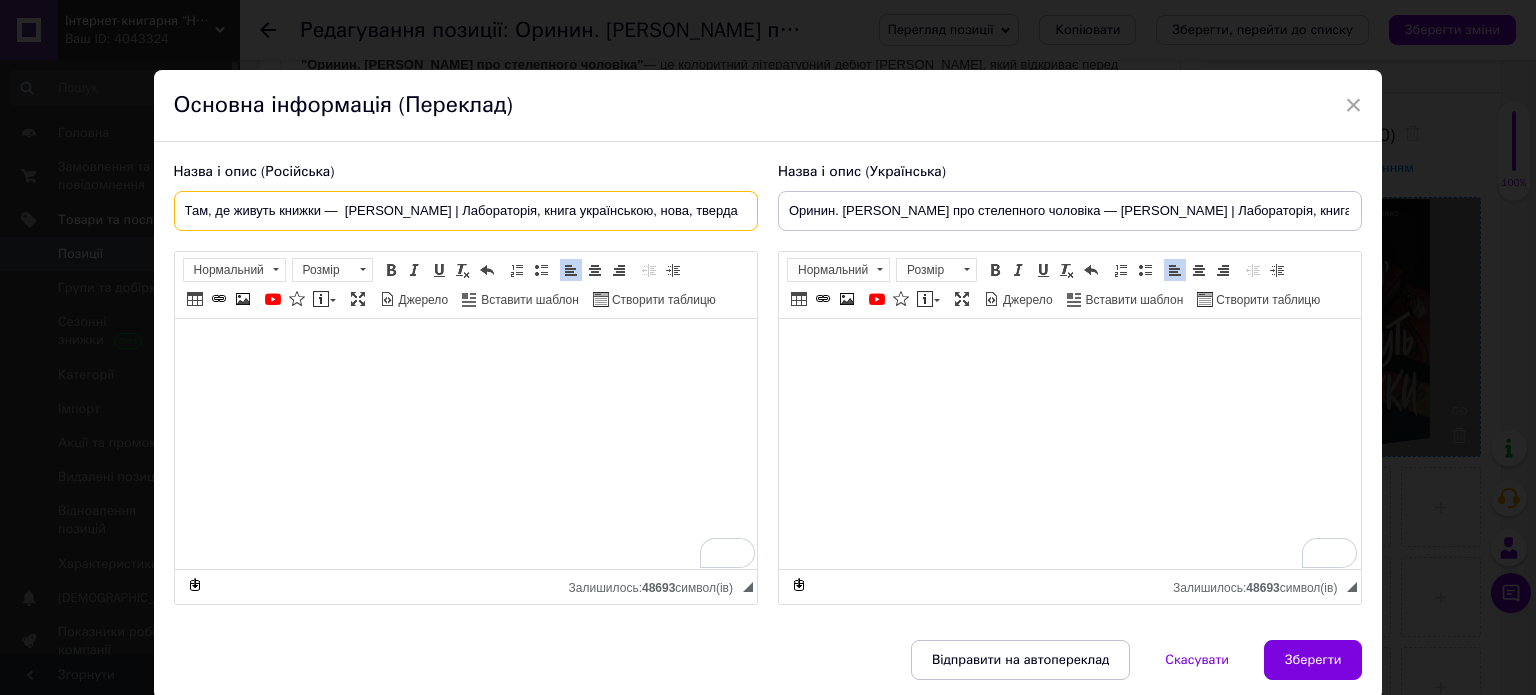 type on "Там, де живуть книжки —  Віталій Дуленко | Лабораторія, книга українською, нова, тверда" 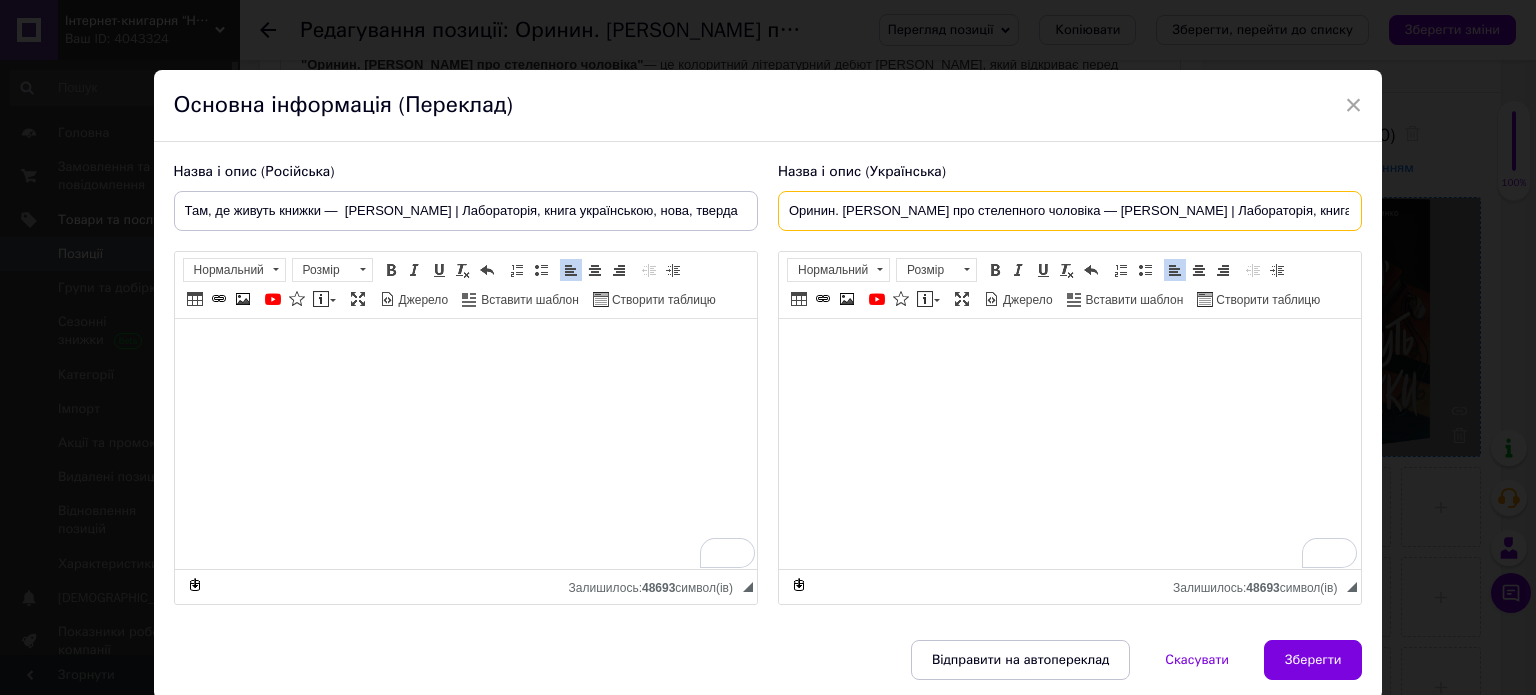 click on "Оринин. [PERSON_NAME] про стелепного чоловіка — [PERSON_NAME] Лабораторія, книга українською, нова, тверда" at bounding box center [1070, 211] 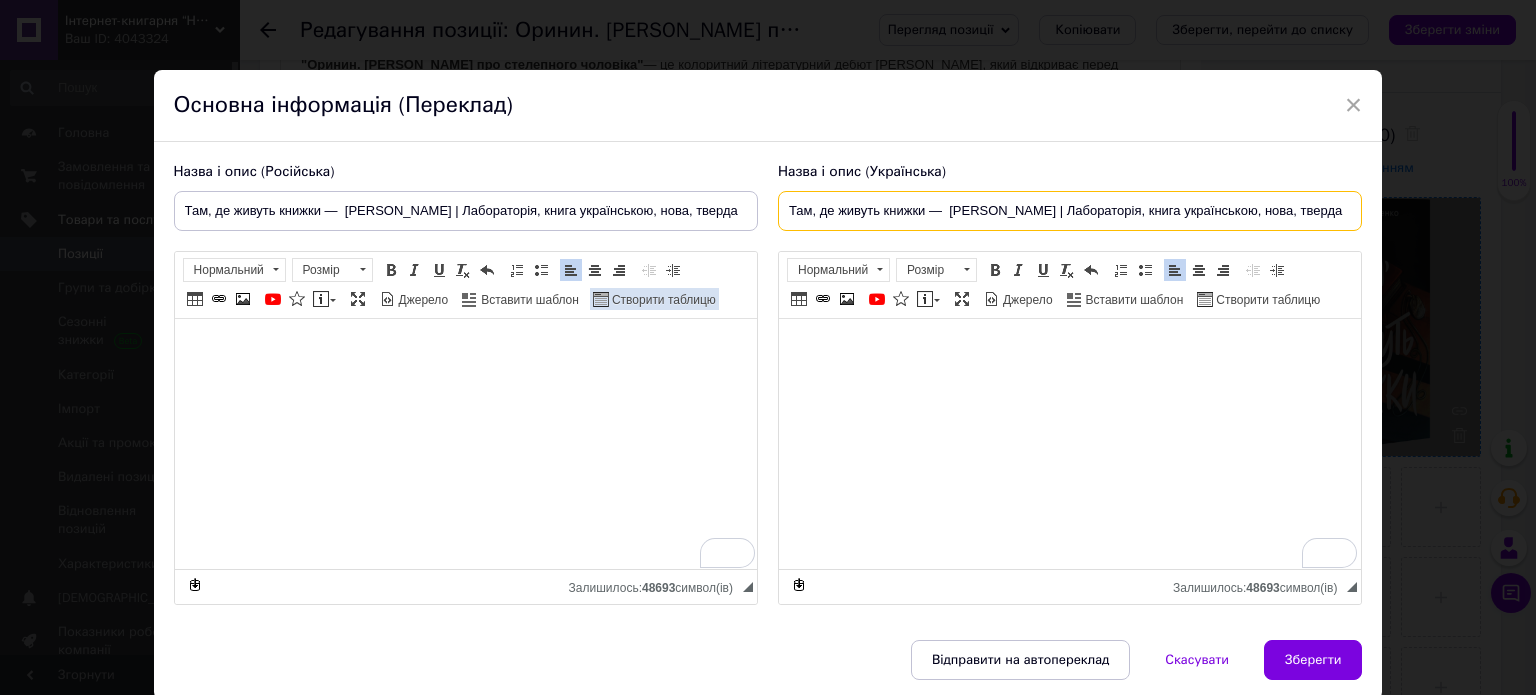 type on "Там, де живуть книжки —  Віталій Дуленко | Лабораторія, книга українською, нова, тверда" 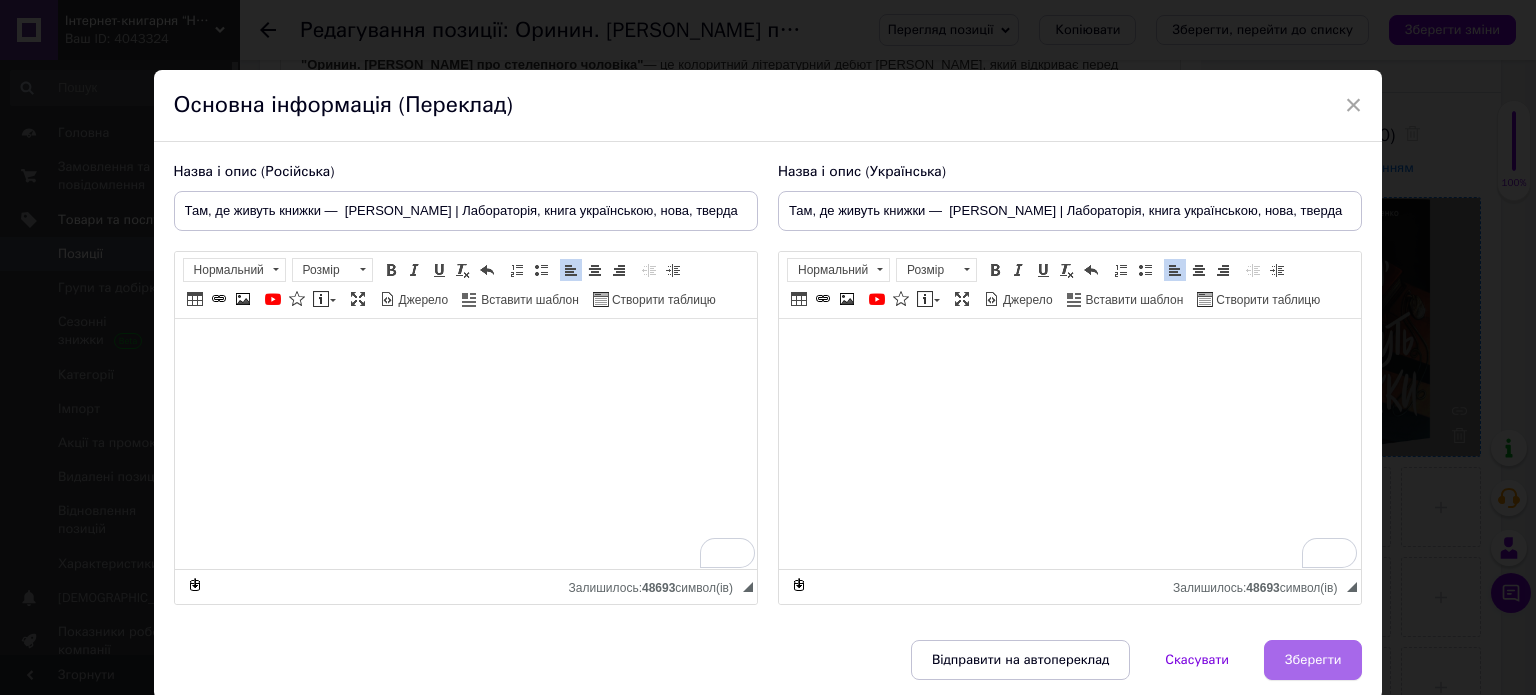 click on "Зберегти" at bounding box center (1313, 660) 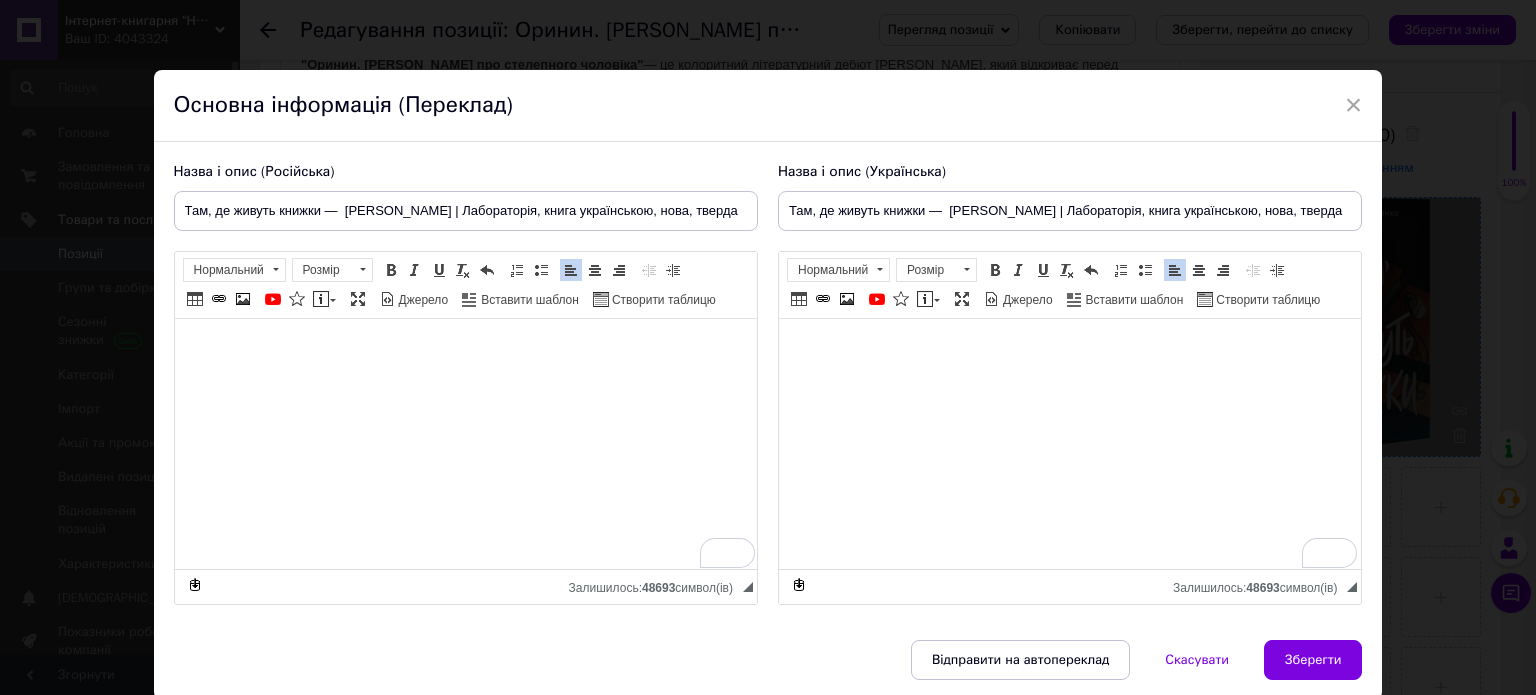 type on "Там, де живуть книжки —  Віталій Дуленко | Лабораторія, книга українською, нова, тверда" 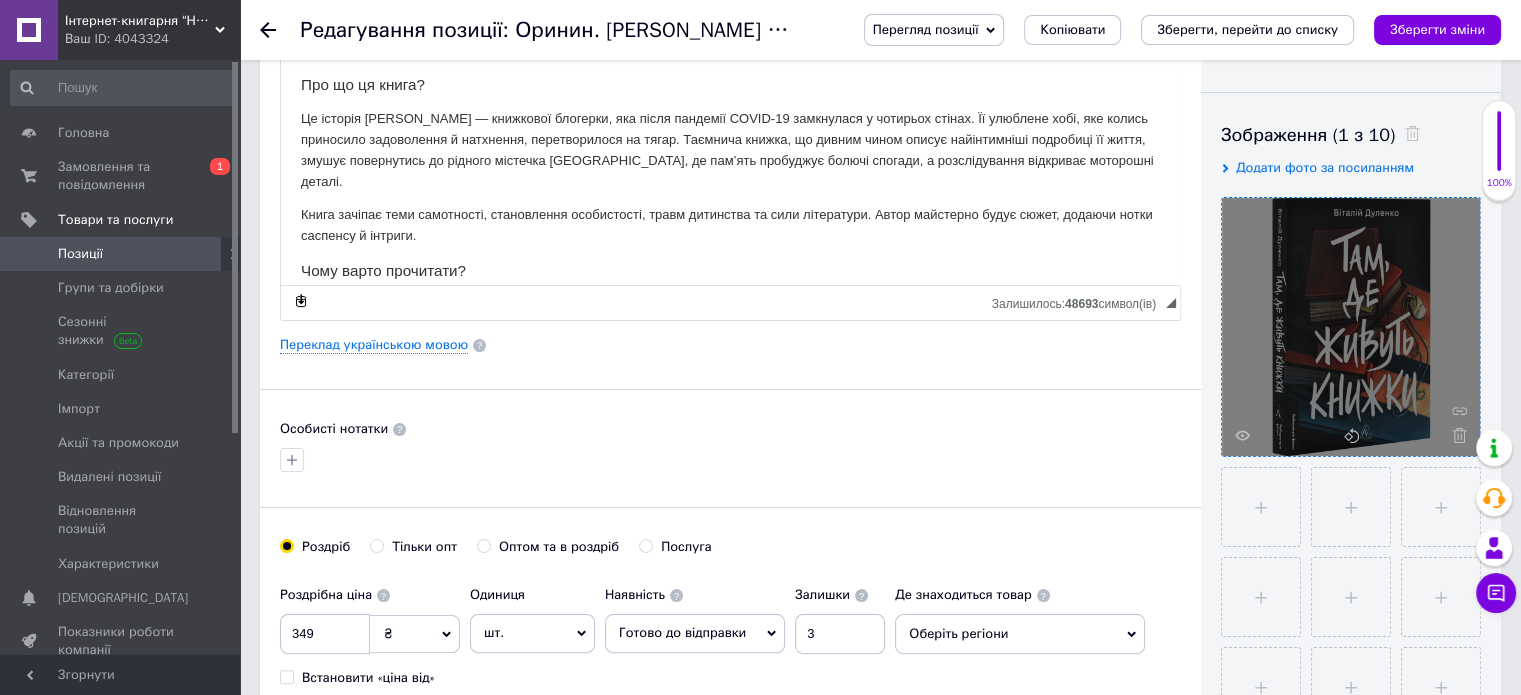 scroll, scrollTop: 100, scrollLeft: 0, axis: vertical 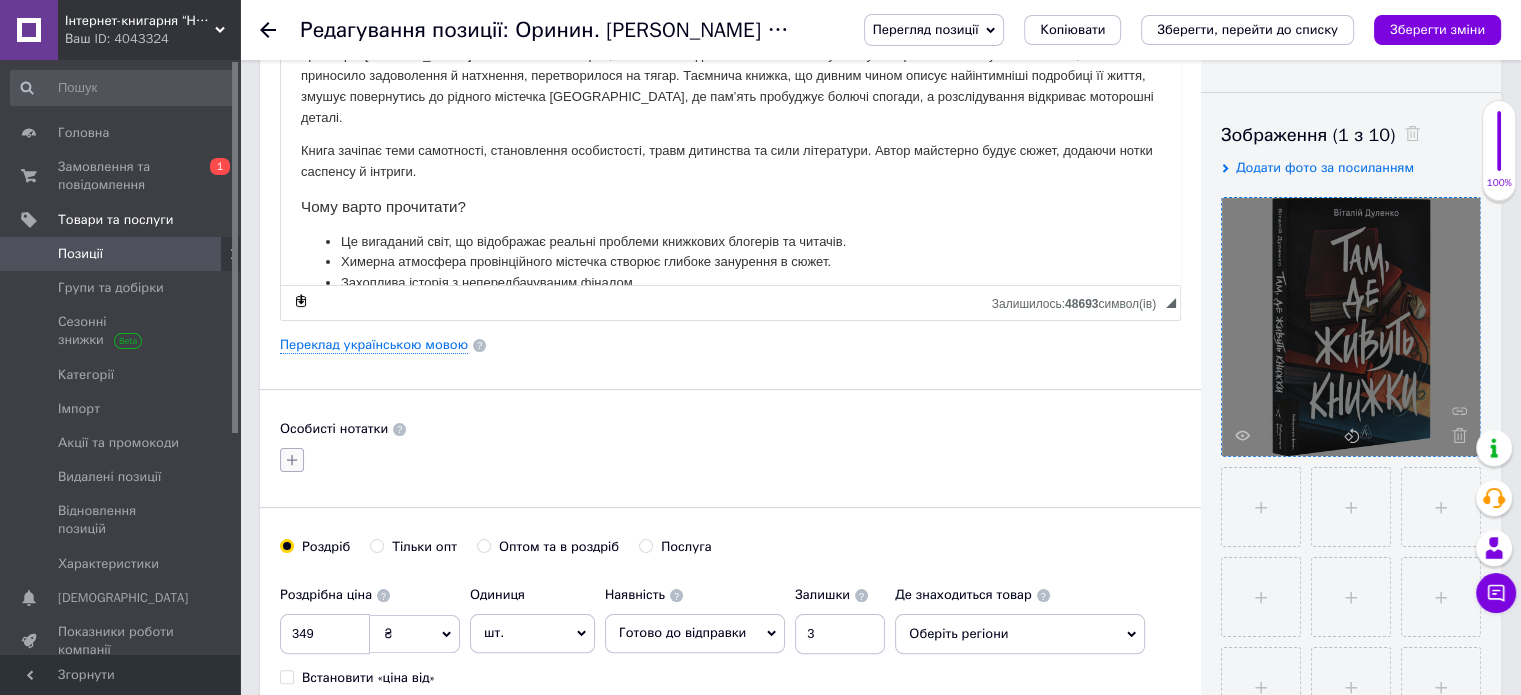 click at bounding box center [292, 460] 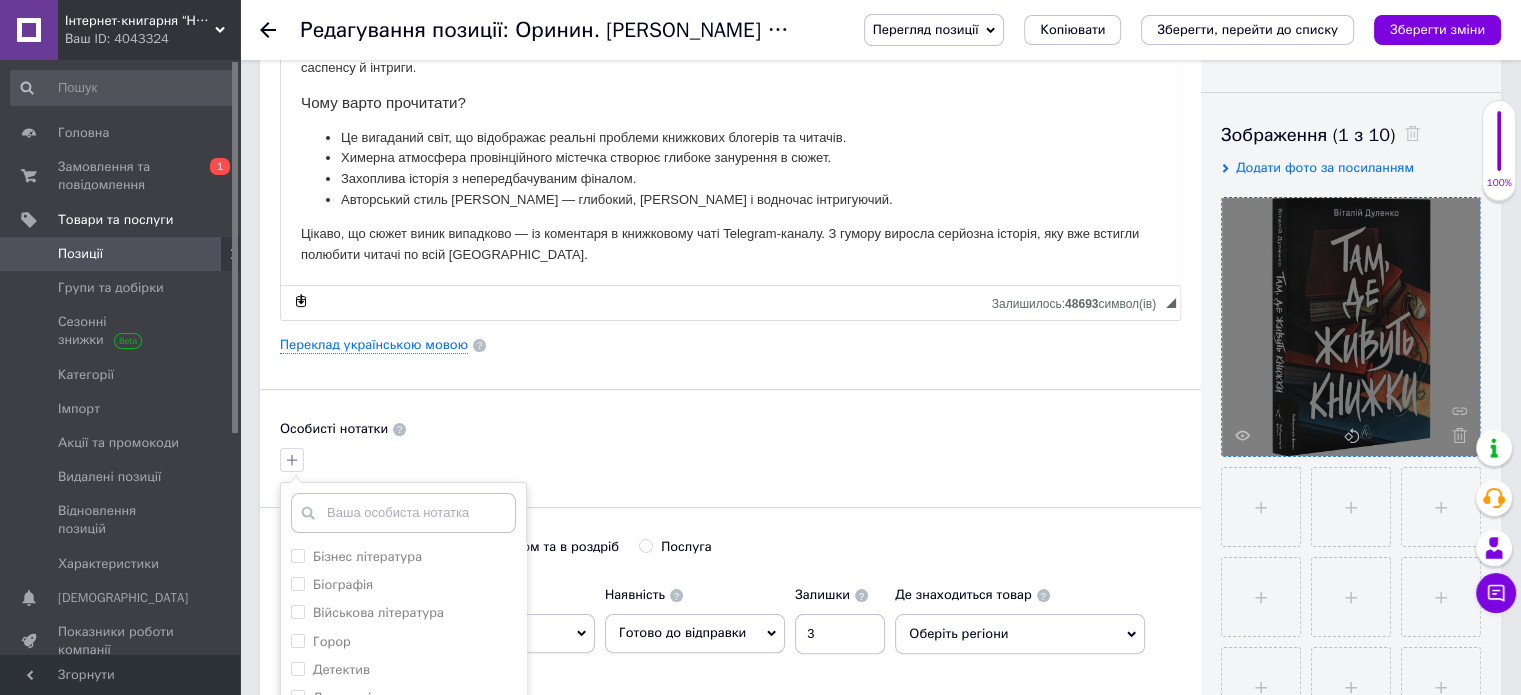 scroll, scrollTop: 224, scrollLeft: 0, axis: vertical 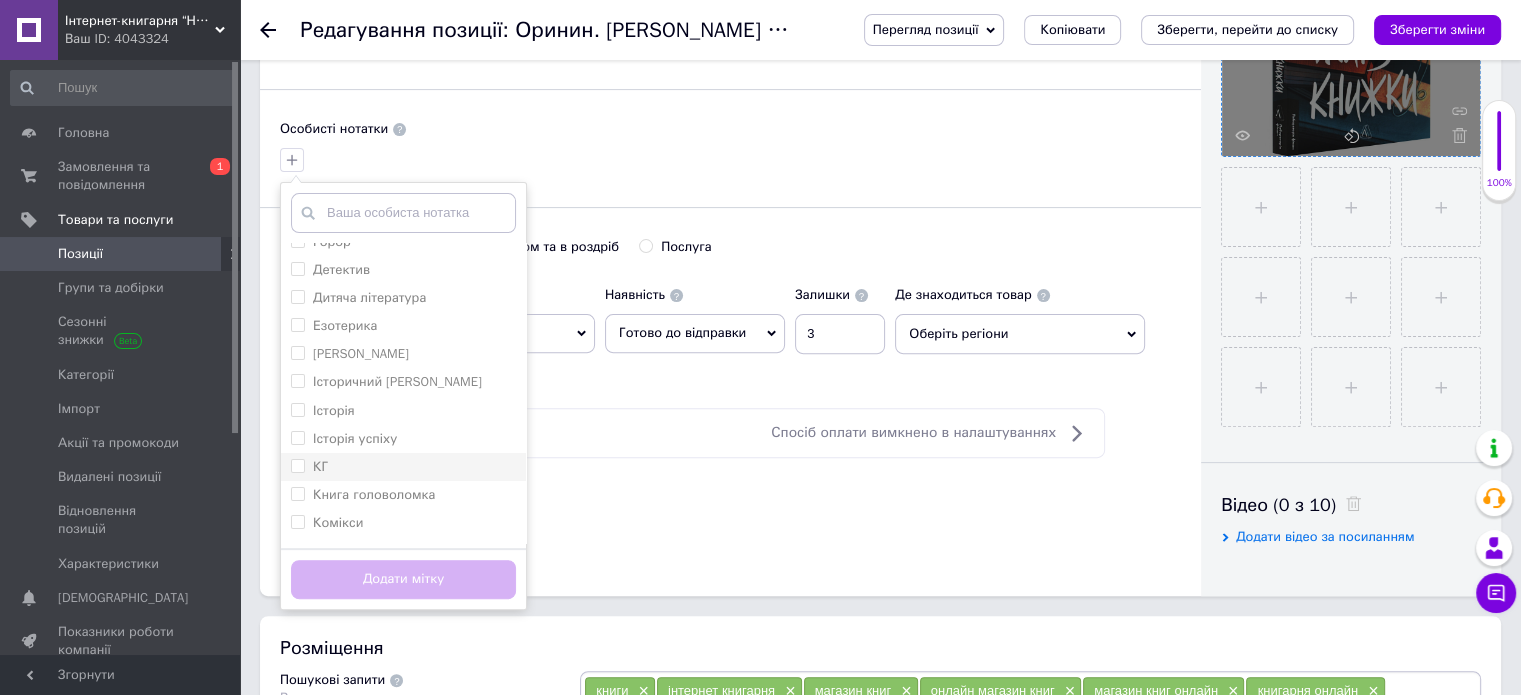 click on "КГ" at bounding box center (403, 467) 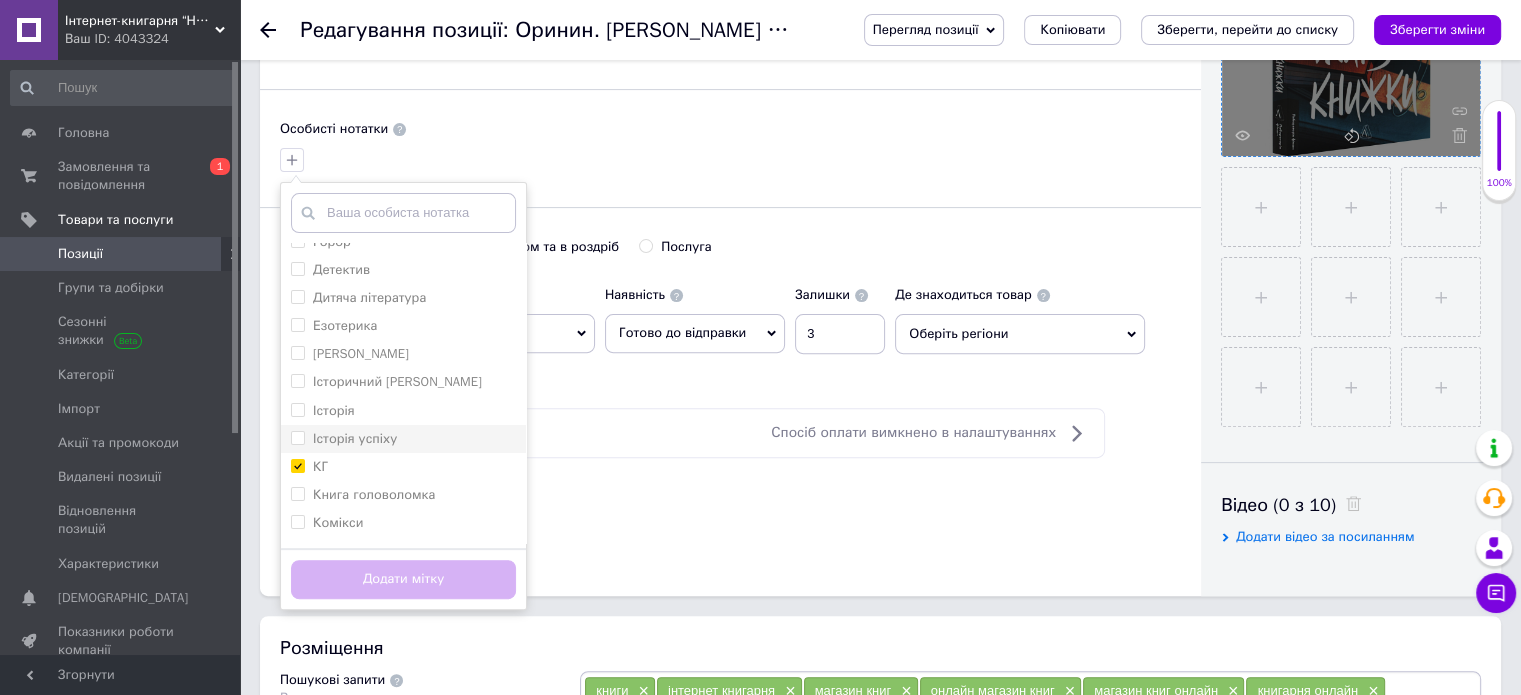 checkbox on "true" 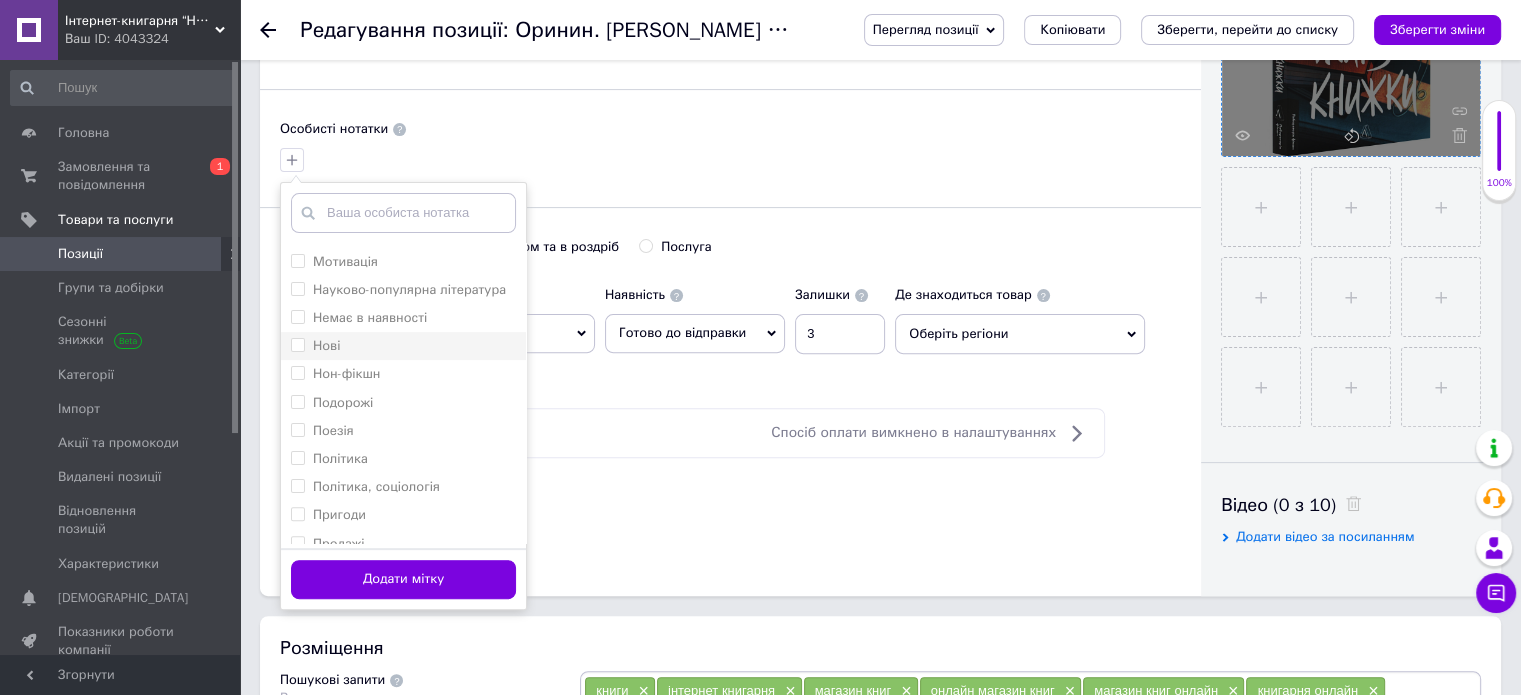 click on "Нові" at bounding box center (403, 346) 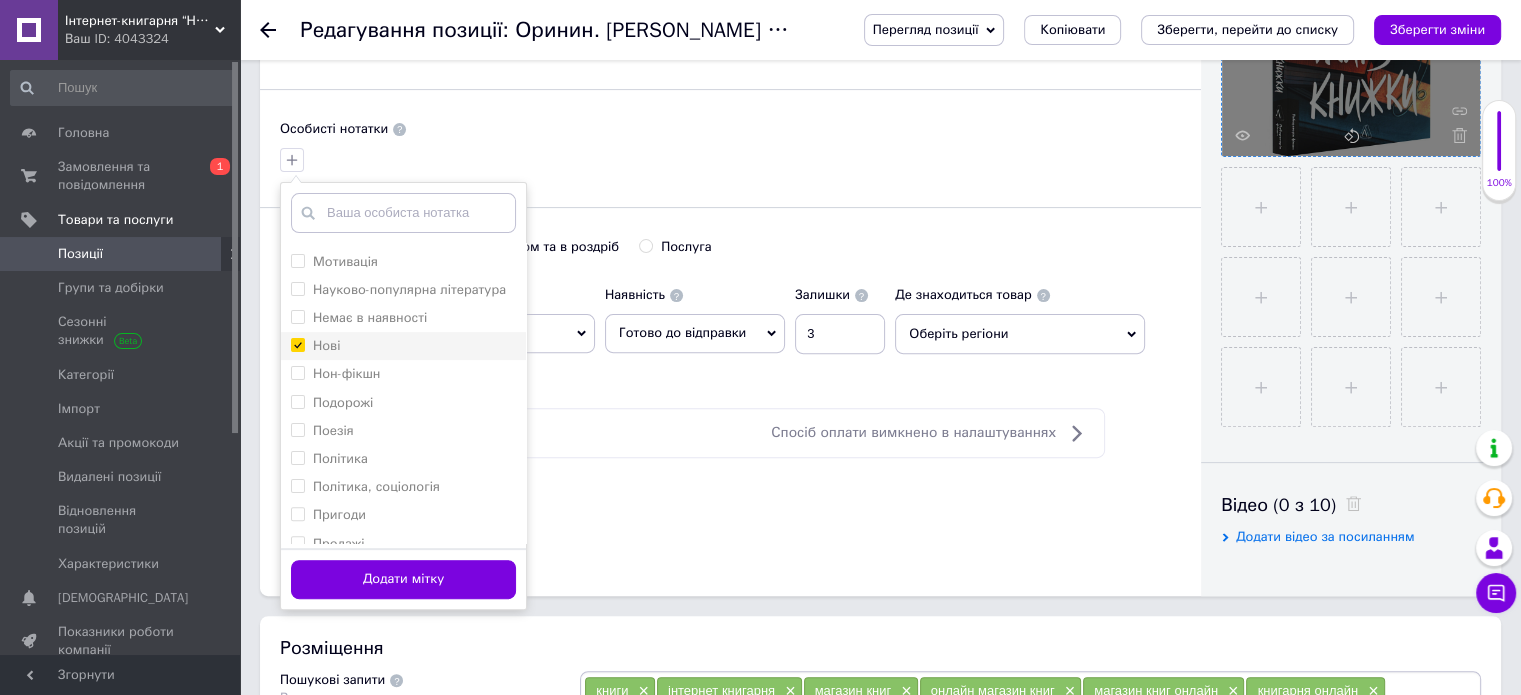 checkbox on "true" 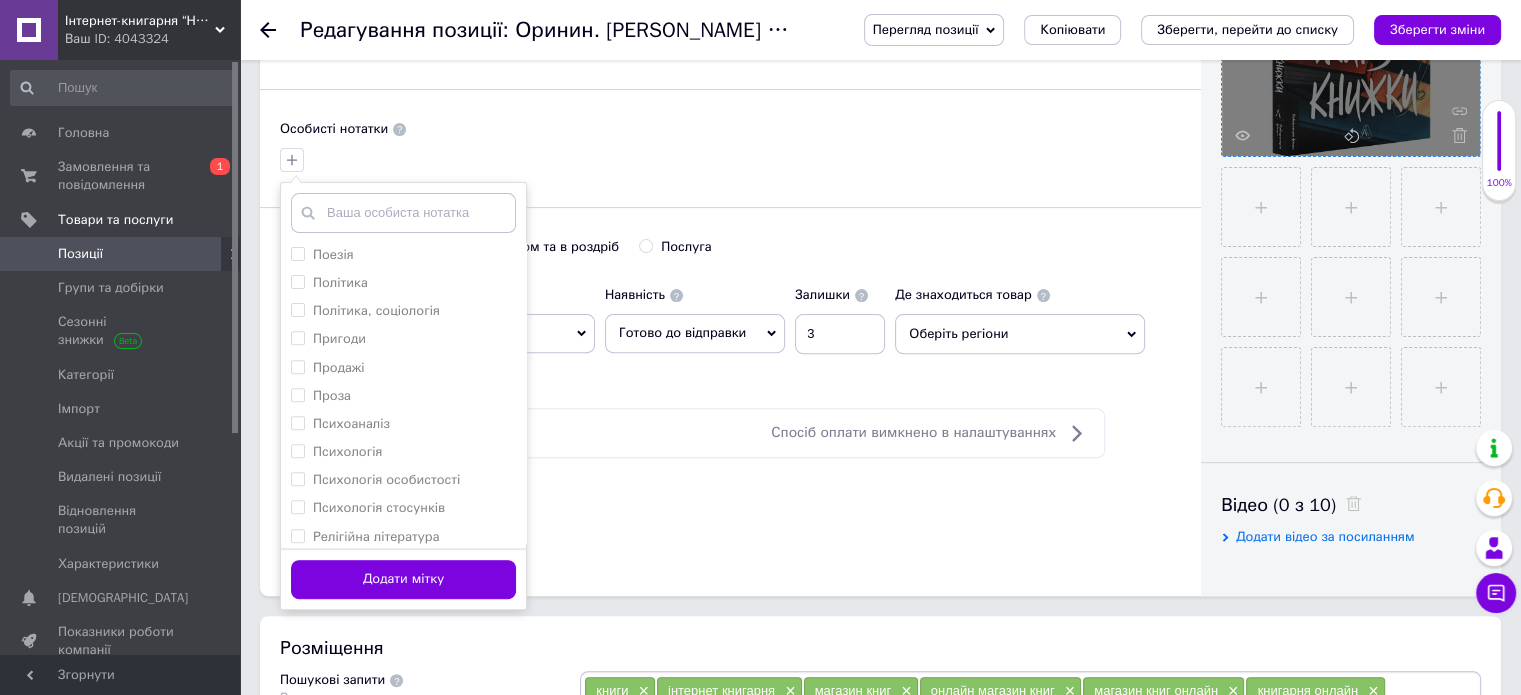 scroll, scrollTop: 900, scrollLeft: 0, axis: vertical 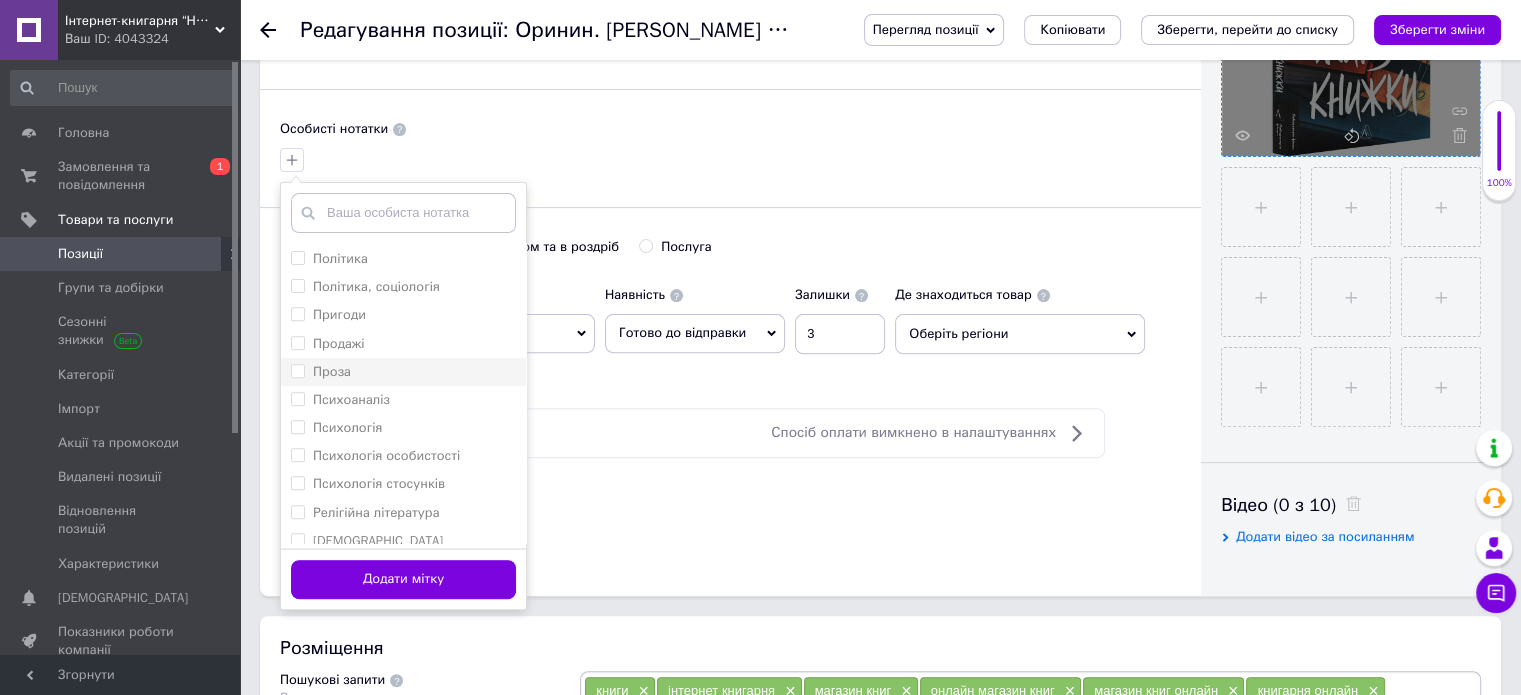 click on "Проза" at bounding box center [403, 372] 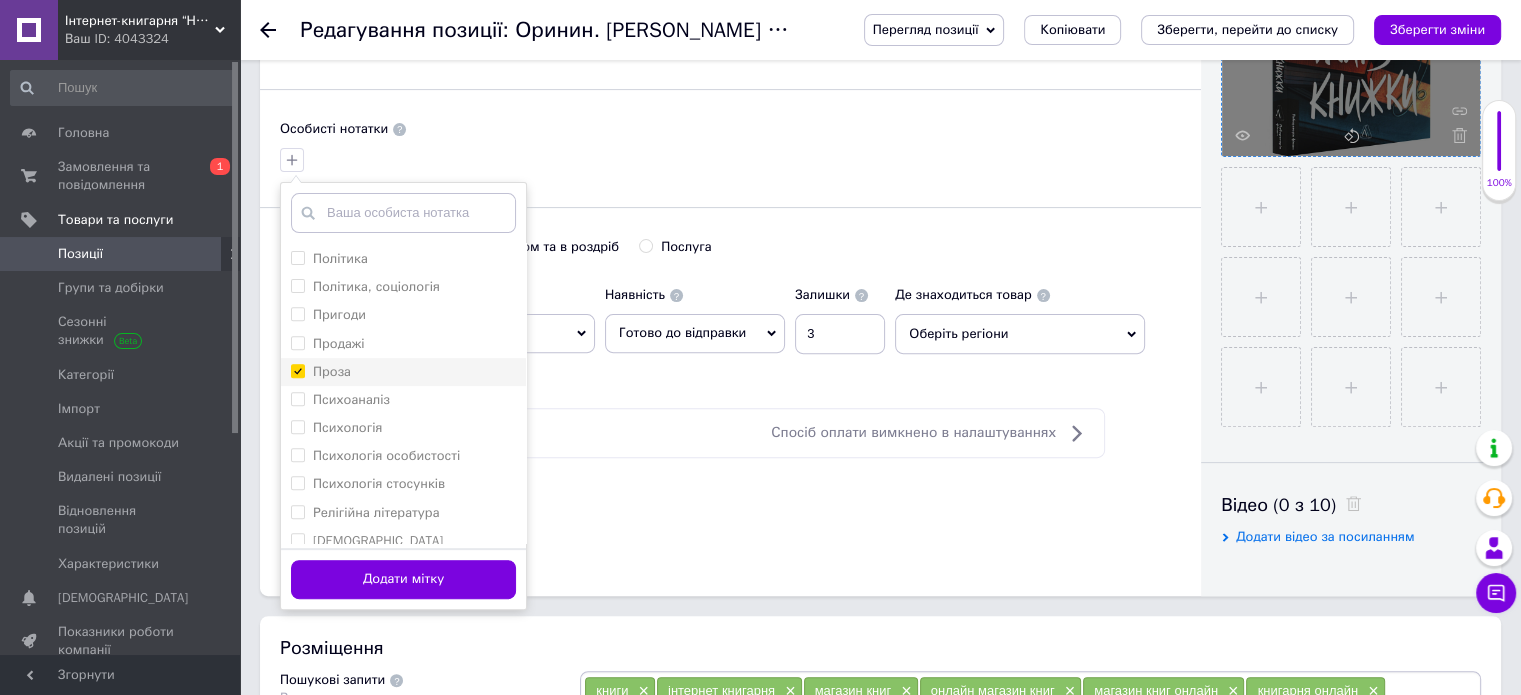 checkbox on "true" 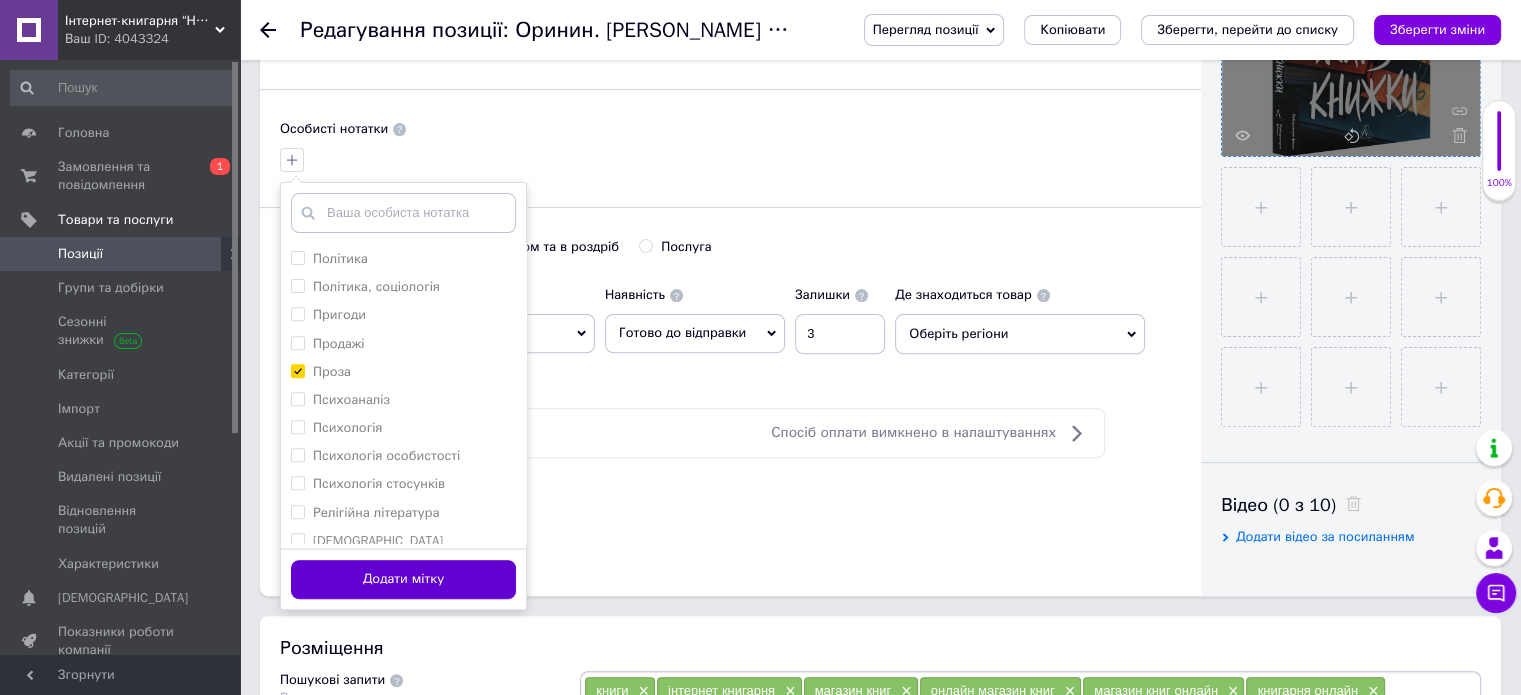 click on "Додати мітку" at bounding box center [403, 579] 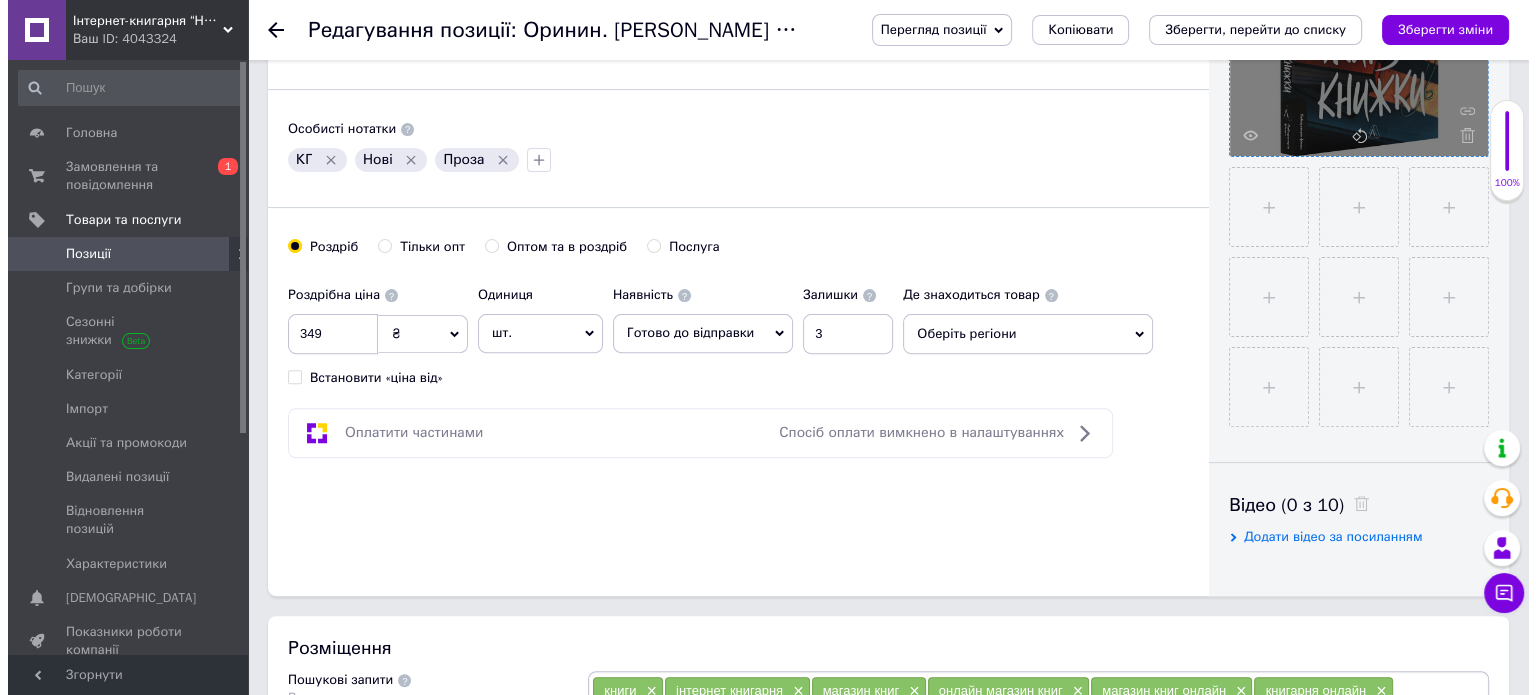 scroll, scrollTop: 1200, scrollLeft: 0, axis: vertical 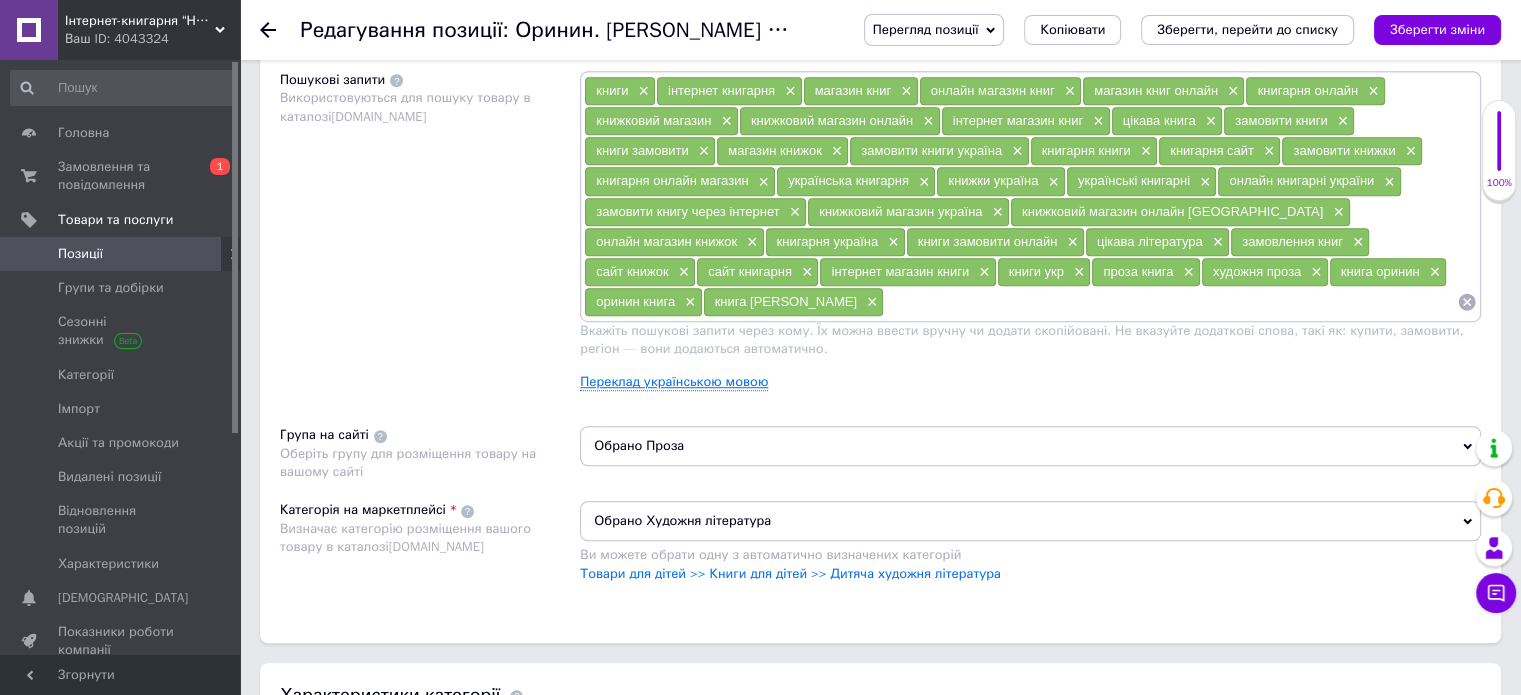 click on "Переклад українською мовою" at bounding box center (674, 382) 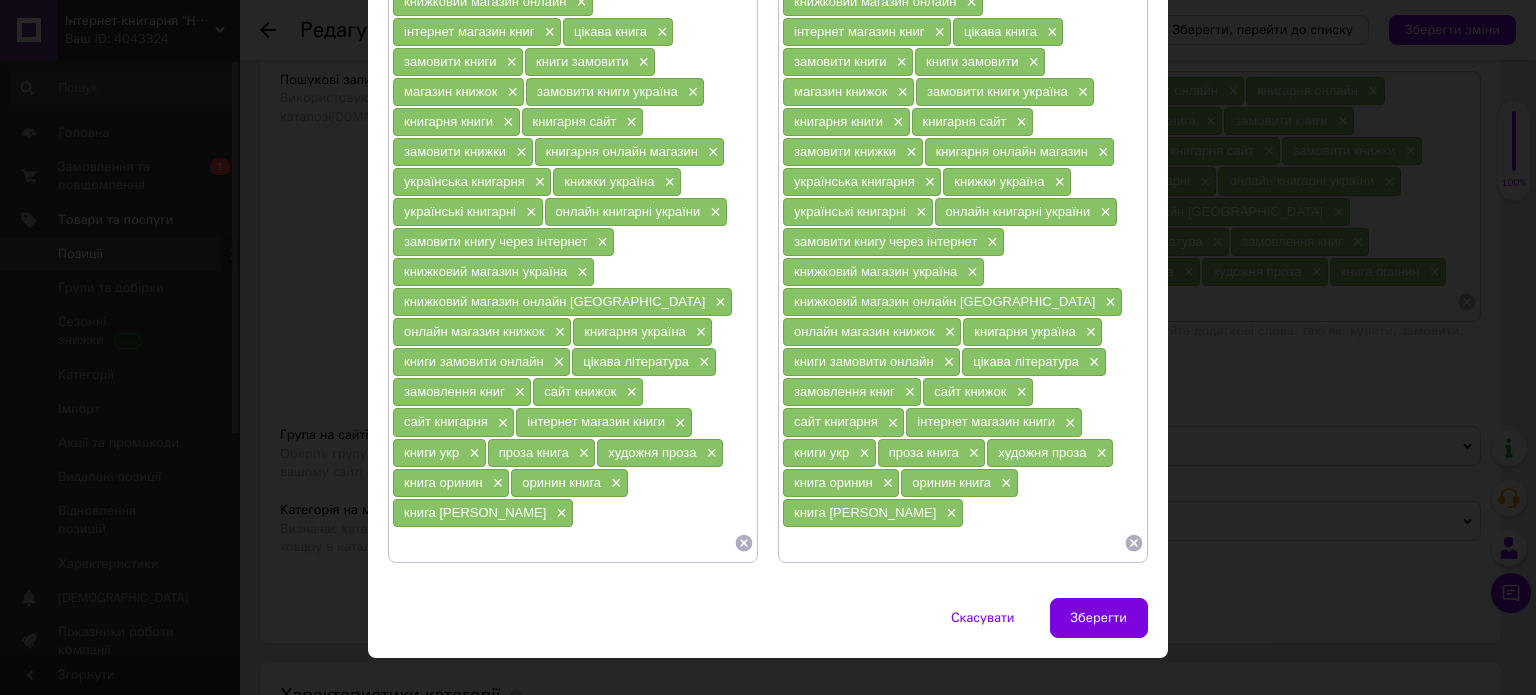 scroll, scrollTop: 320, scrollLeft: 0, axis: vertical 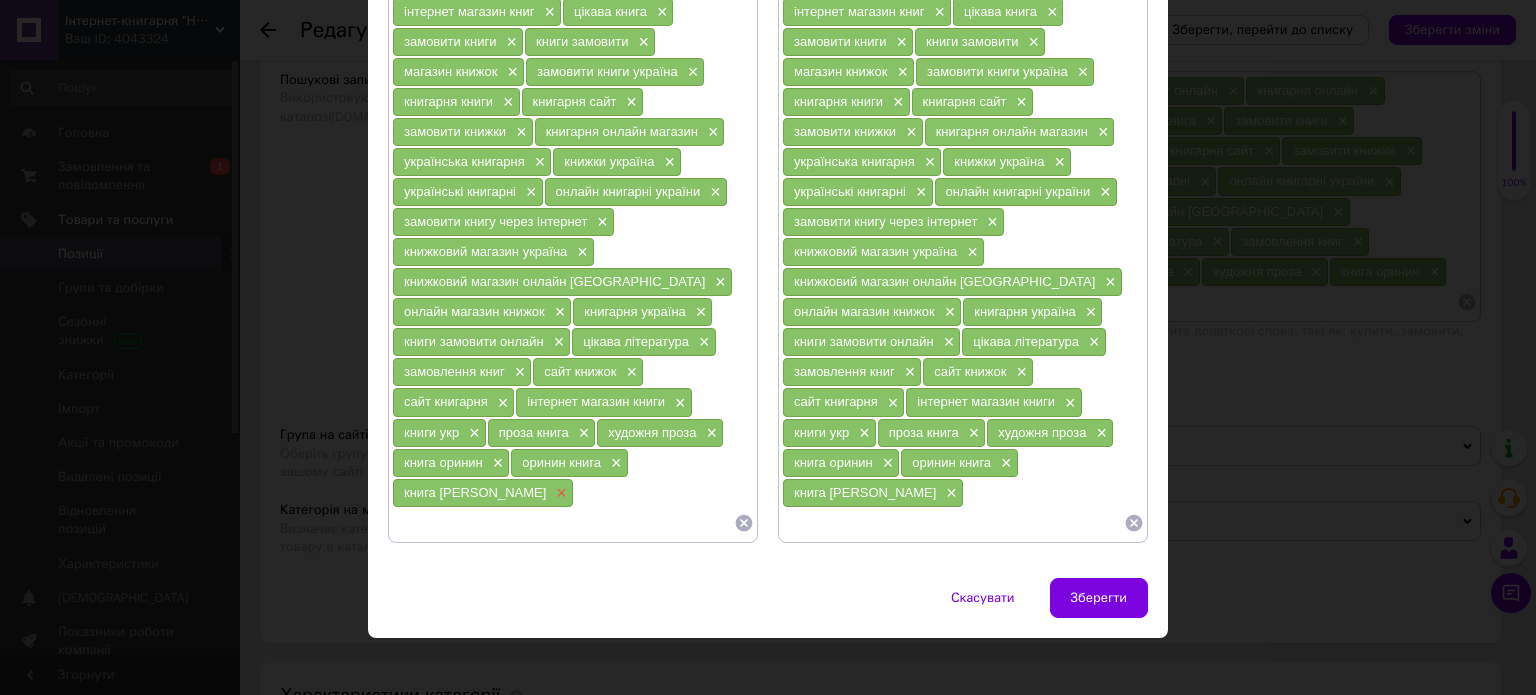 click on "×" at bounding box center [559, 493] 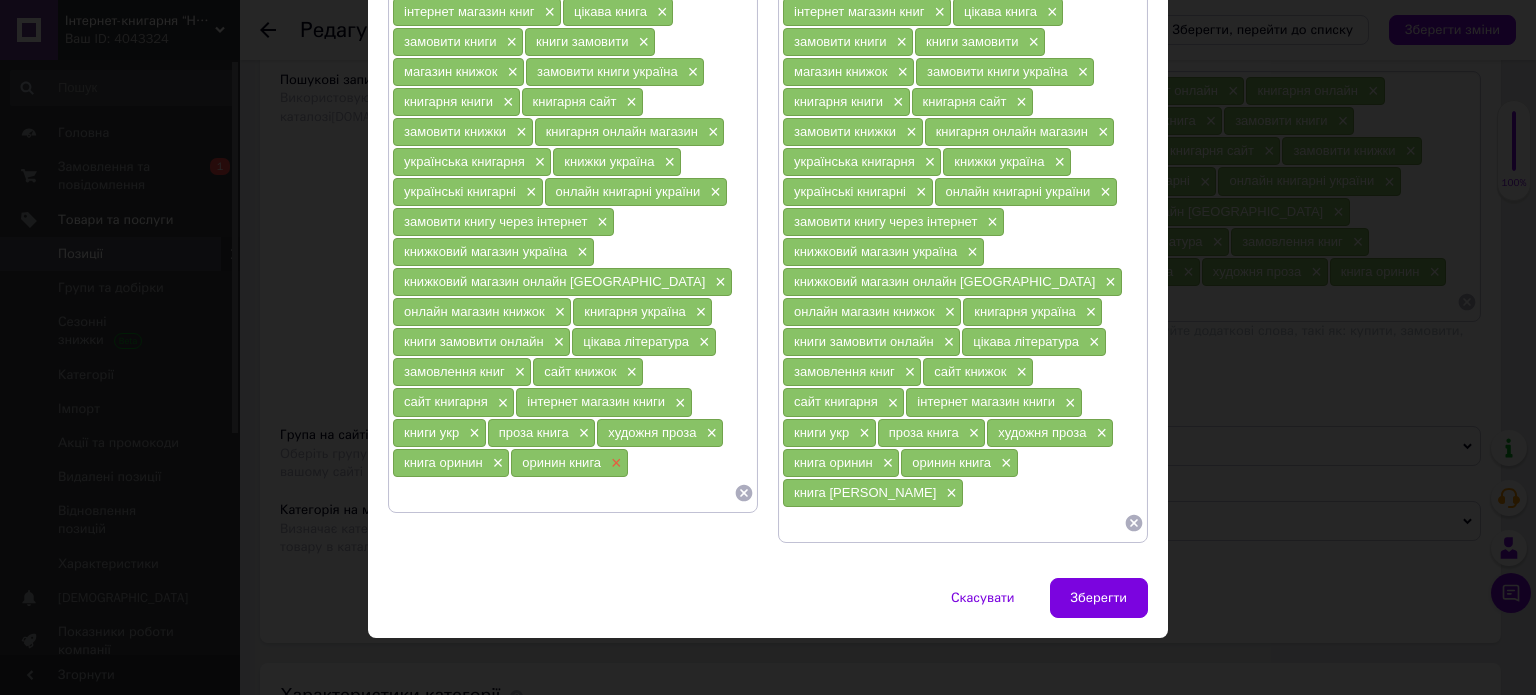 click on "×" at bounding box center [614, 463] 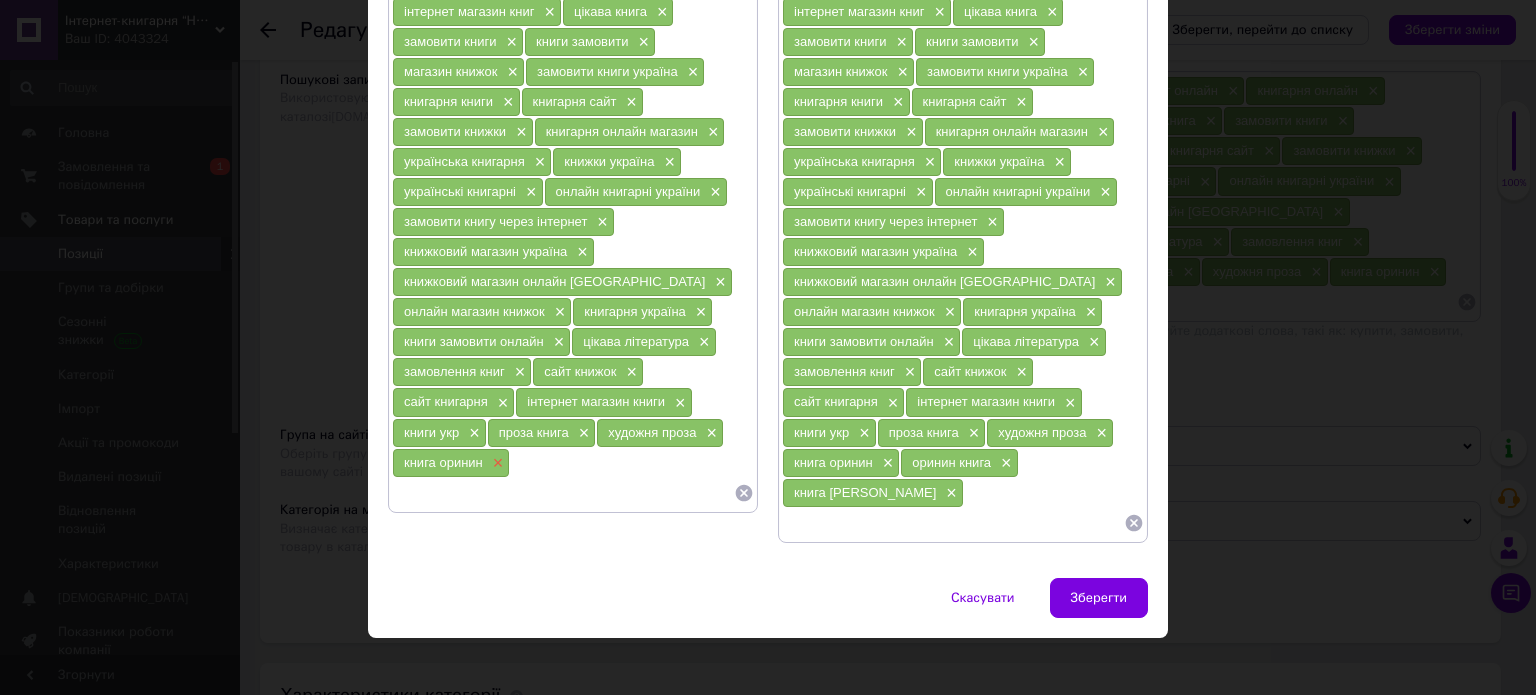 click on "×" at bounding box center [496, 463] 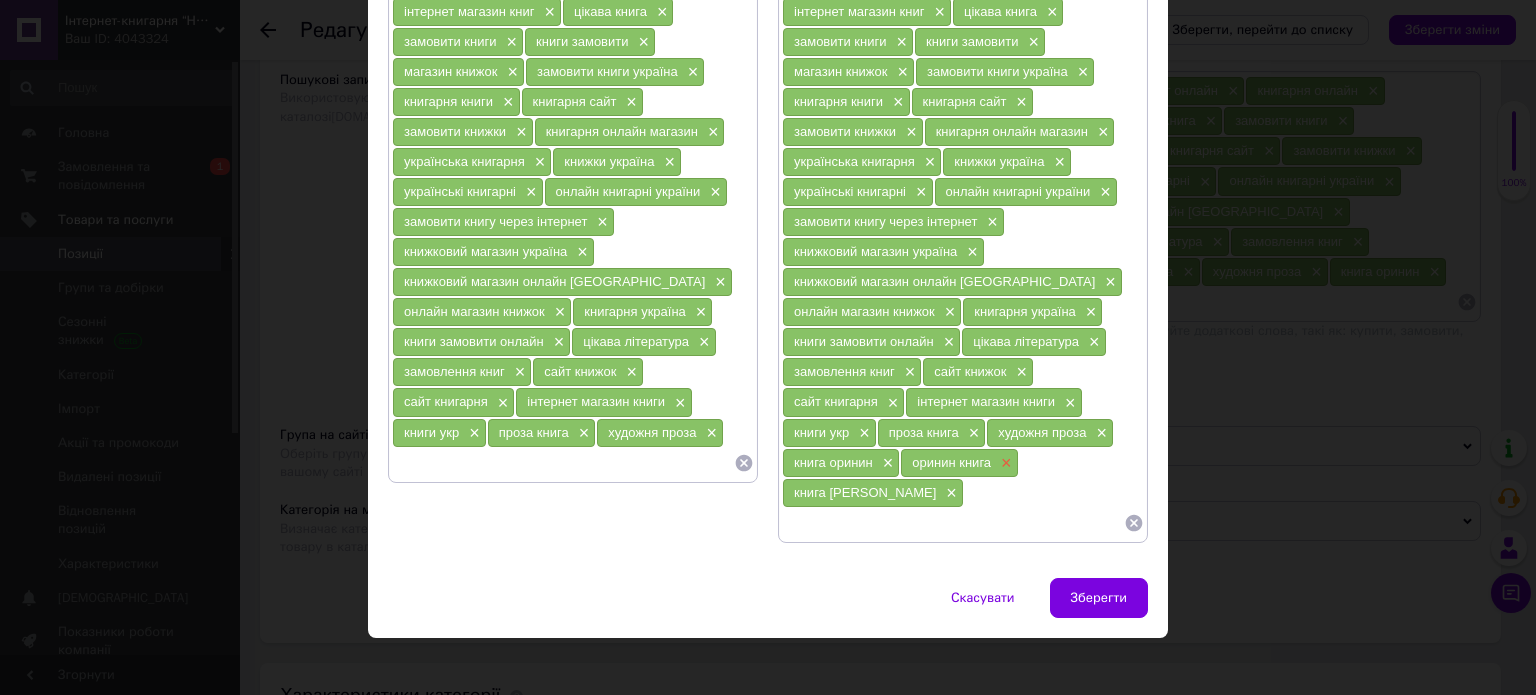 drag, startPoint x: 979, startPoint y: 482, endPoint x: 994, endPoint y: 472, distance: 18.027756 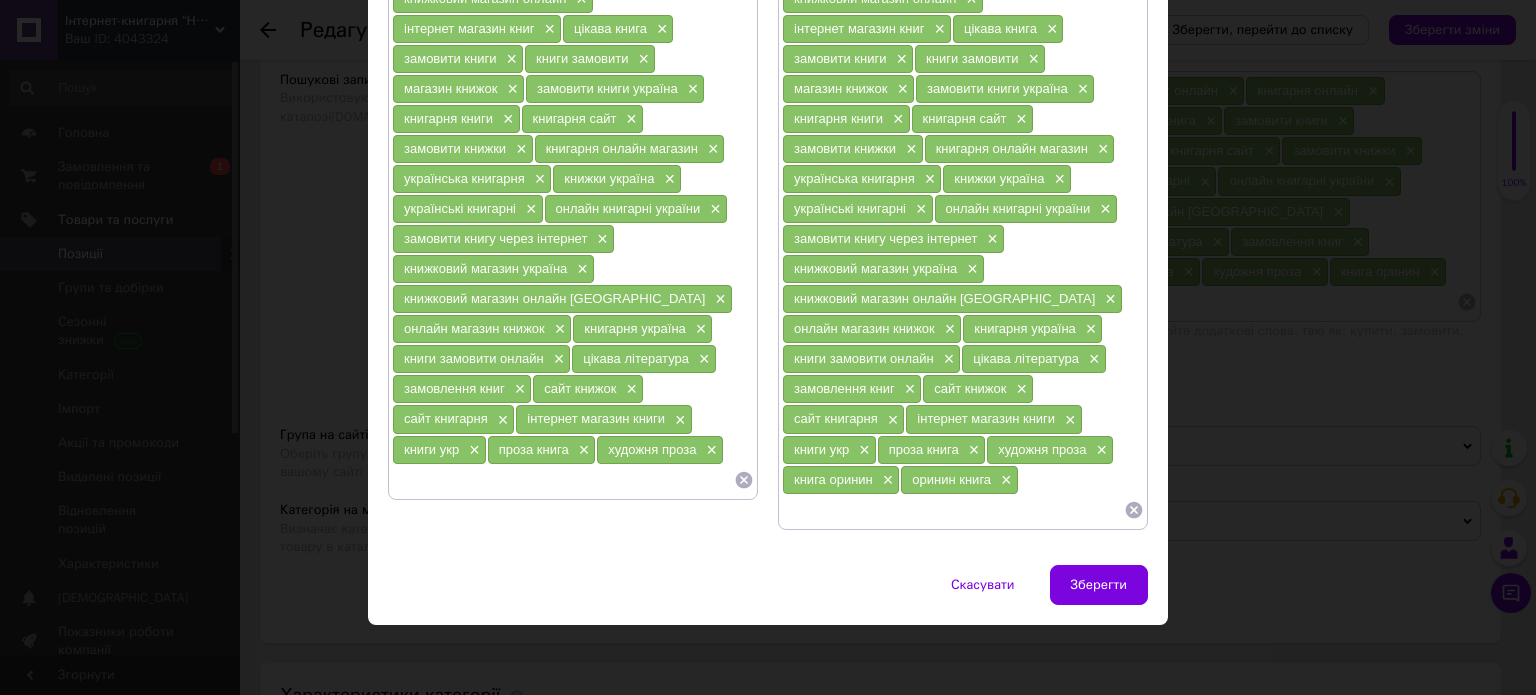 scroll, scrollTop: 291, scrollLeft: 0, axis: vertical 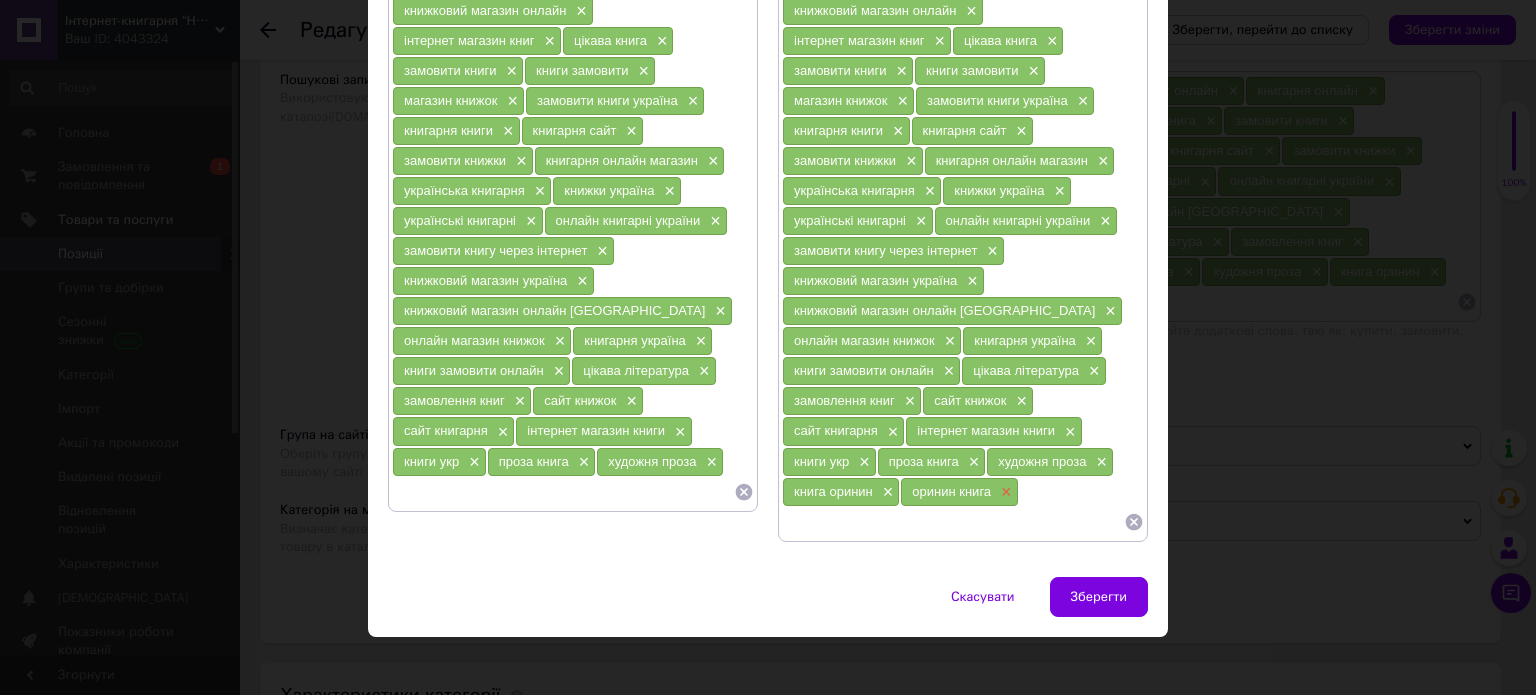 click on "×" at bounding box center [1004, 492] 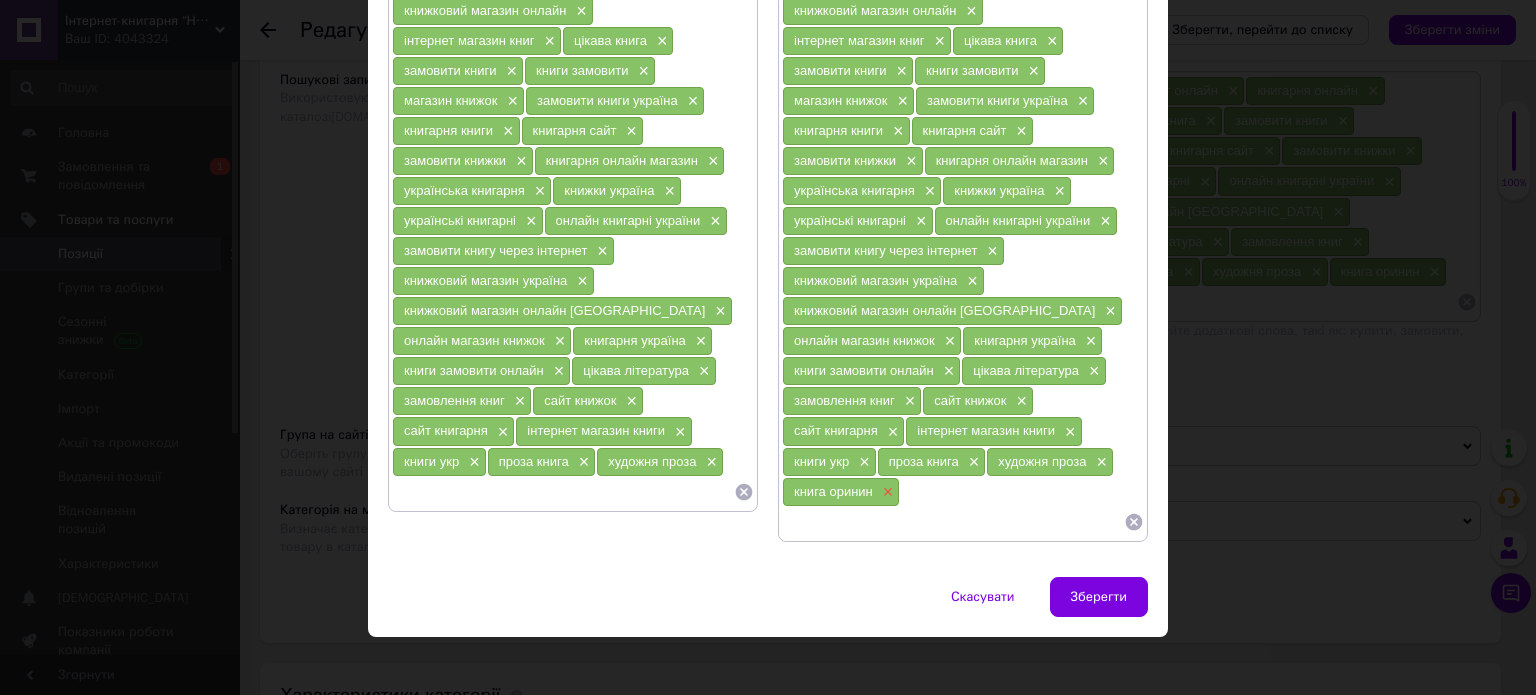 click on "×" at bounding box center (886, 492) 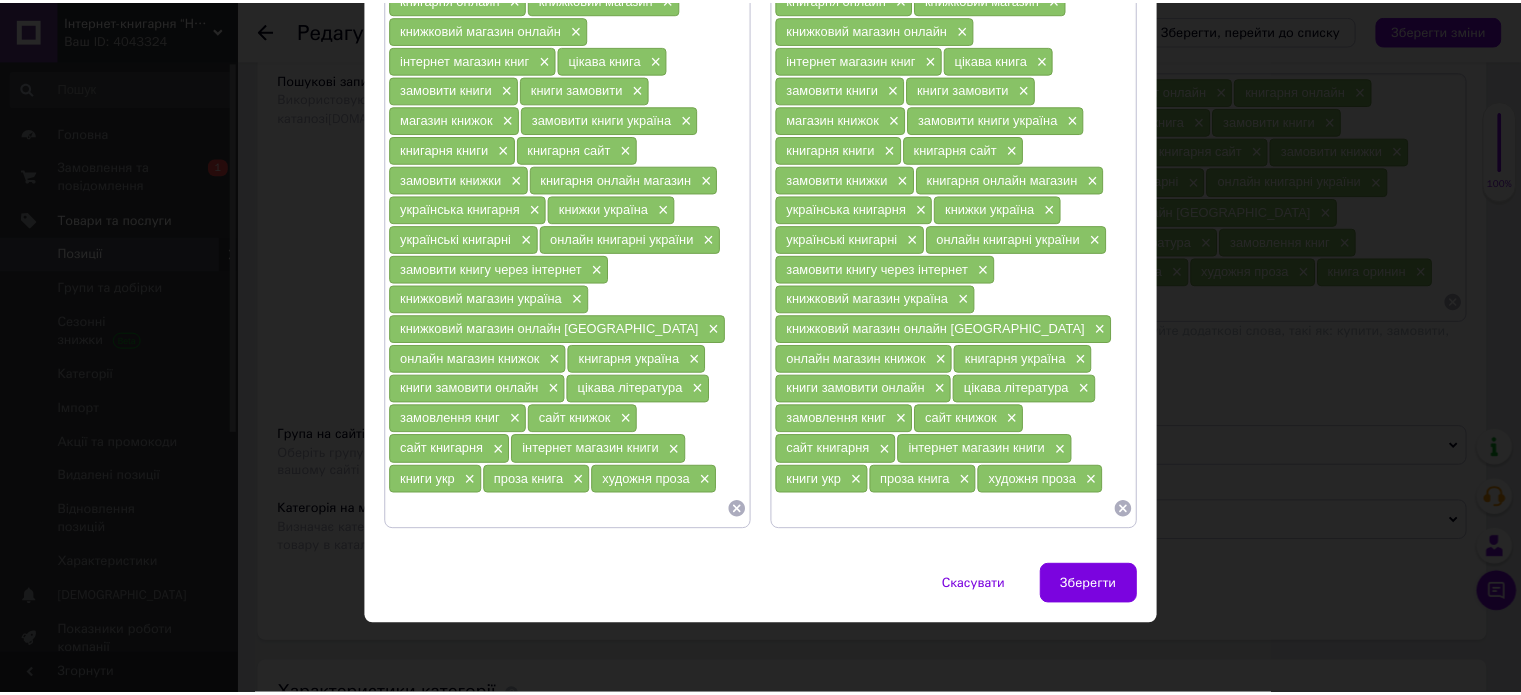 scroll, scrollTop: 261, scrollLeft: 0, axis: vertical 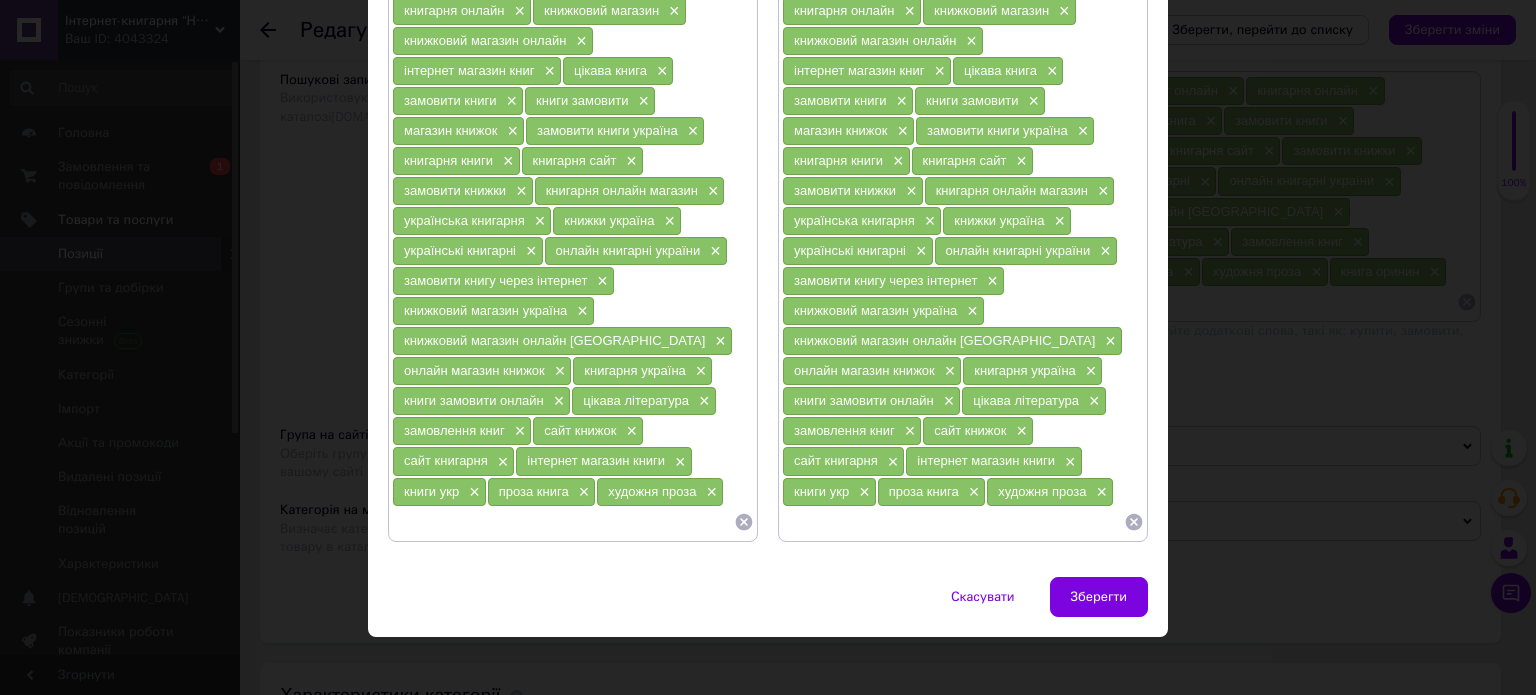 click at bounding box center (563, 522) 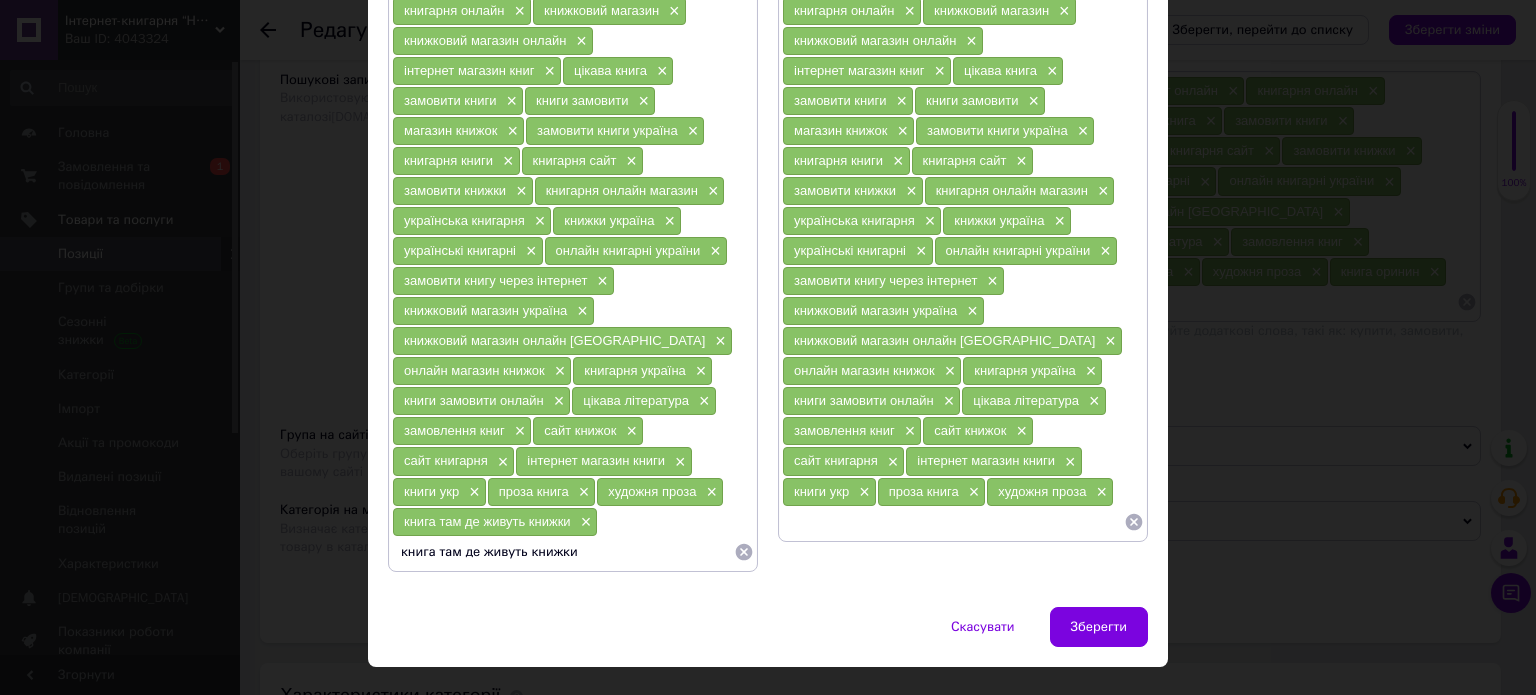 type 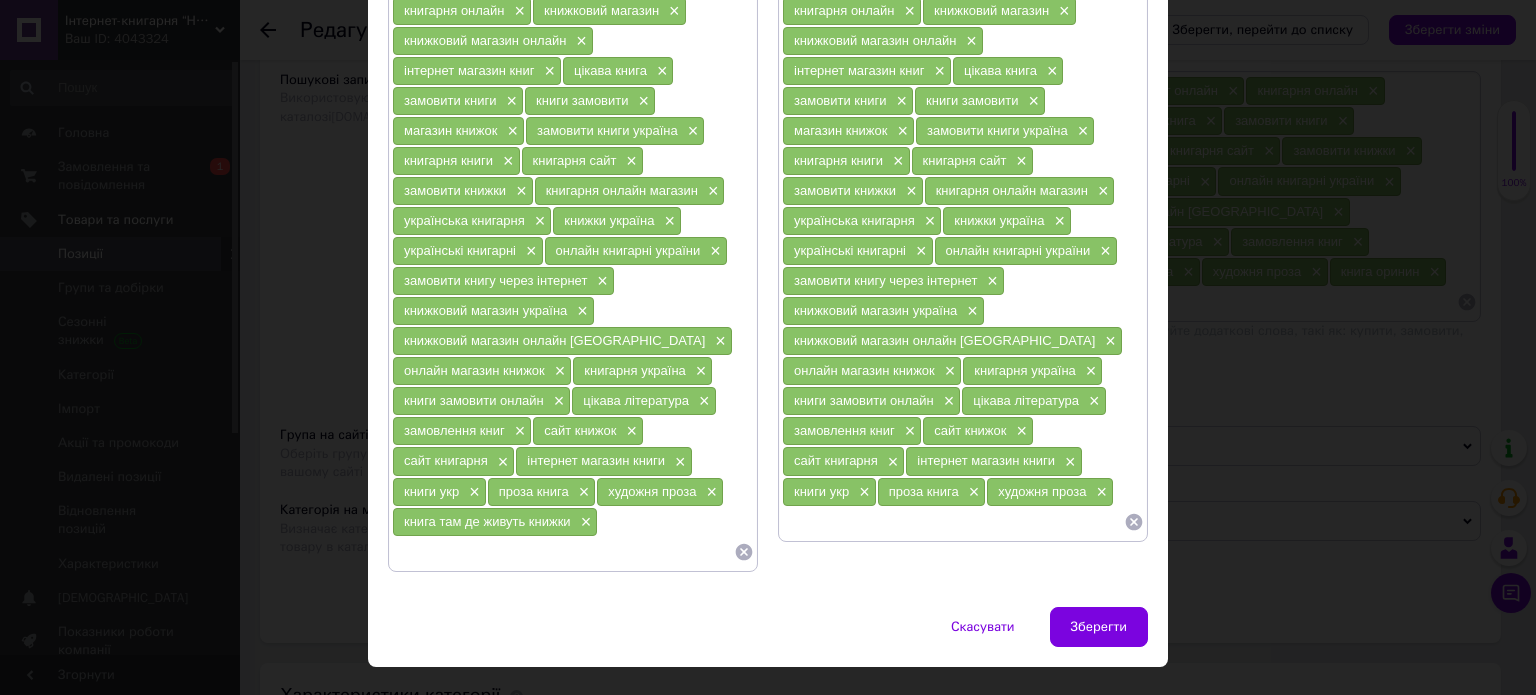 paste on "книга там де живуть книжки" 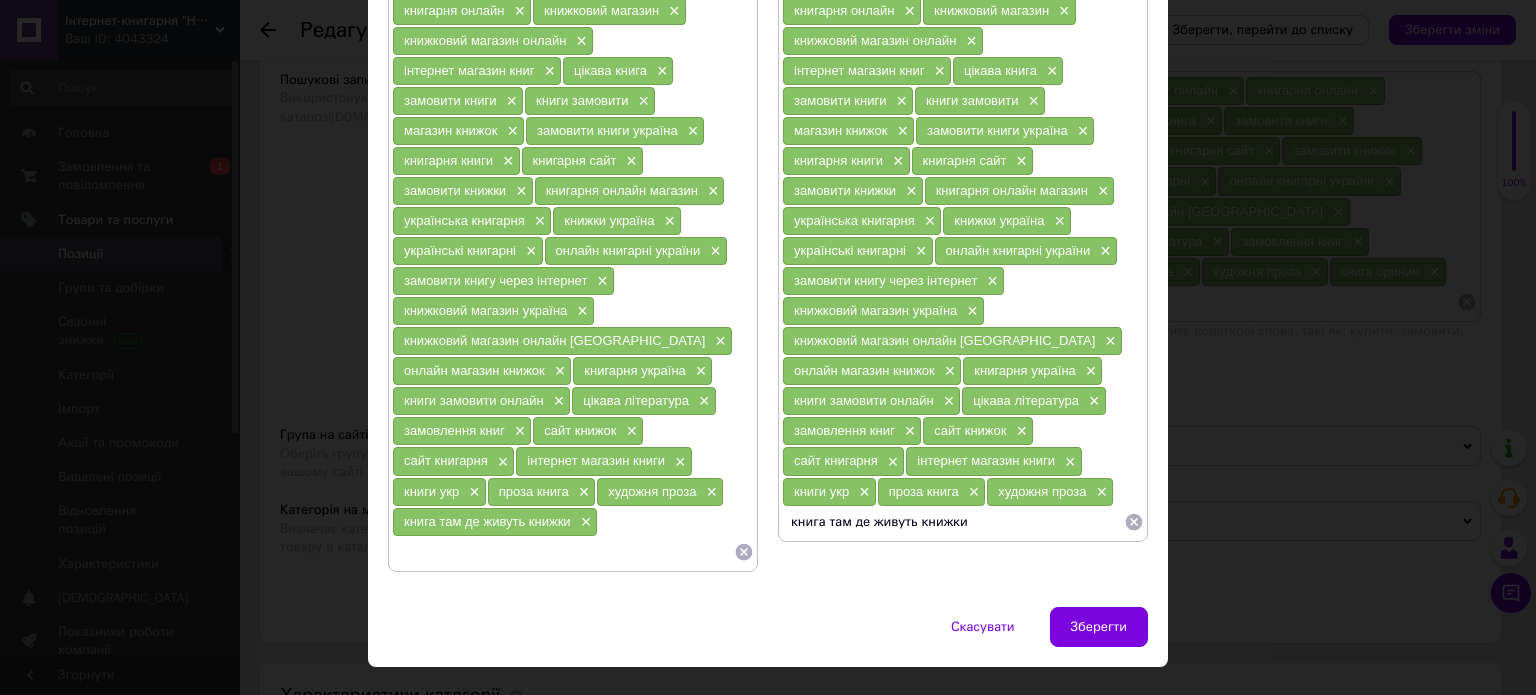 type 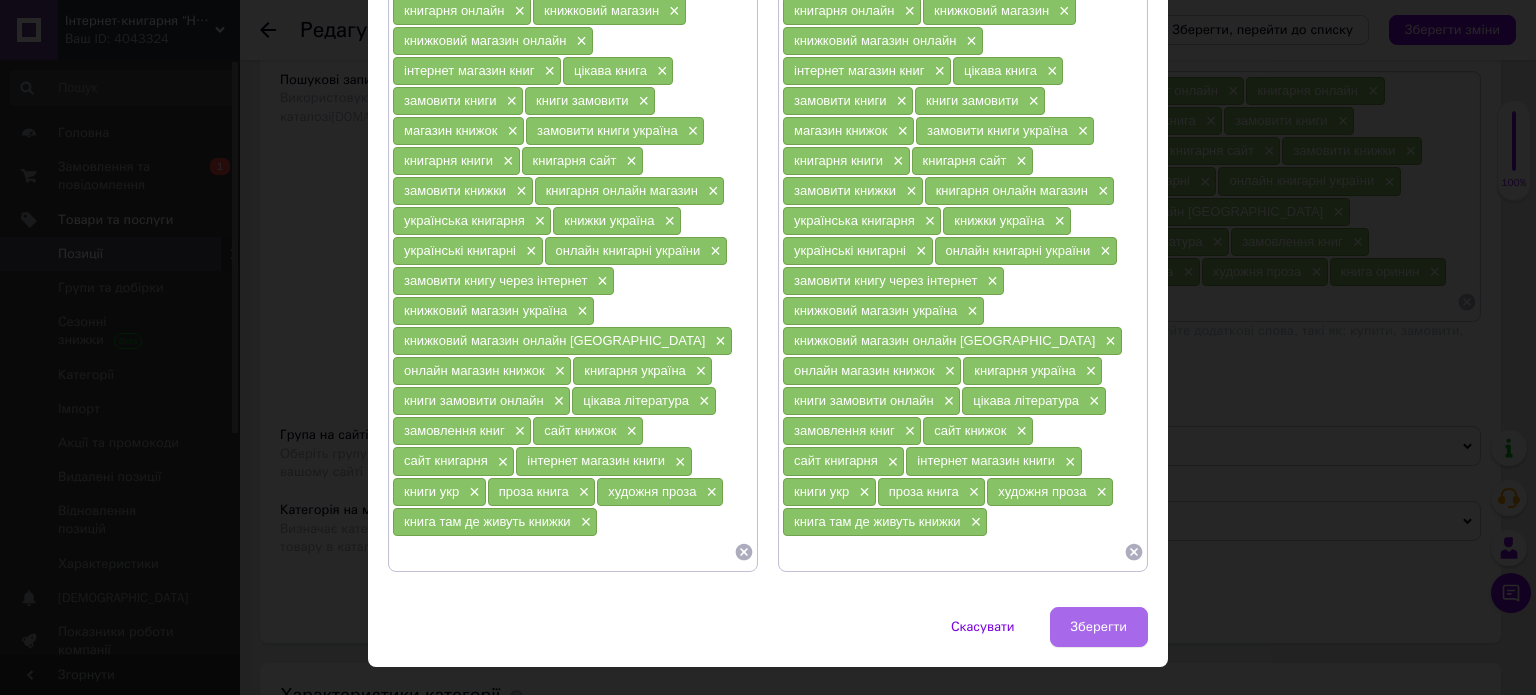 click on "Зберегти" at bounding box center [1099, 627] 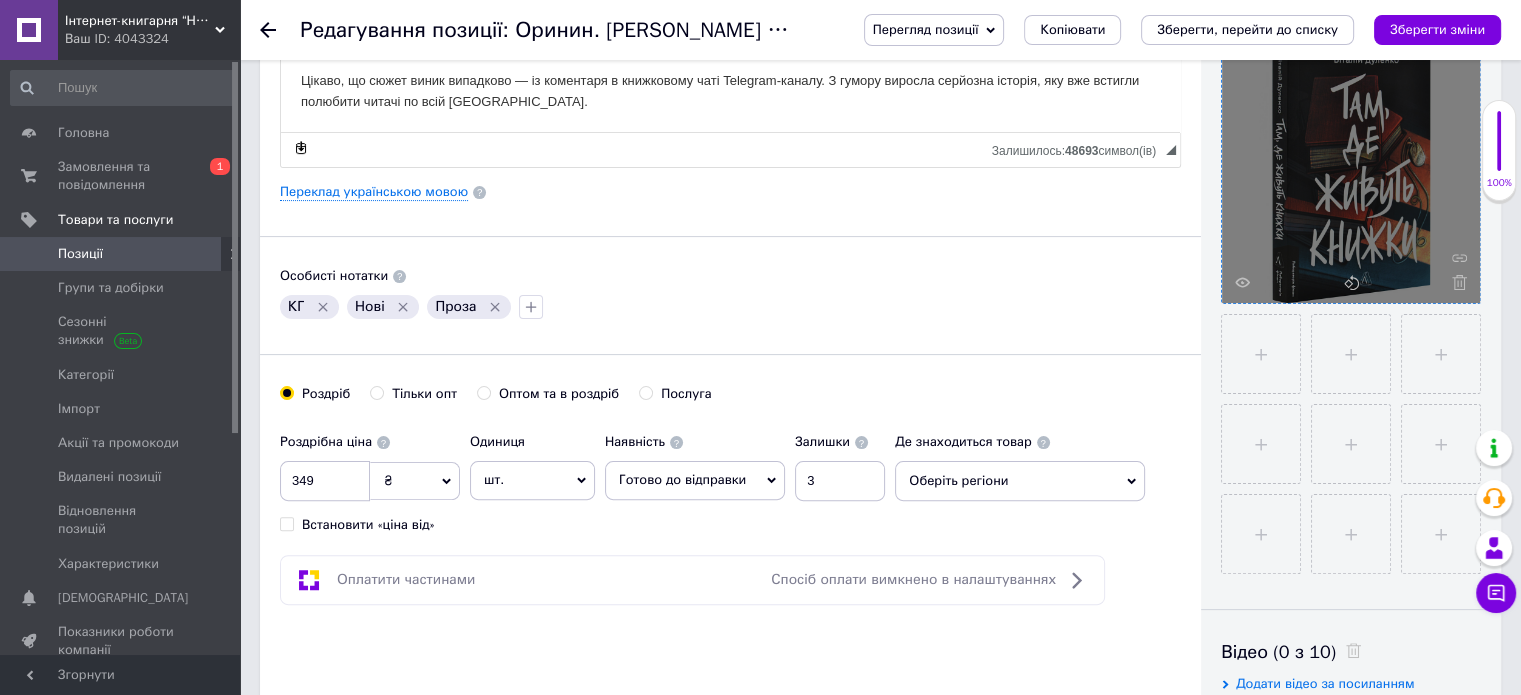 scroll, scrollTop: 400, scrollLeft: 0, axis: vertical 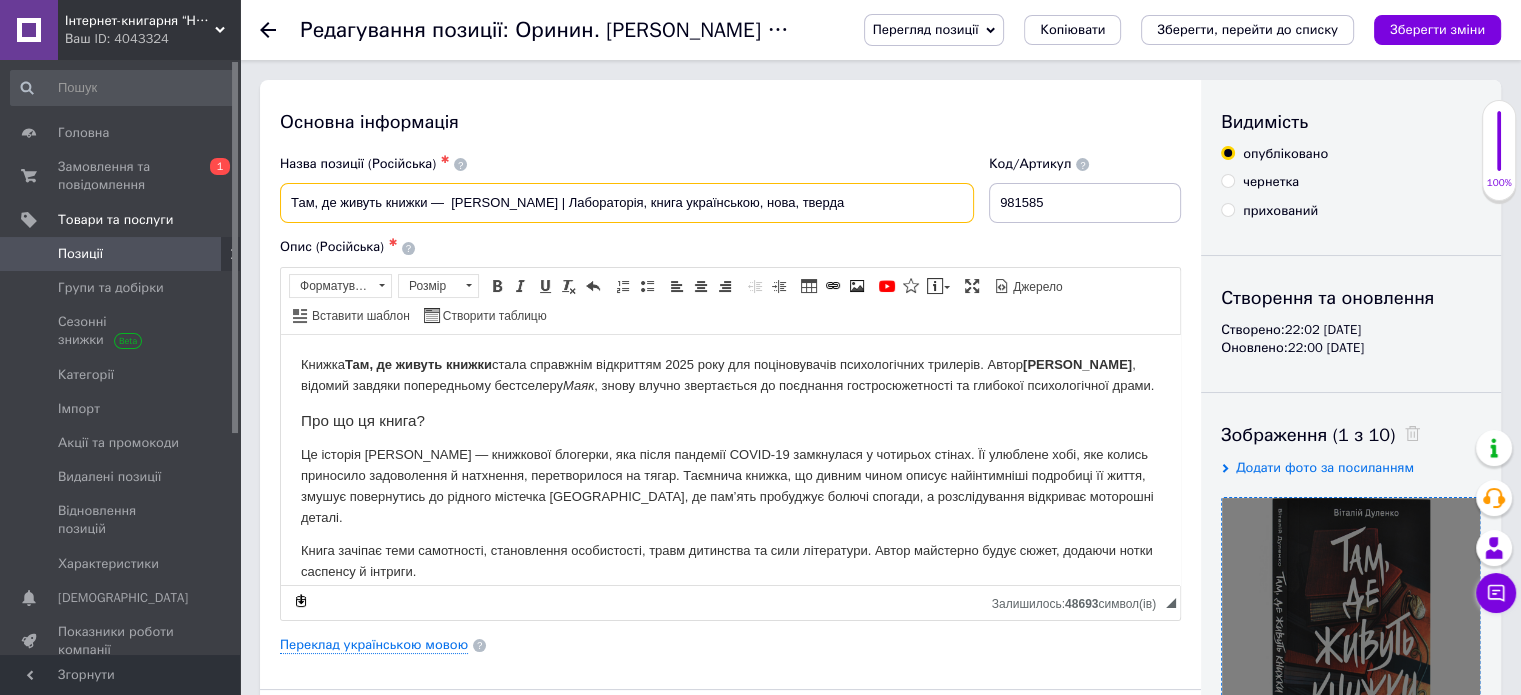 drag, startPoint x: 844, startPoint y: 198, endPoint x: 794, endPoint y: 191, distance: 50.48762 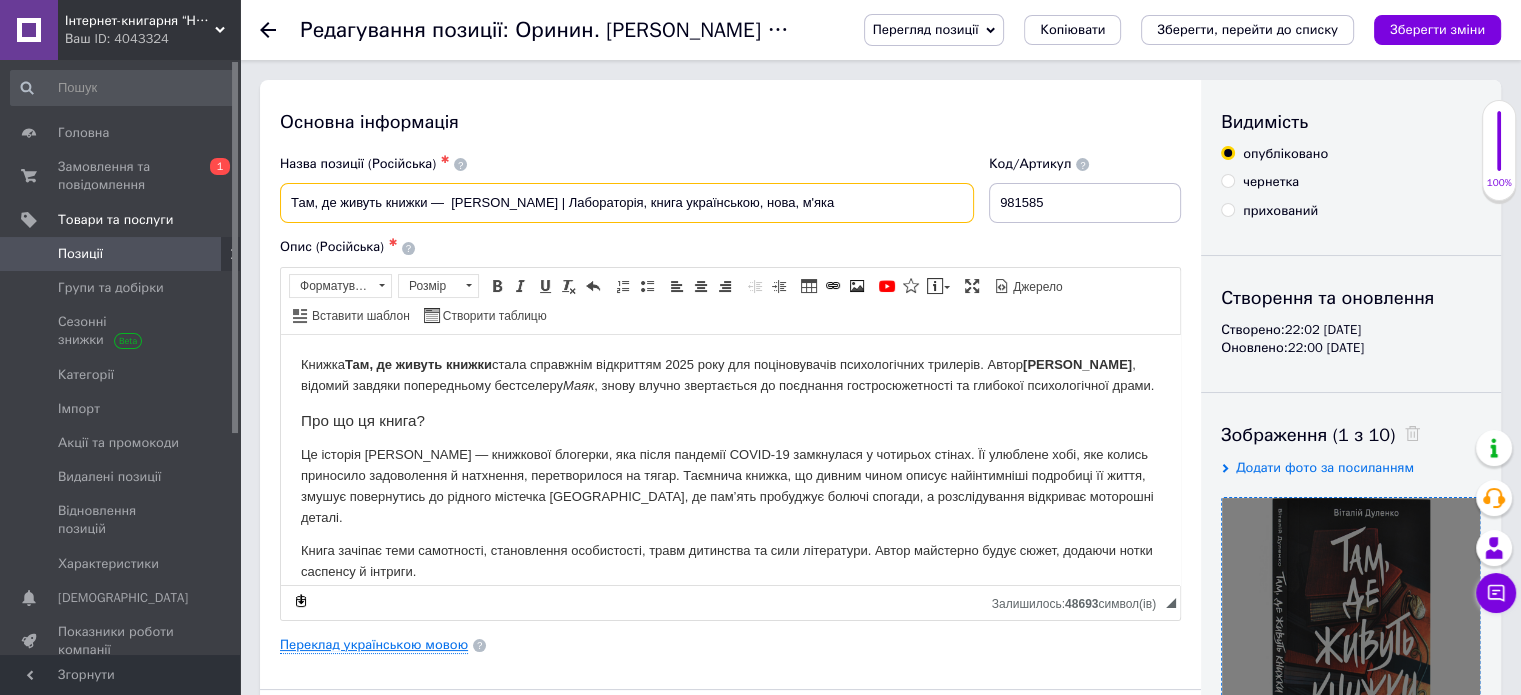 type on "Там, де живуть книжки —  Віталій Дуленко | Лабораторія, книга українською, нова, м'яка" 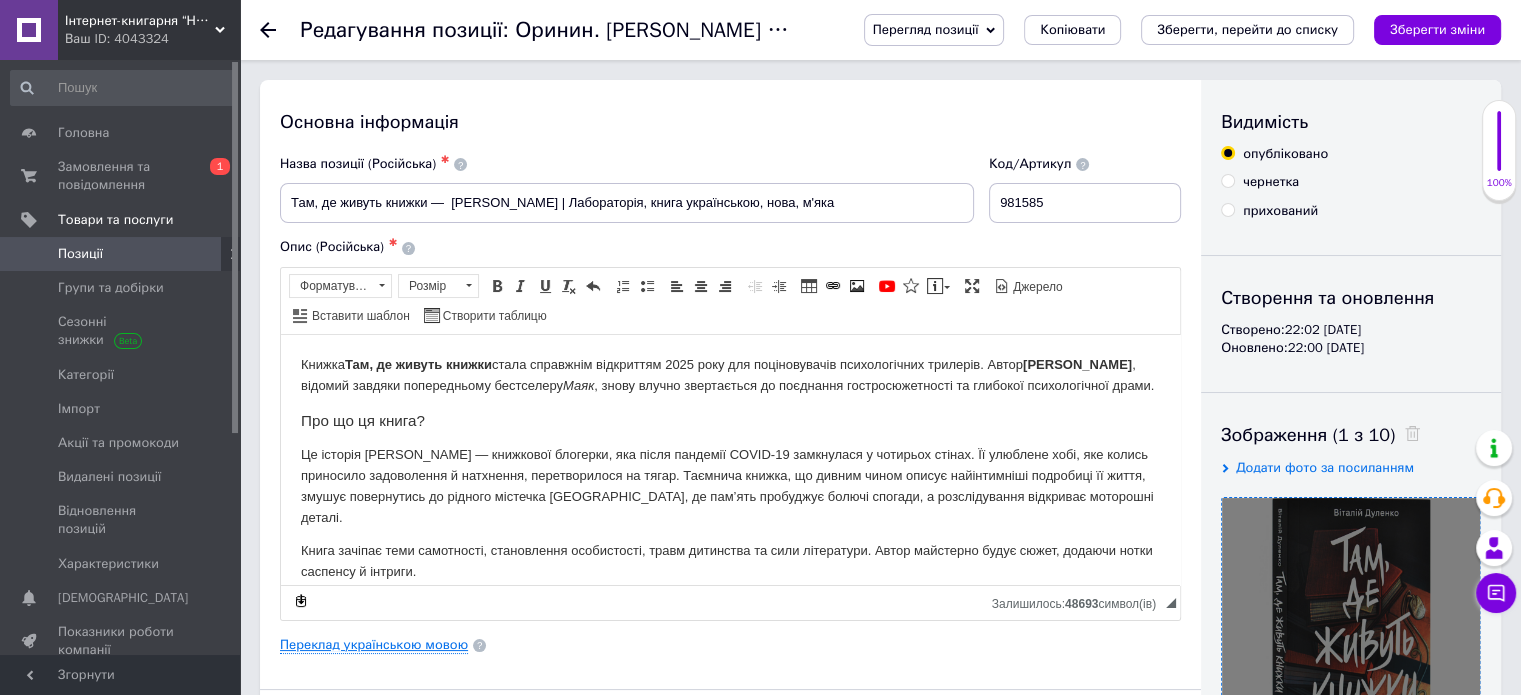 click on "Переклад українською мовою" at bounding box center (374, 645) 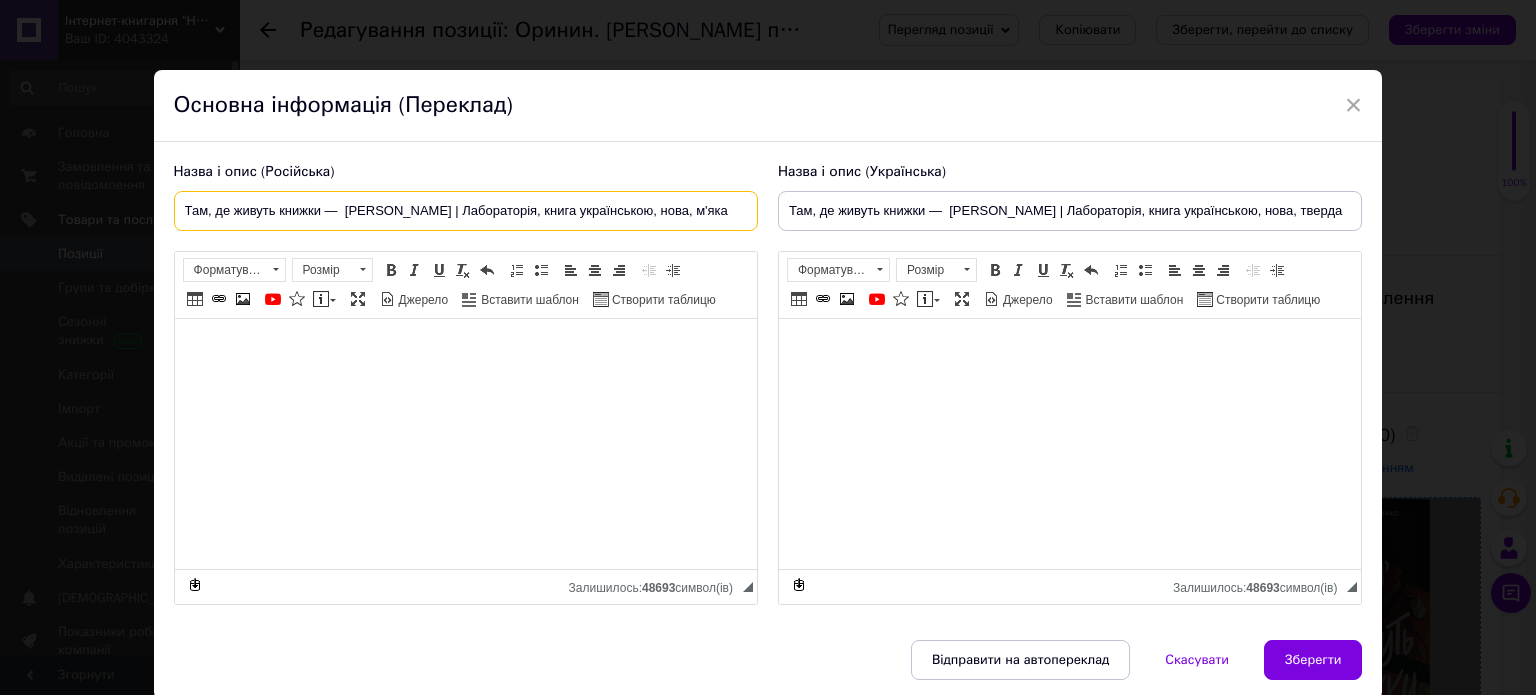click on "Там, де живуть книжки —  Віталій Дуленко | Лабораторія, книга українською, нова, м'яка" at bounding box center [466, 211] 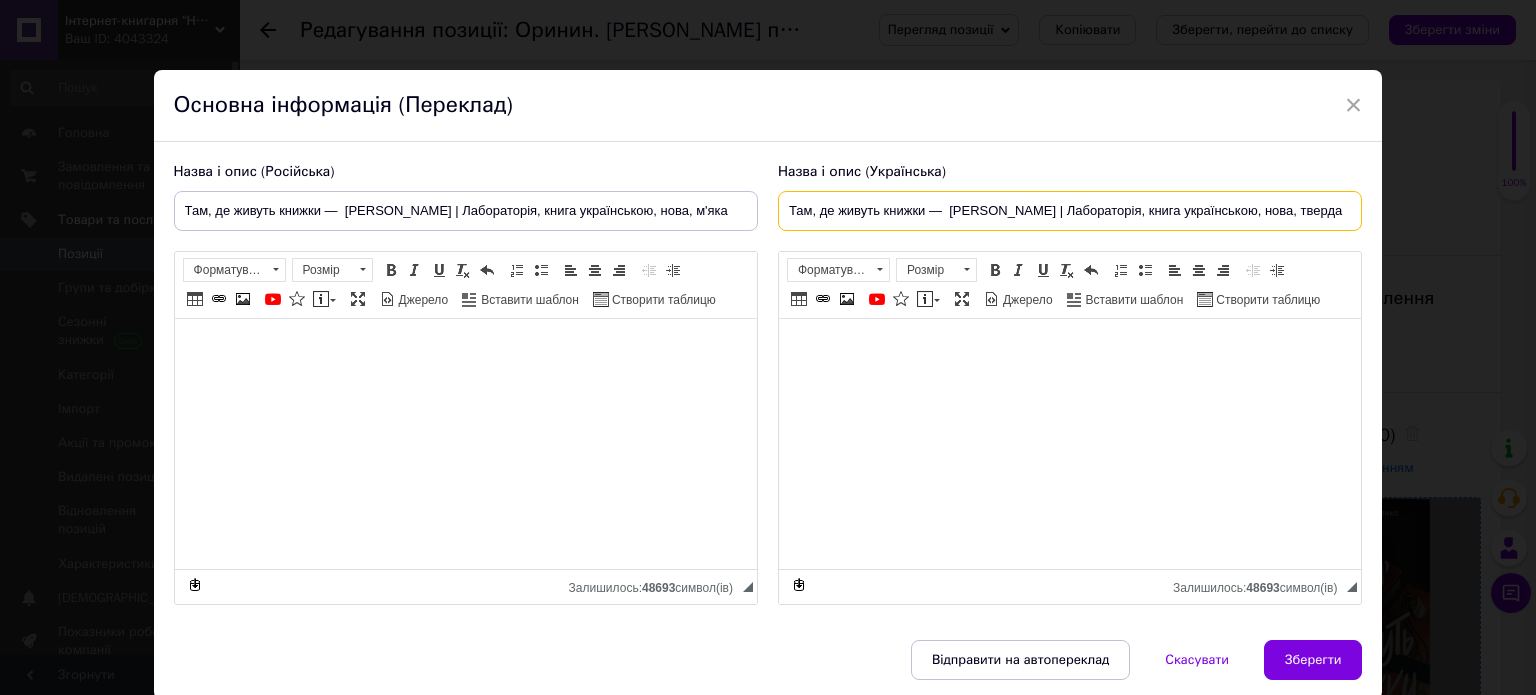 click on "Там, де живуть книжки —  Віталій Дуленко | Лабораторія, книга українською, нова, тверда" at bounding box center (1070, 211) 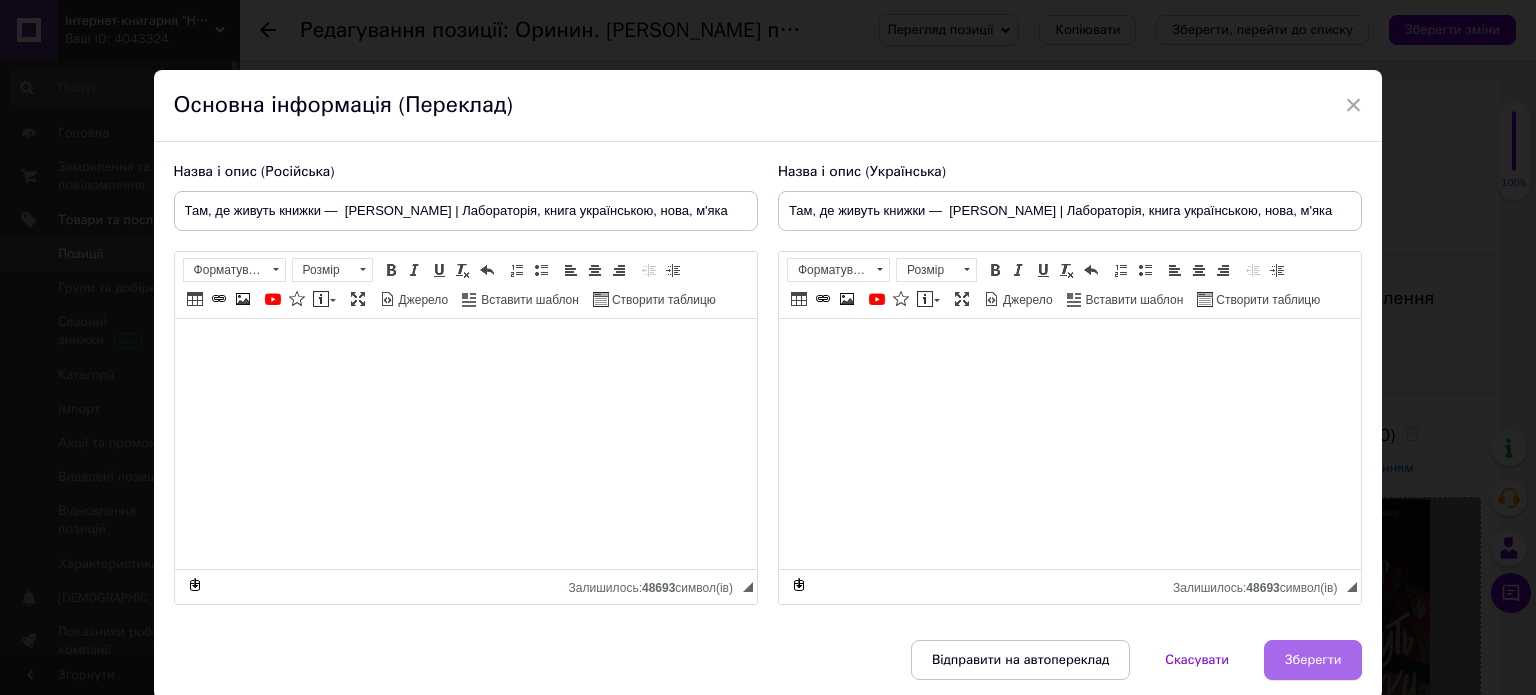 click on "Зберегти" at bounding box center [1313, 660] 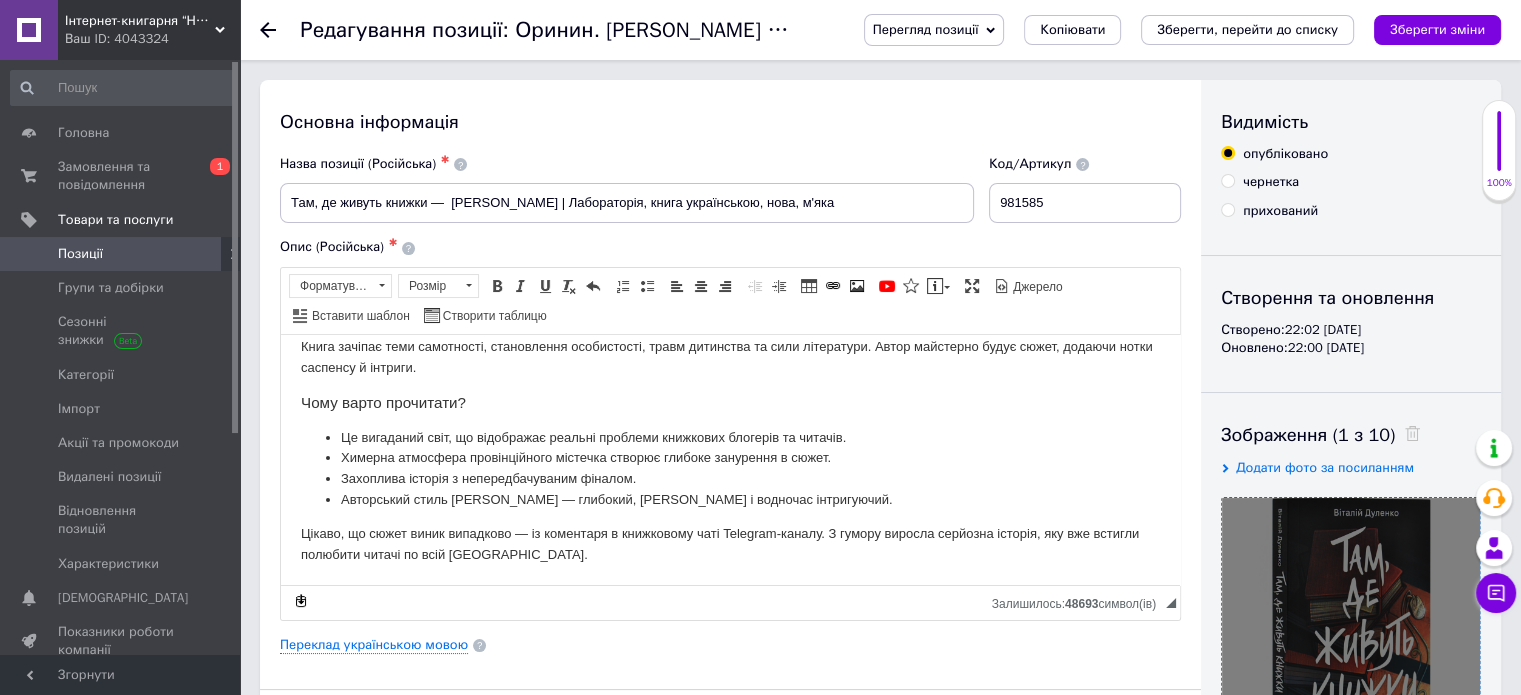 scroll, scrollTop: 224, scrollLeft: 0, axis: vertical 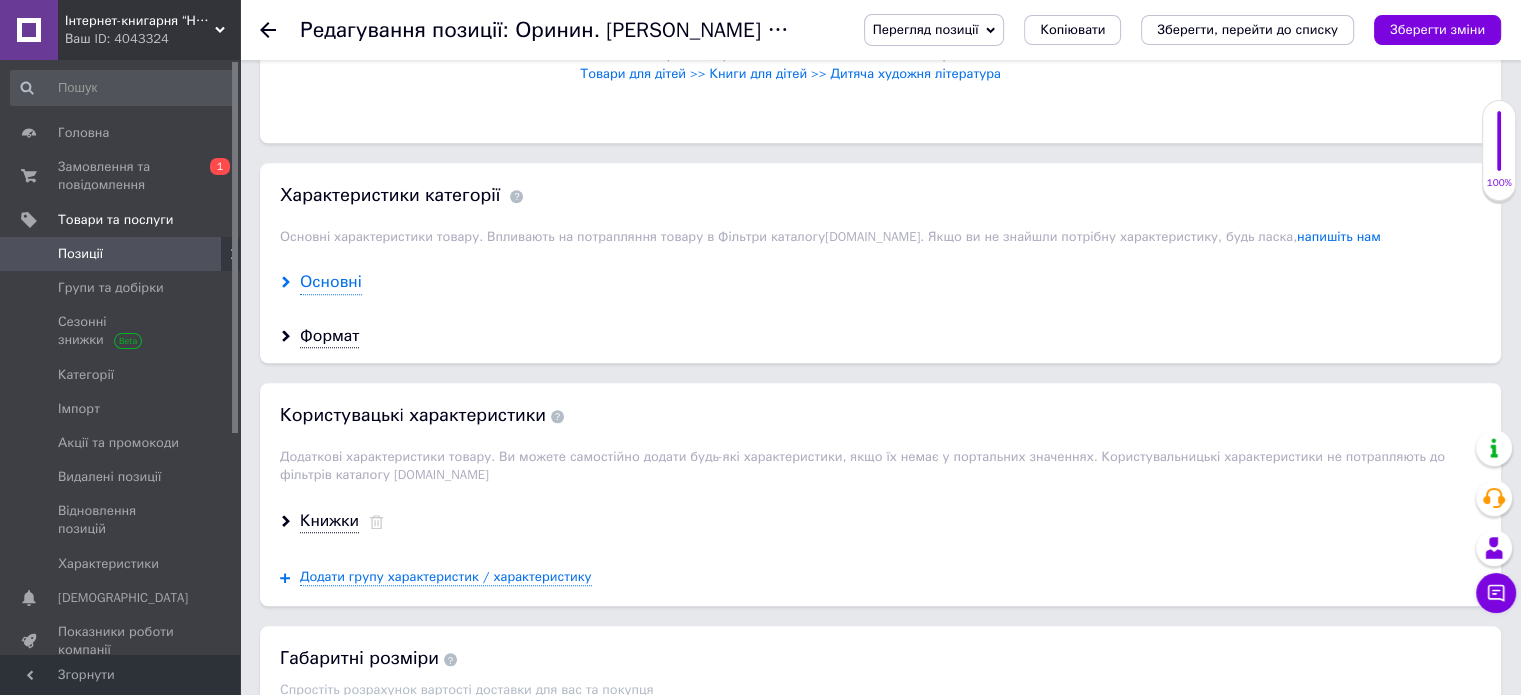 click on "Основні" at bounding box center [331, 282] 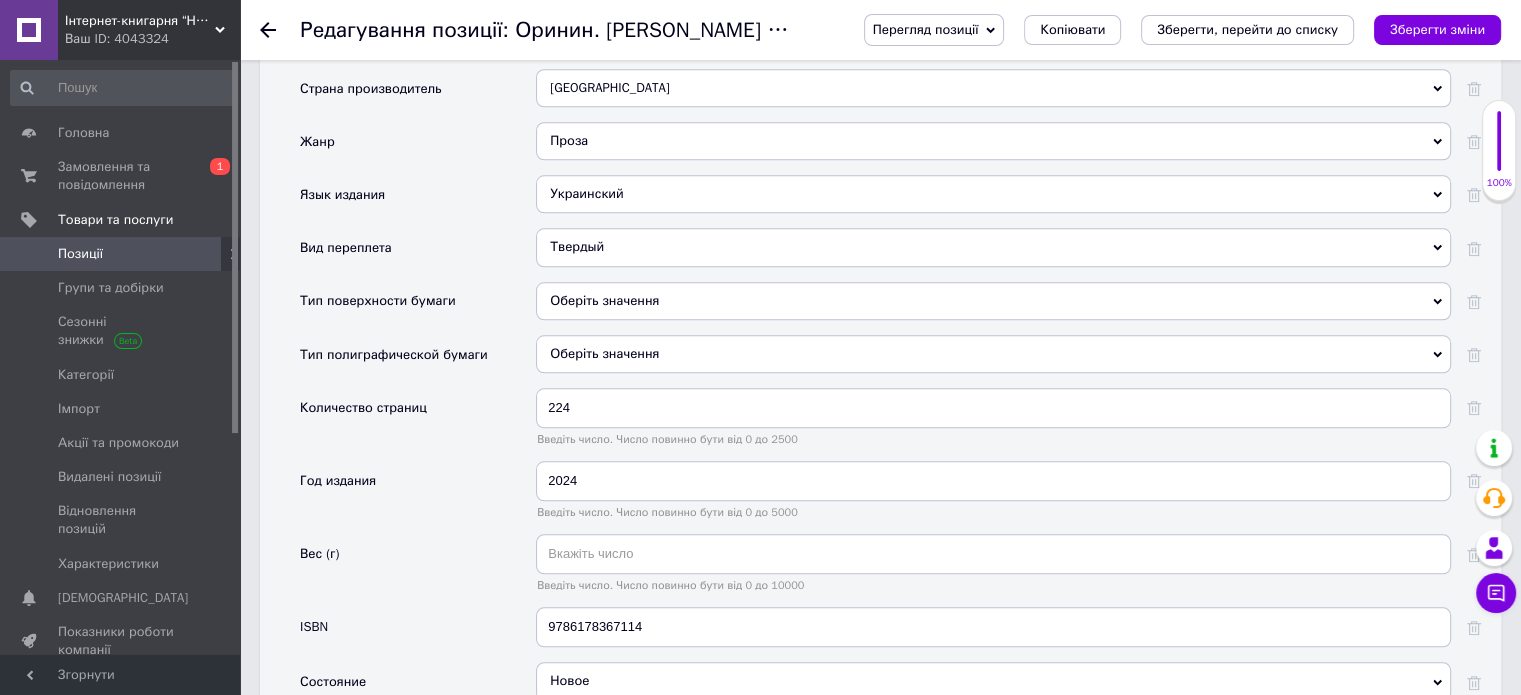 scroll, scrollTop: 2000, scrollLeft: 0, axis: vertical 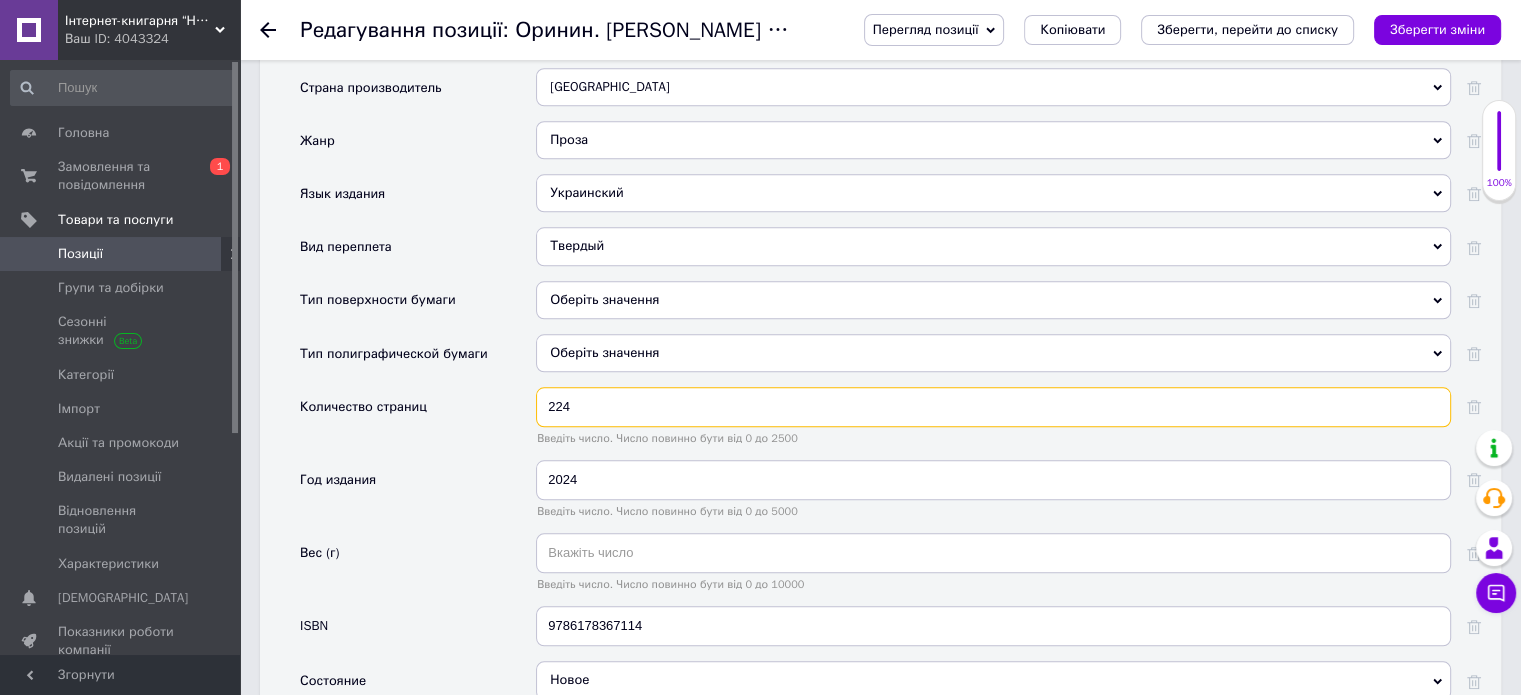 click on "Количество страниц 224 Введіть число. Число повинно бути від 0 до 2500" at bounding box center [890, 423] 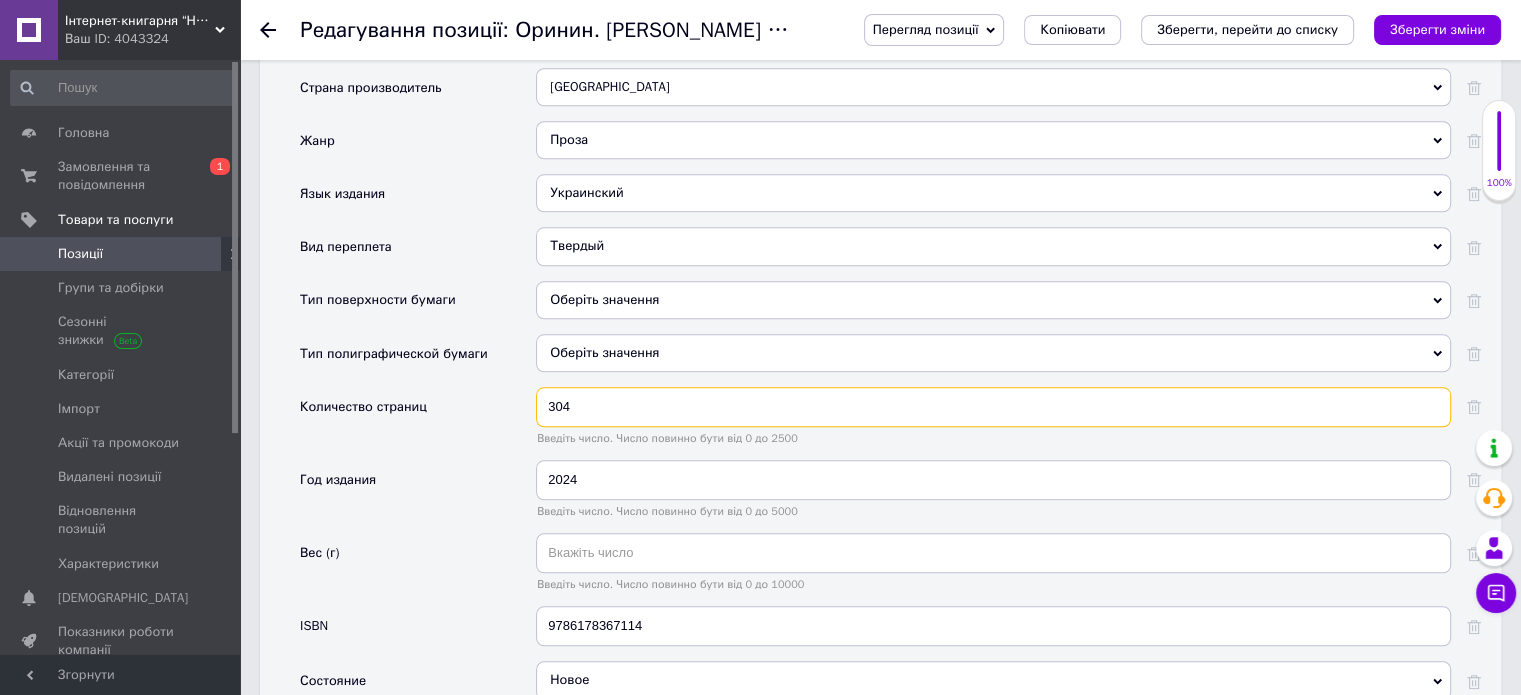 type on "304" 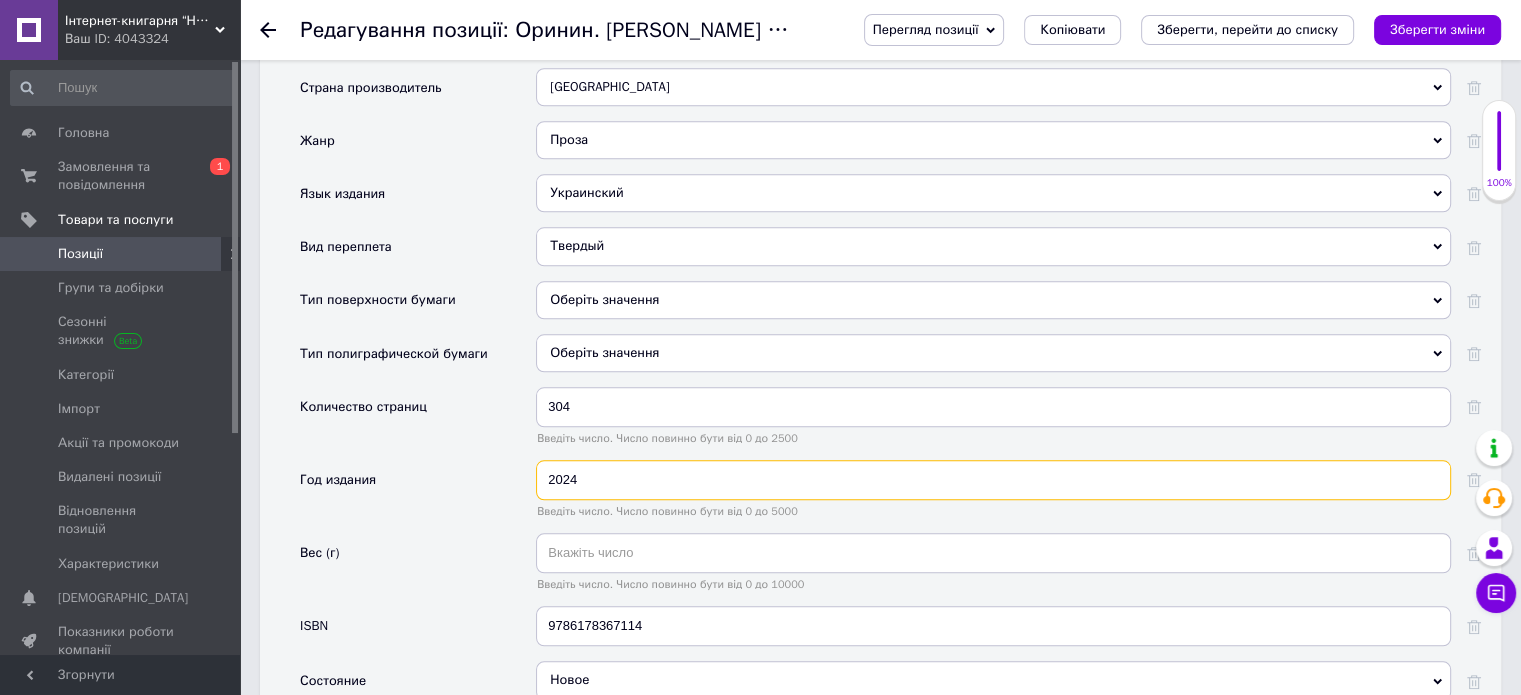 click on "2024" at bounding box center (993, 480) 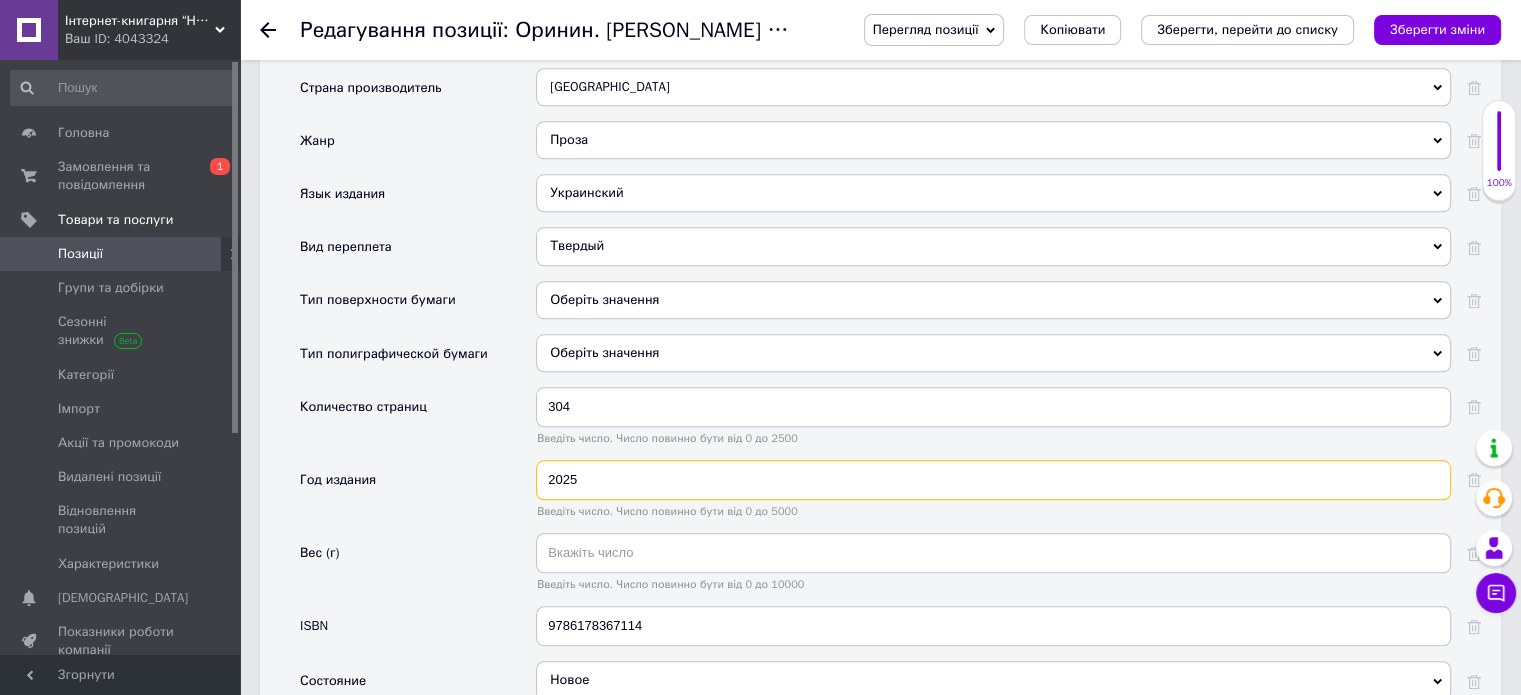 type on "2025" 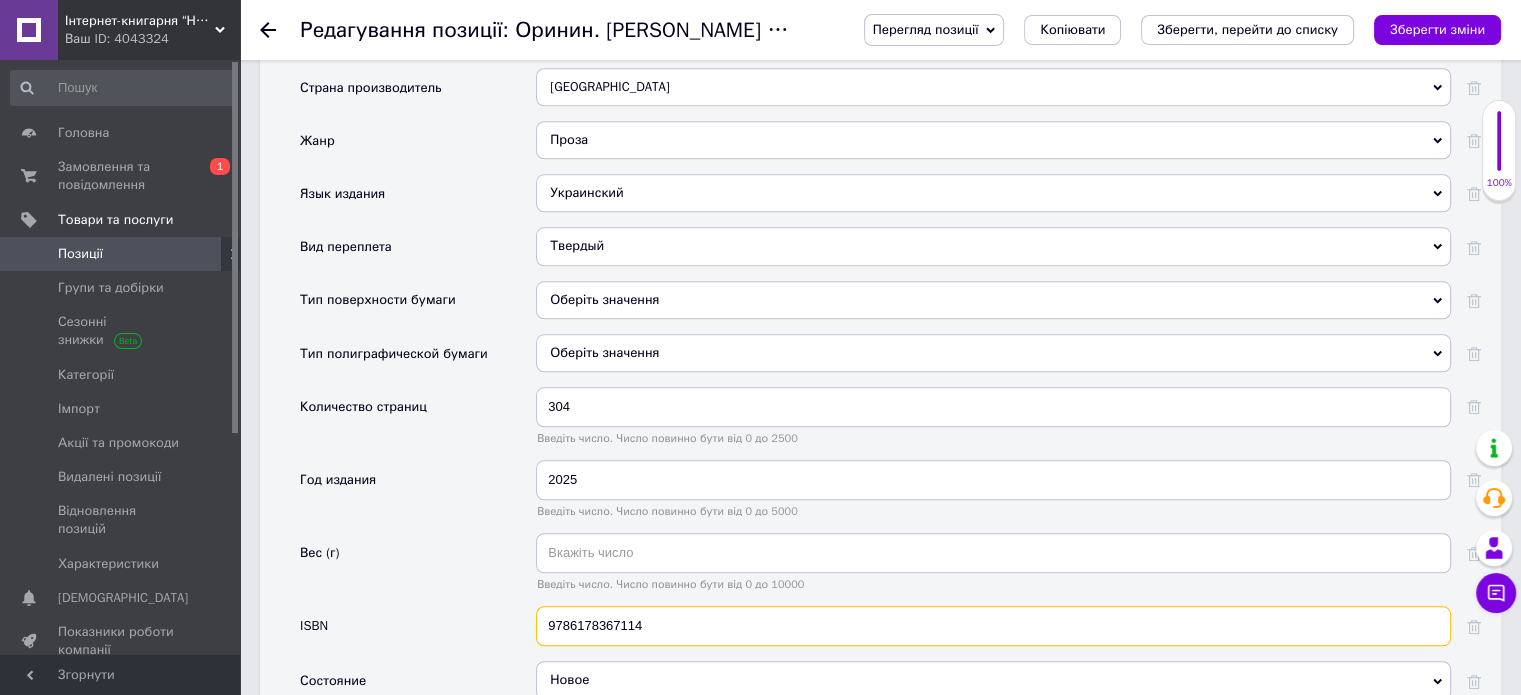 drag, startPoint x: 664, startPoint y: 610, endPoint x: 512, endPoint y: 596, distance: 152.64337 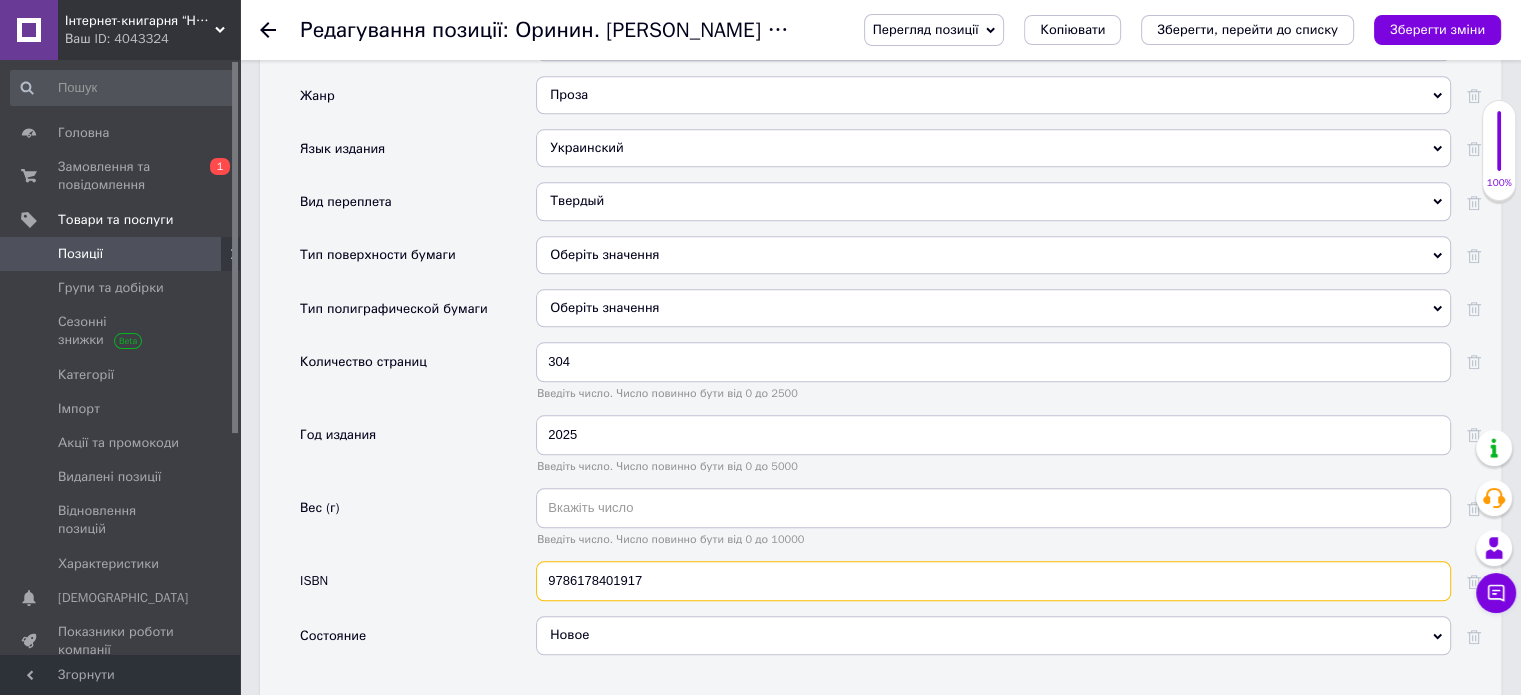 scroll, scrollTop: 2400, scrollLeft: 0, axis: vertical 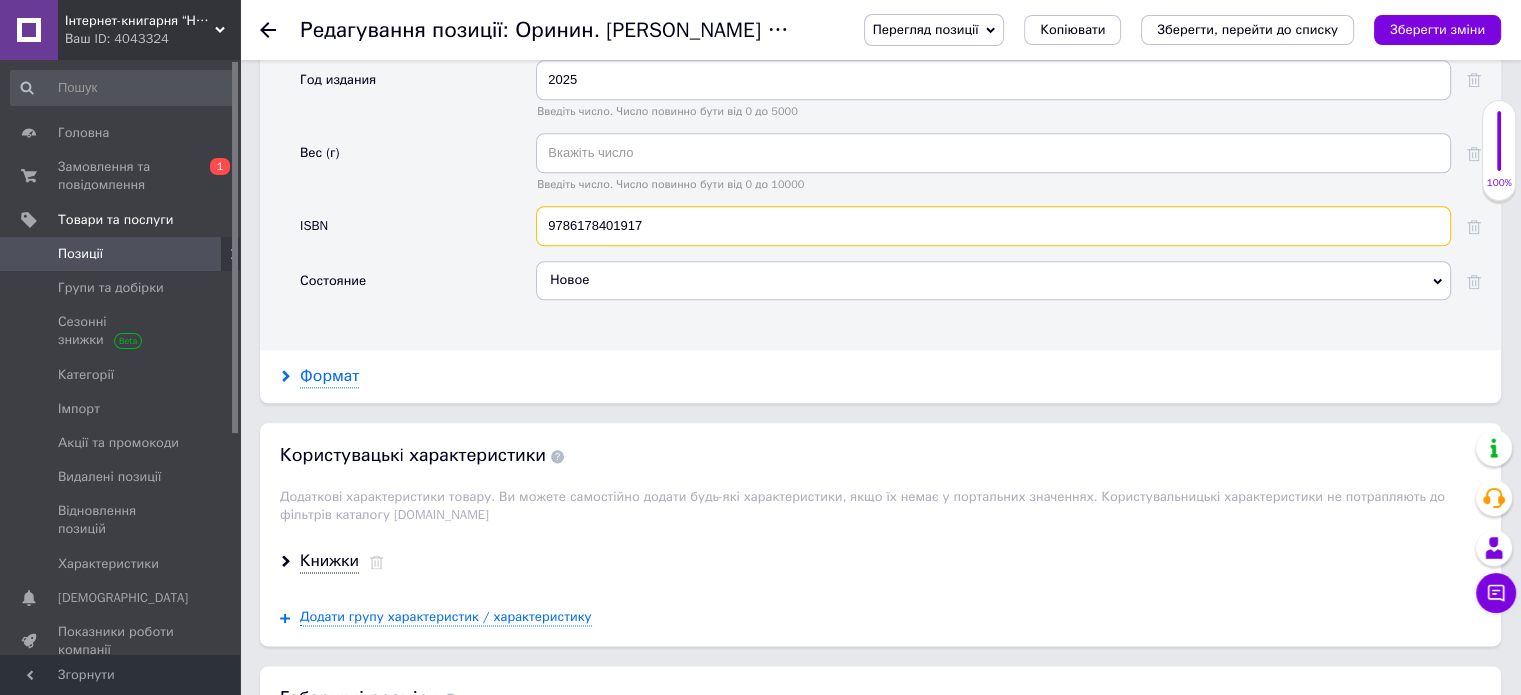 type on "9786178401917" 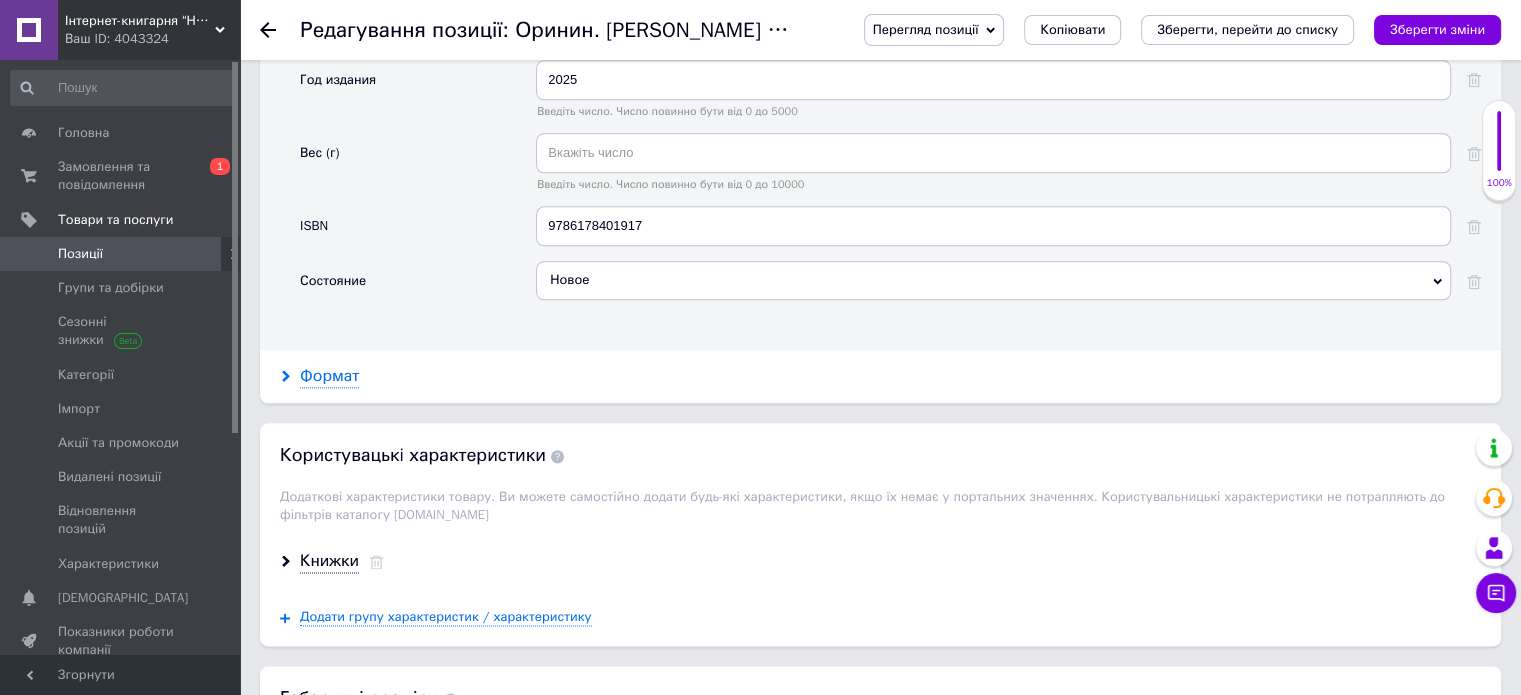 click on "Формат" at bounding box center (329, 376) 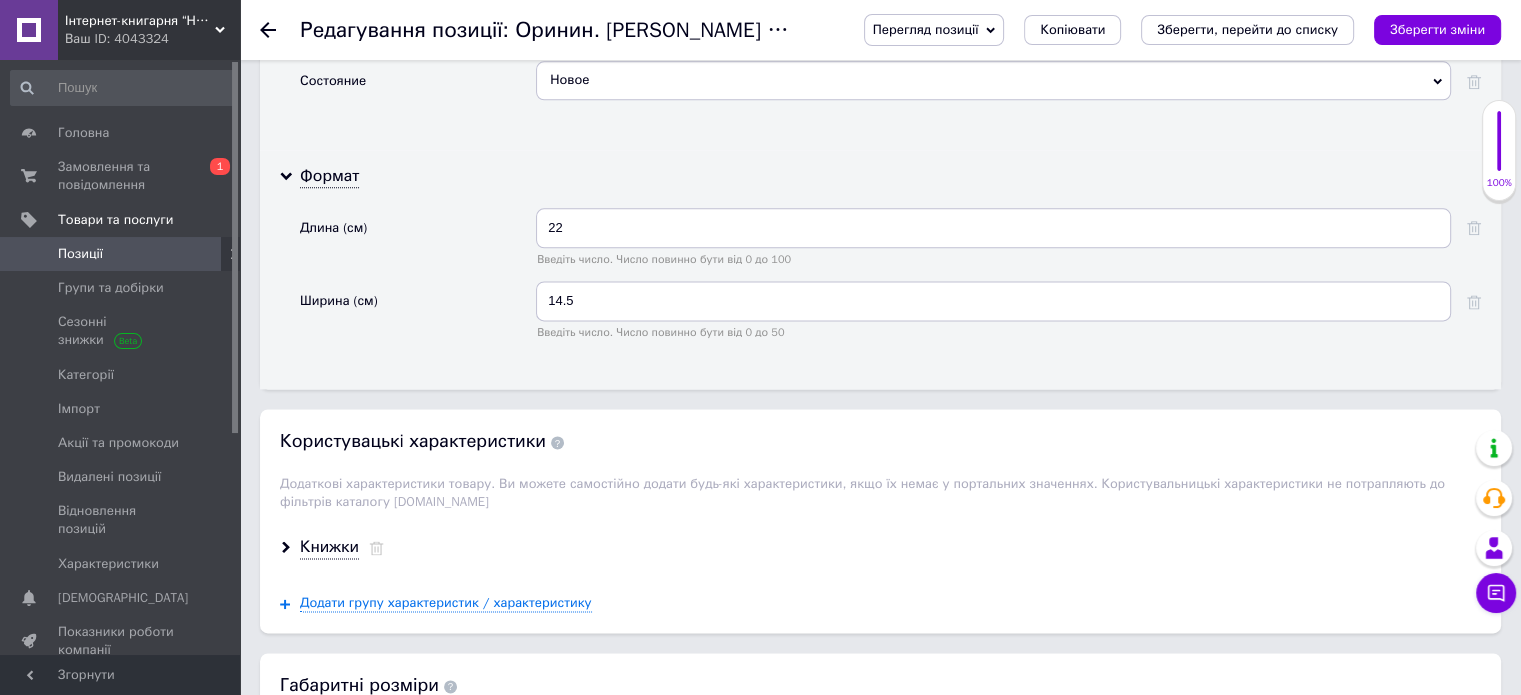 scroll, scrollTop: 2800, scrollLeft: 0, axis: vertical 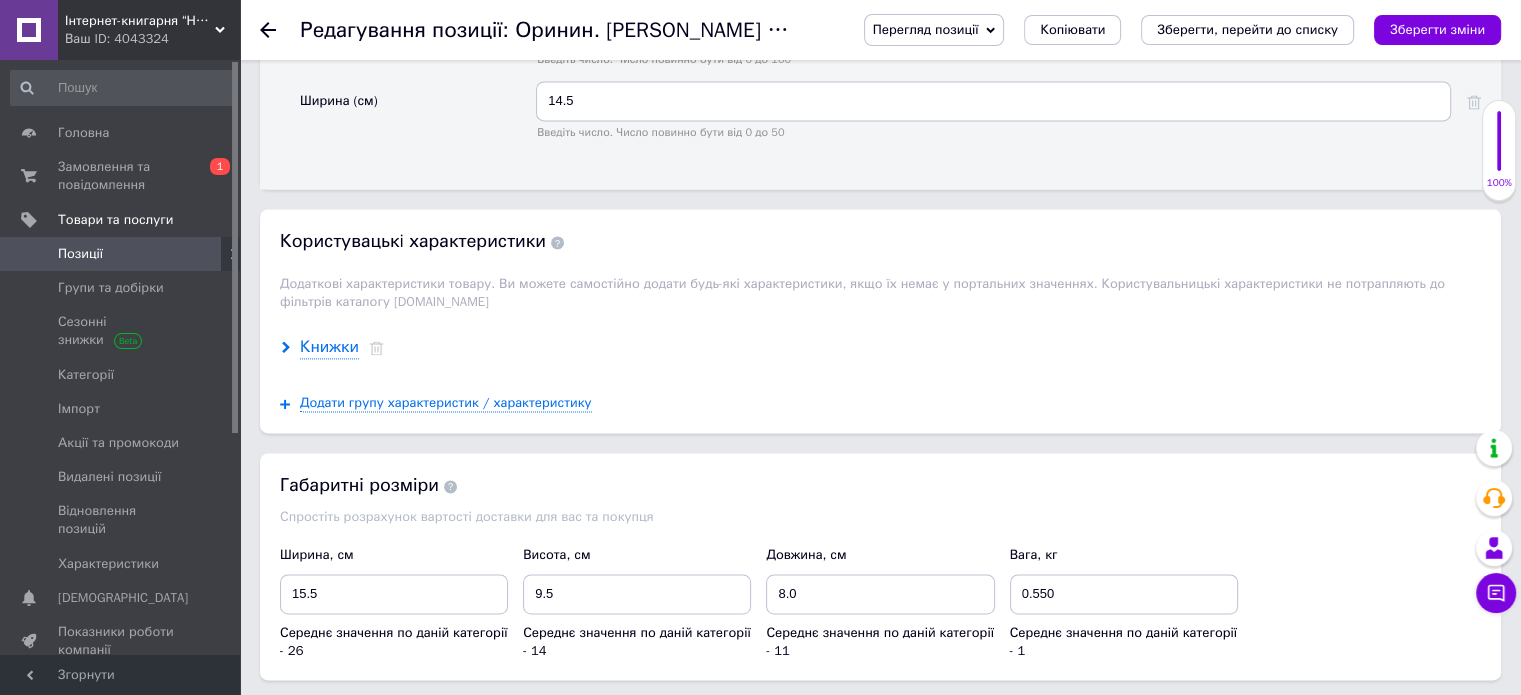 click on "Книжки" at bounding box center (329, 347) 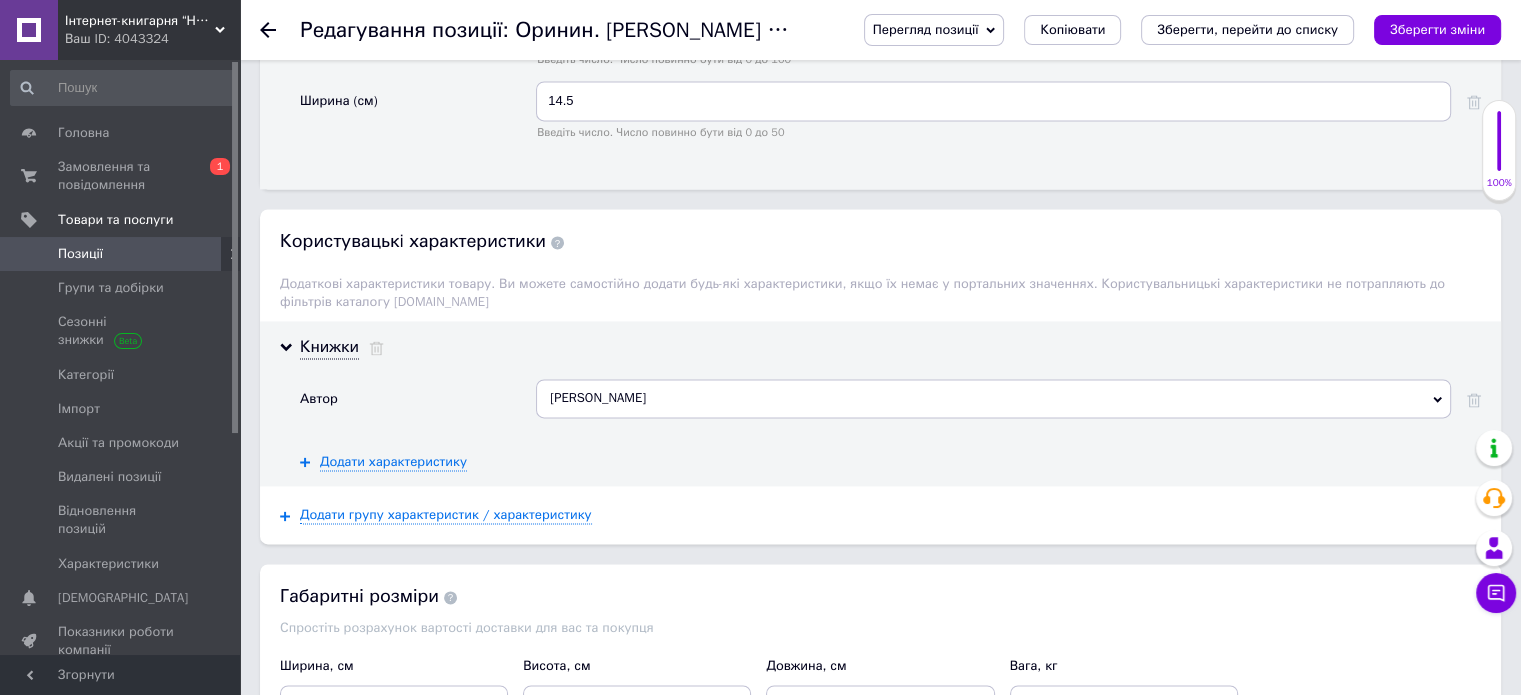 click on "[PERSON_NAME]" at bounding box center (993, 398) 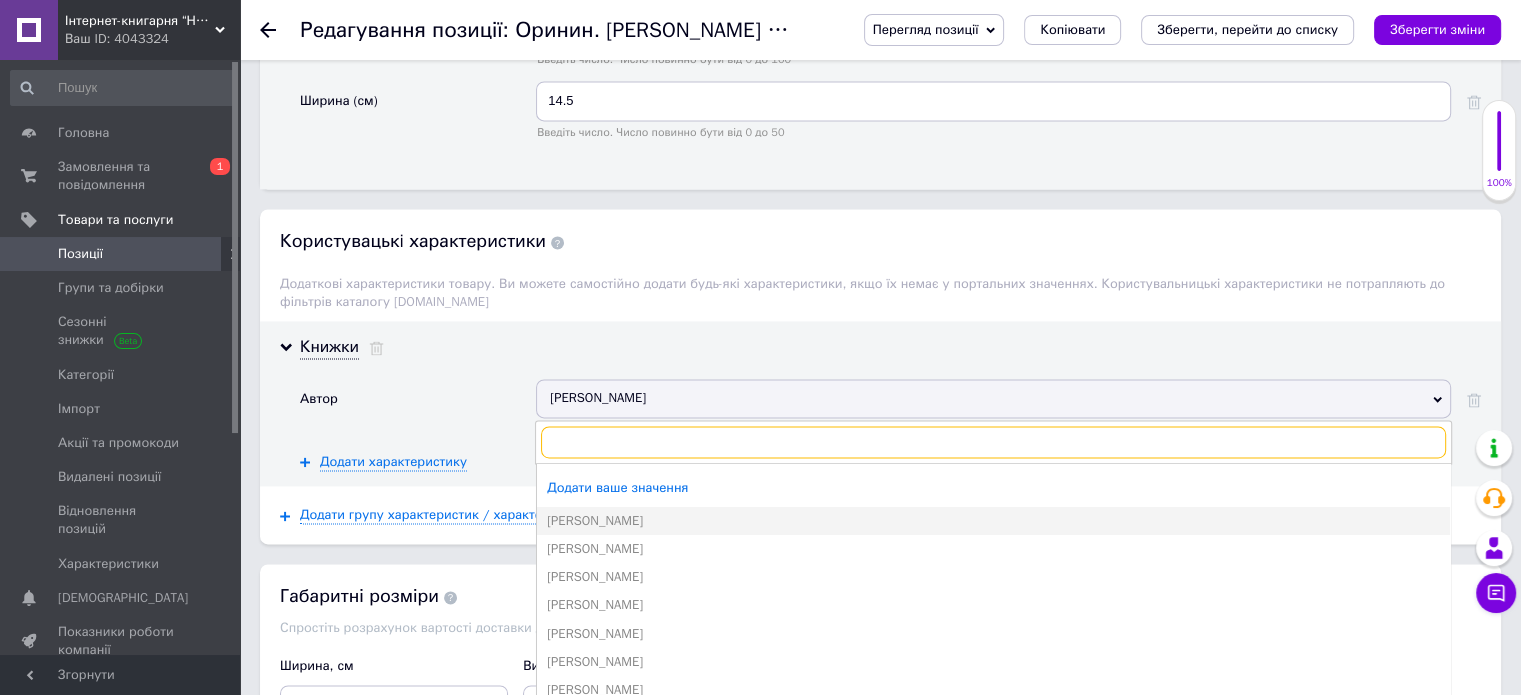 paste on "Віталій Дуленко" 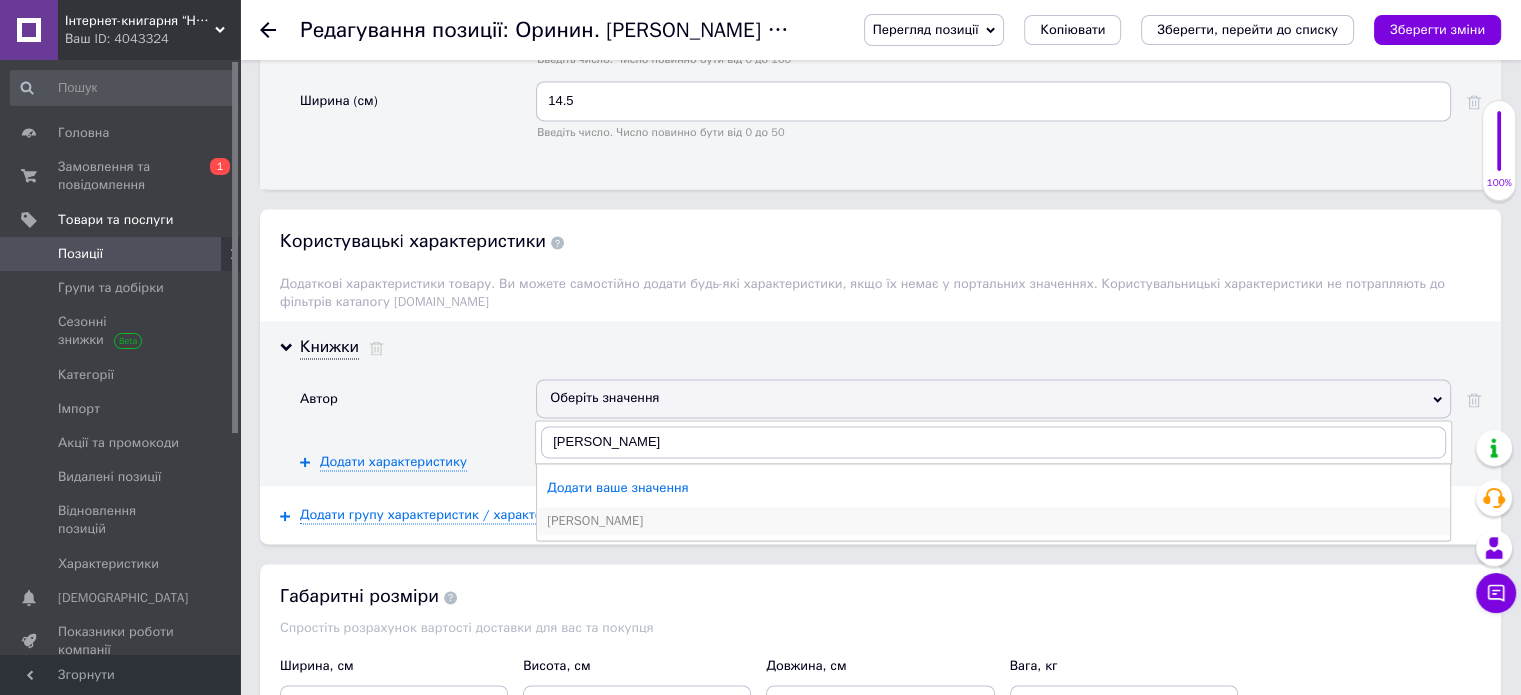 click on "Віталій Дуленко" at bounding box center [993, 521] 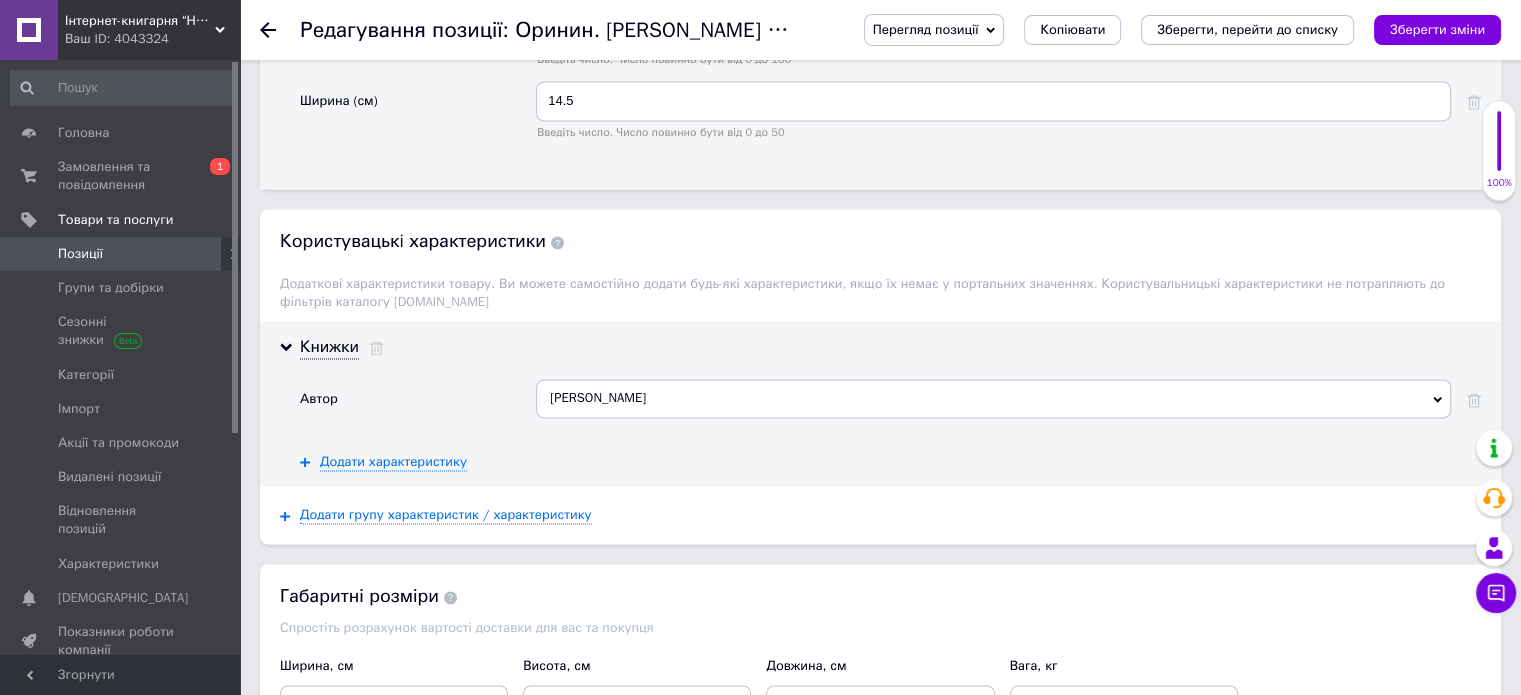 scroll, scrollTop: 3200, scrollLeft: 0, axis: vertical 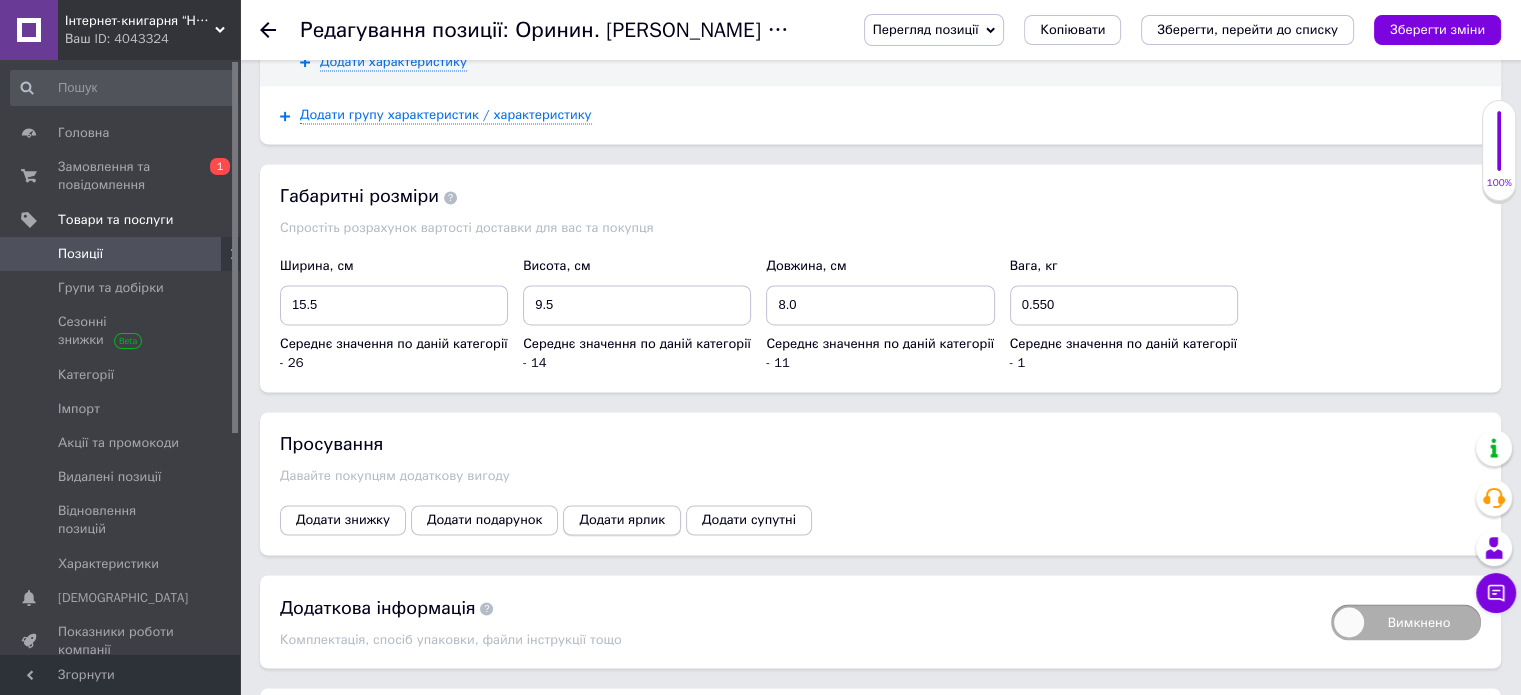 click on "Додати ярлик" at bounding box center [622, 520] 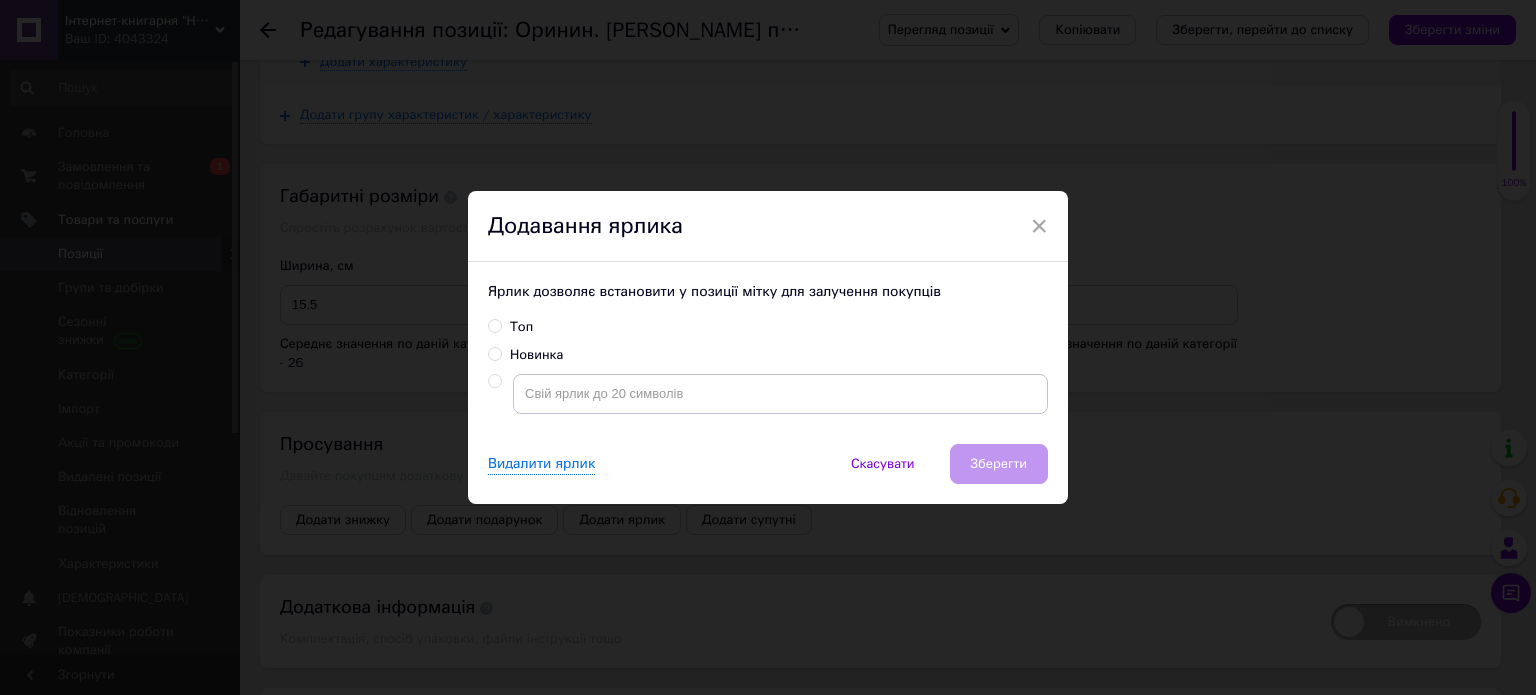 click on "Новинка" at bounding box center (536, 355) 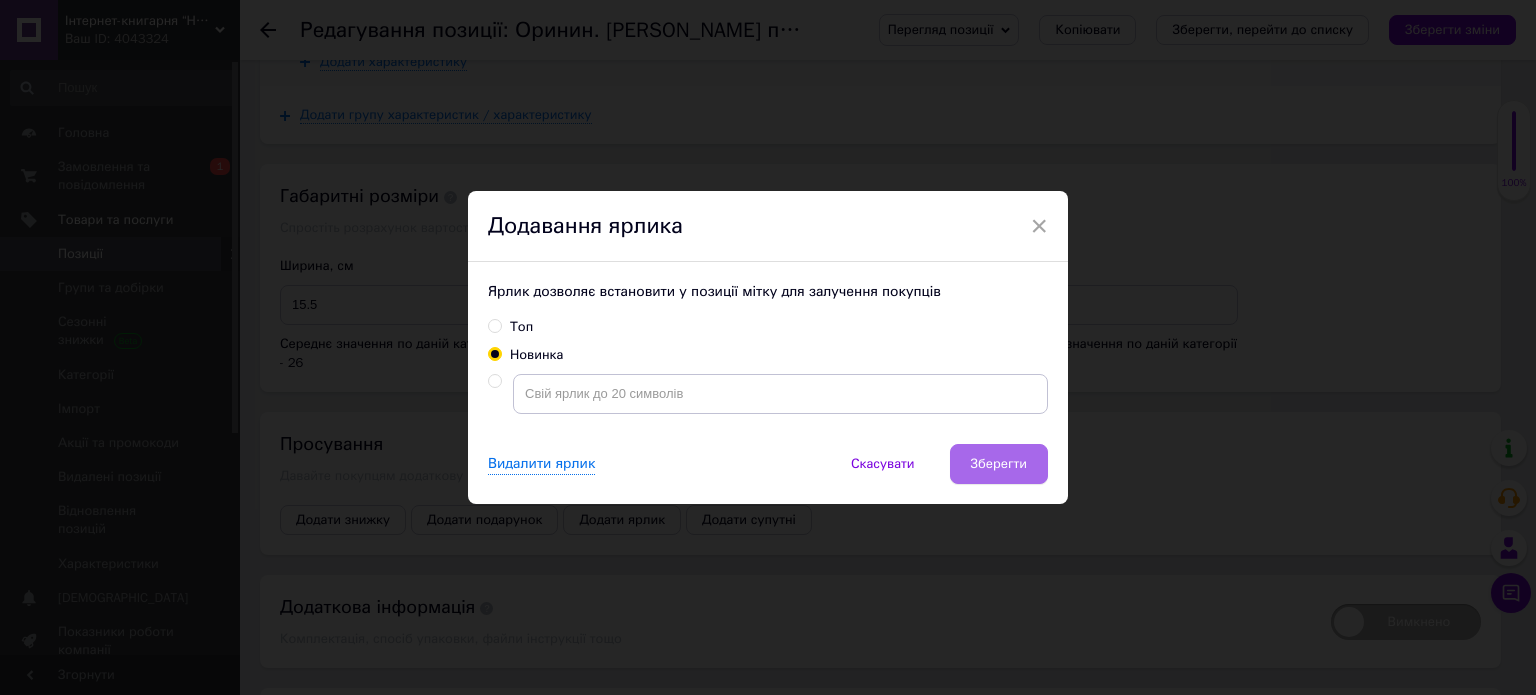 click on "Зберегти" at bounding box center [999, 464] 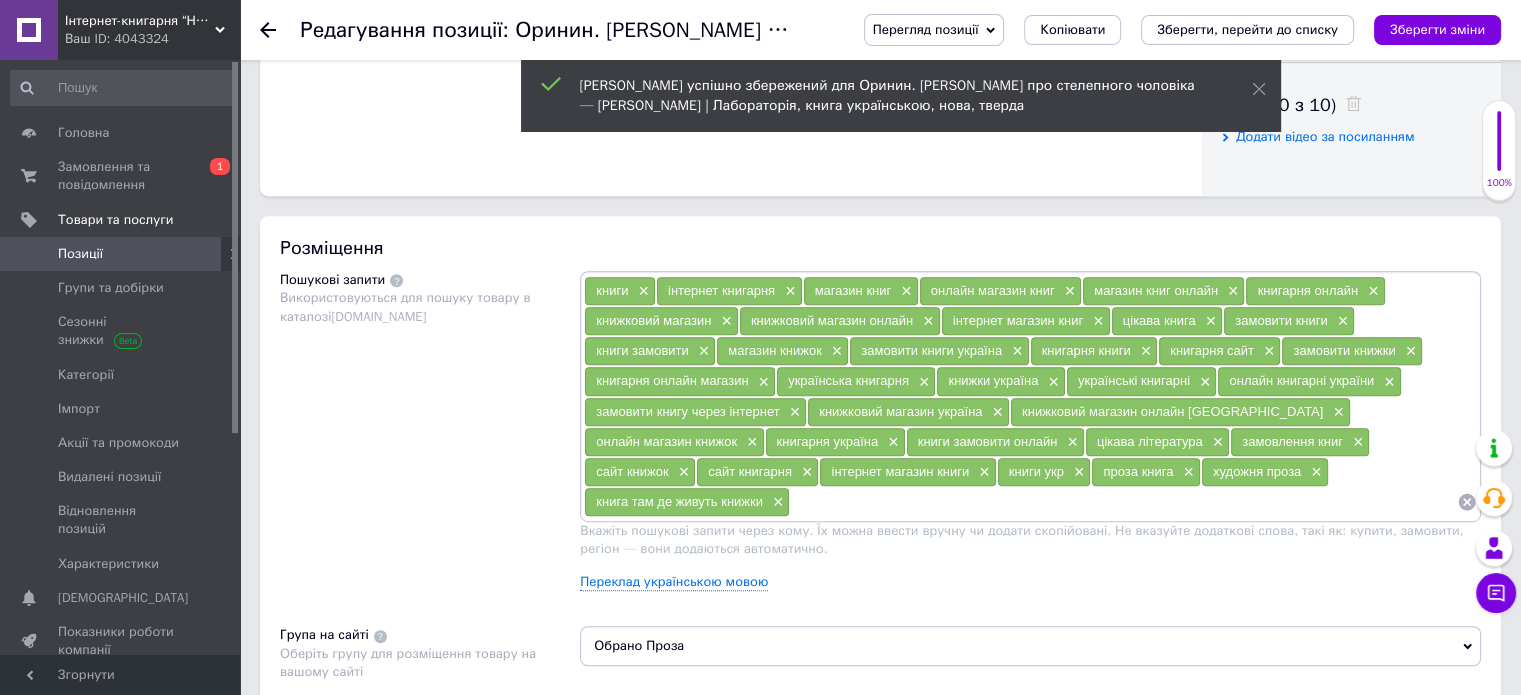 scroll, scrollTop: 200, scrollLeft: 0, axis: vertical 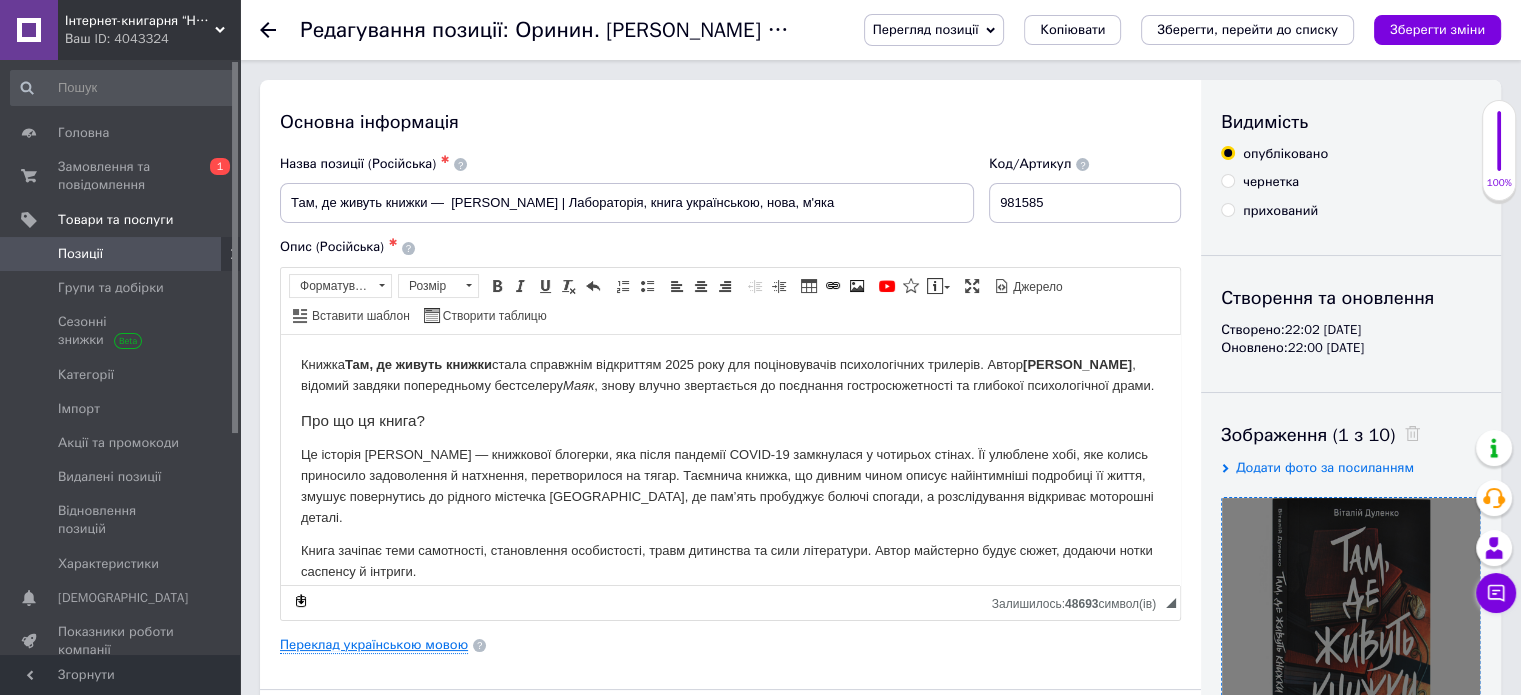 click on "Переклад українською мовою" at bounding box center [374, 645] 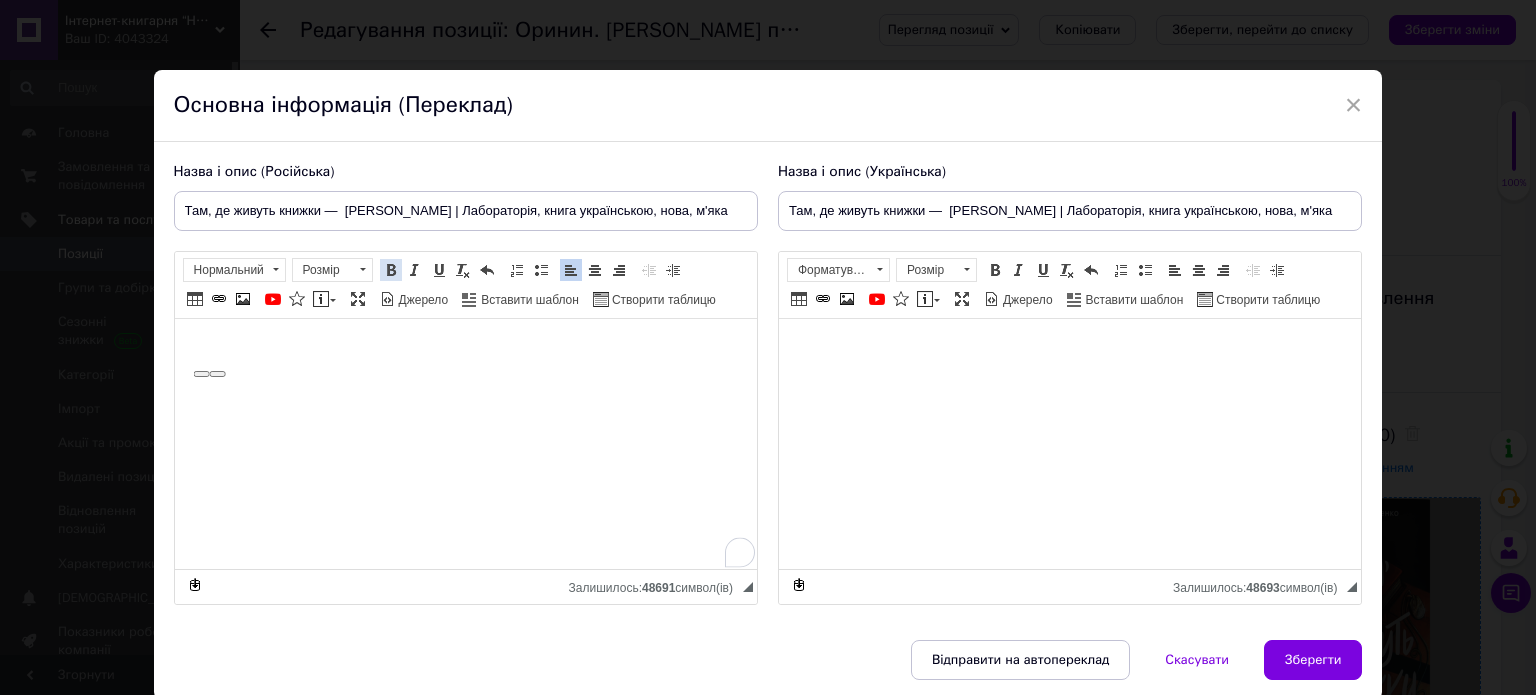 click at bounding box center [391, 270] 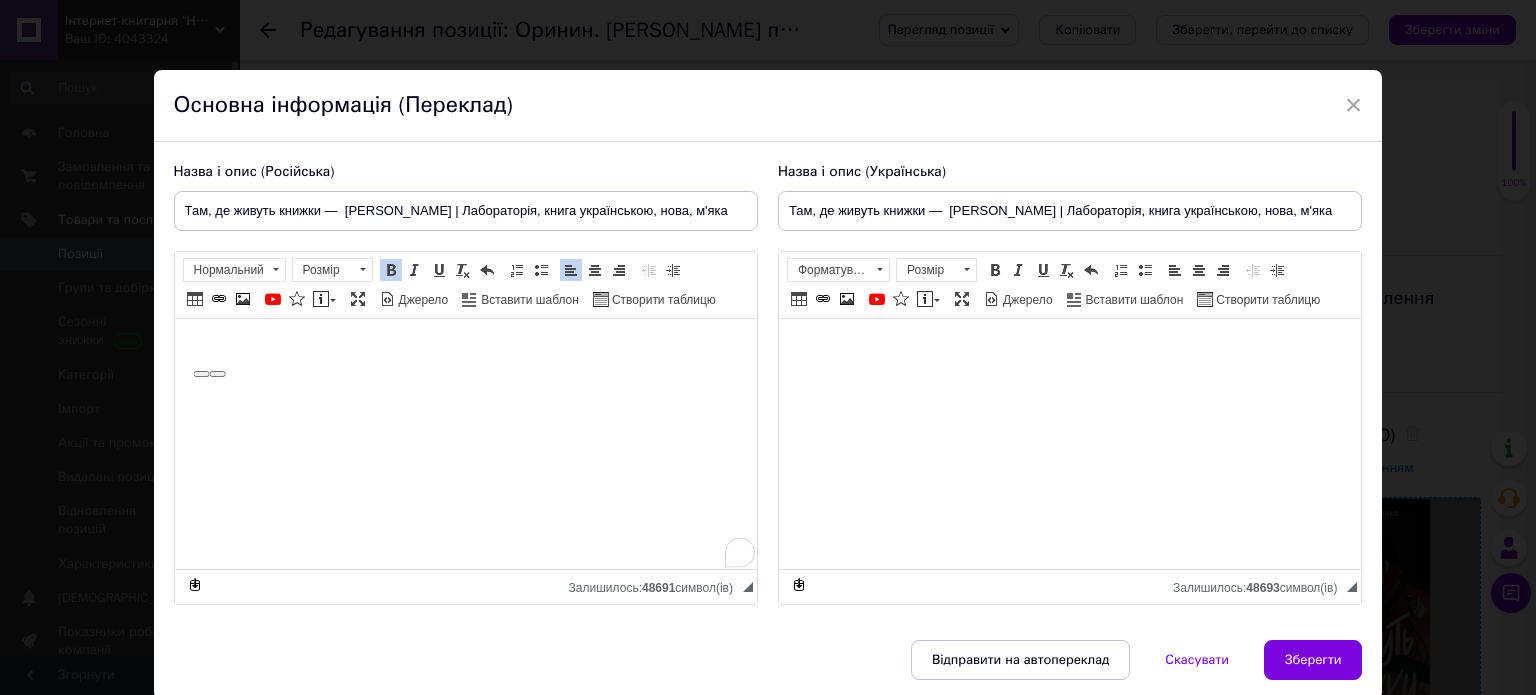 click at bounding box center (391, 270) 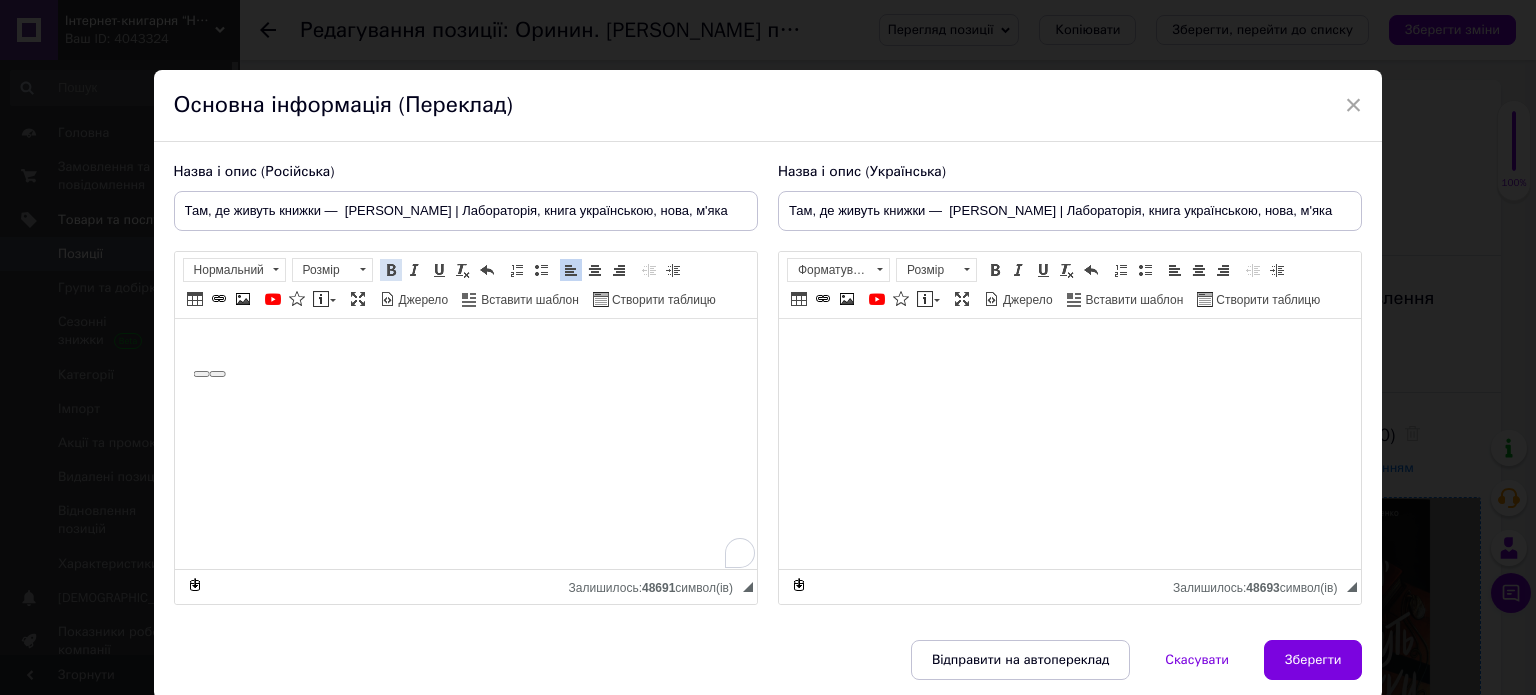 click at bounding box center [391, 270] 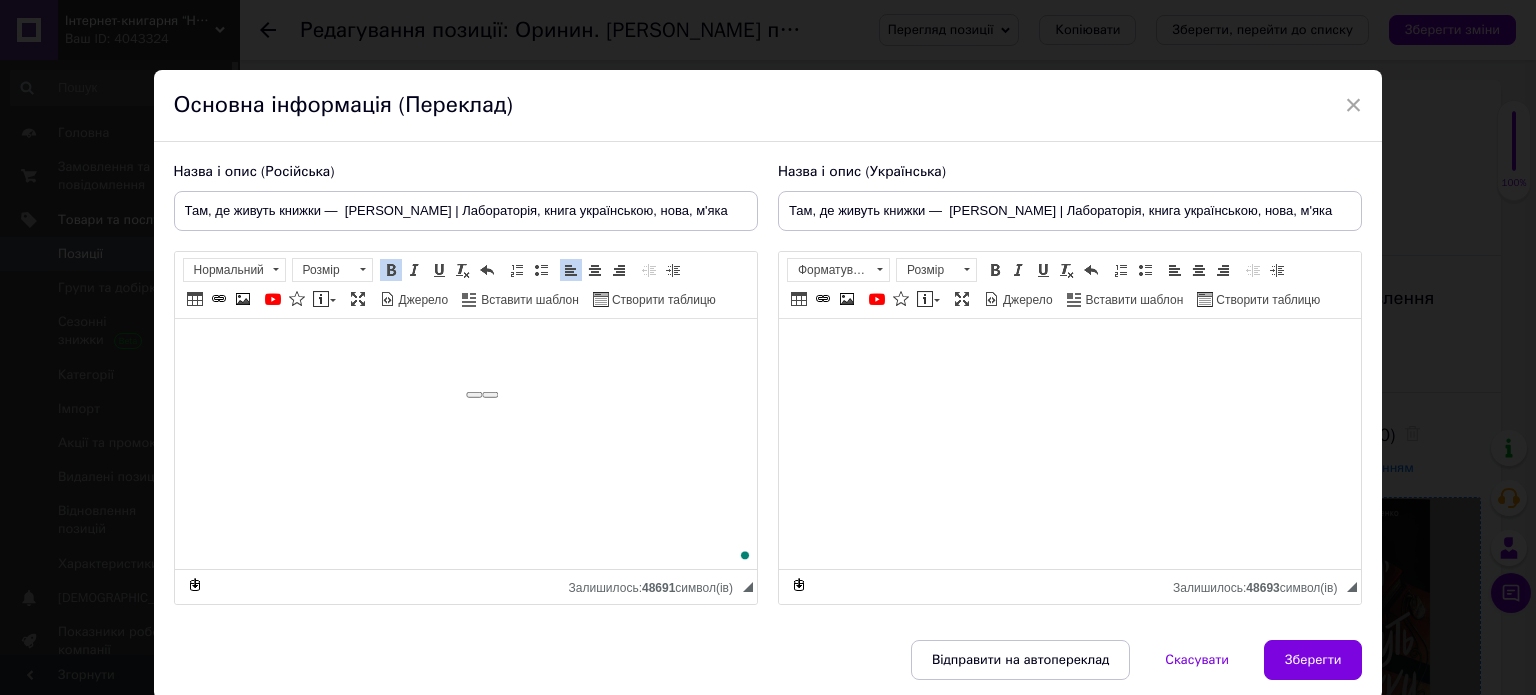 click at bounding box center (391, 270) 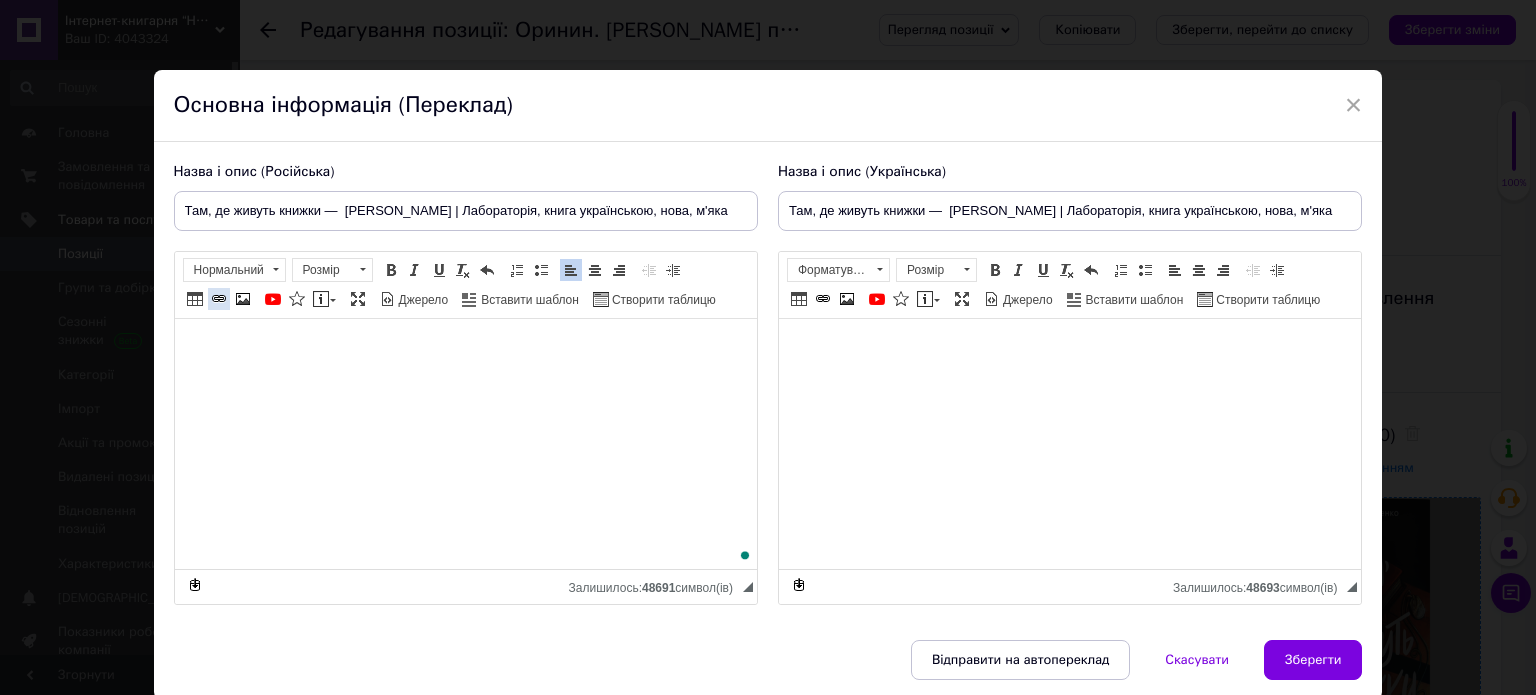 click at bounding box center [219, 299] 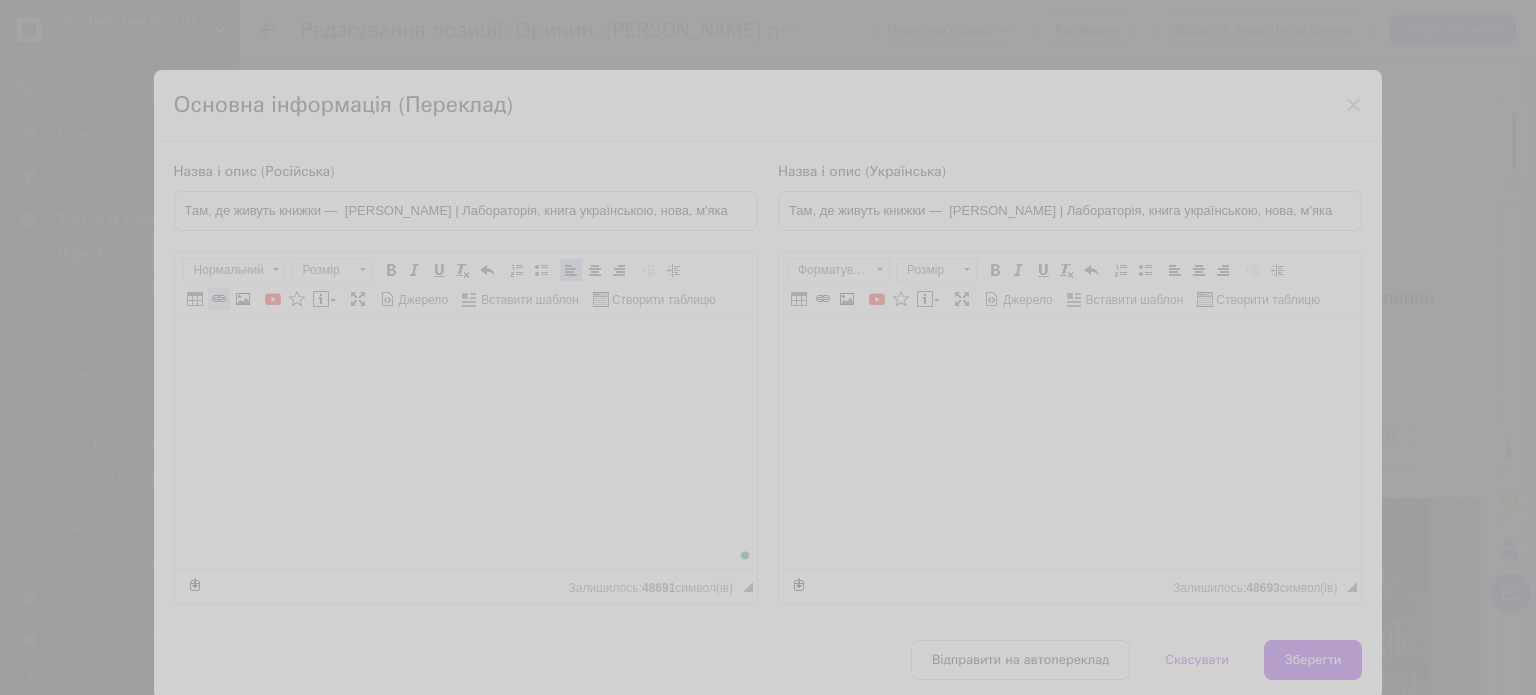paste on "https://naperelomi.com.ua/ua/site_search?search_term=%D0%92%D1%96%D1%82%D0%B0%D0%BB%D1%96%D0%B9+%D0%94%D1%83%D0%BB%D0%B5%D0%BD%D0%BA%D0%BE" 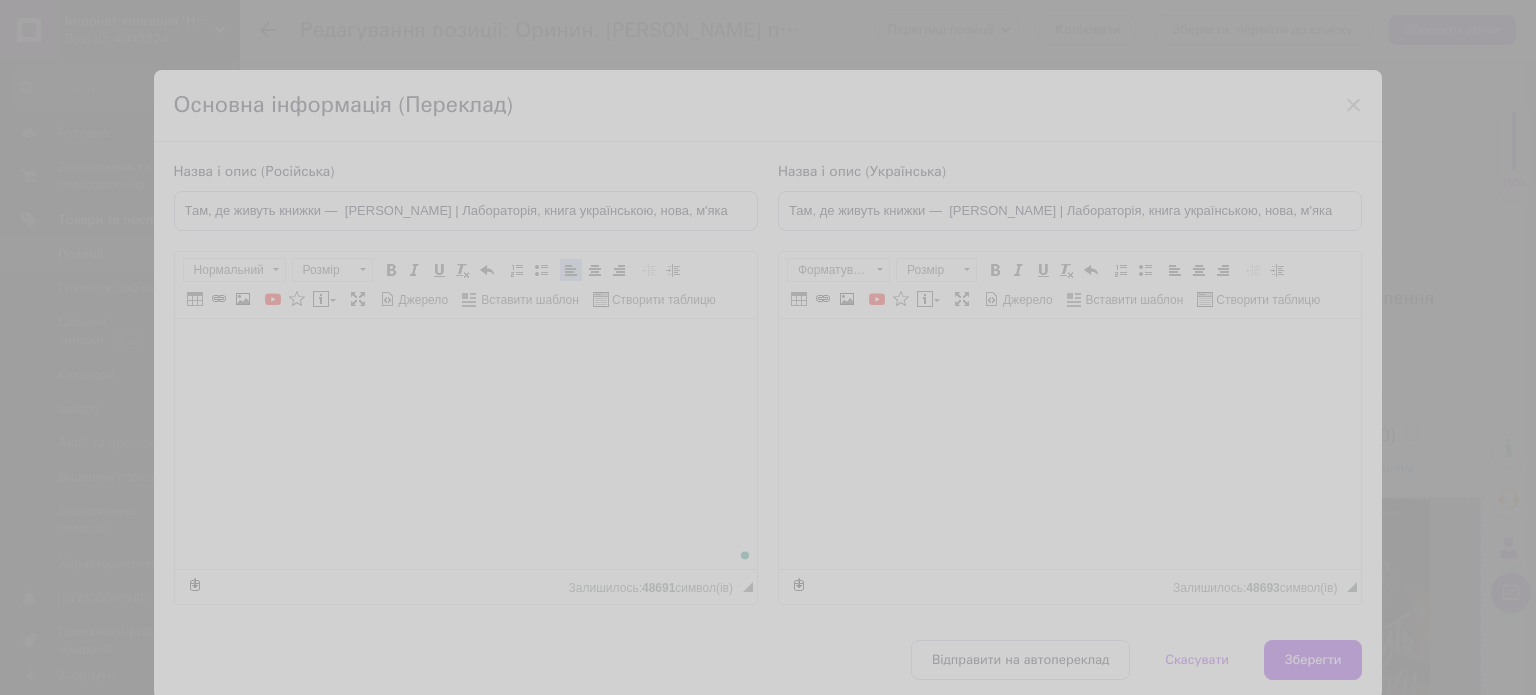 type on "naperelomi.com.ua/ua/site_search?search_term=%D0%92%D1%96%D1%82%D0%B0%D0%BB%D1%96%D0%B9+%D0%94%D1%83%D0%BB%D0%B5%D0%BD%D0%BA%D0%BE" 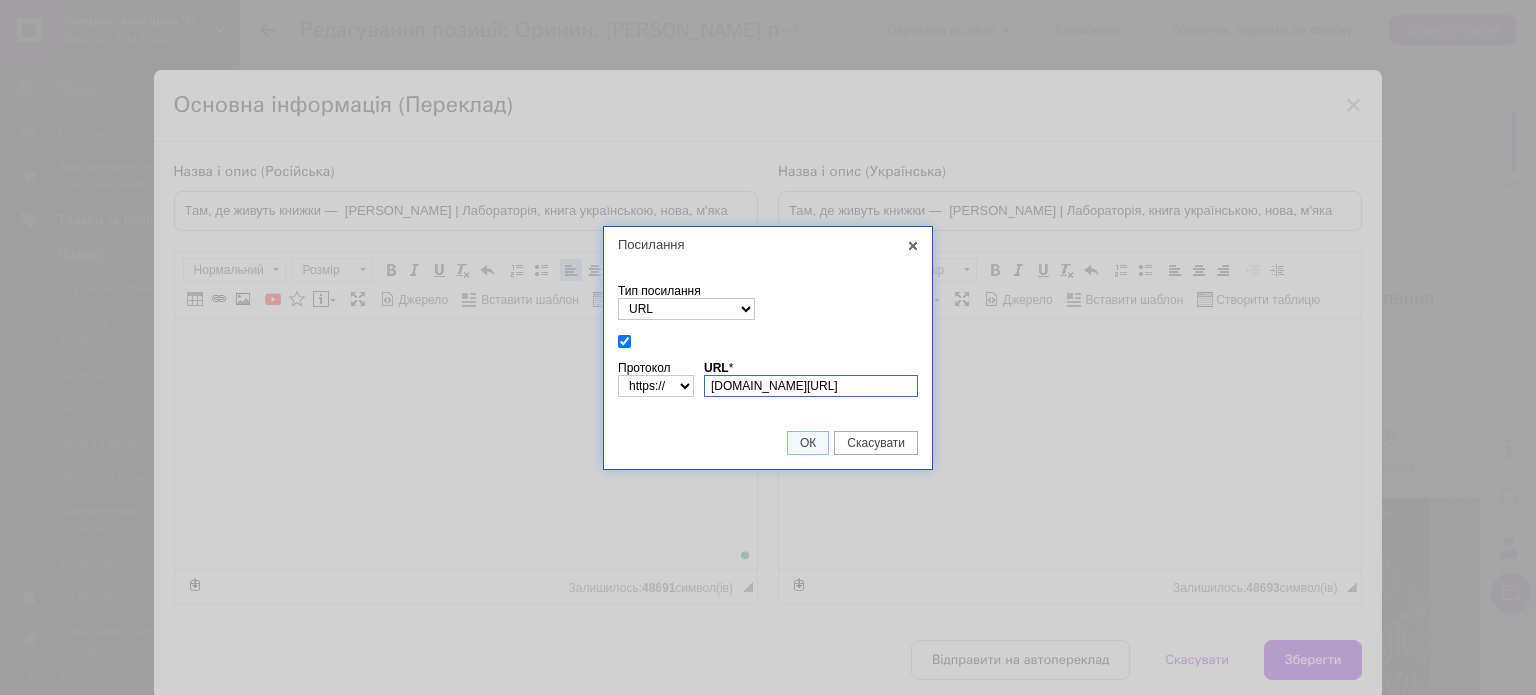 scroll, scrollTop: 0, scrollLeft: 787, axis: horizontal 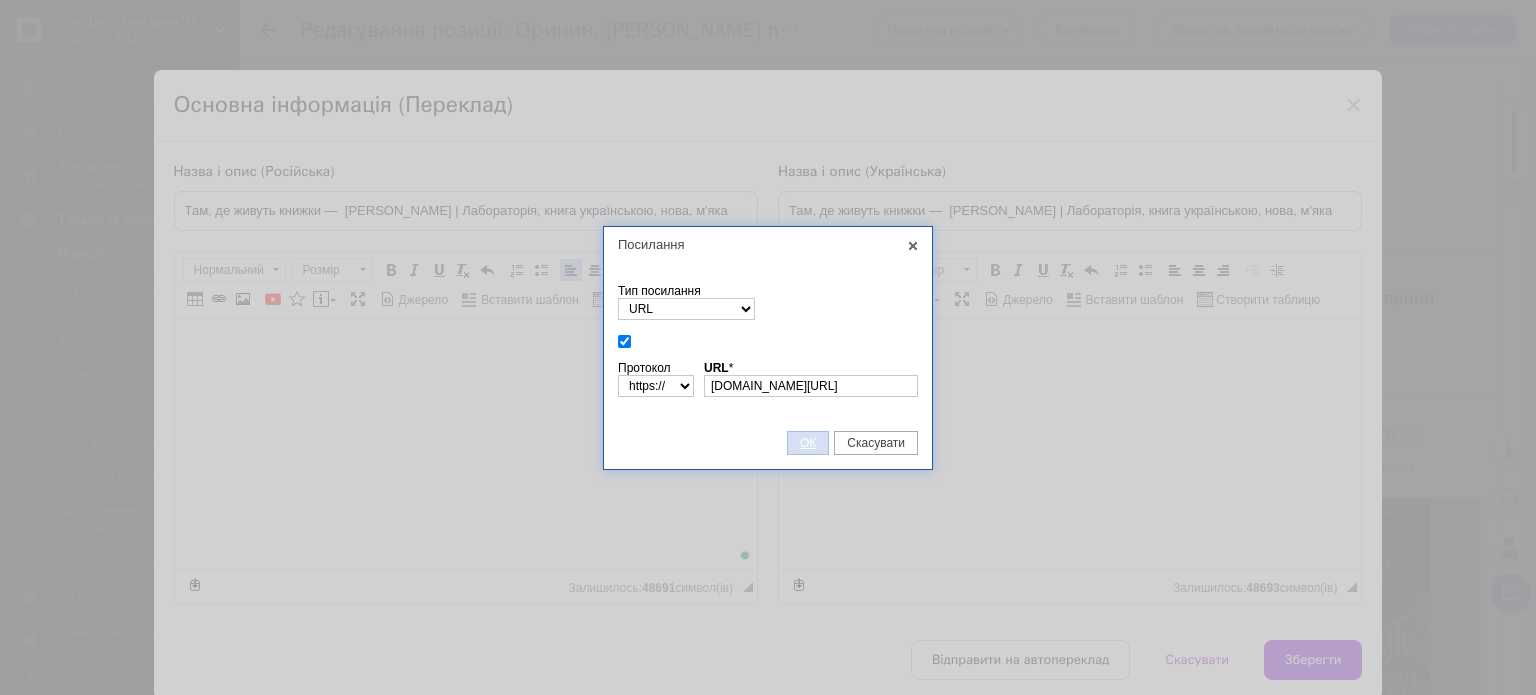 click on "ОК" at bounding box center [808, 443] 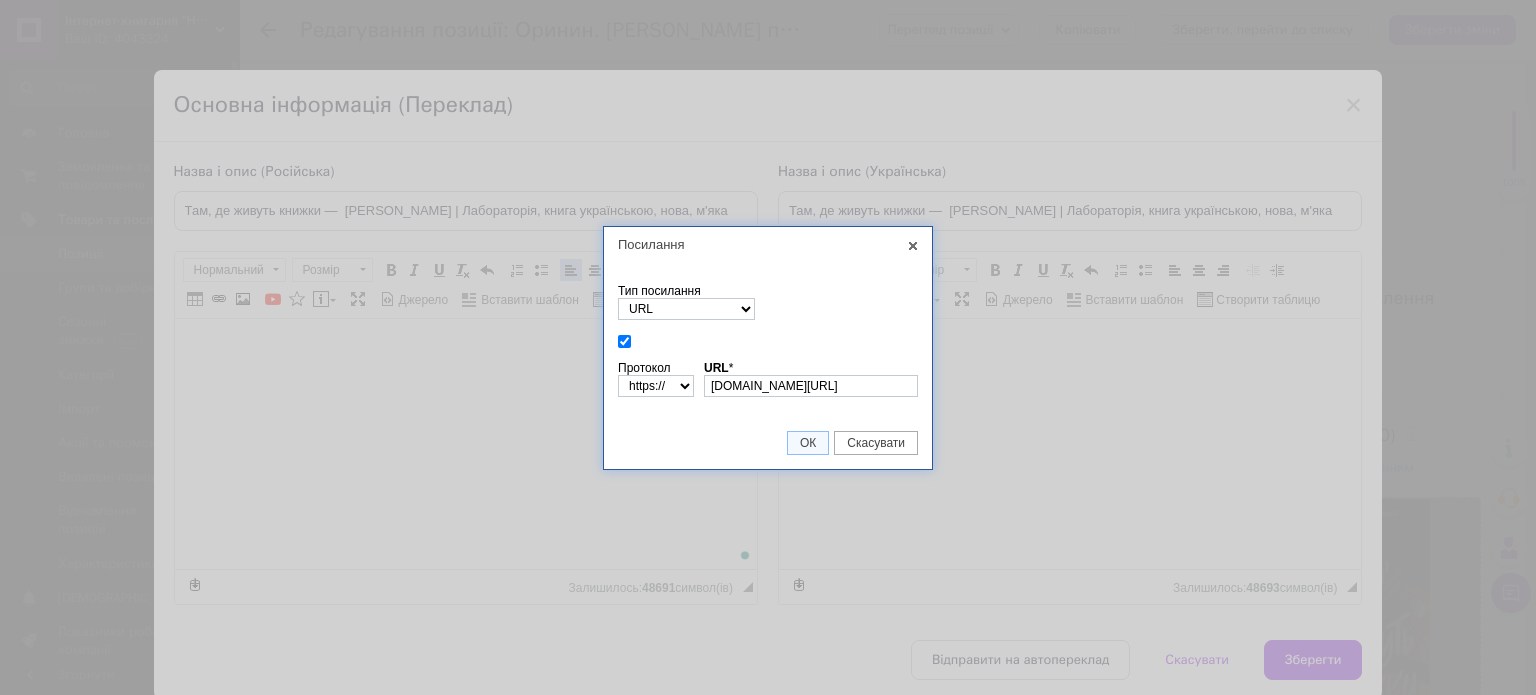 scroll, scrollTop: 0, scrollLeft: 0, axis: both 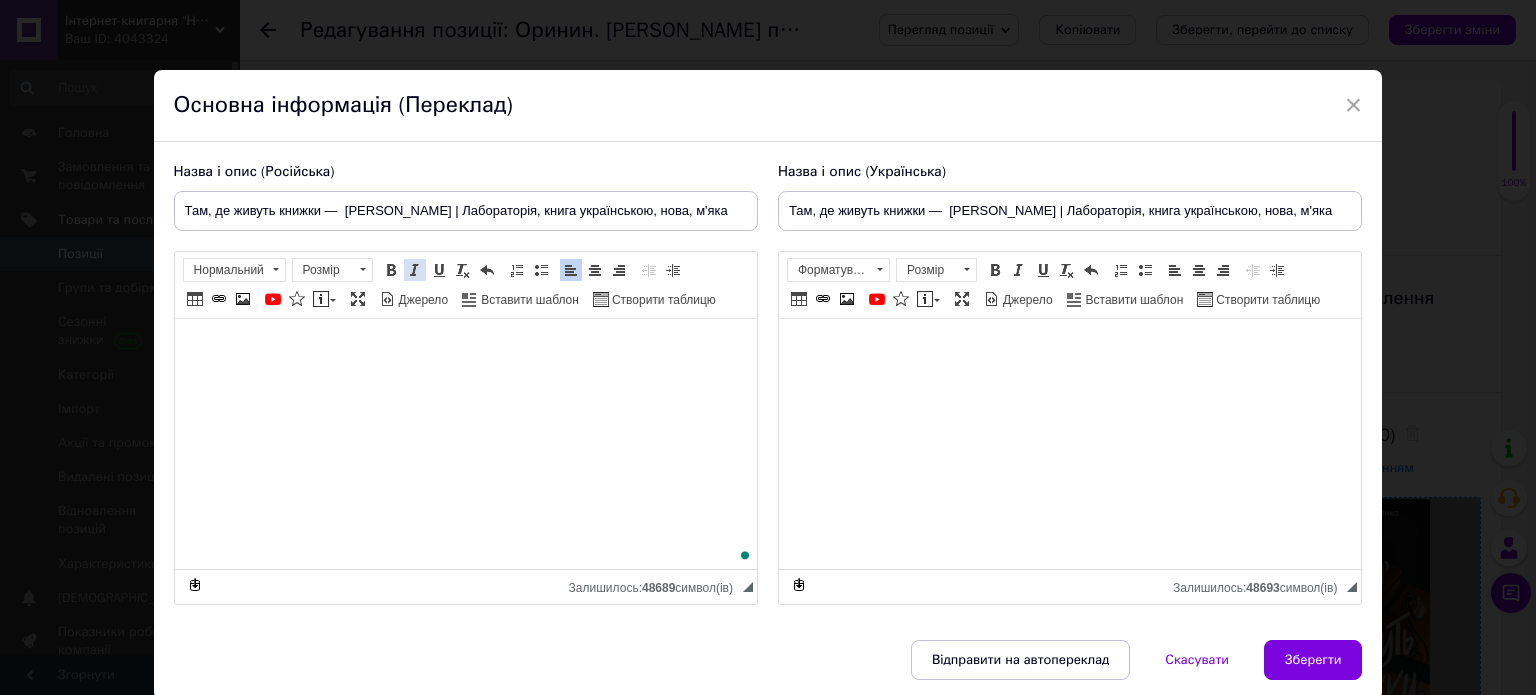 click at bounding box center (415, 270) 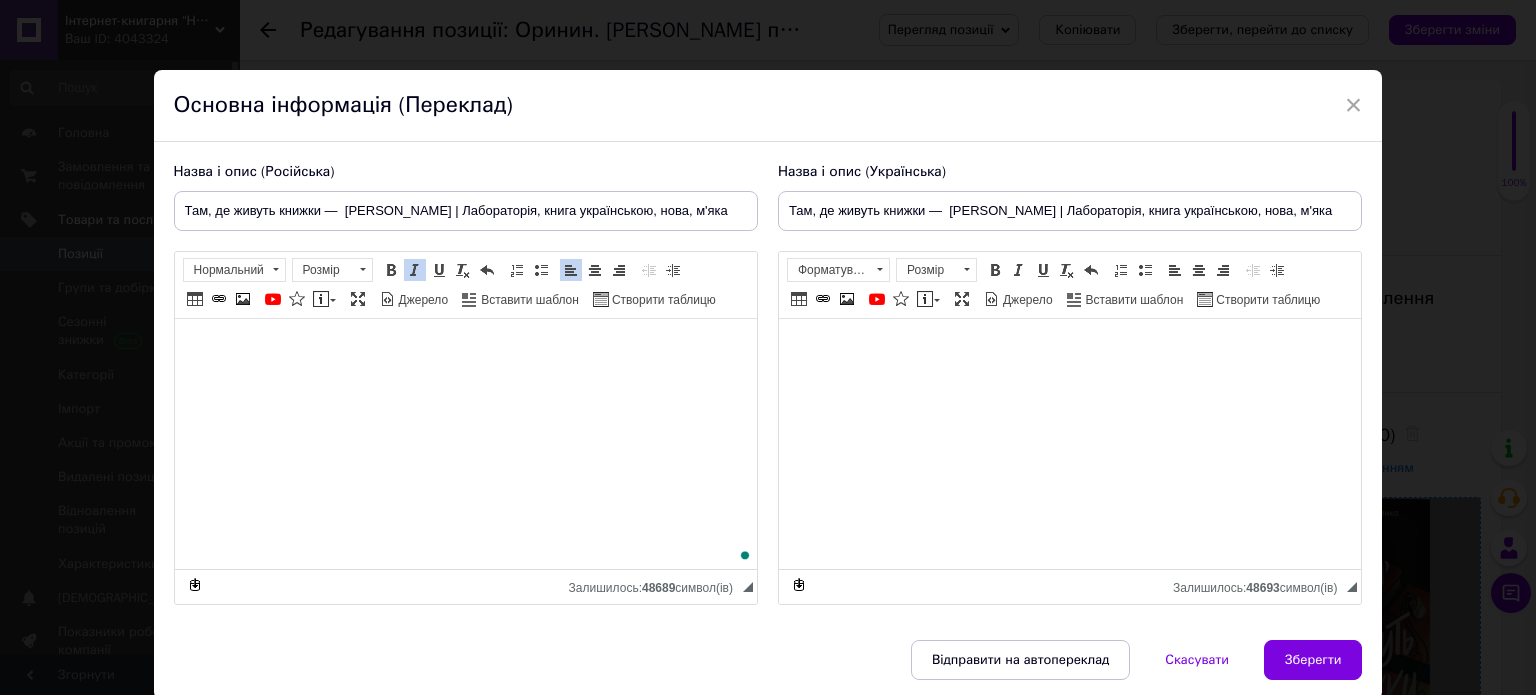 click at bounding box center (415, 270) 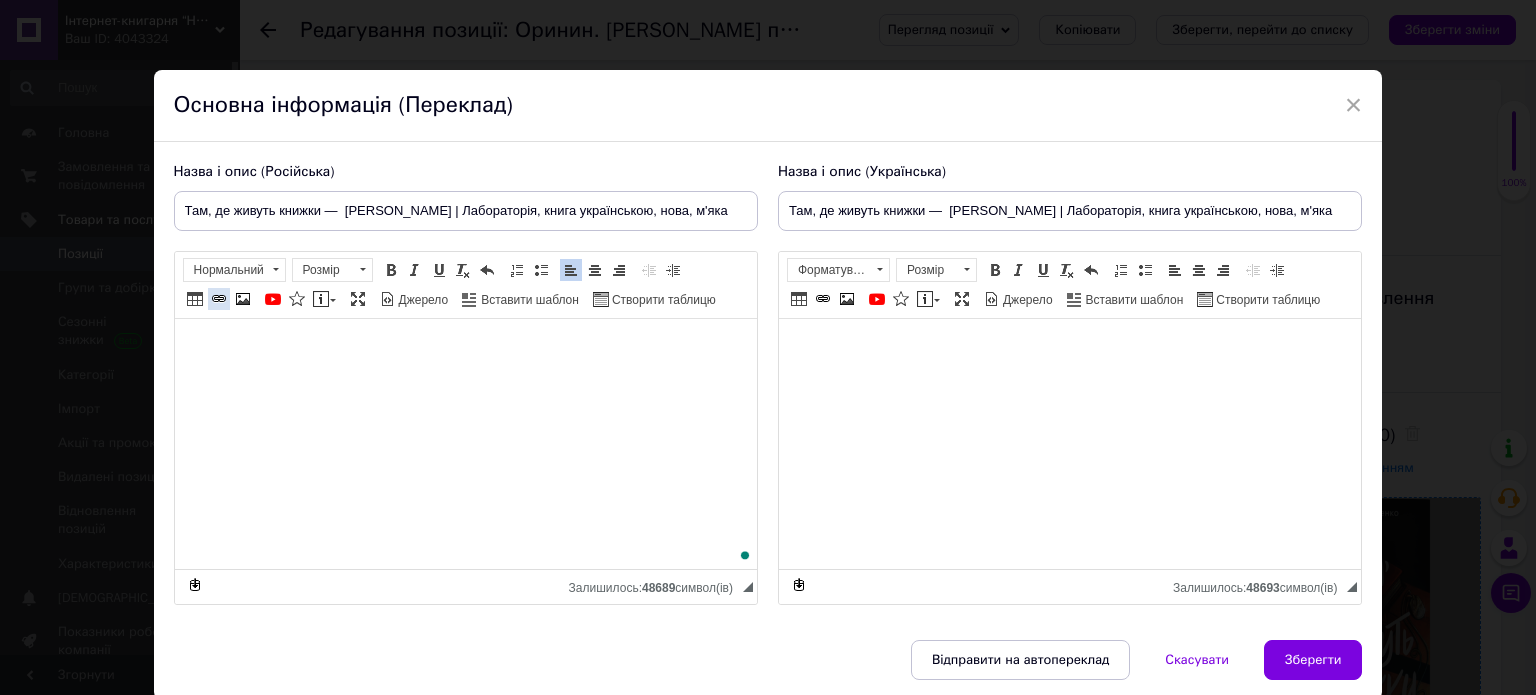 click at bounding box center [219, 299] 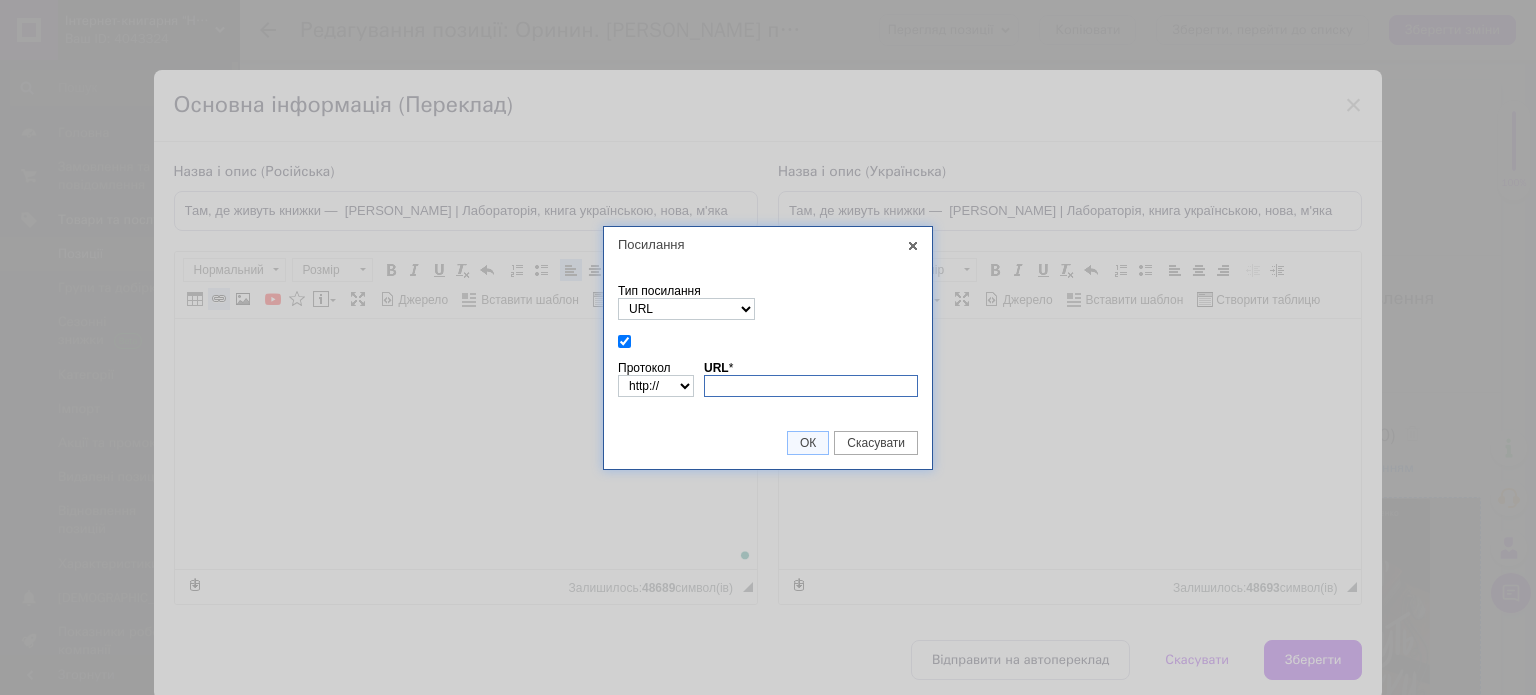paste on "https://naperelomi.com.ua/ua/p2470558439-mayak-vitaliya-dulenka.html" 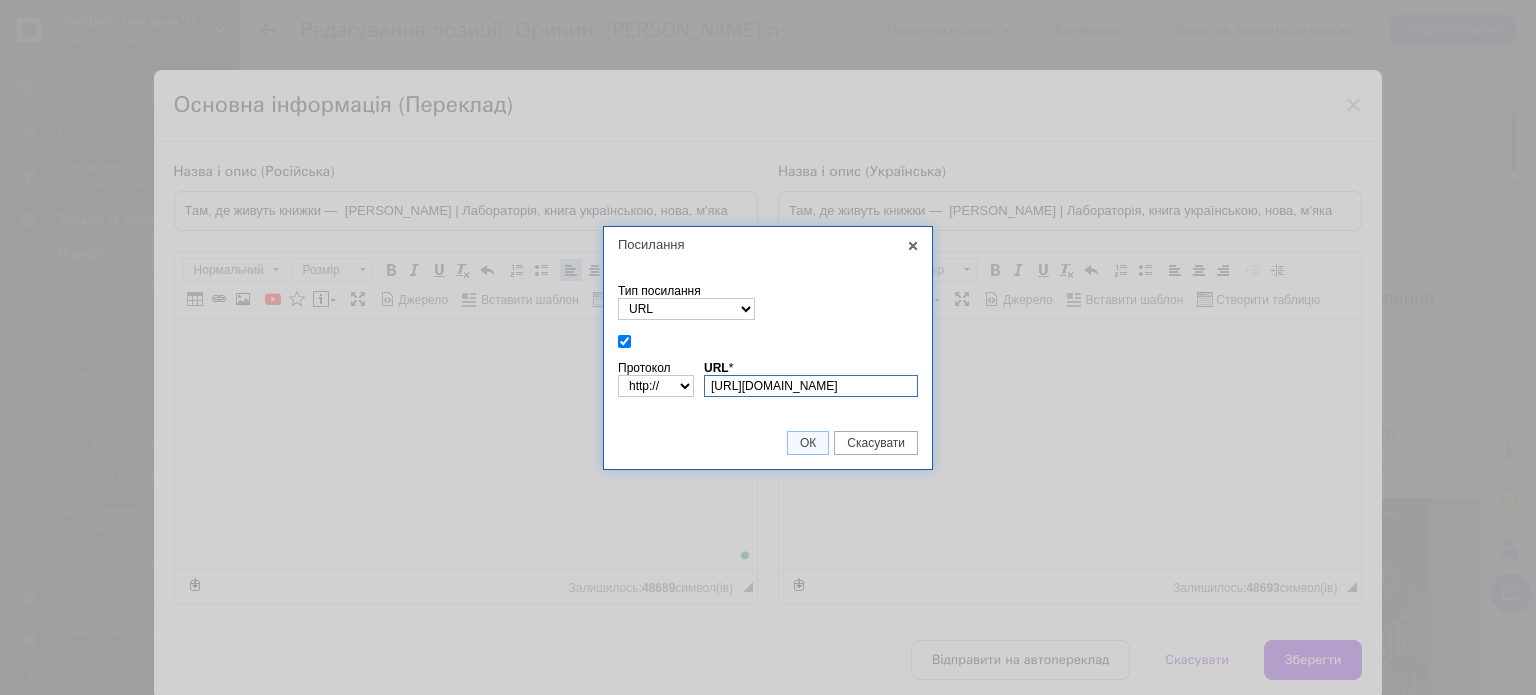 select on "https://" 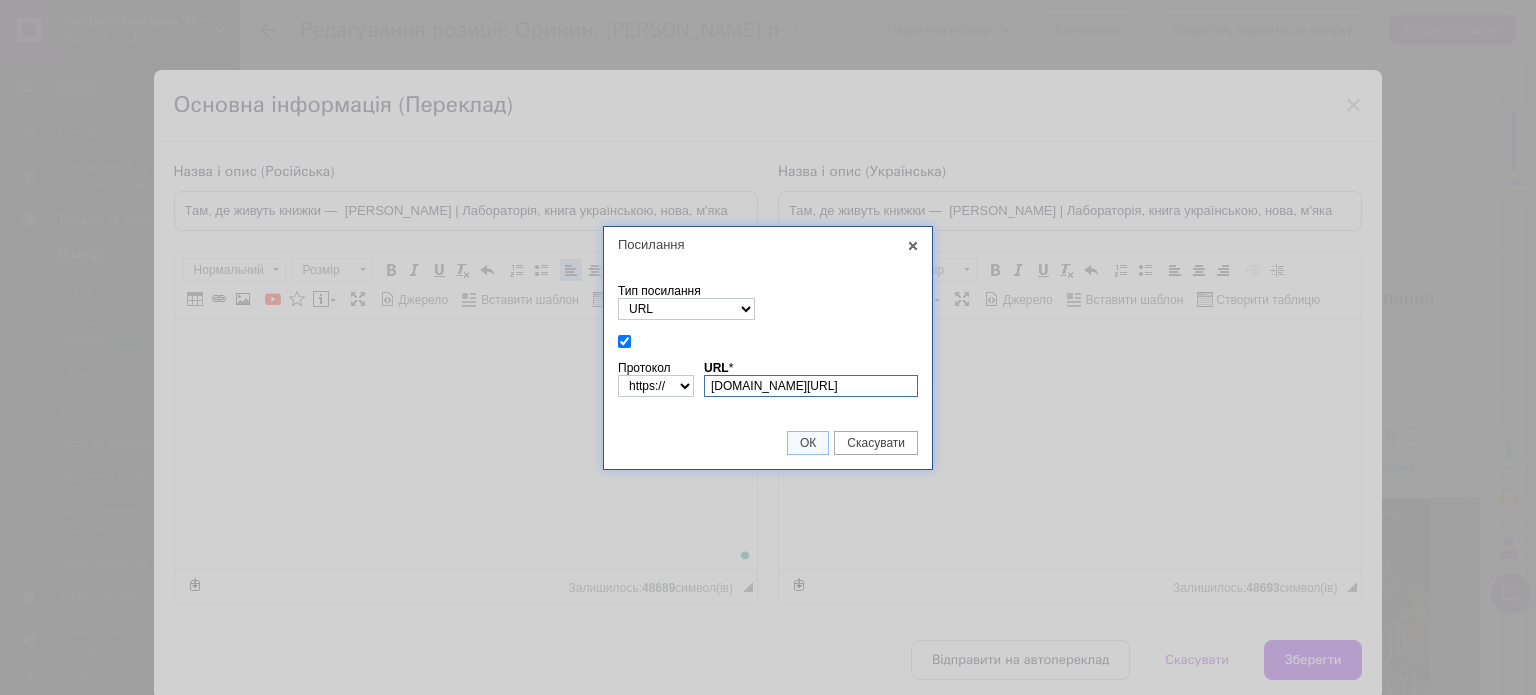 scroll, scrollTop: 0, scrollLeft: 145, axis: horizontal 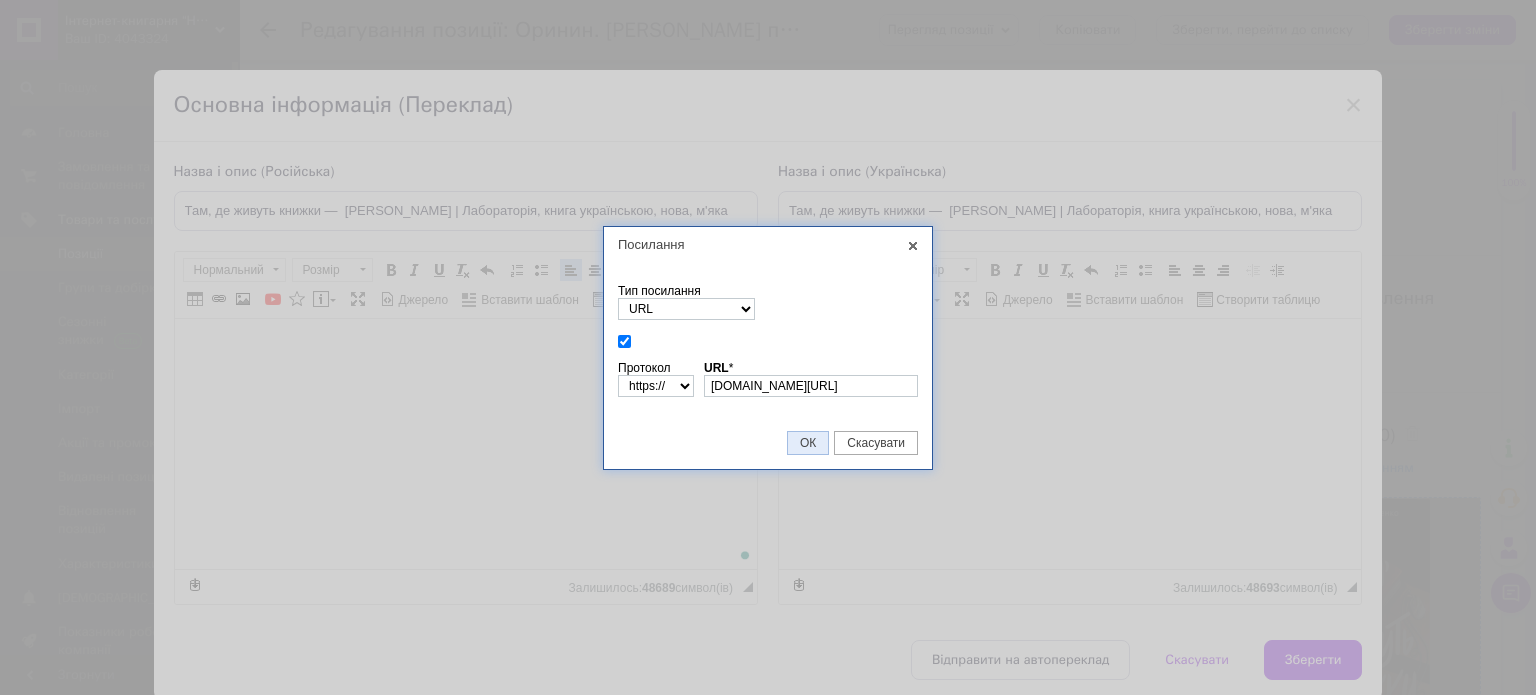 click on "ОК" at bounding box center [808, 443] 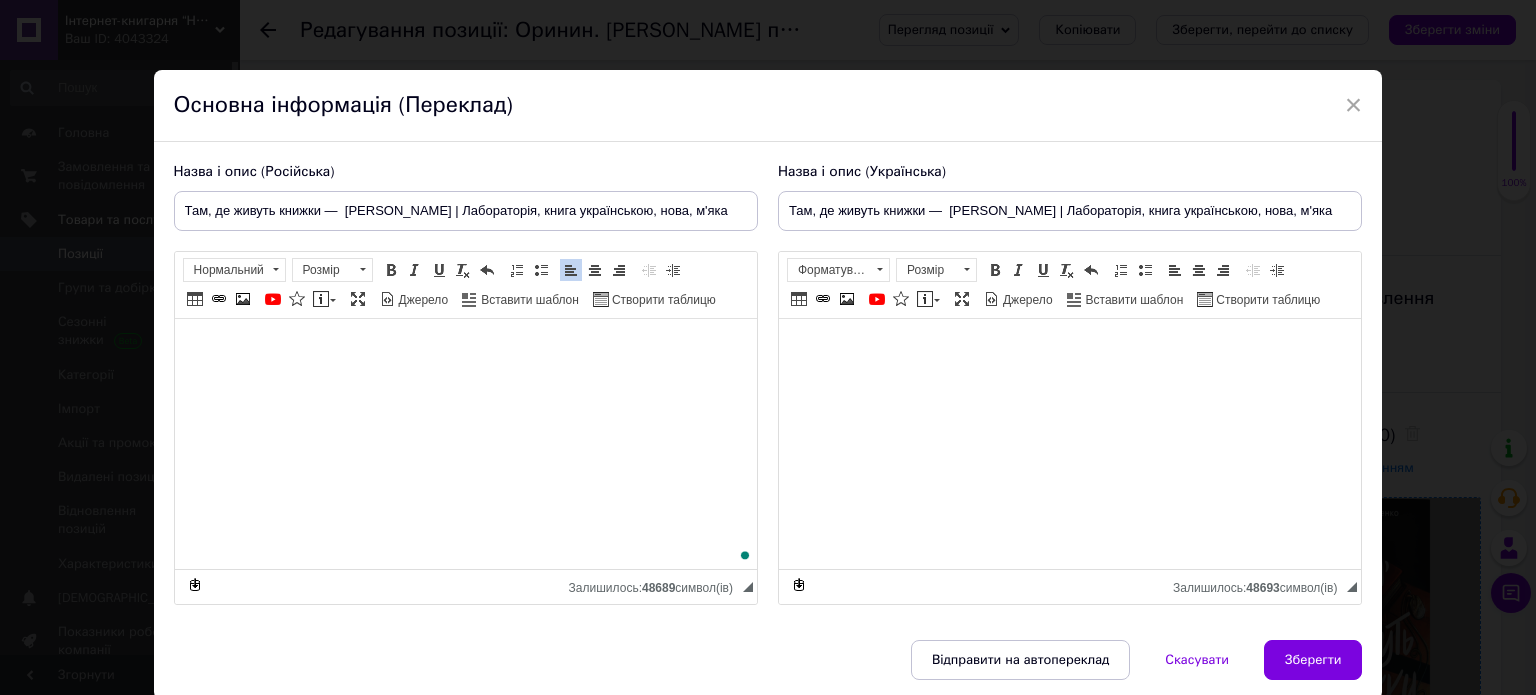 scroll, scrollTop: 0, scrollLeft: 0, axis: both 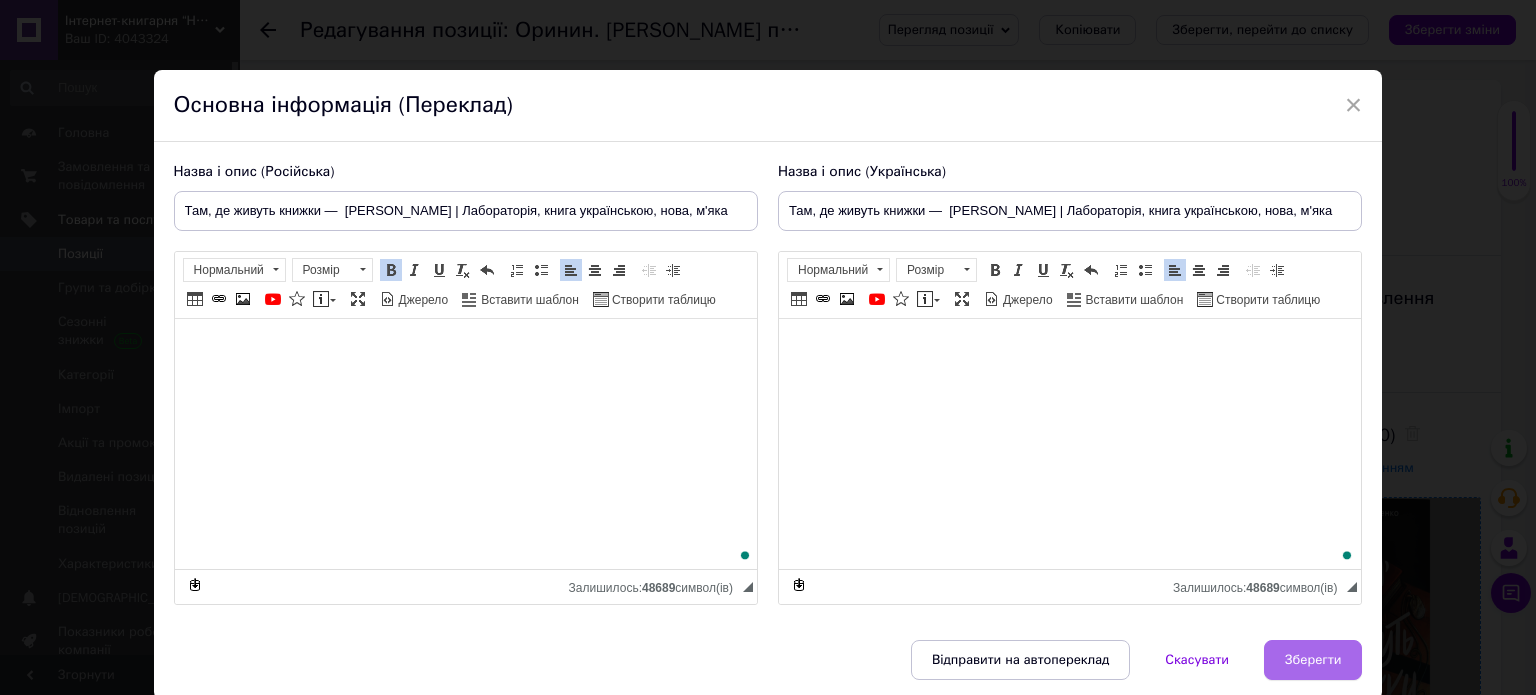 click on "Зберегти" at bounding box center (1313, 660) 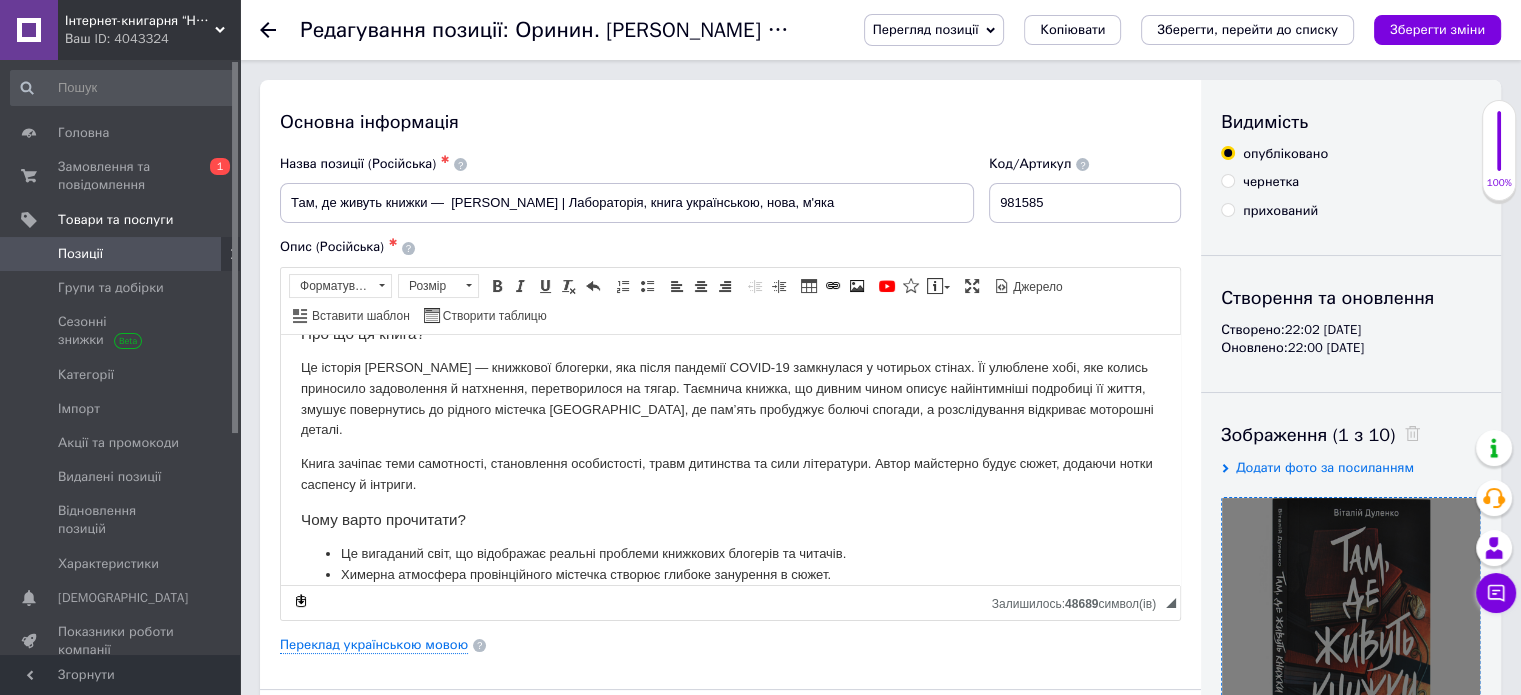 scroll, scrollTop: 224, scrollLeft: 0, axis: vertical 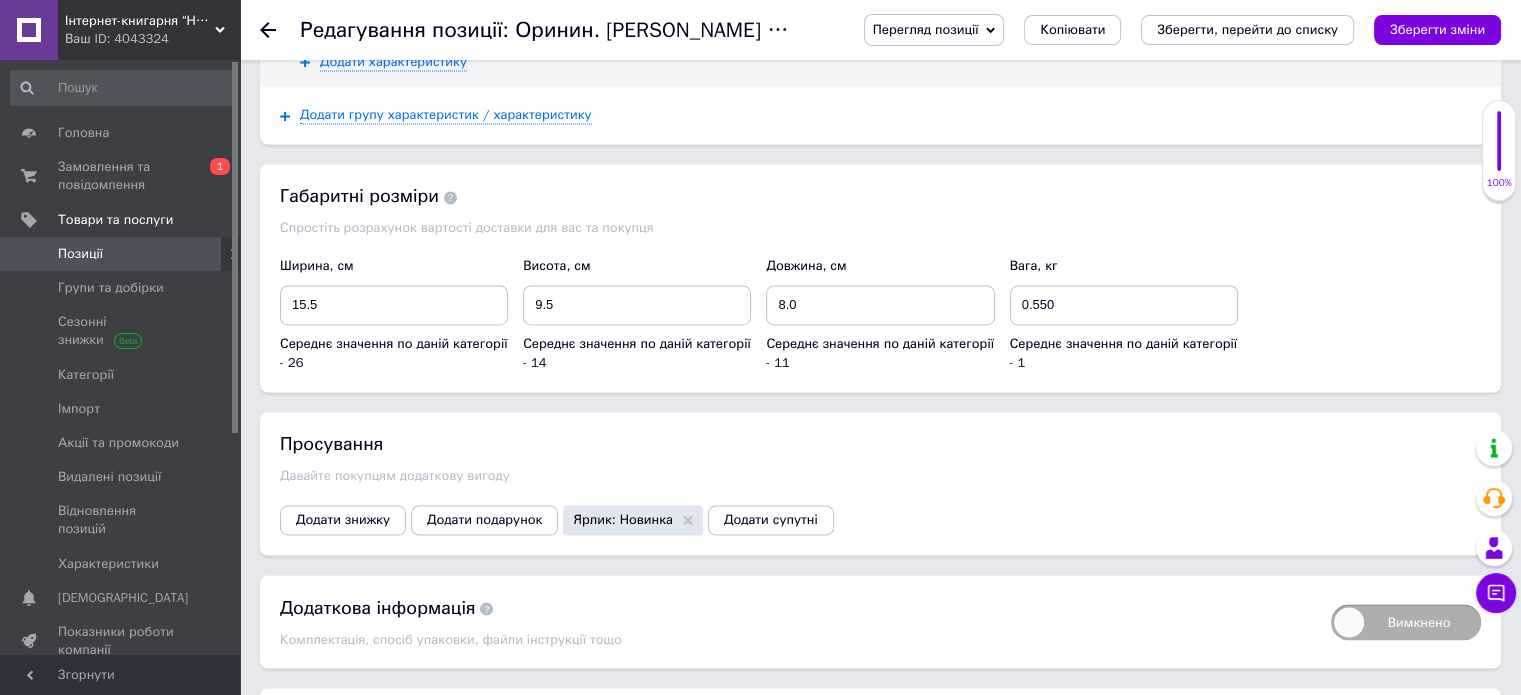 click on "Зберегти зміни" at bounding box center [1437, 29] 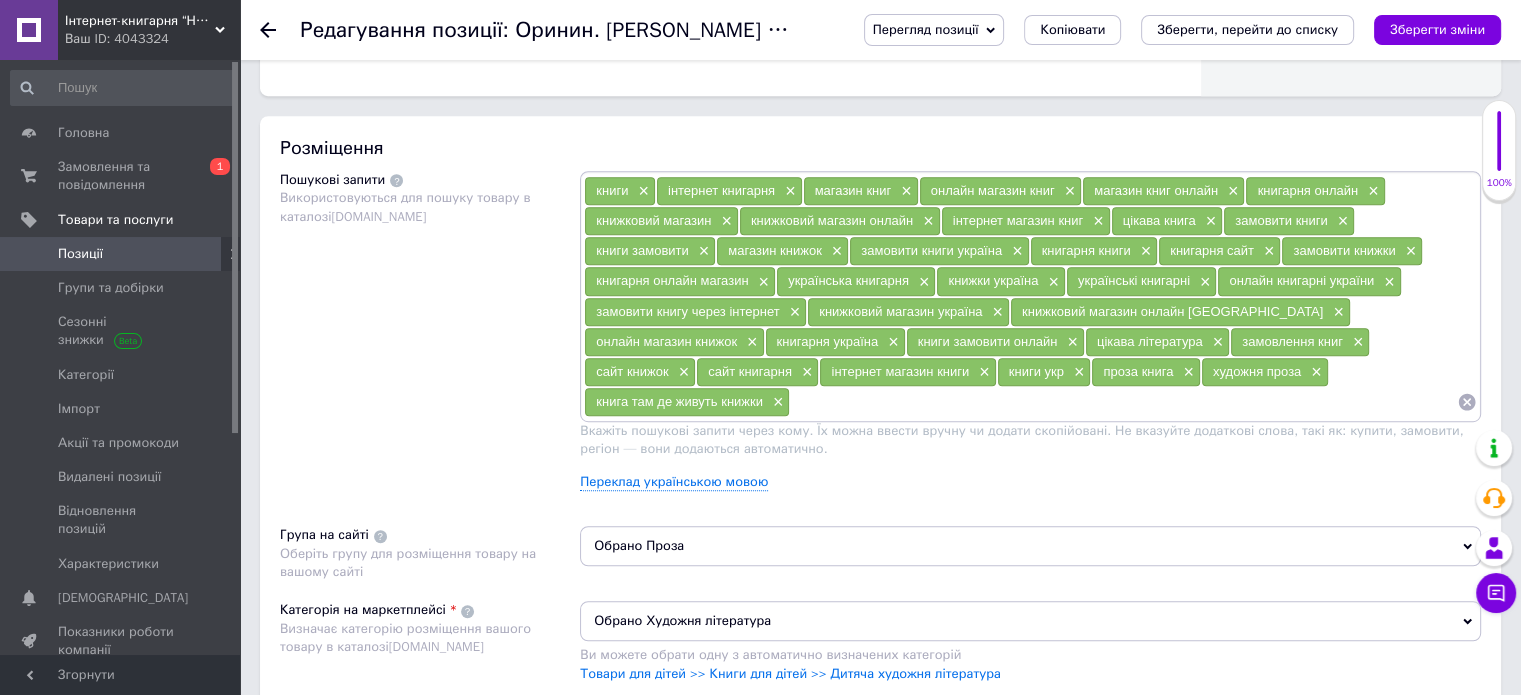 scroll, scrollTop: 400, scrollLeft: 0, axis: vertical 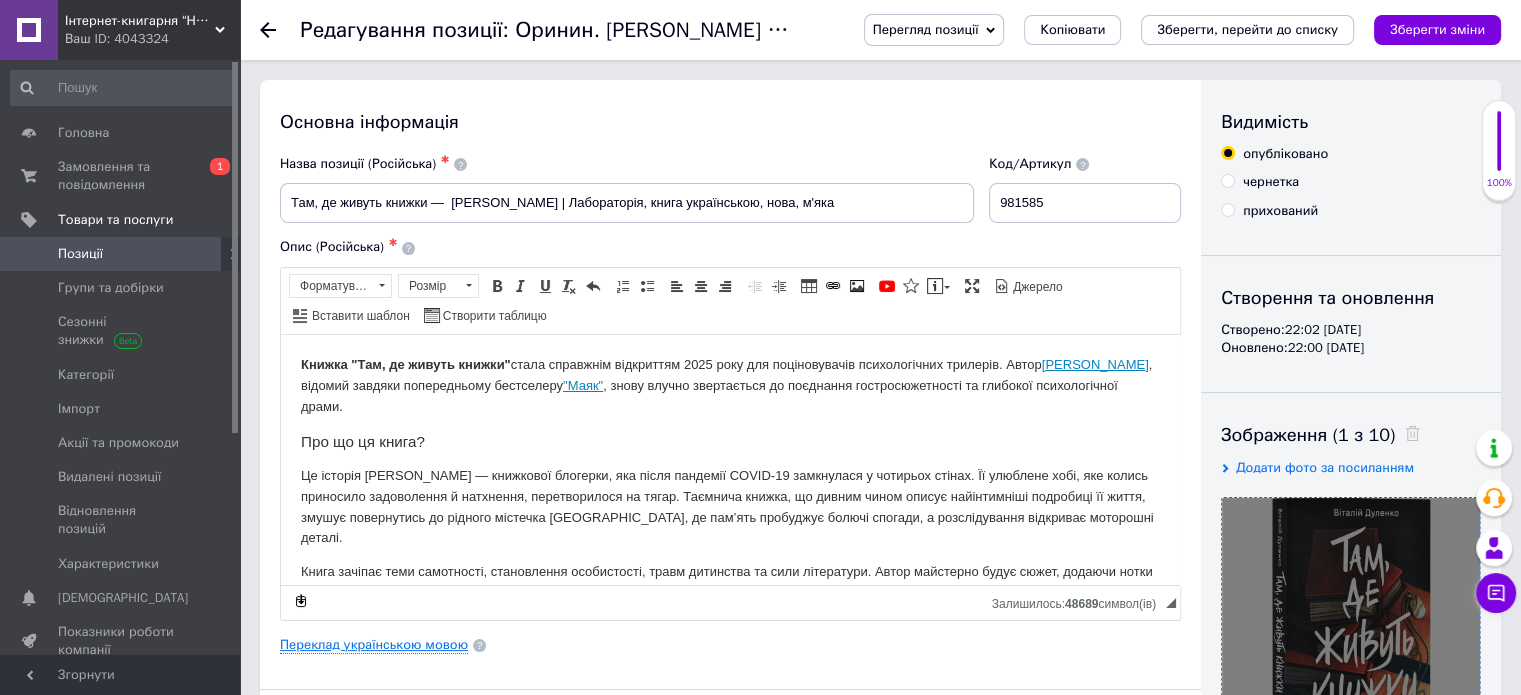 click on "Переклад українською мовою" at bounding box center [374, 645] 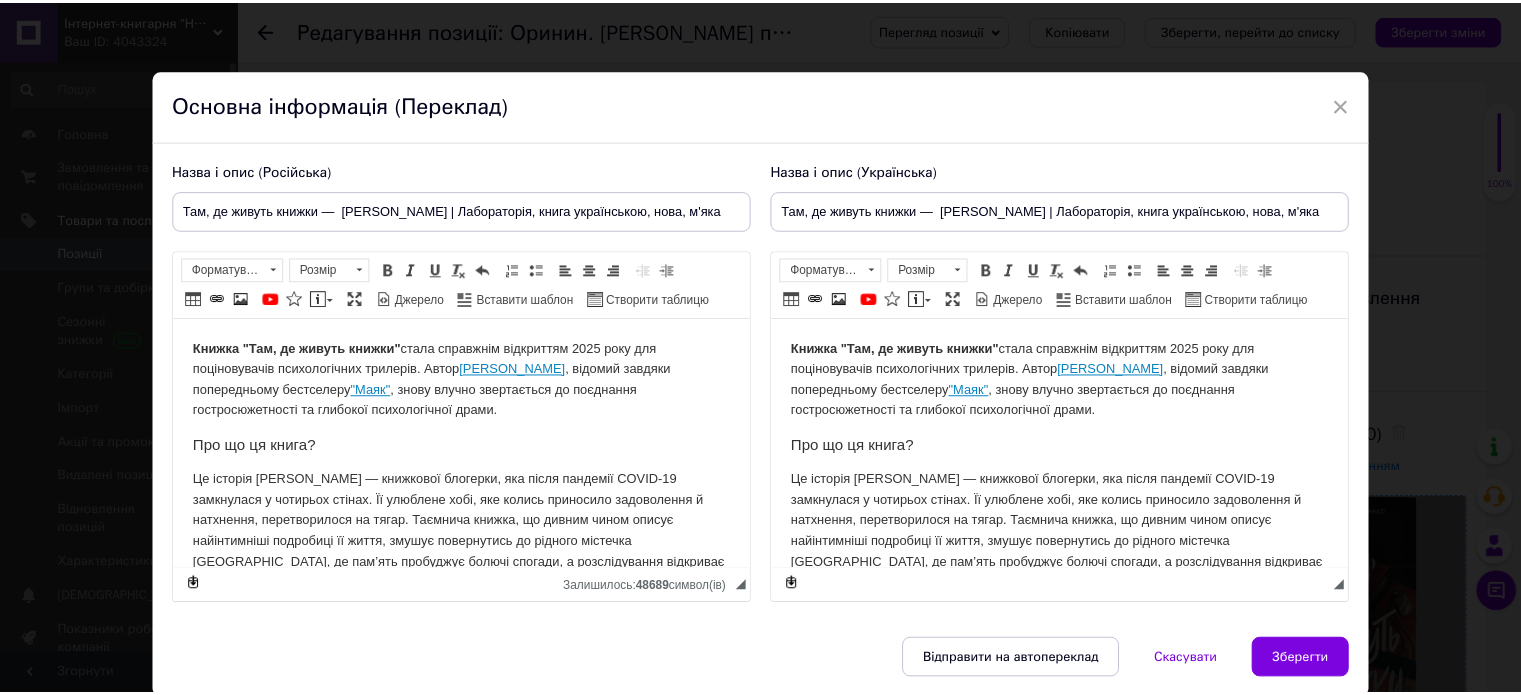 scroll, scrollTop: 0, scrollLeft: 0, axis: both 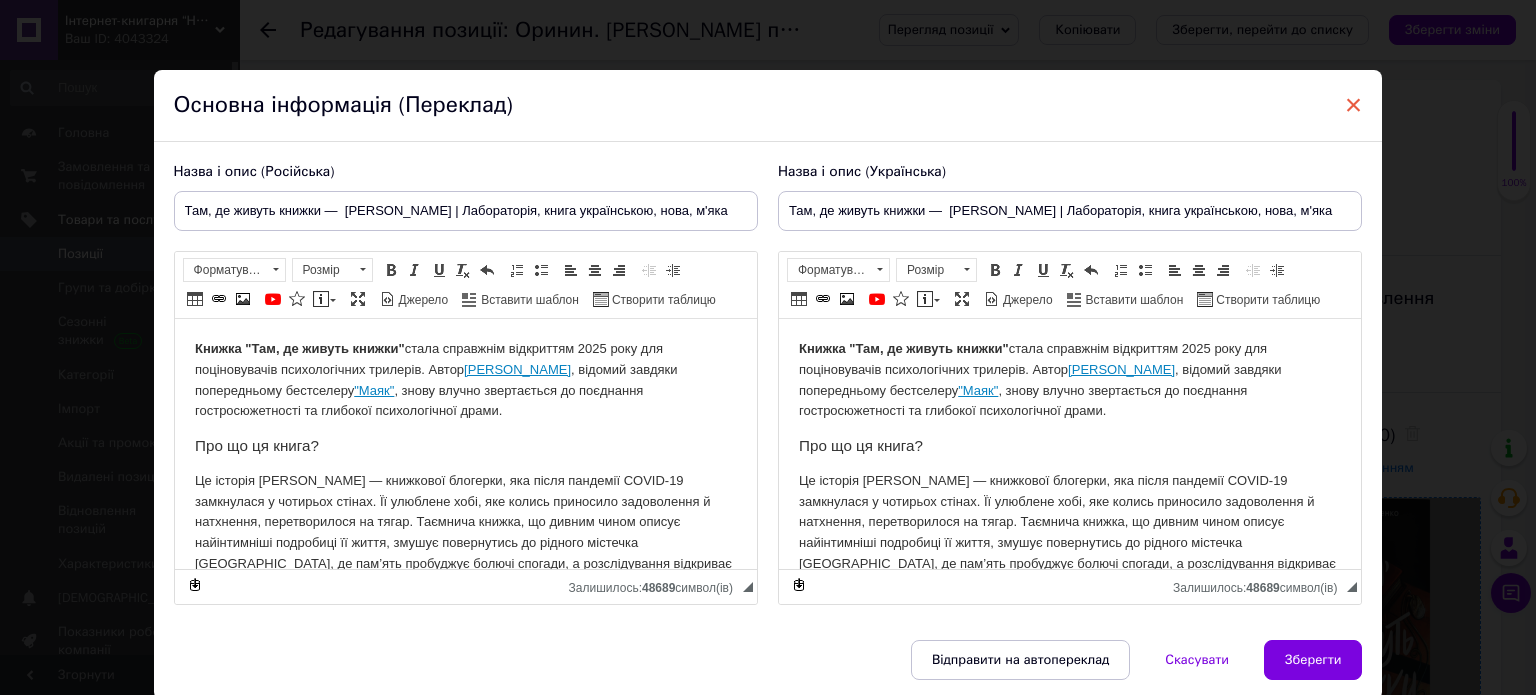 click on "×" at bounding box center (1354, 105) 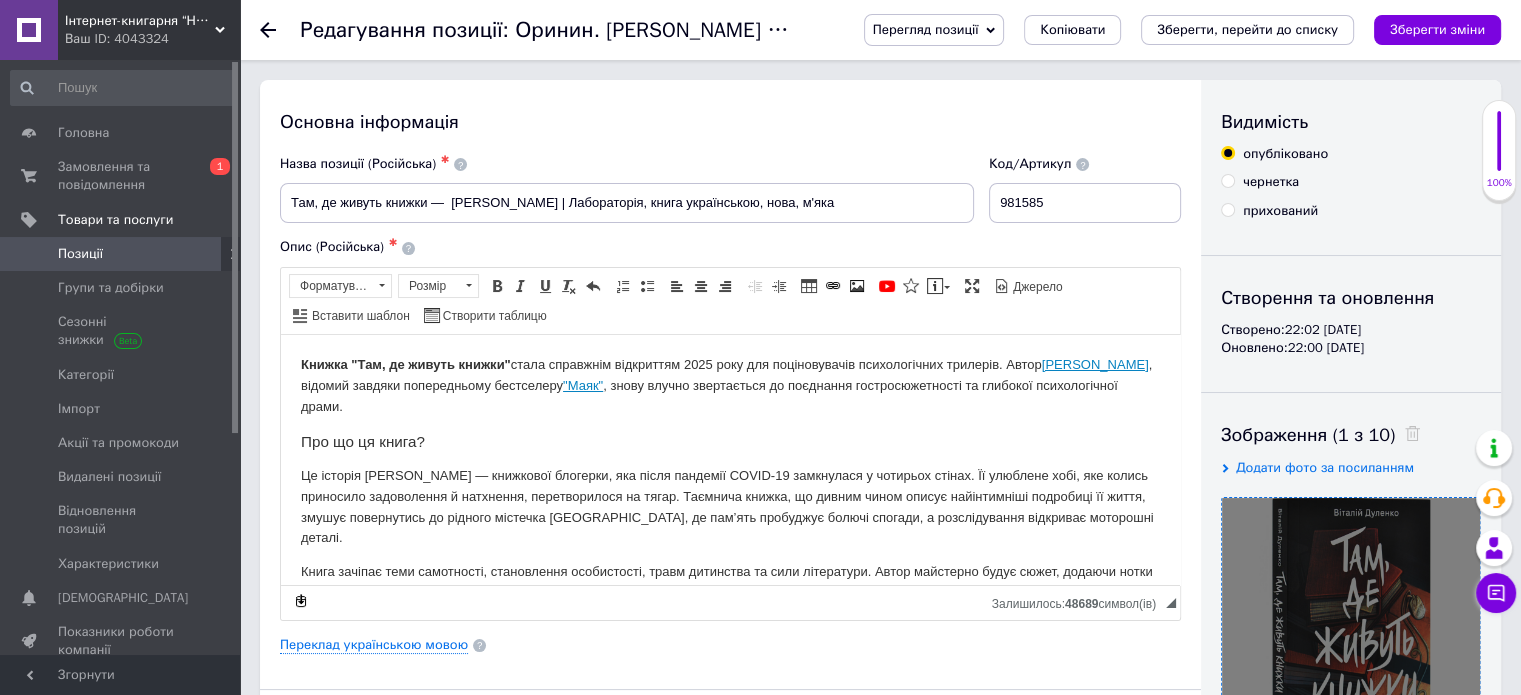click 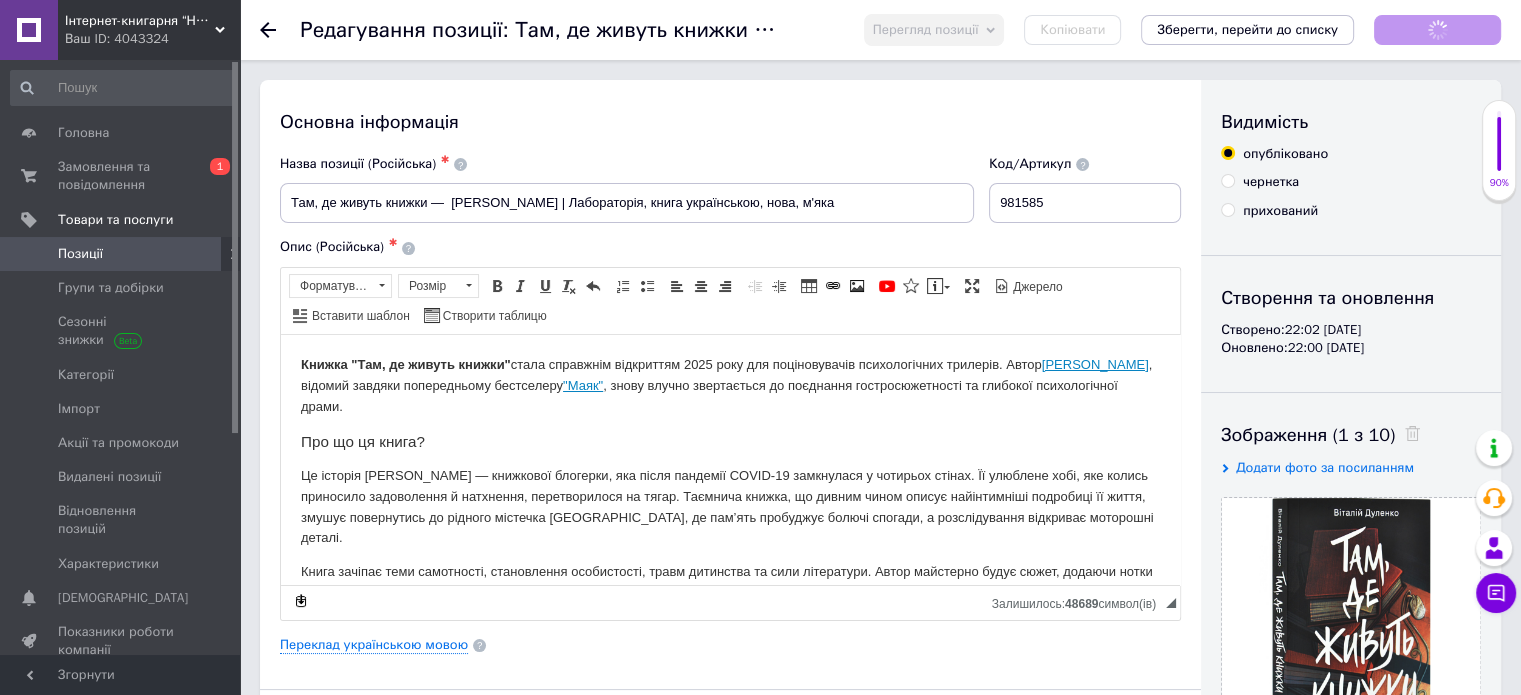scroll, scrollTop: 0, scrollLeft: 0, axis: both 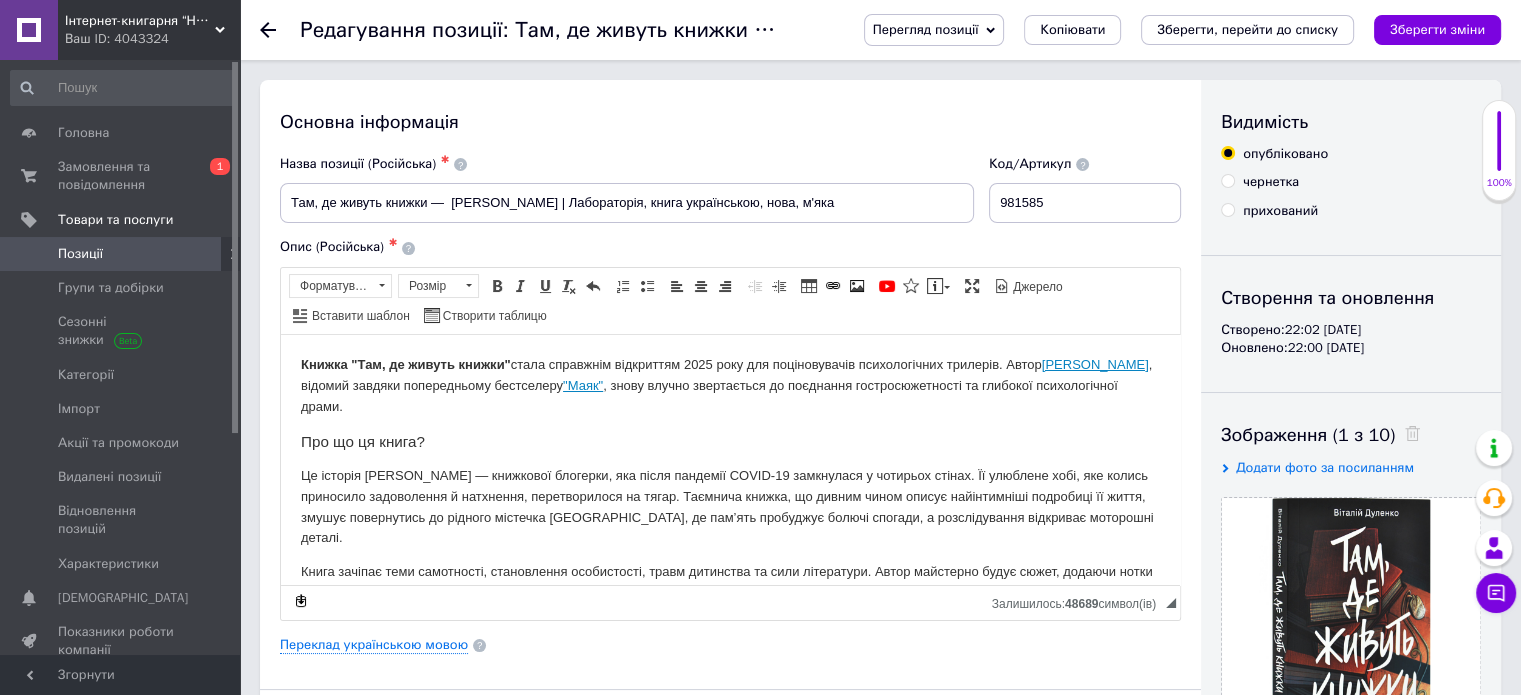 click 